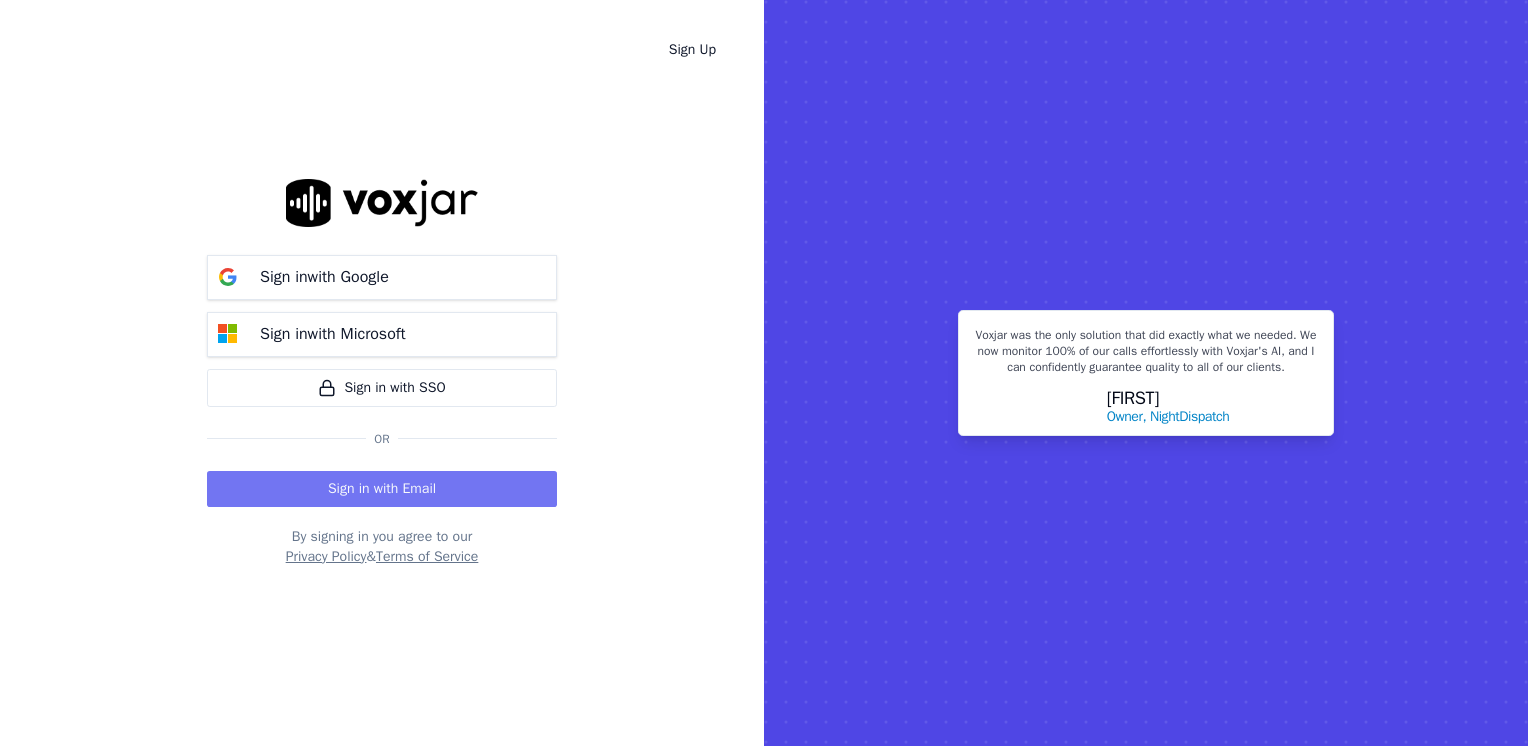 scroll, scrollTop: 0, scrollLeft: 0, axis: both 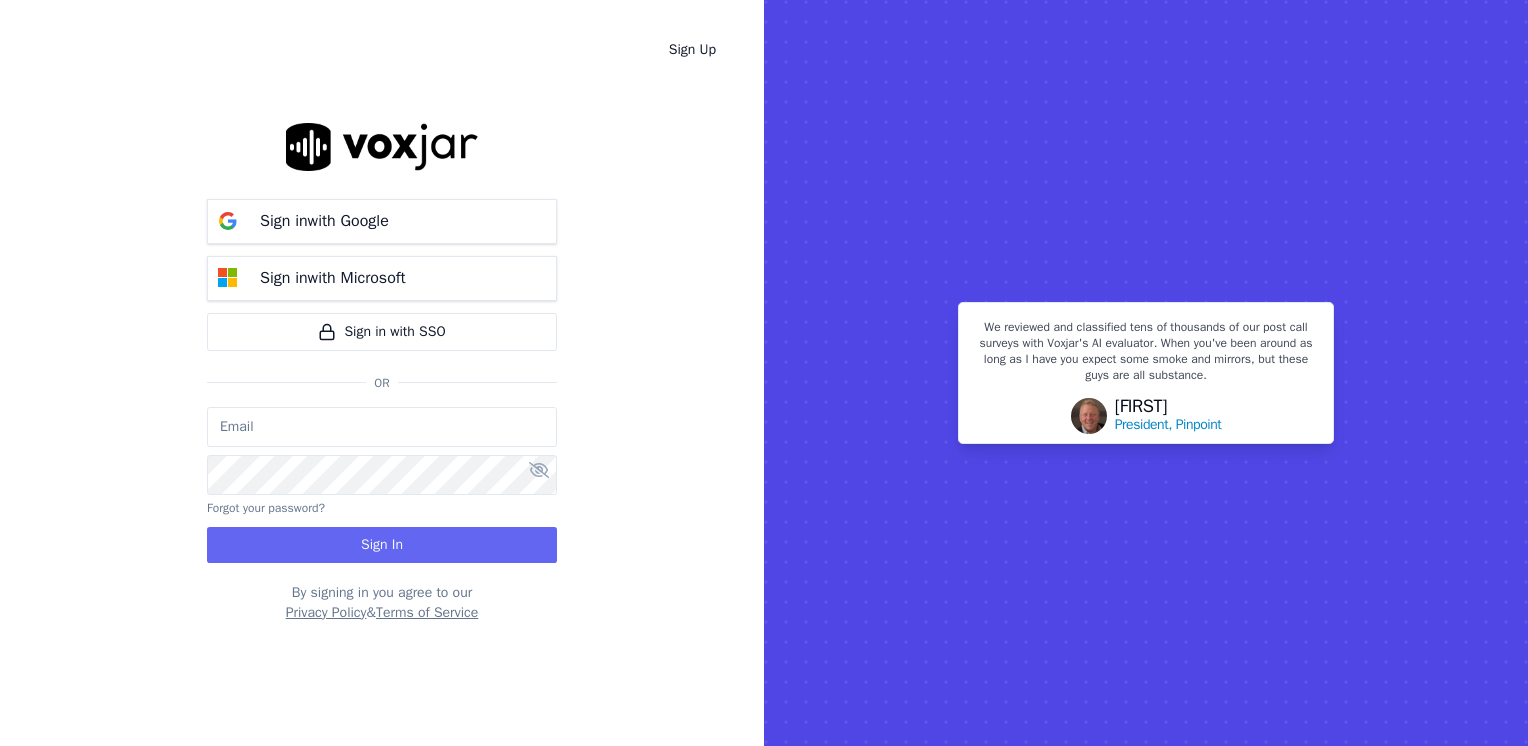 click at bounding box center (382, 427) 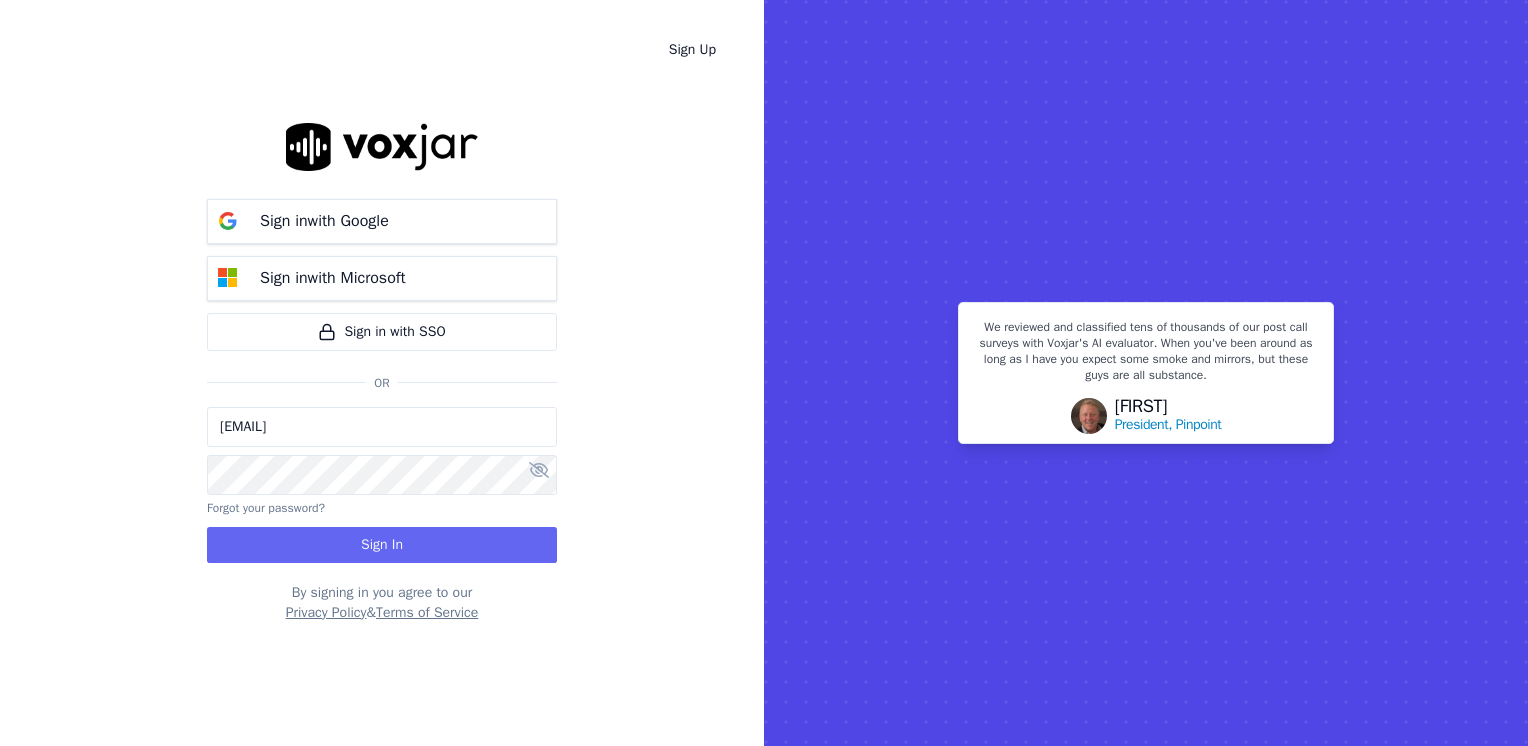 type on "[EMAIL]" 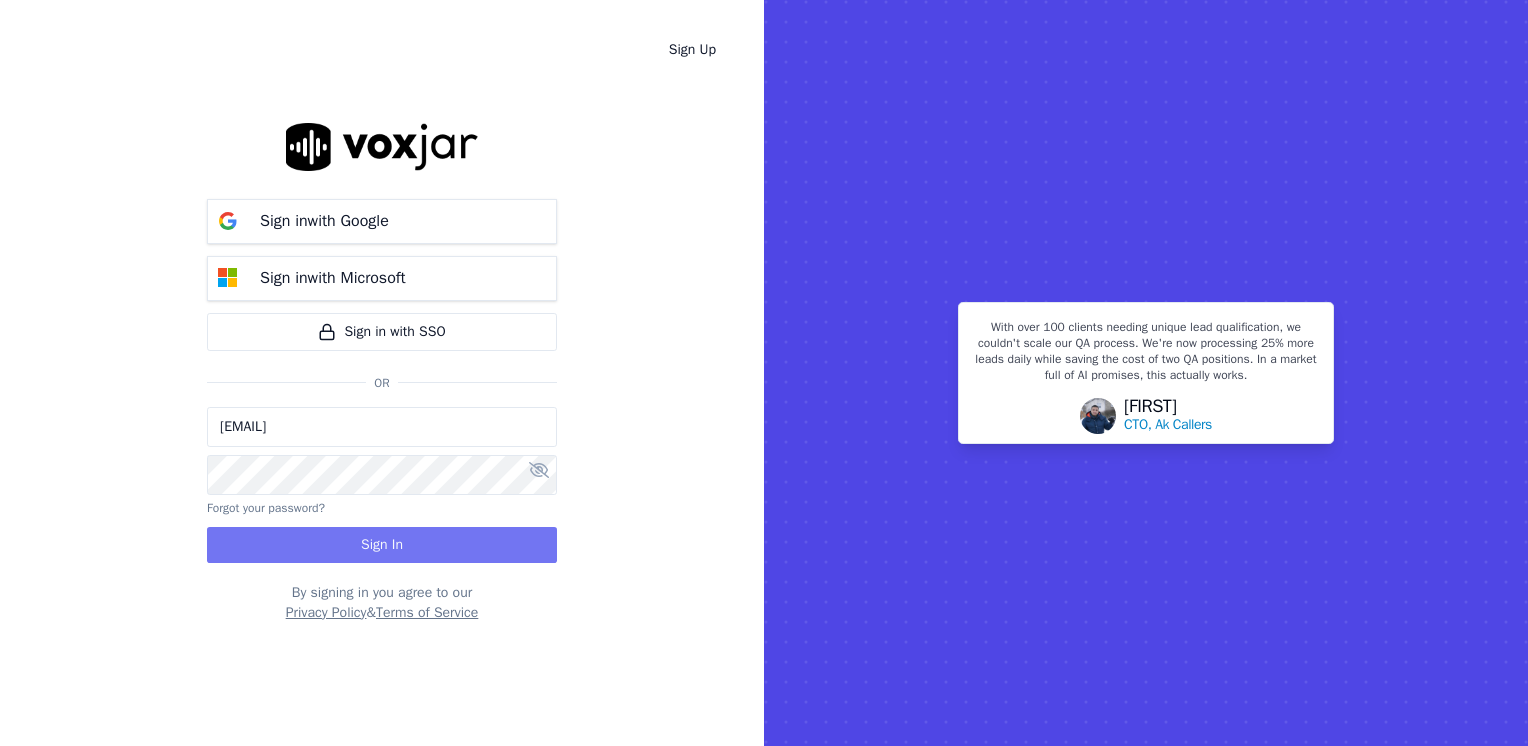 click on "Sign In" at bounding box center (382, 545) 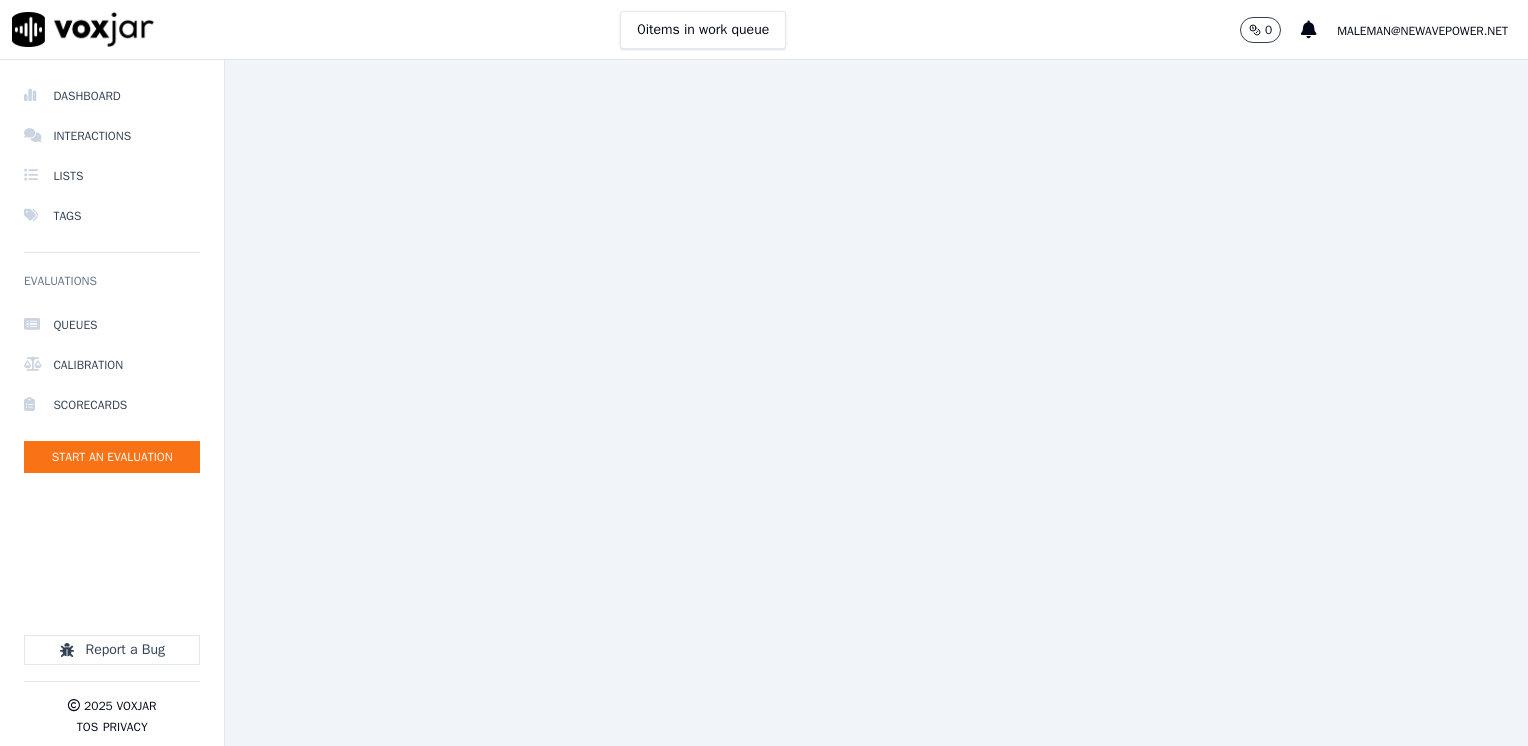 scroll, scrollTop: 0, scrollLeft: 0, axis: both 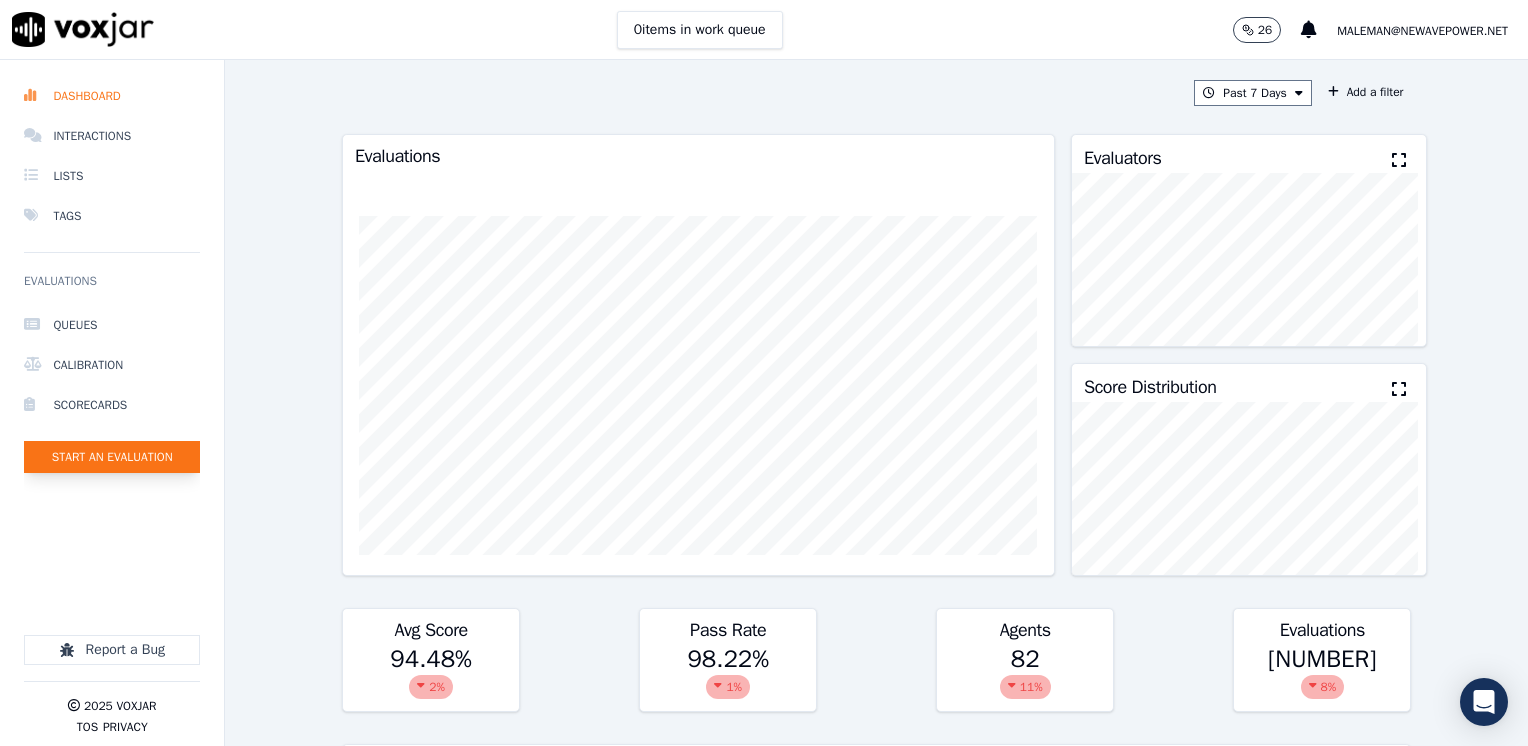 click on "Start an Evaluation" 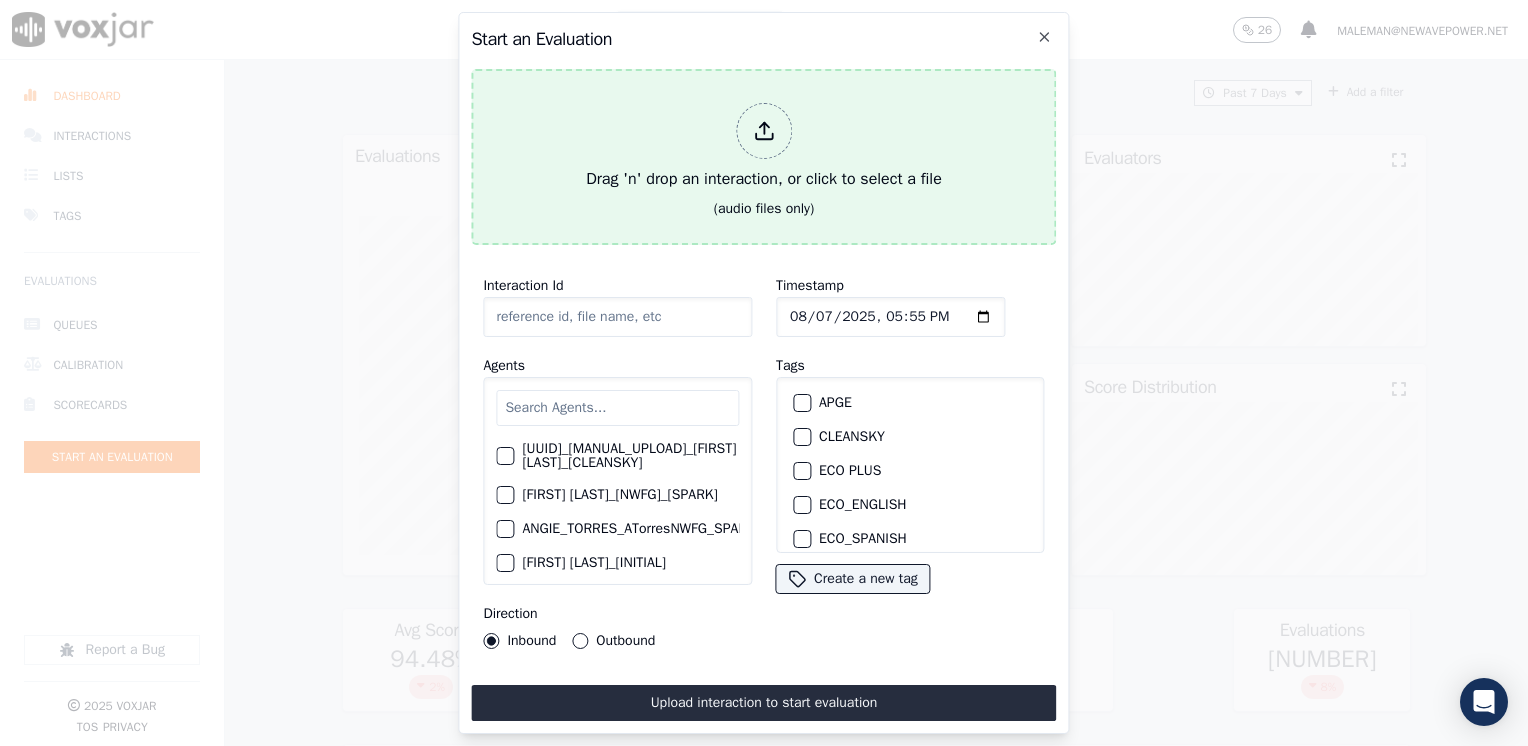 click 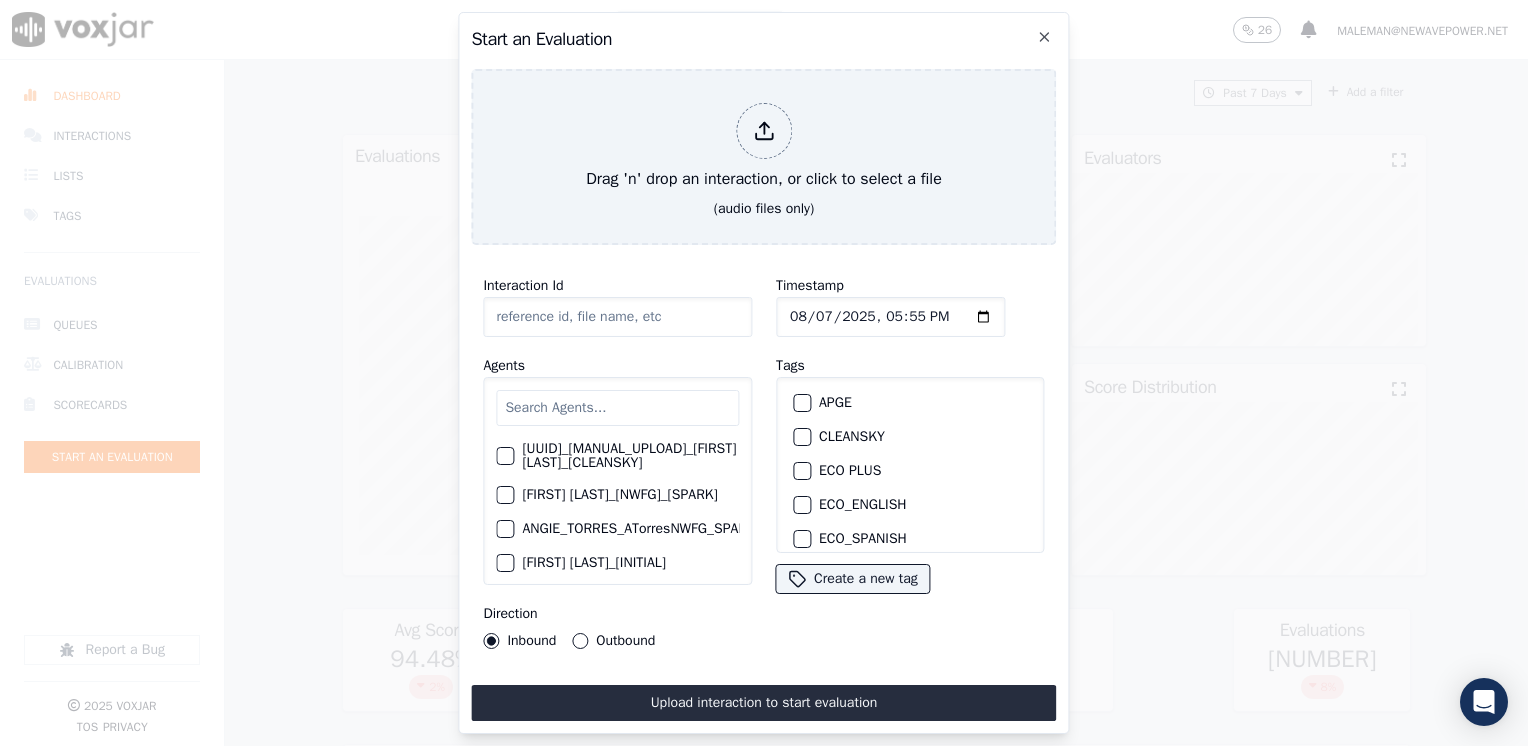 type on "20250806-110243_[PHONE]-[FIRST] [LAST] all.mp3" 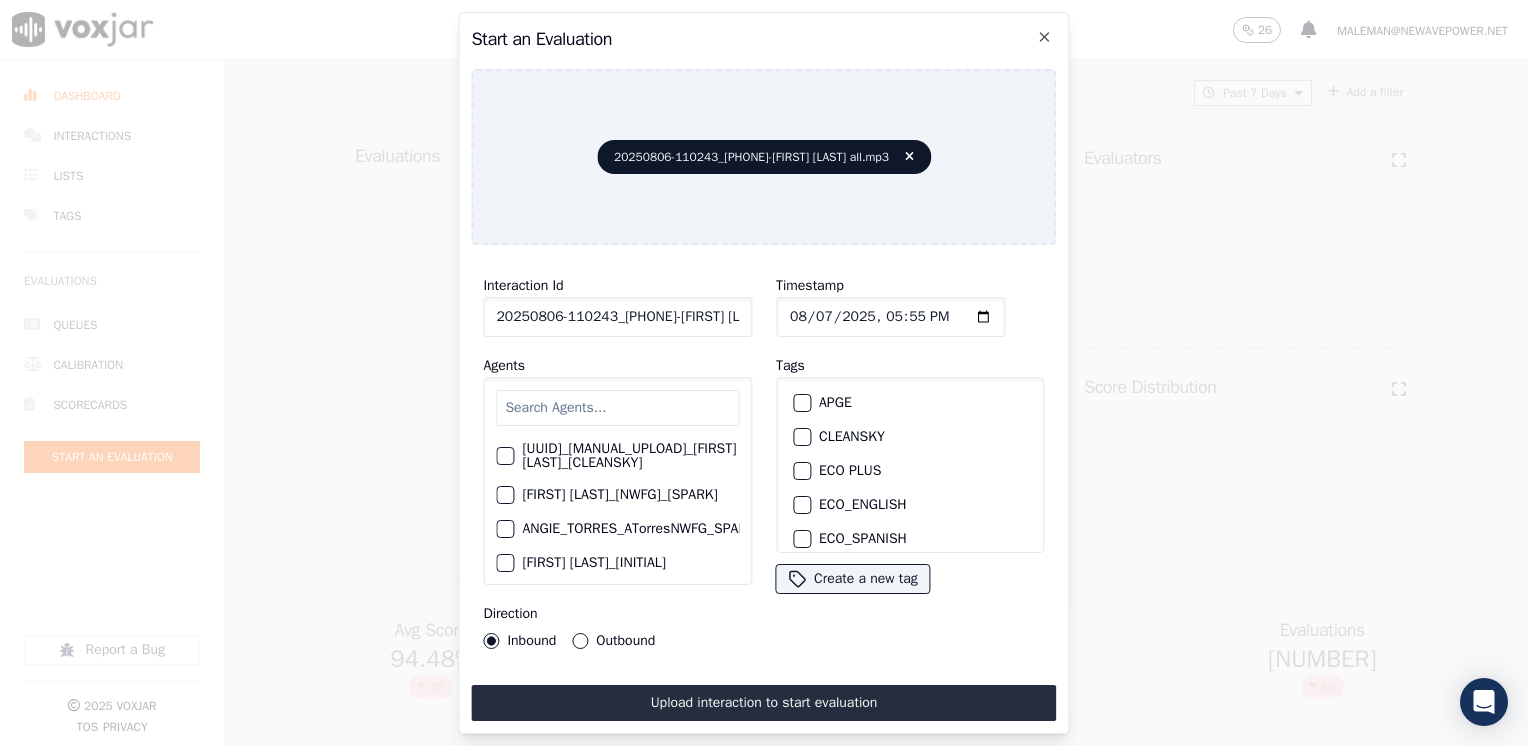 click at bounding box center [617, 408] 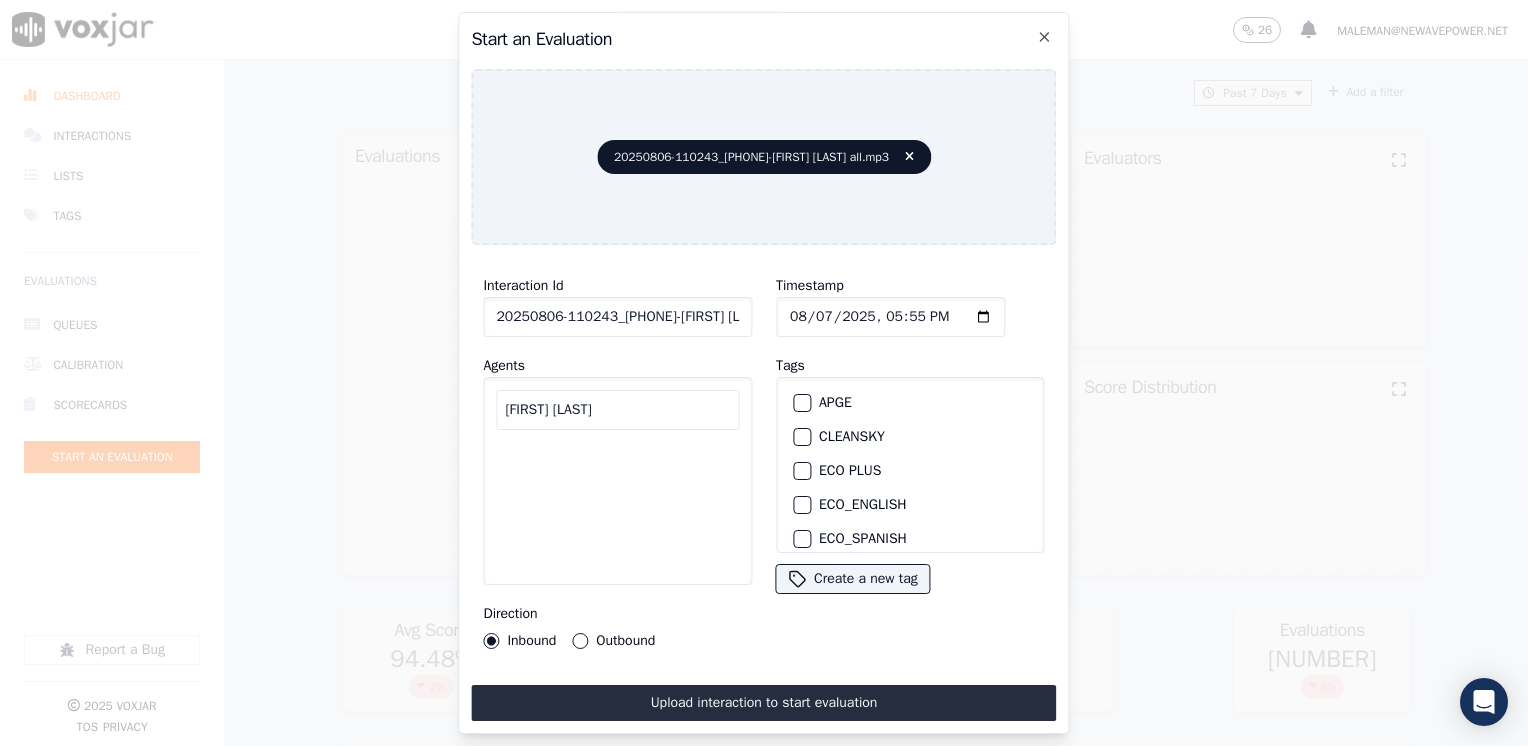 type on "[FIRST] [LAST]" 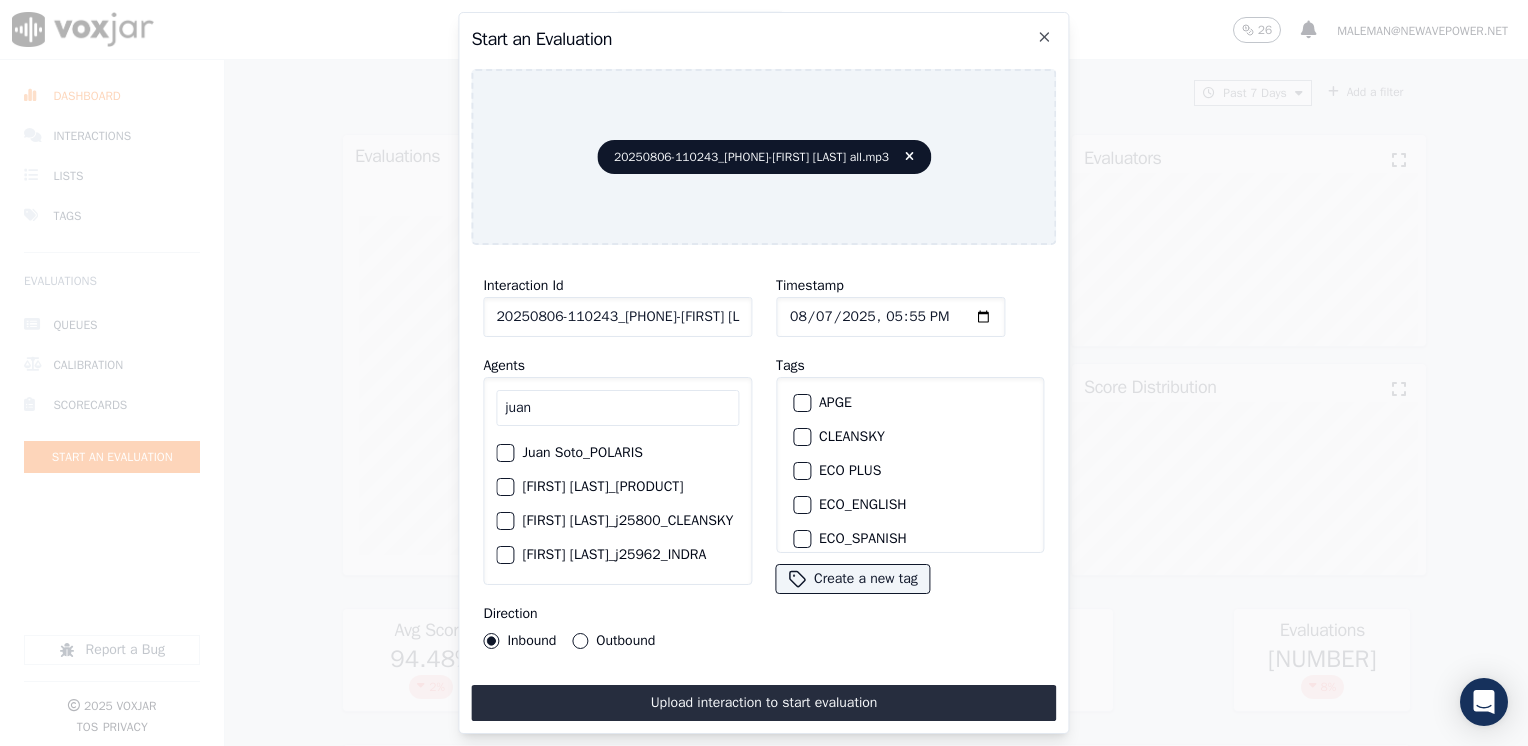 scroll, scrollTop: 0, scrollLeft: 0, axis: both 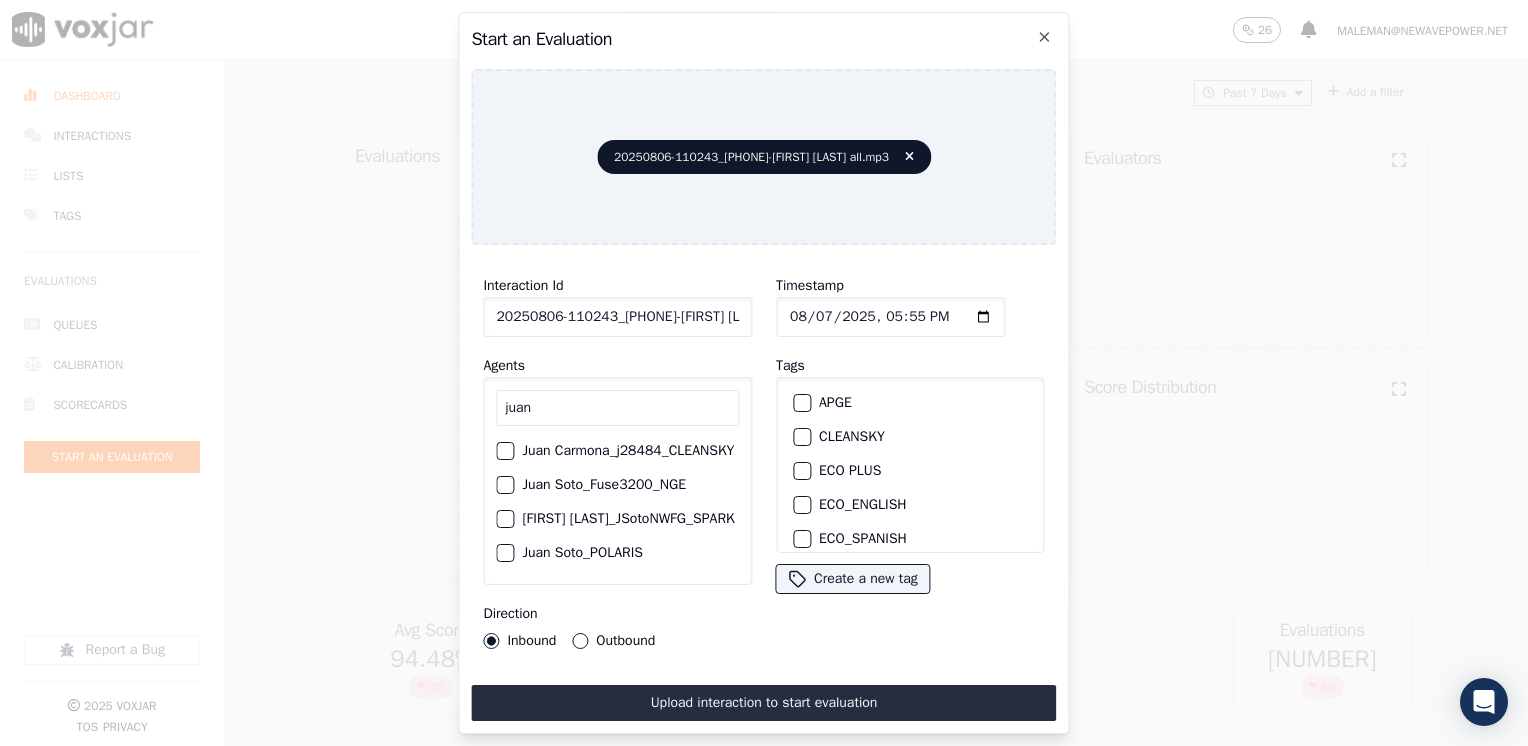 type on "juan" 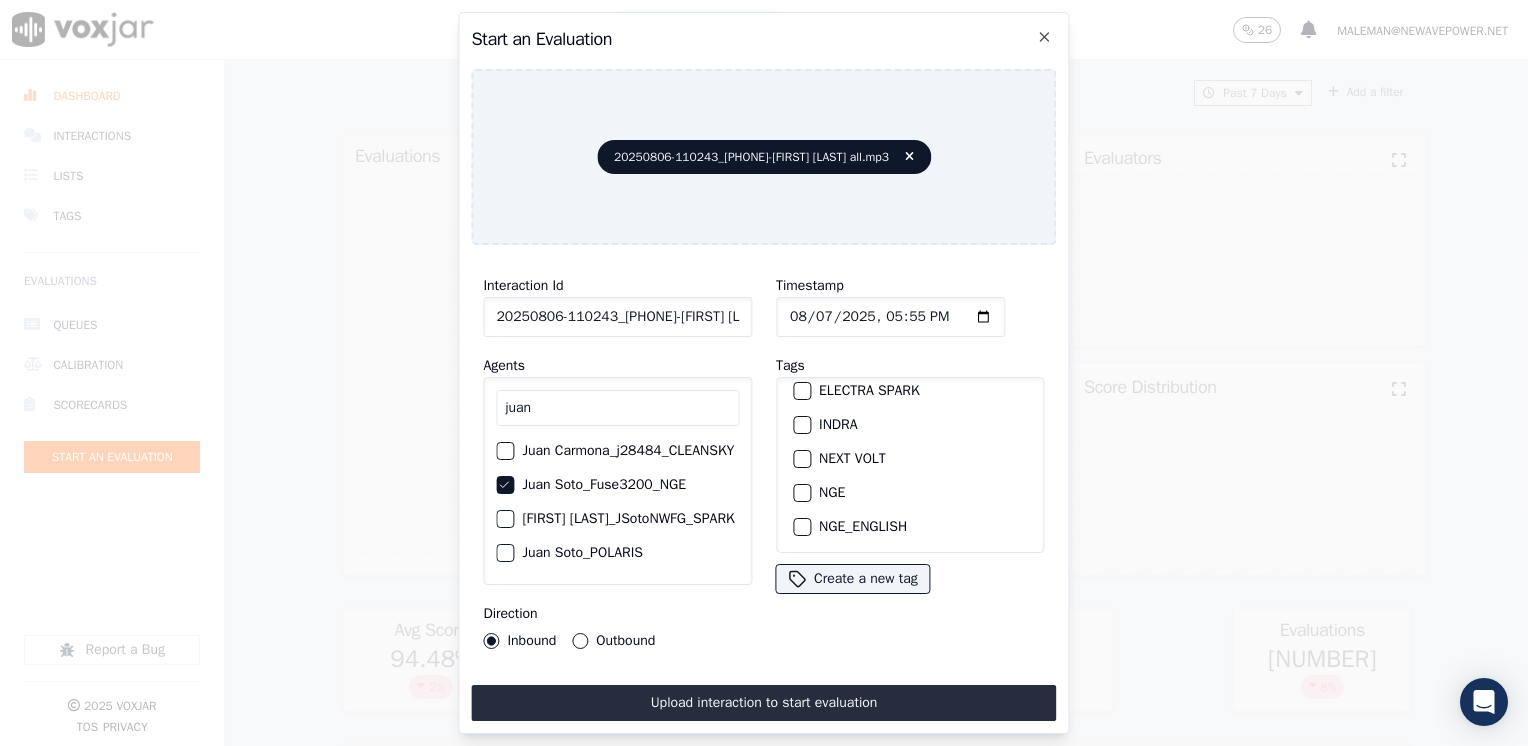 scroll, scrollTop: 300, scrollLeft: 0, axis: vertical 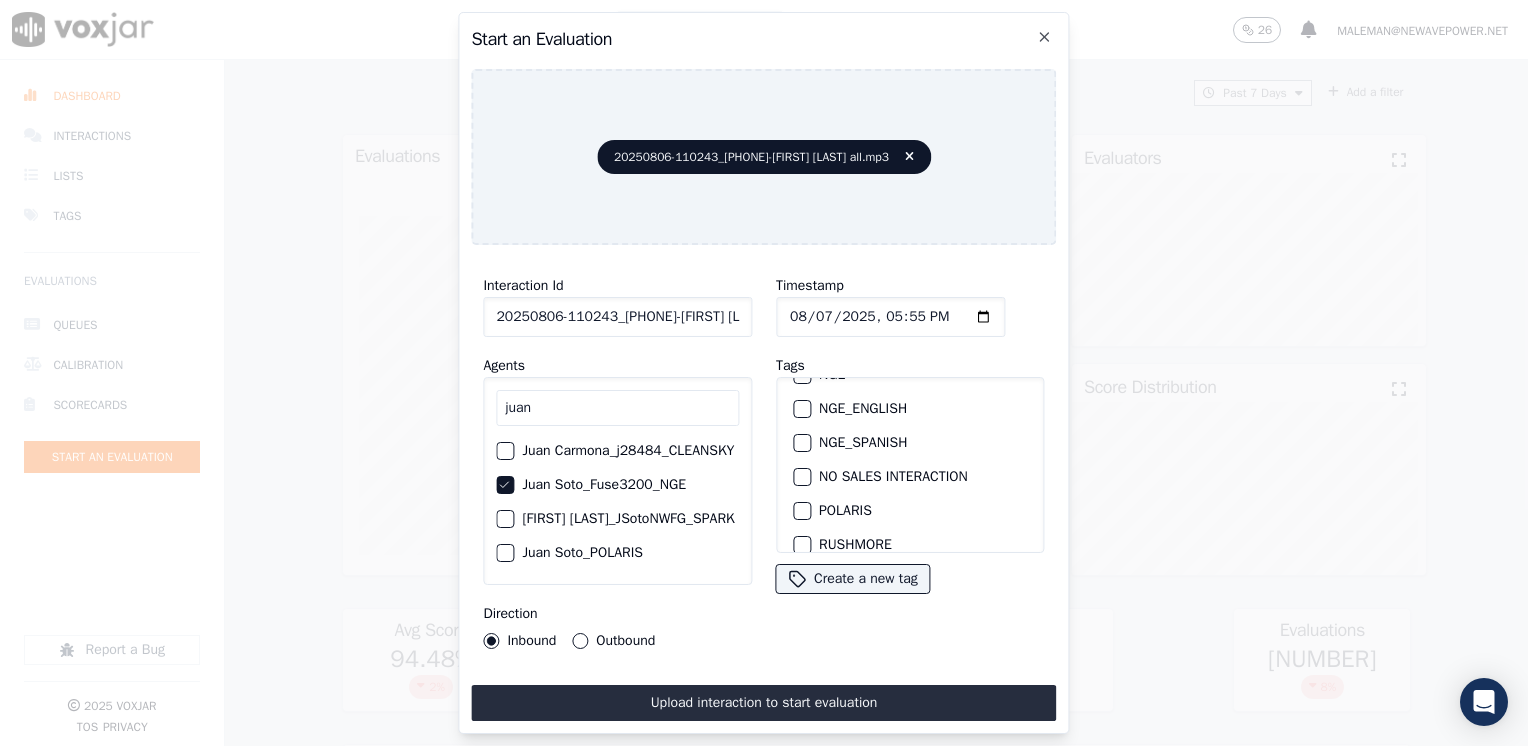 click on "NGE_ENGLISH" at bounding box center (910, 409) 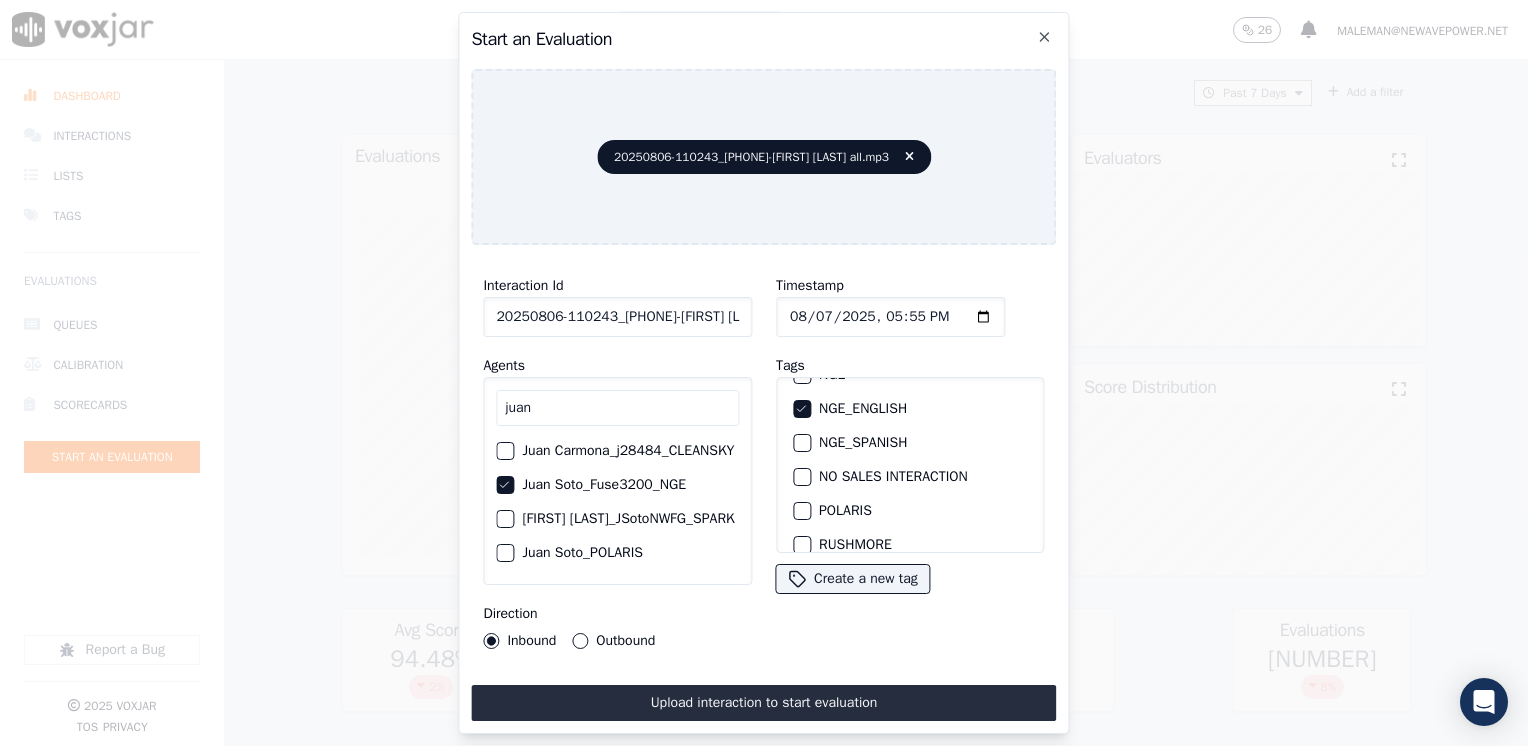 click on "Timestamp" 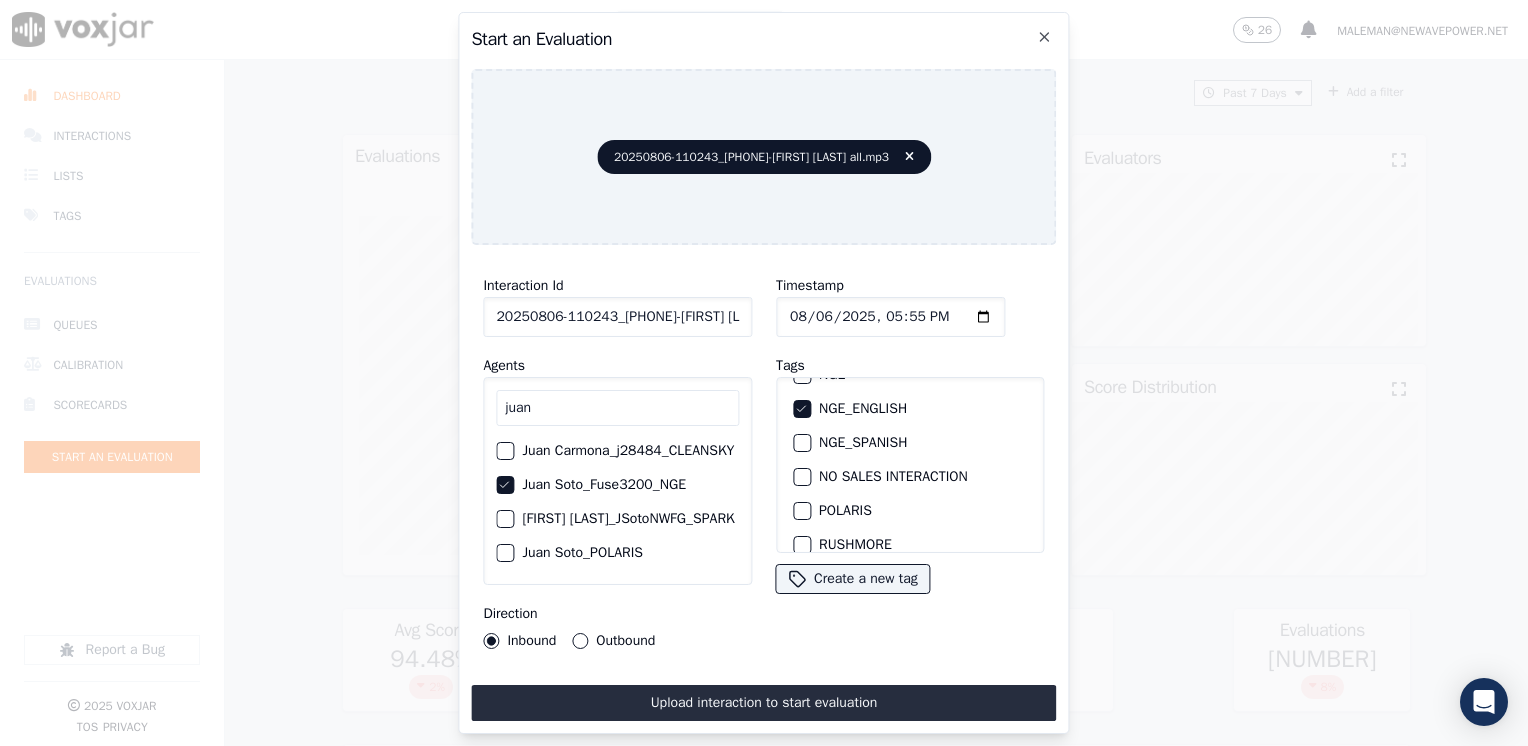type on "2025-08-06T17:55" 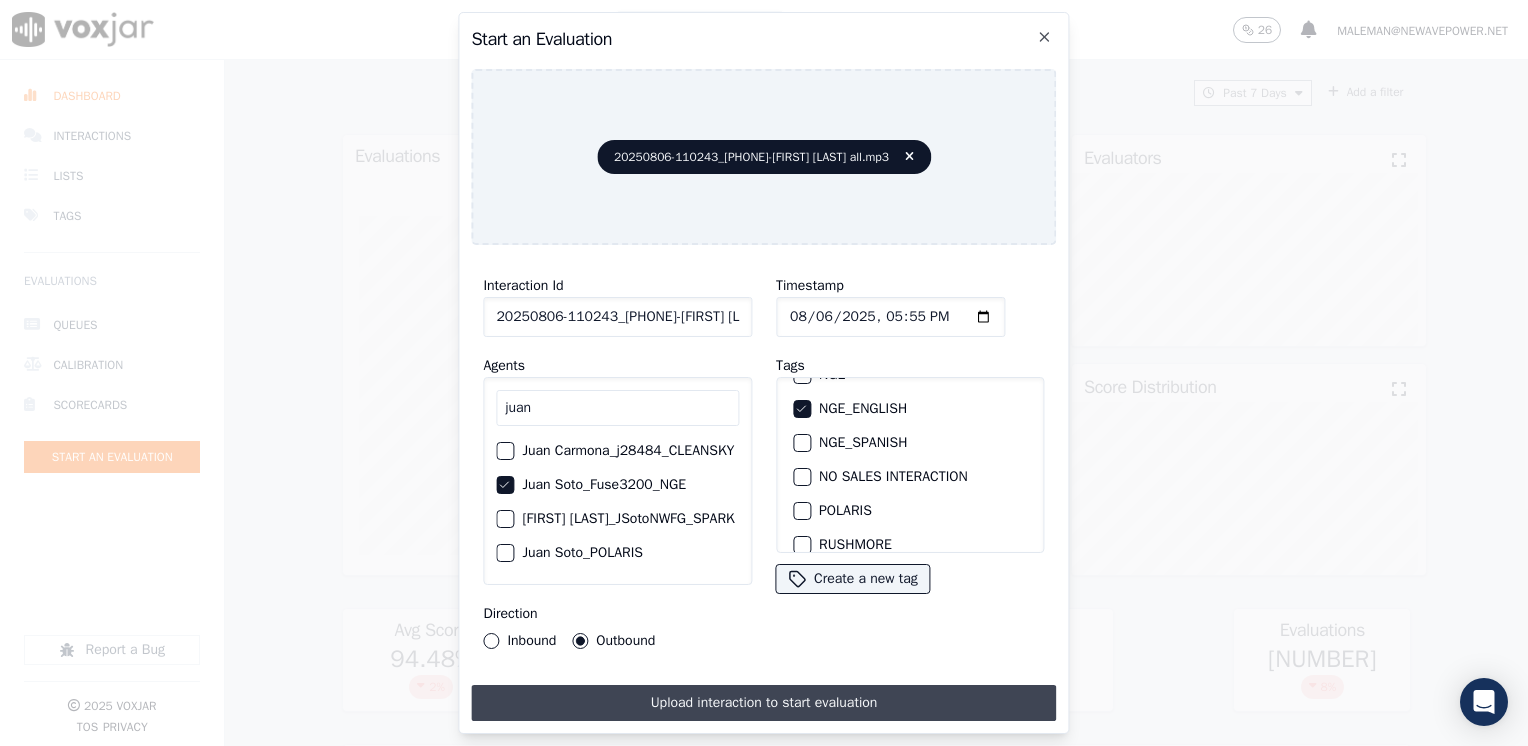 click on "Upload interaction to start evaluation" at bounding box center (763, 703) 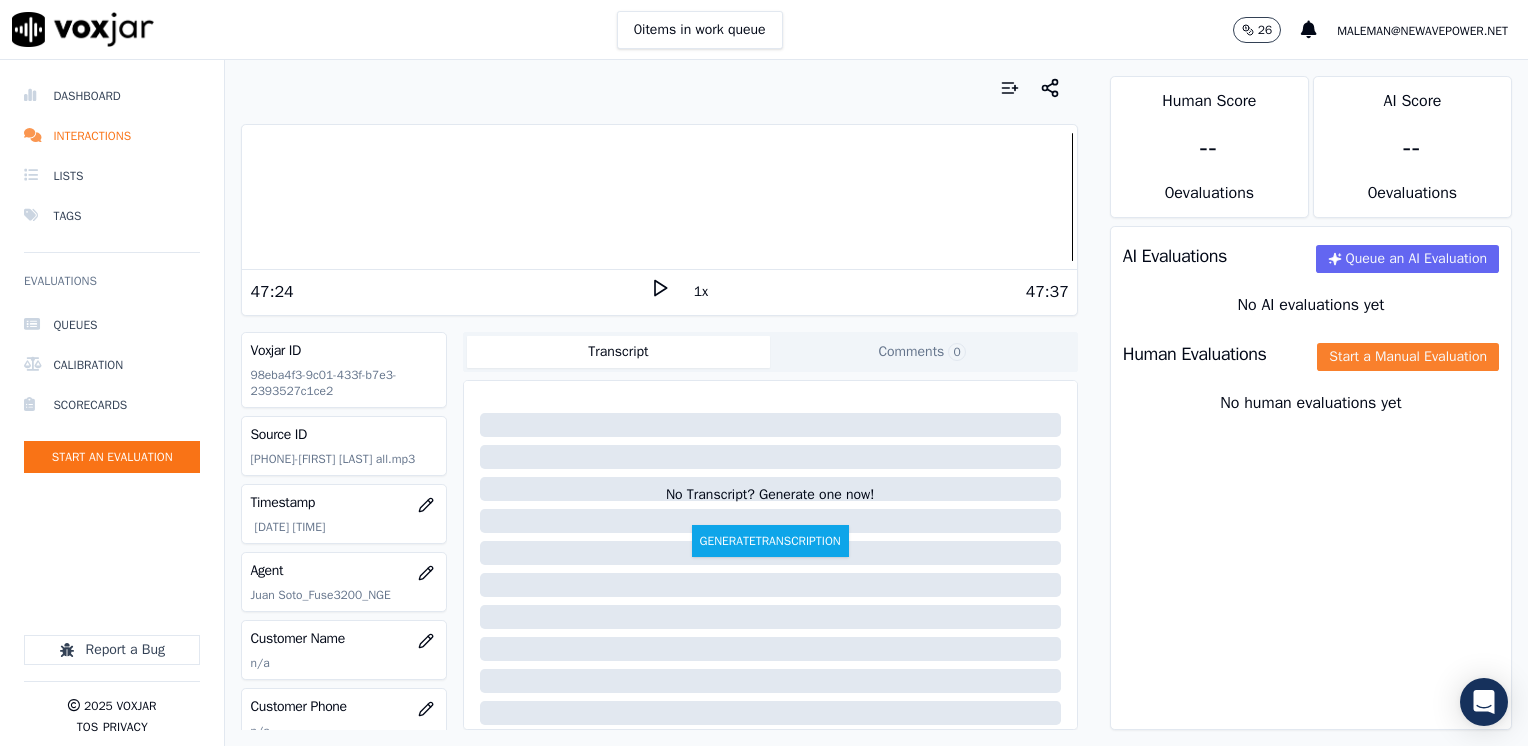 click on "Start a Manual Evaluation" 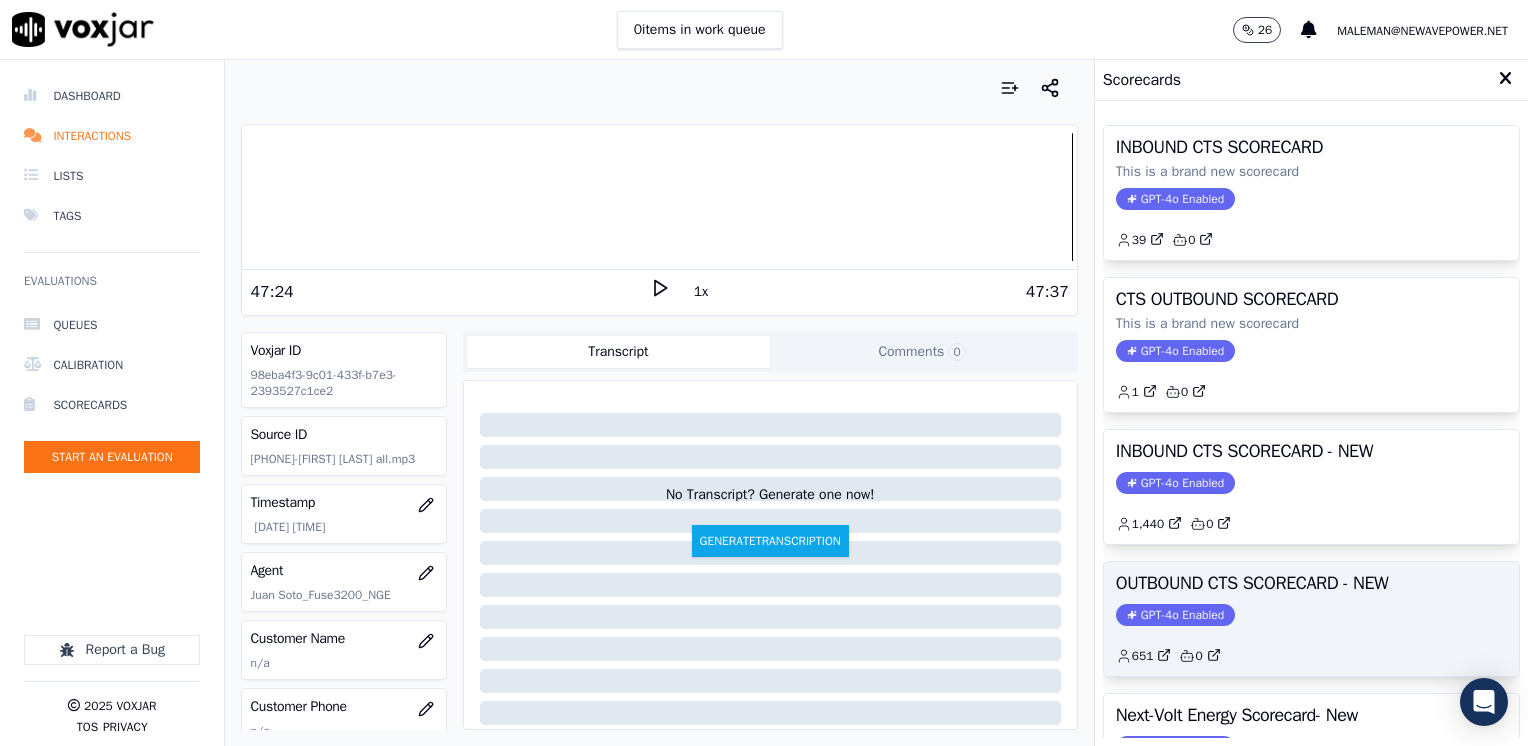 click on "GPT-4o Enabled" at bounding box center [1175, 615] 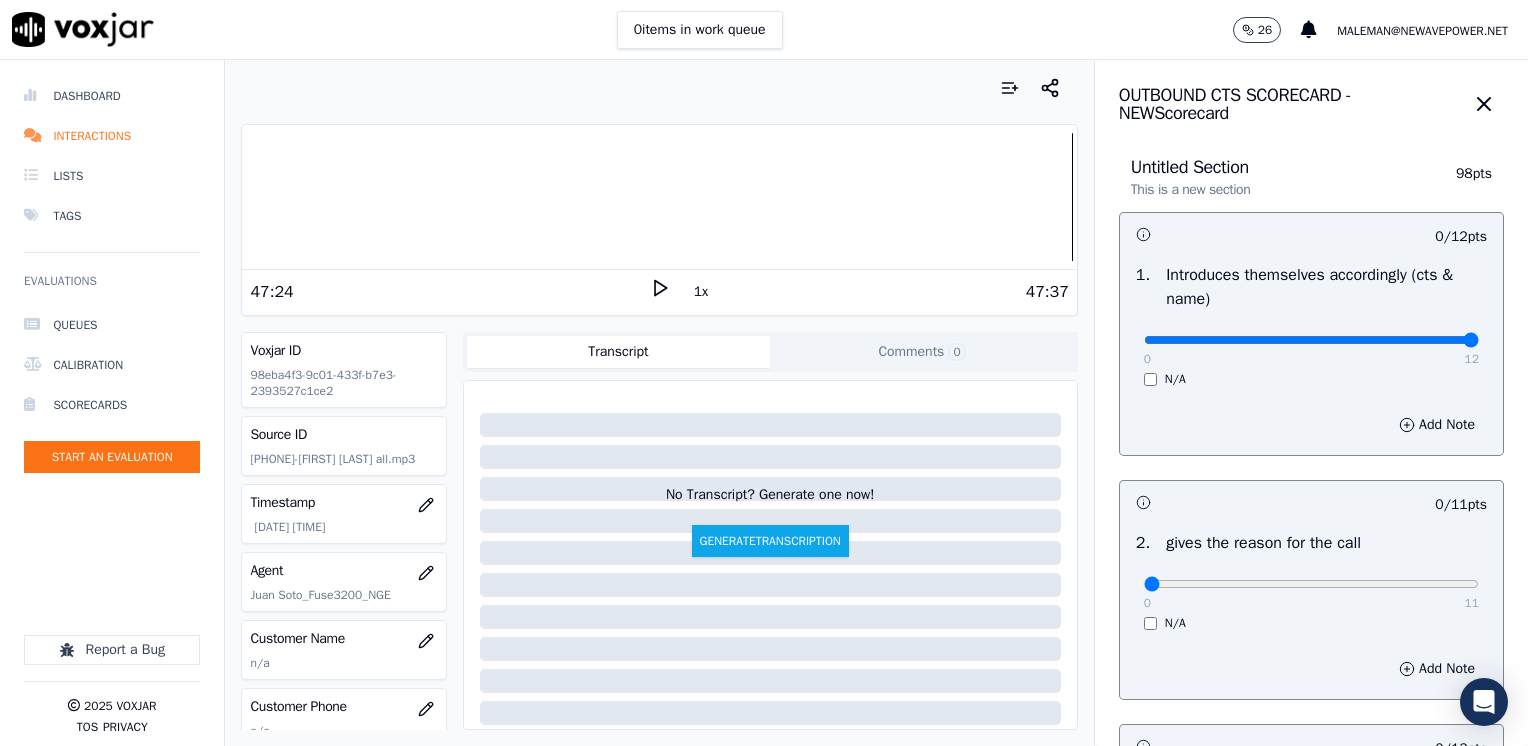 drag, startPoint x: 1127, startPoint y: 342, endPoint x: 1531, endPoint y: 348, distance: 404.04456 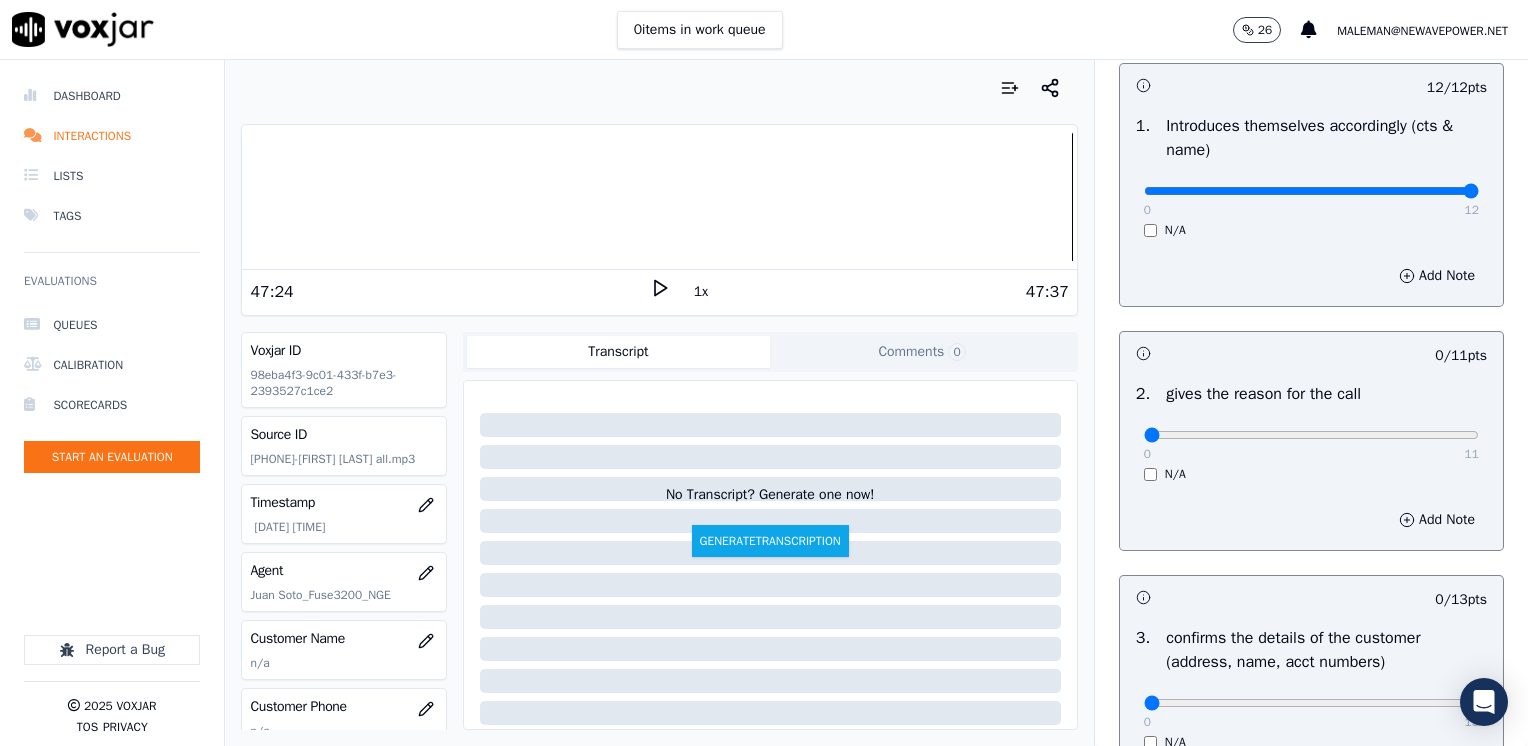 scroll, scrollTop: 200, scrollLeft: 0, axis: vertical 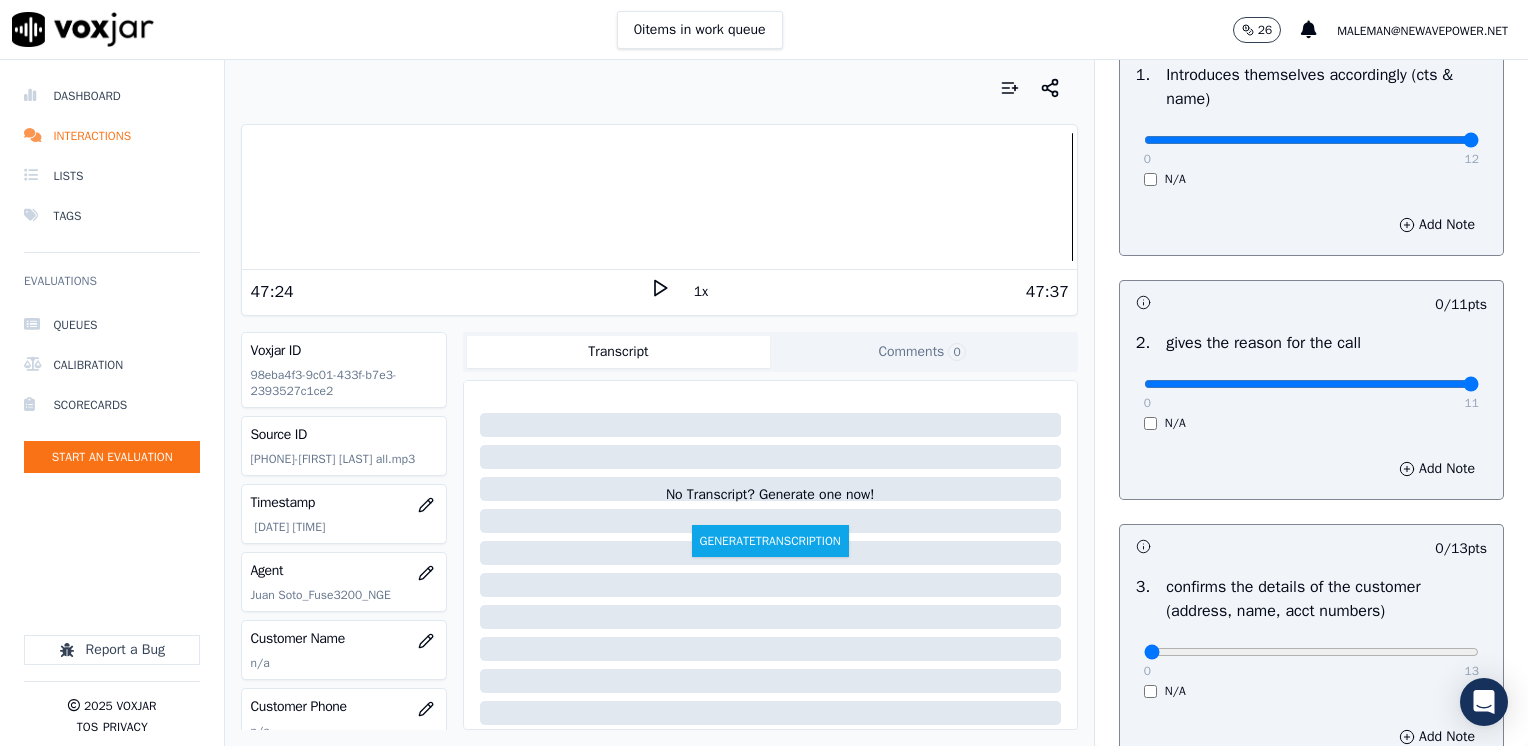 drag, startPoint x: 1135, startPoint y: 385, endPoint x: 1527, endPoint y: 462, distance: 399.49094 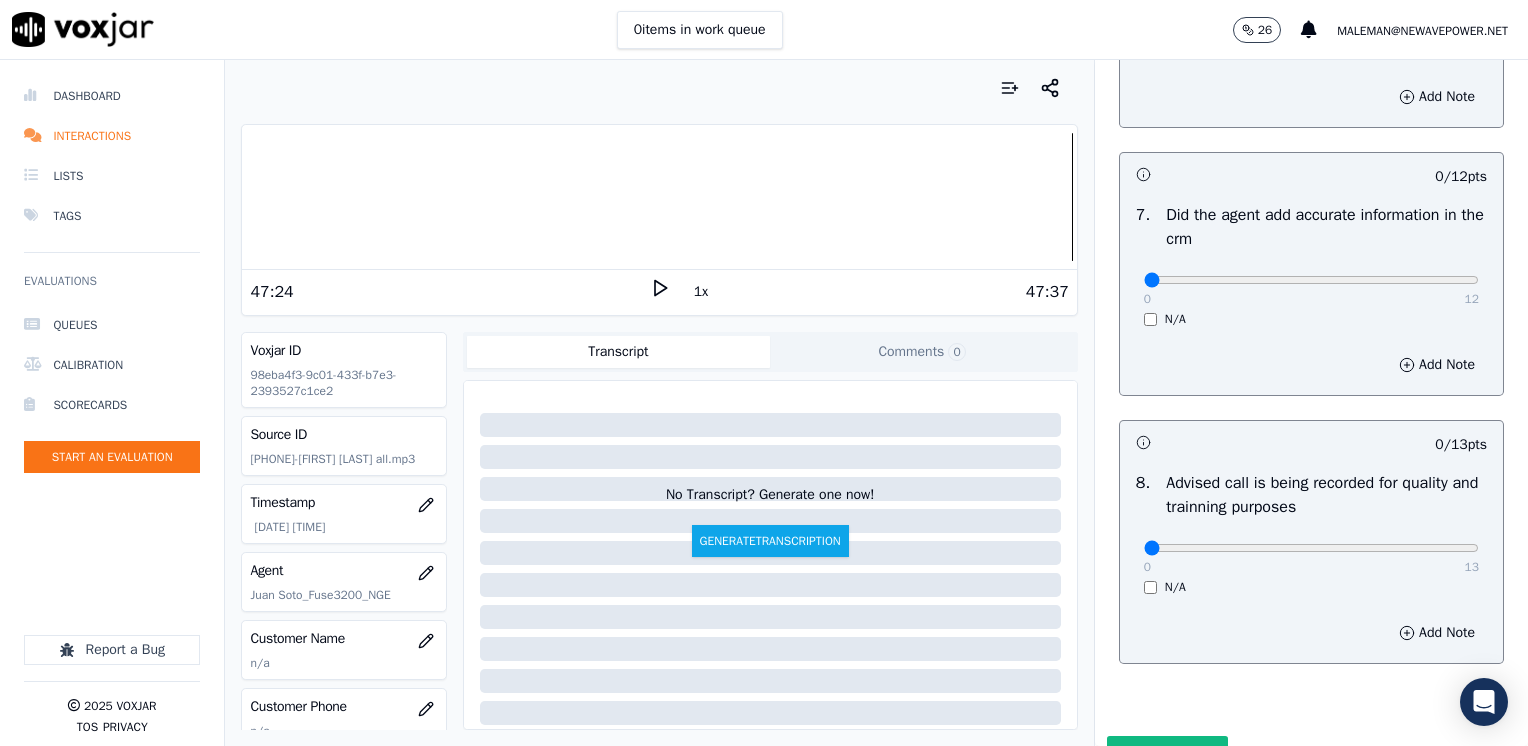 scroll, scrollTop: 1748, scrollLeft: 0, axis: vertical 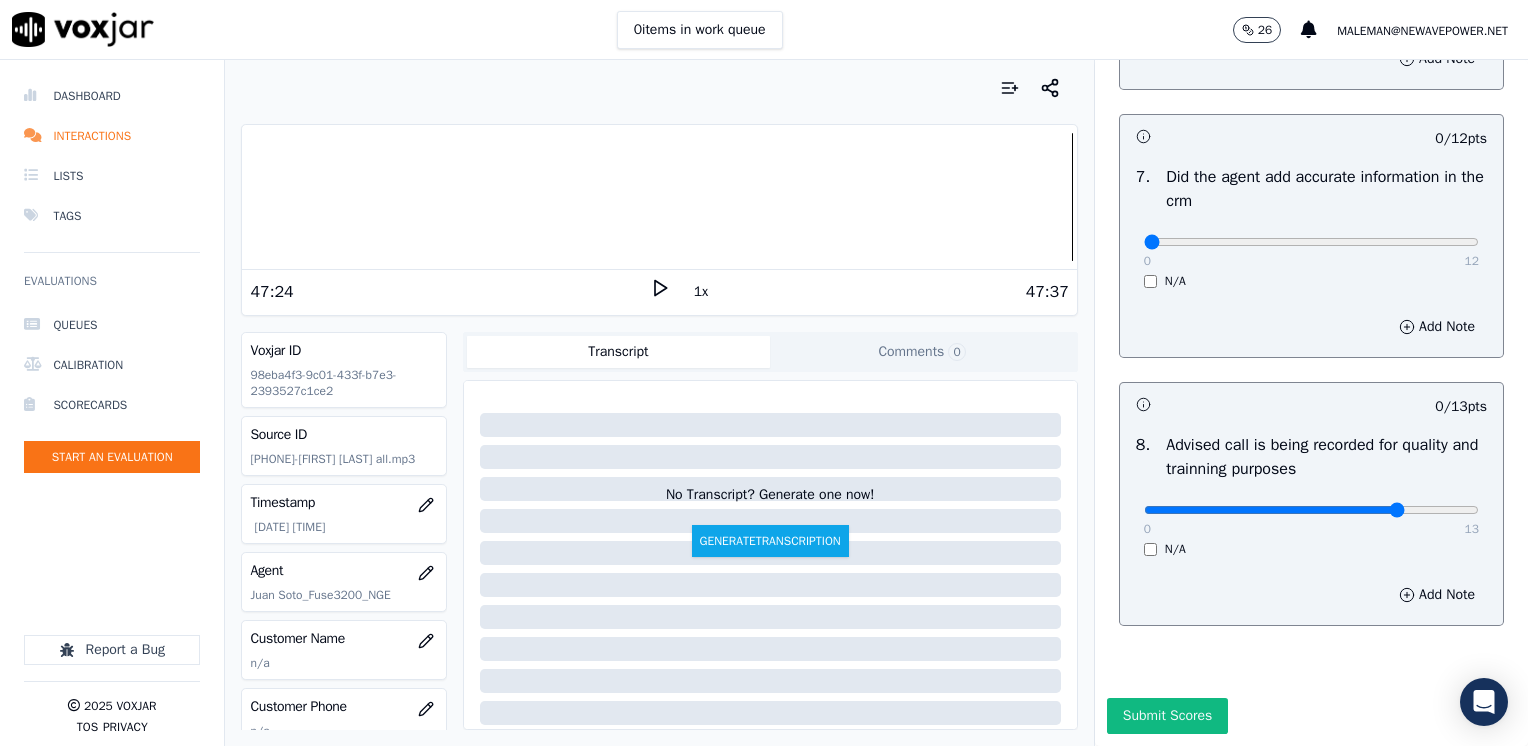 type on "10" 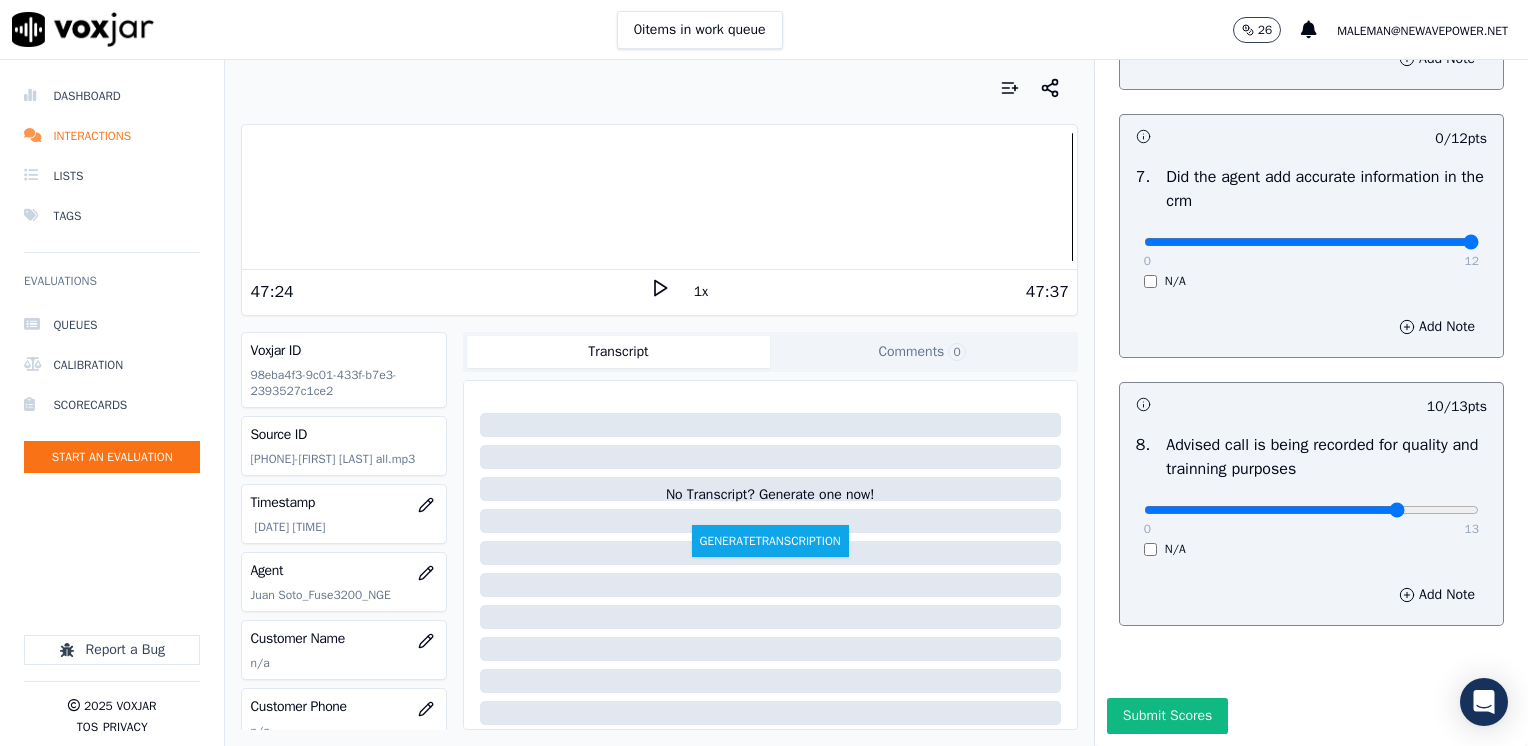 drag, startPoint x: 1132, startPoint y: 190, endPoint x: 1531, endPoint y: 259, distance: 404.9222 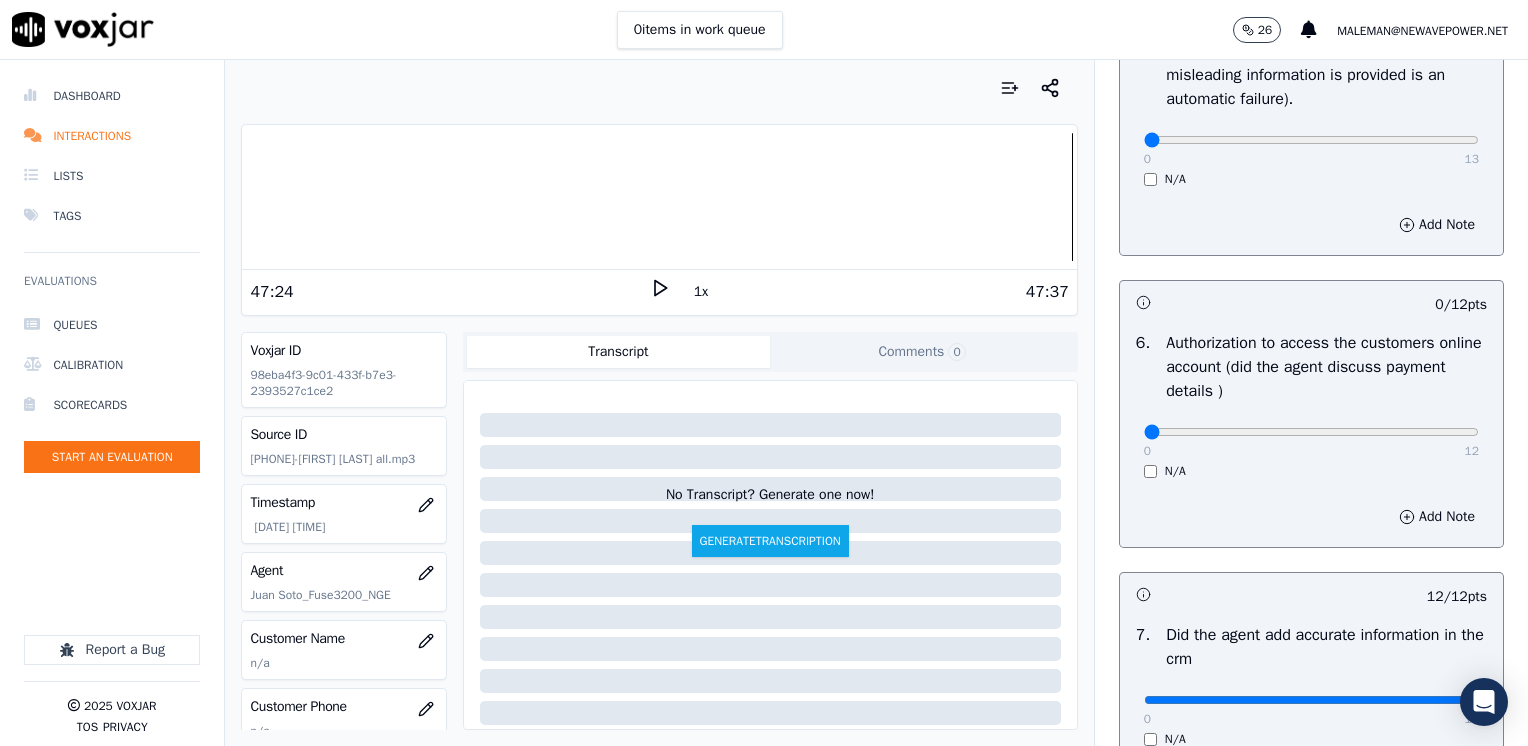 scroll, scrollTop: 1248, scrollLeft: 0, axis: vertical 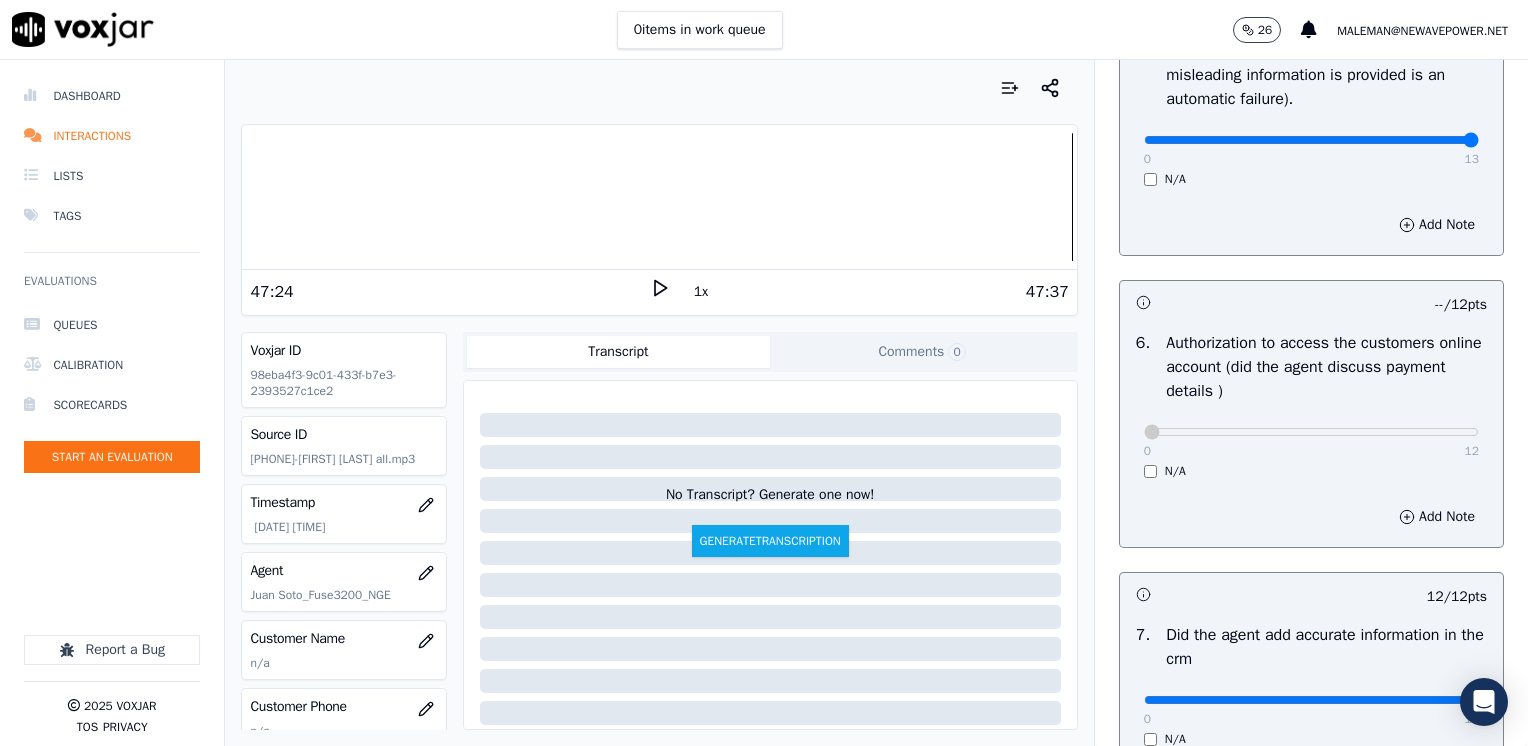 drag, startPoint x: 1132, startPoint y: 142, endPoint x: 1480, endPoint y: 241, distance: 361.80795 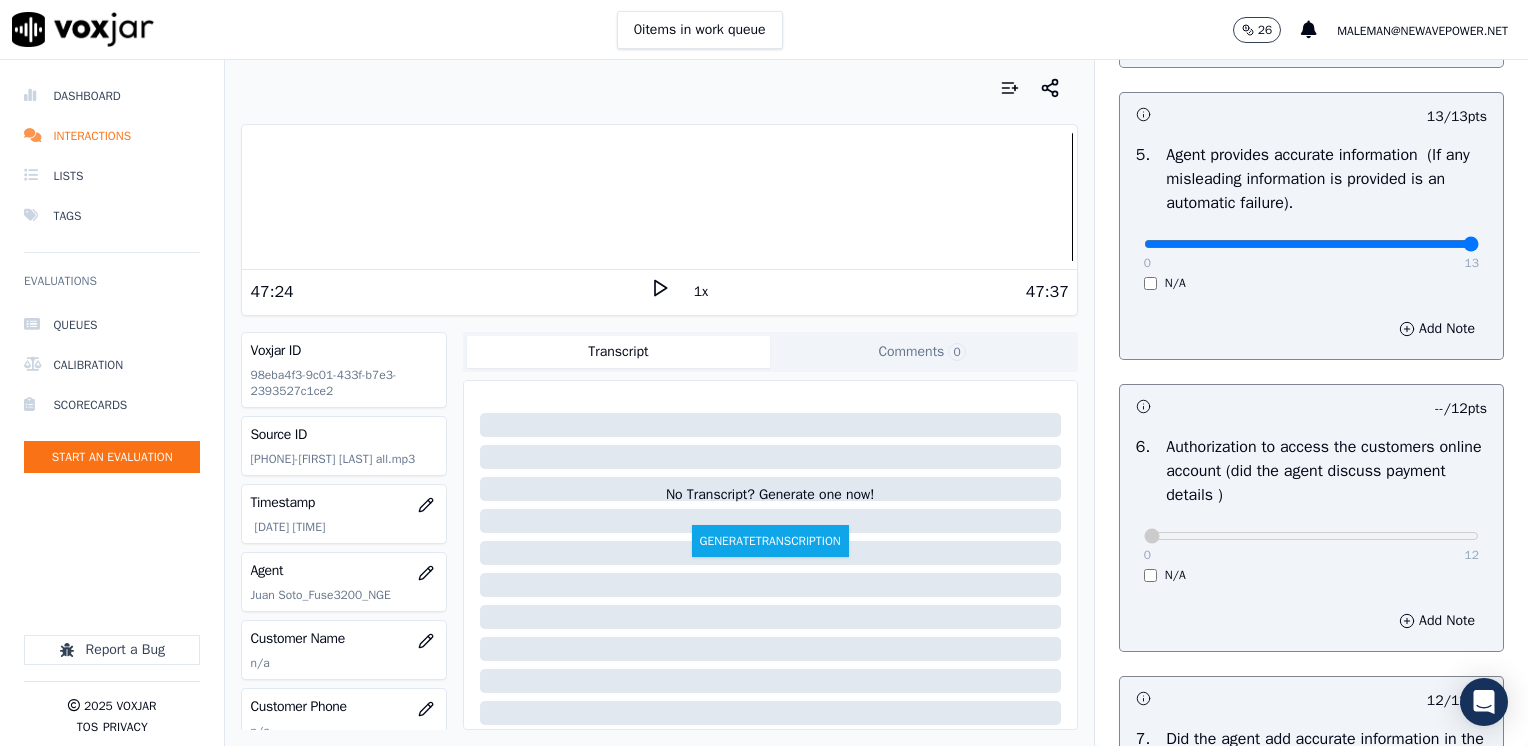 scroll, scrollTop: 948, scrollLeft: 0, axis: vertical 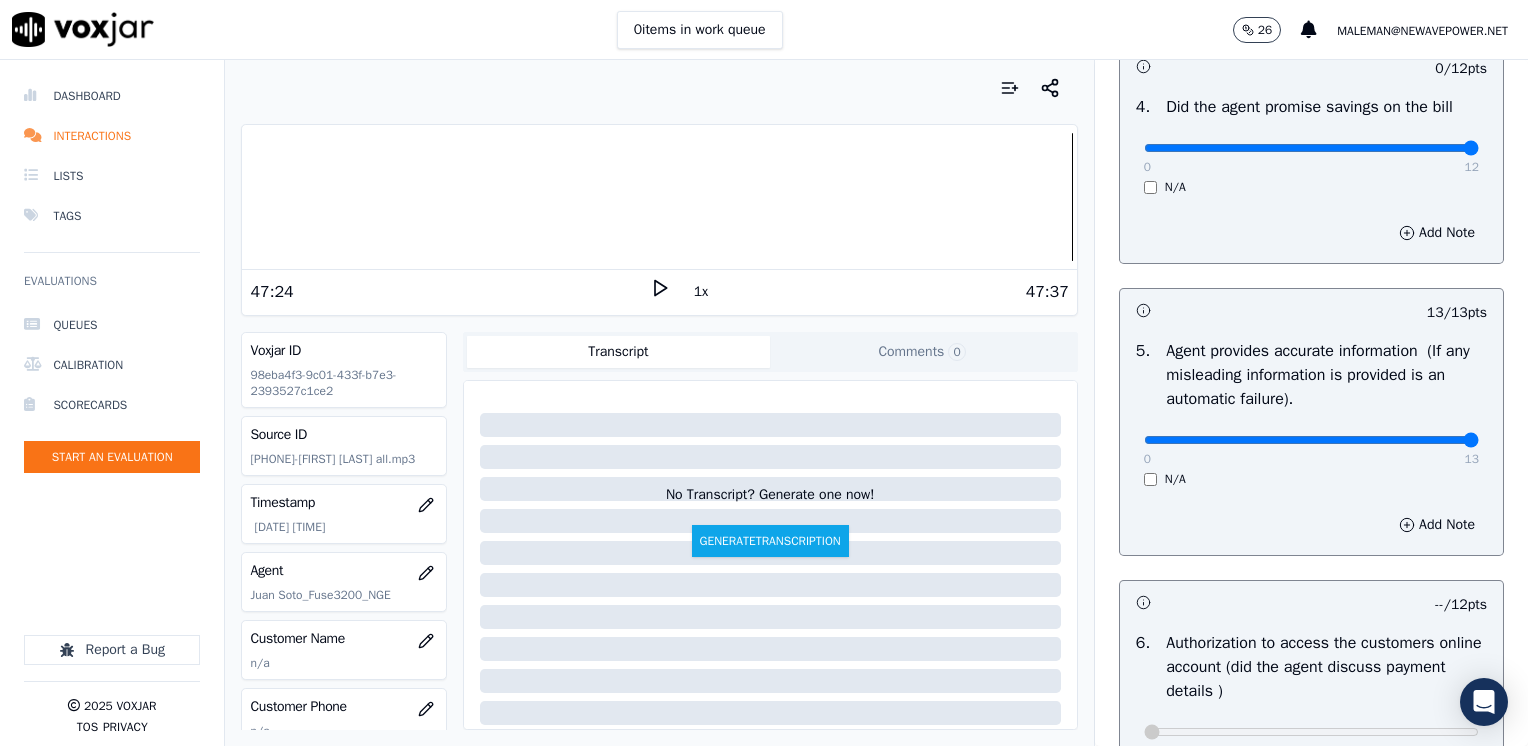 drag, startPoint x: 1133, startPoint y: 146, endPoint x: 1531, endPoint y: 202, distance: 401.92038 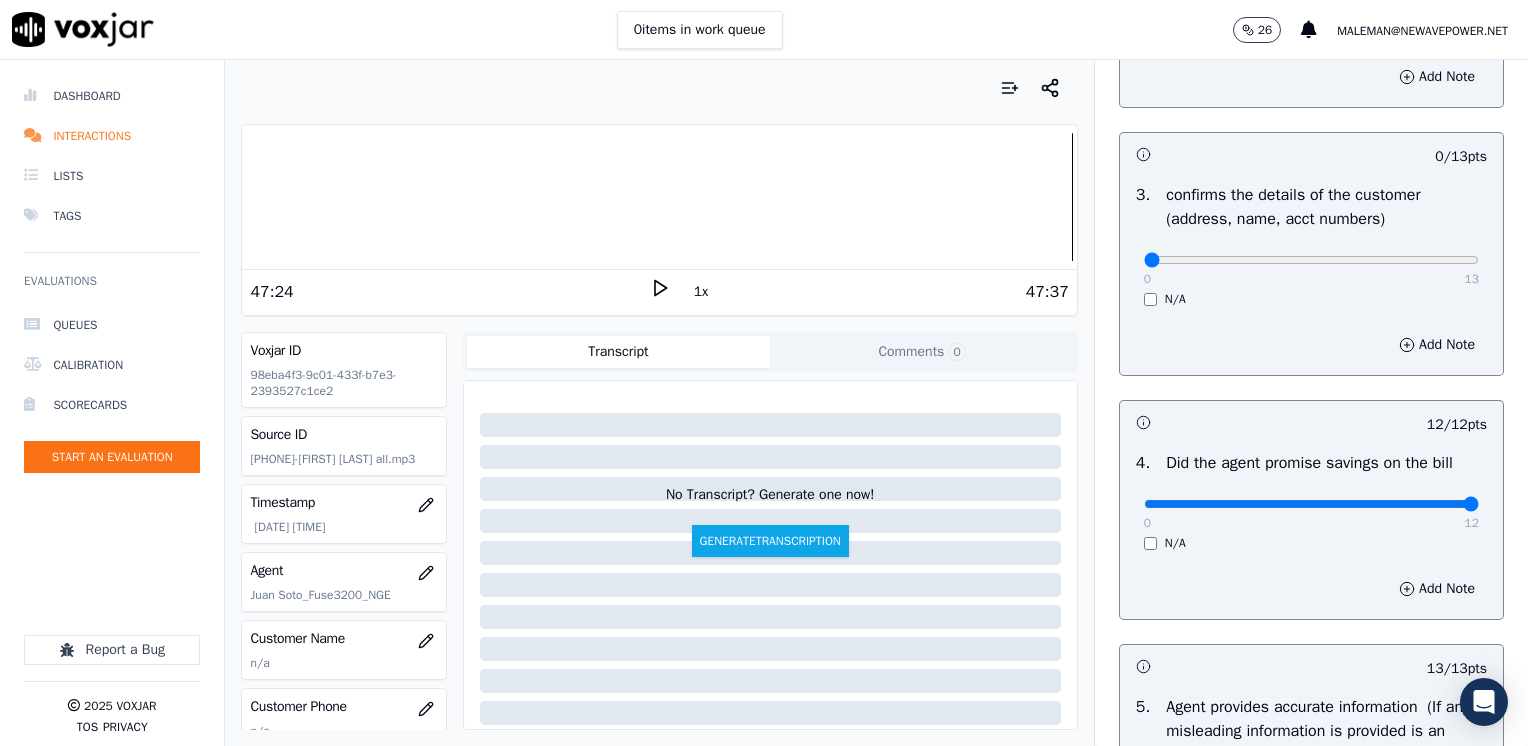 scroll, scrollTop: 448, scrollLeft: 0, axis: vertical 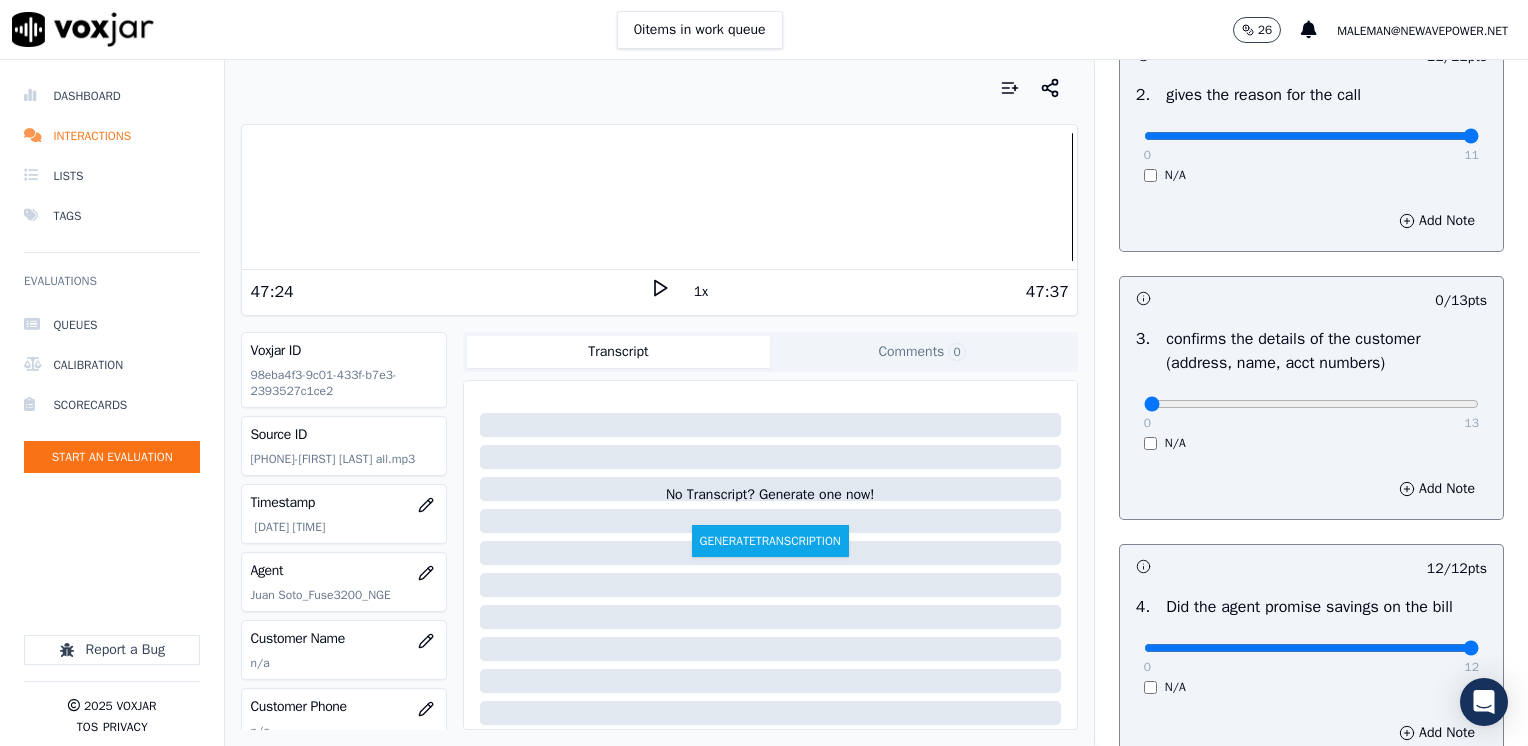 click on "0   13" at bounding box center [1311, 403] 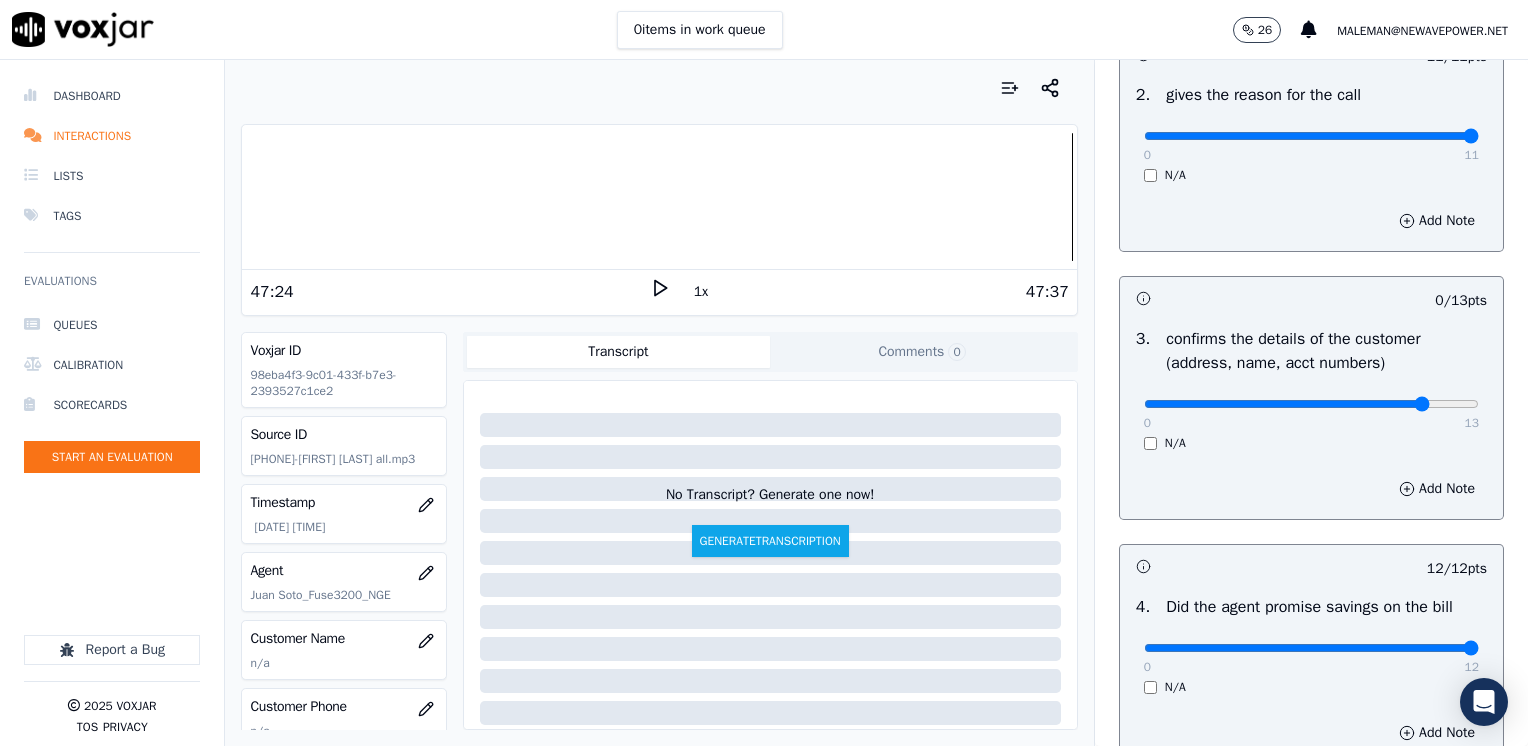 type on "11" 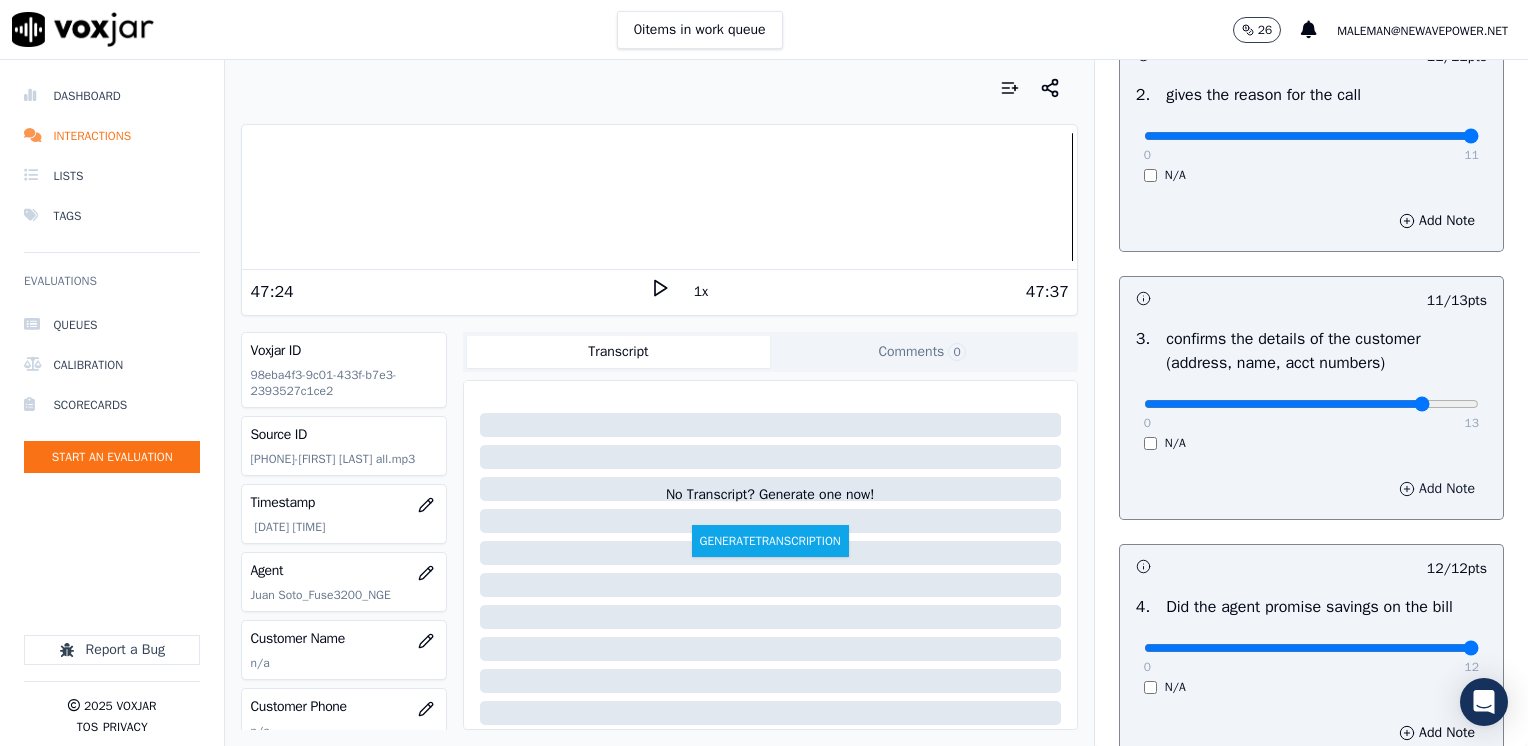 click on "Add Note" at bounding box center (1437, 489) 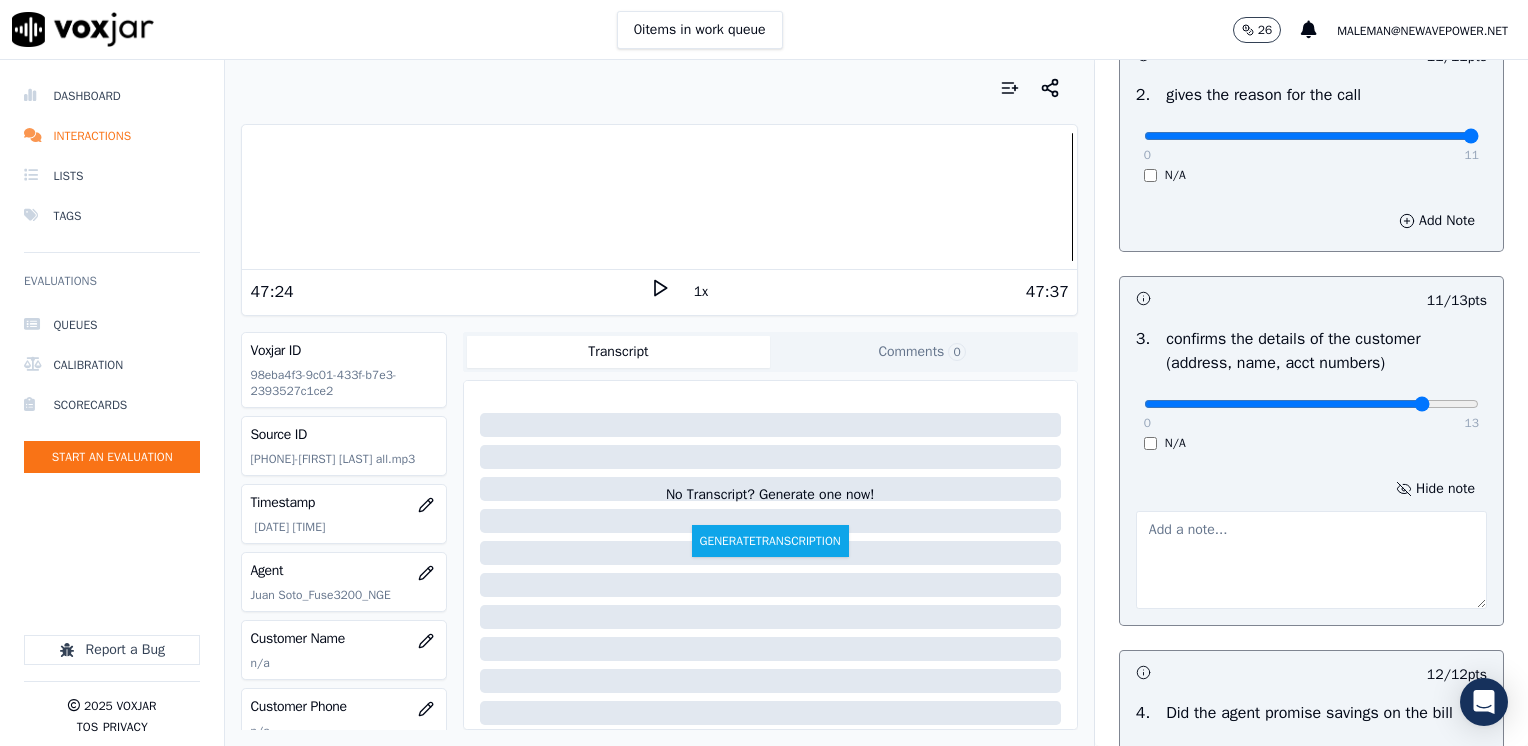 click at bounding box center (1311, 560) 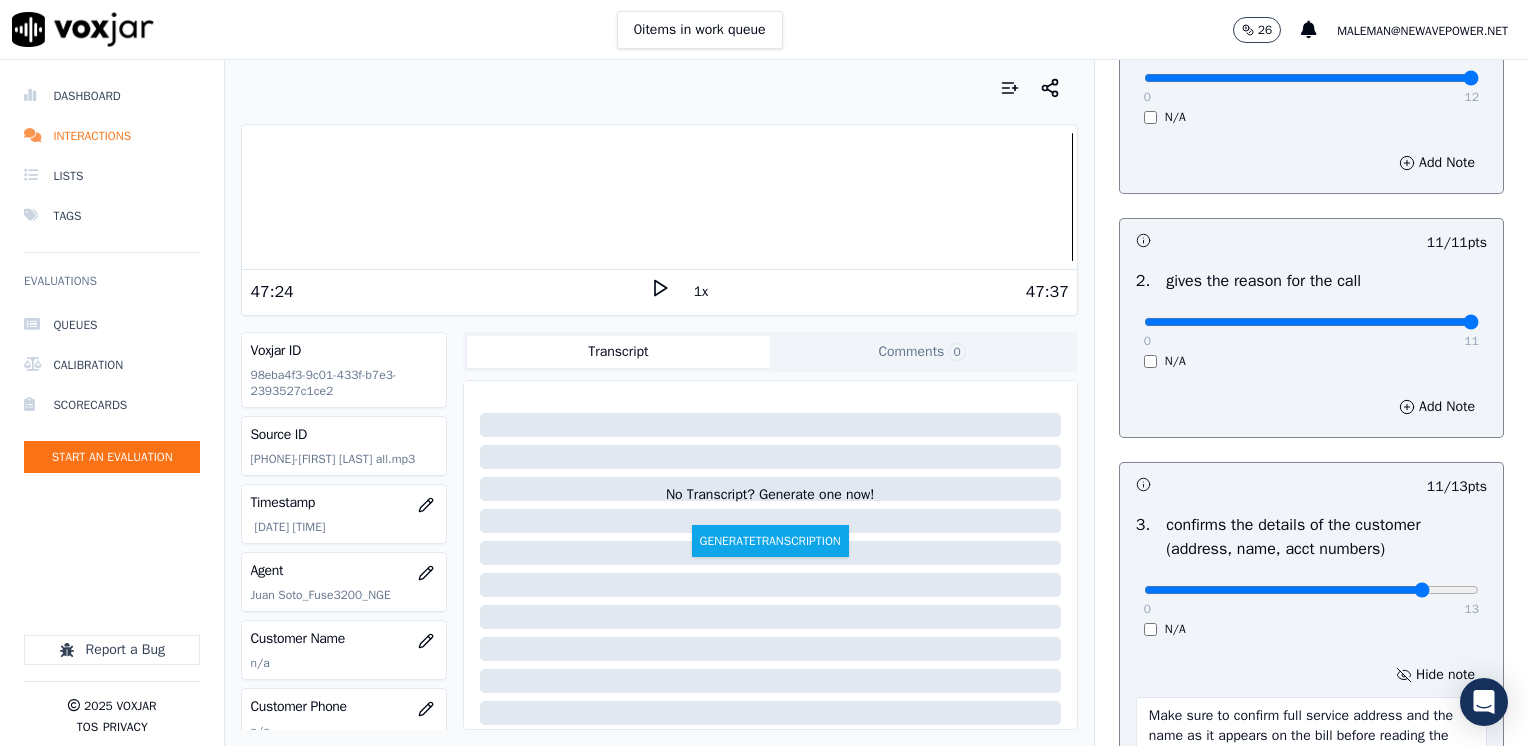 scroll, scrollTop: 0, scrollLeft: 0, axis: both 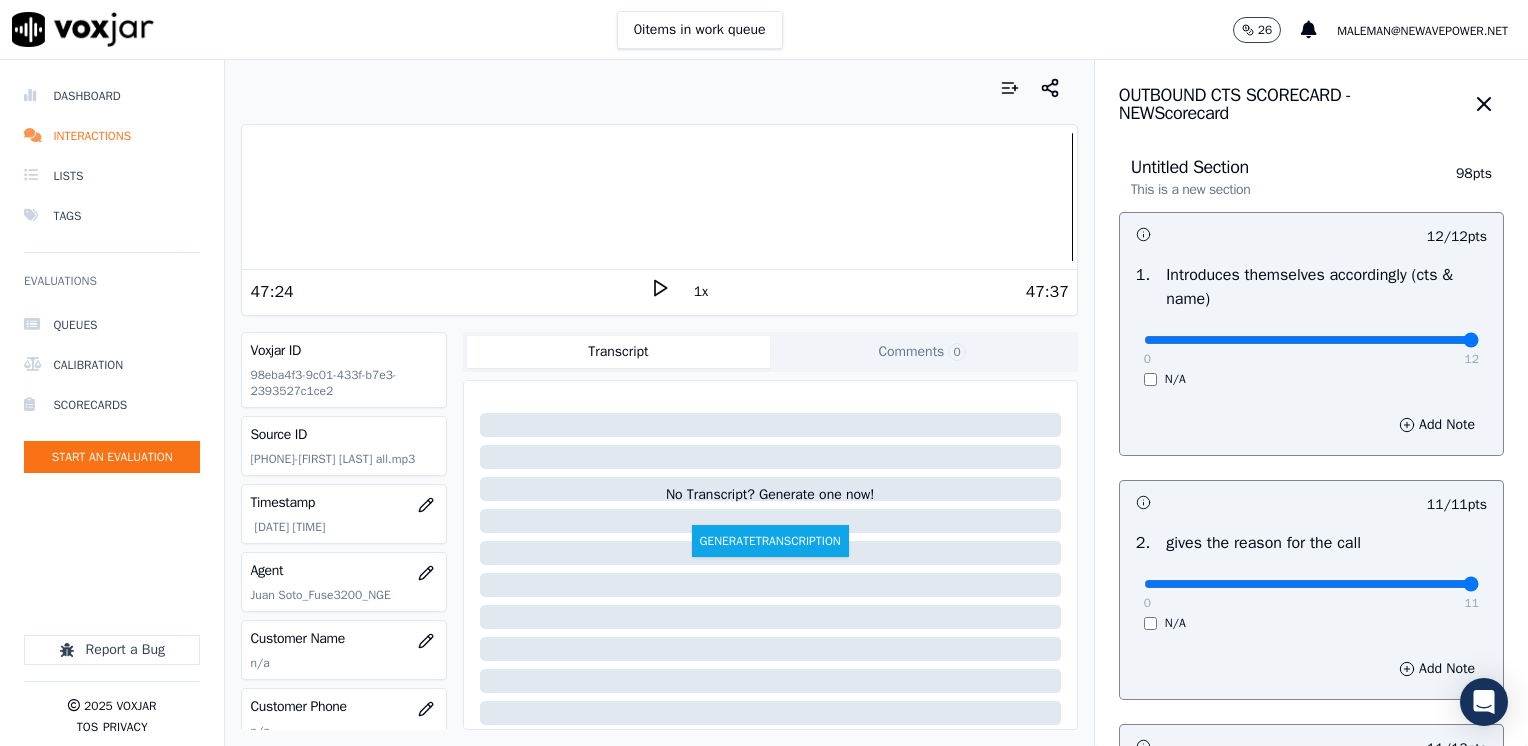type on "Make sure to confirm full service address and the name as it appears on the bill before reading the script" 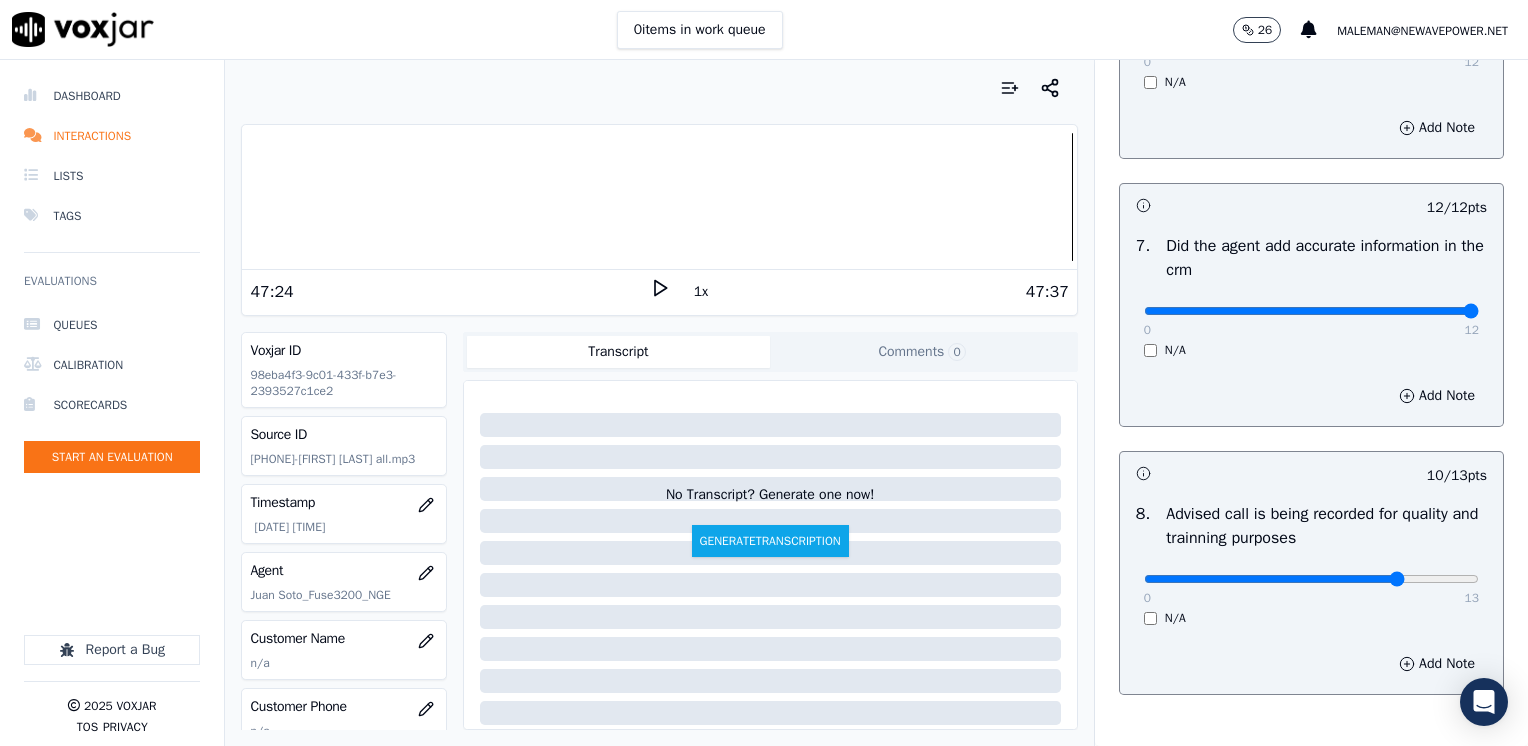 scroll, scrollTop: 1853, scrollLeft: 0, axis: vertical 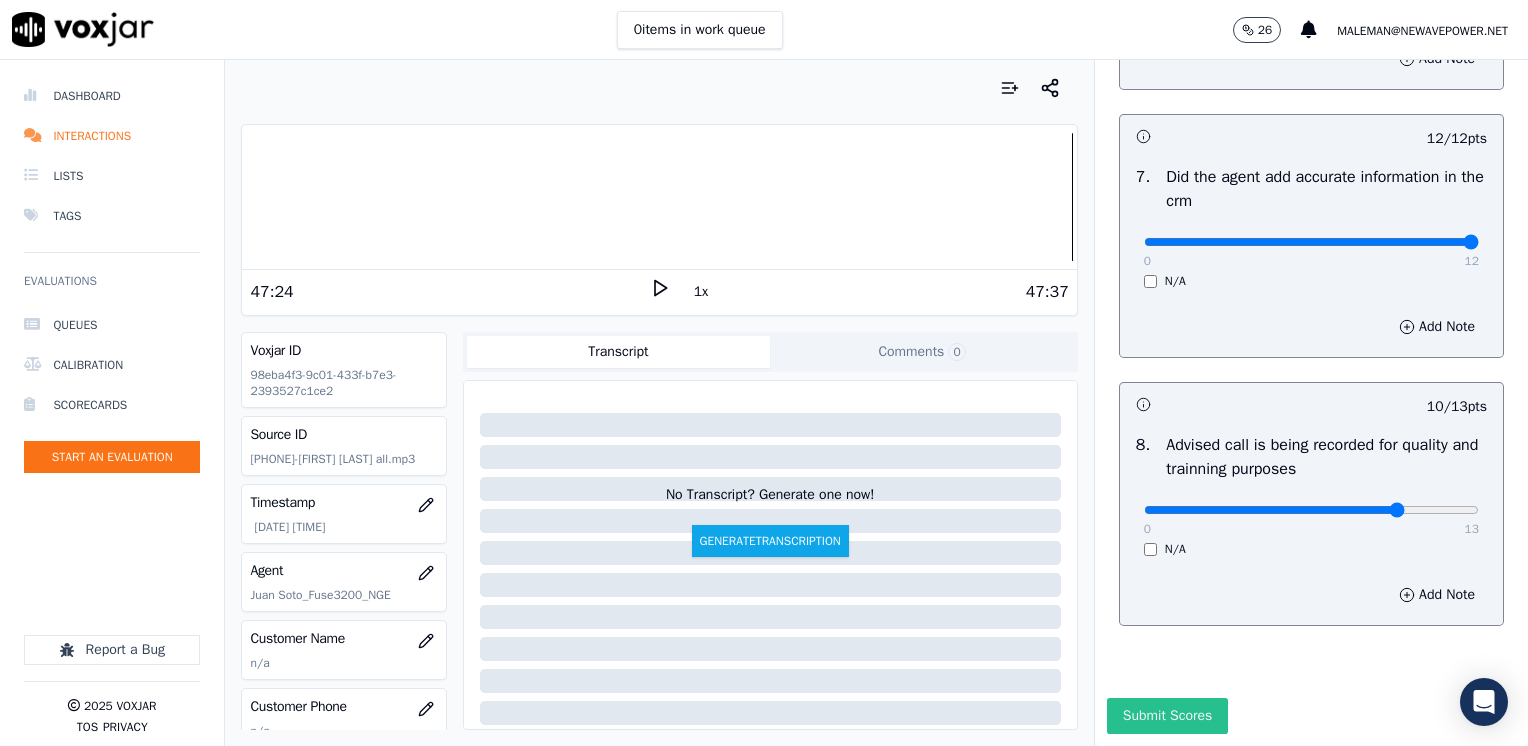 click on "Submit Scores" at bounding box center (1167, 716) 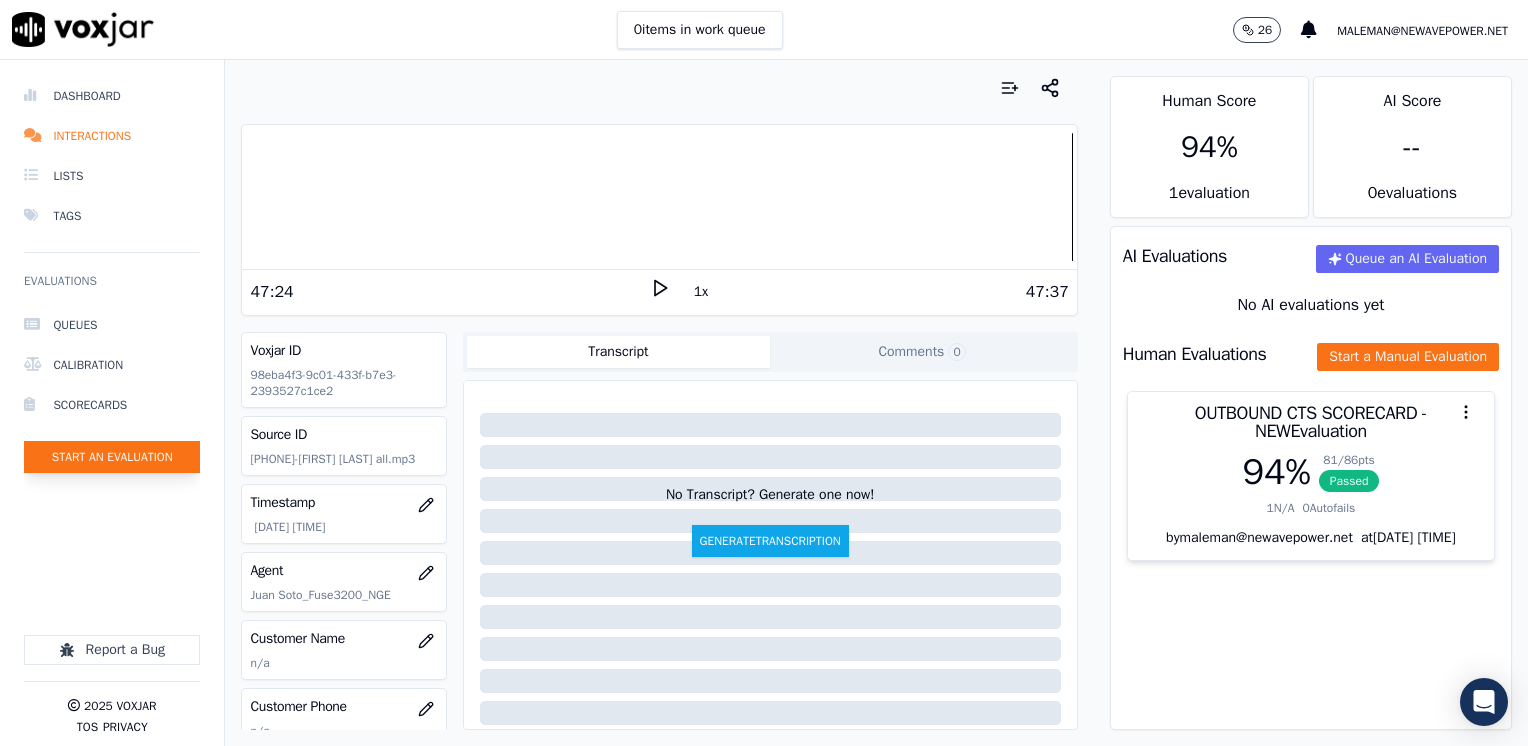click on "Start an Evaluation" 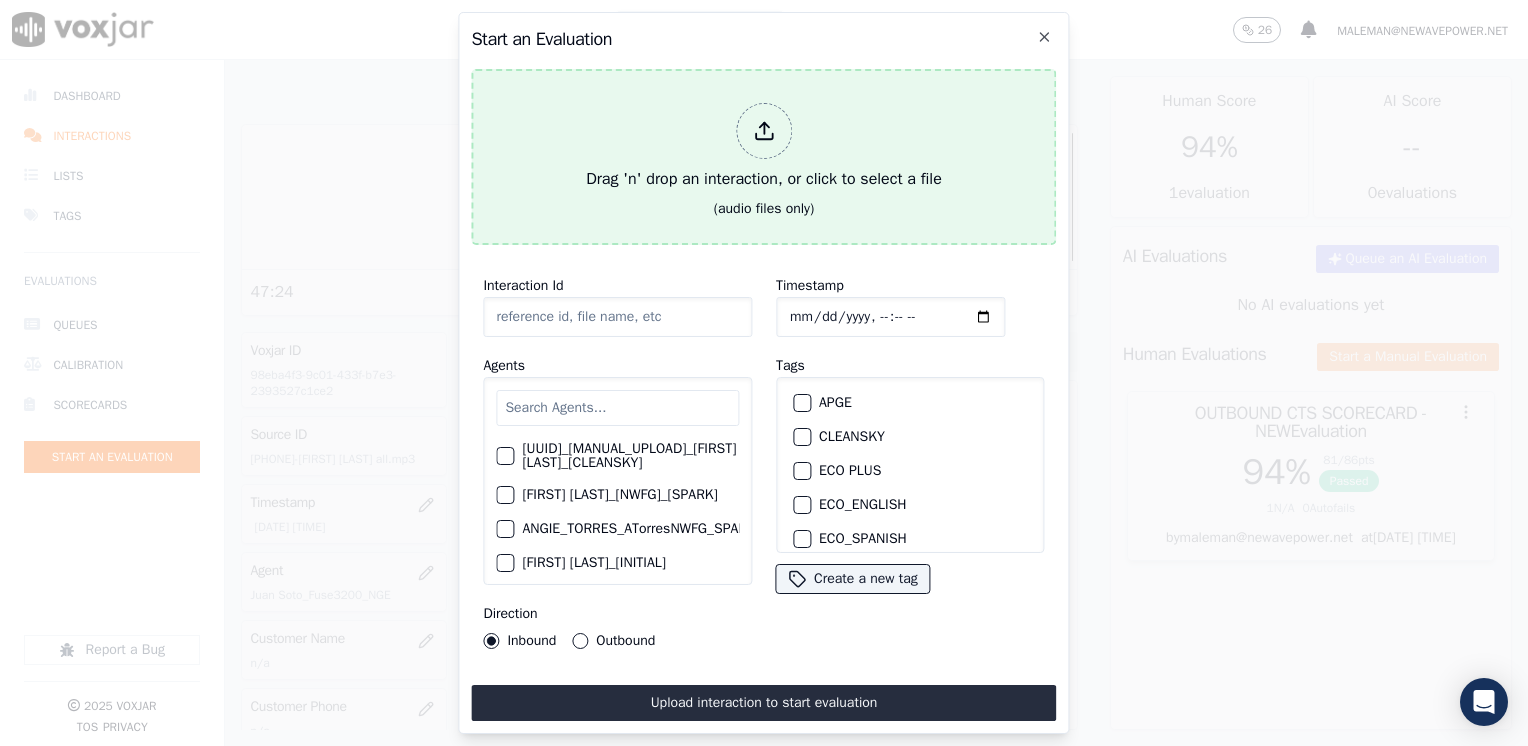 click 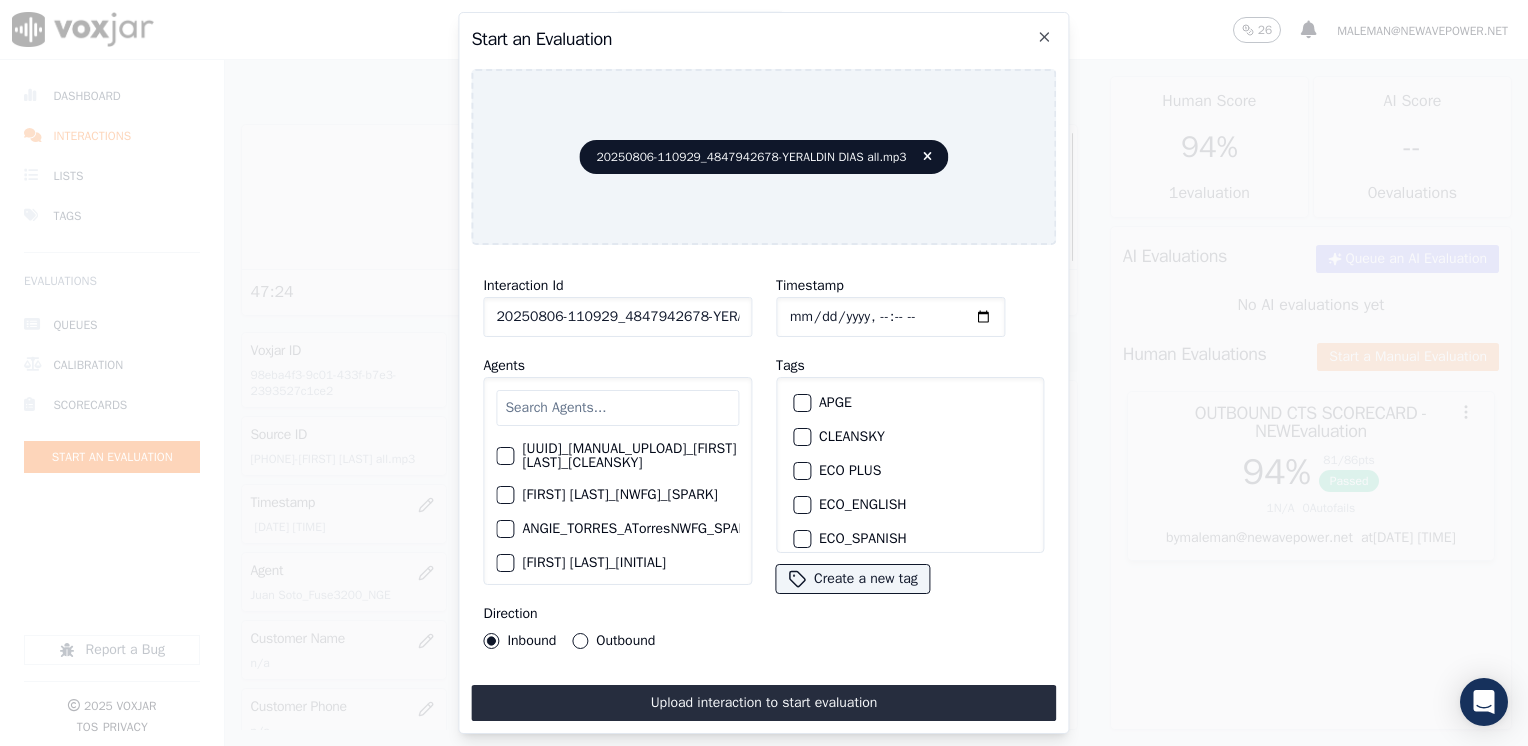 click at bounding box center [617, 408] 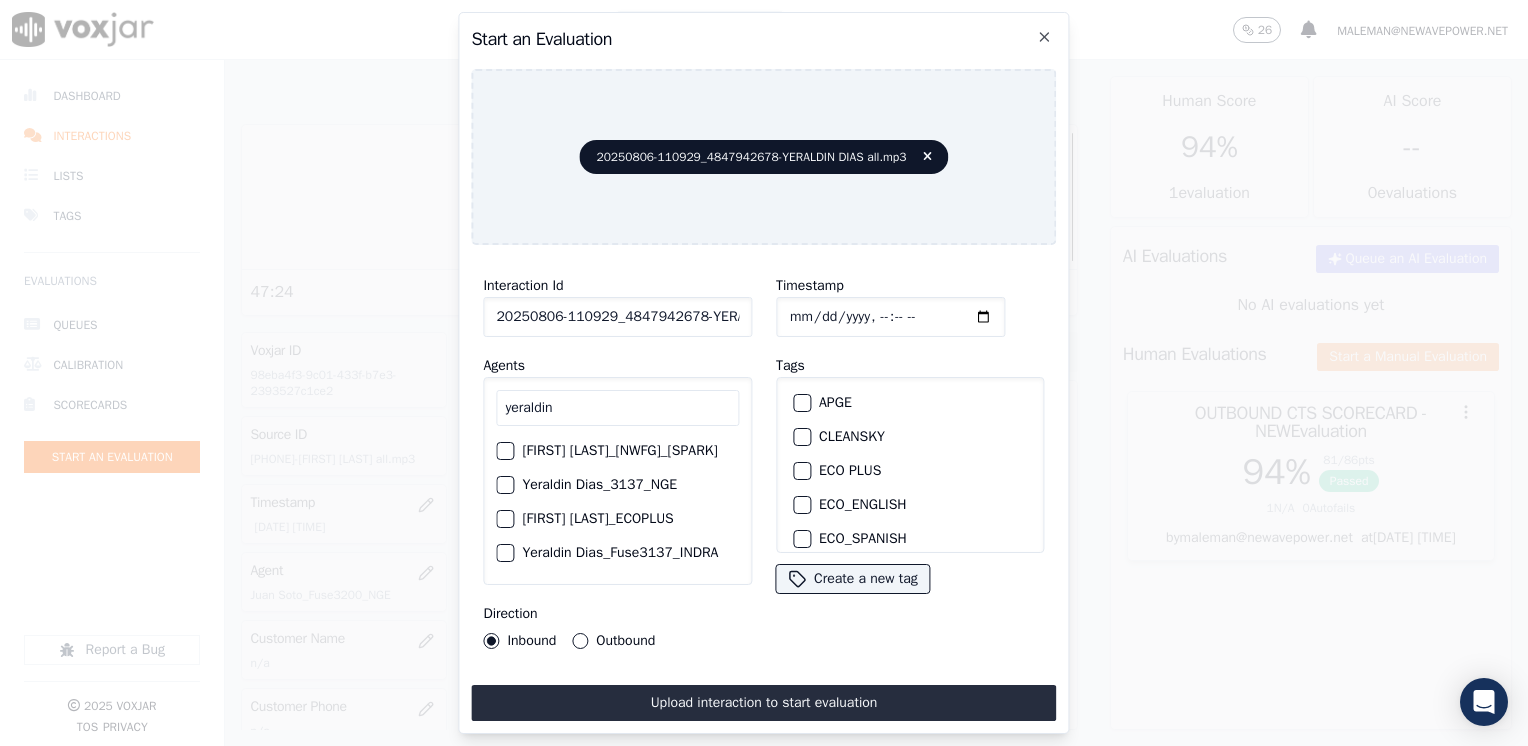 type on "yeraldin" 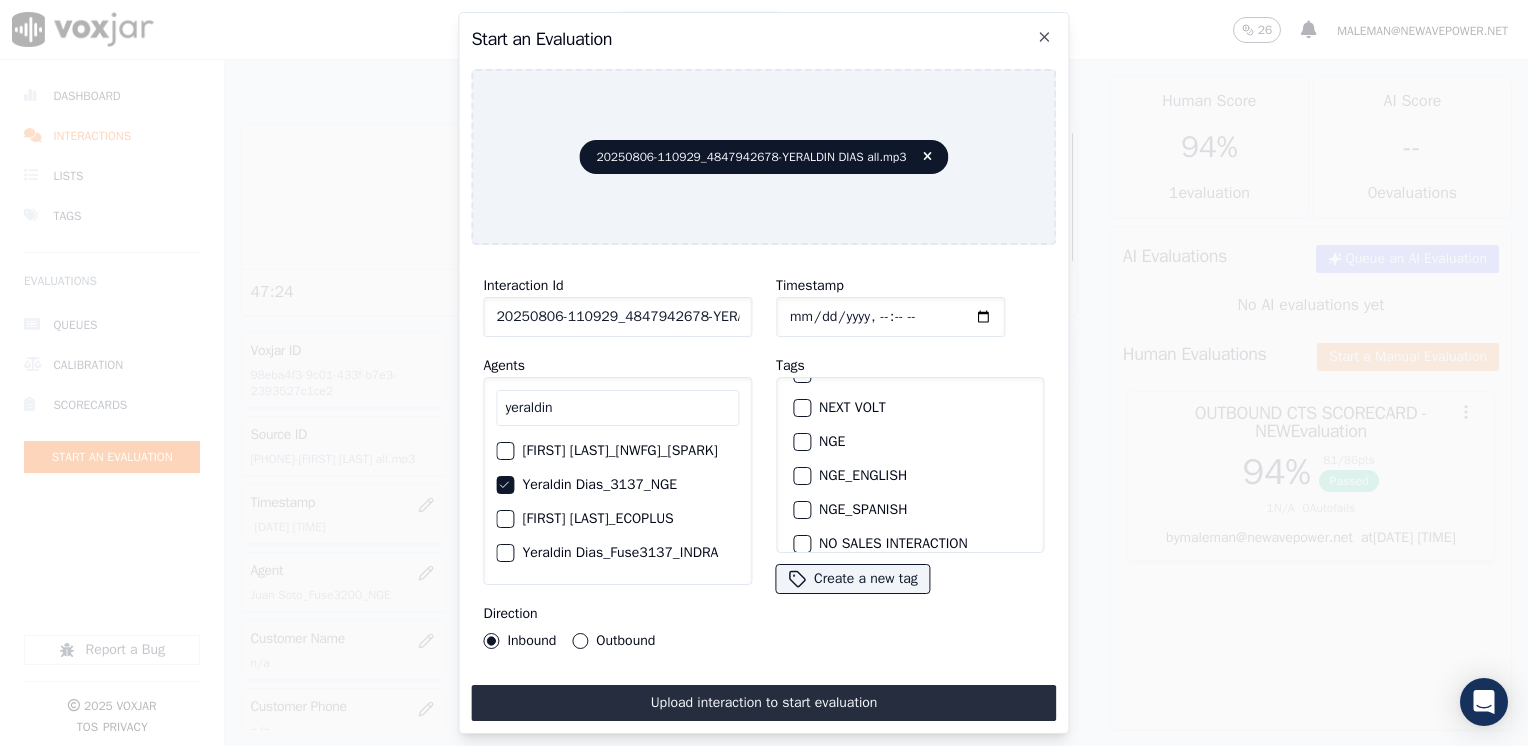 scroll, scrollTop: 200, scrollLeft: 0, axis: vertical 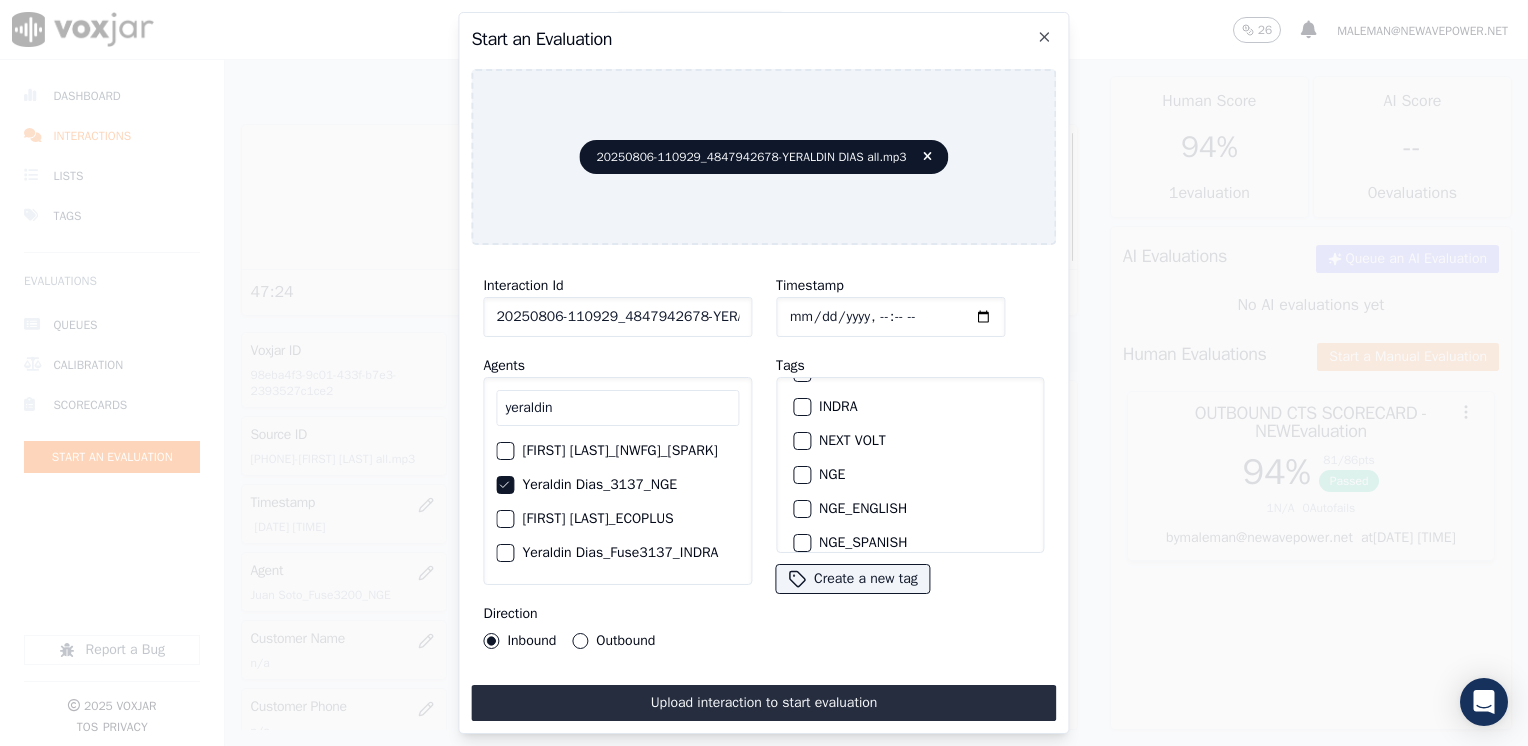 click at bounding box center (801, 475) 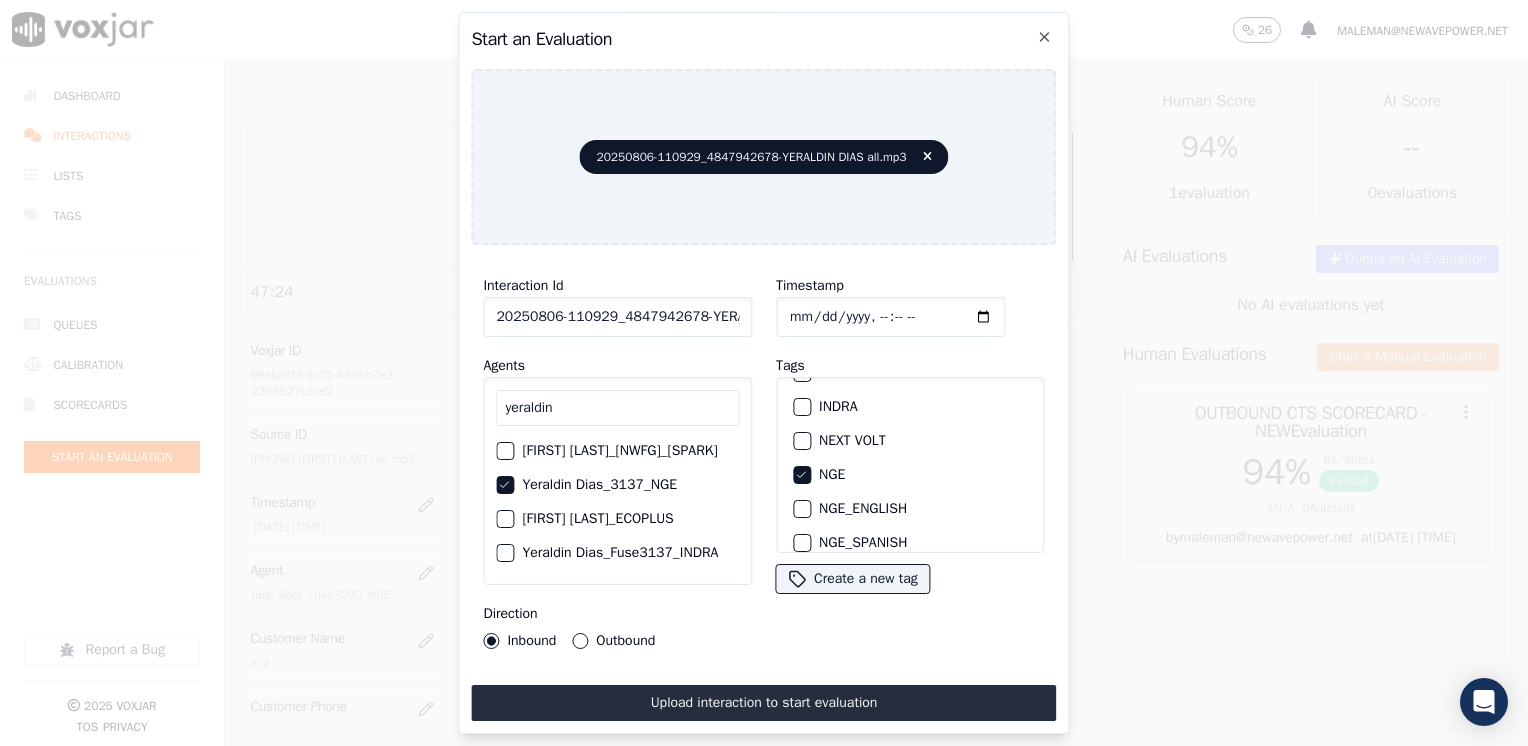 click on "Timestamp" 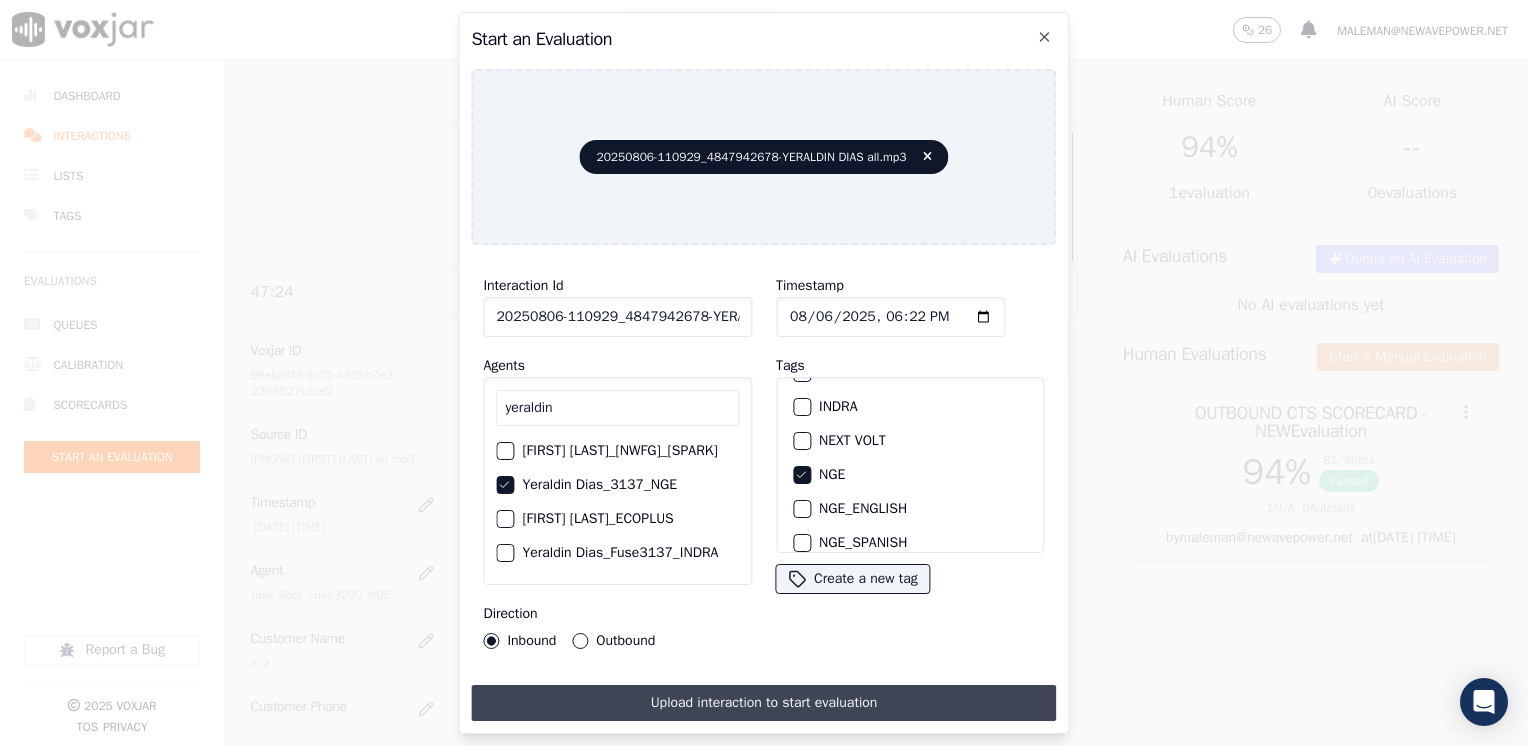 type on "2025-08-06T18:22" 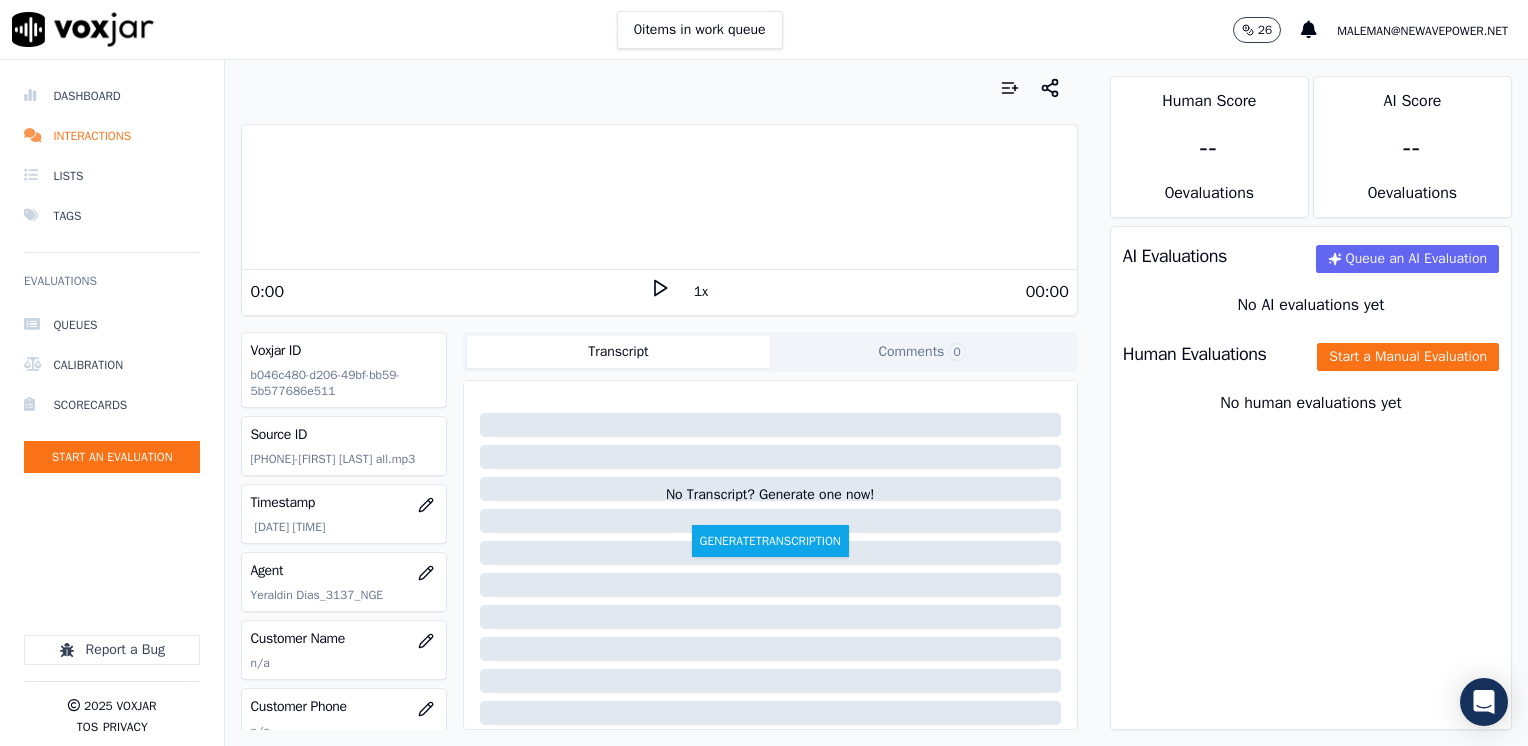 click 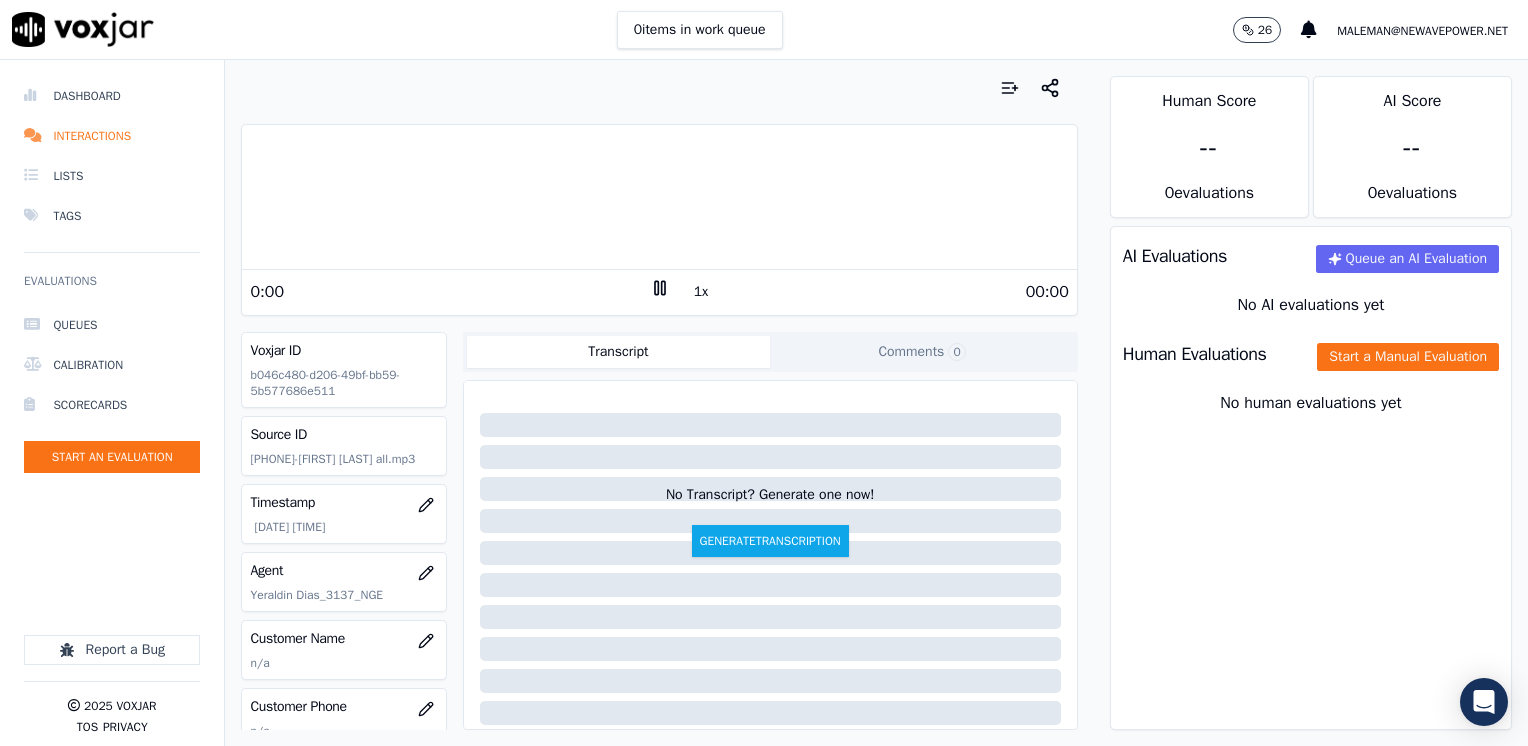 click 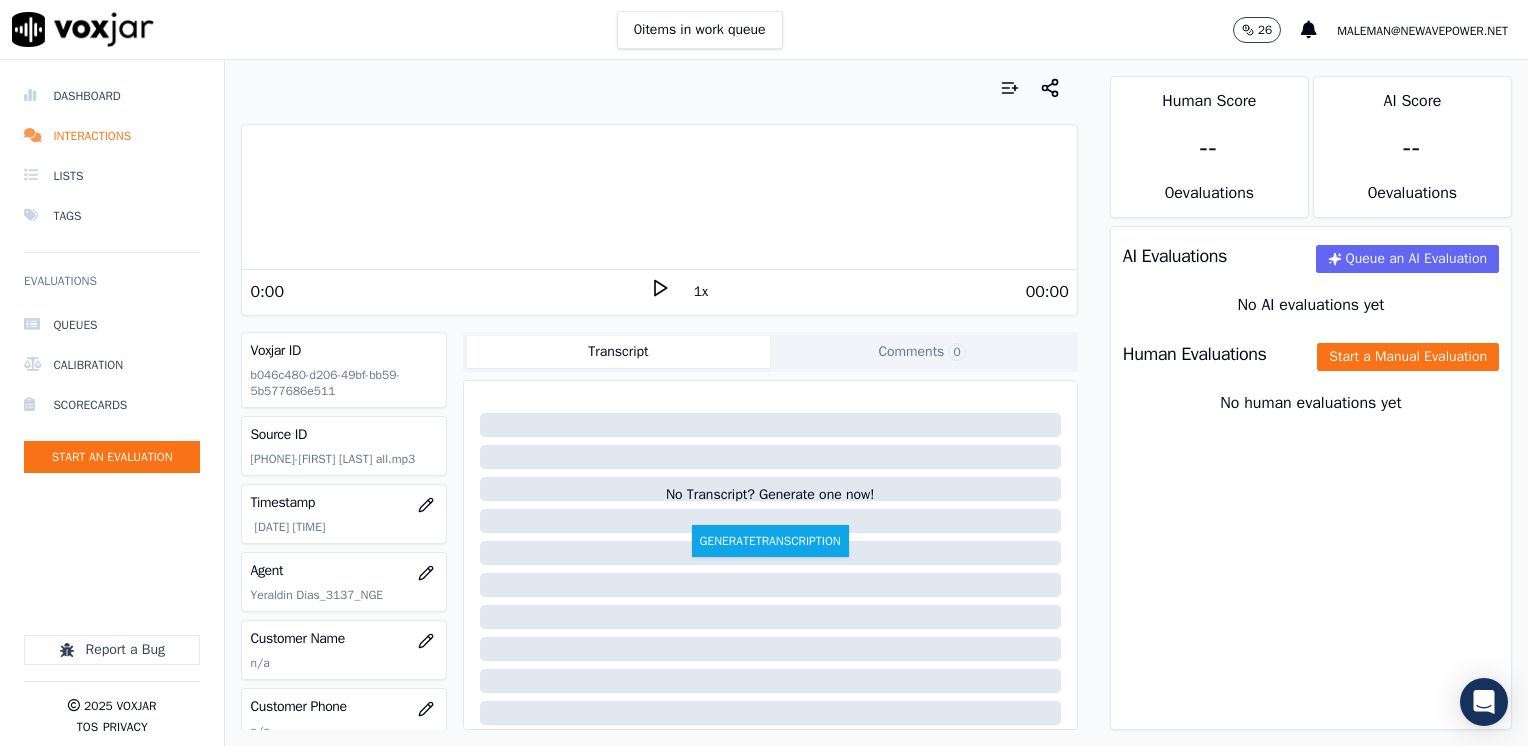 scroll, scrollTop: 100, scrollLeft: 0, axis: vertical 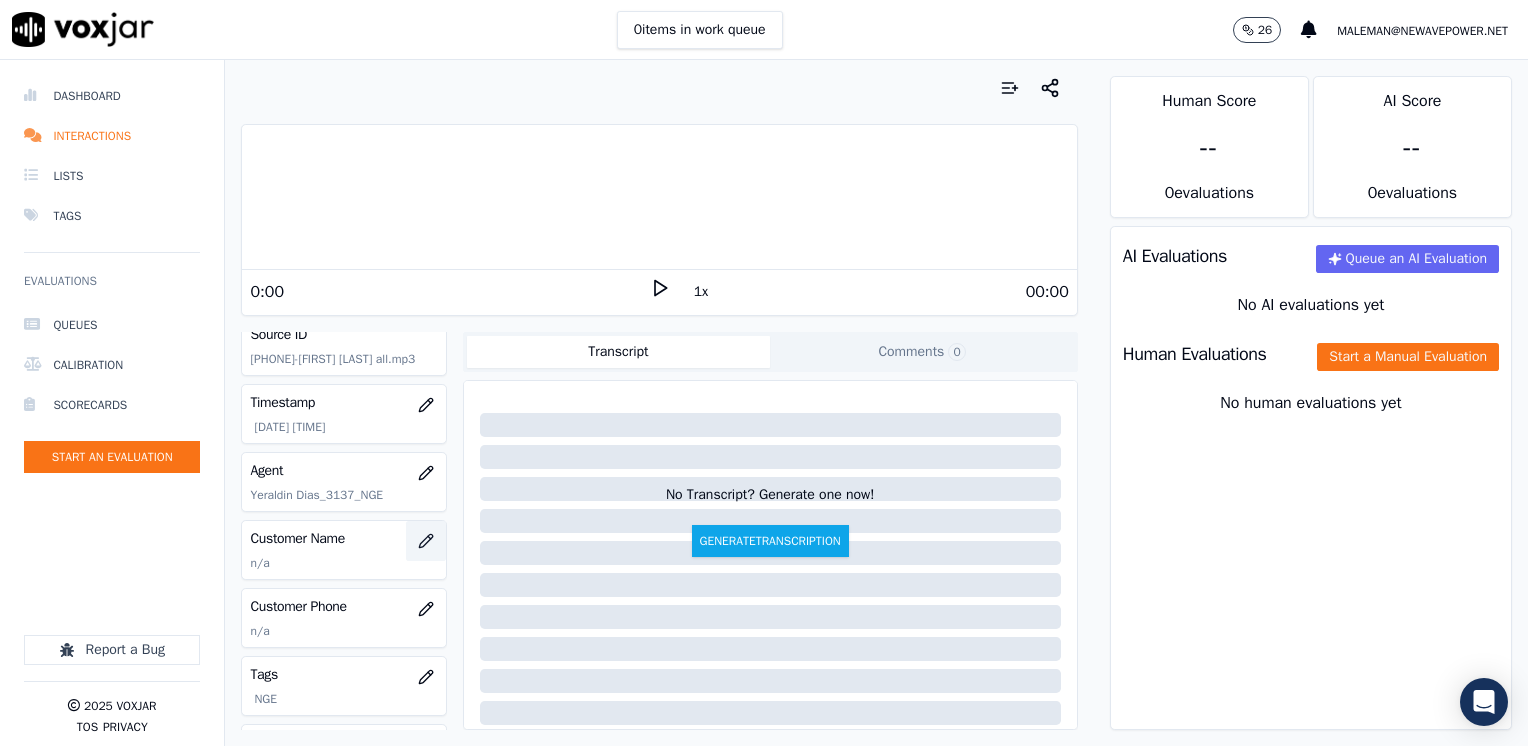 click 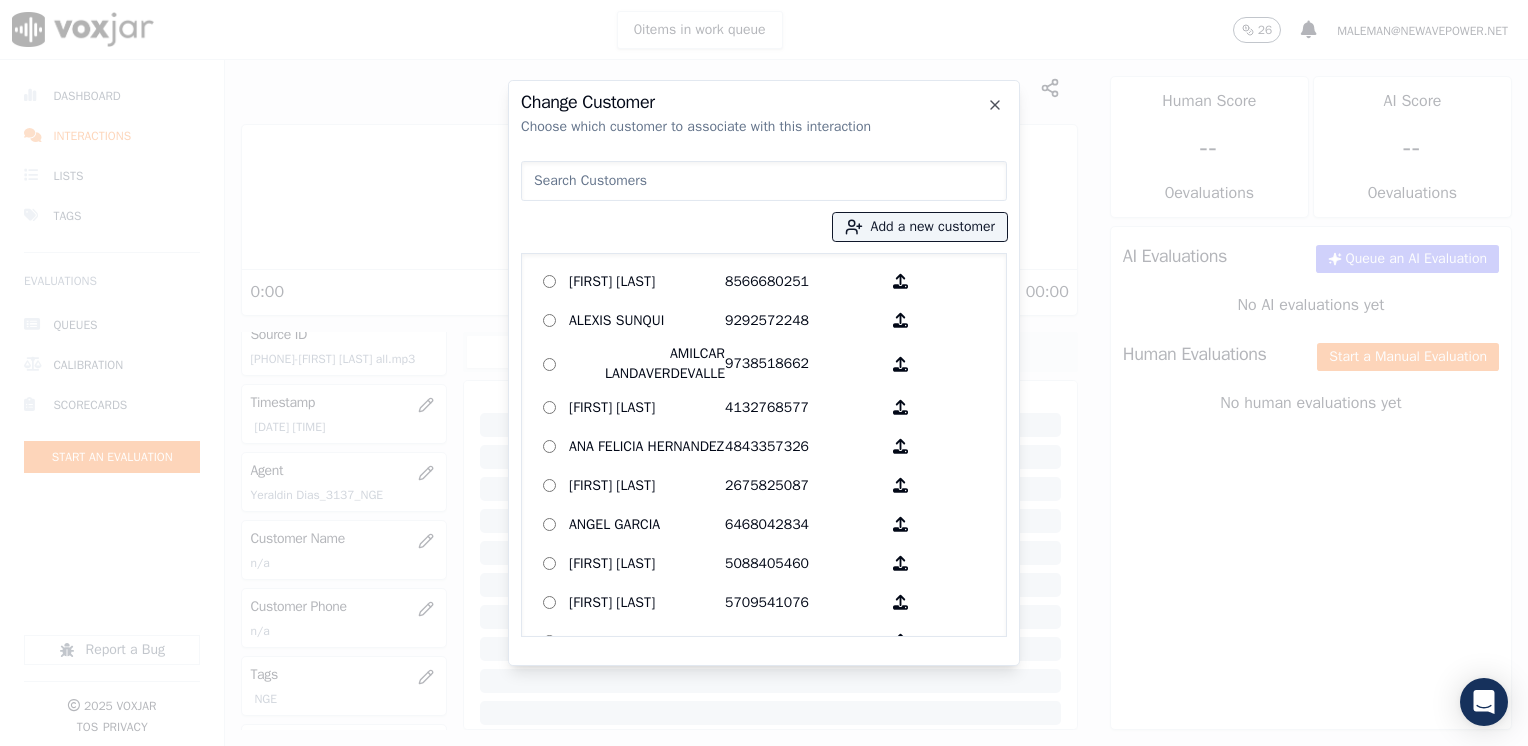 click at bounding box center [764, 181] 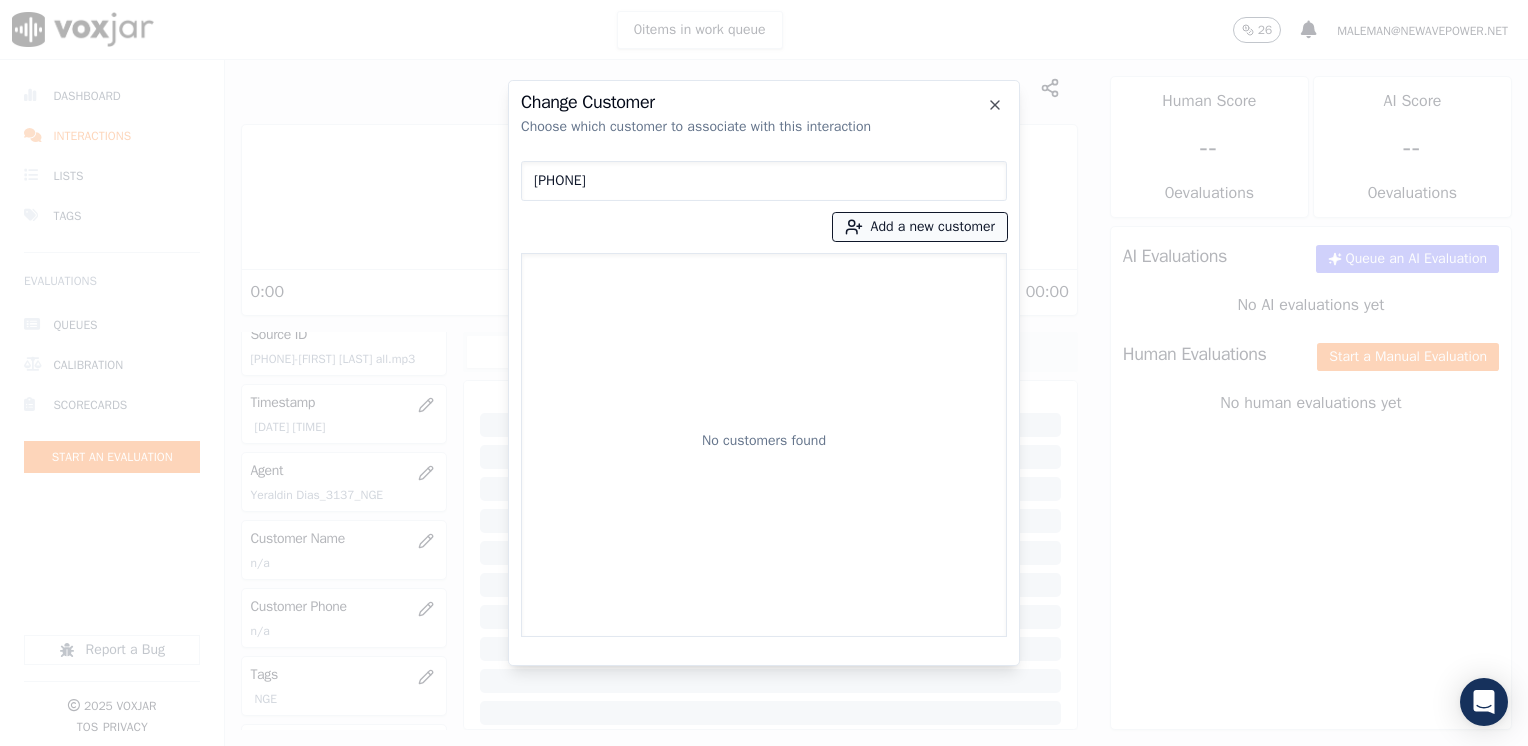 type on "[PHONE]" 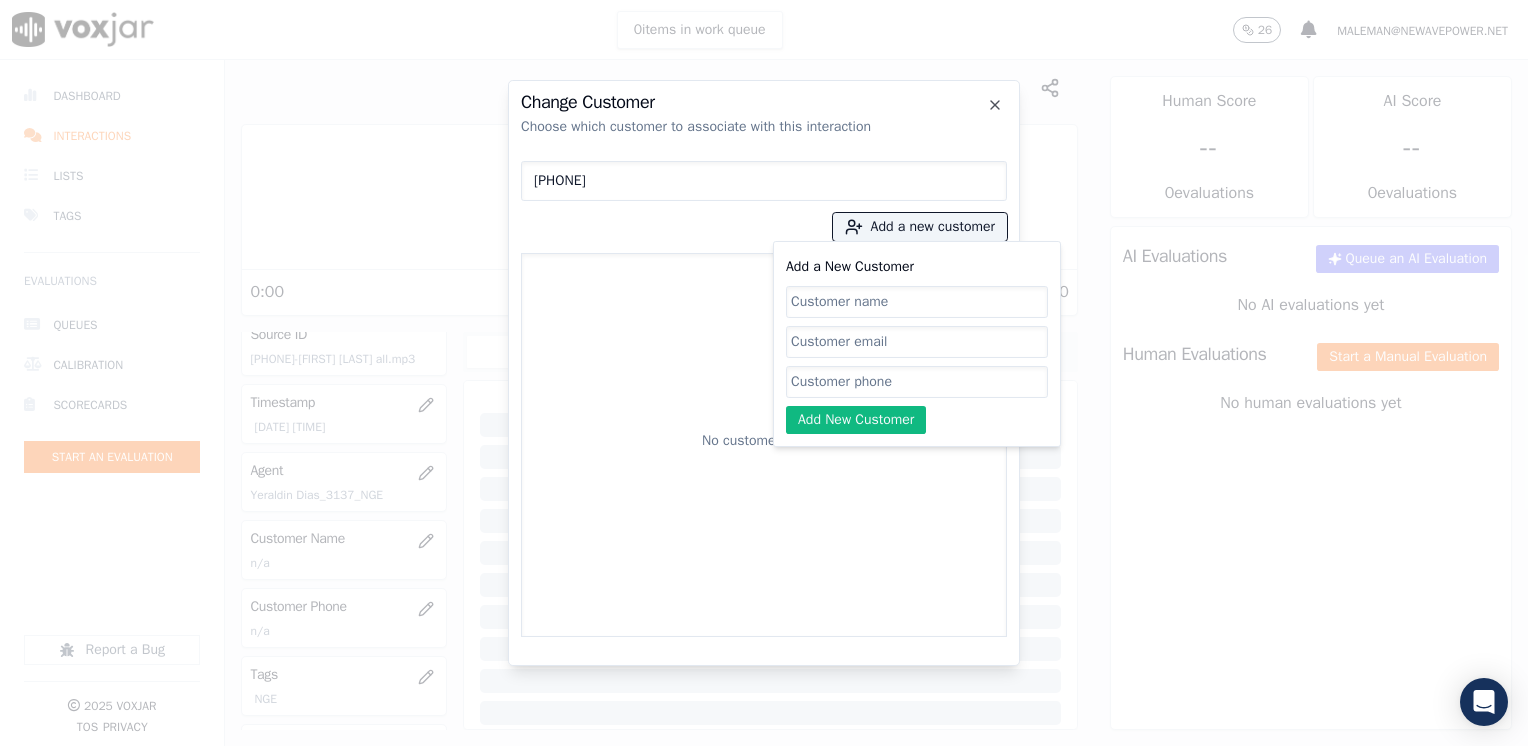 click on "Add a New Customer" 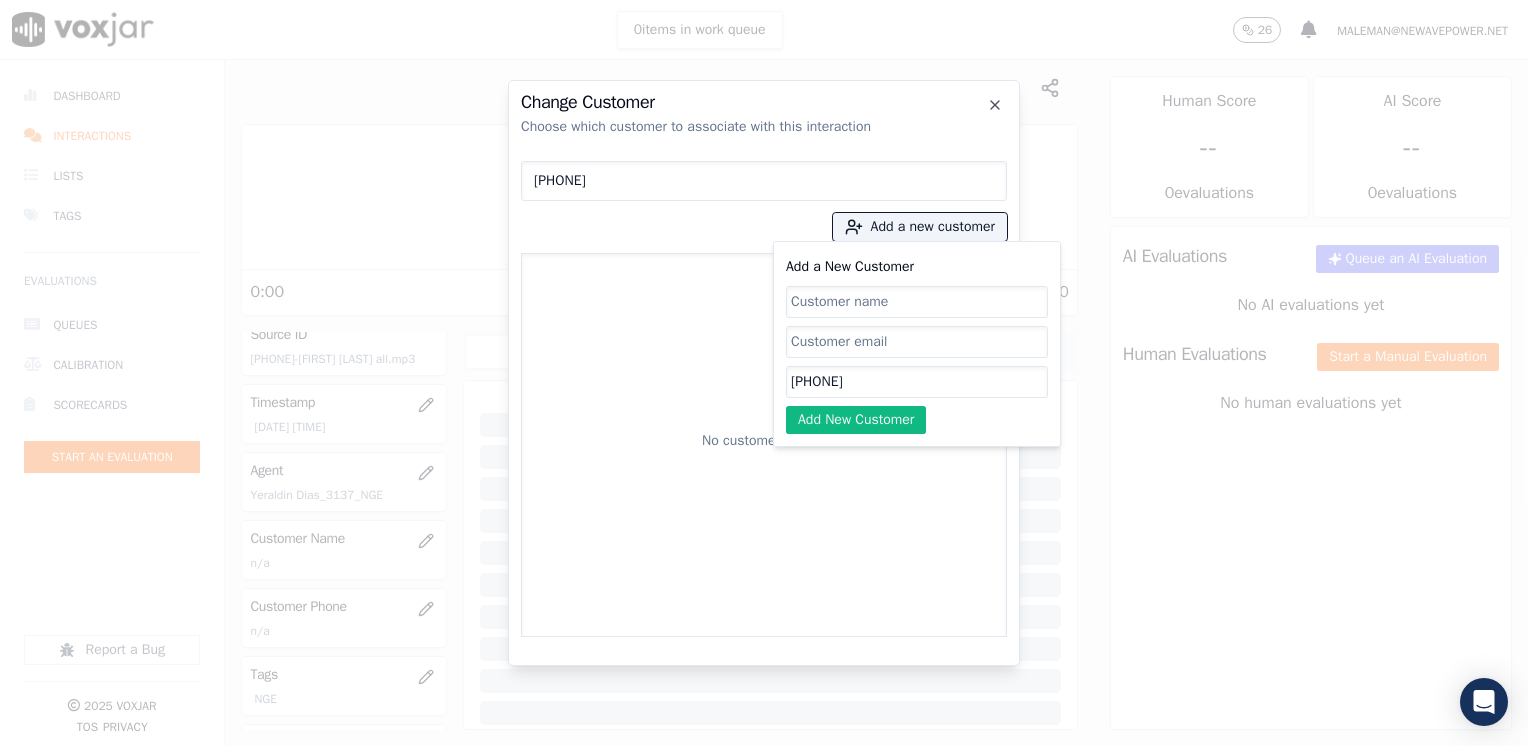 type on "[PHONE]" 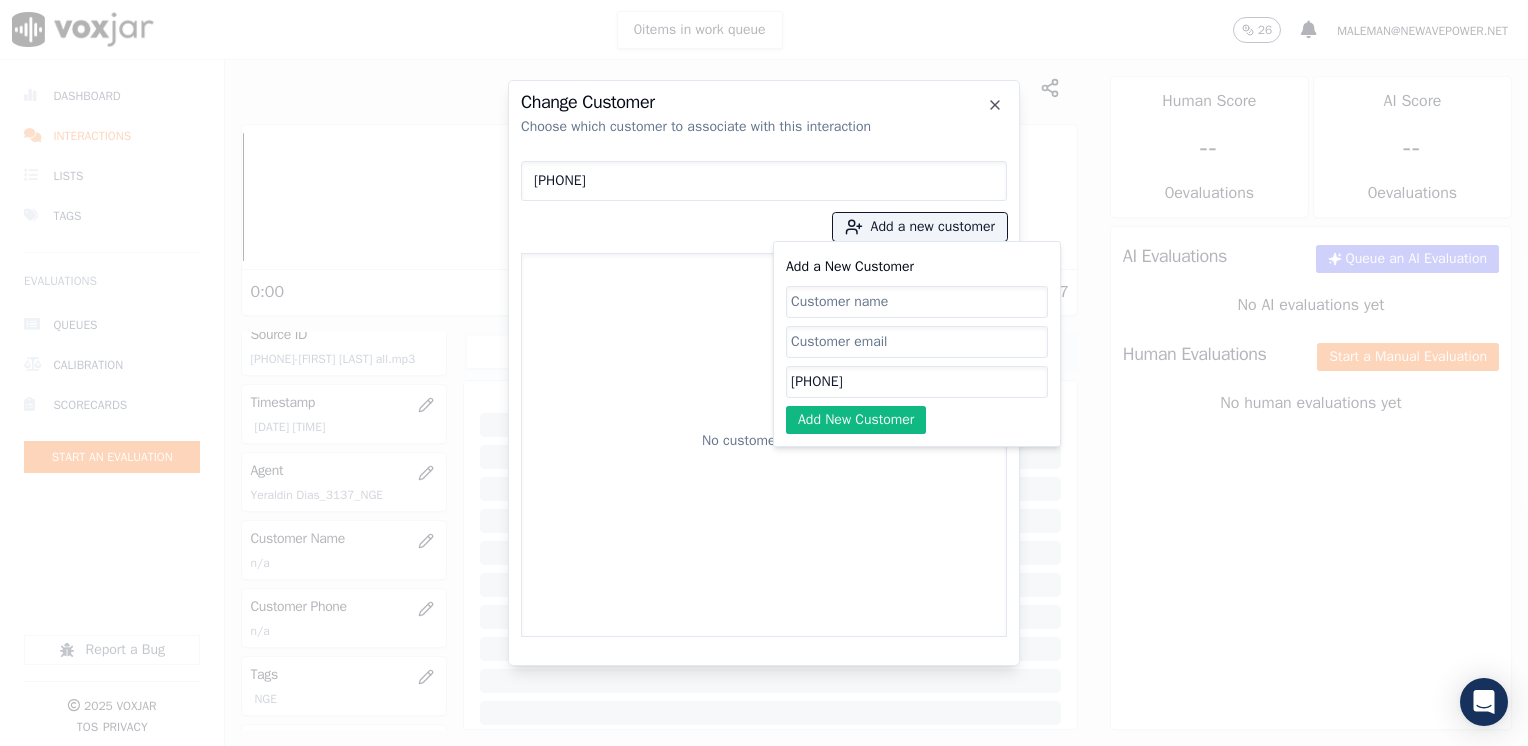 click on "Add a New Customer" 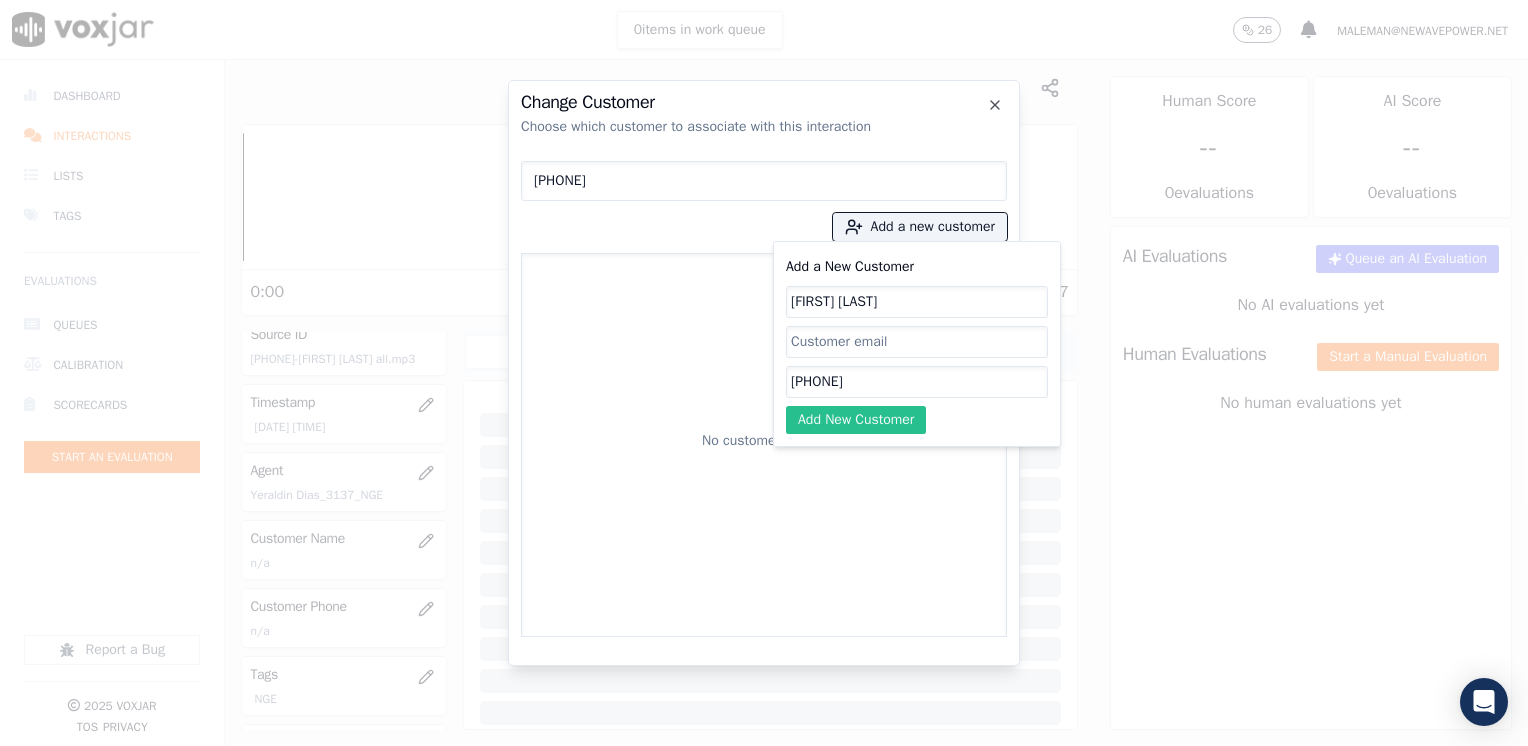 type on "[FIRST] [LAST]" 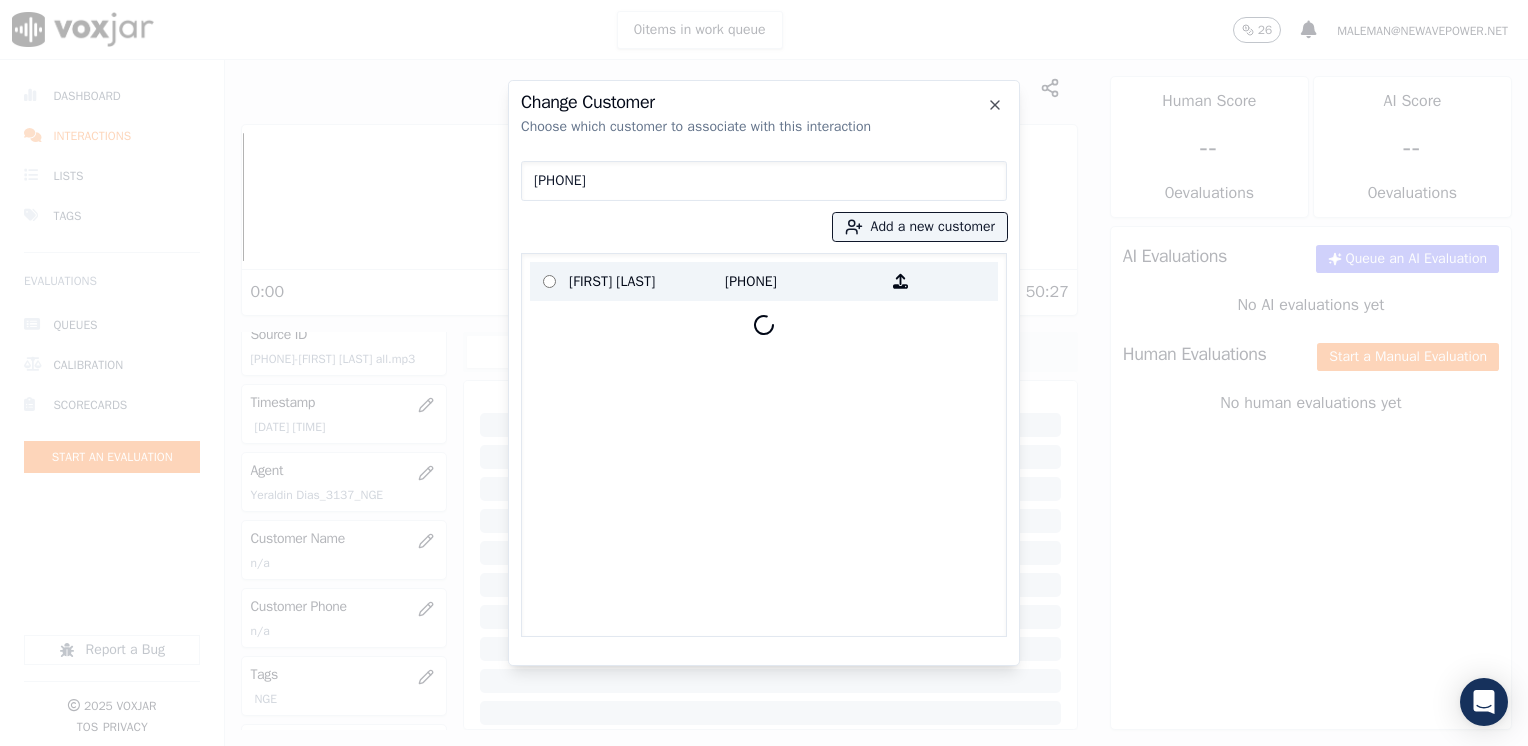 click on "[FIRST] [LAST]" at bounding box center [647, 281] 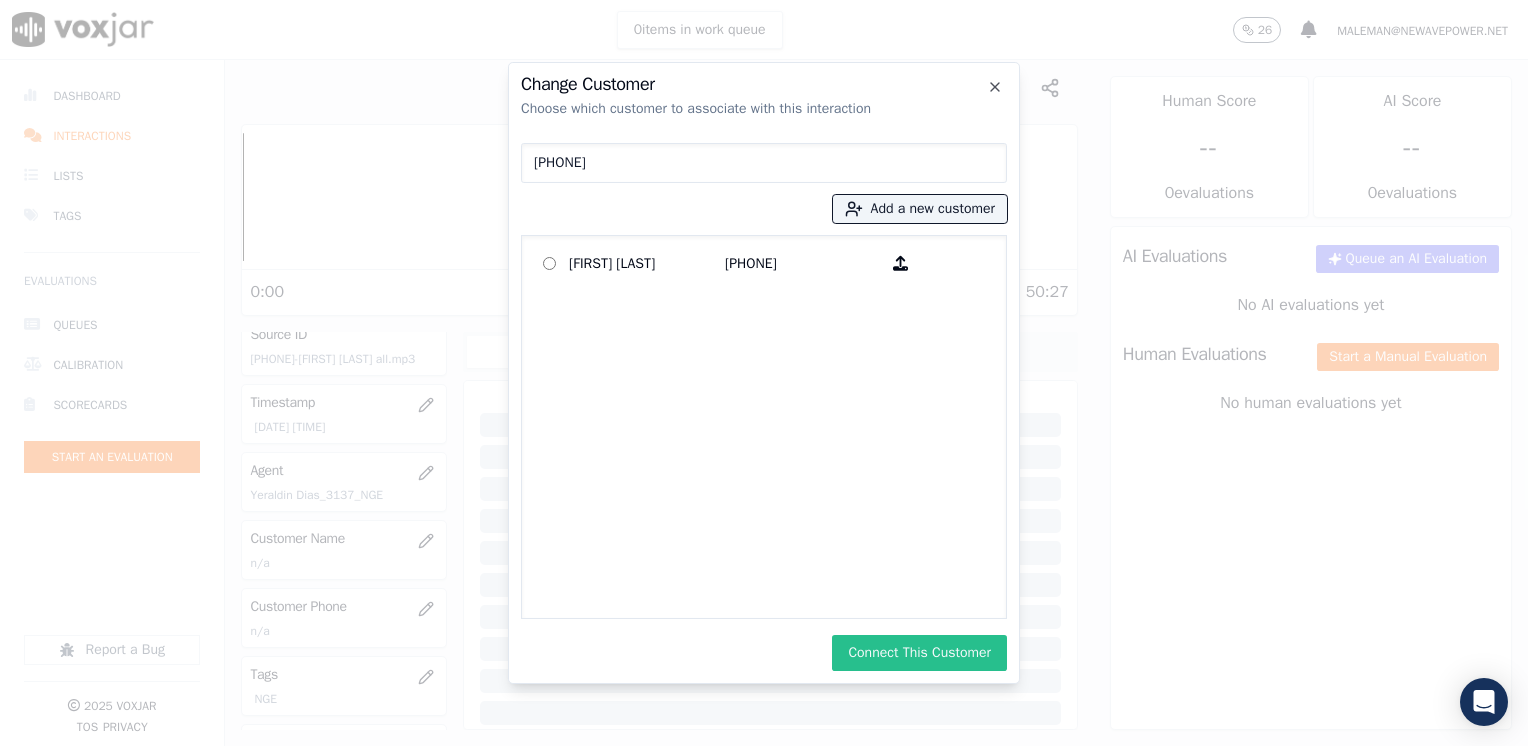 click on "Connect This Customer" at bounding box center (919, 653) 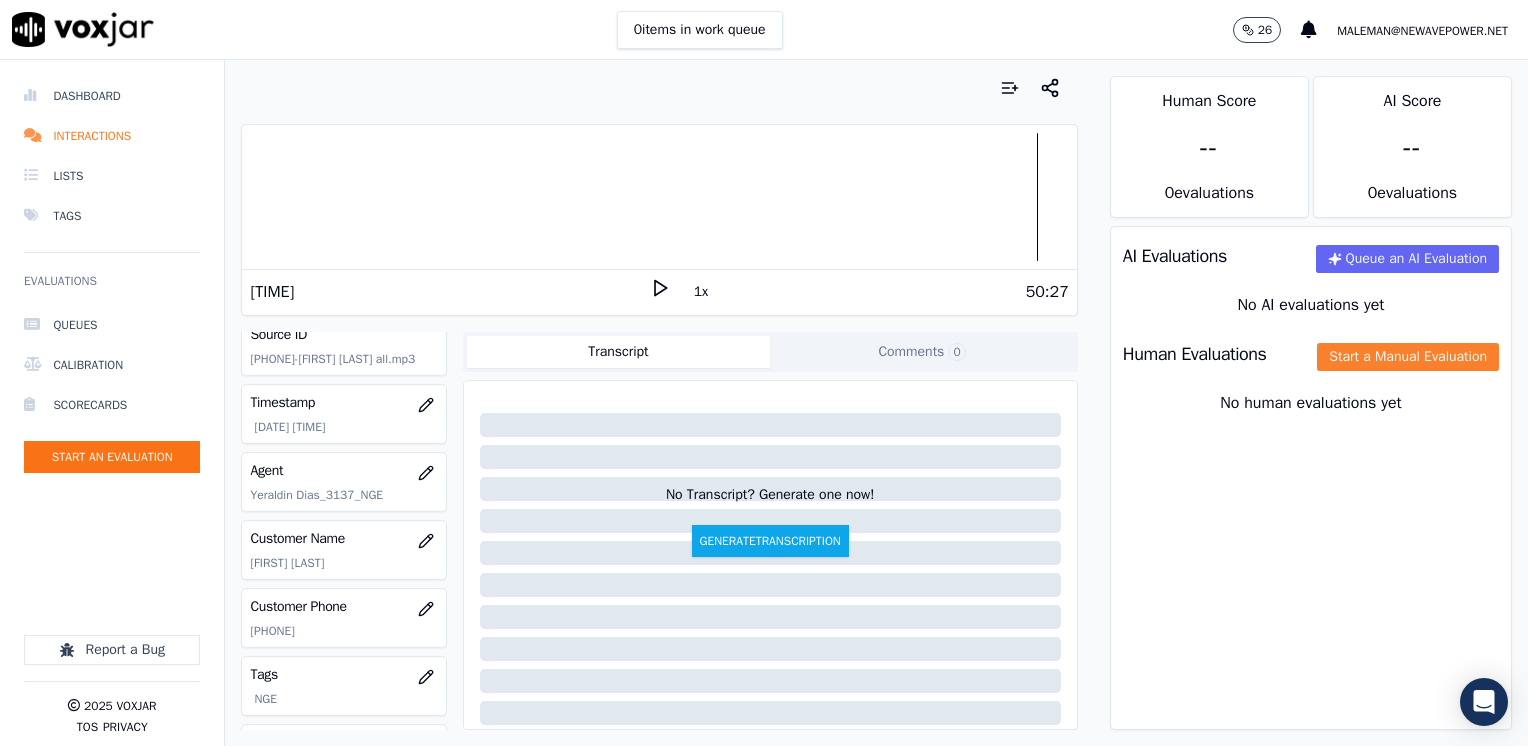 click on "Start a Manual Evaluation" 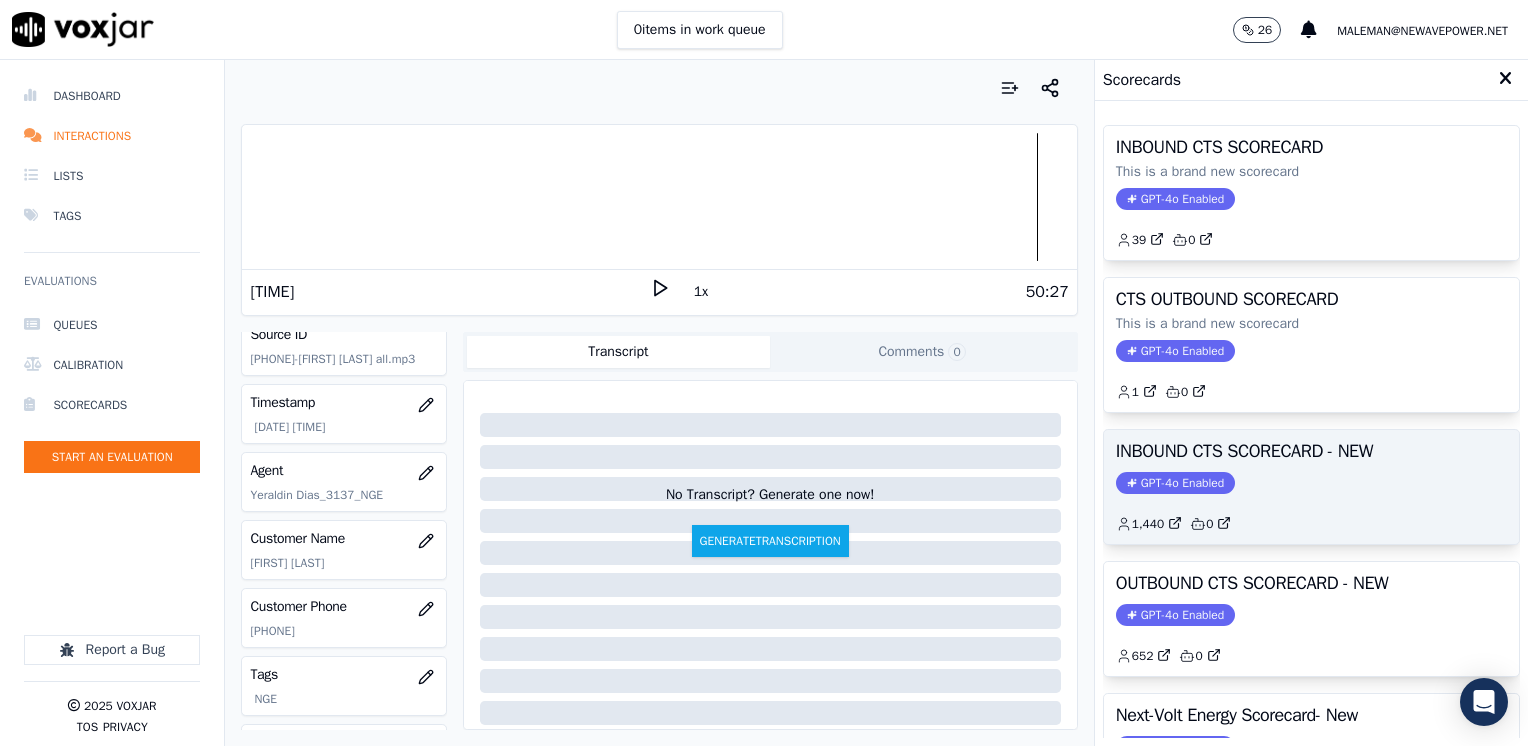 click on "GPT-4o Enabled" at bounding box center (1175, 483) 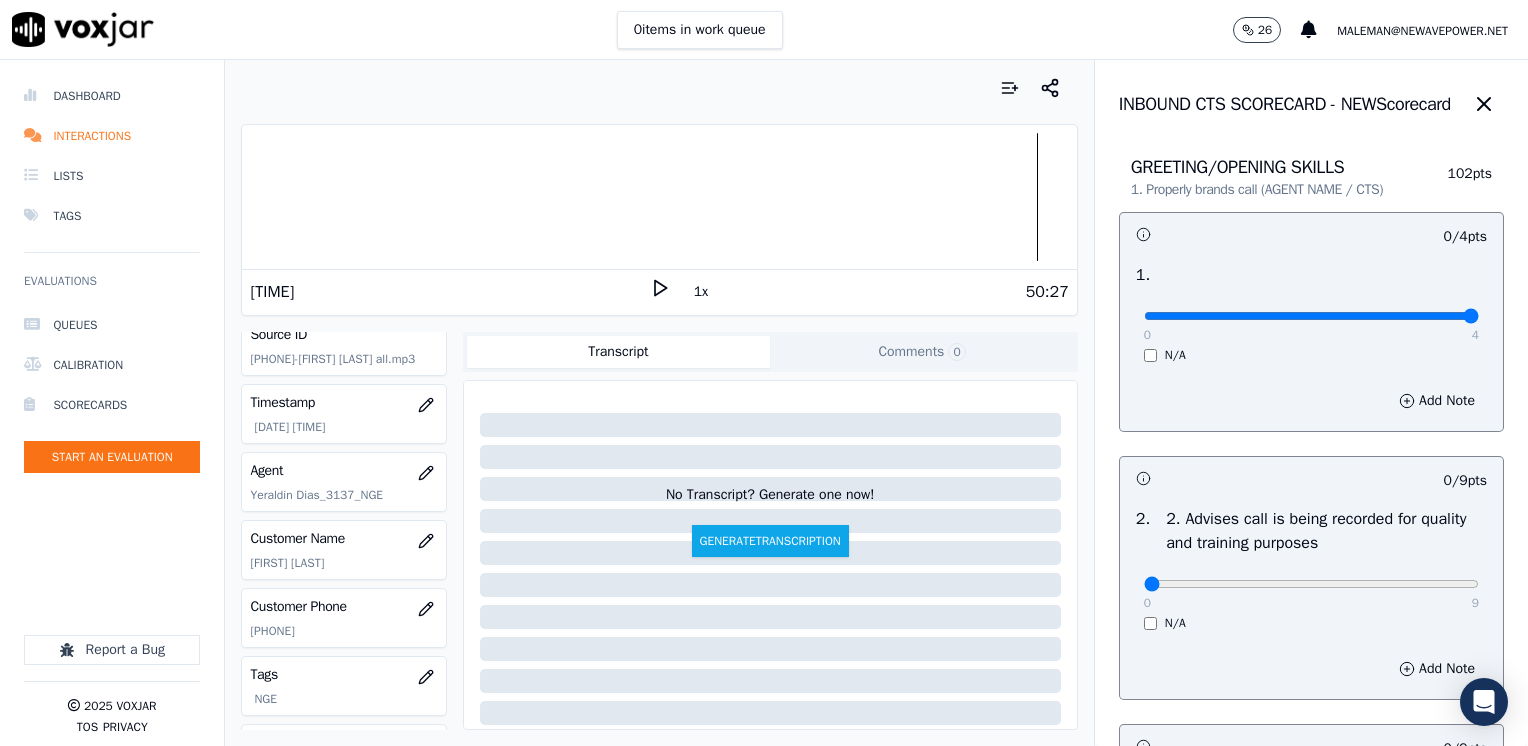 drag, startPoint x: 1137, startPoint y: 314, endPoint x: 1527, endPoint y: 395, distance: 398.32272 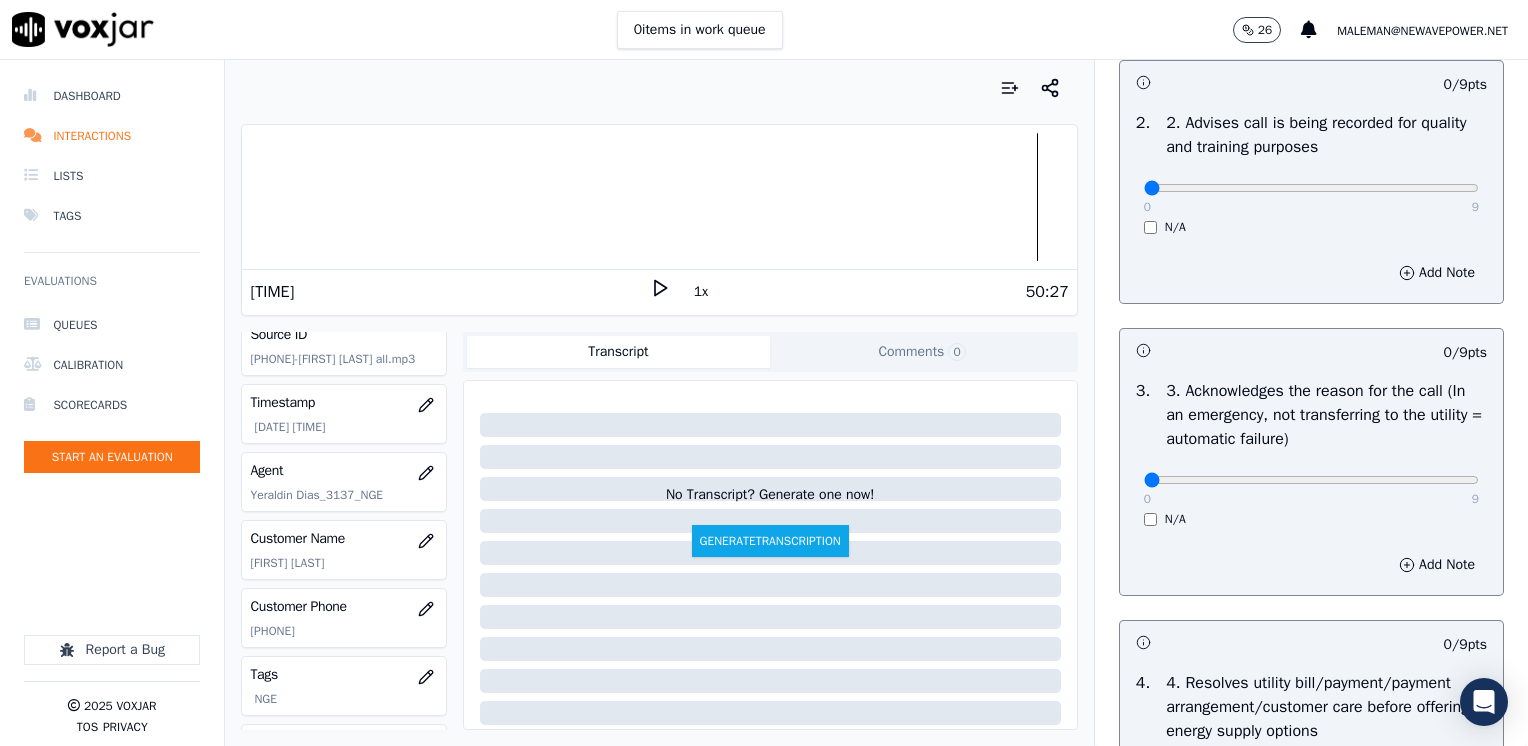 scroll, scrollTop: 400, scrollLeft: 0, axis: vertical 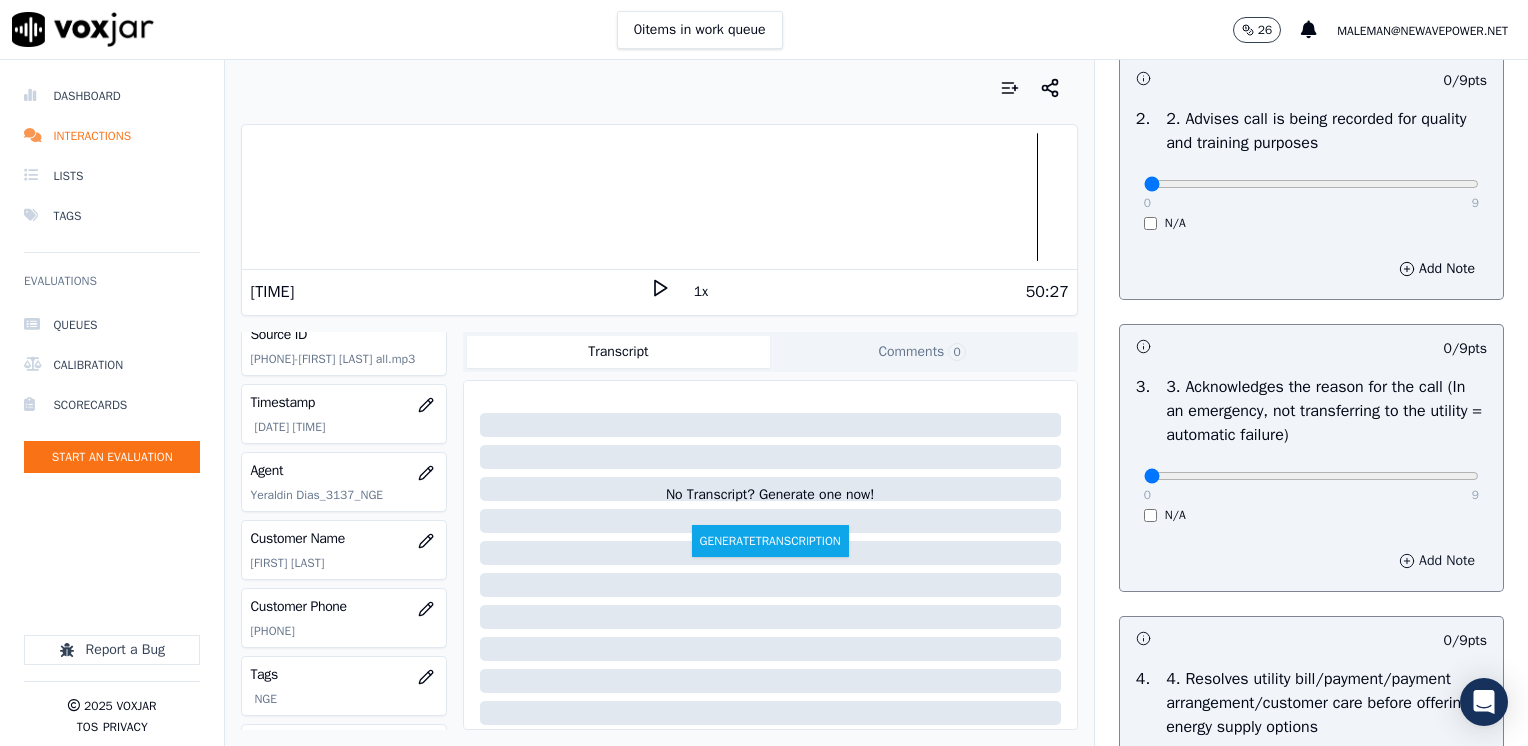 click on "Add Note" at bounding box center (1437, 561) 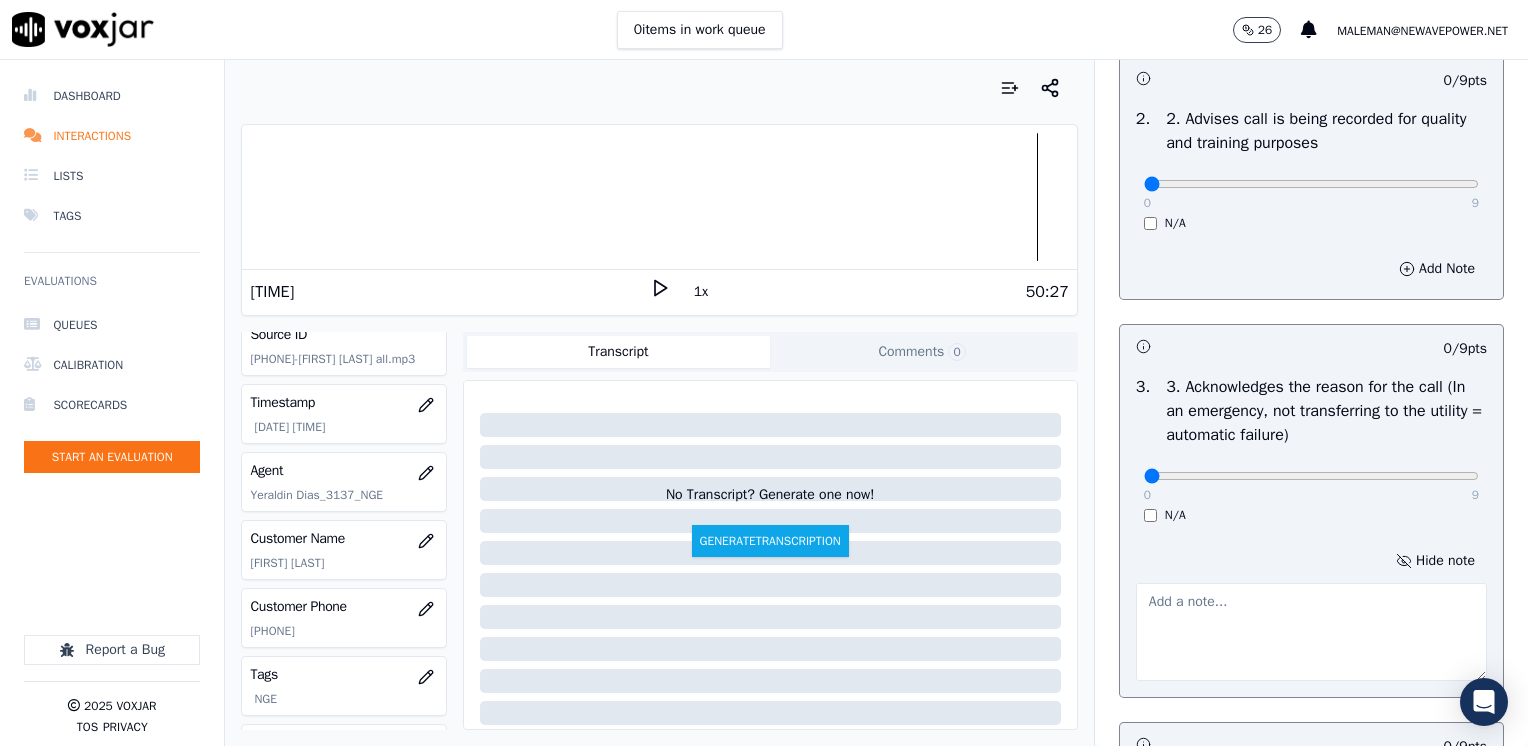 click at bounding box center [1311, 632] 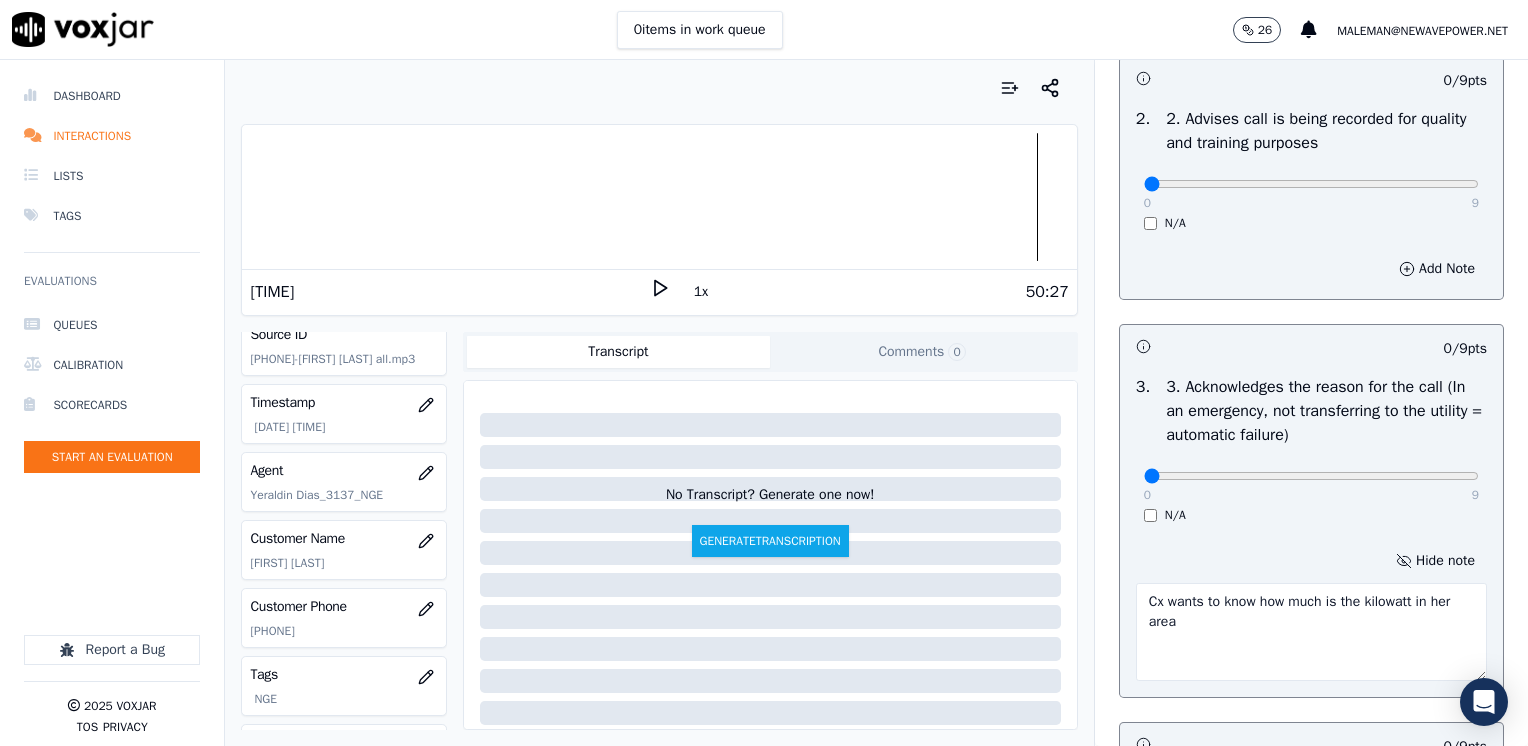 type on "Cx wants to know how much is the kilowatt in her area" 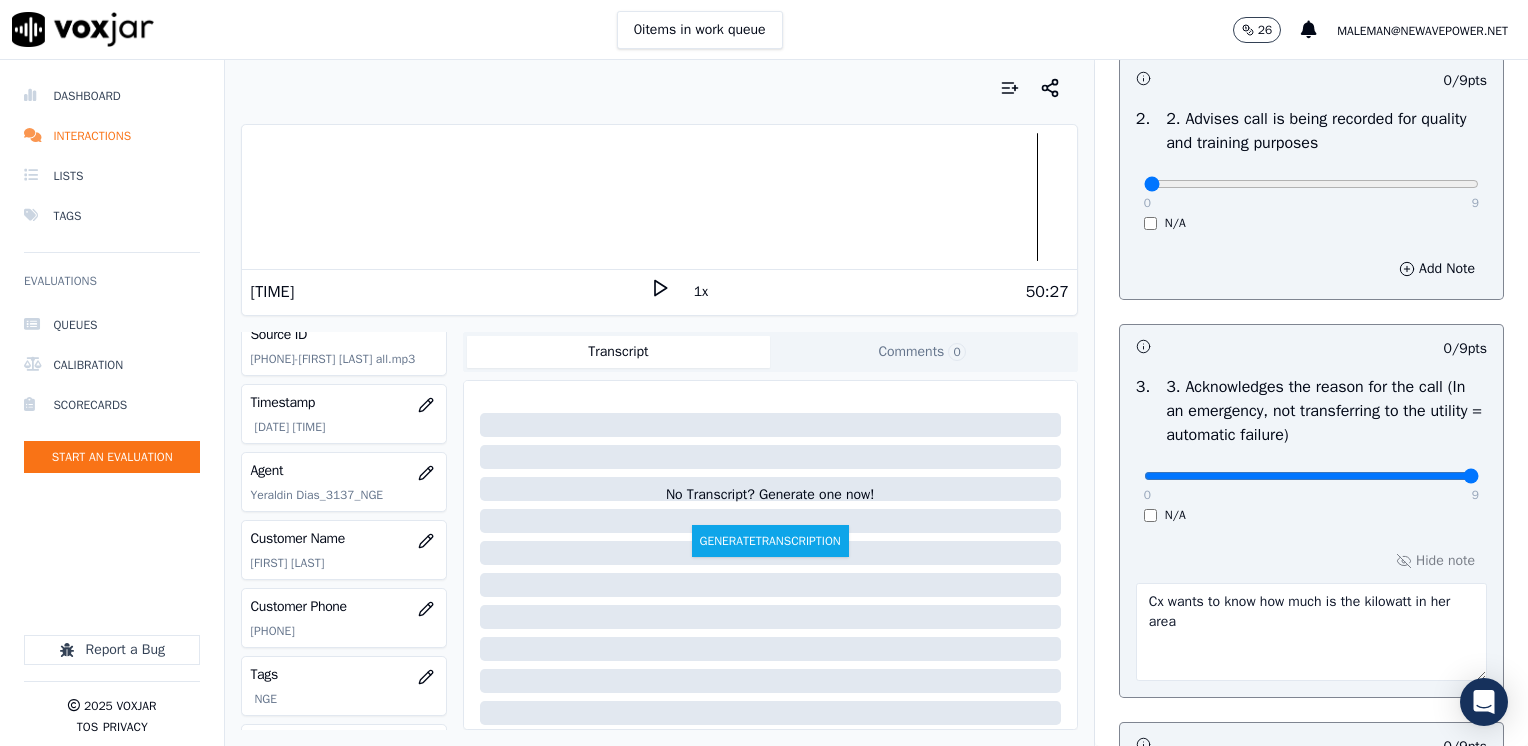 drag, startPoint x: 1131, startPoint y: 478, endPoint x: 1531, endPoint y: 547, distance: 405.90762 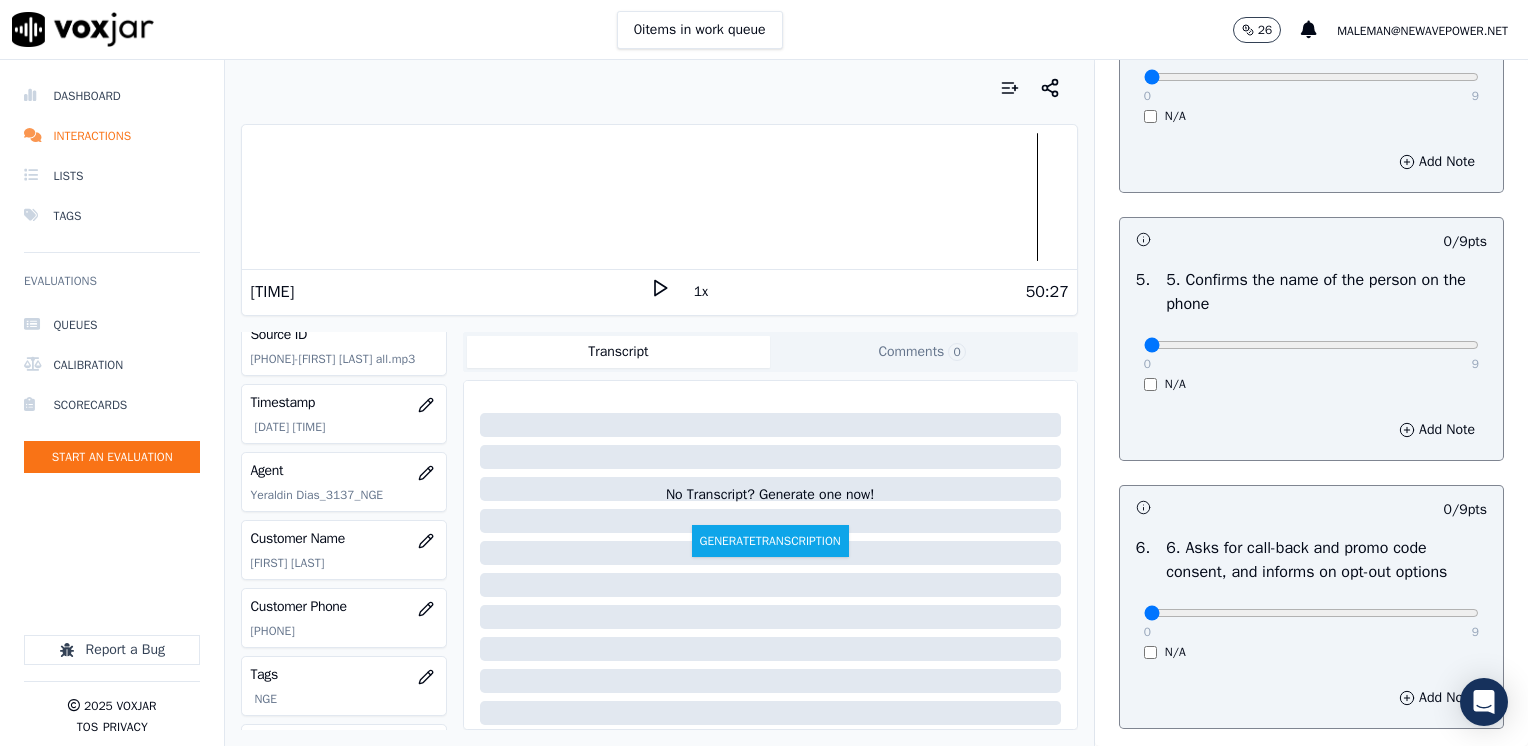 scroll, scrollTop: 1200, scrollLeft: 0, axis: vertical 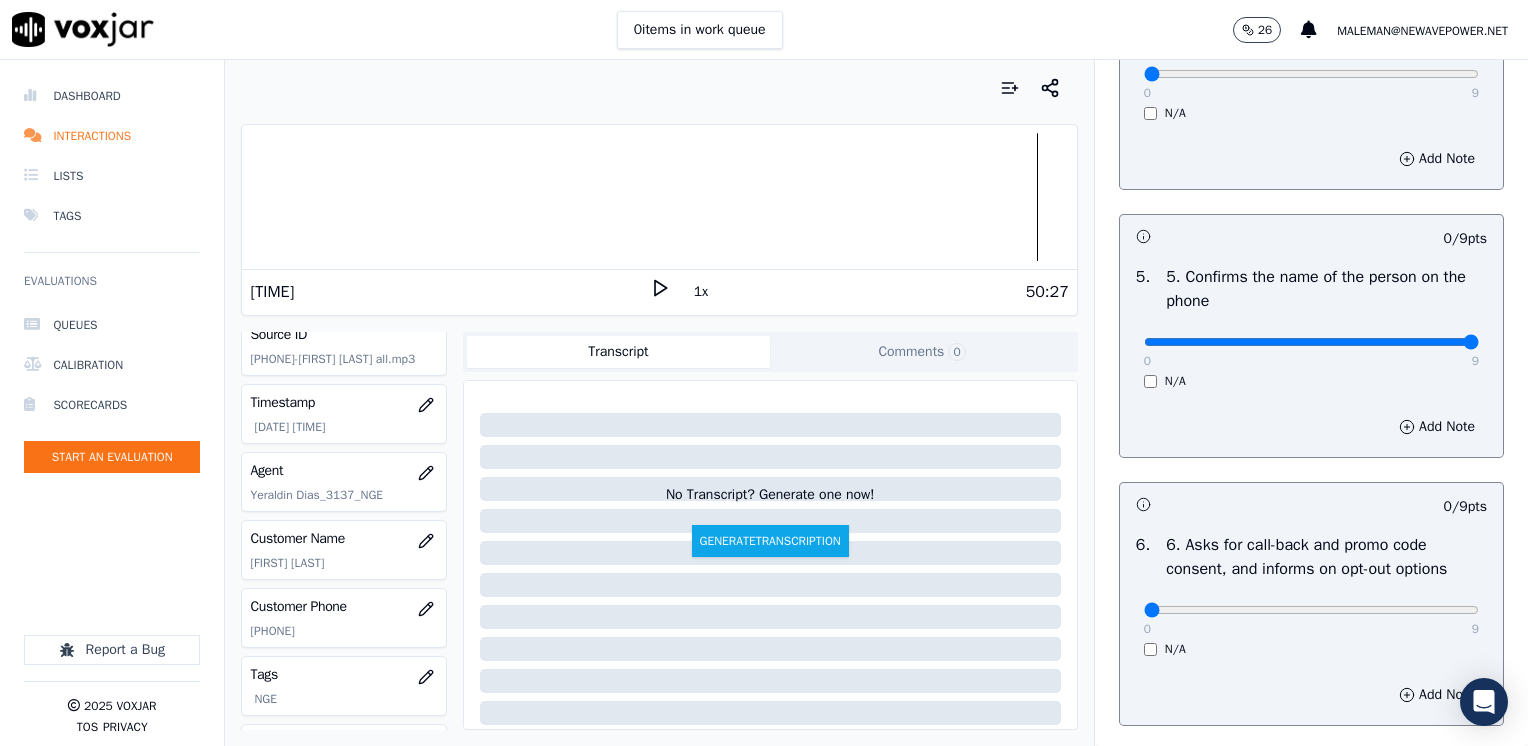 drag, startPoint x: 1217, startPoint y: 354, endPoint x: 1531, endPoint y: 443, distance: 326.36942 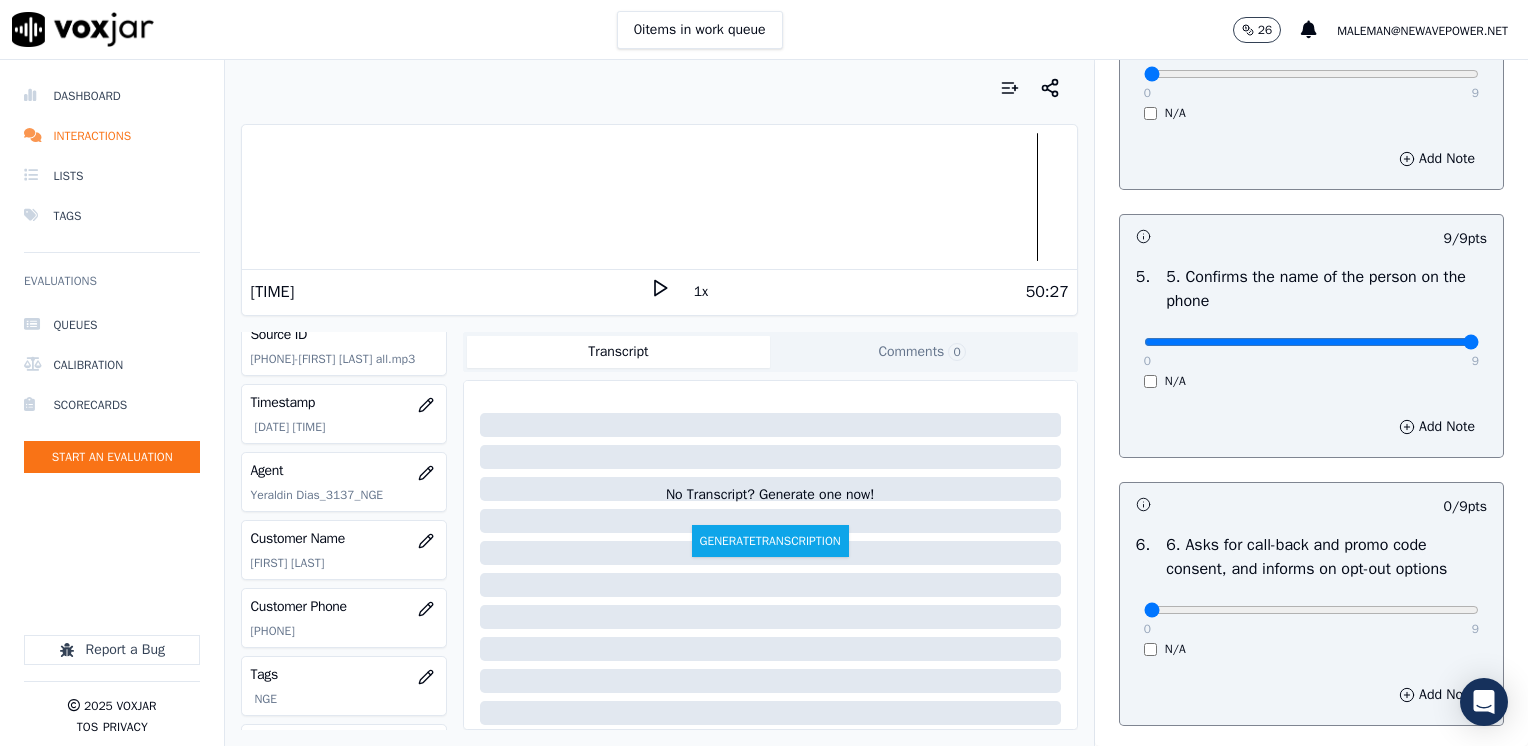 scroll, scrollTop: 1400, scrollLeft: 0, axis: vertical 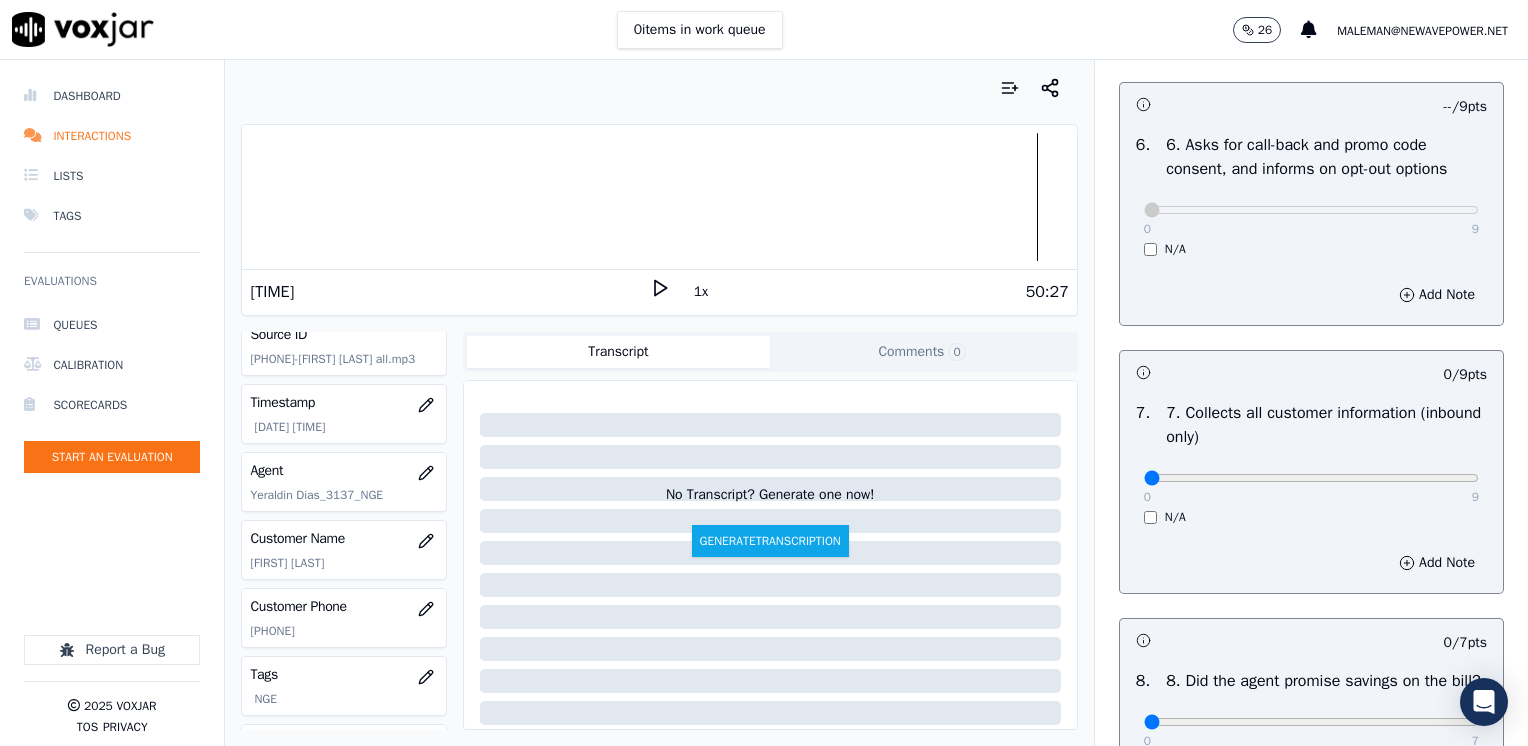 click at bounding box center (1311, -1284) 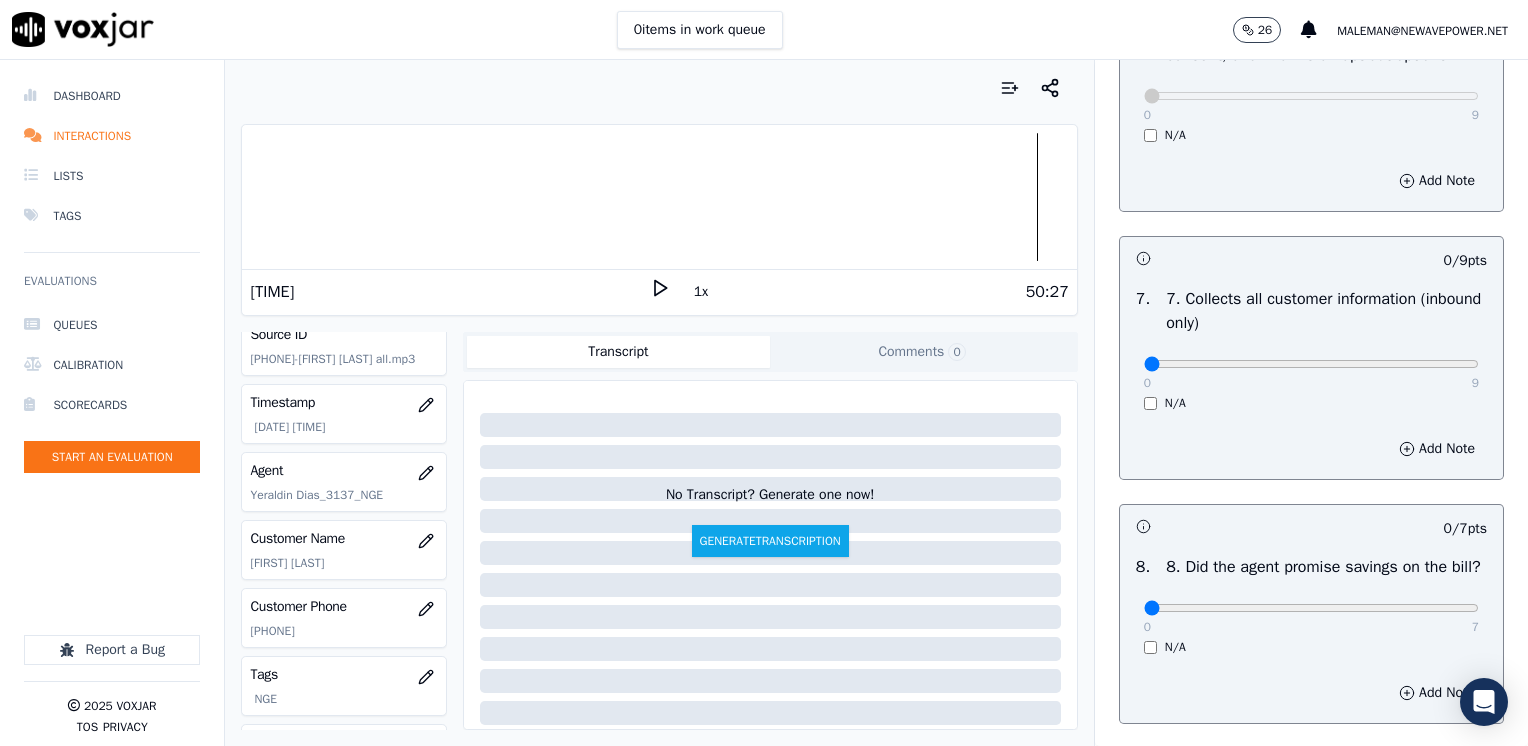 scroll, scrollTop: 1800, scrollLeft: 0, axis: vertical 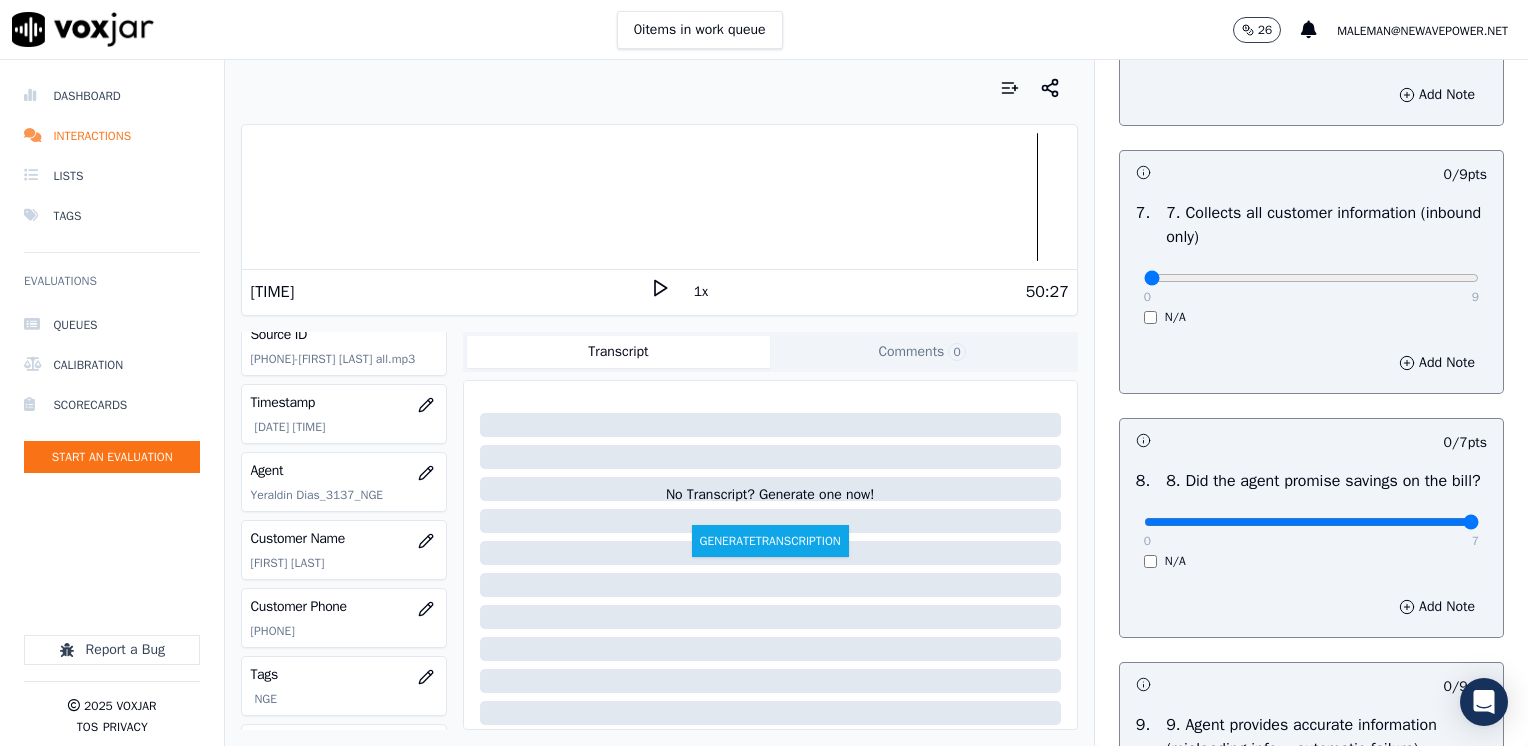 drag, startPoint x: 1125, startPoint y: 548, endPoint x: 1527, endPoint y: 538, distance: 402.12436 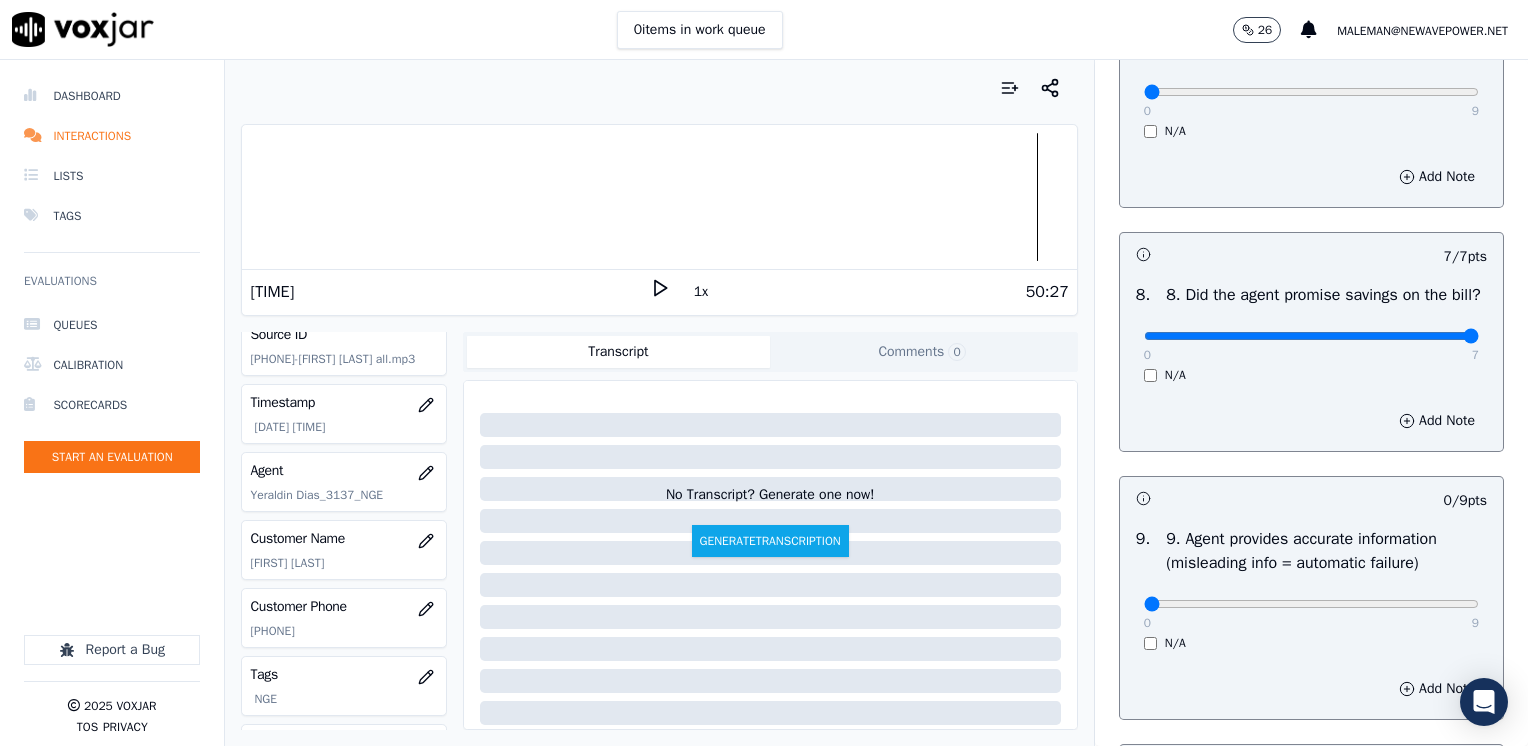 scroll, scrollTop: 2200, scrollLeft: 0, axis: vertical 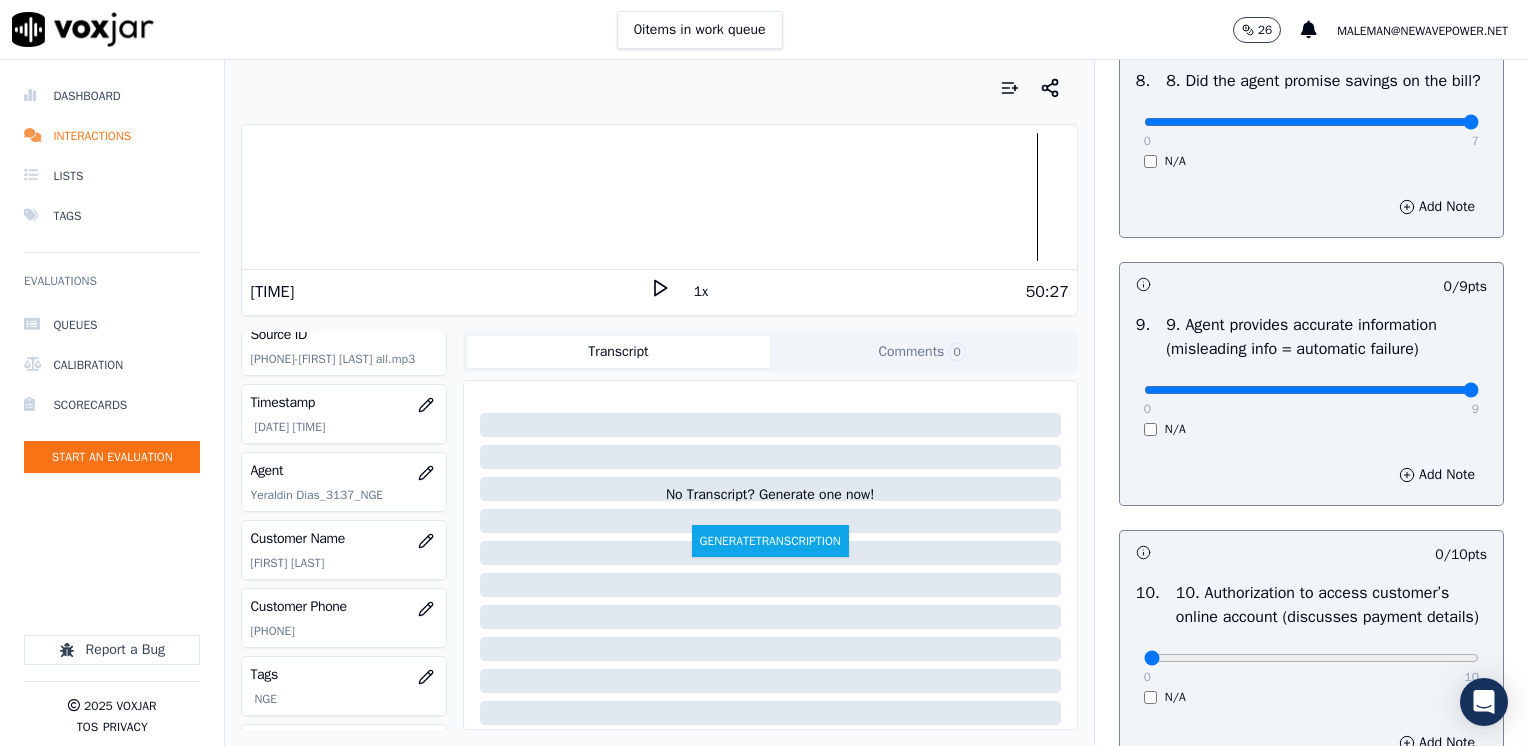 drag, startPoint x: 1134, startPoint y: 413, endPoint x: 1531, endPoint y: 455, distance: 399.21548 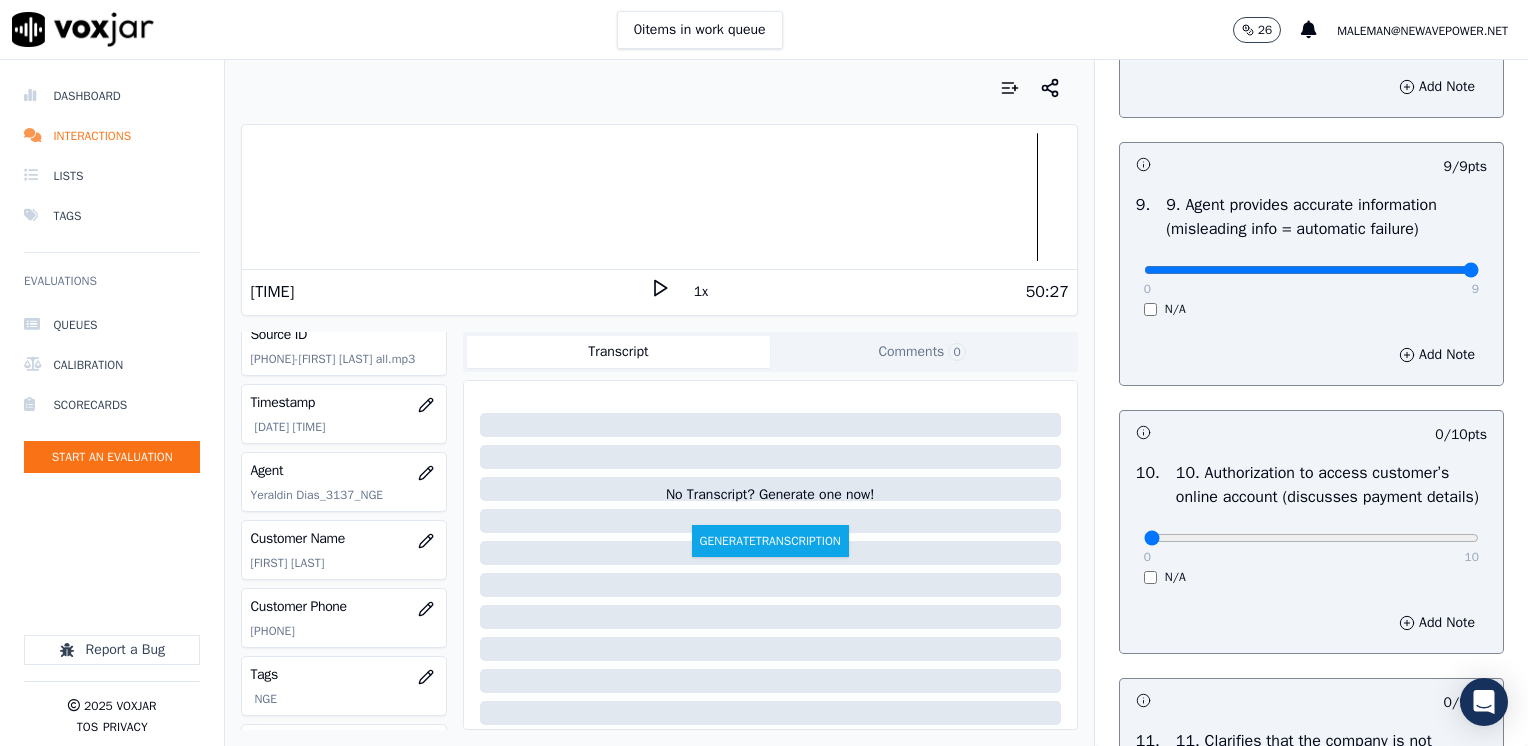 scroll, scrollTop: 2500, scrollLeft: 0, axis: vertical 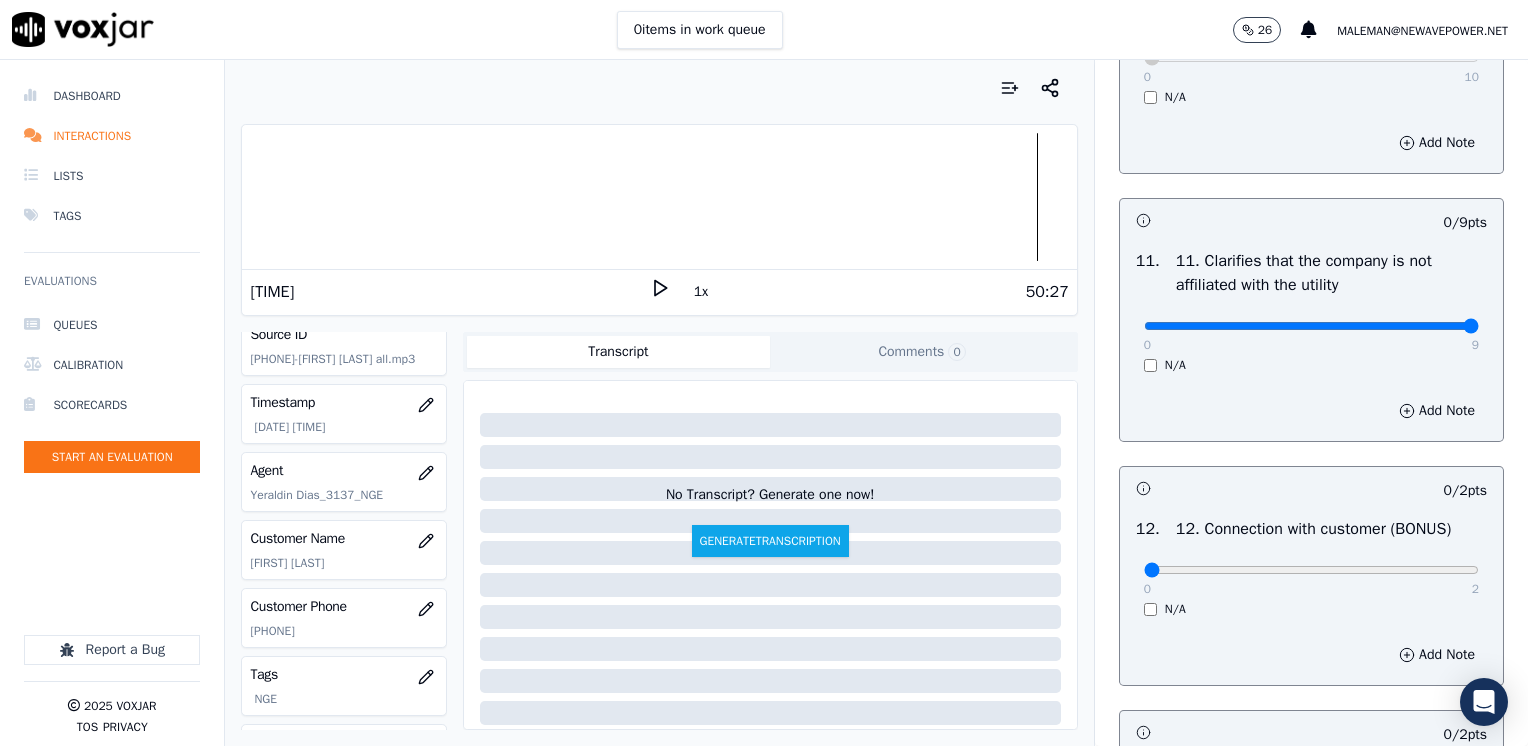 drag, startPoint x: 1128, startPoint y: 374, endPoint x: 1527, endPoint y: 370, distance: 399.02005 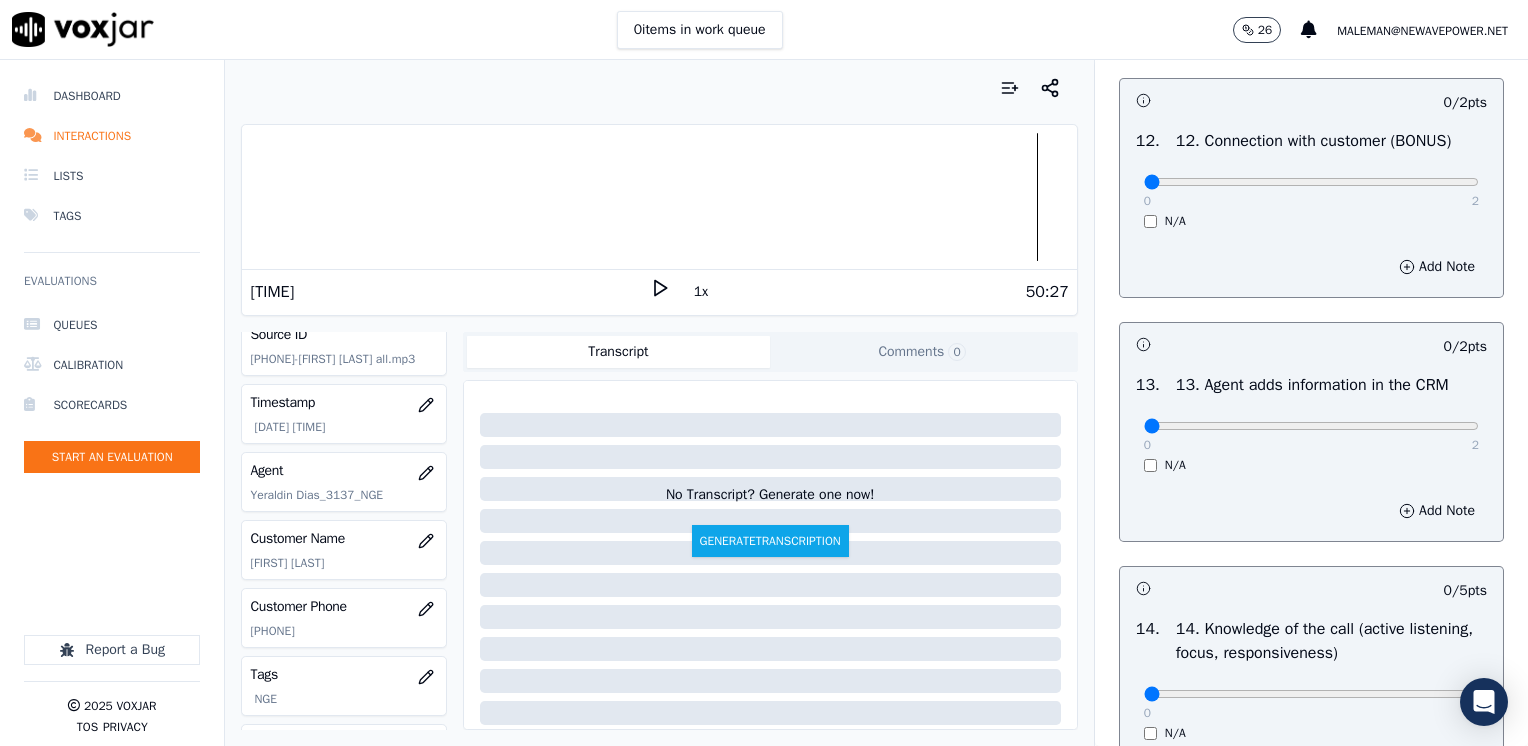 scroll, scrollTop: 3200, scrollLeft: 0, axis: vertical 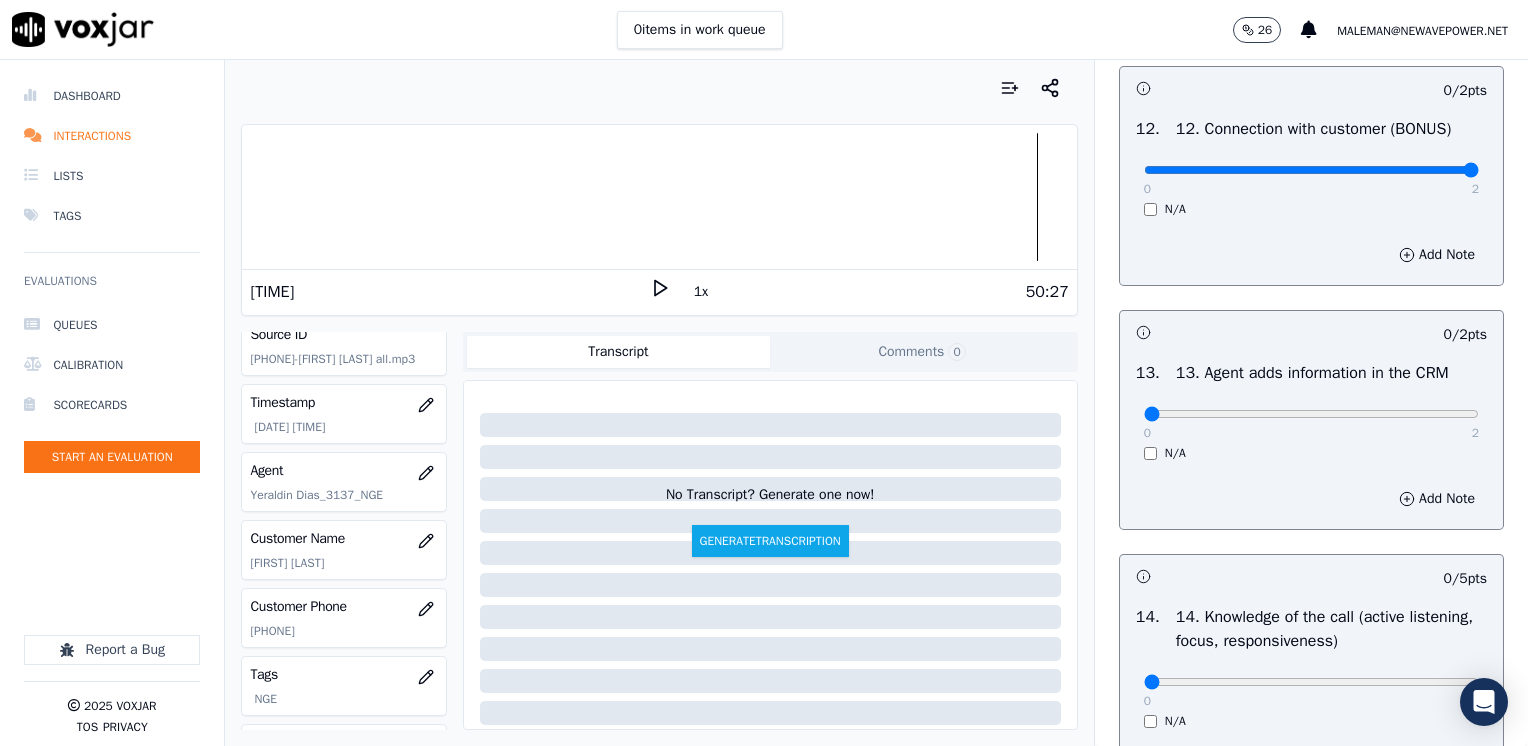 drag, startPoint x: 1374, startPoint y: 242, endPoint x: 1527, endPoint y: 282, distance: 158.14233 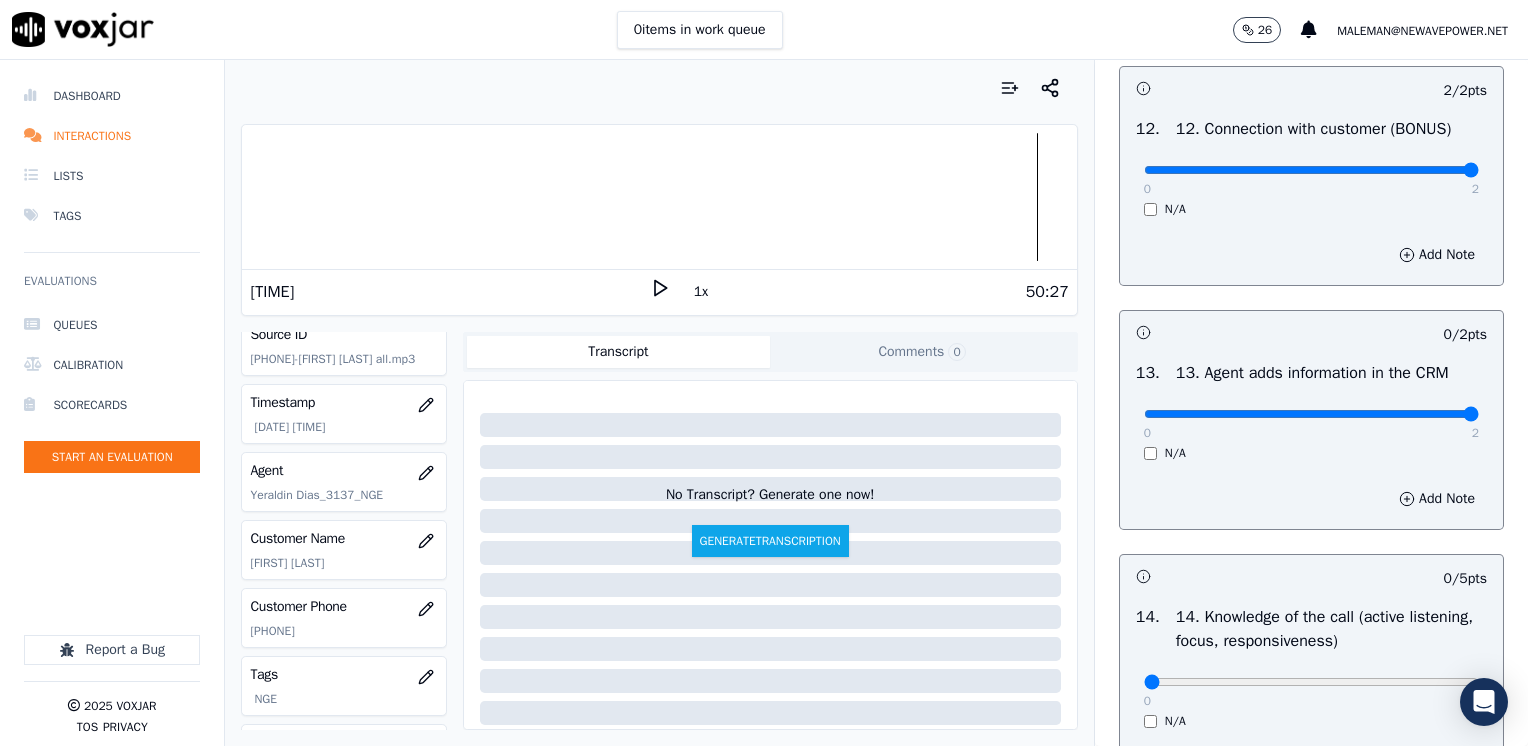 drag, startPoint x: 1131, startPoint y: 450, endPoint x: 1531, endPoint y: 450, distance: 400 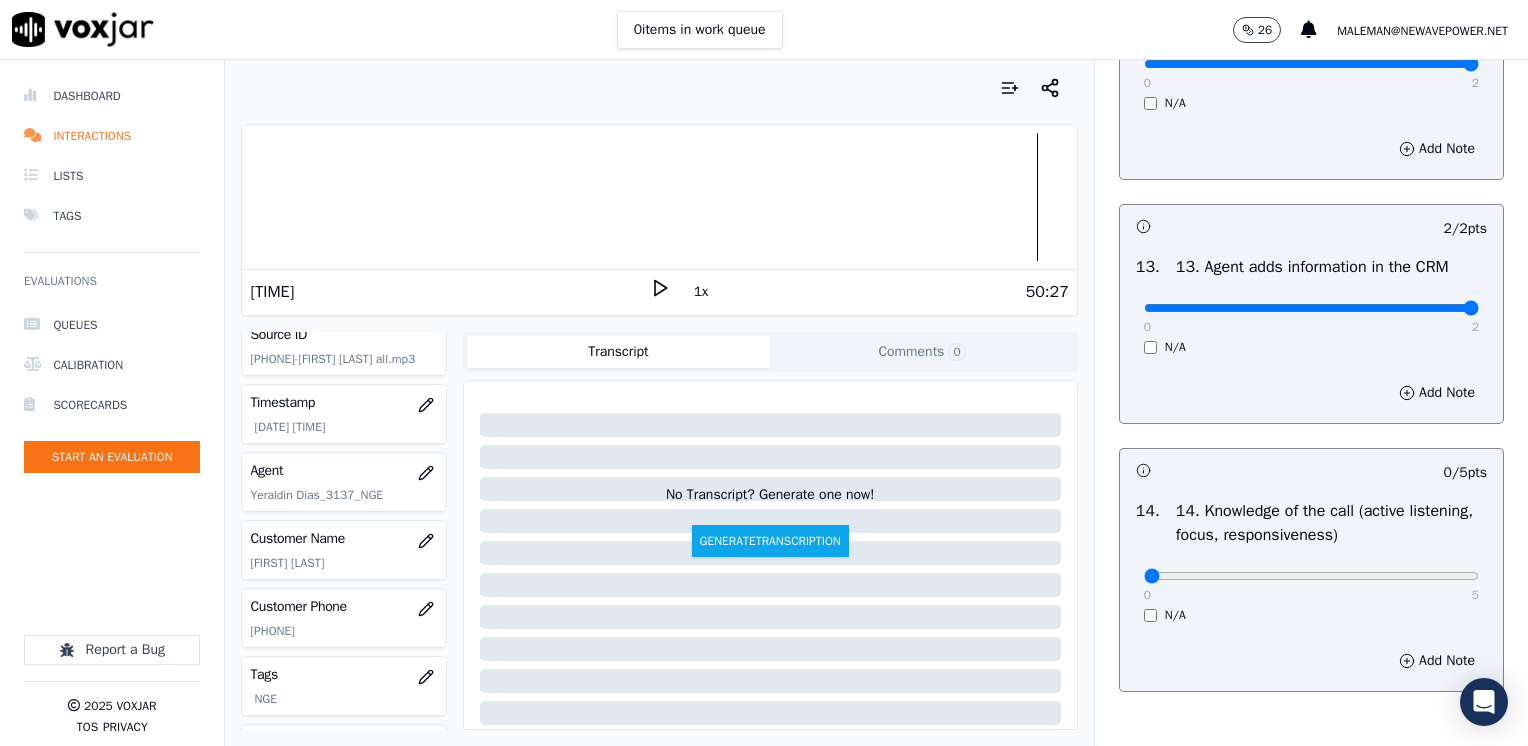scroll, scrollTop: 3400, scrollLeft: 0, axis: vertical 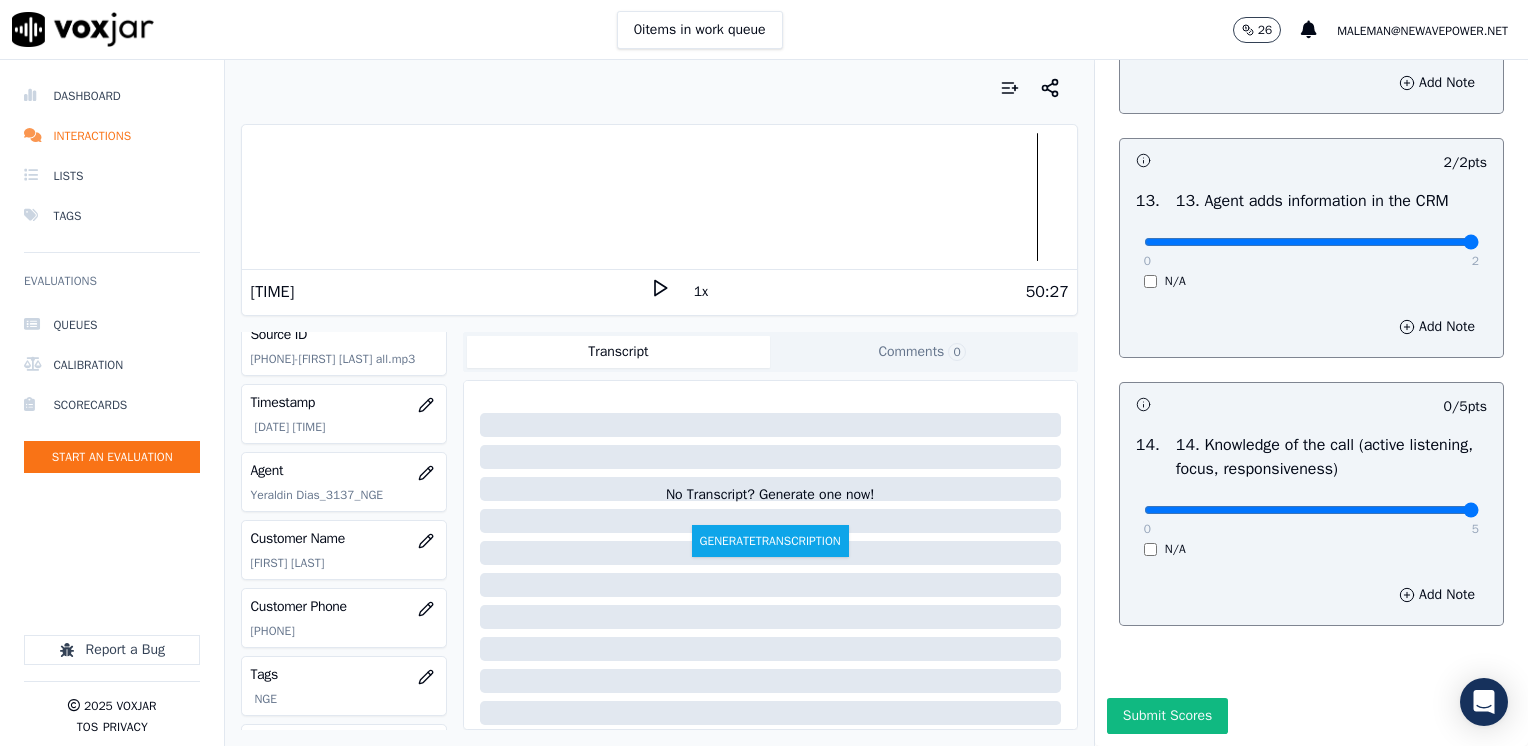 drag, startPoint x: 1137, startPoint y: 528, endPoint x: 1531, endPoint y: 528, distance: 394 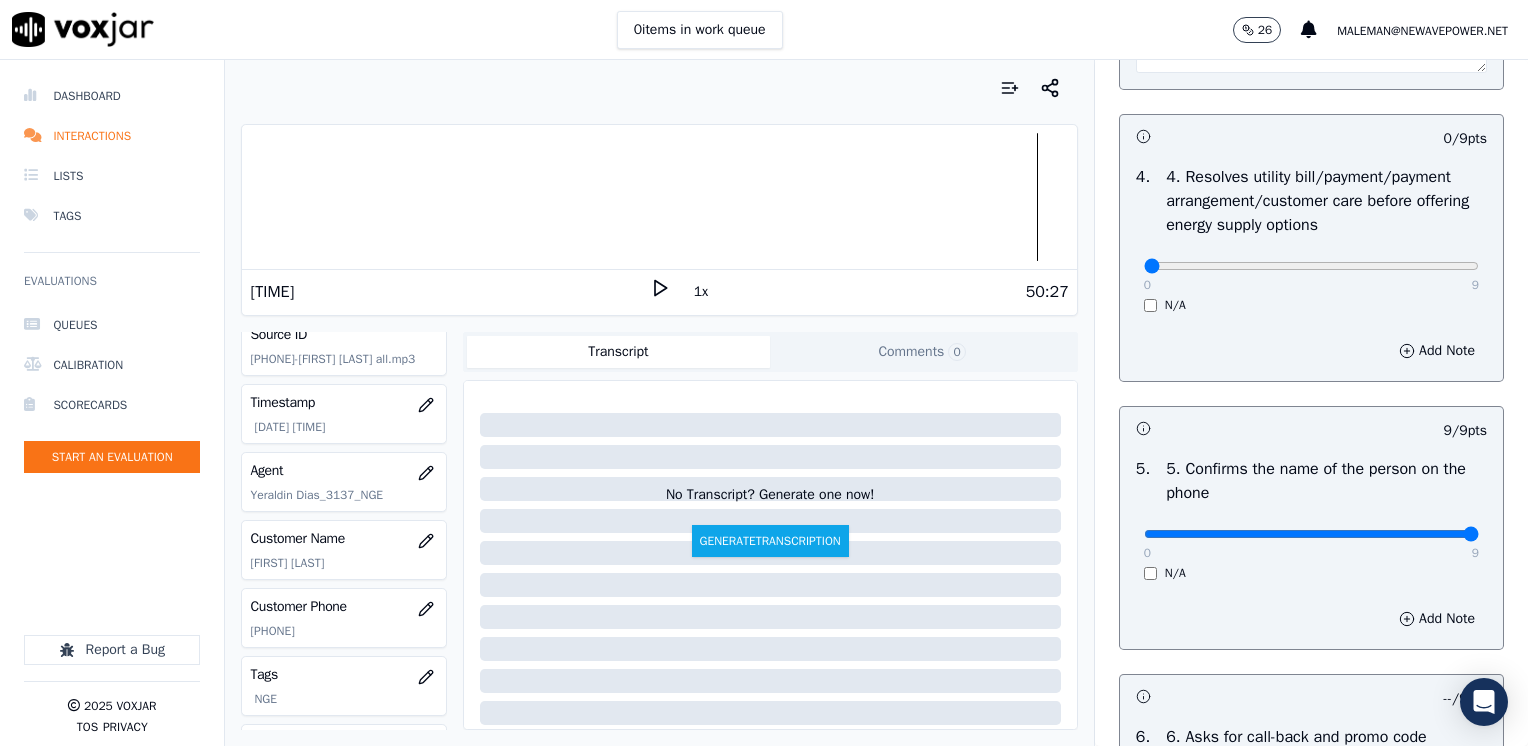scroll, scrollTop: 900, scrollLeft: 0, axis: vertical 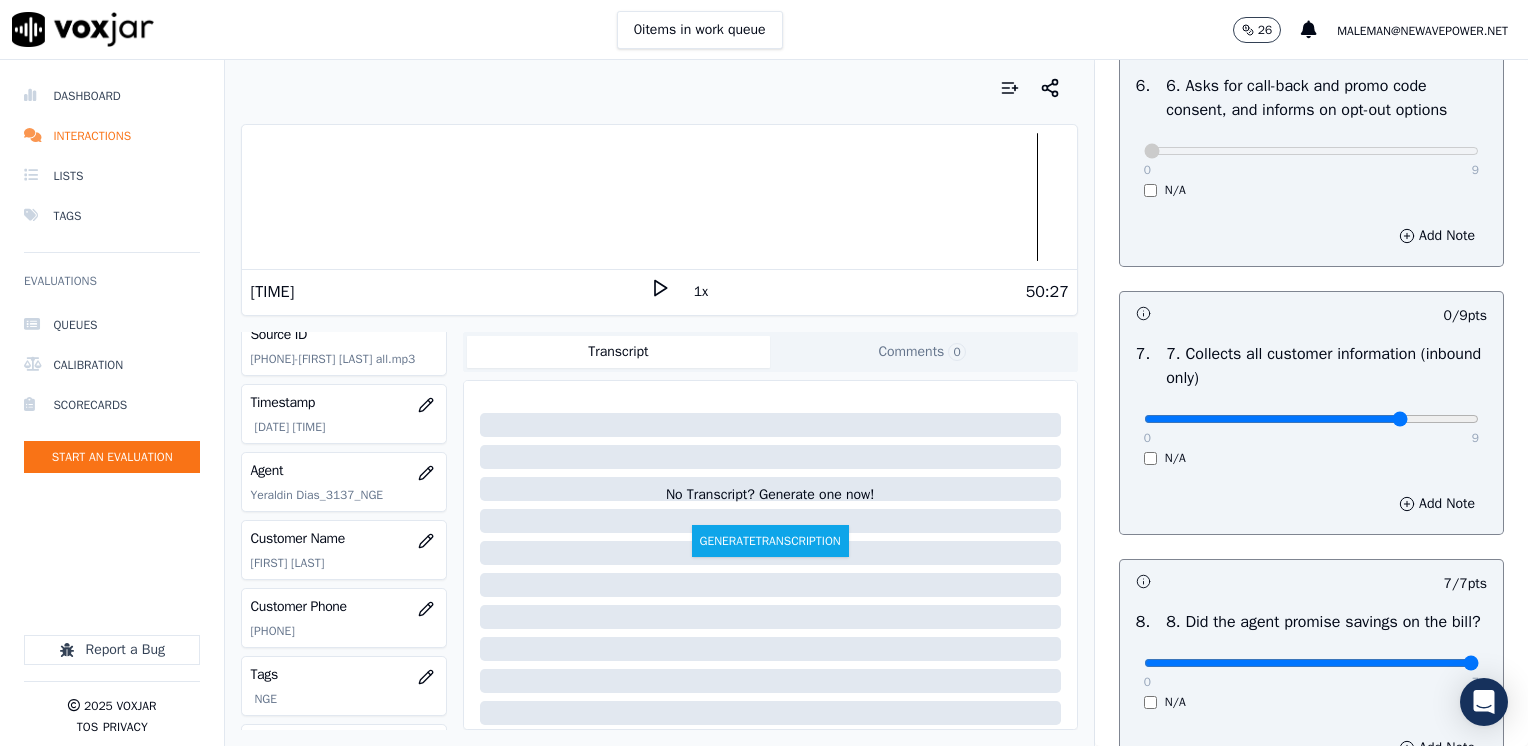 type on "7" 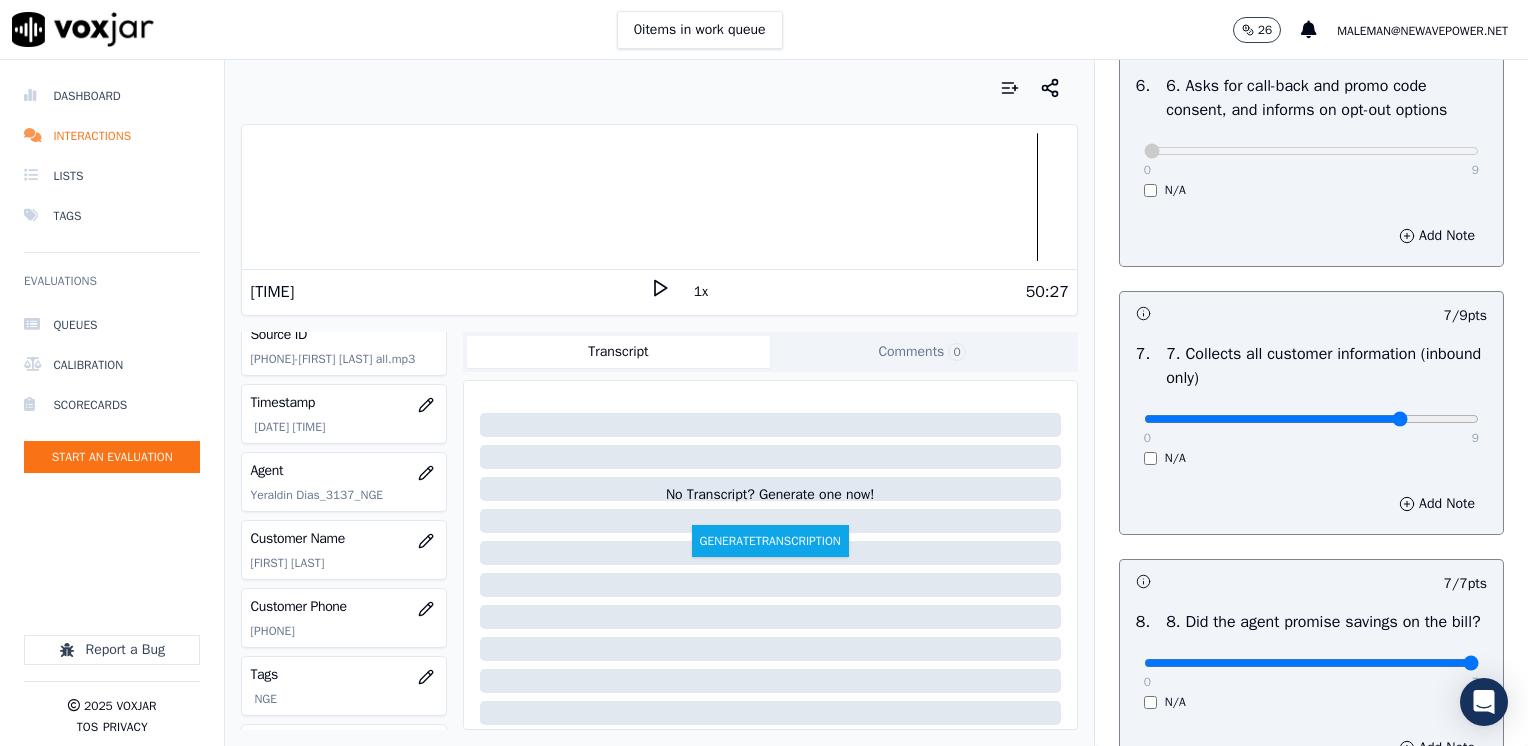 click on "Add Note" at bounding box center [1311, 504] 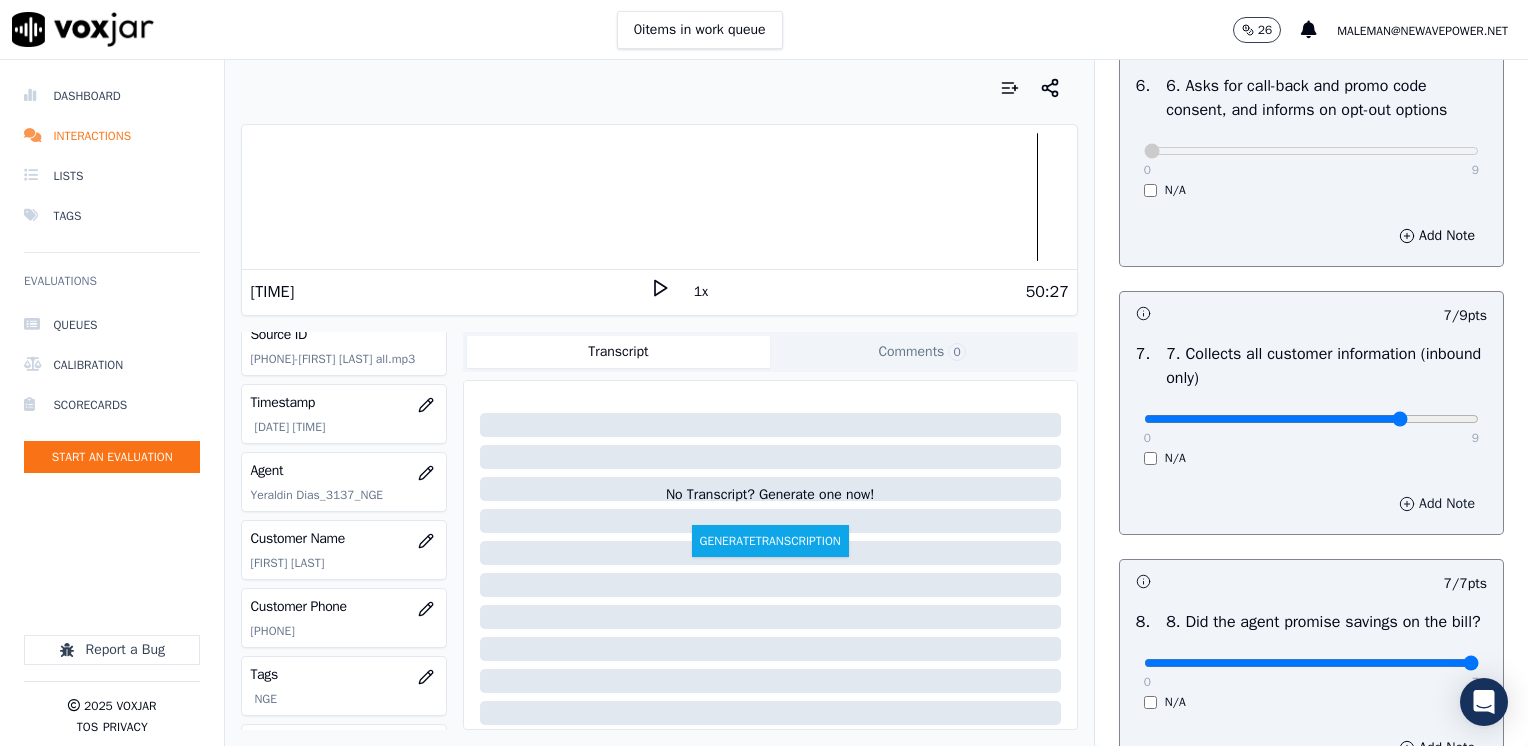 click on "Add Note" at bounding box center [1437, 504] 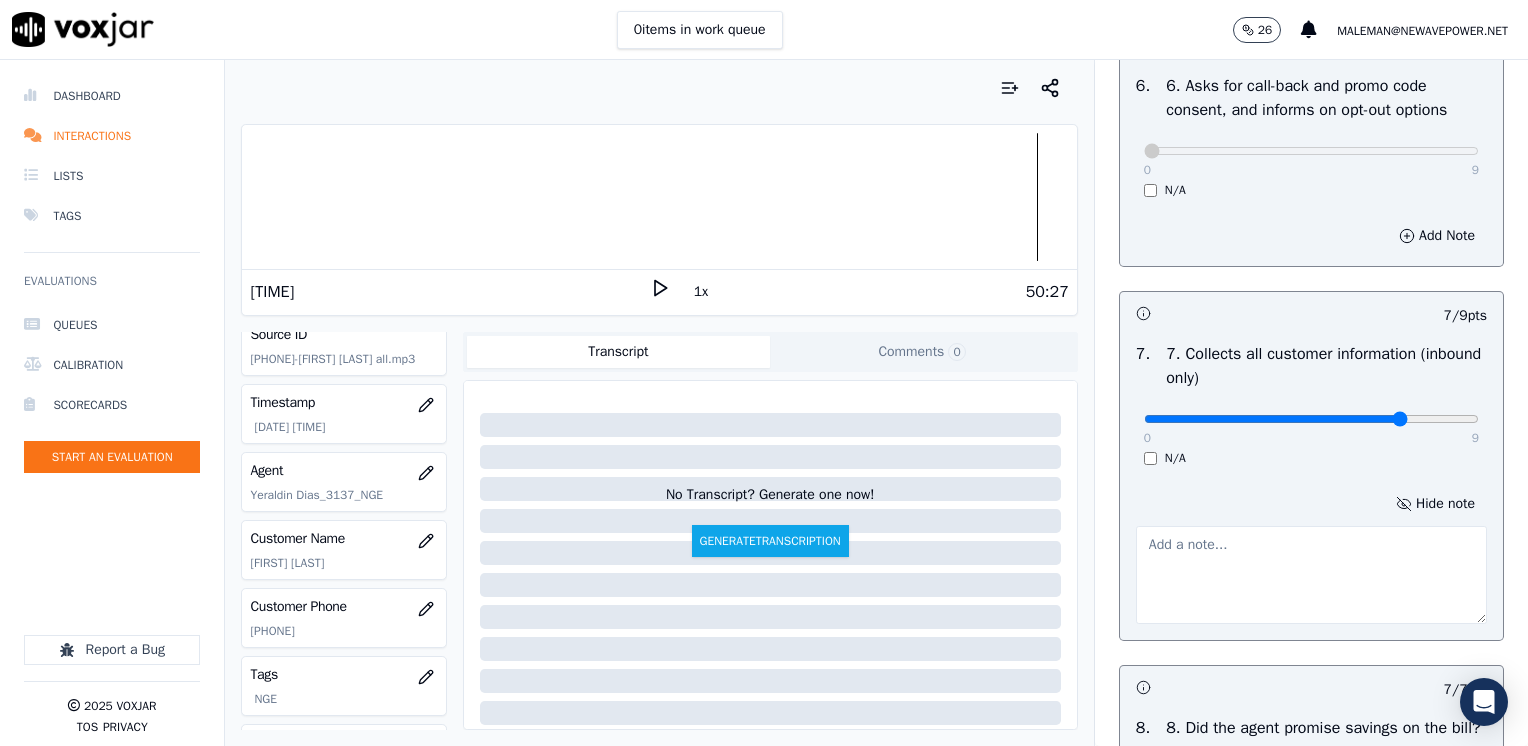 click at bounding box center [1311, 575] 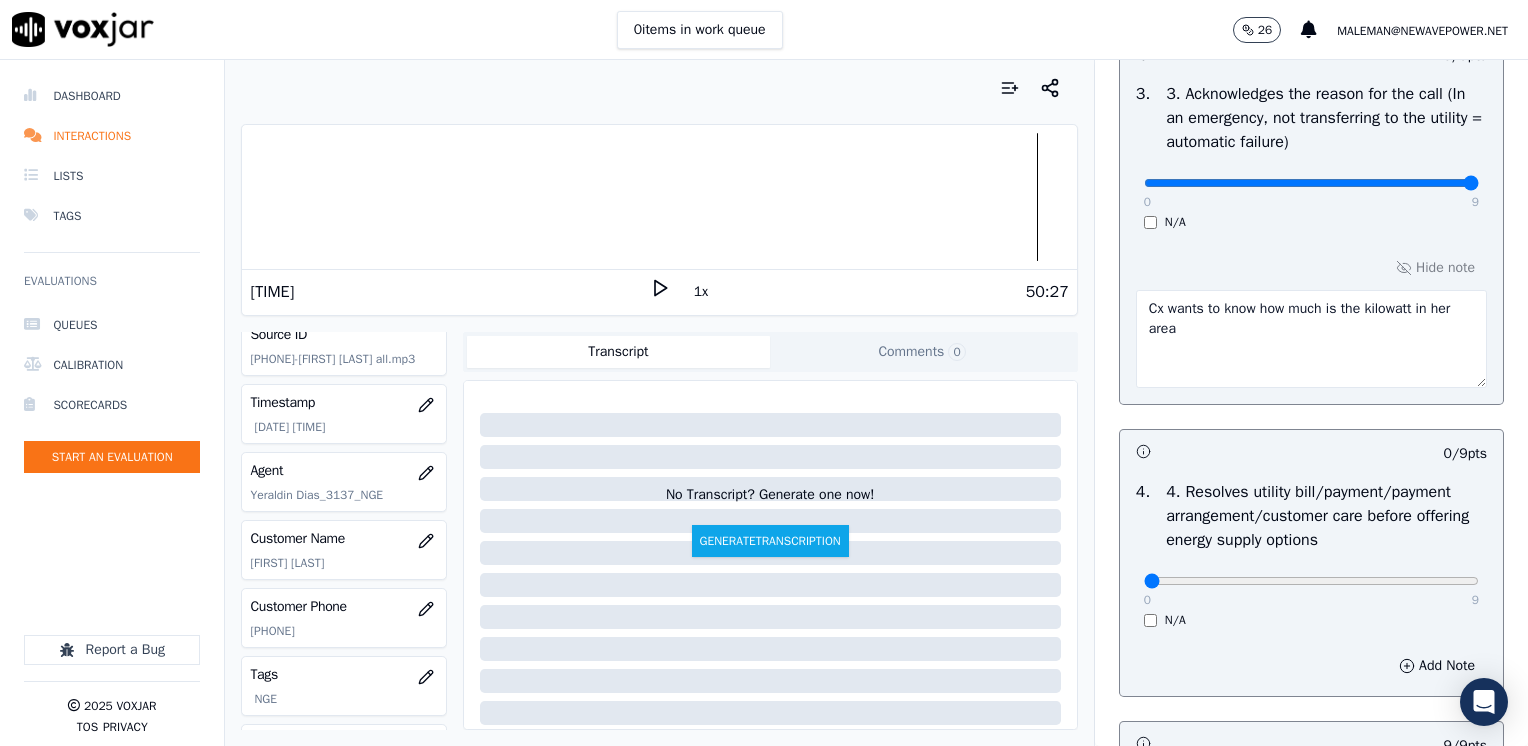 scroll, scrollTop: 659, scrollLeft: 0, axis: vertical 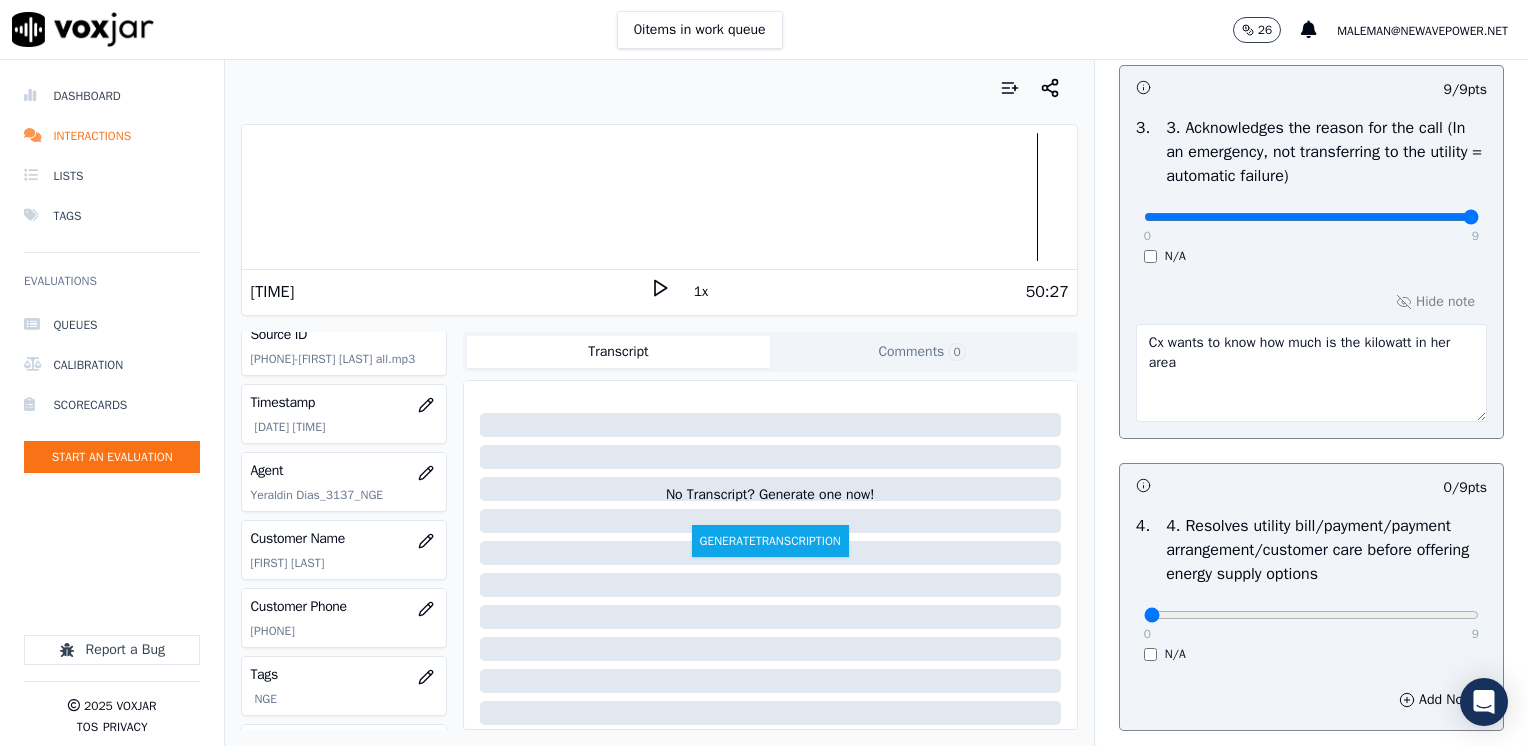 type on "Make sure to confirm full service address and the name that appears on the bill before reading the script" 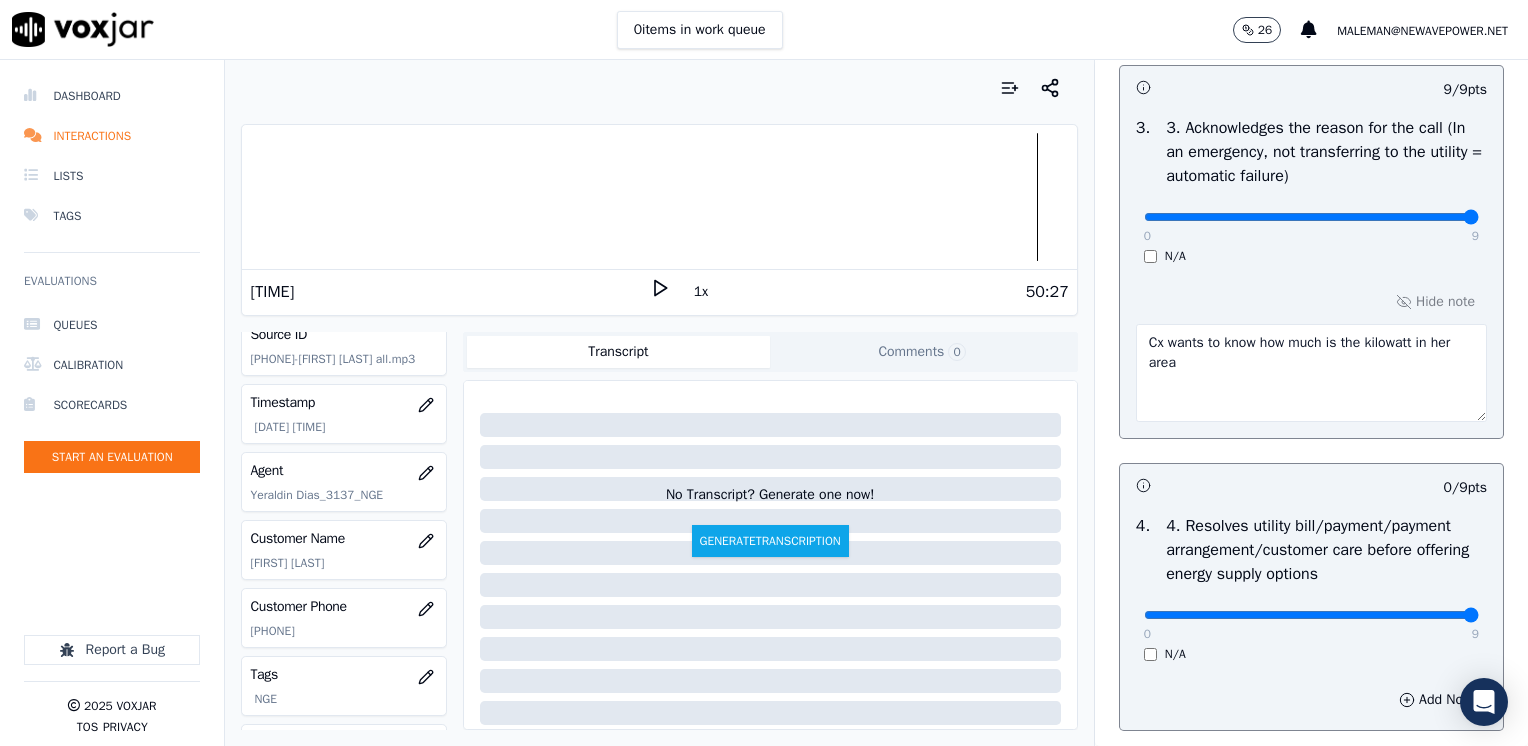 drag, startPoint x: 1134, startPoint y: 609, endPoint x: 1531, endPoint y: 602, distance: 397.0617 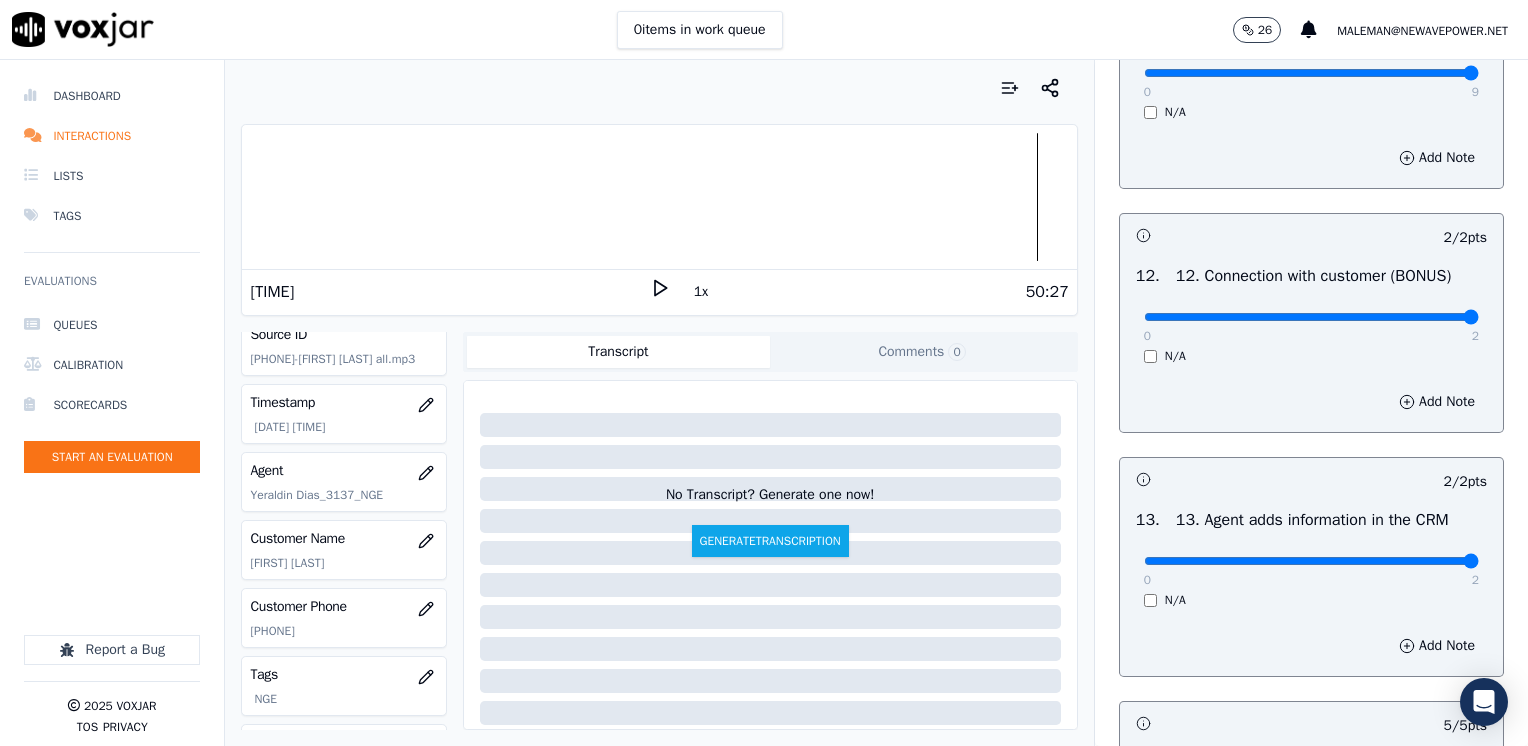 scroll, scrollTop: 3564, scrollLeft: 0, axis: vertical 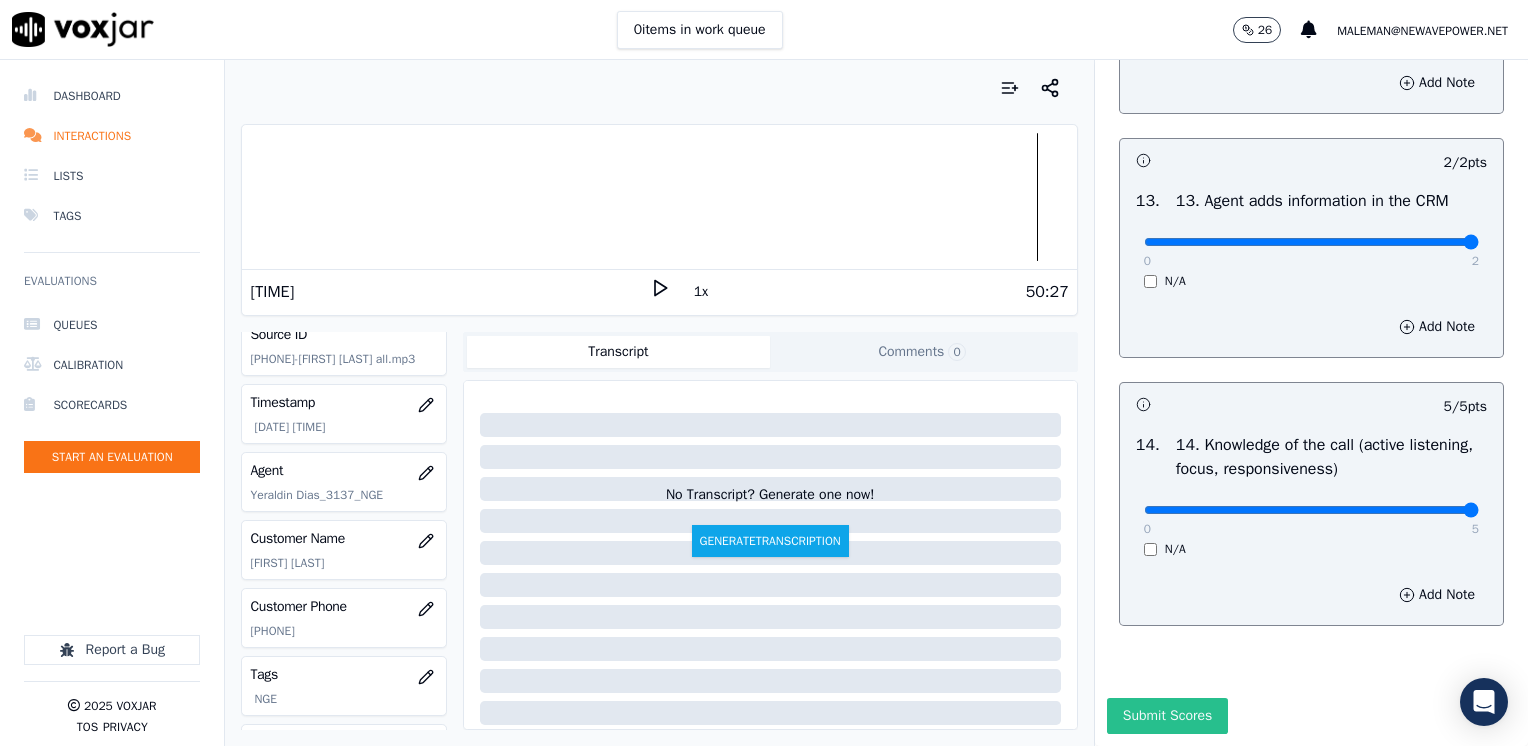 click on "Submit Scores" at bounding box center (1167, 716) 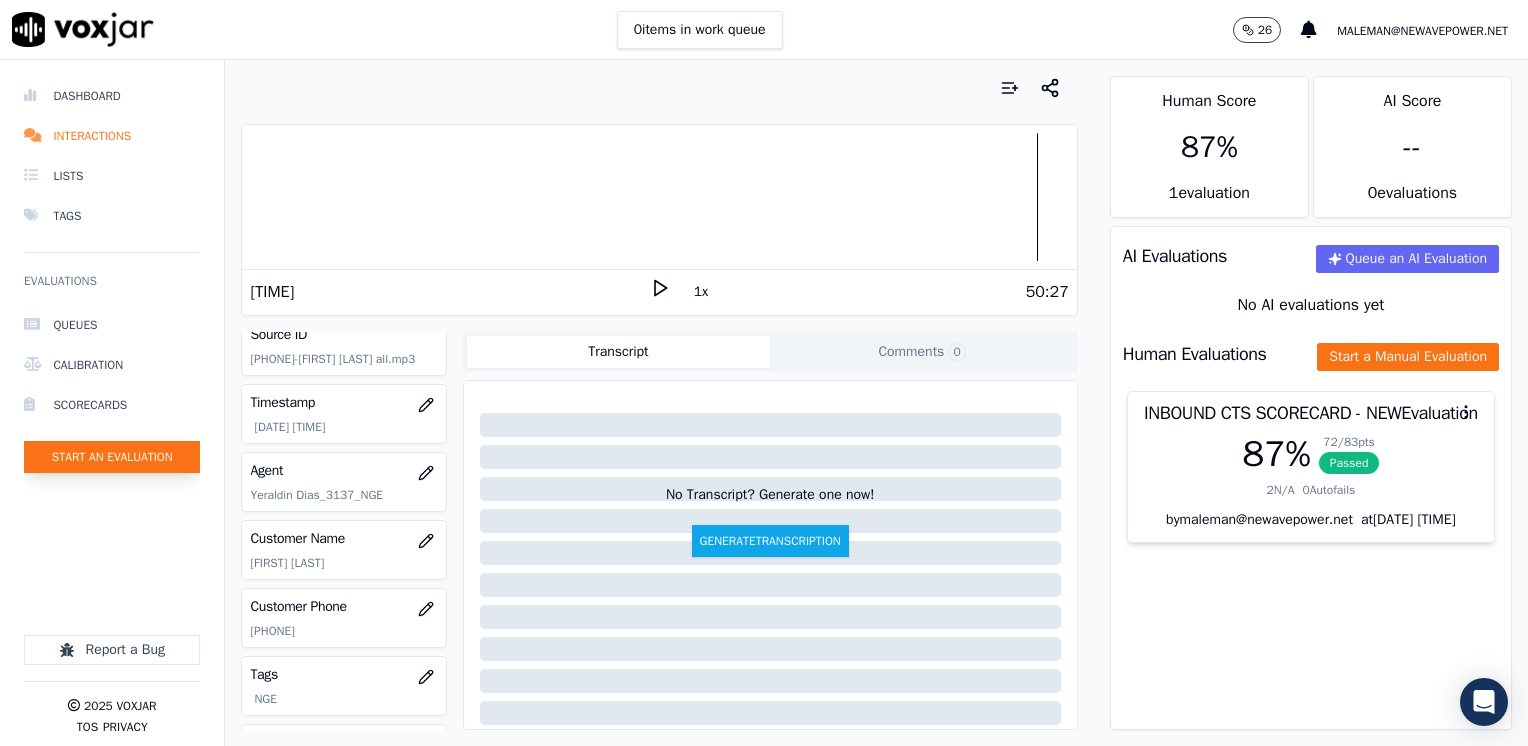 click on "Start an Evaluation" 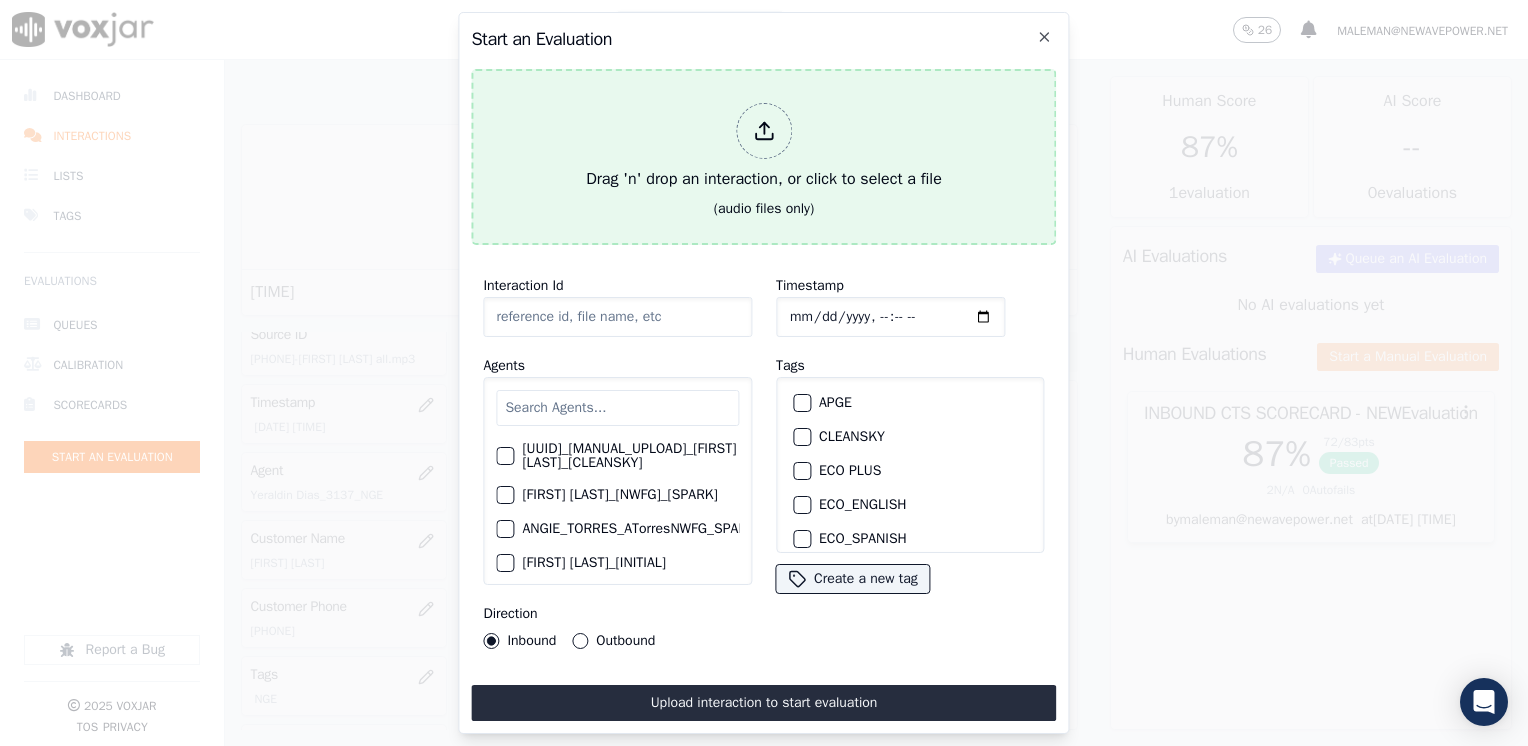 click 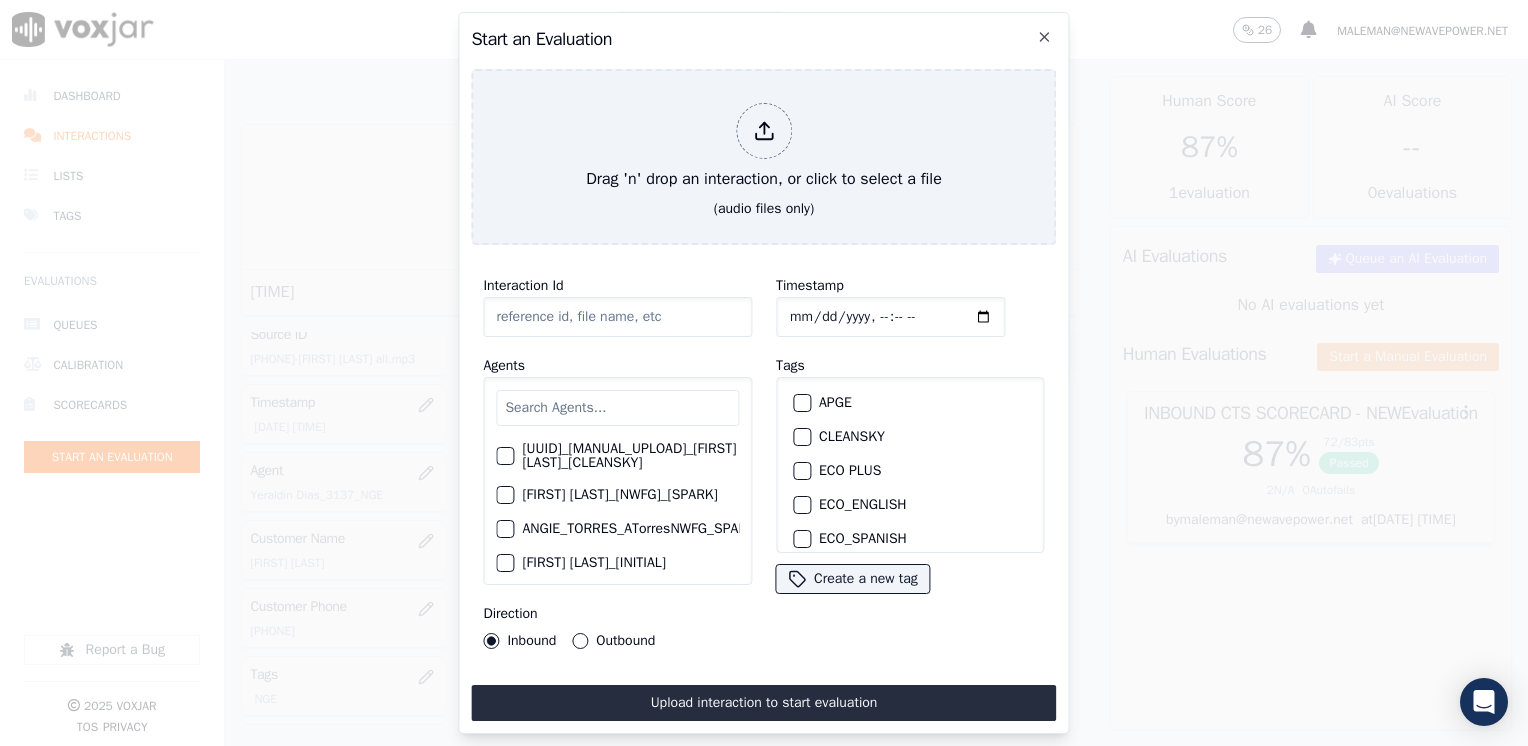 type on "20250806-175115_[PHONE]- [FIRST] [LAST] all.mp3" 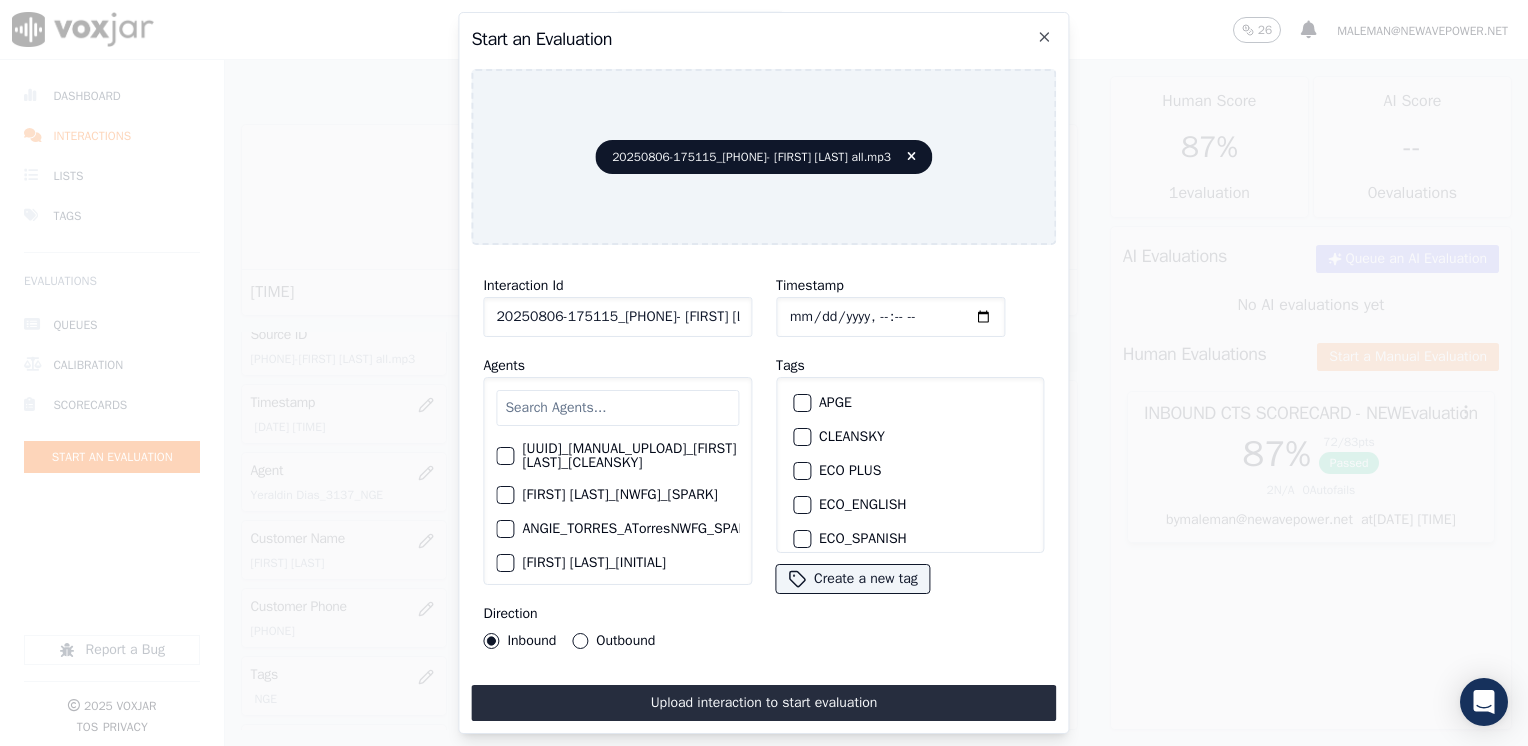 click on "38886790-fffc-43d2-b1f8-5043538ca2fa_MANUAL_UPLOAD_Juliana Molina_j13899_CLEANSKY      Yeraldin Dias_YDiasNWFG_SPARK     ANGIE_TORRES_ATorresNWFG_SPARK     Adrian Viloria_AViloriaNWFG     Adrian Viloria_ECOPLUS     Adrian Viloria_a25003_CLEANSKY     Adrian Viloria_a25016_WGL     Adrian Viloria_a25046_INDRA     Adrian Viloria_fuse1164_NGE     Alan Marruaga_a26181_WGL     Alejandra Chavarro_SYMMETRY     Alejandra Chavarro_a26184_WGL     Alejandro Vizcaino_a13916_CLEANSKY     Alejandro Vizcaino­_NW2906_CLEANSKY     Andres Higuita_AHiguitaNWFG_SPARK     Andres Higuita_Fuse3185_NGE     Andres Higuita_No Sales      Andres Higuita_a27435_CLEANSKY     Andres Higuita_a27490_INDRA     Andres Prias_APriasNWFG     Andres Prias_SYMMETRY     Andres Prias_a27400_CLEANSKY     Andres Prias_a27447_INDRA     Andres Prias_fuse1184_NGE     Angie Torres_ATorresNWFG     Angie Torres_SYMMETRY     Angie Torres_WANN1185_NGE     Angie Torres_a27399_CLEANSKY     Angie Torres_a27445_INDRA     BRYAN_LHEINEKER_WANN1211_NGE" 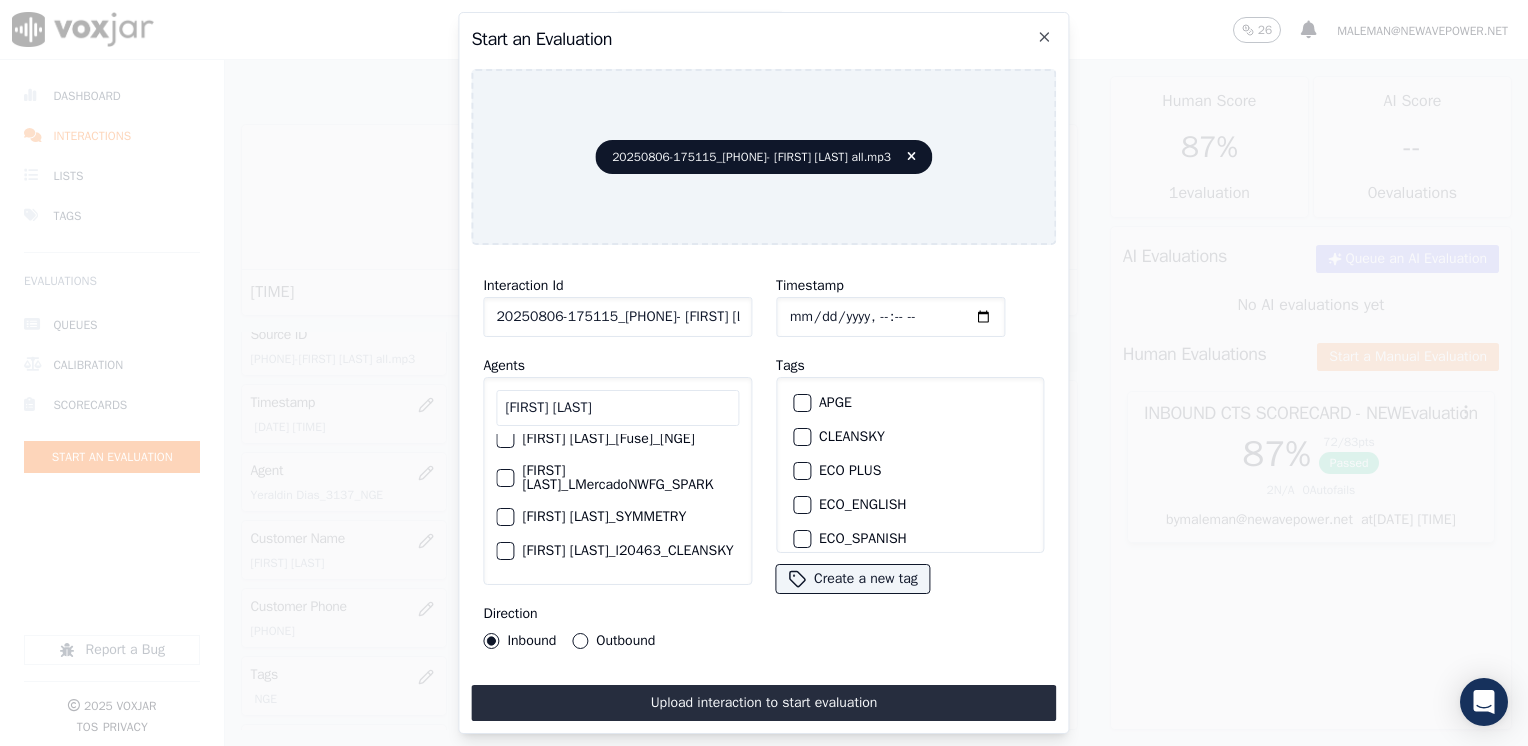 scroll, scrollTop: 32, scrollLeft: 0, axis: vertical 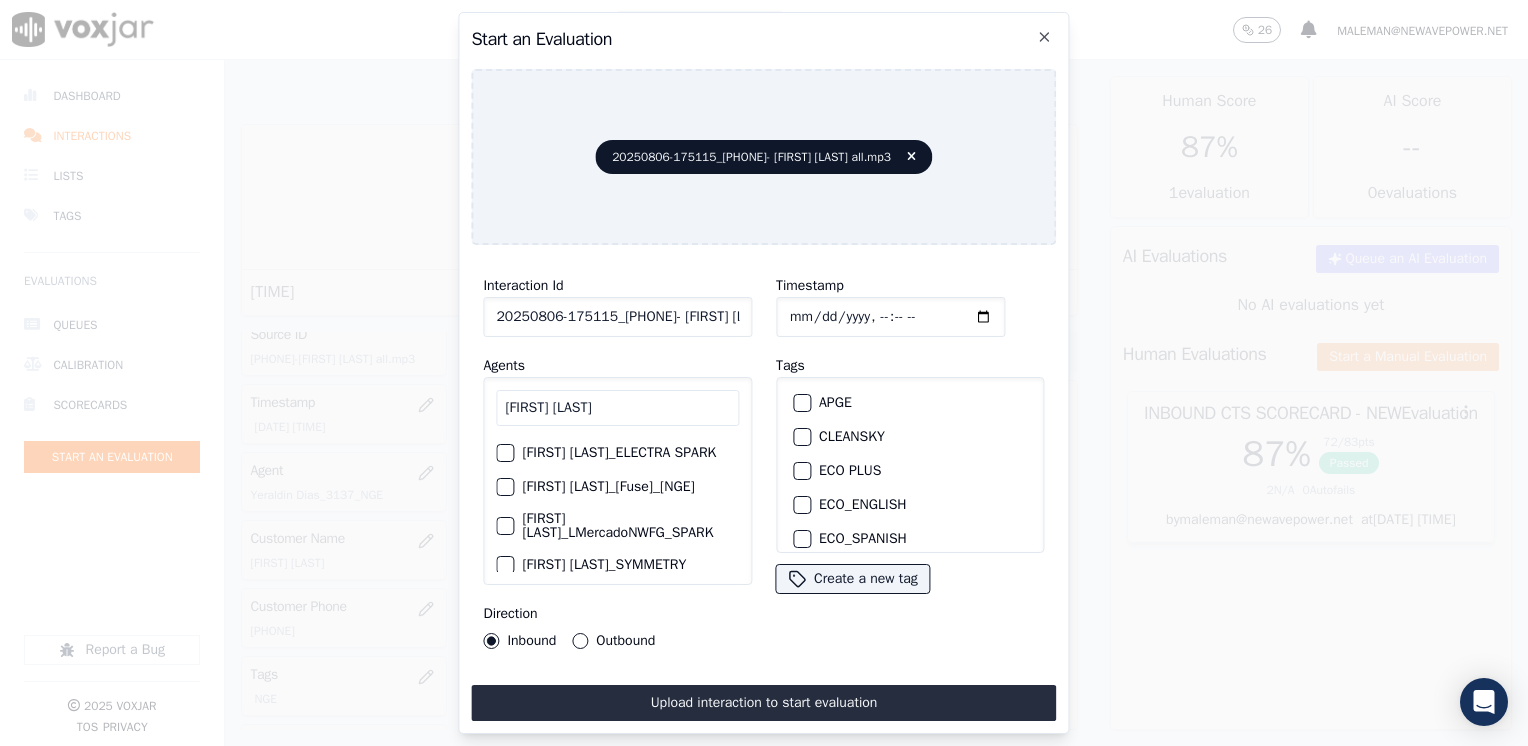 type on "[FIRST] [LAST]" 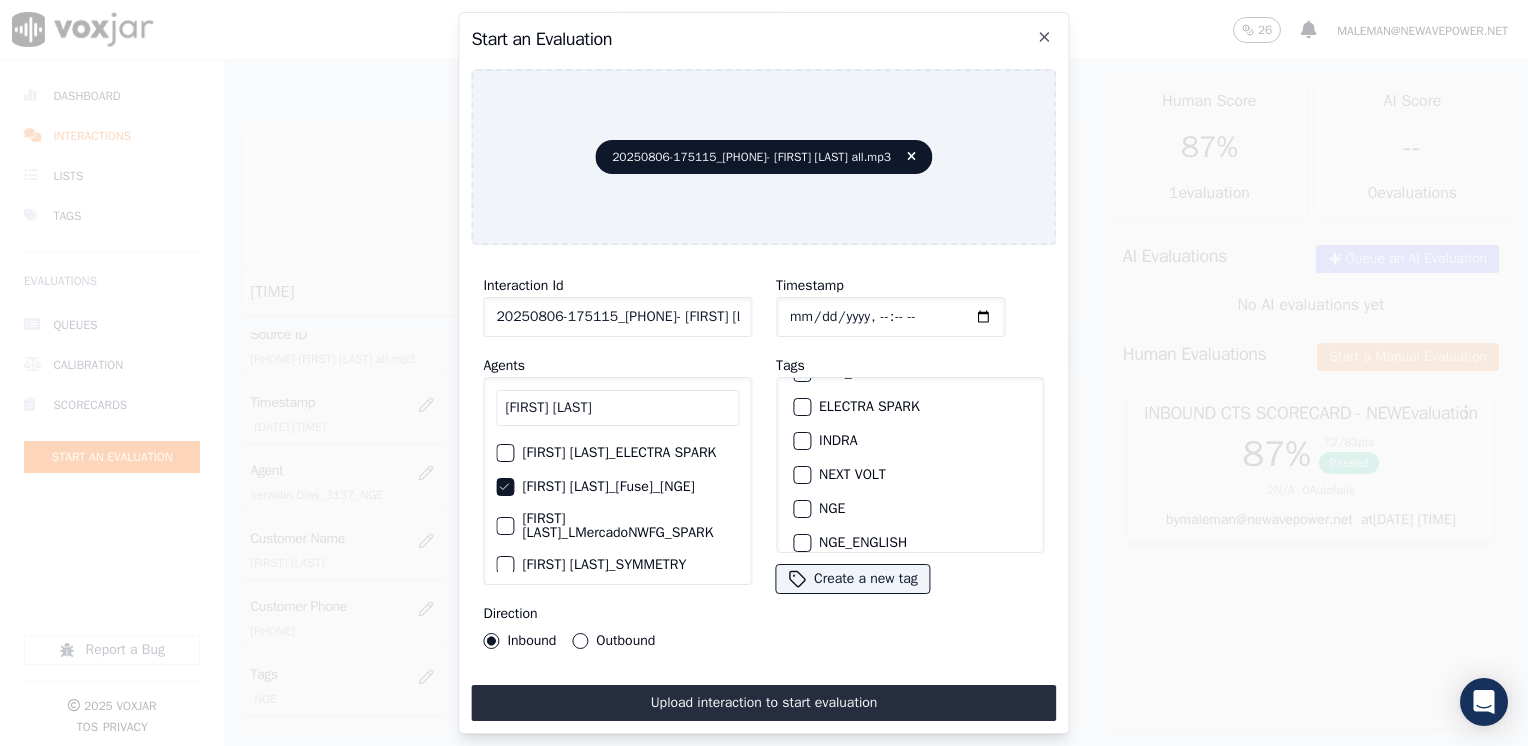 scroll, scrollTop: 200, scrollLeft: 0, axis: vertical 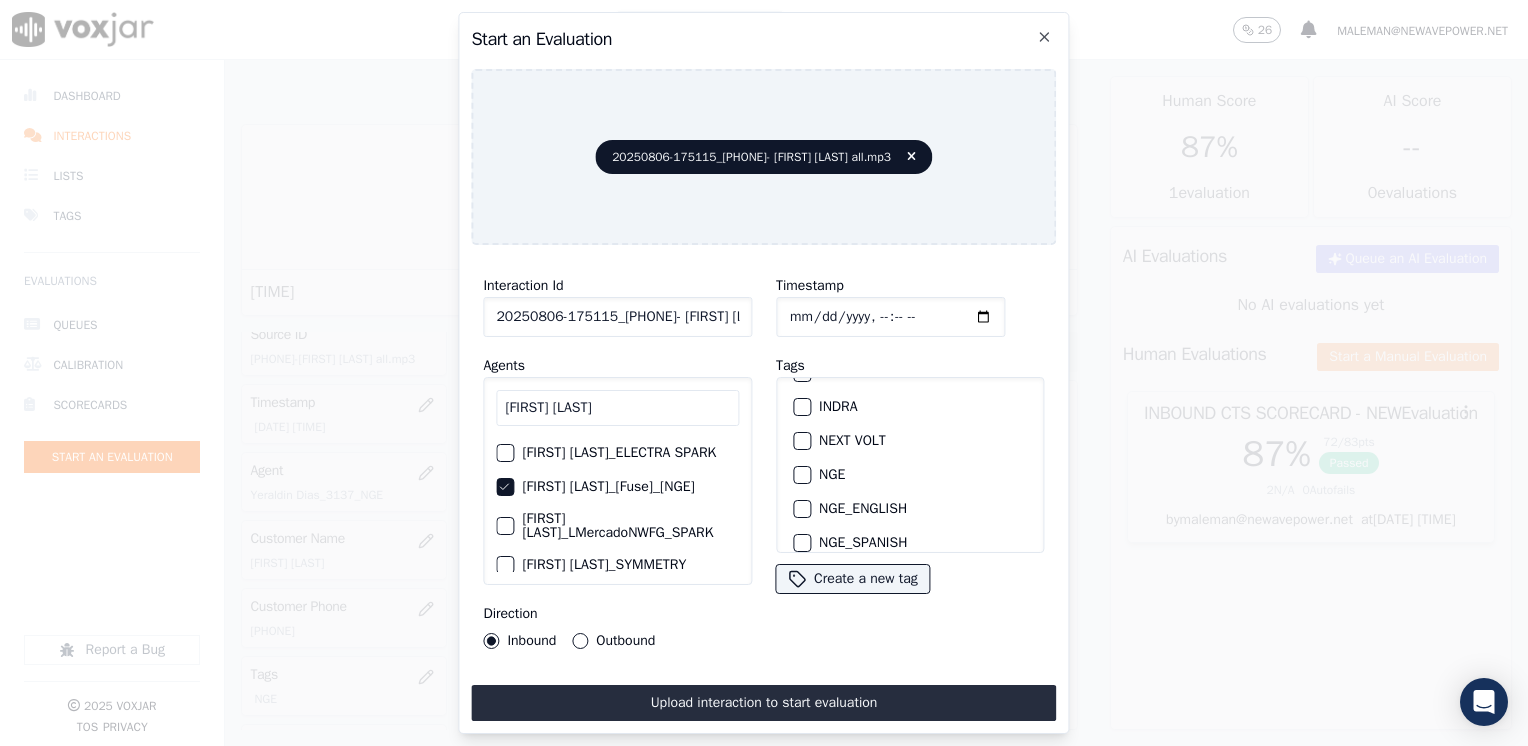 click at bounding box center (801, 475) 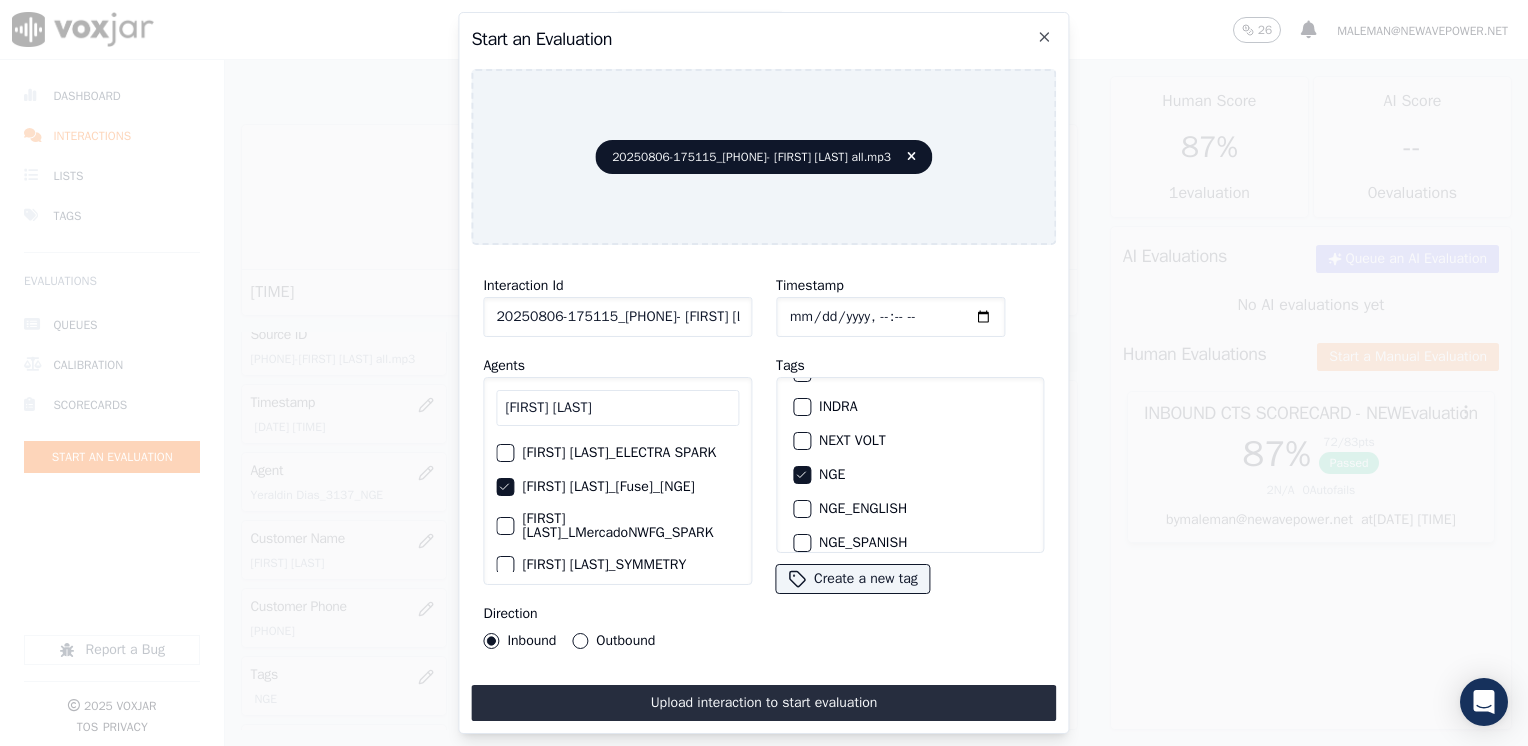 click on "Timestamp" 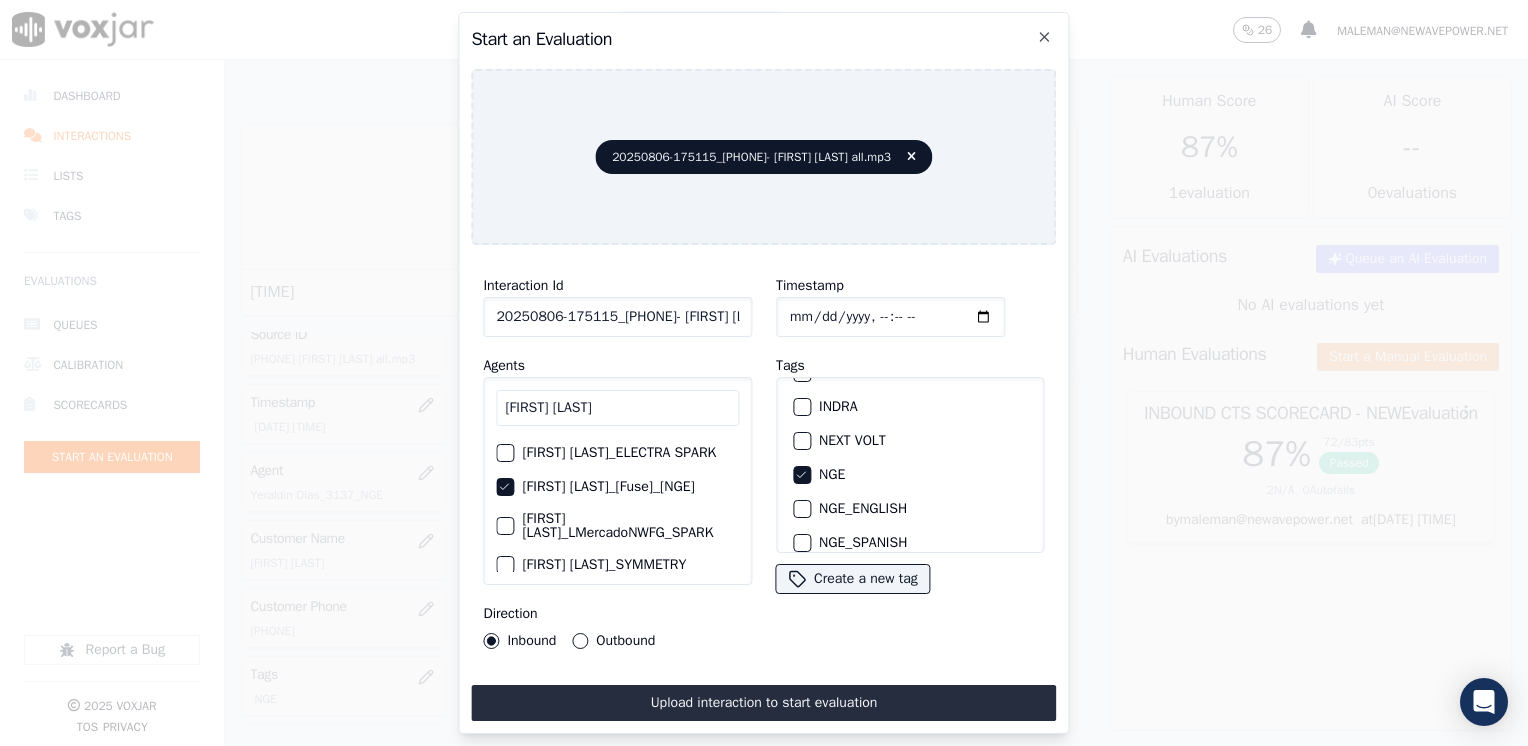 type on "[DATE]T[TIME]" 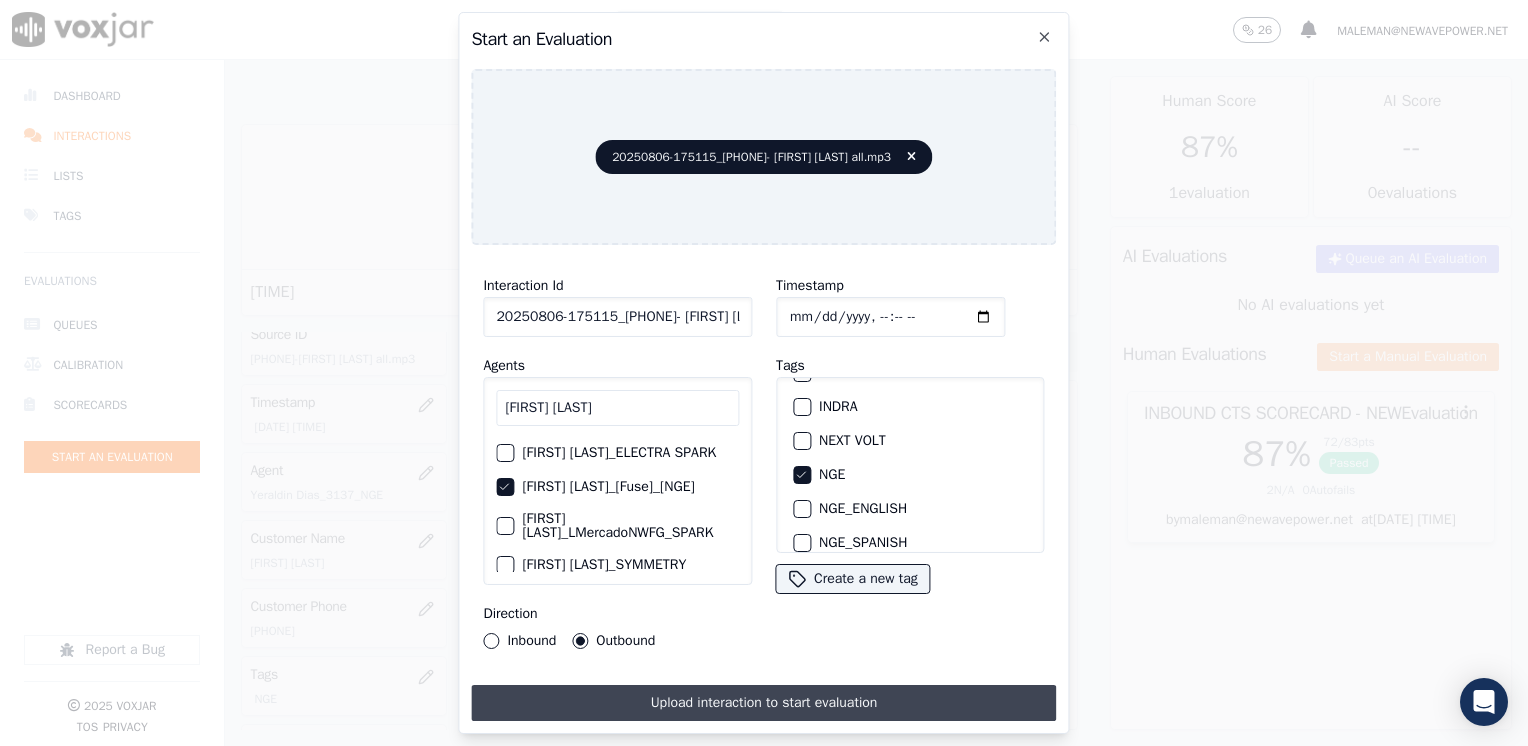 click on "Upload interaction to start evaluation" at bounding box center [763, 703] 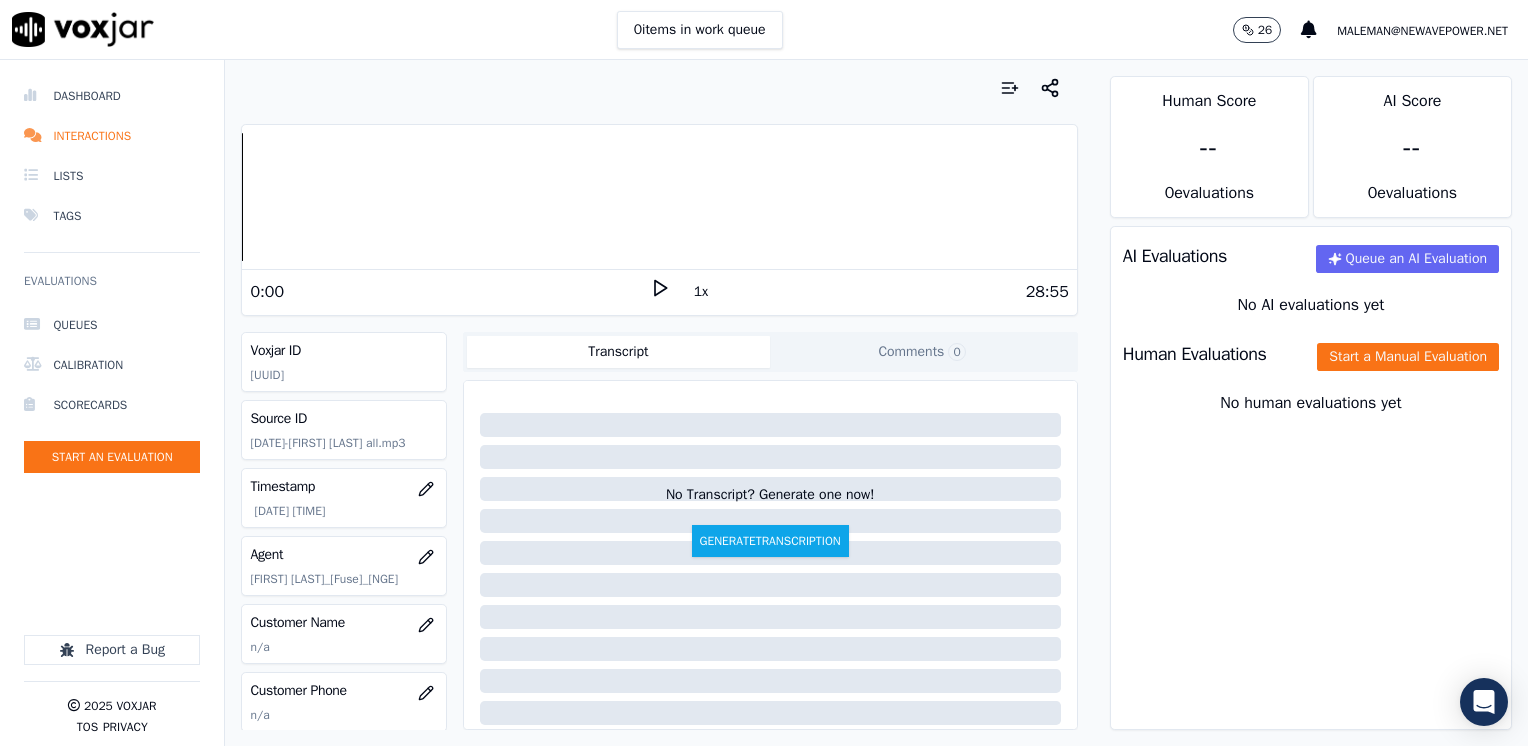 click 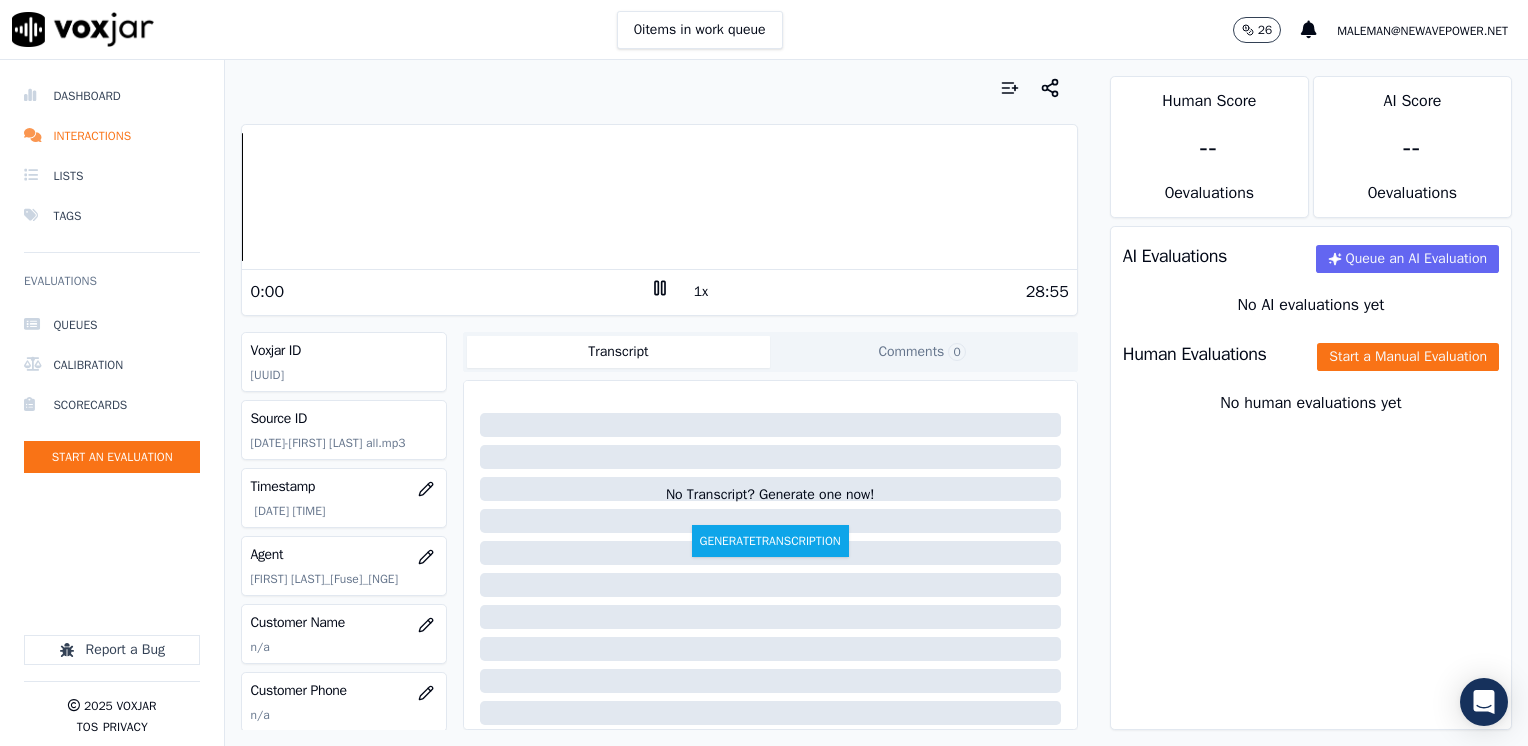 click 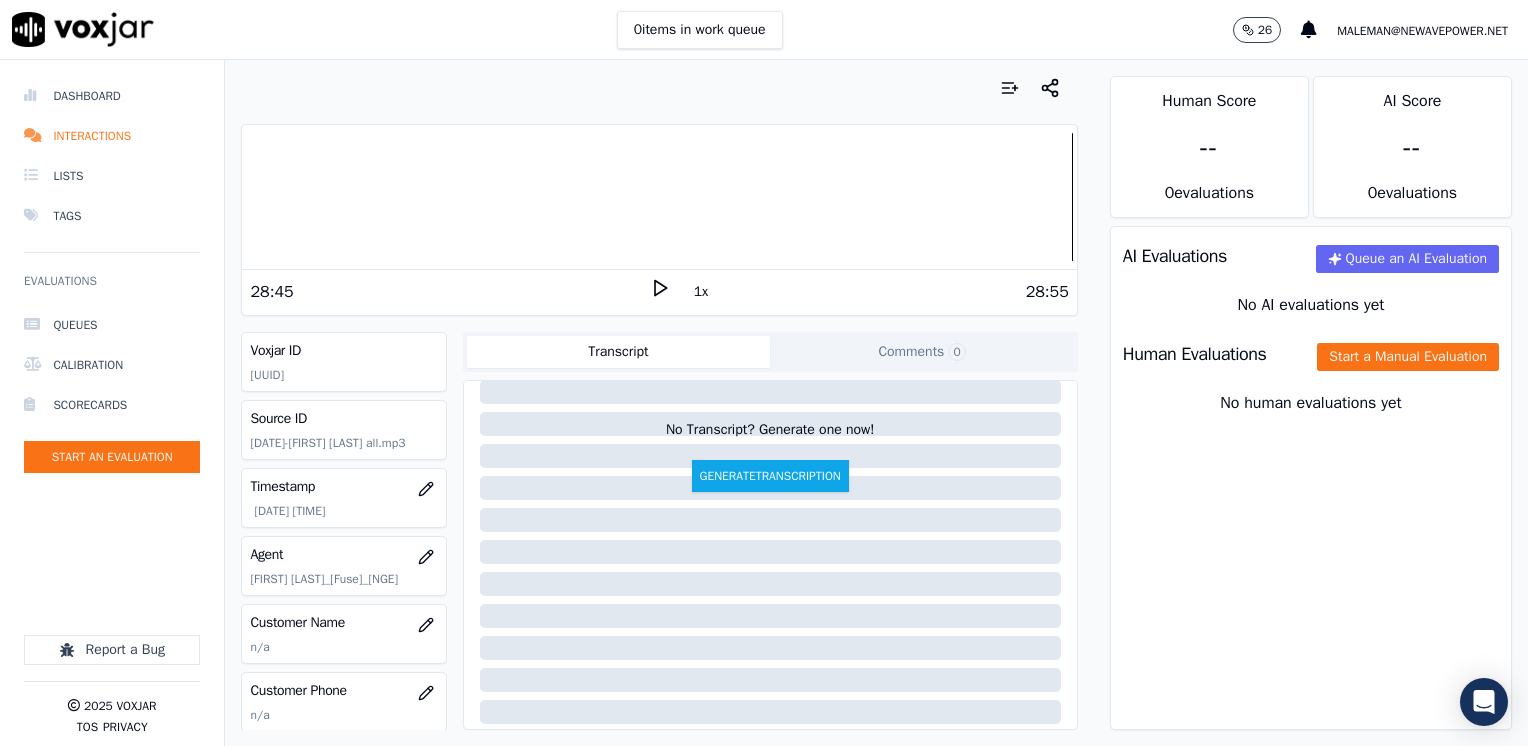 scroll, scrollTop: 100, scrollLeft: 0, axis: vertical 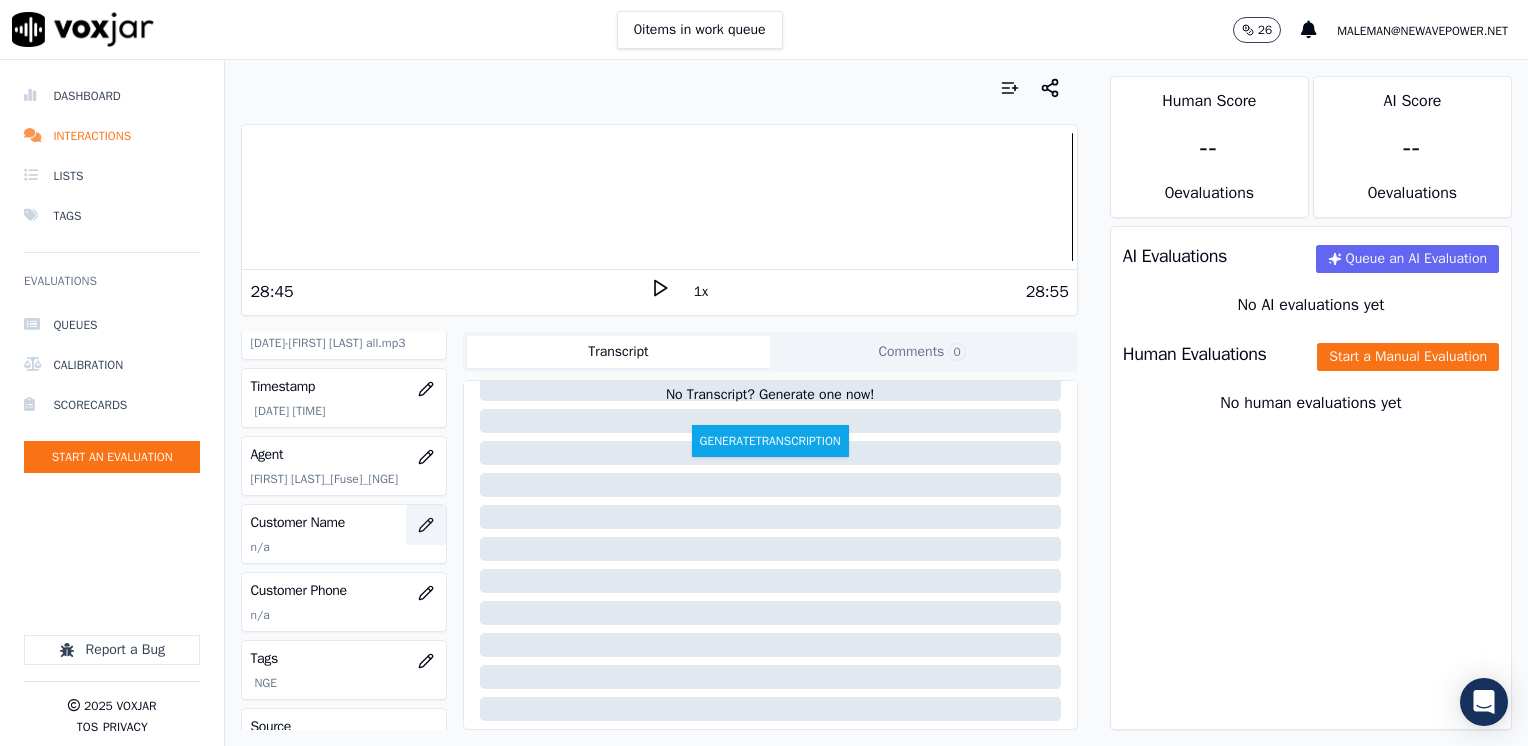 click 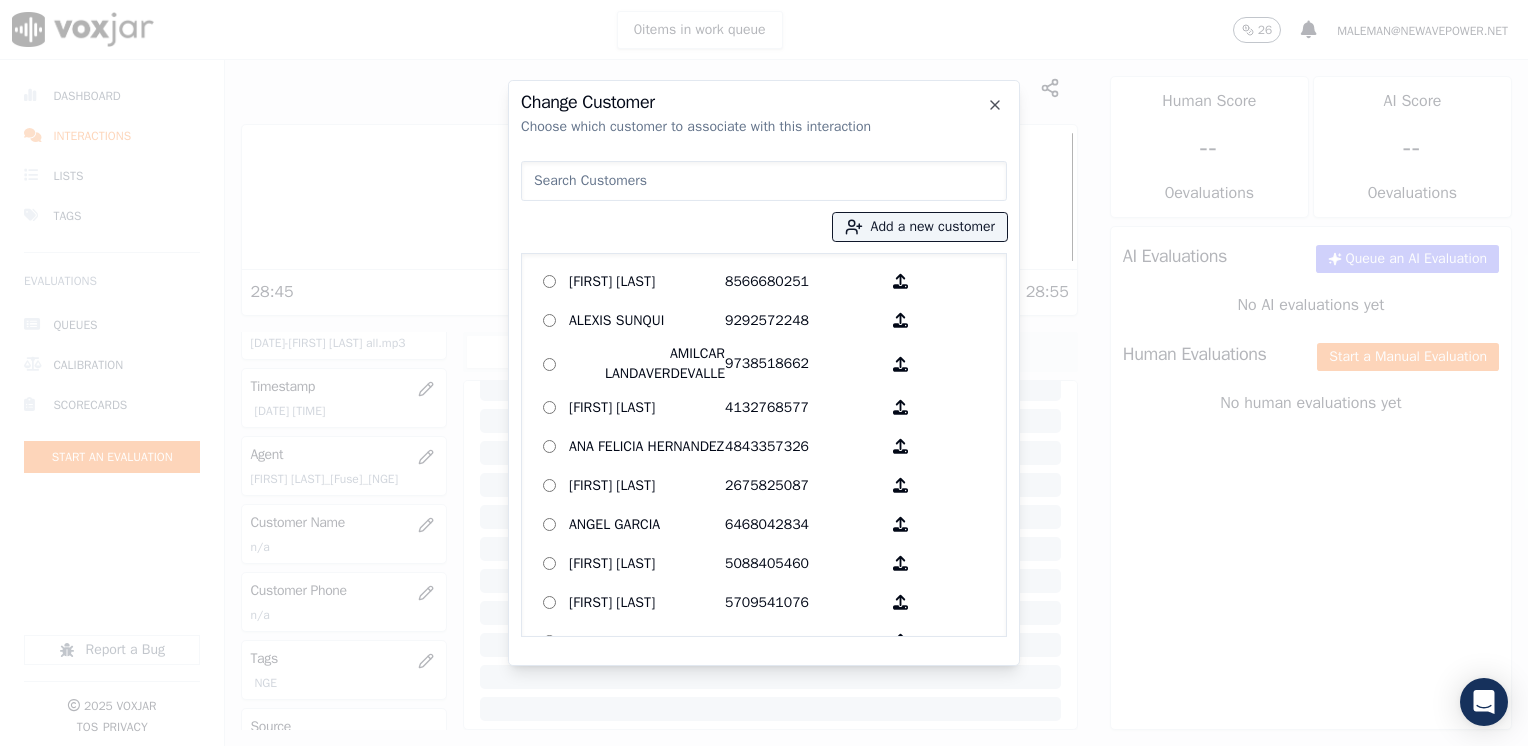 click at bounding box center (764, 181) 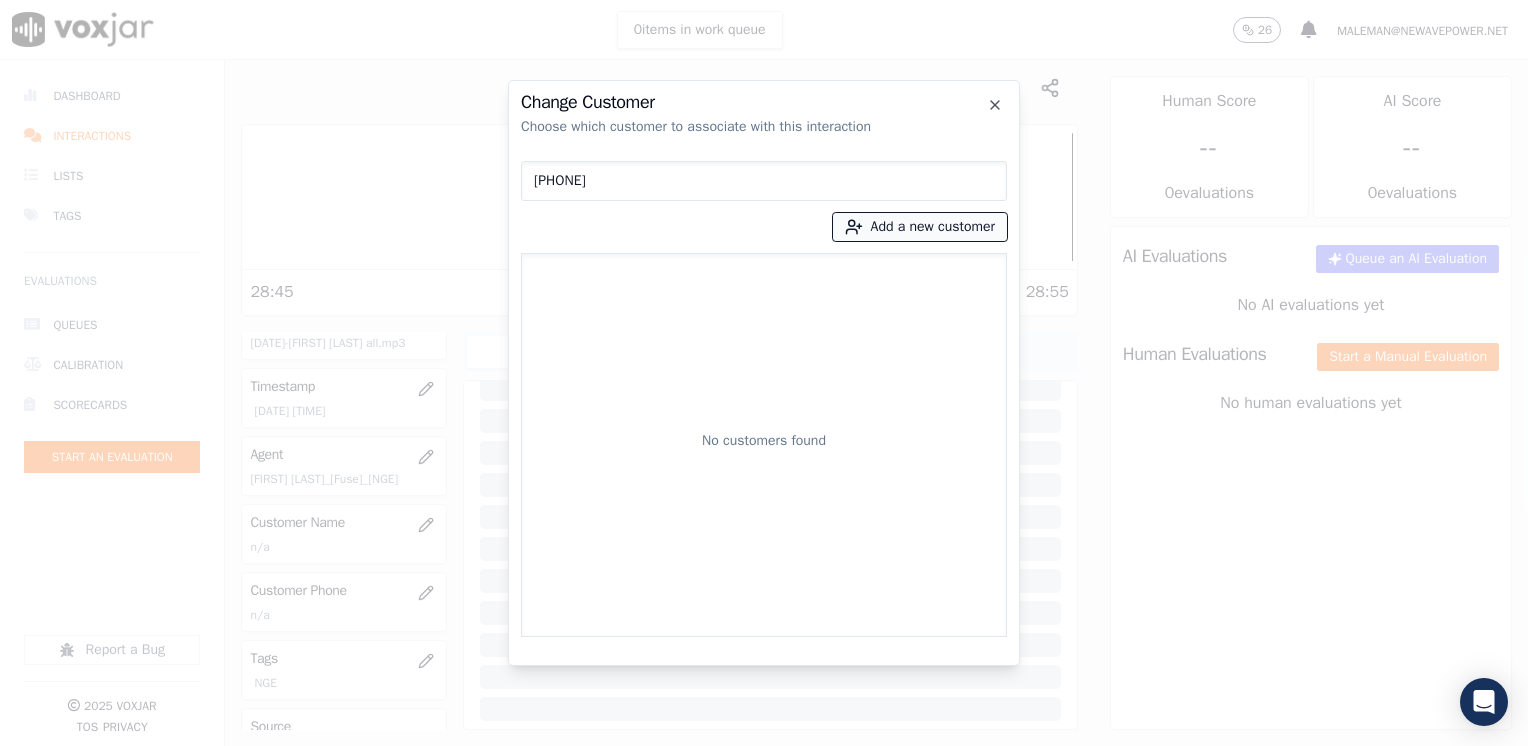 type on "[PHONE]" 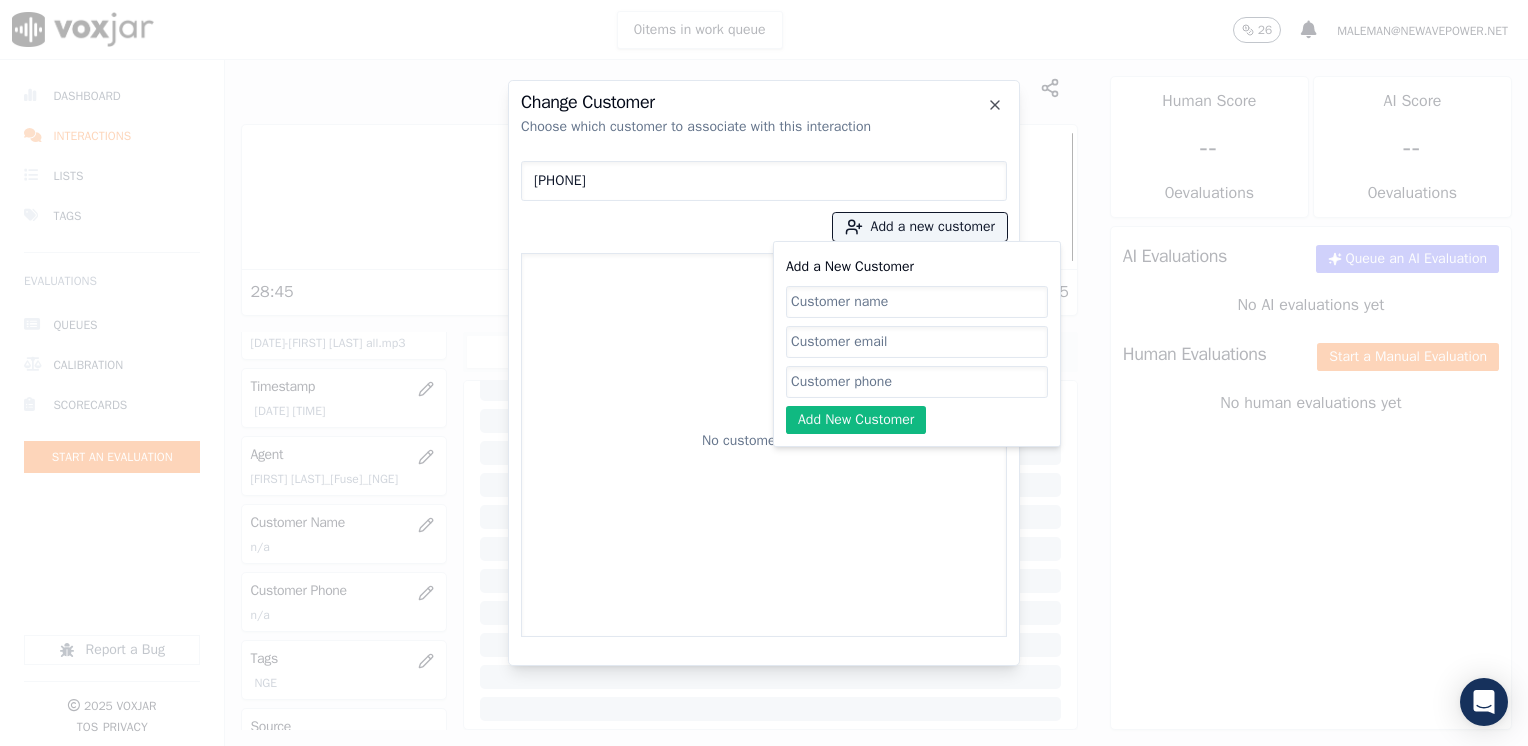 click on "Add a New Customer" 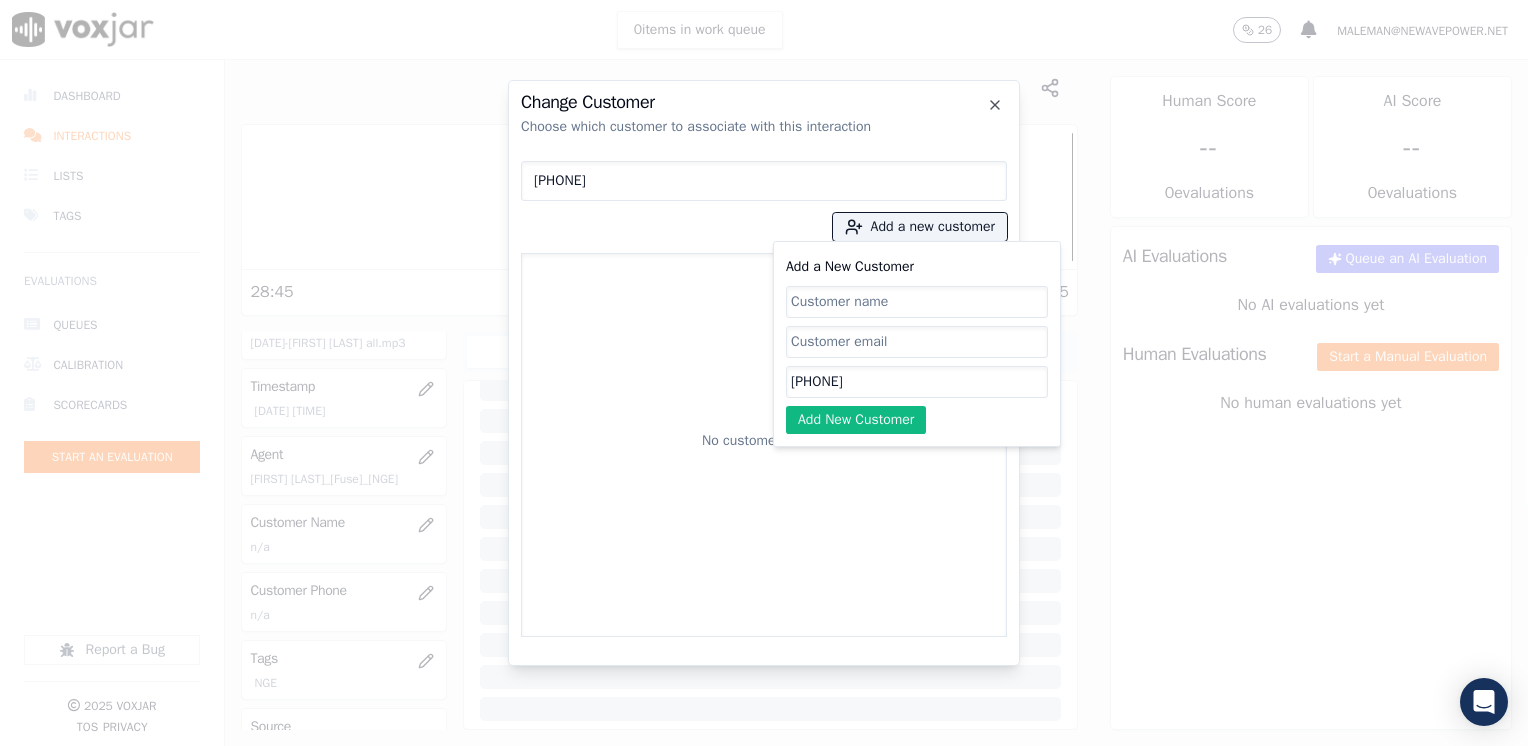 type on "[PHONE]" 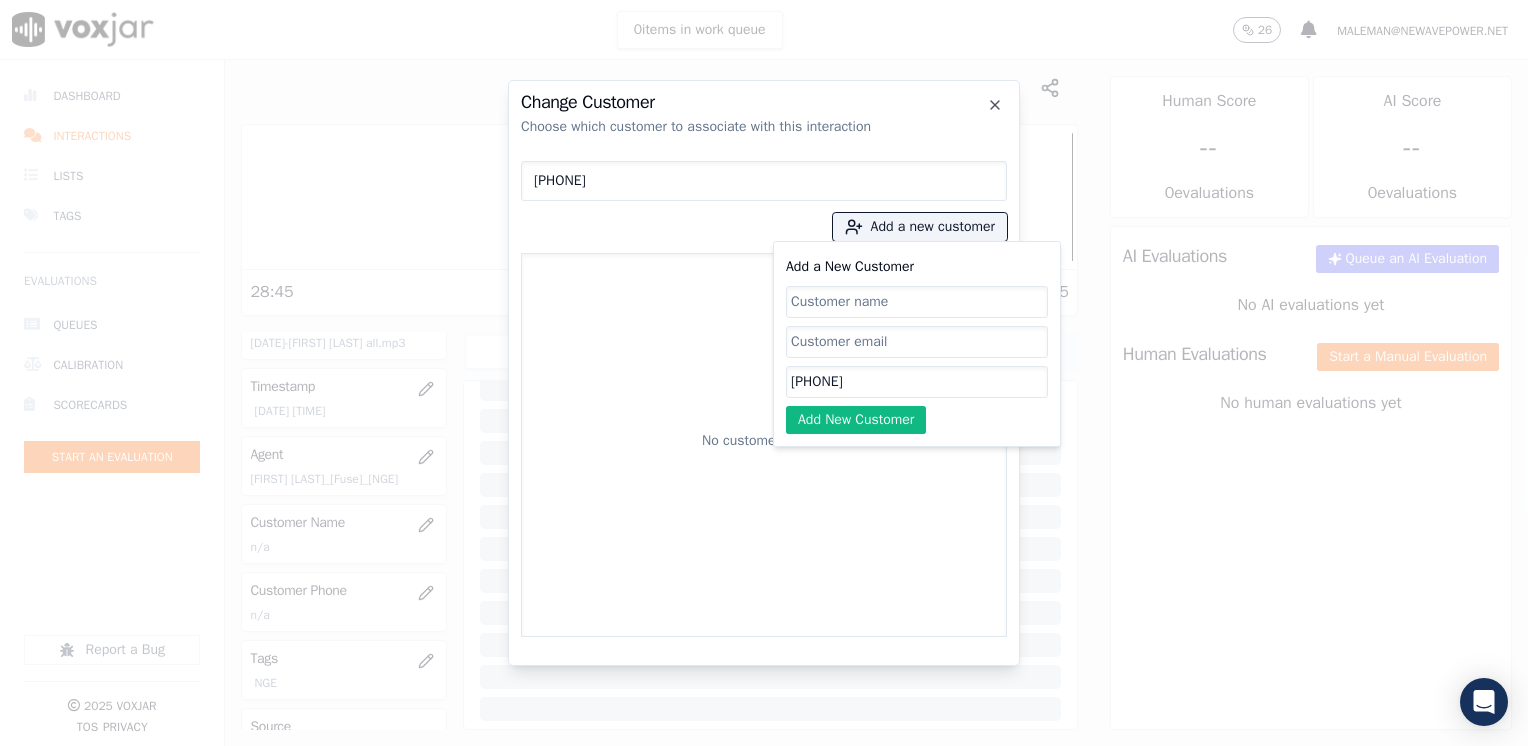 click on "Add a New Customer" 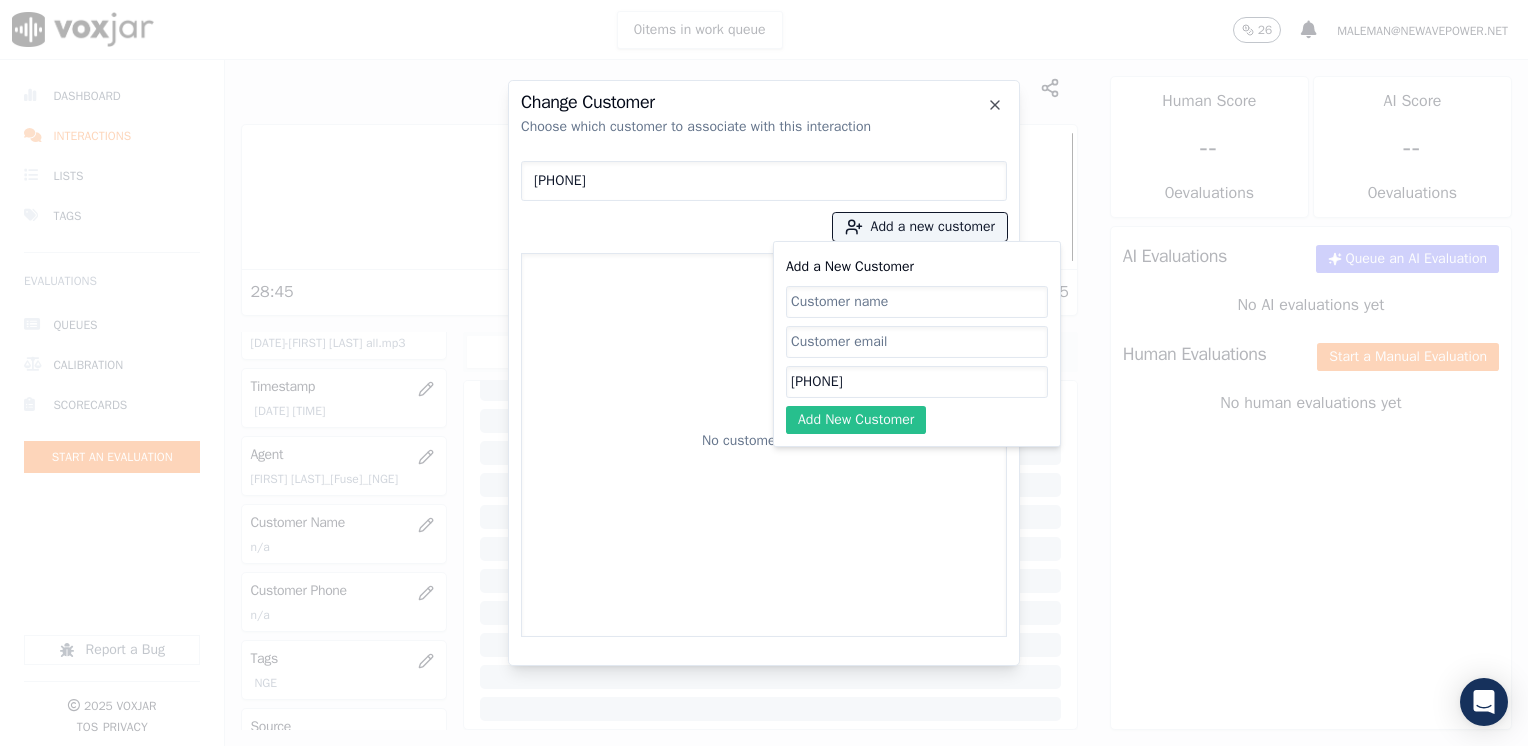 paste on "[FIRST] [LAST]" 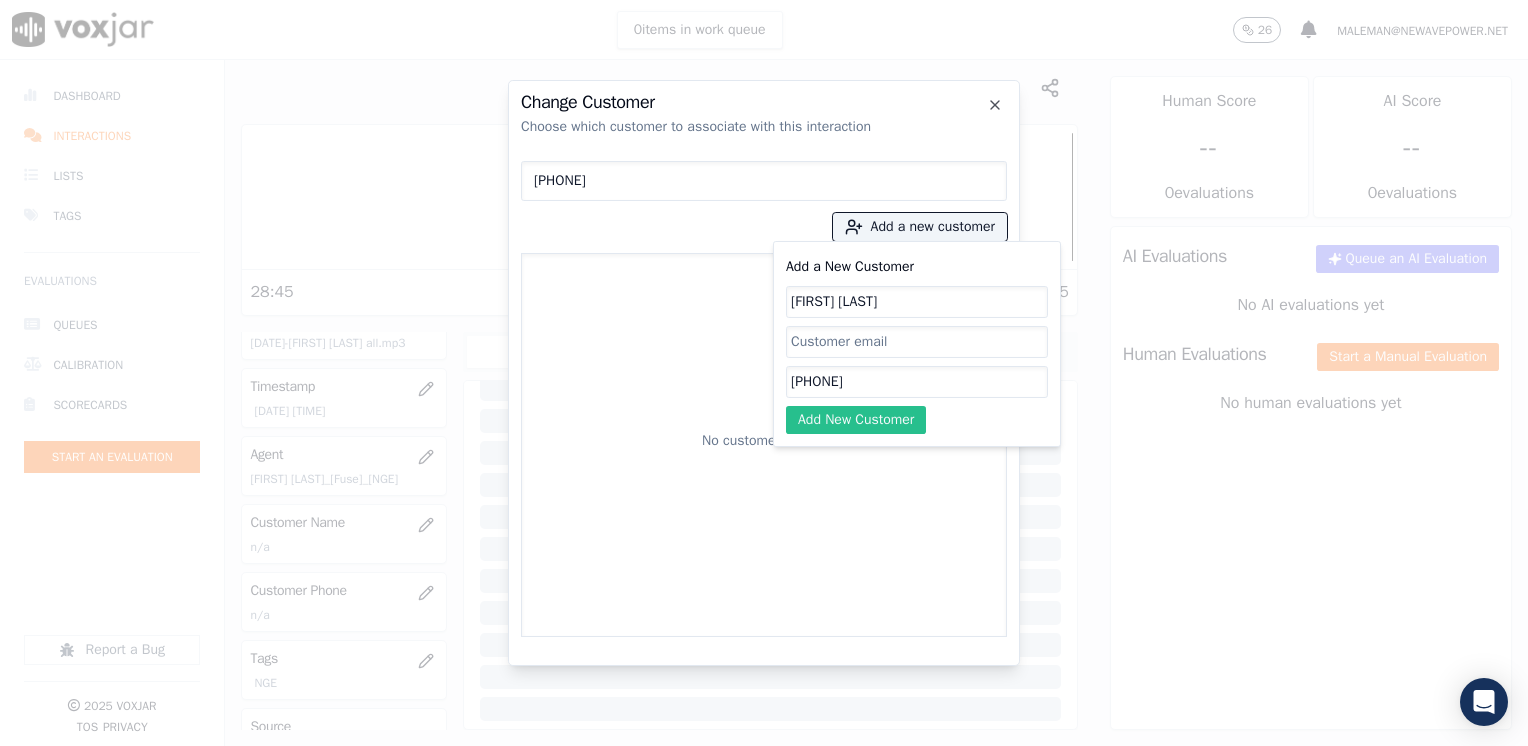 type on "[FIRST] [LAST]" 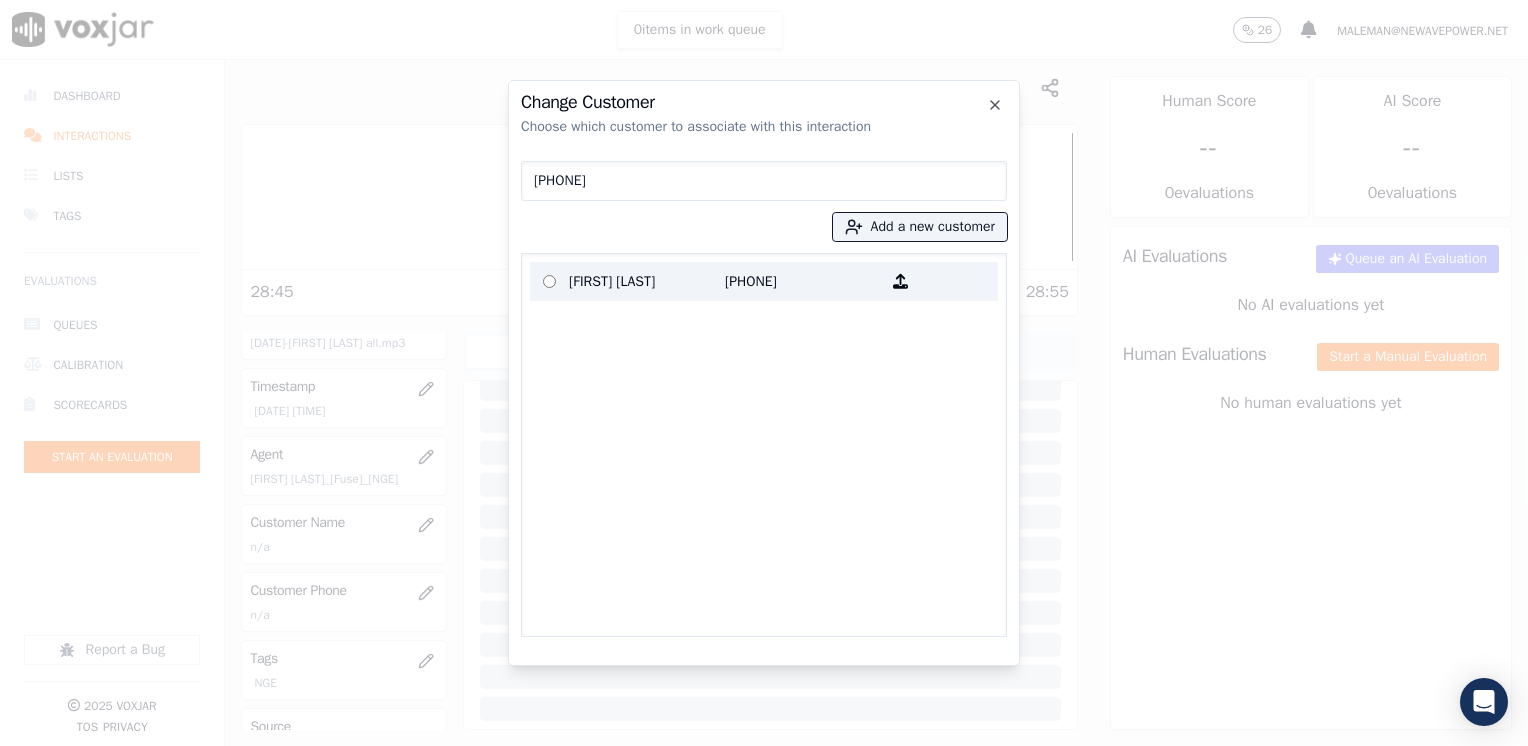click on "[PHONE]" at bounding box center [803, 281] 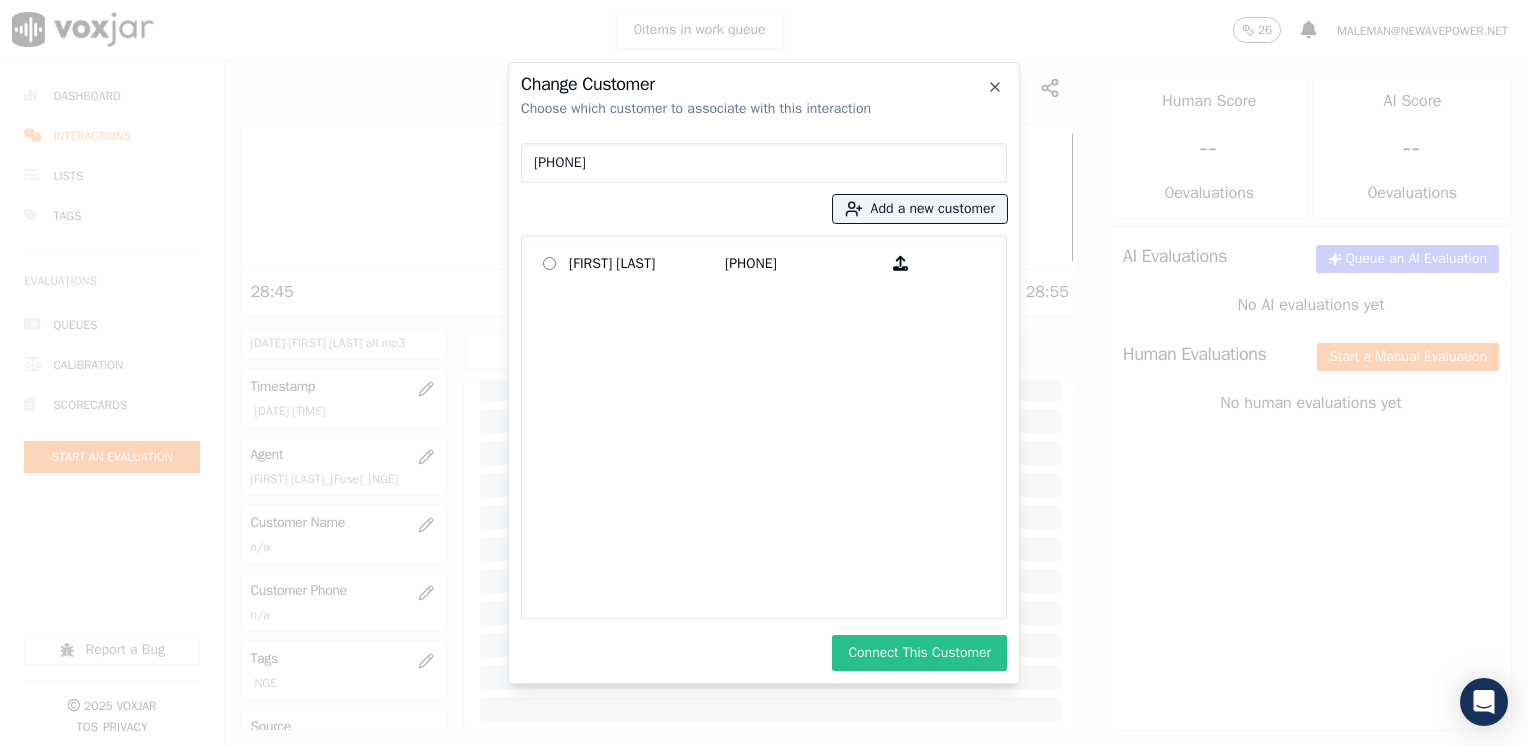 click on "Connect This Customer" at bounding box center [919, 653] 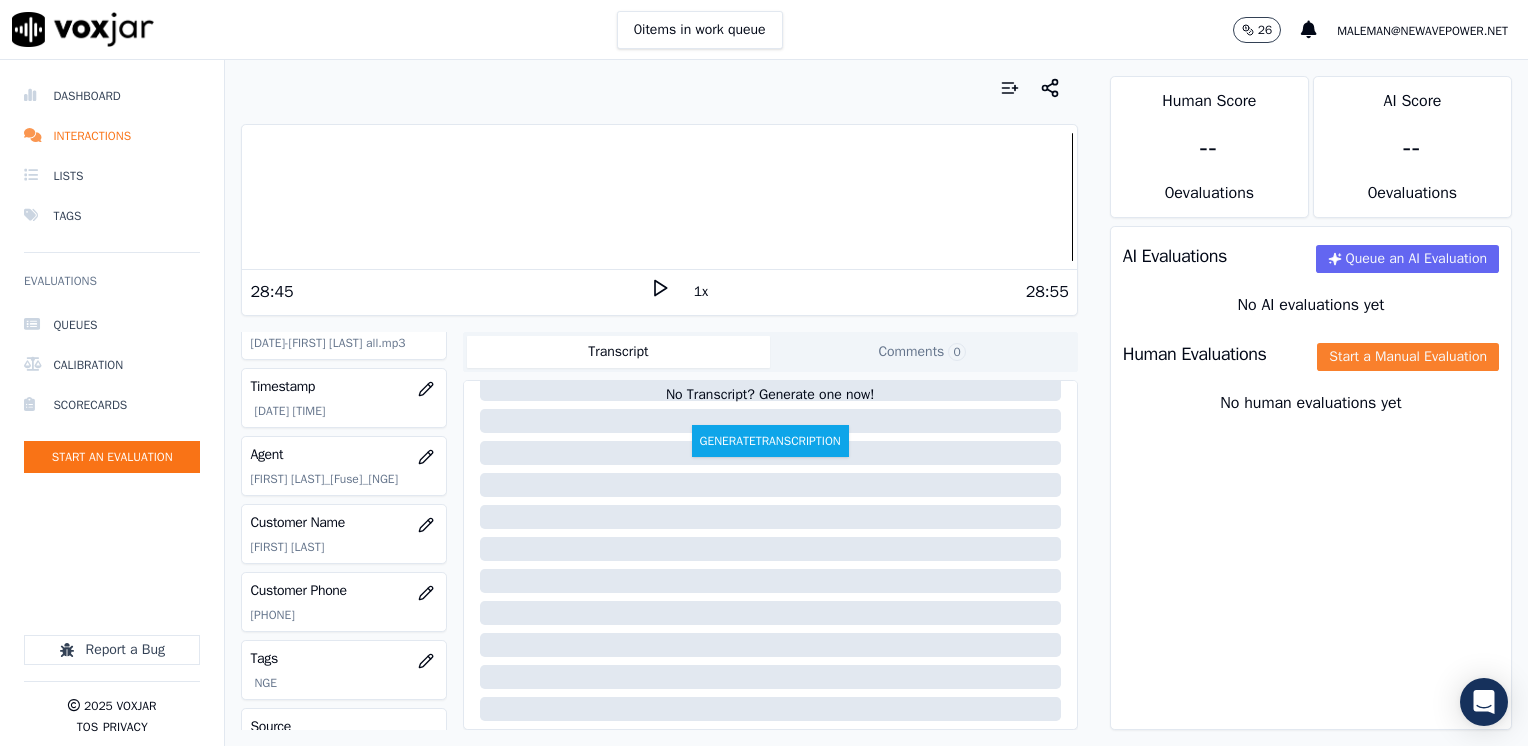 click on "Start a Manual Evaluation" 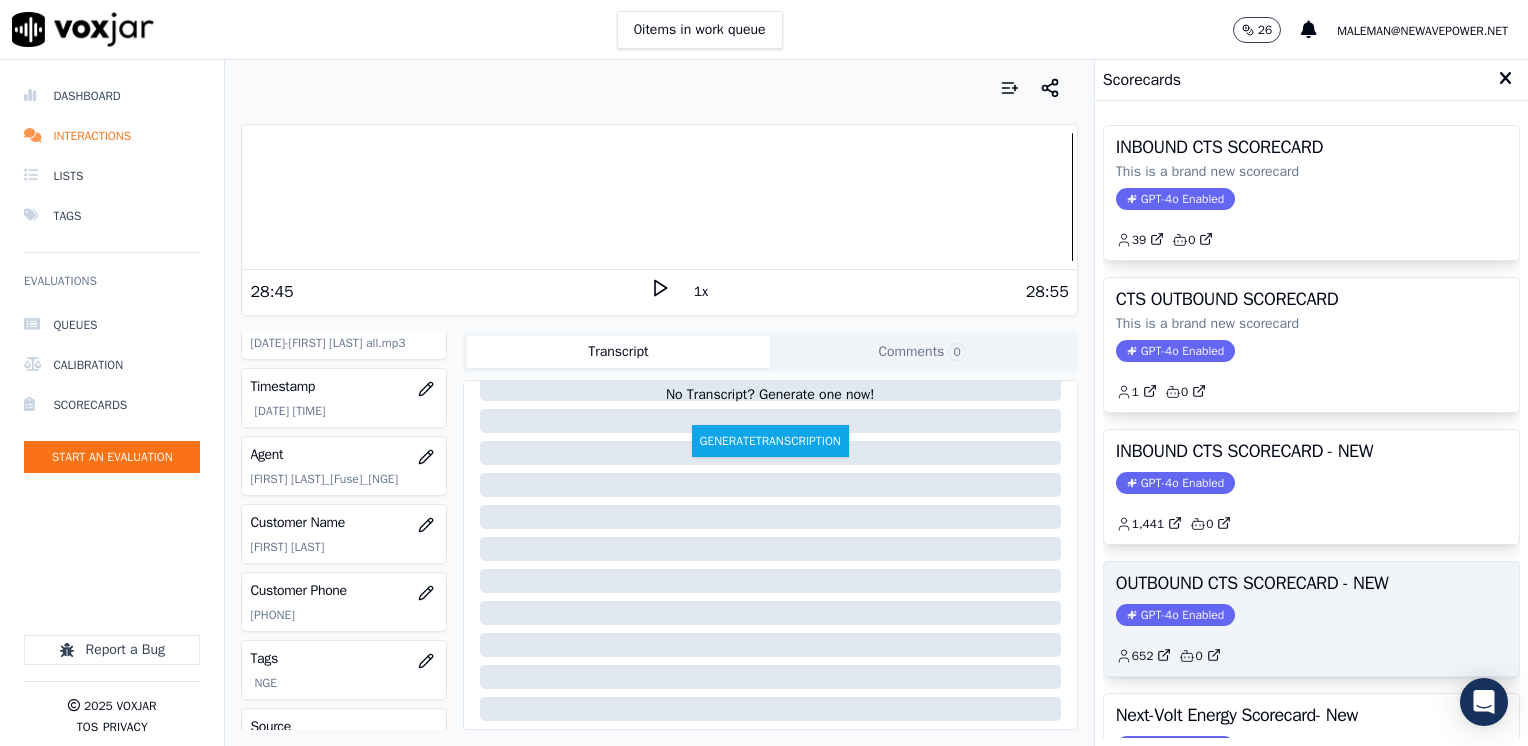 click on "GPT-4o Enabled" at bounding box center [1175, 615] 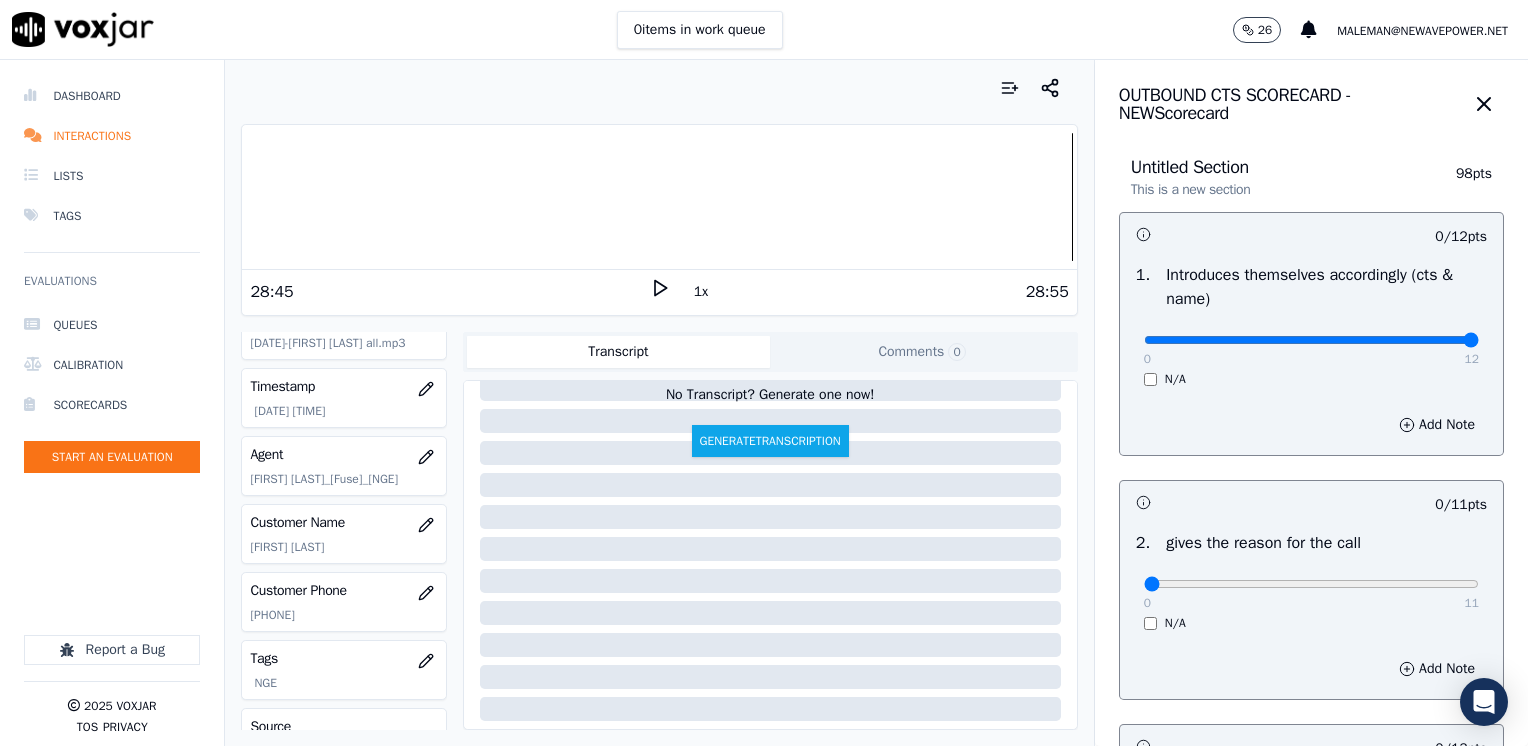 drag, startPoint x: 1124, startPoint y: 334, endPoint x: 1527, endPoint y: 276, distance: 407.1523 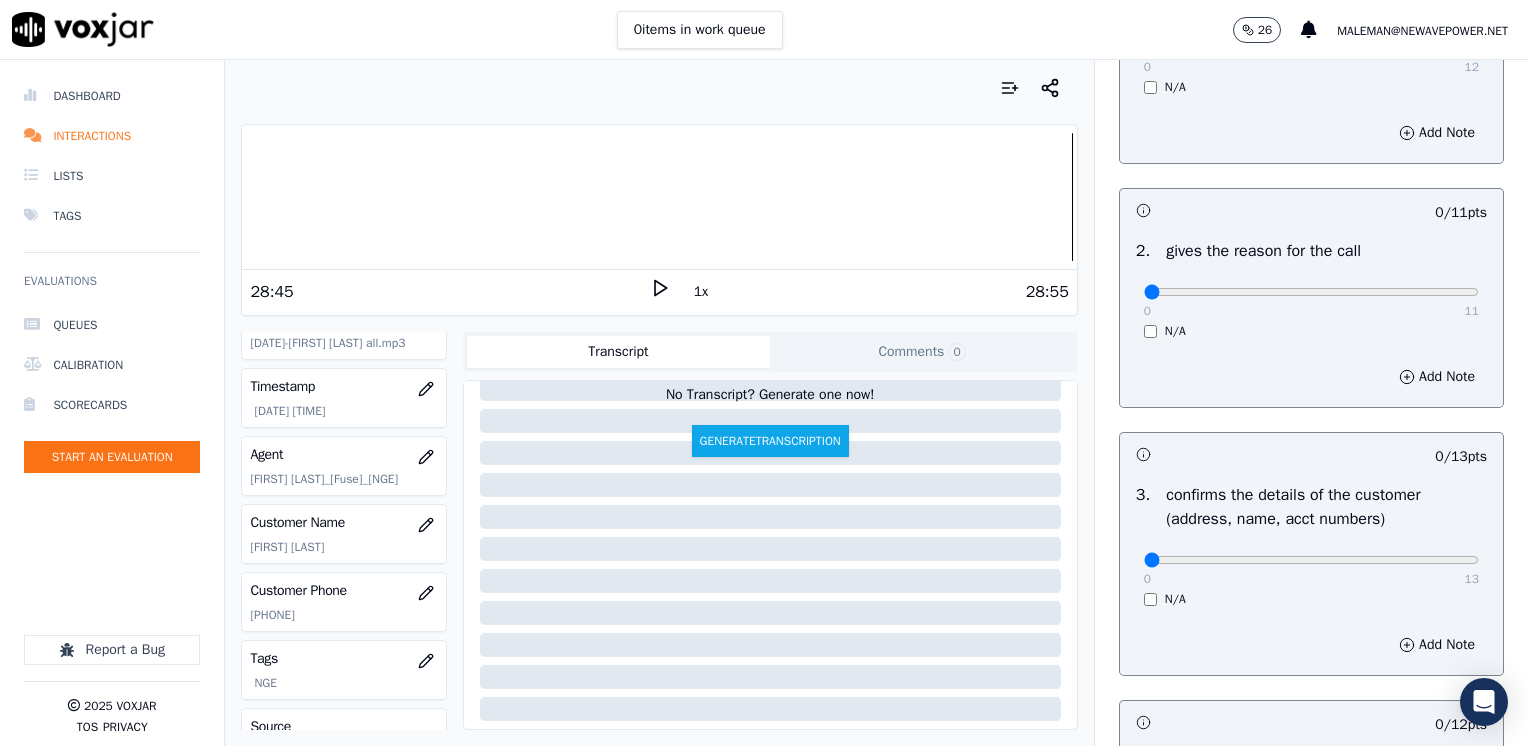 scroll, scrollTop: 300, scrollLeft: 0, axis: vertical 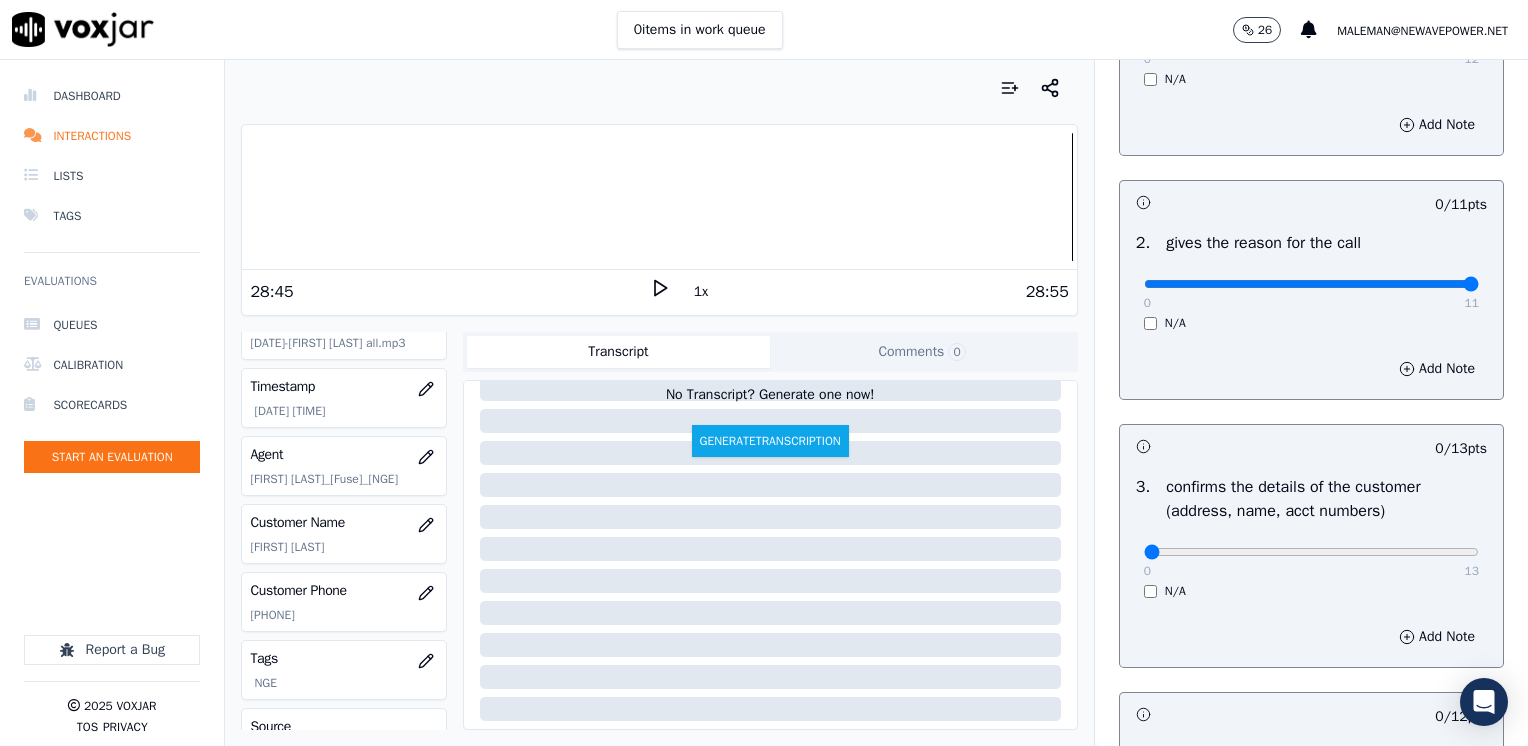 drag, startPoint x: 1133, startPoint y: 279, endPoint x: 1531, endPoint y: 392, distance: 413.7306 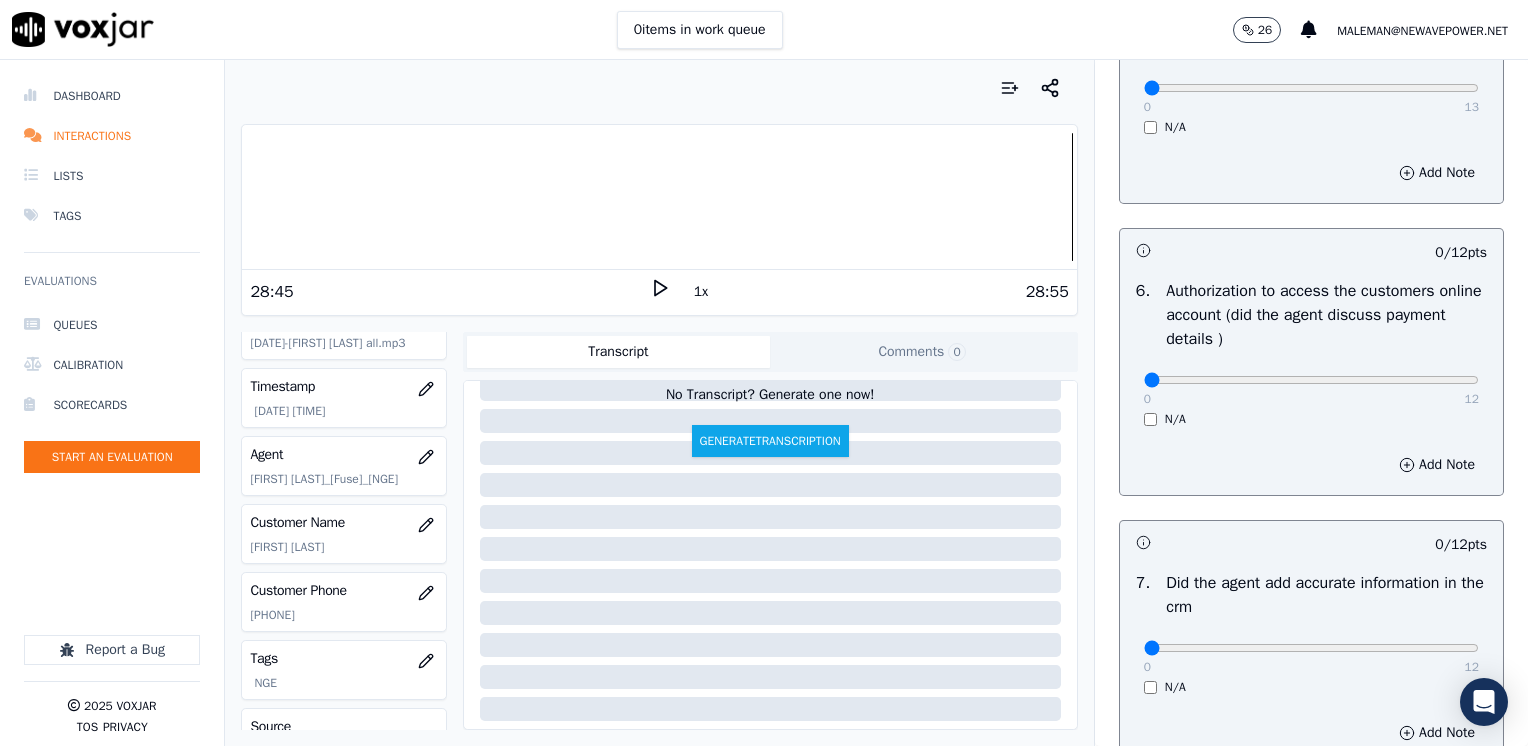 scroll, scrollTop: 1748, scrollLeft: 0, axis: vertical 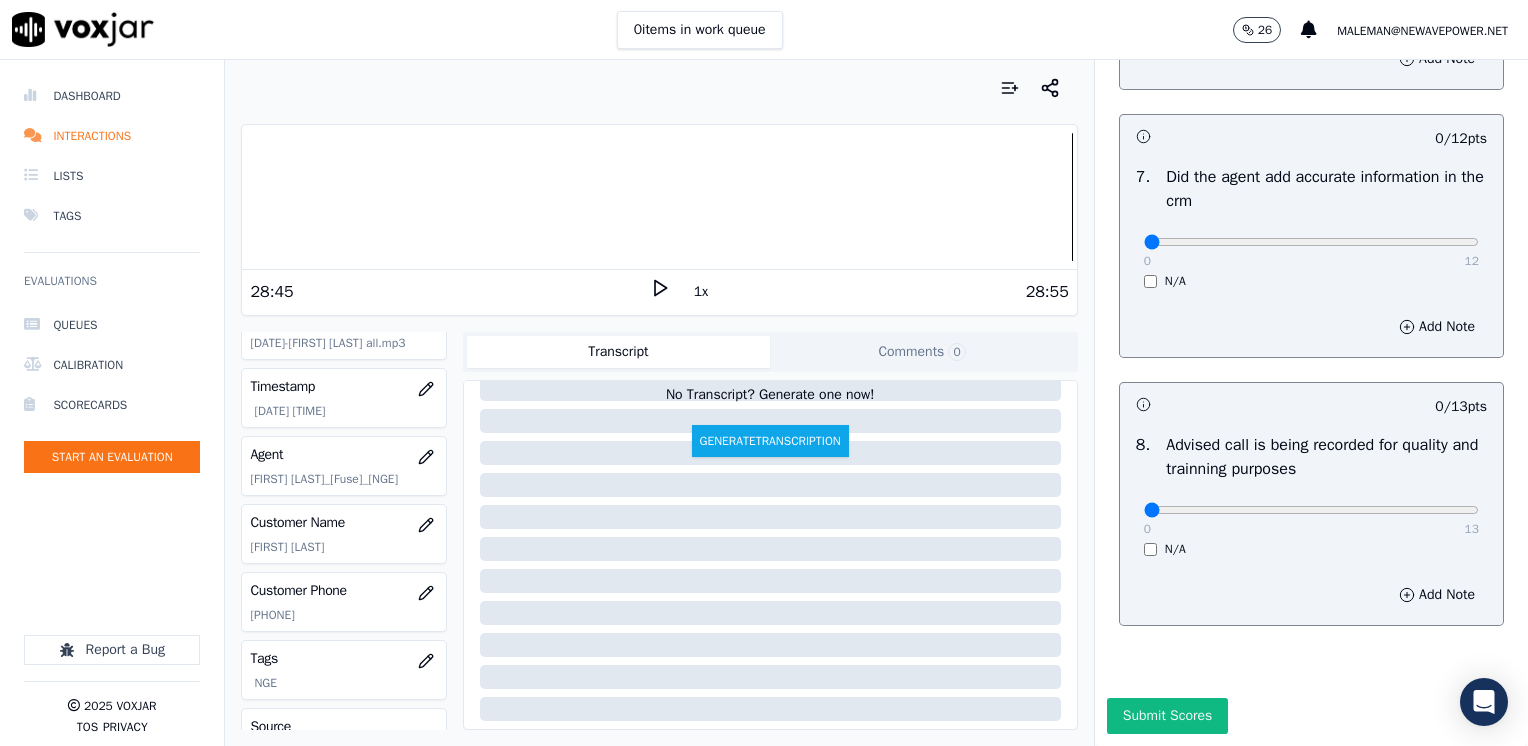 click on "0   13     N/A" at bounding box center [1311, 519] 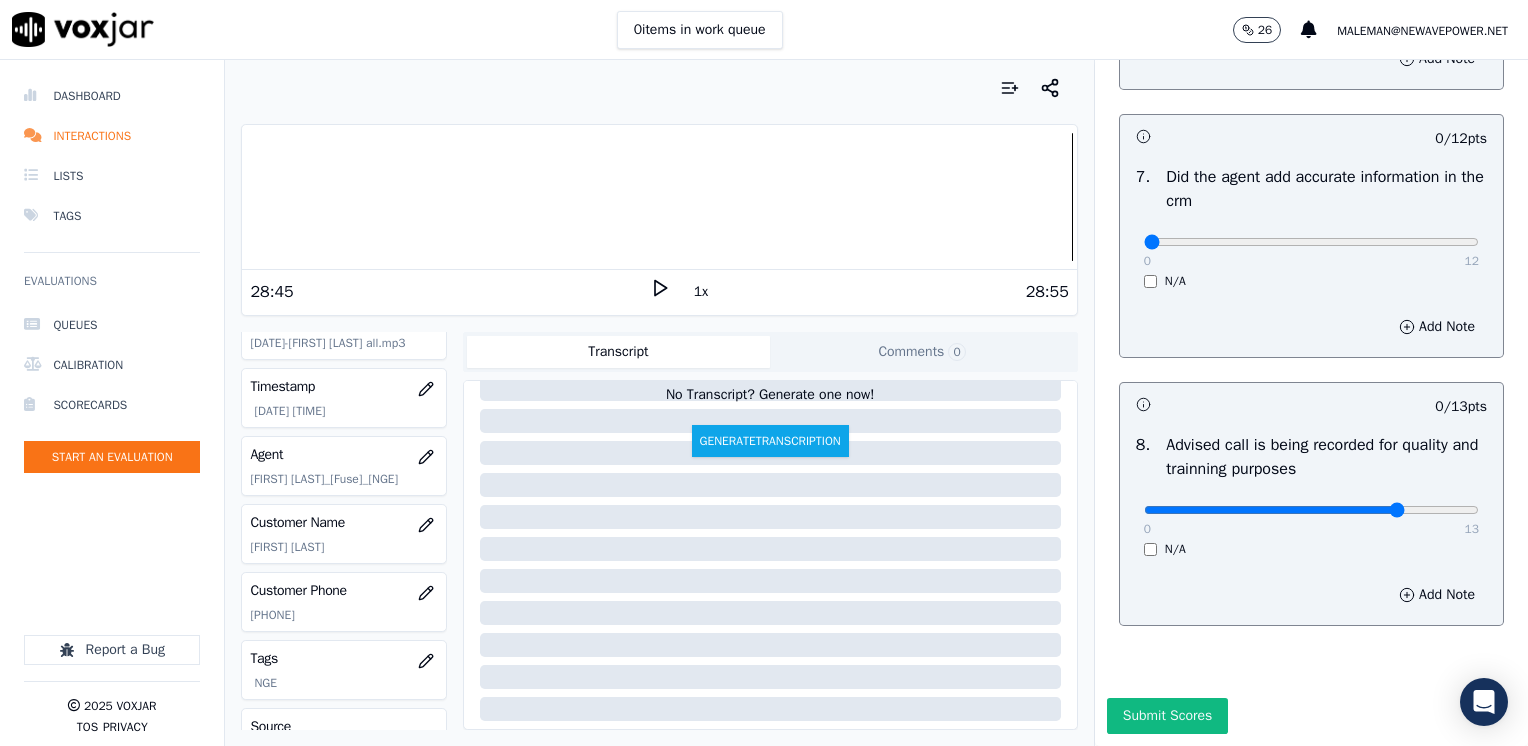 type on "10" 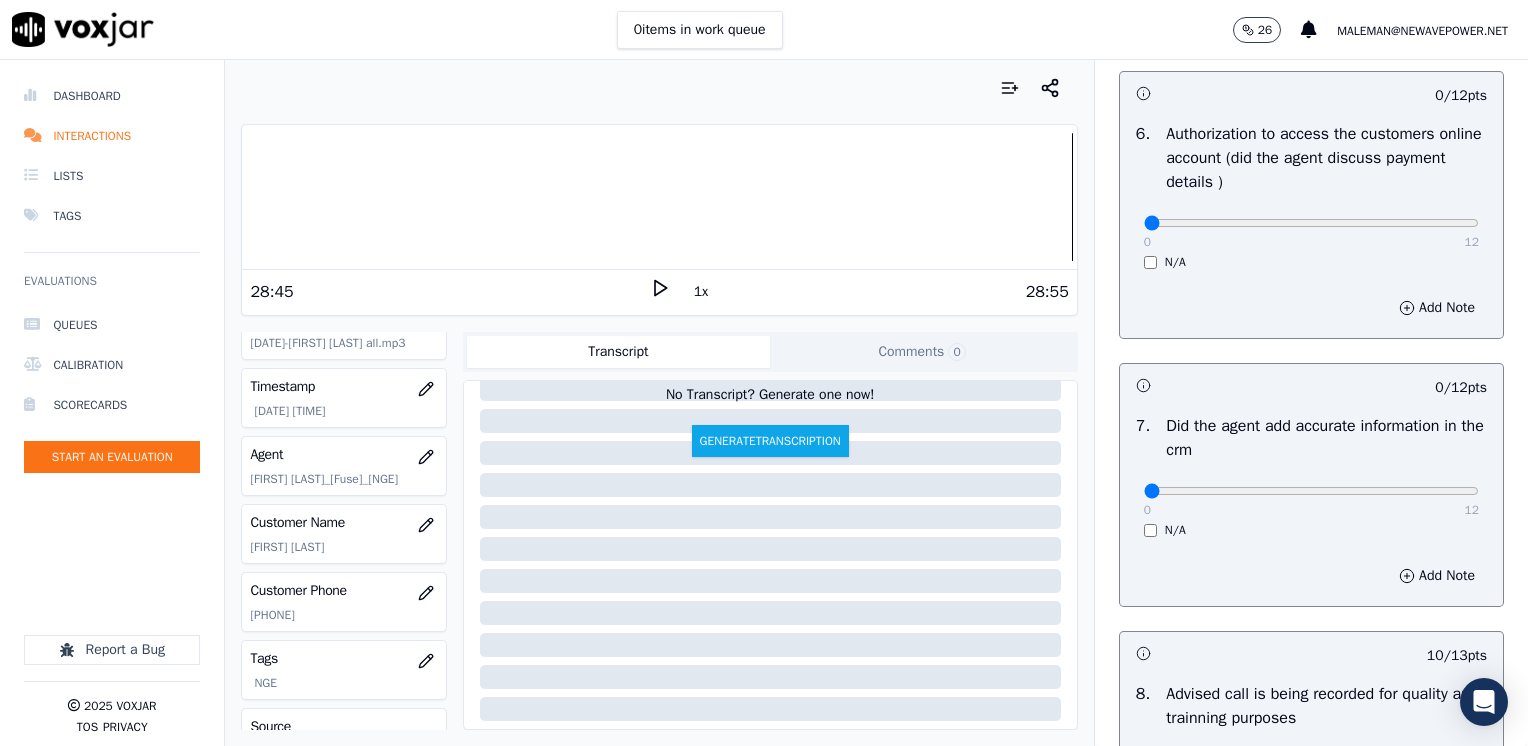 scroll, scrollTop: 1448, scrollLeft: 0, axis: vertical 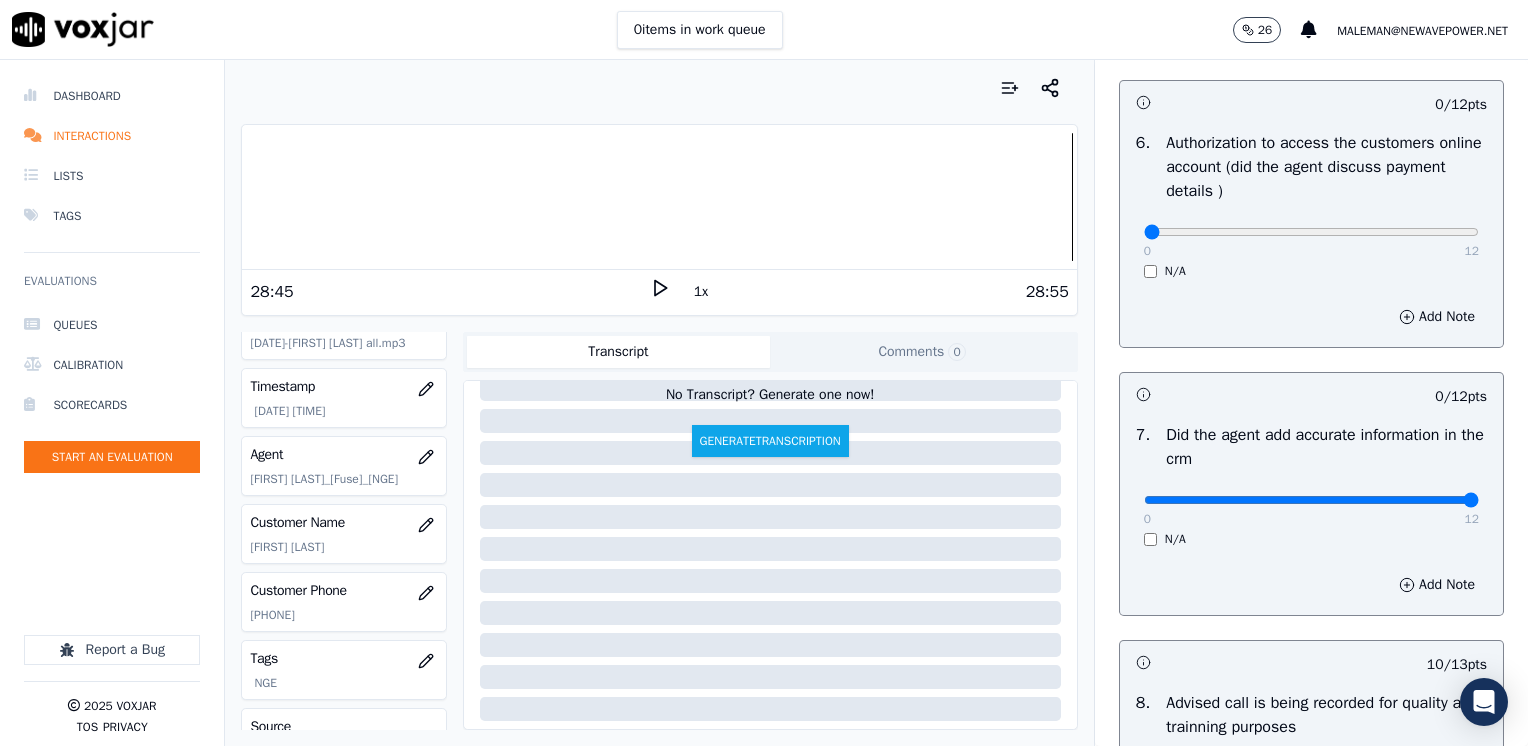drag, startPoint x: 1134, startPoint y: 496, endPoint x: 1531, endPoint y: 481, distance: 397.28326 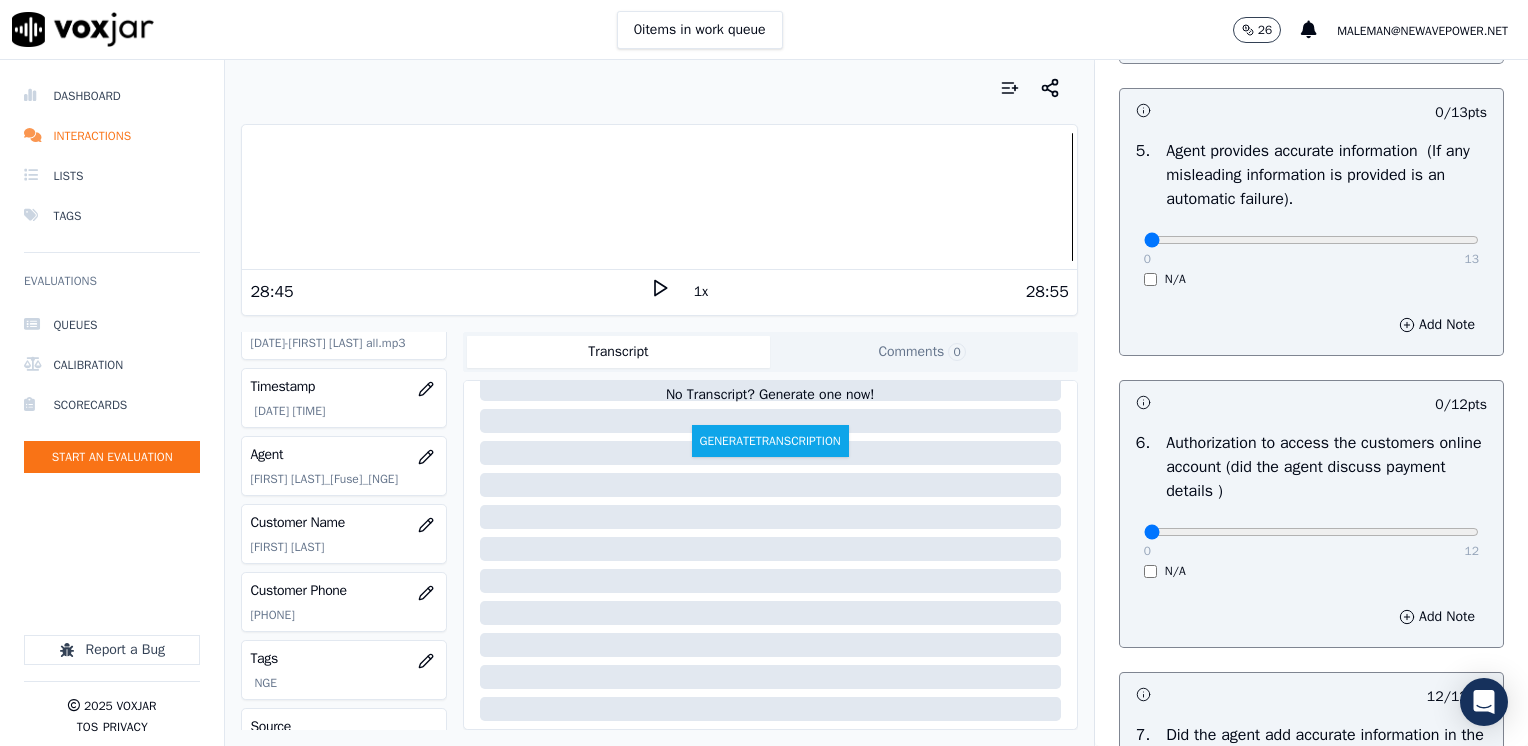 scroll, scrollTop: 1148, scrollLeft: 0, axis: vertical 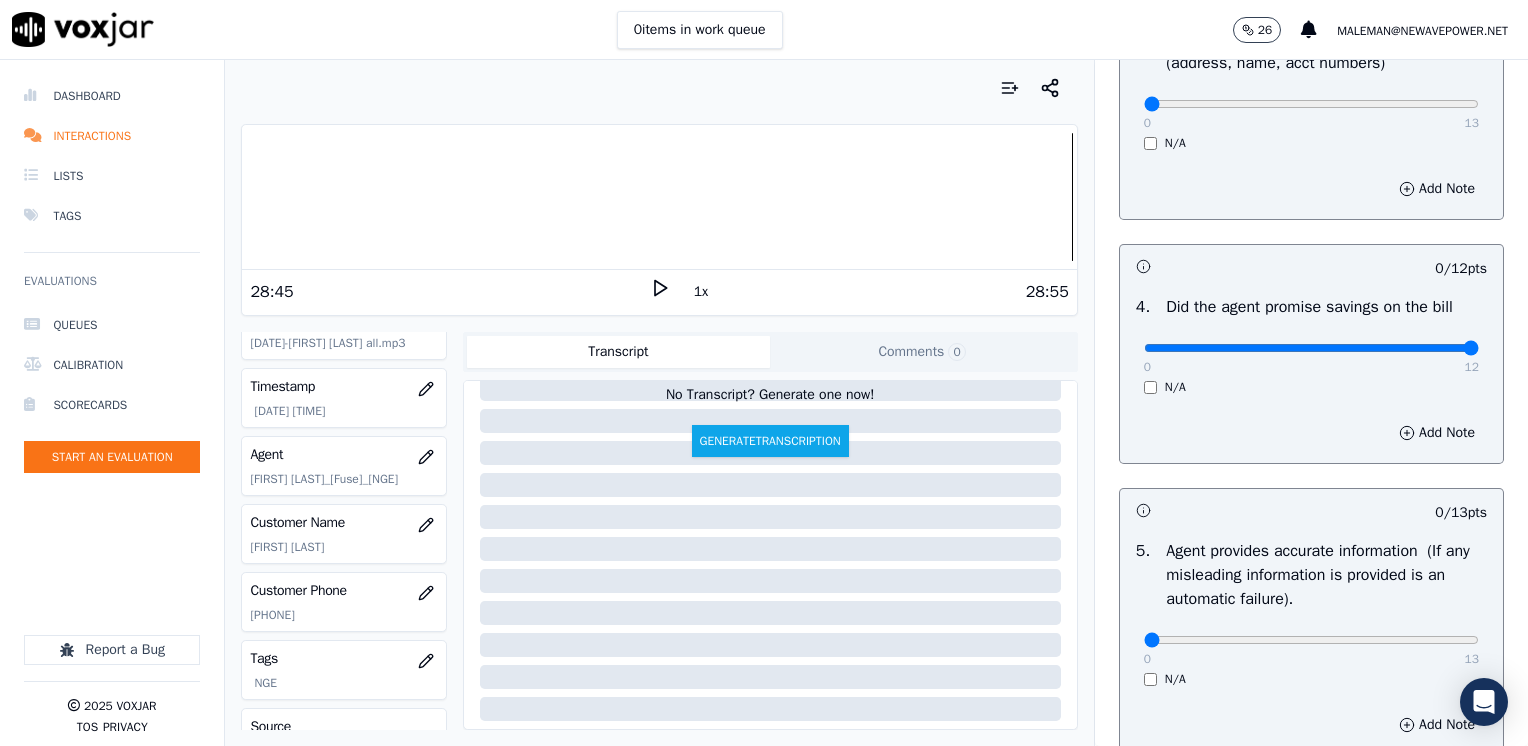 drag, startPoint x: 1135, startPoint y: 347, endPoint x: 1531, endPoint y: 347, distance: 396 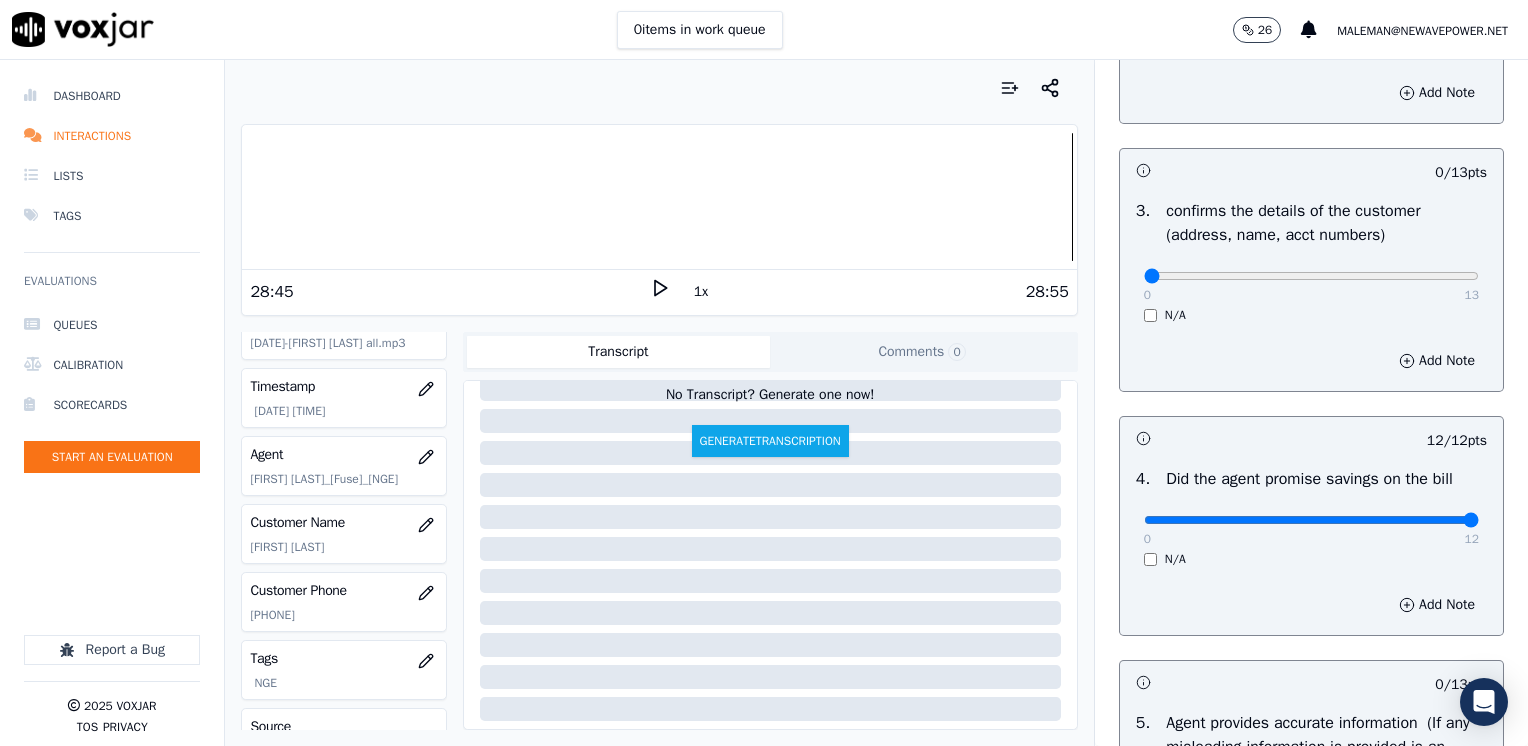 scroll, scrollTop: 548, scrollLeft: 0, axis: vertical 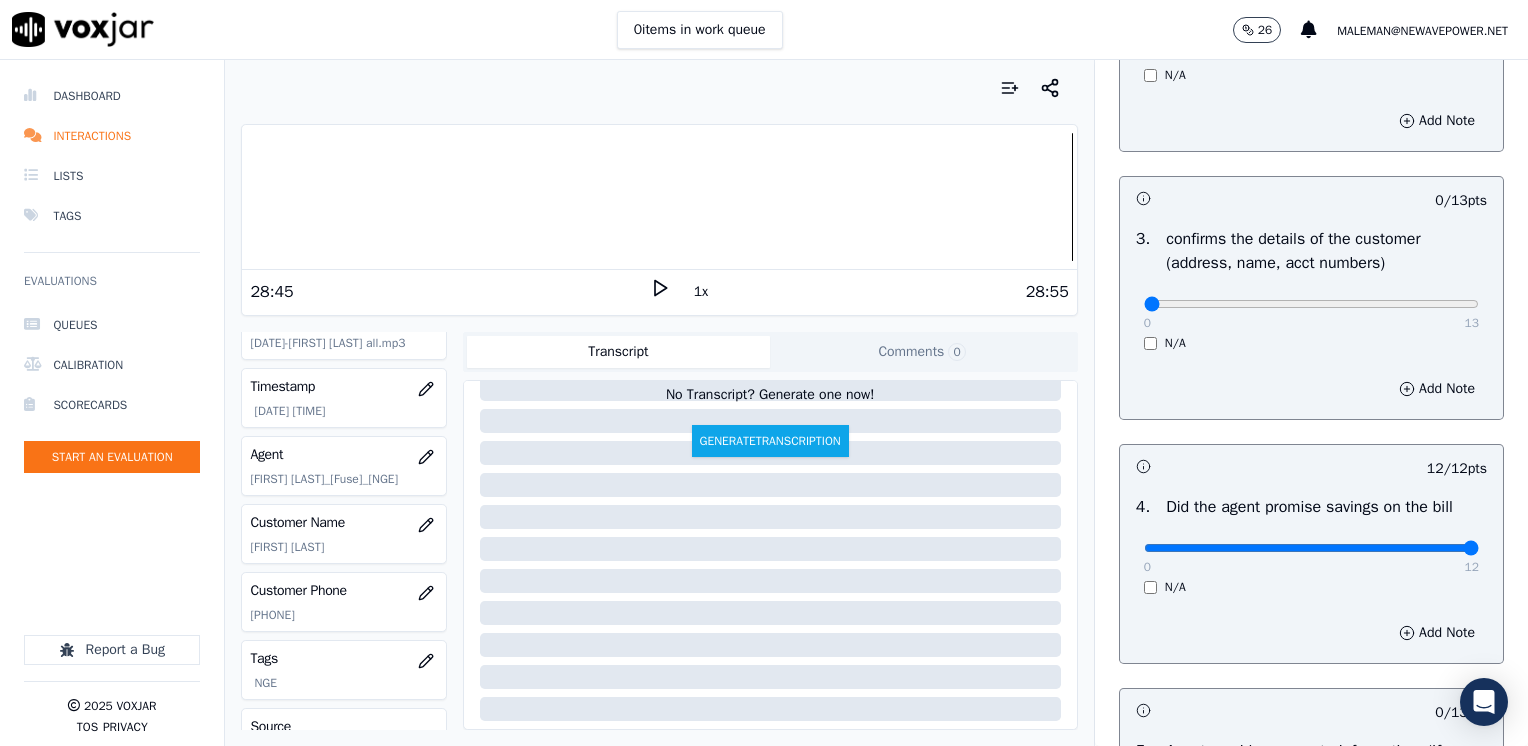 click on "0   13     N/A" at bounding box center (1311, 313) 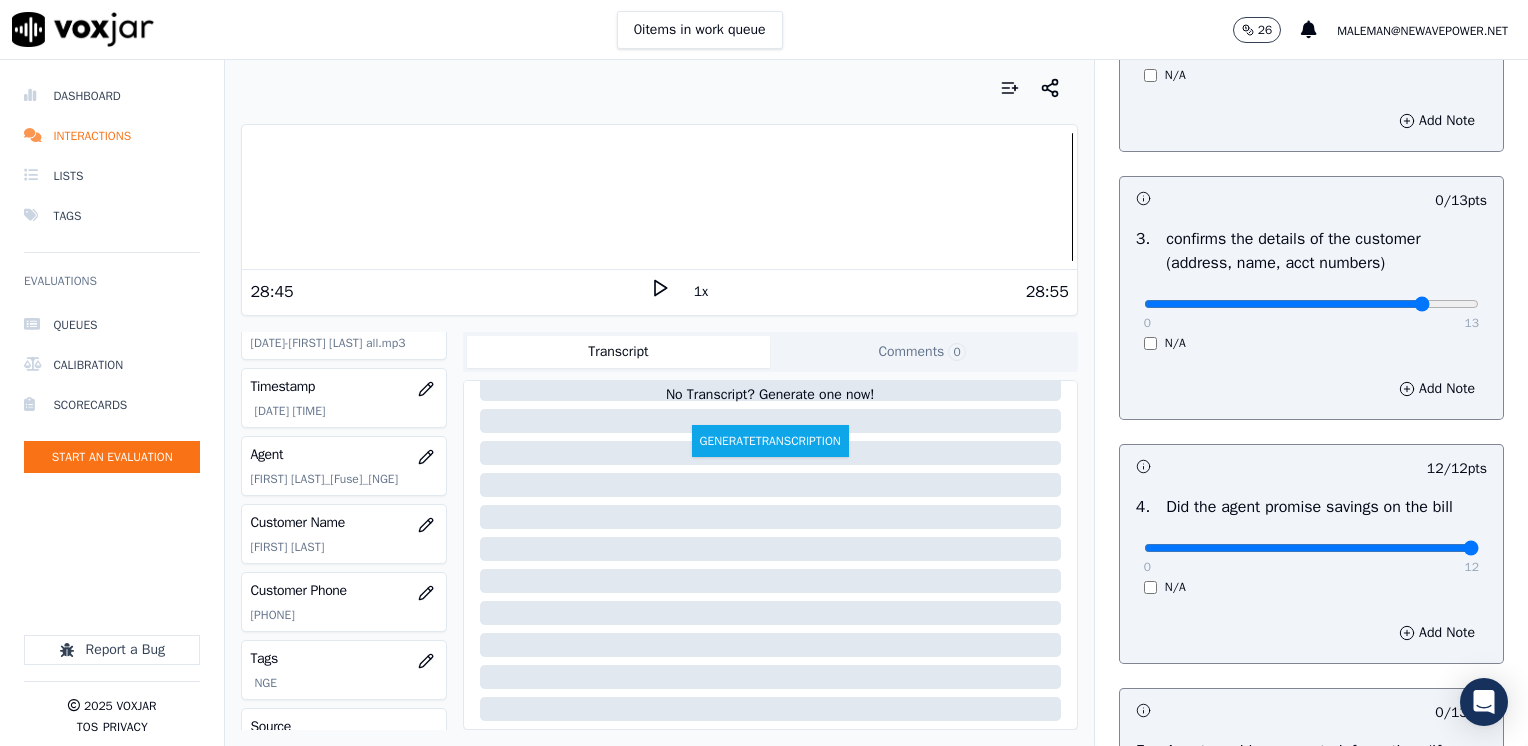 click at bounding box center [1311, -208] 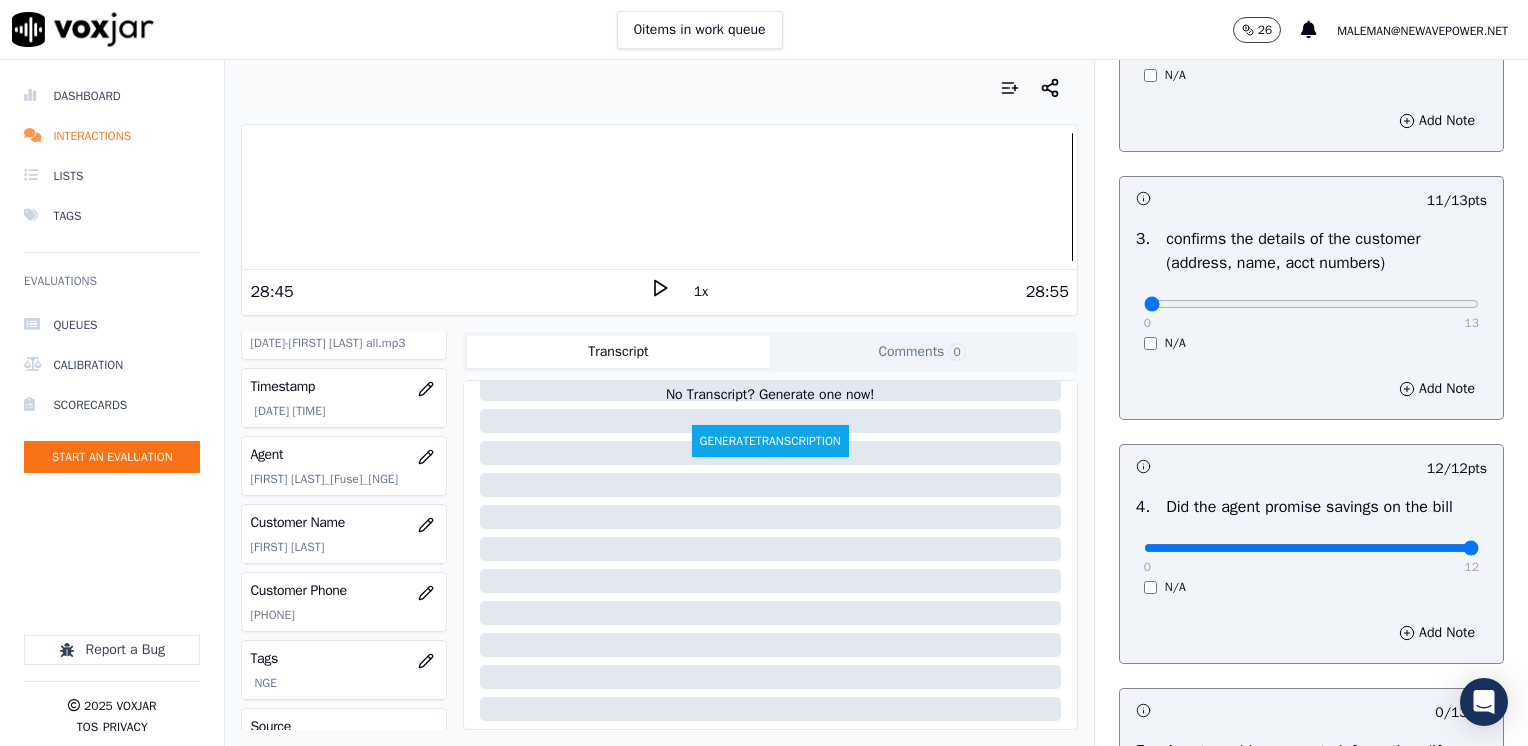 drag, startPoint x: 1380, startPoint y: 305, endPoint x: 490, endPoint y: 279, distance: 890.3797 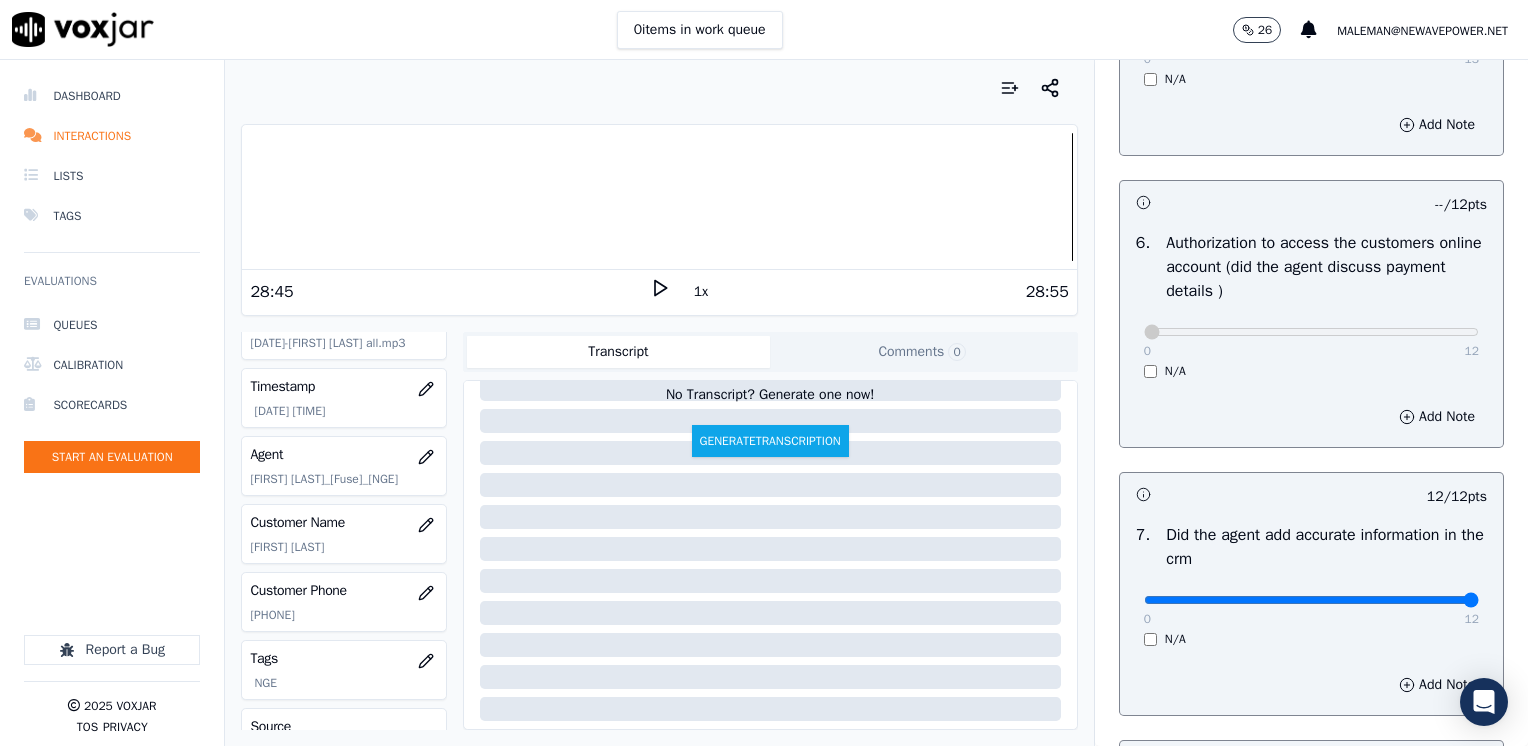 scroll, scrollTop: 1748, scrollLeft: 0, axis: vertical 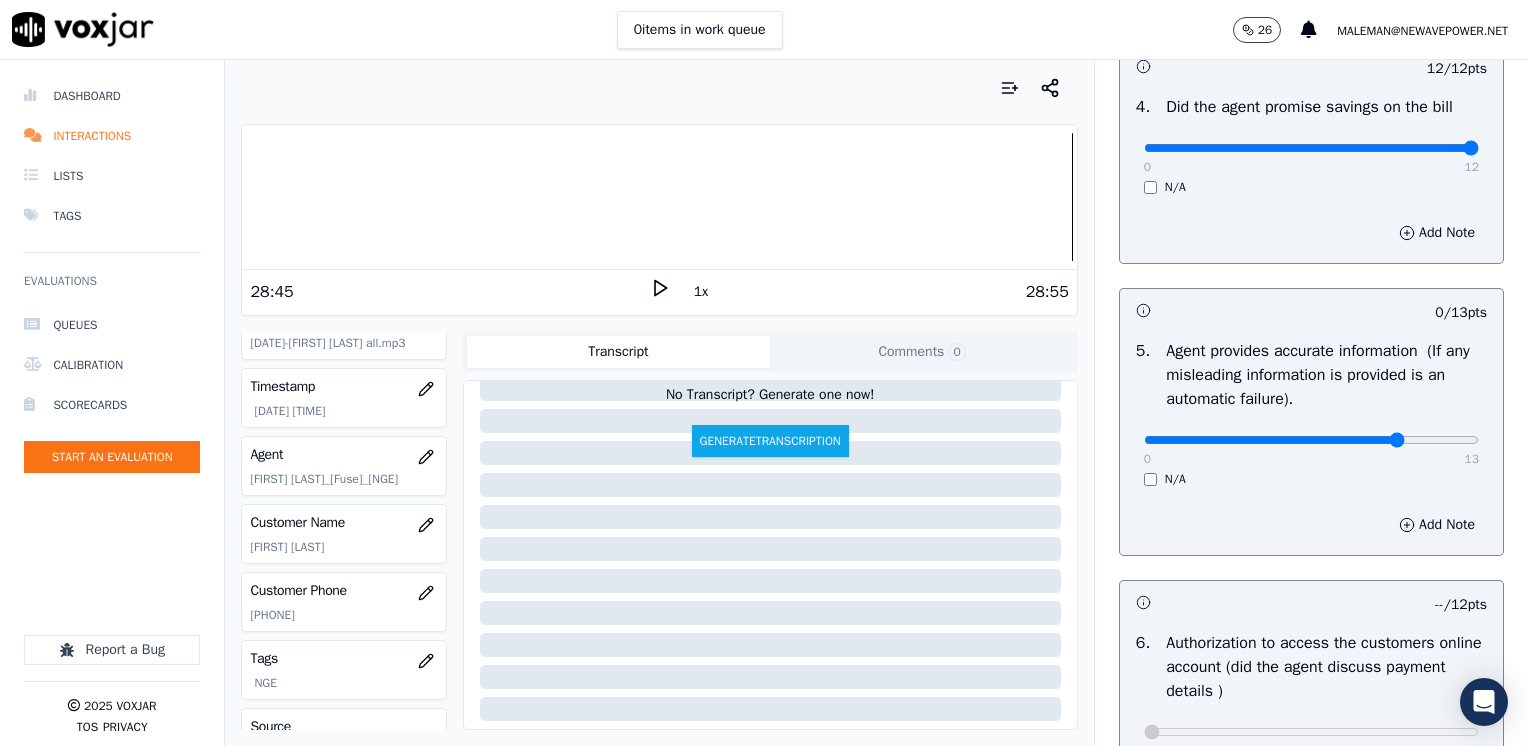 type on "10" 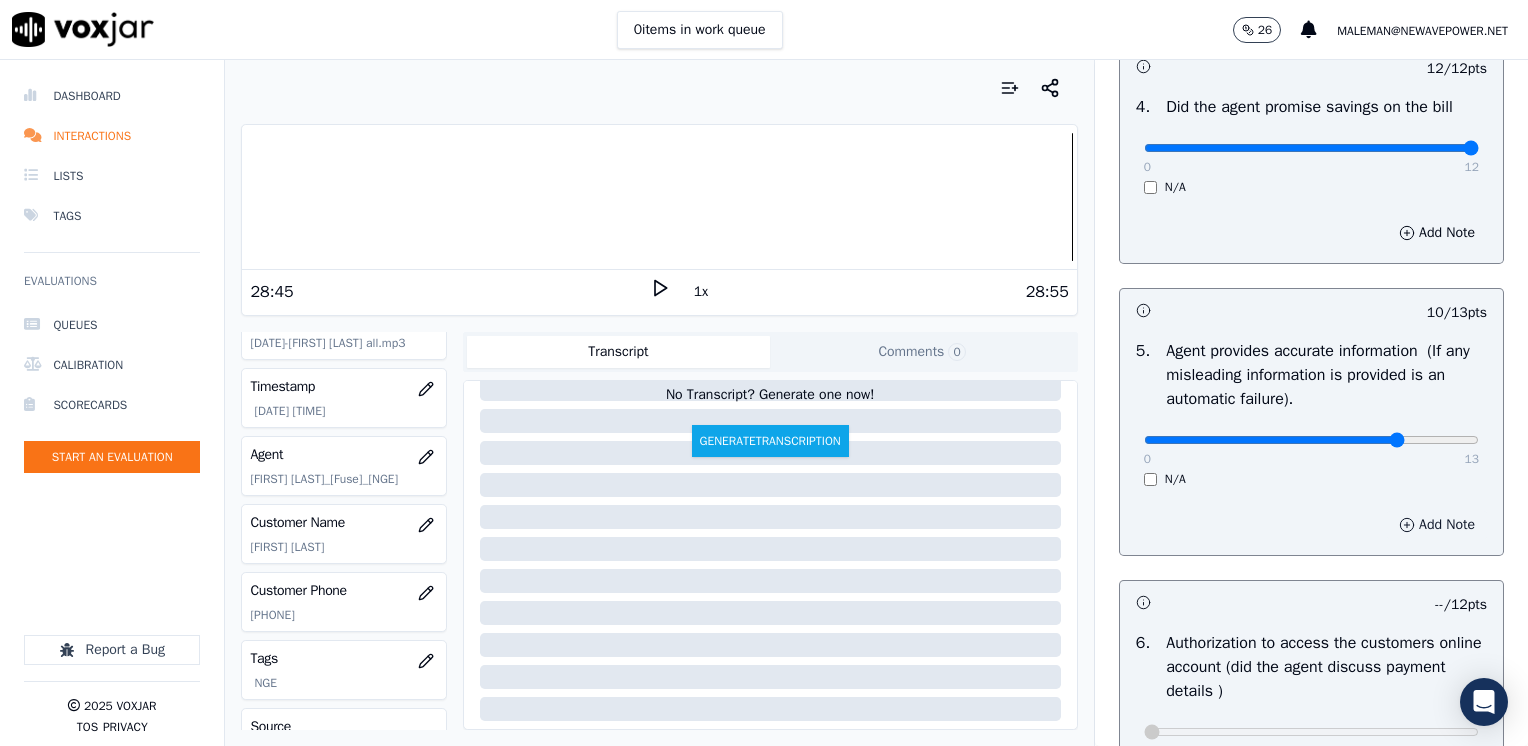 click on "Add Note" at bounding box center (1437, 525) 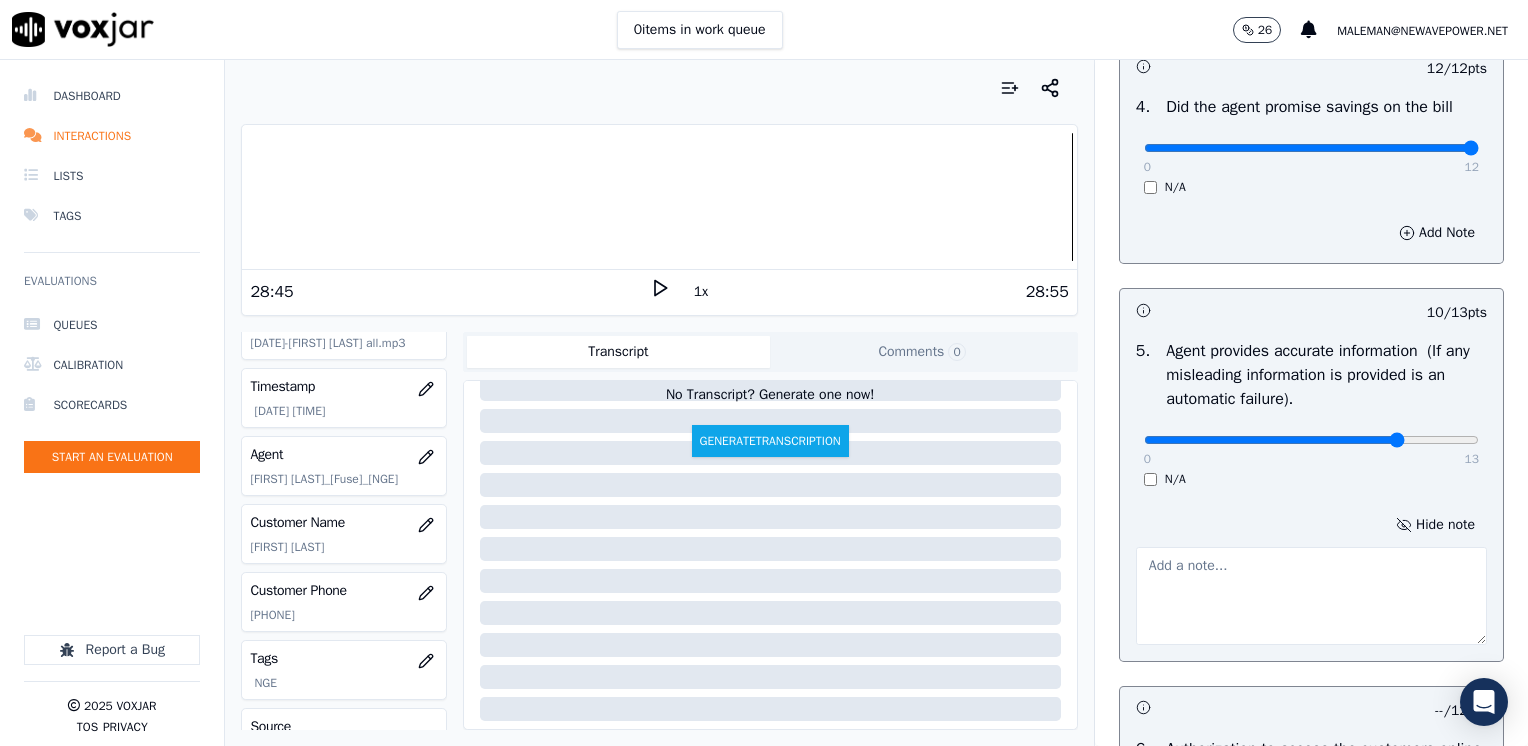 click at bounding box center (1311, 596) 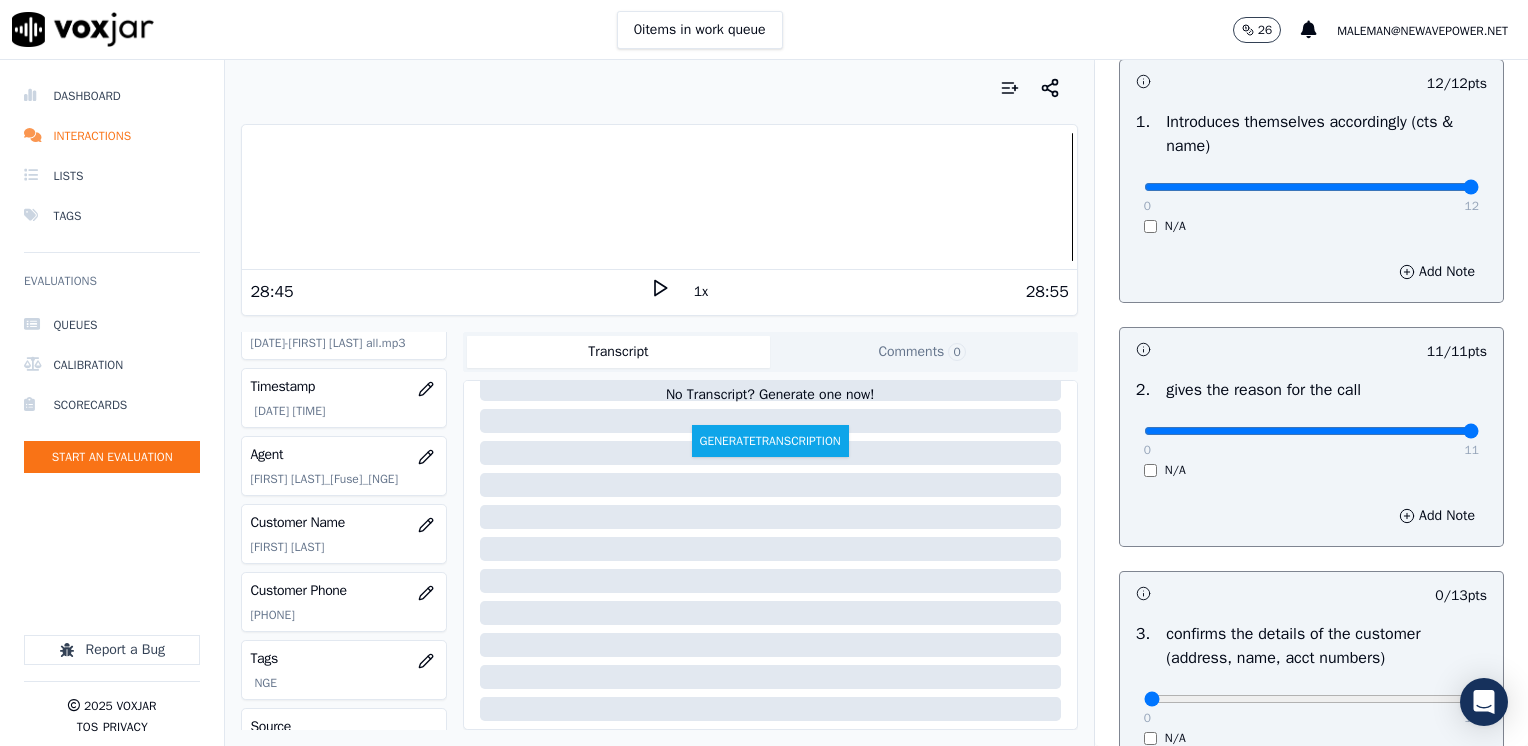 scroll, scrollTop: 253, scrollLeft: 0, axis: vertical 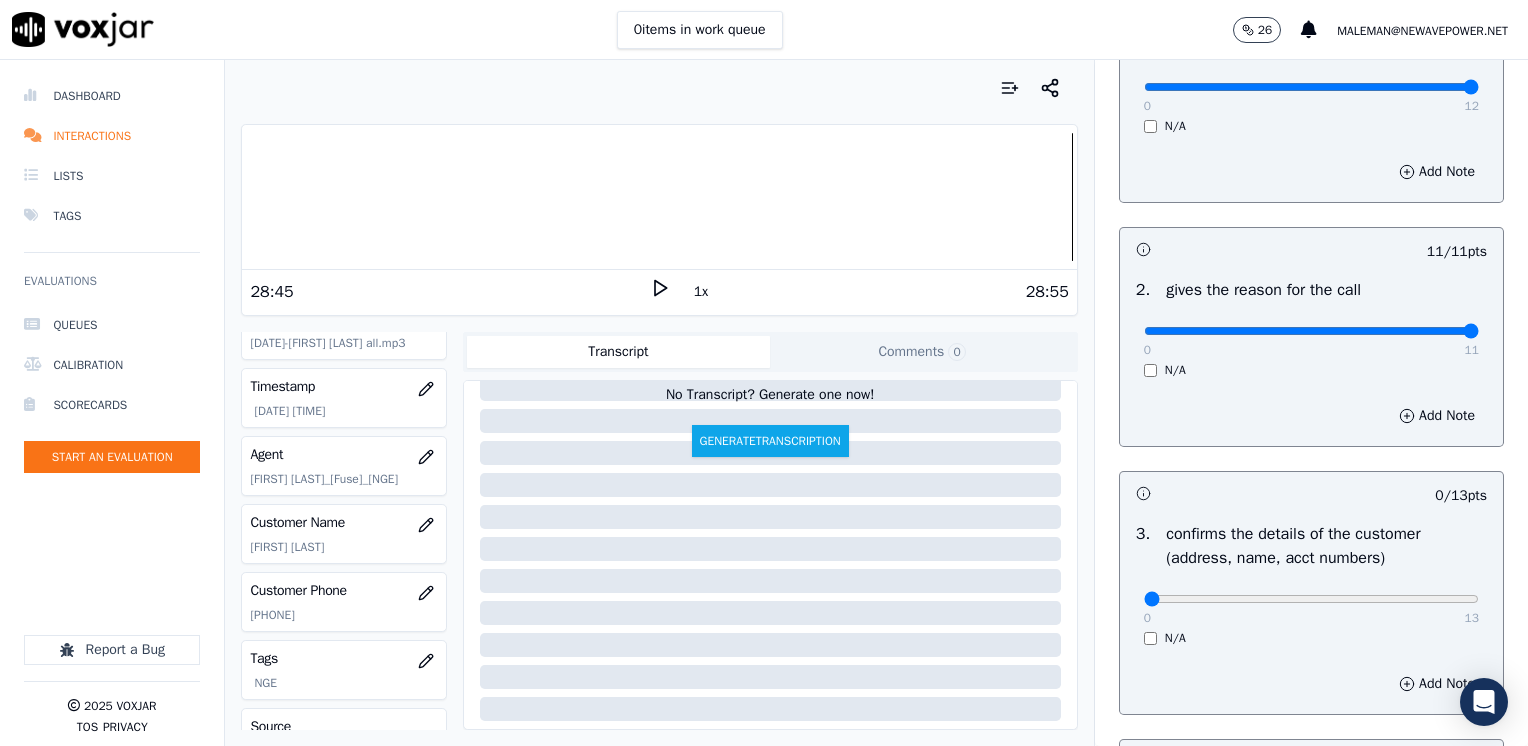 type on "Avoid advising cx does not have to pay the cancelation fee" 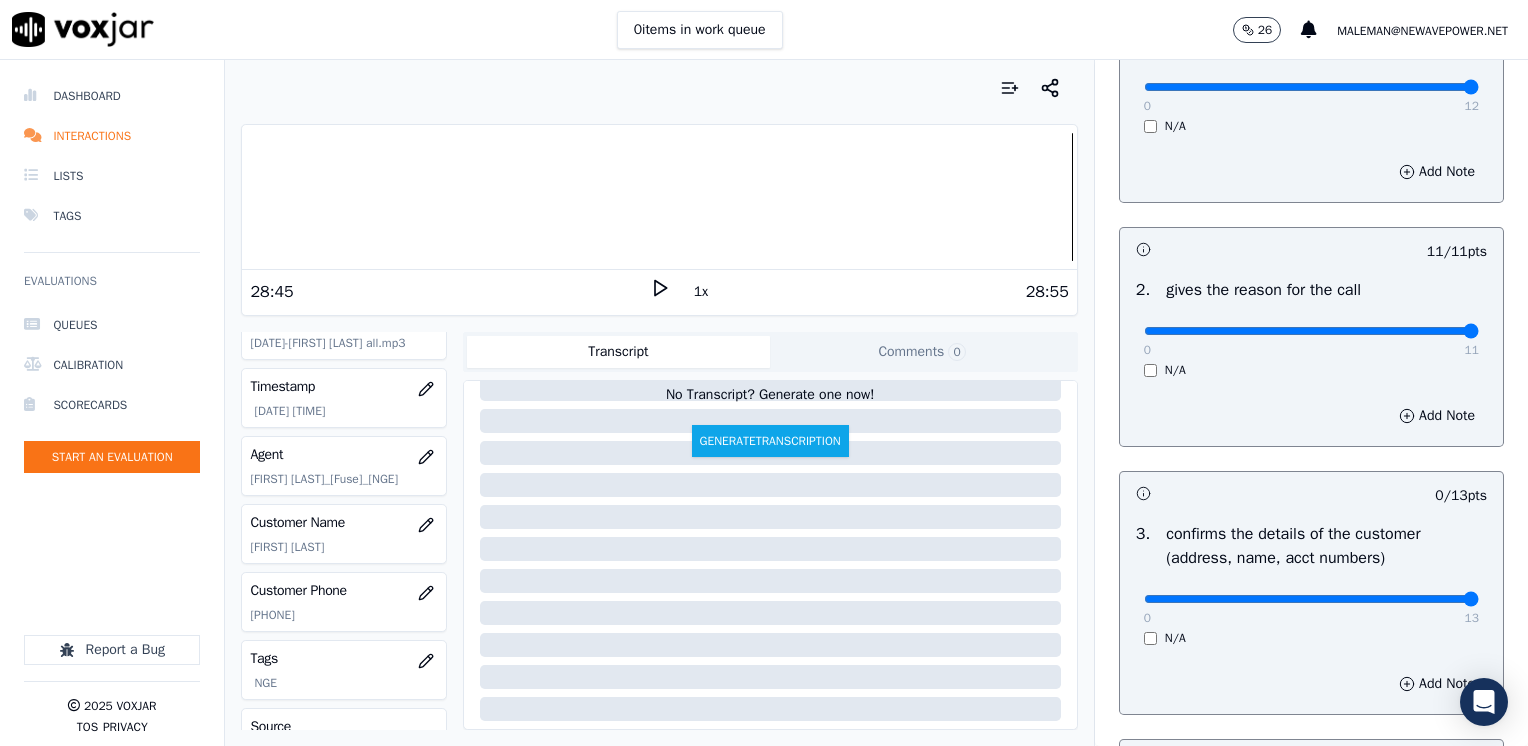 drag, startPoint x: 1132, startPoint y: 593, endPoint x: 1531, endPoint y: 619, distance: 399.84622 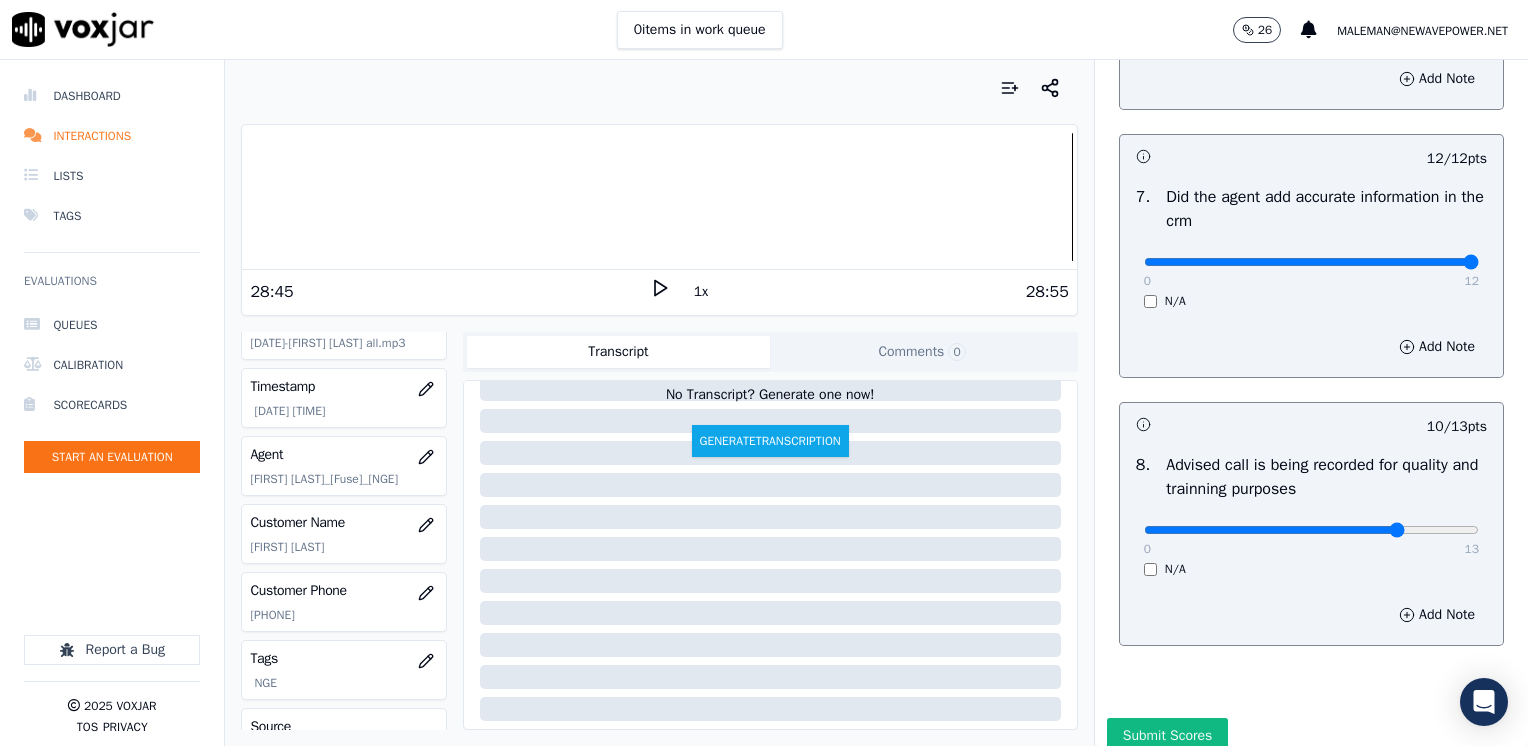 scroll, scrollTop: 1853, scrollLeft: 0, axis: vertical 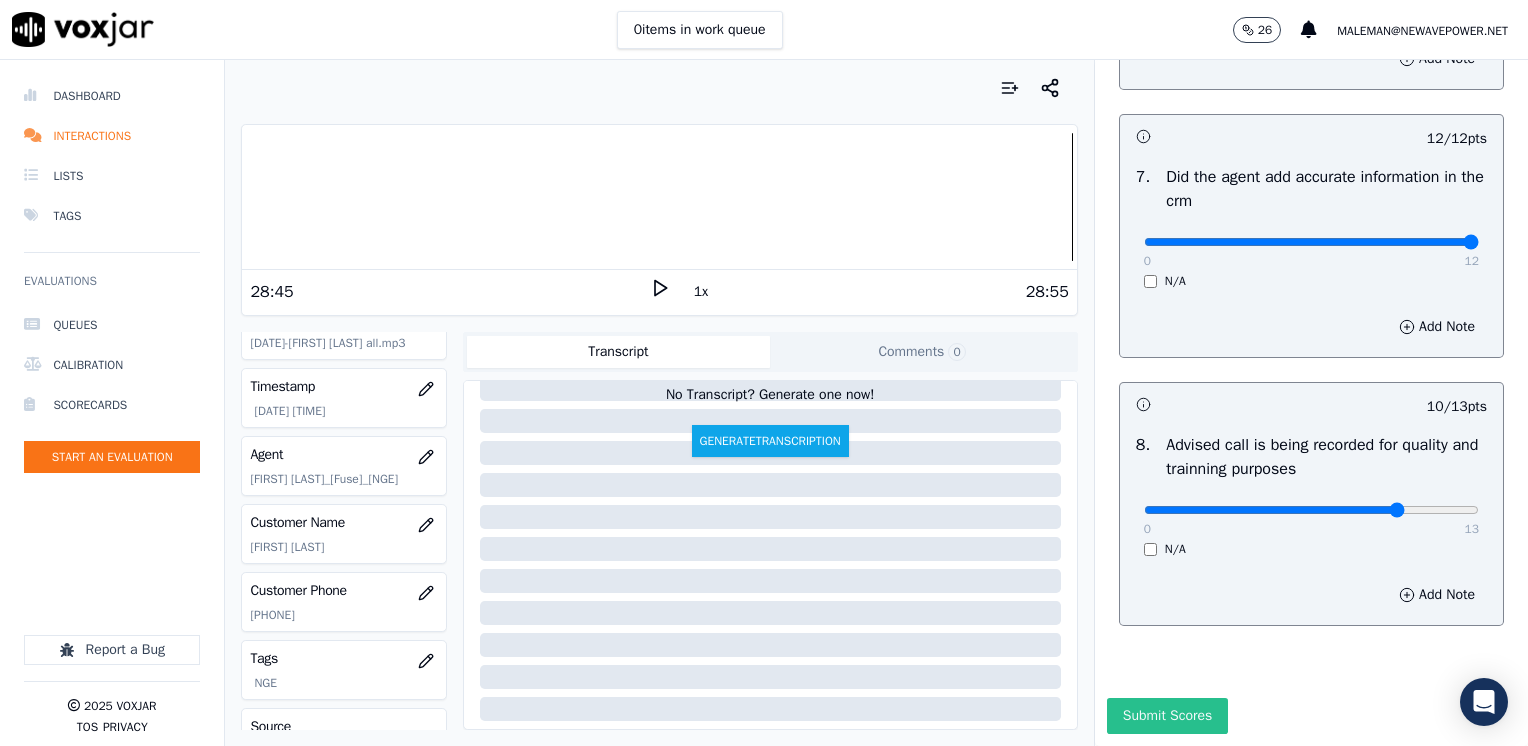 click on "Submit Scores" at bounding box center (1167, 716) 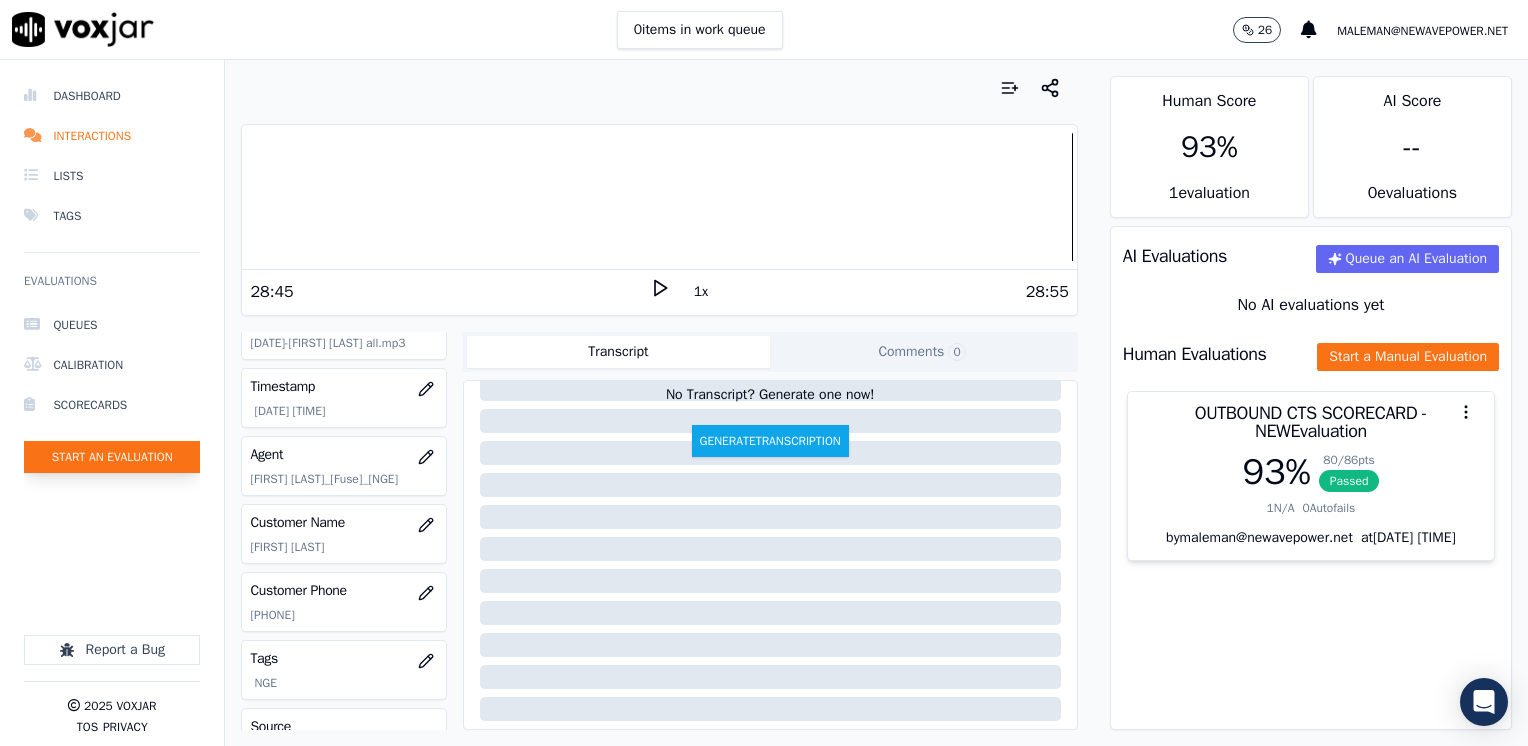 click on "Start an Evaluation" 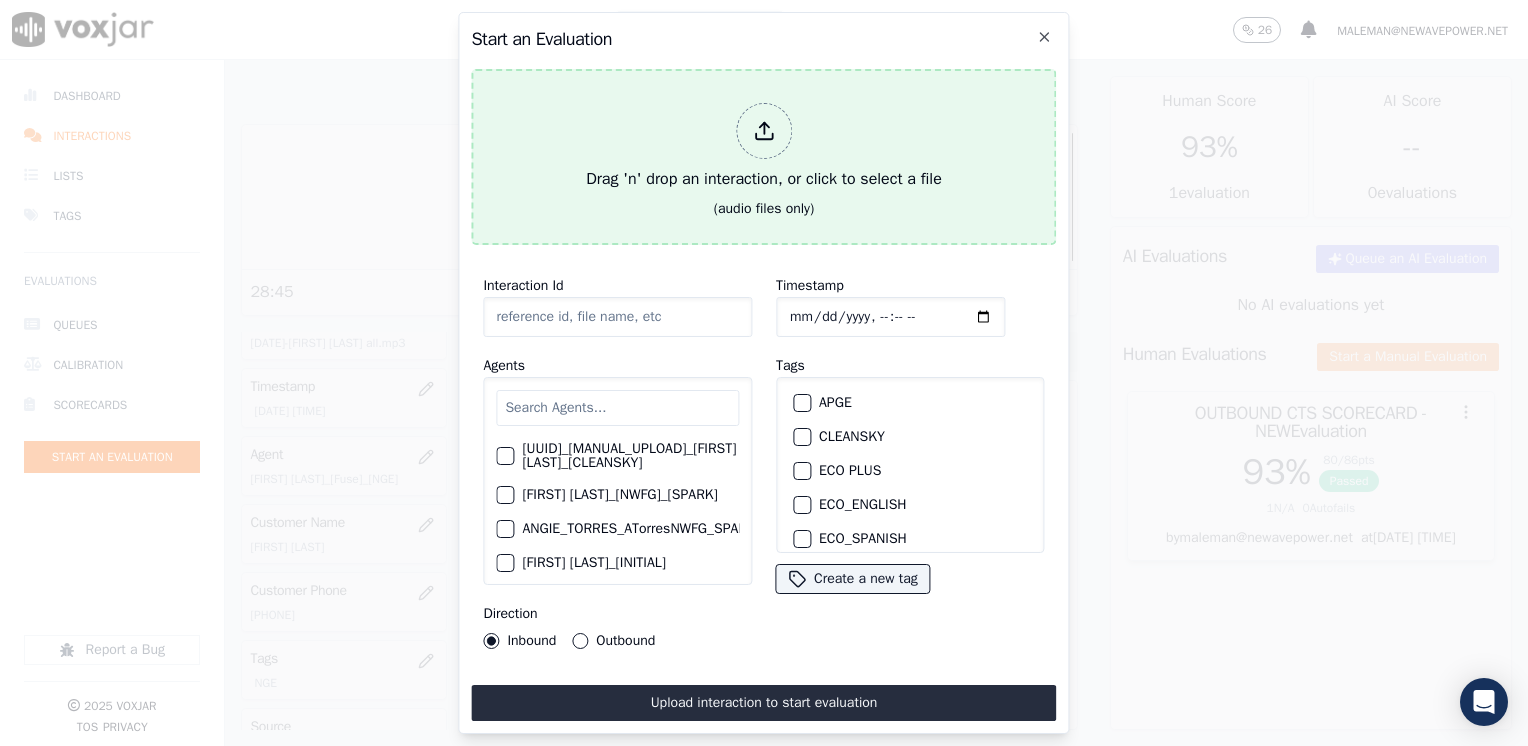 click 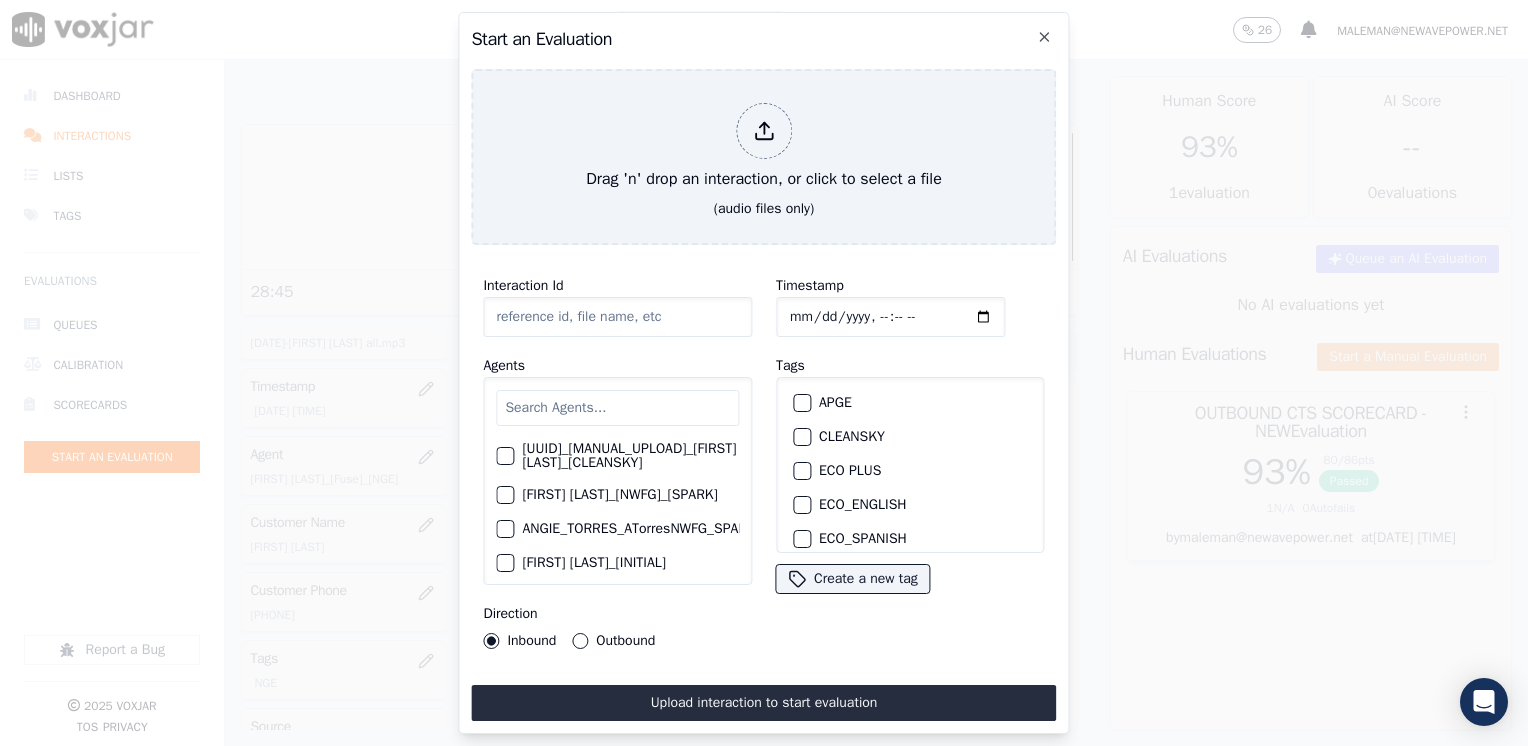 click on "38886790-fffc-43d2-b1f8-5043538ca2fa_MANUAL_UPLOAD_Juliana Molina_j13899_CLEANSKY      Yeraldin Dias_YDiasNWFG_SPARK     ANGIE_TORRES_ATorresNWFG_SPARK     Adrian Viloria_AViloriaNWFG     Adrian Viloria_ECOPLUS     Adrian Viloria_a25003_CLEANSKY     Adrian Viloria_a25016_WGL     Adrian Viloria_a25046_INDRA     Adrian Viloria_fuse1164_NGE     Alan Marruaga_a26181_WGL     Alejandra Chavarro_SYMMETRY     Alejandra Chavarro_a26184_WGL     Alejandro Vizcaino_a13916_CLEANSKY     Alejandro Vizcaino­_NW2906_CLEANSKY     Andres Higuita_AHiguitaNWFG_SPARK     Andres Higuita_Fuse3185_NGE     Andres Higuita_No Sales      Andres Higuita_a27435_CLEANSKY     Andres Higuita_a27490_INDRA     Andres Prias_APriasNWFG     Andres Prias_SYMMETRY     Andres Prias_a27400_CLEANSKY     Andres Prias_a27447_INDRA     Andres Prias_fuse1184_NGE     Angie Torres_ATorresNWFG     Angie Torres_SYMMETRY     Angie Torres_WANN1185_NGE     Angie Torres_a27399_CLEANSKY     Angie Torres_a27445_INDRA     BRYAN_LHEINEKER_WANN1211_NGE" 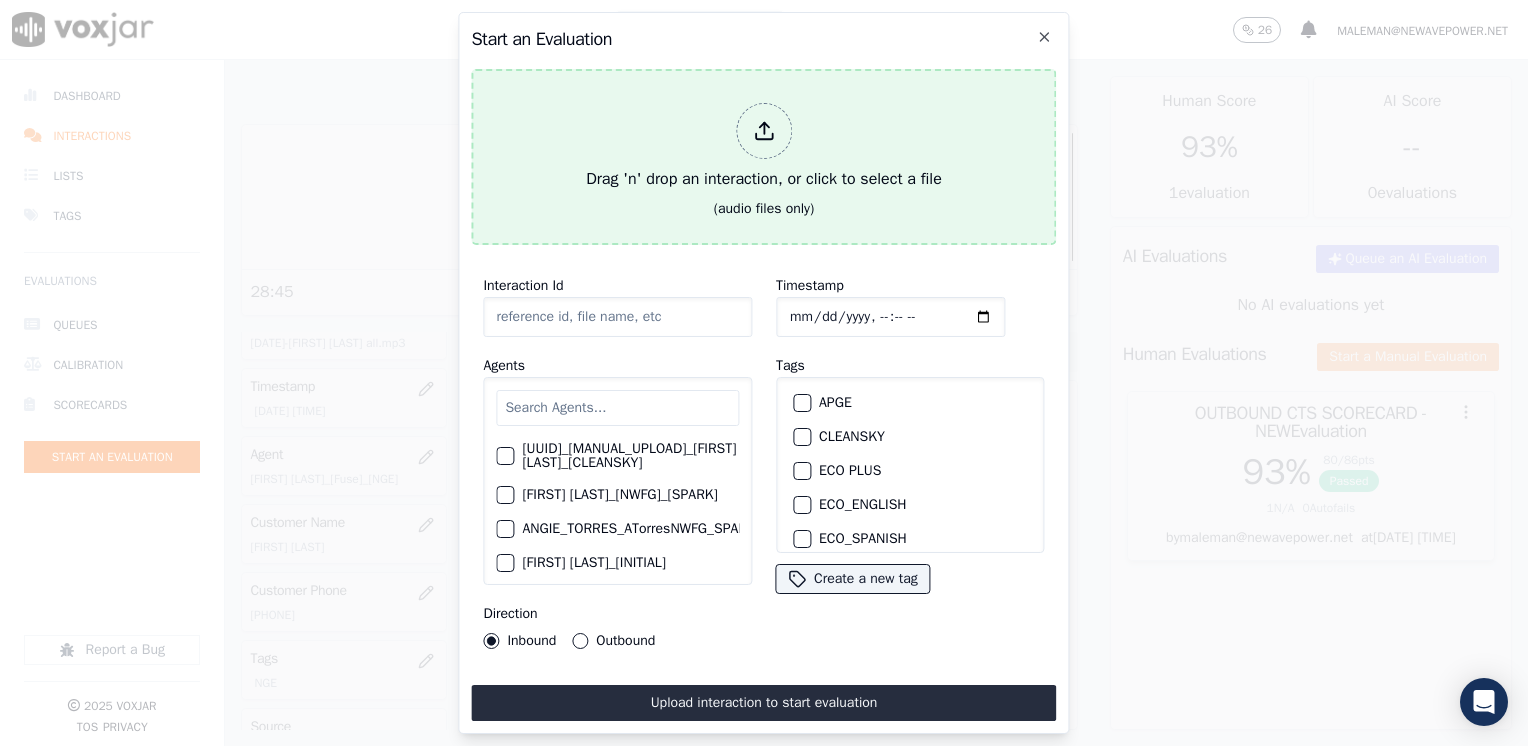 click at bounding box center [764, 131] 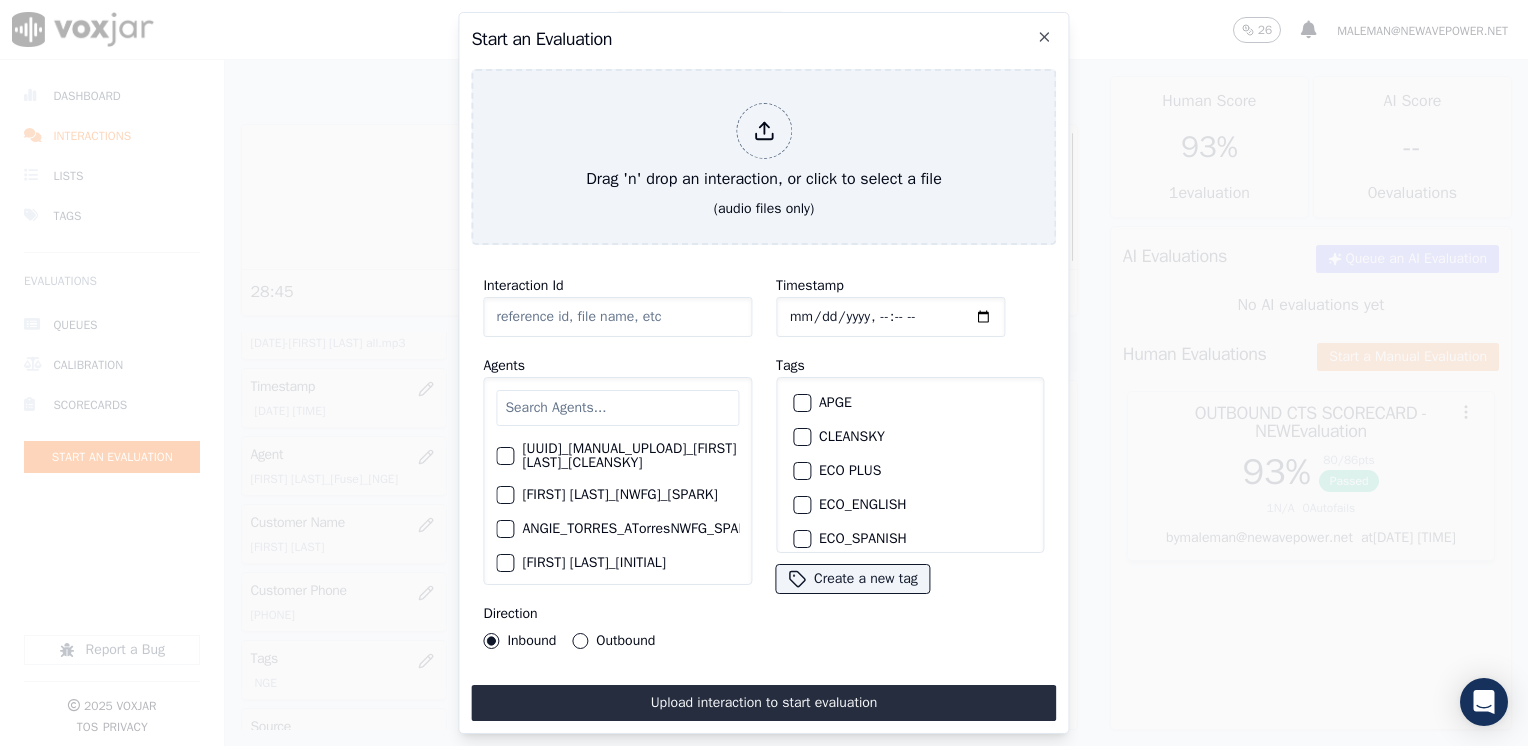 type on "20250804-093801_[PHONE]-[FIRST] [LAST] 1 all.mp3" 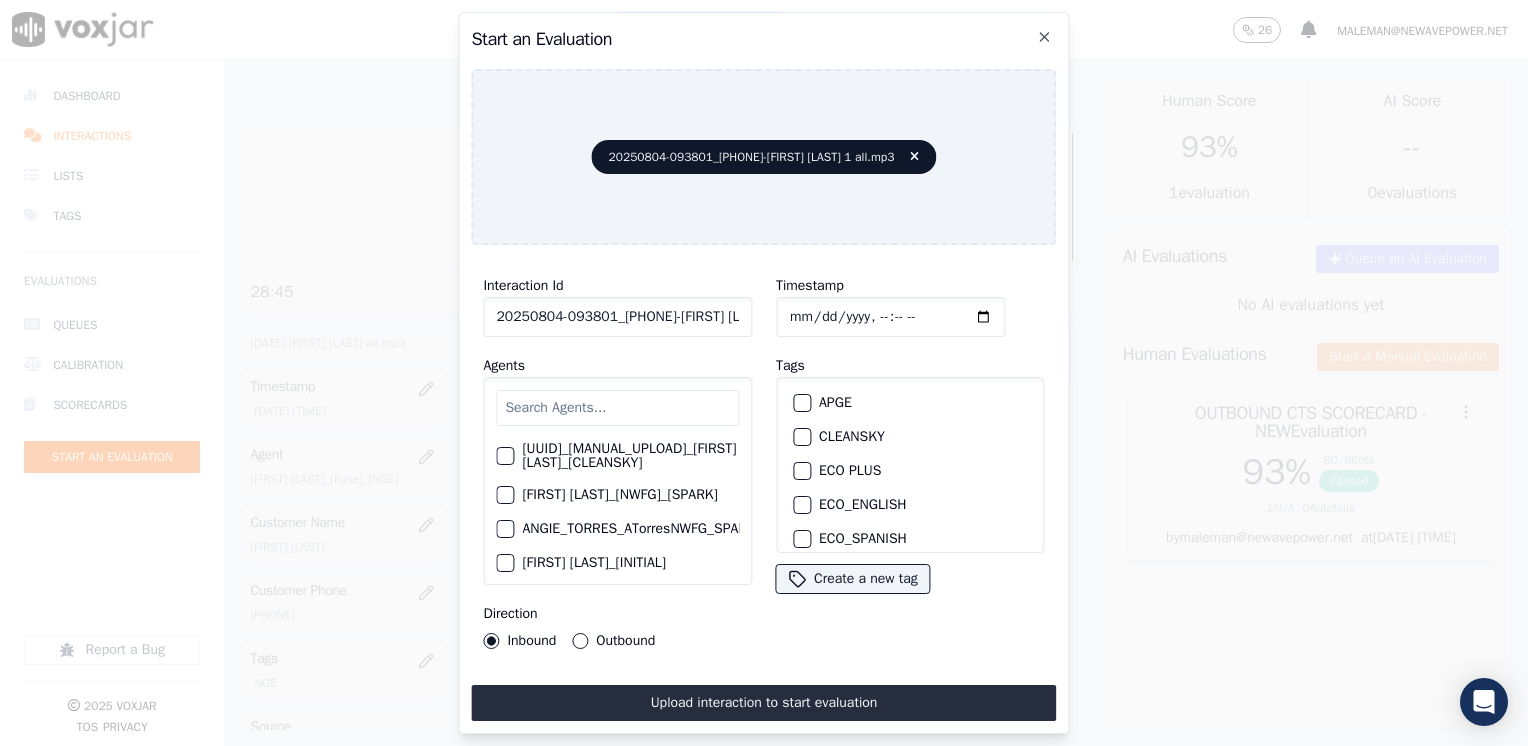 click at bounding box center (617, 408) 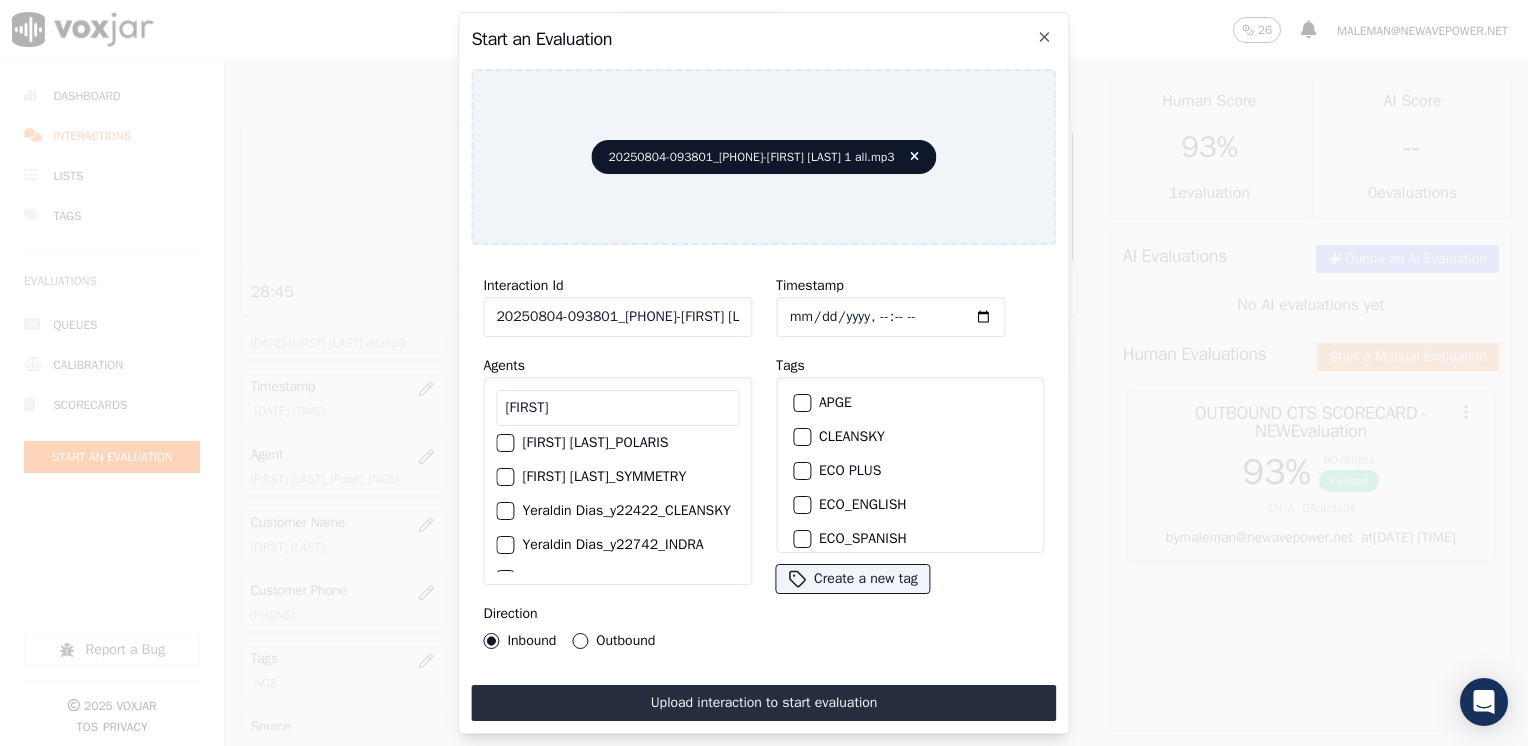 scroll, scrollTop: 184, scrollLeft: 0, axis: vertical 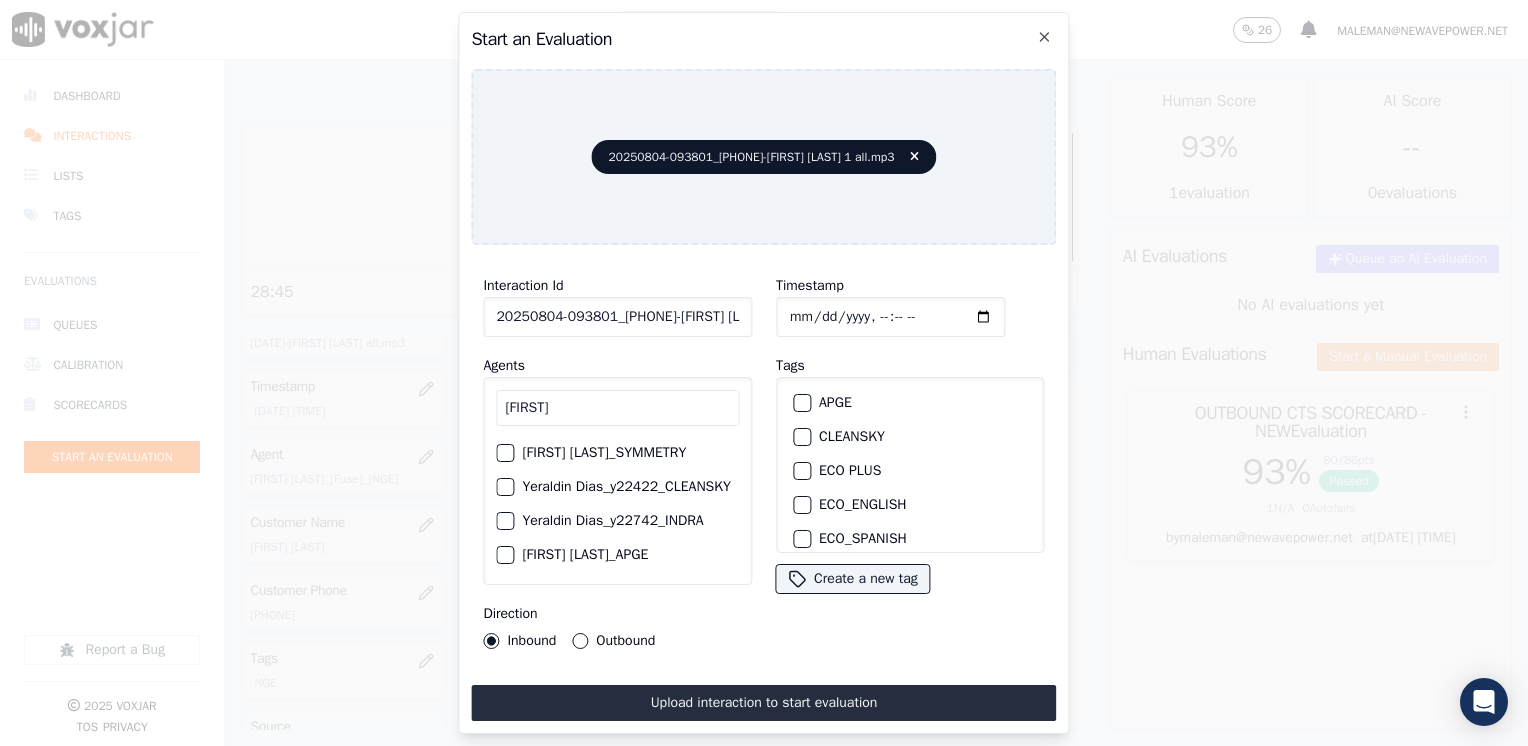 type on "[FIRST]" 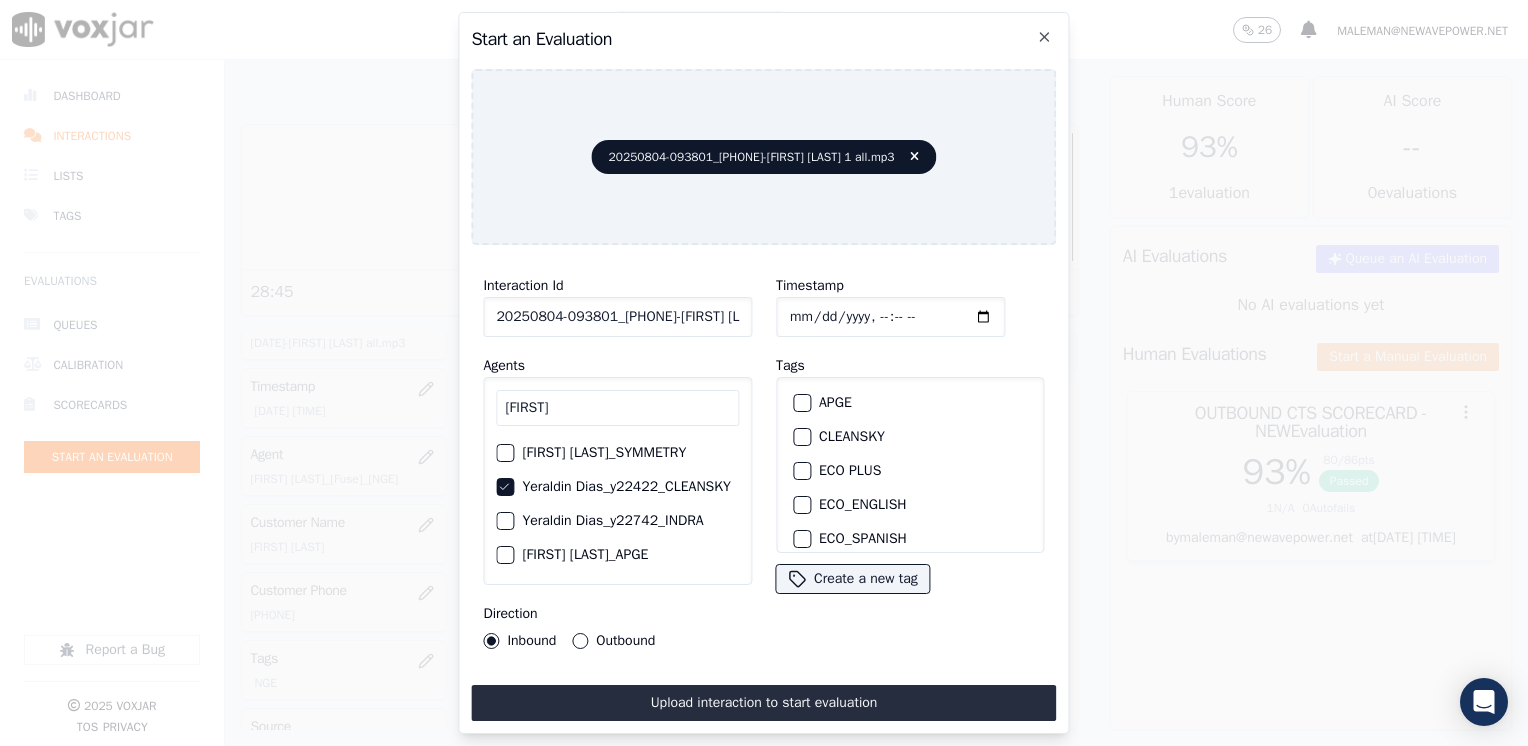 click at bounding box center [801, 437] 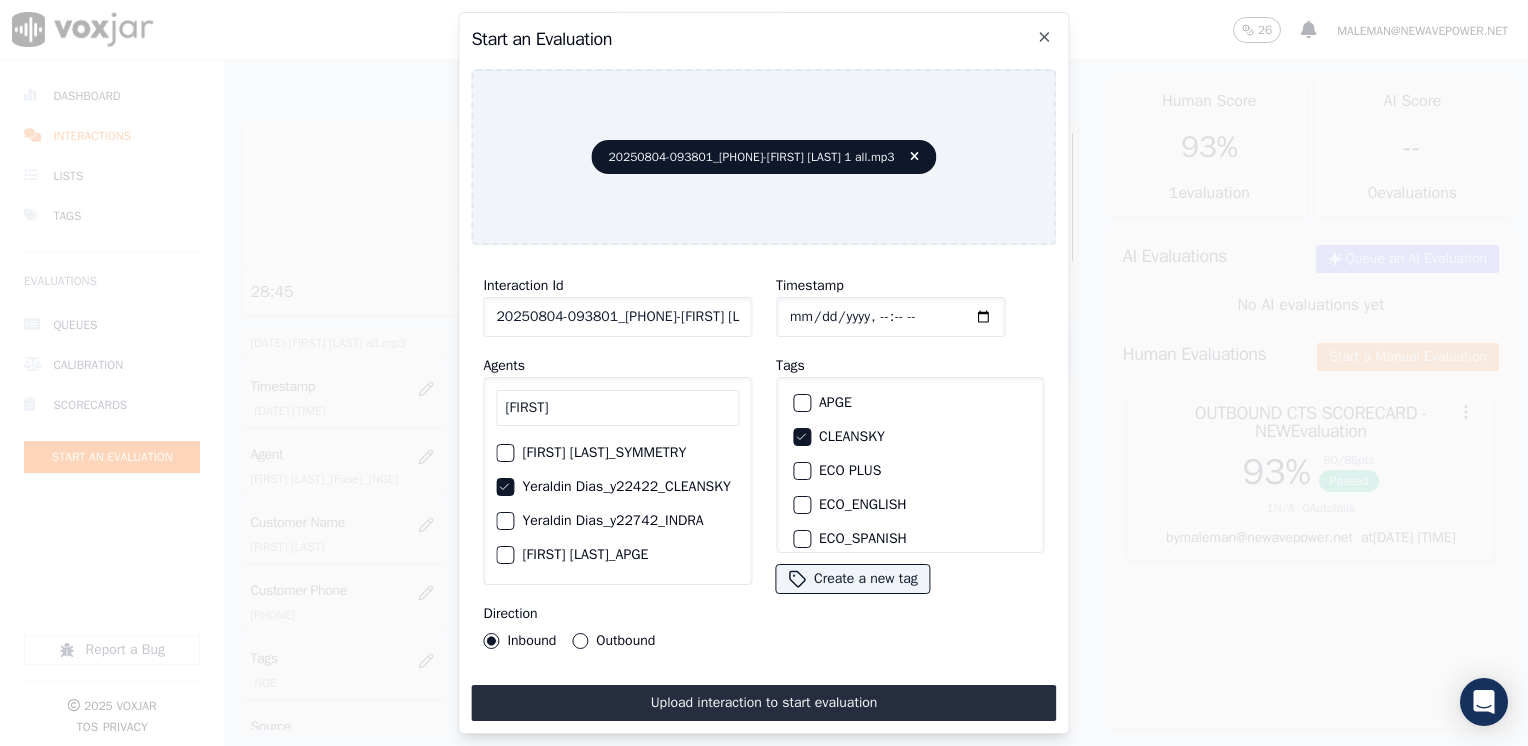 click on "Timestamp" 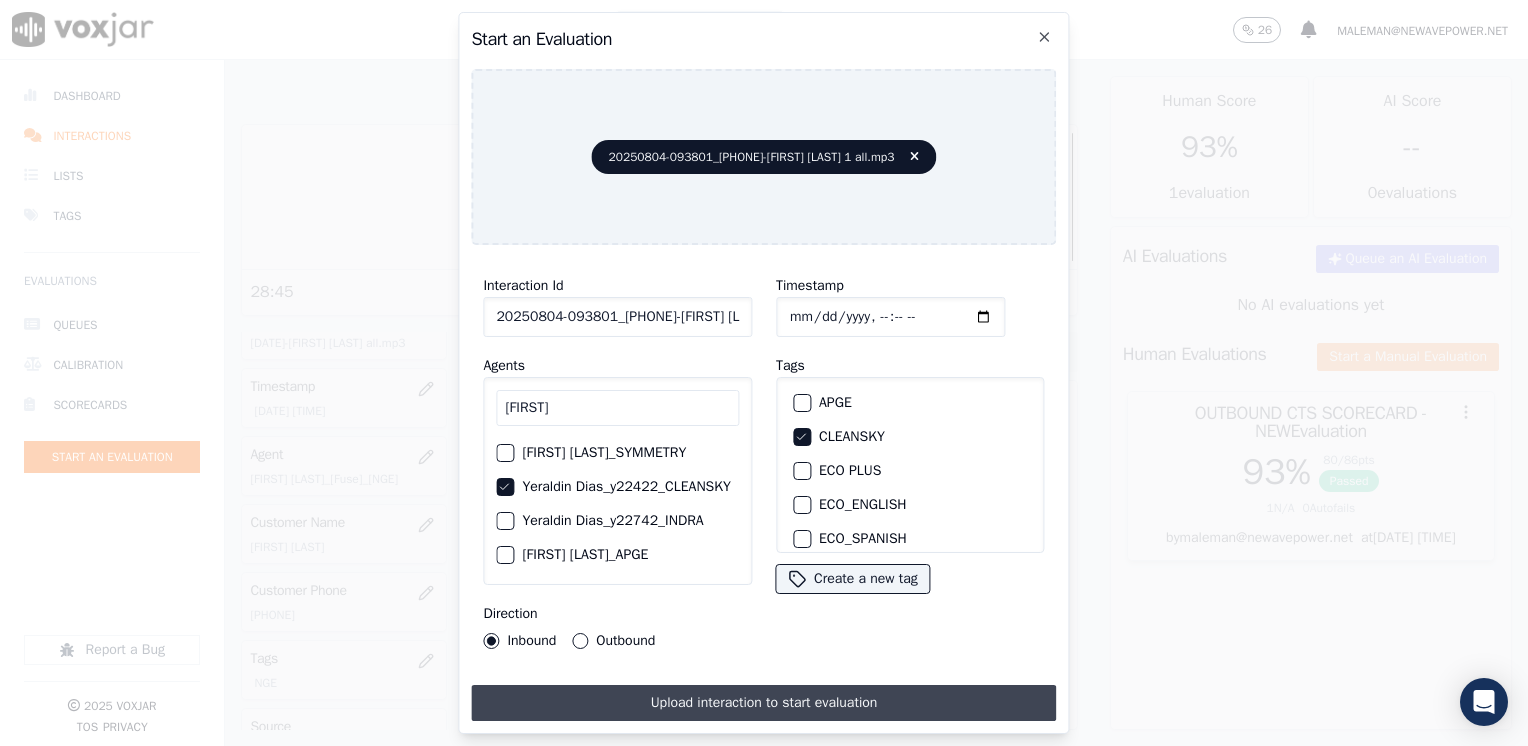 click on "Upload interaction to start evaluation" at bounding box center (763, 703) 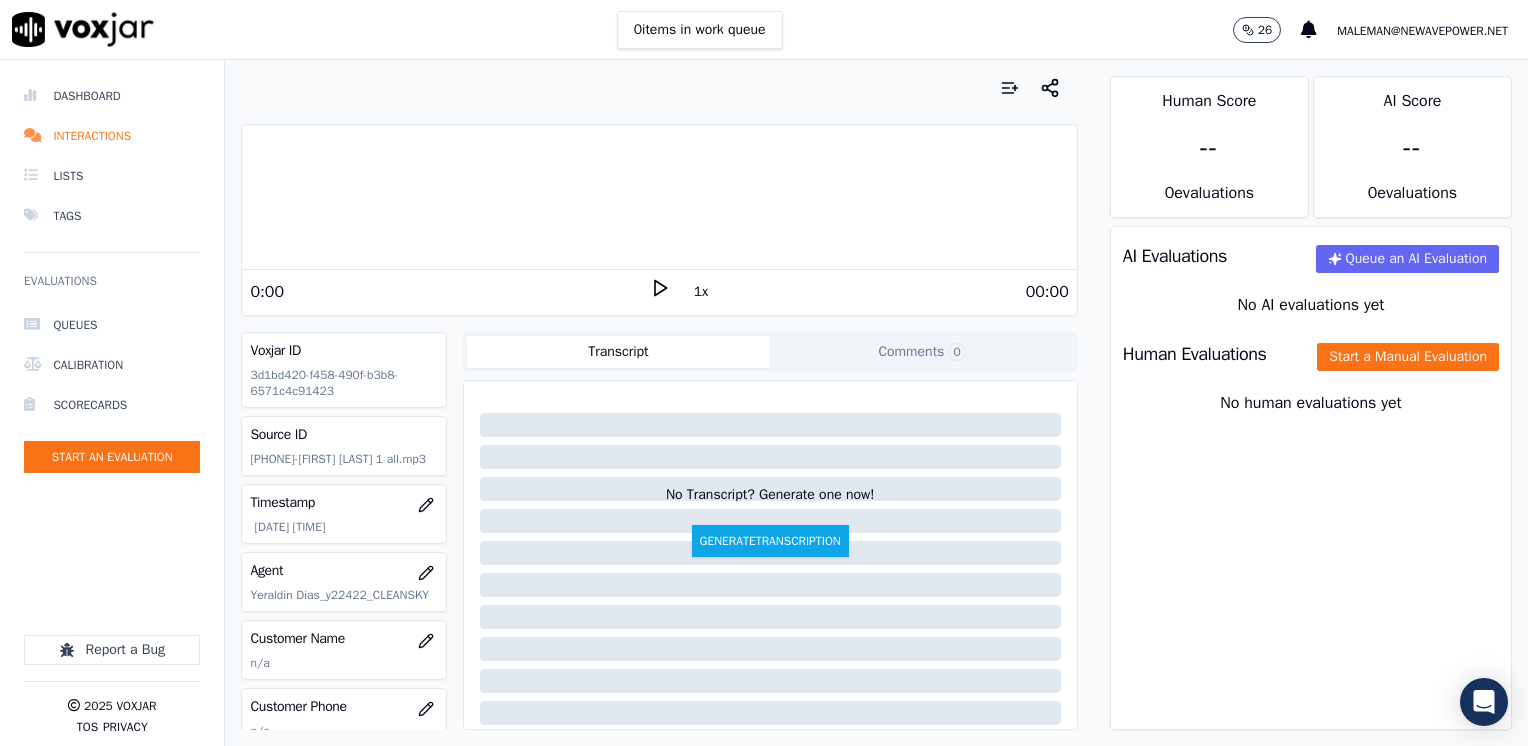 click 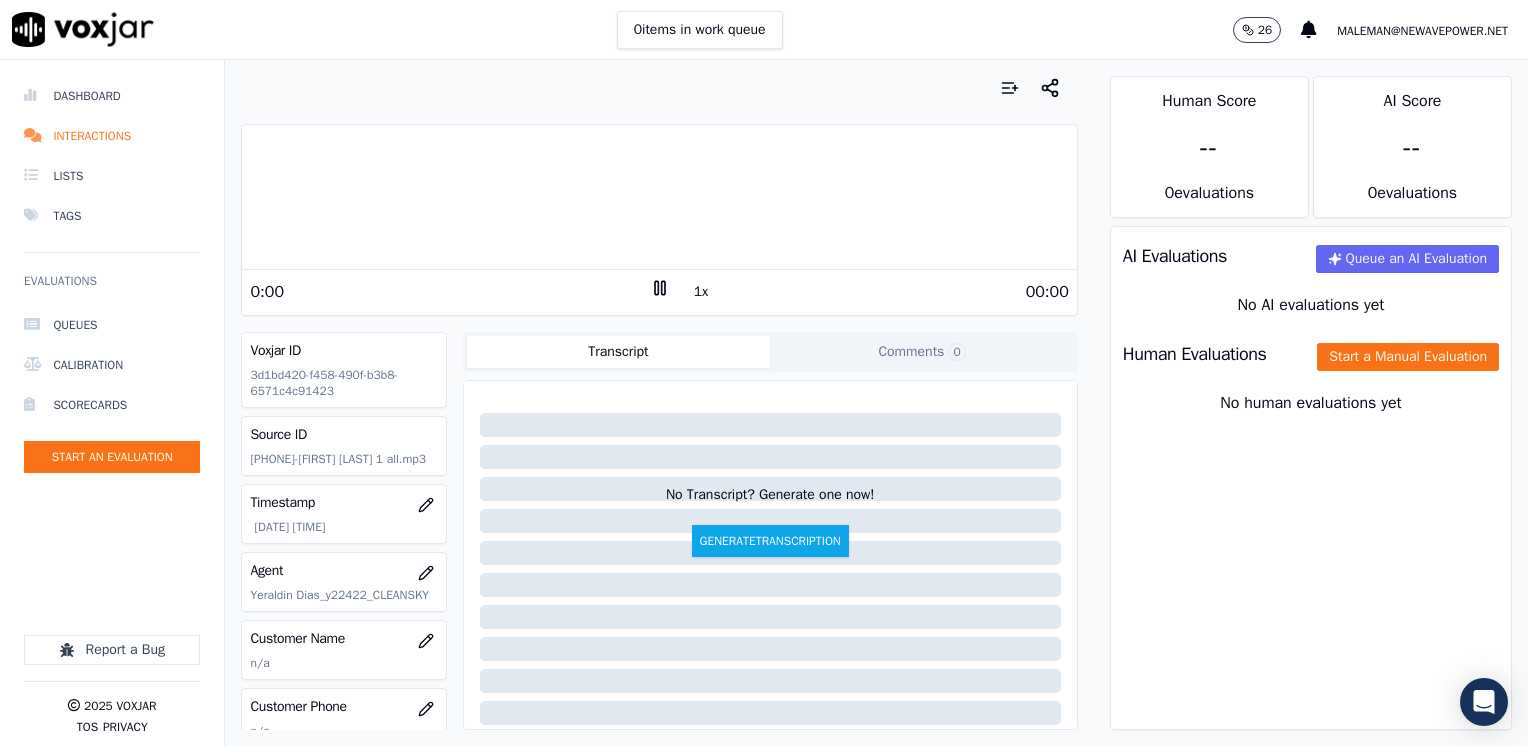 click 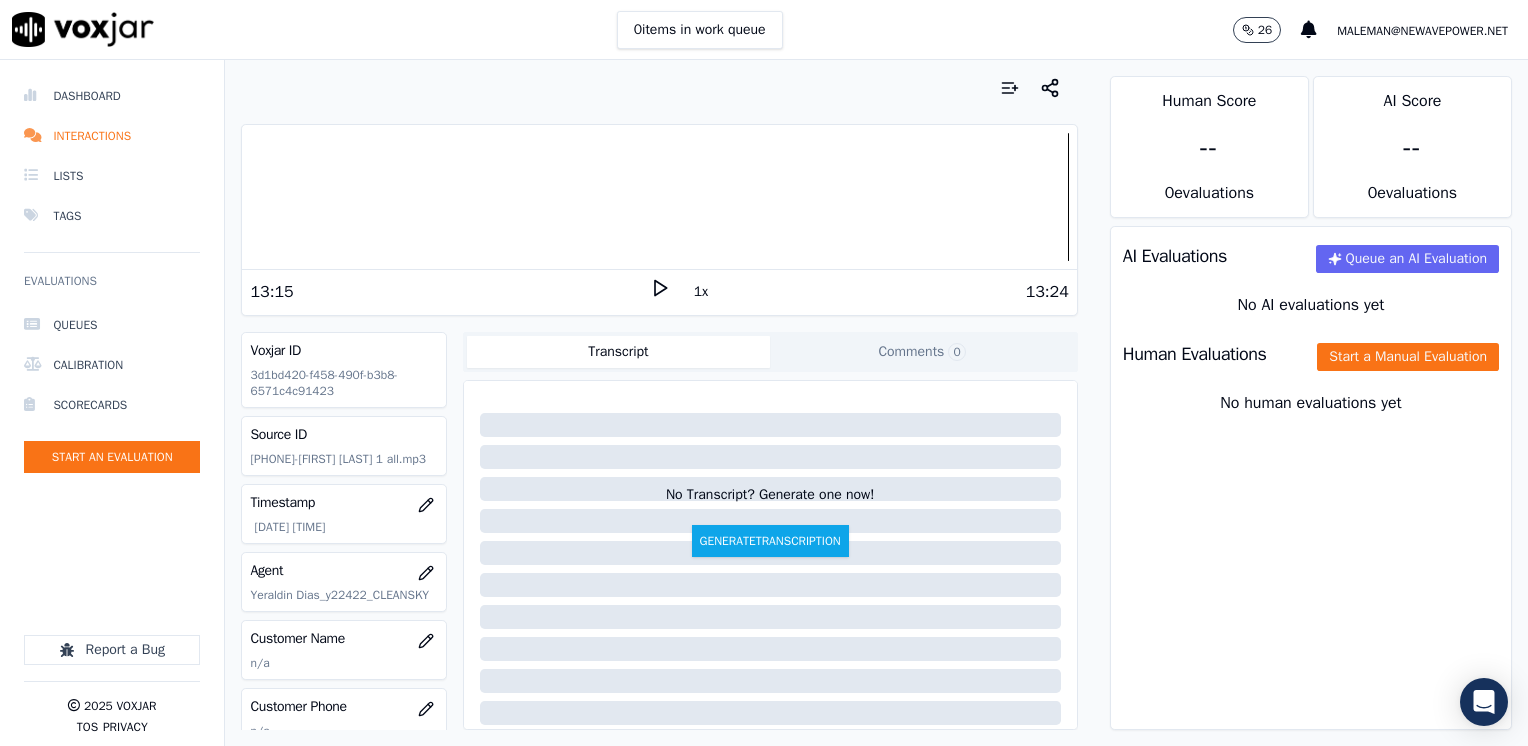scroll, scrollTop: 100, scrollLeft: 0, axis: vertical 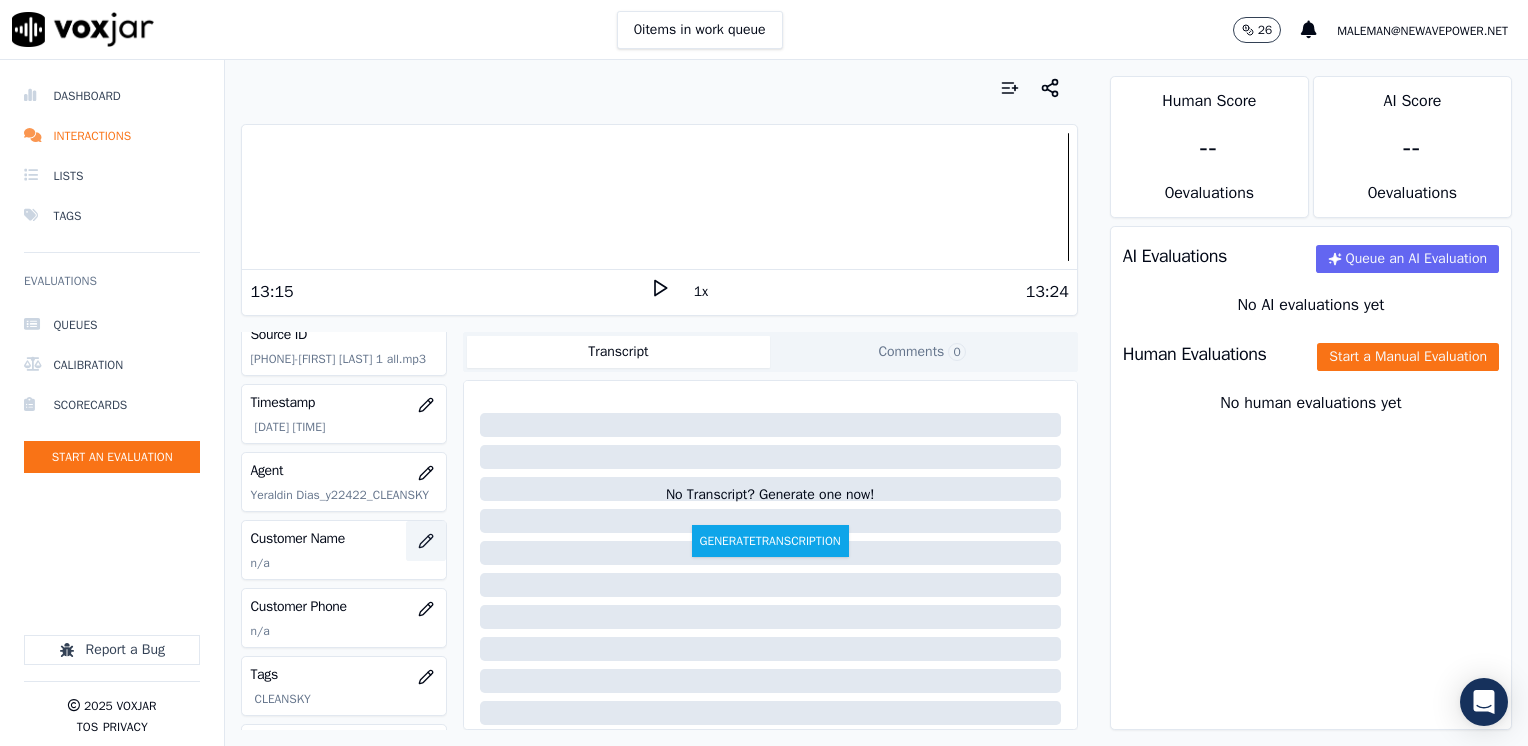 click at bounding box center (426, 541) 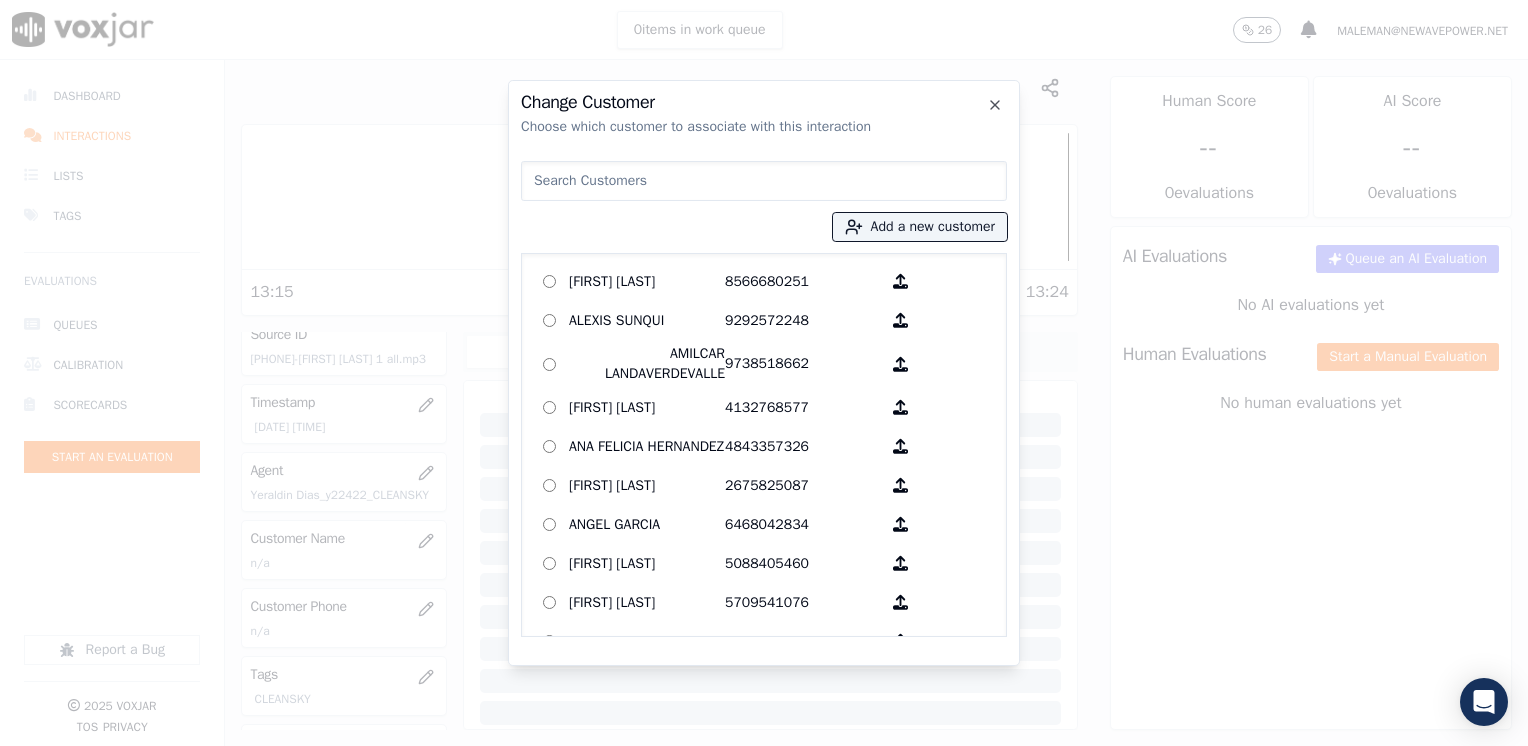 click at bounding box center [764, 181] 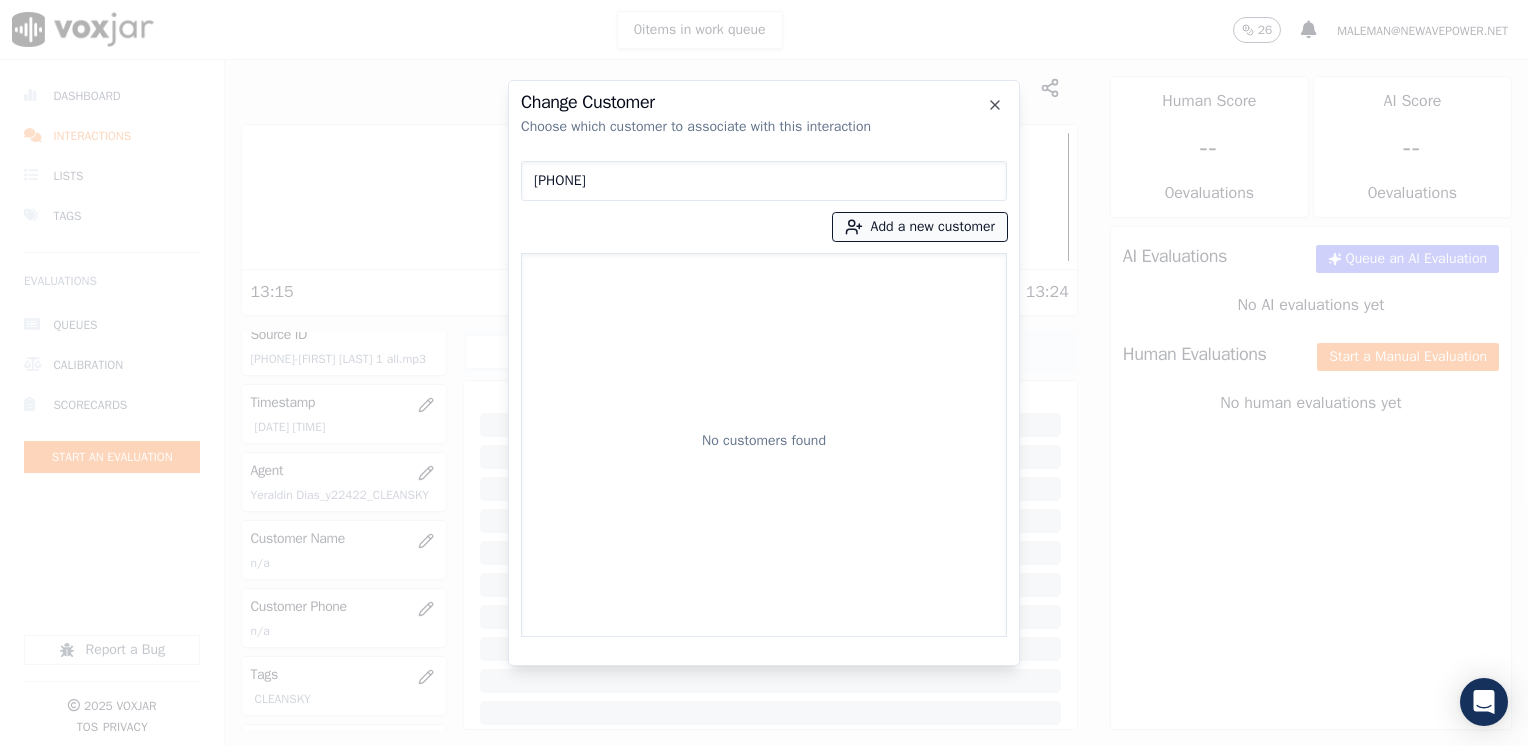 type on "[PHONE]" 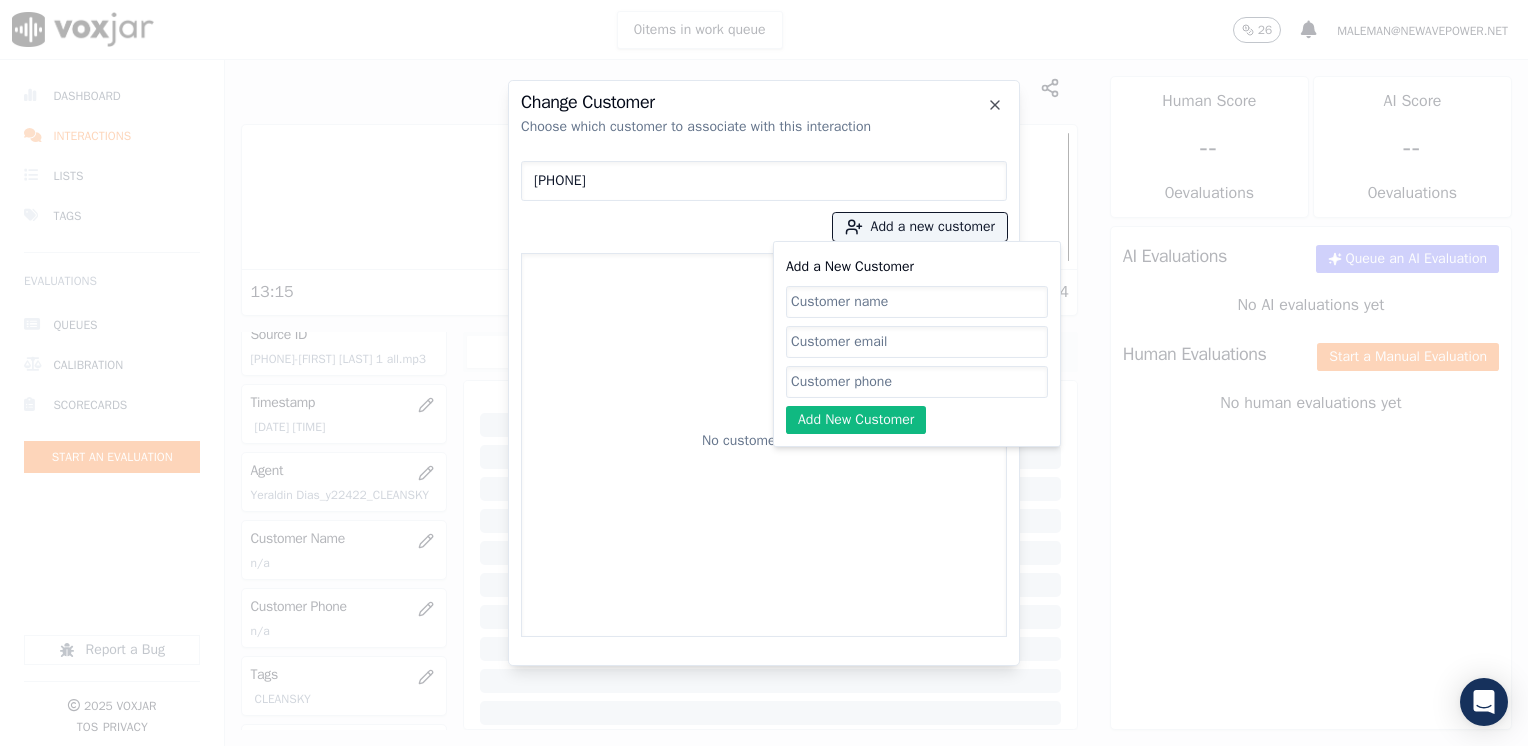click on "Add a New Customer" 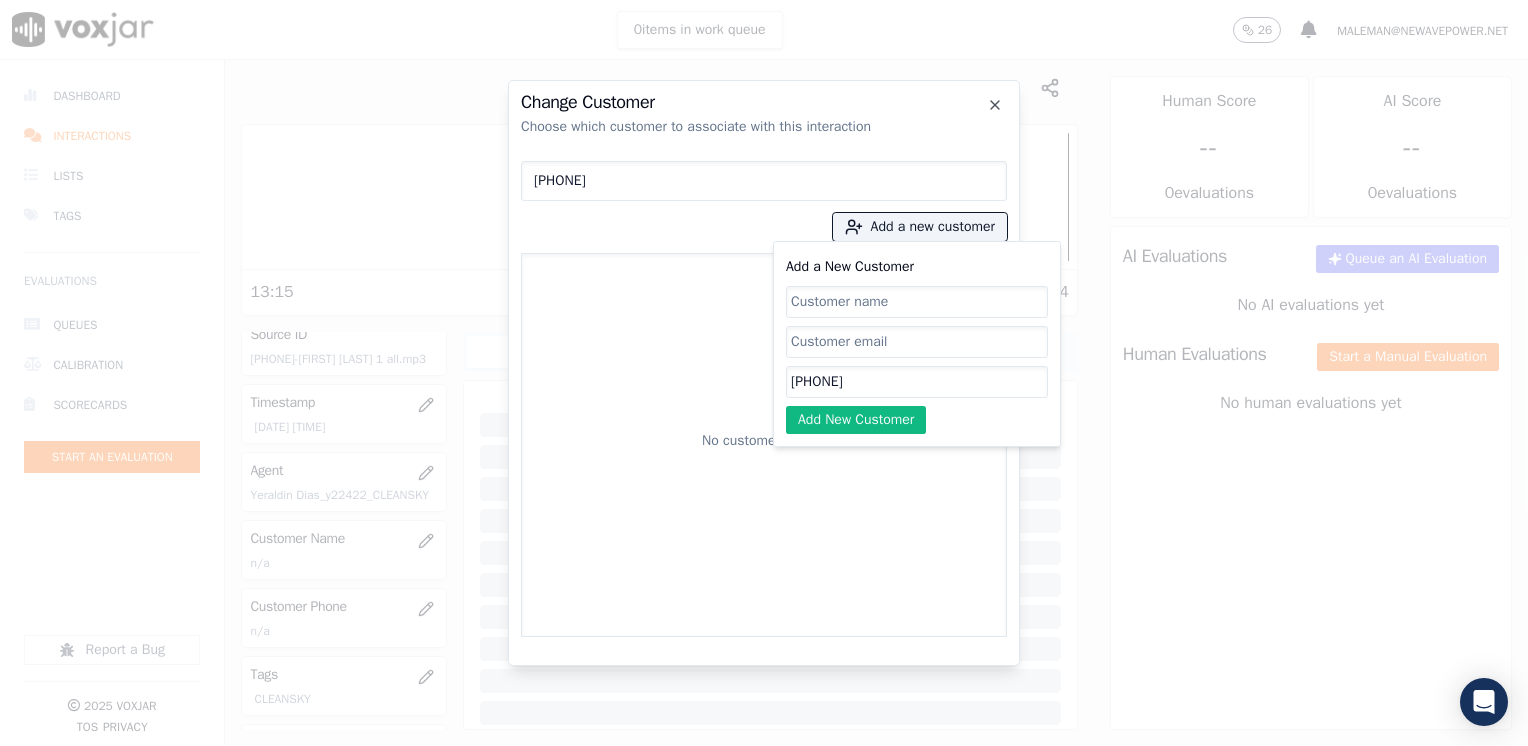 type on "[PHONE]" 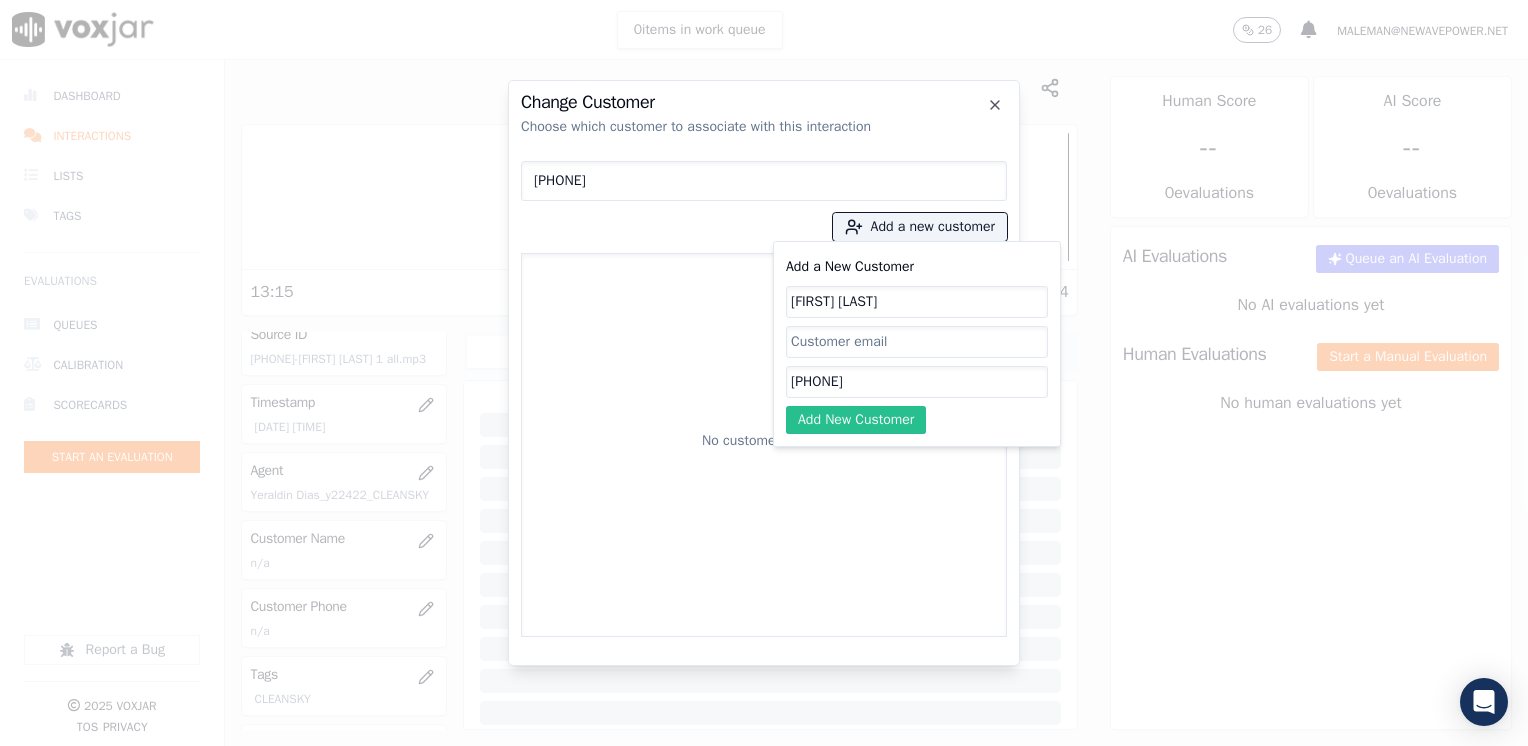 type on "[FIRST] [LAST]" 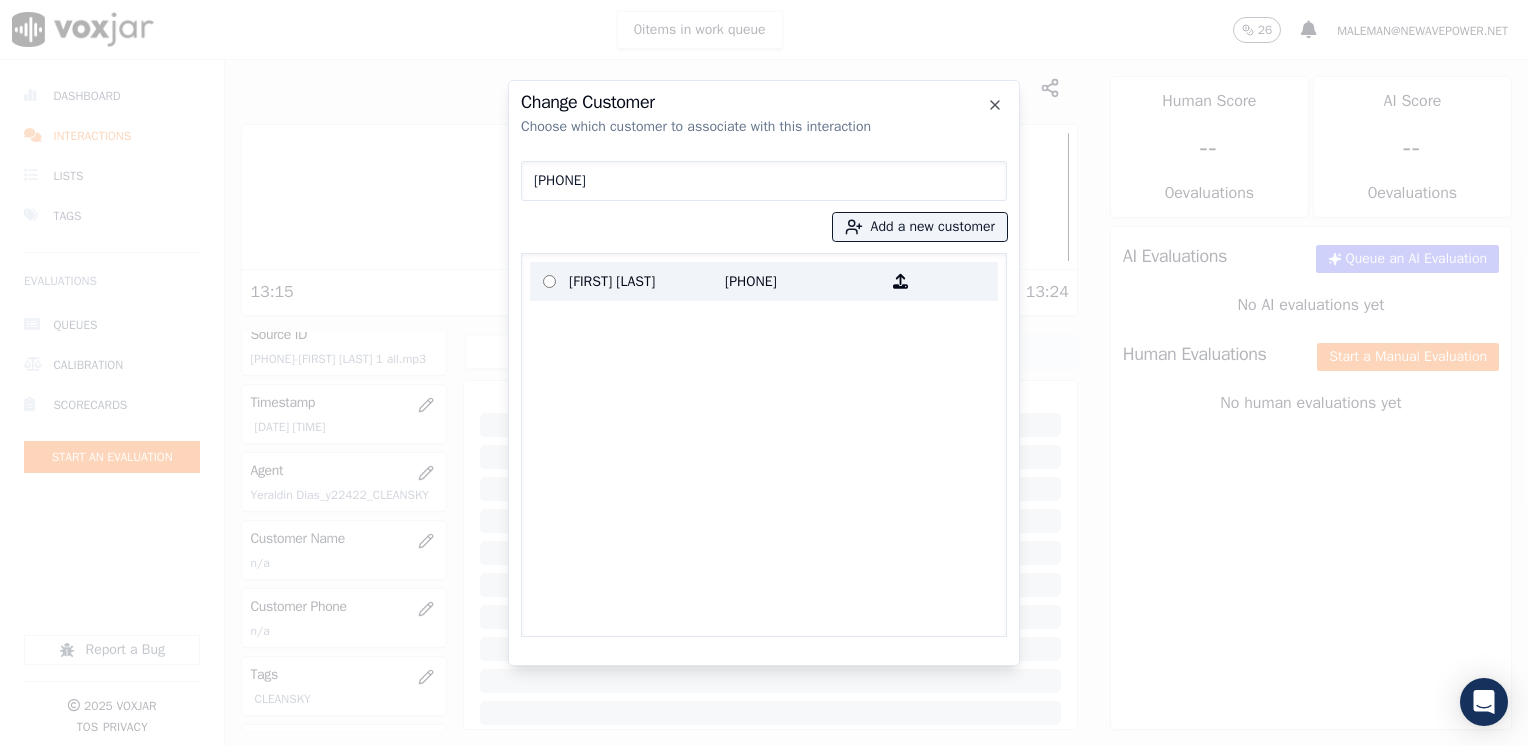 click on "[FIRST] [LAST]" at bounding box center (647, 281) 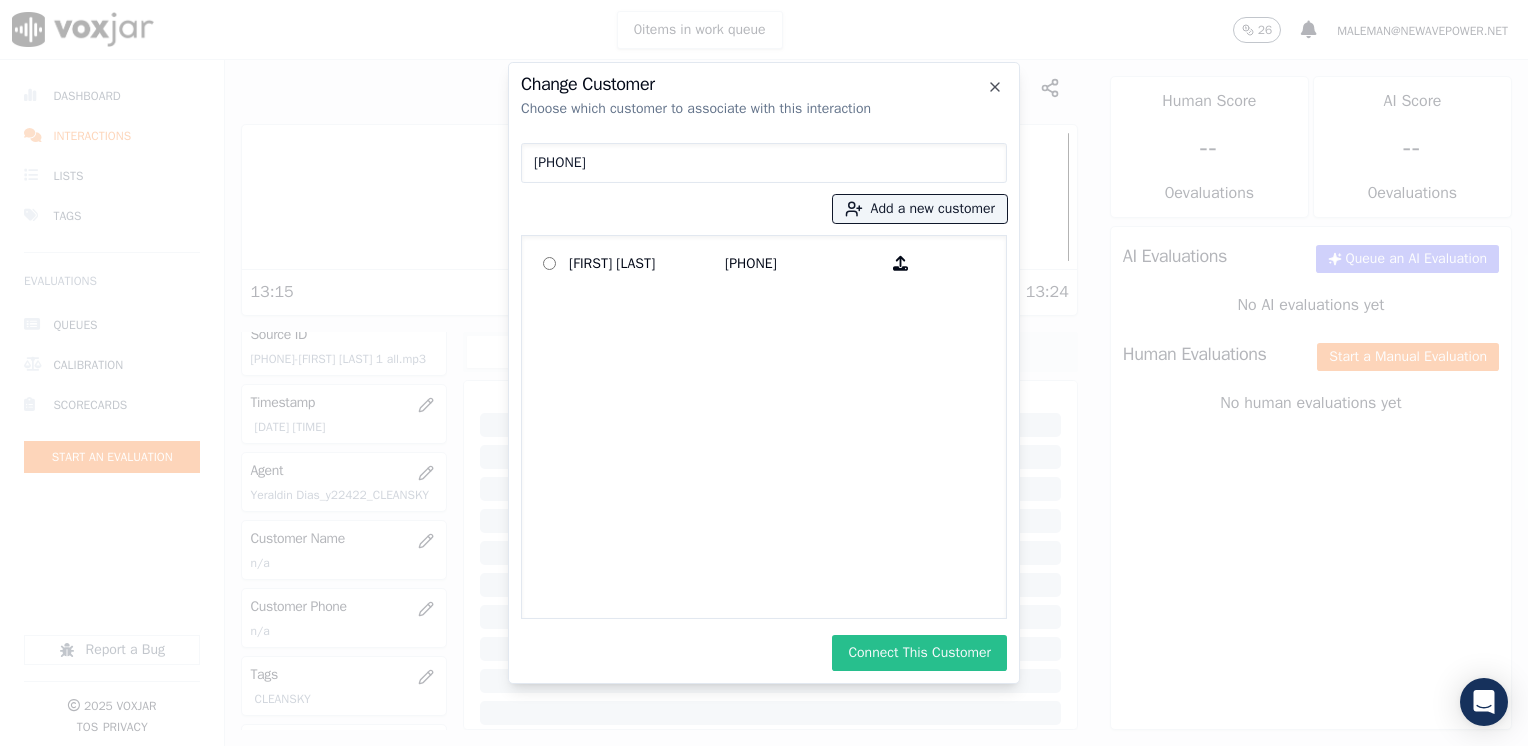 click on "Connect This Customer" at bounding box center [919, 653] 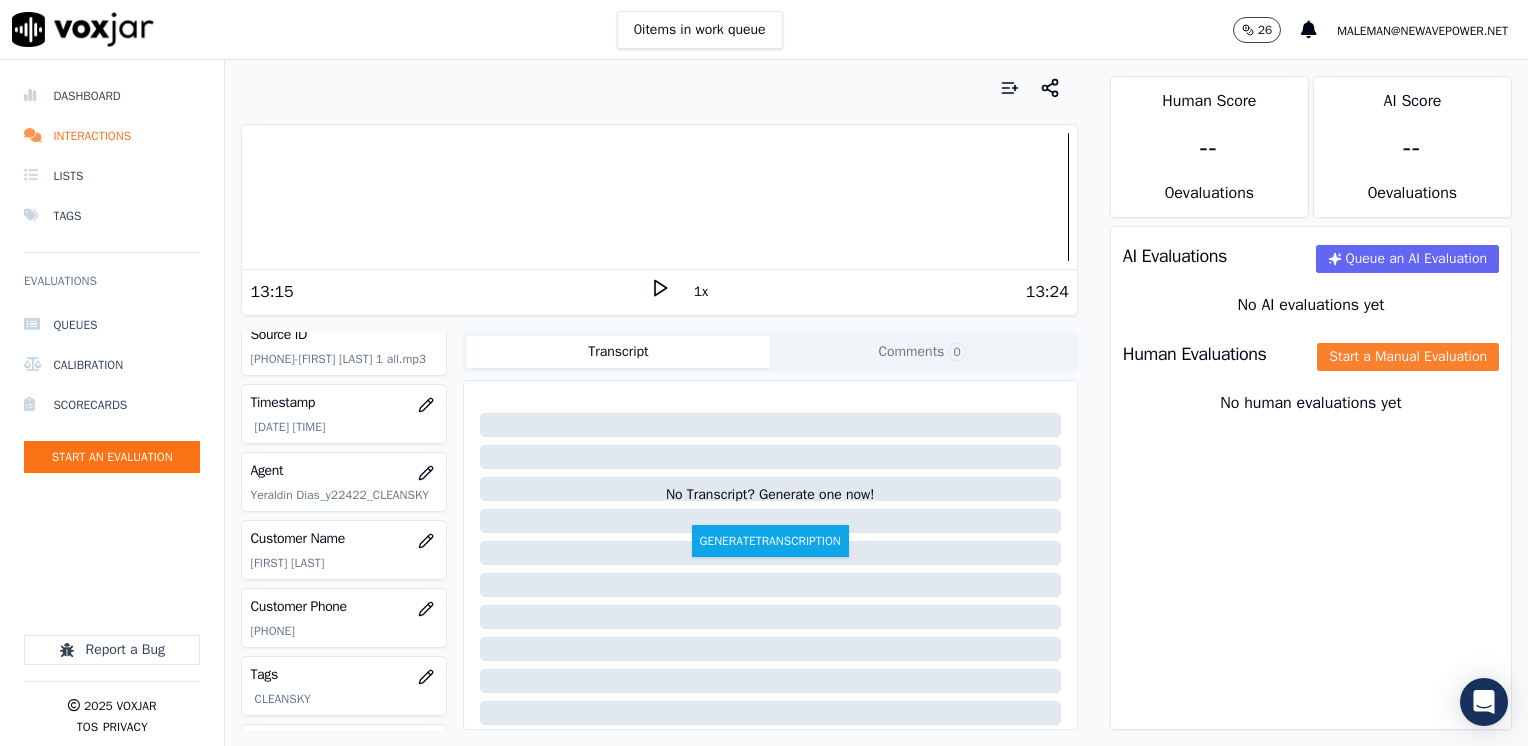 click on "Start a Manual Evaluation" 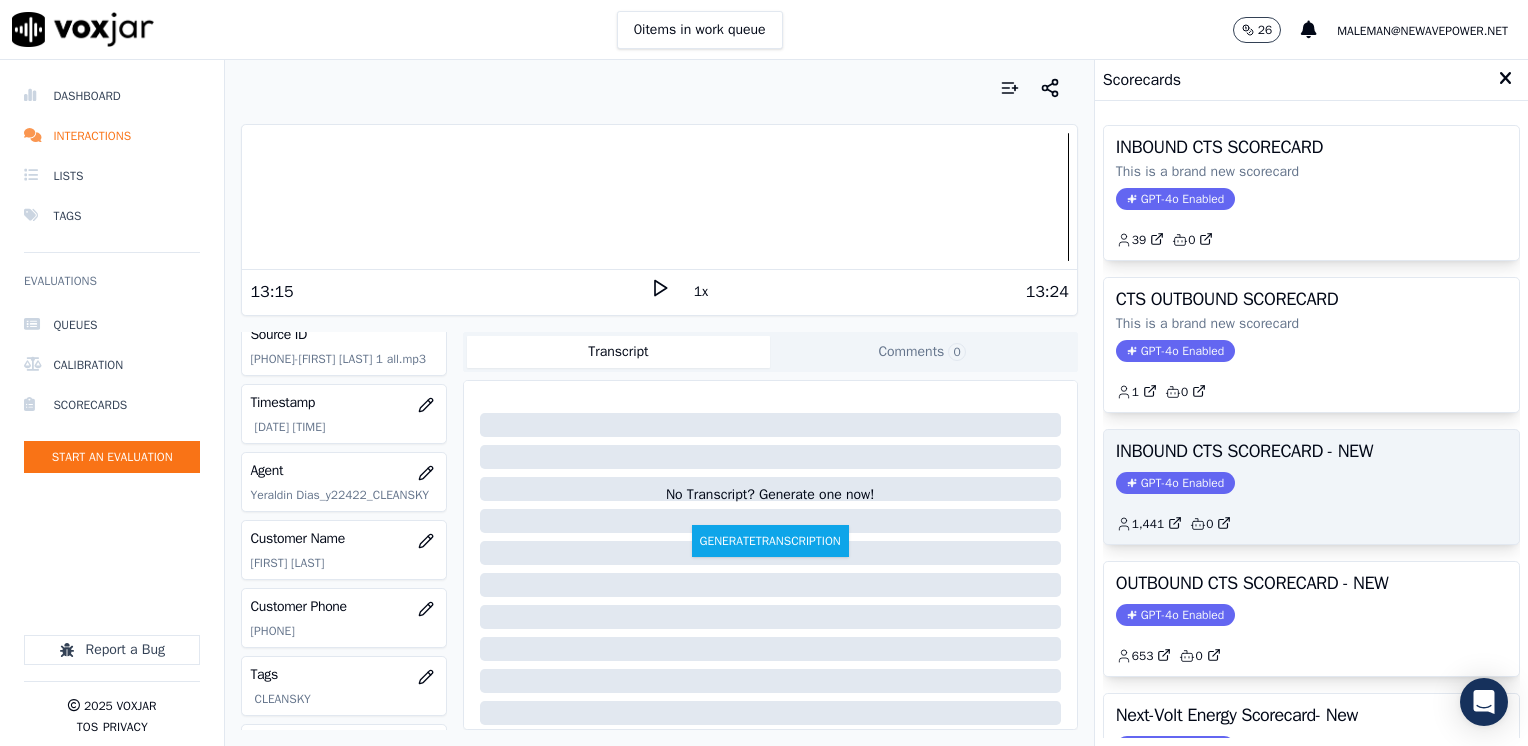 click on "GPT-4o Enabled" at bounding box center [1175, 483] 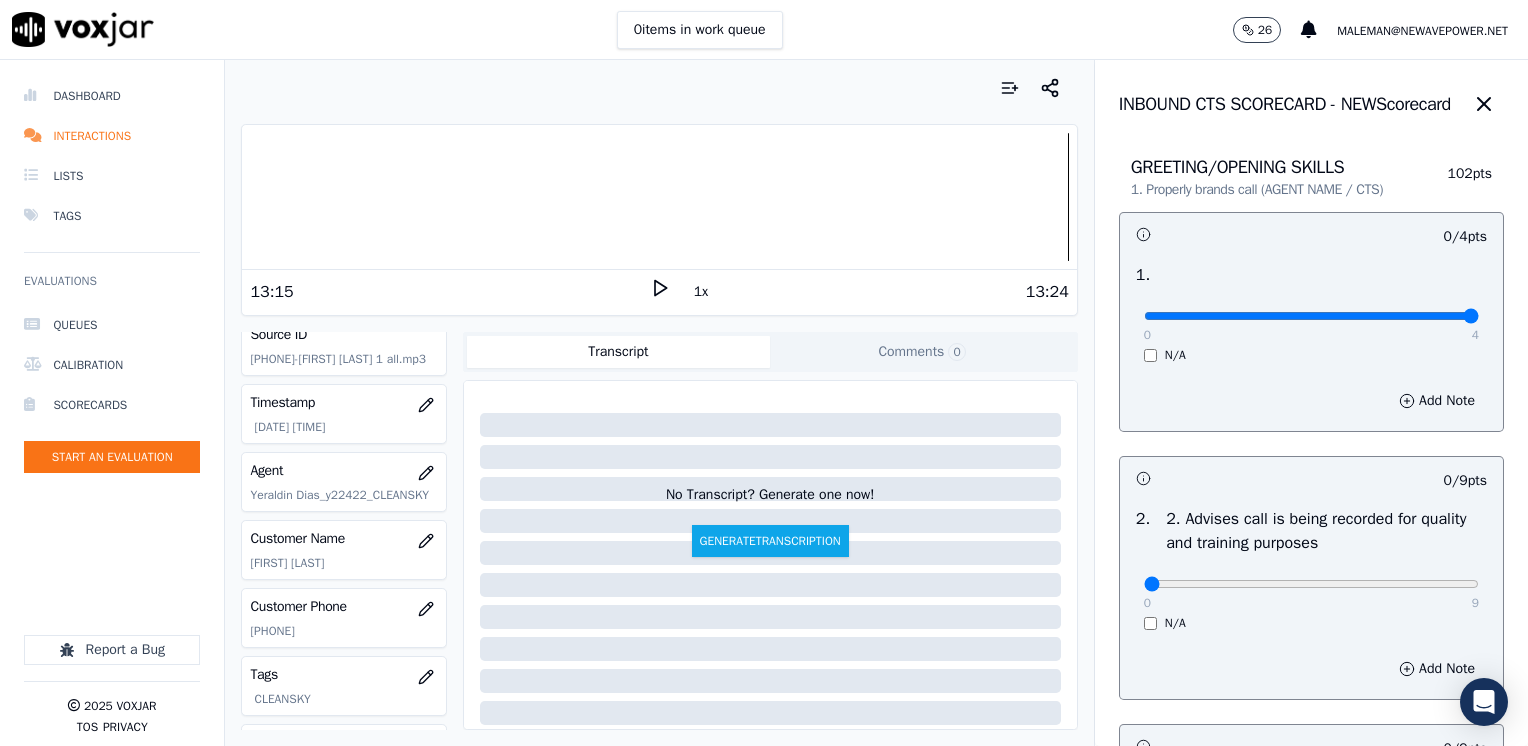drag, startPoint x: 1126, startPoint y: 321, endPoint x: 1531, endPoint y: 317, distance: 405.01974 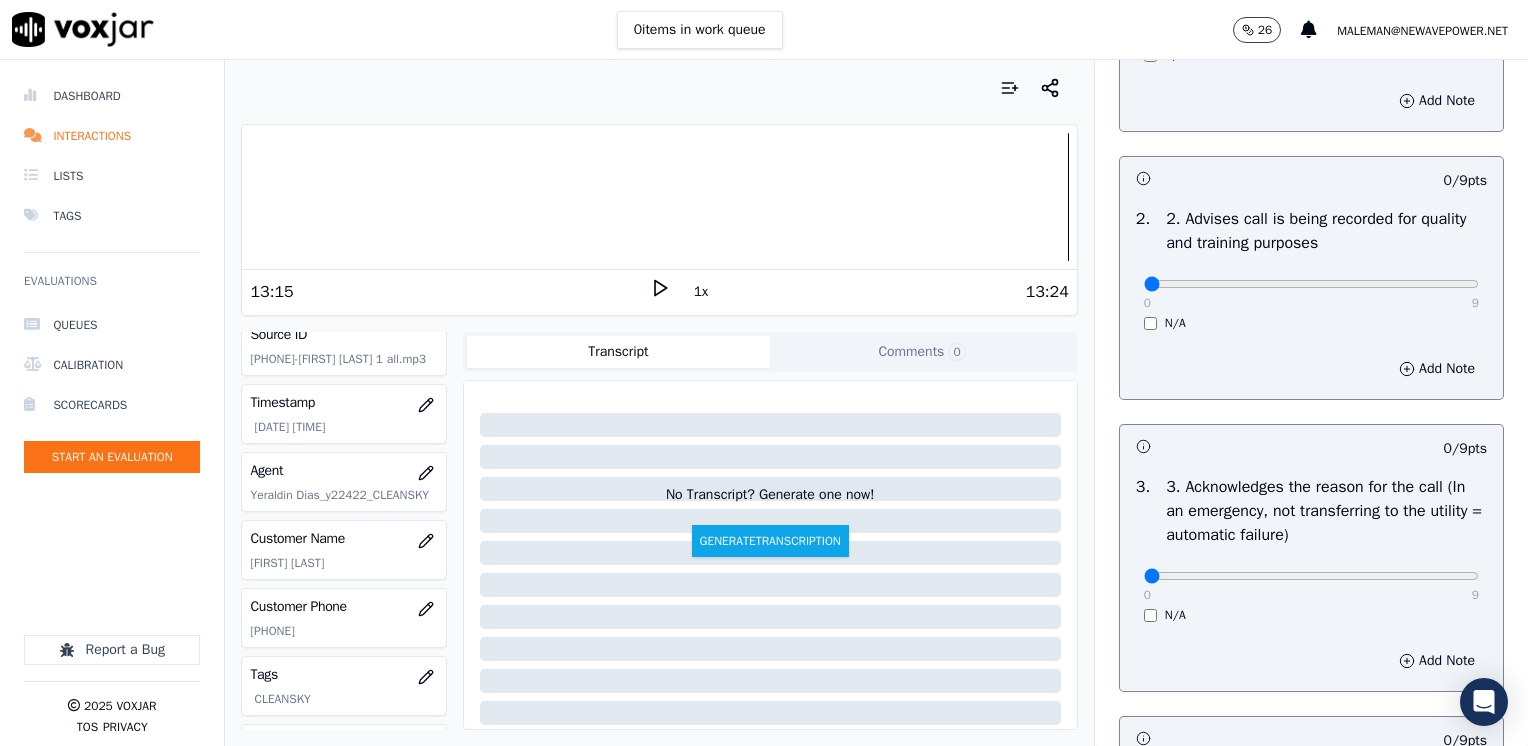 scroll, scrollTop: 400, scrollLeft: 0, axis: vertical 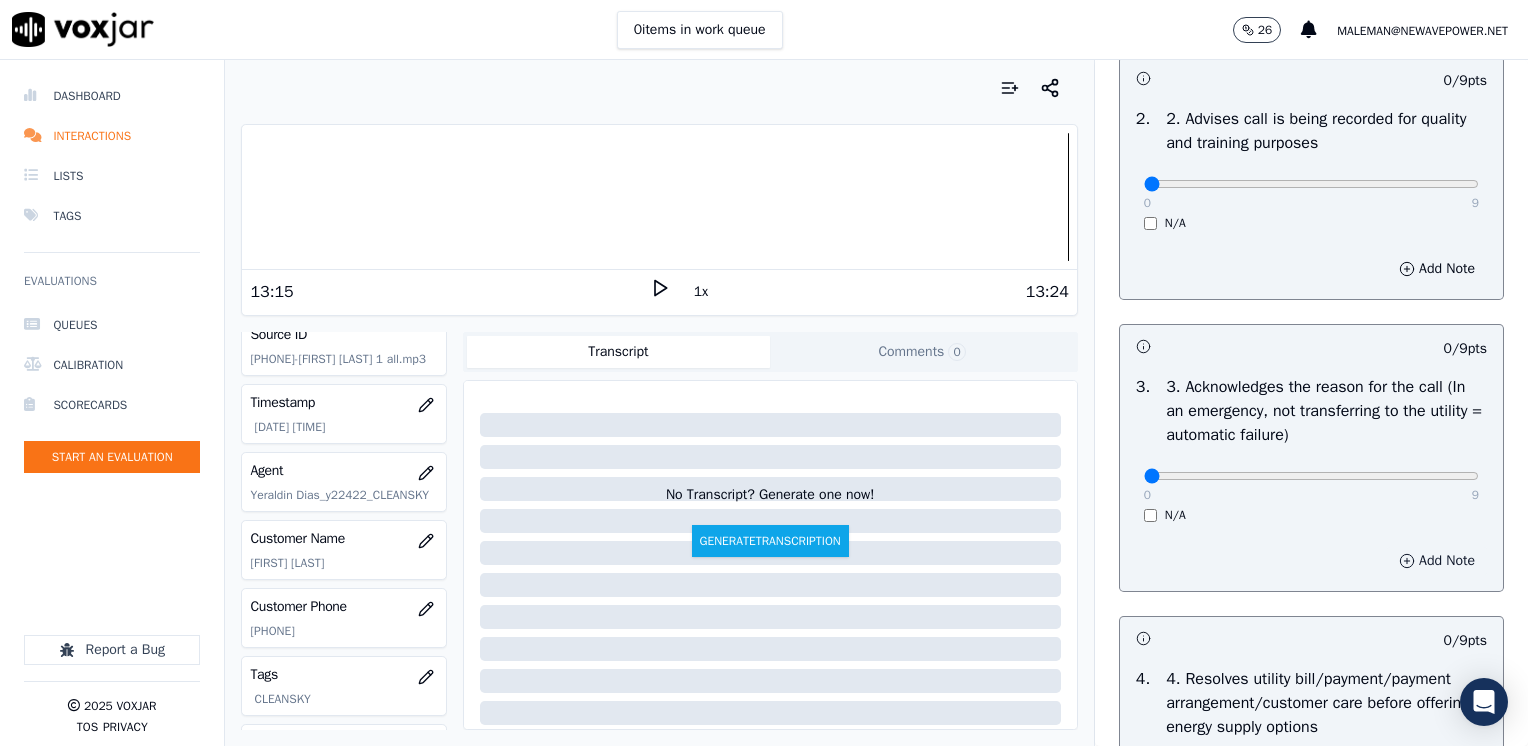 click on "Add Note" at bounding box center (1437, 561) 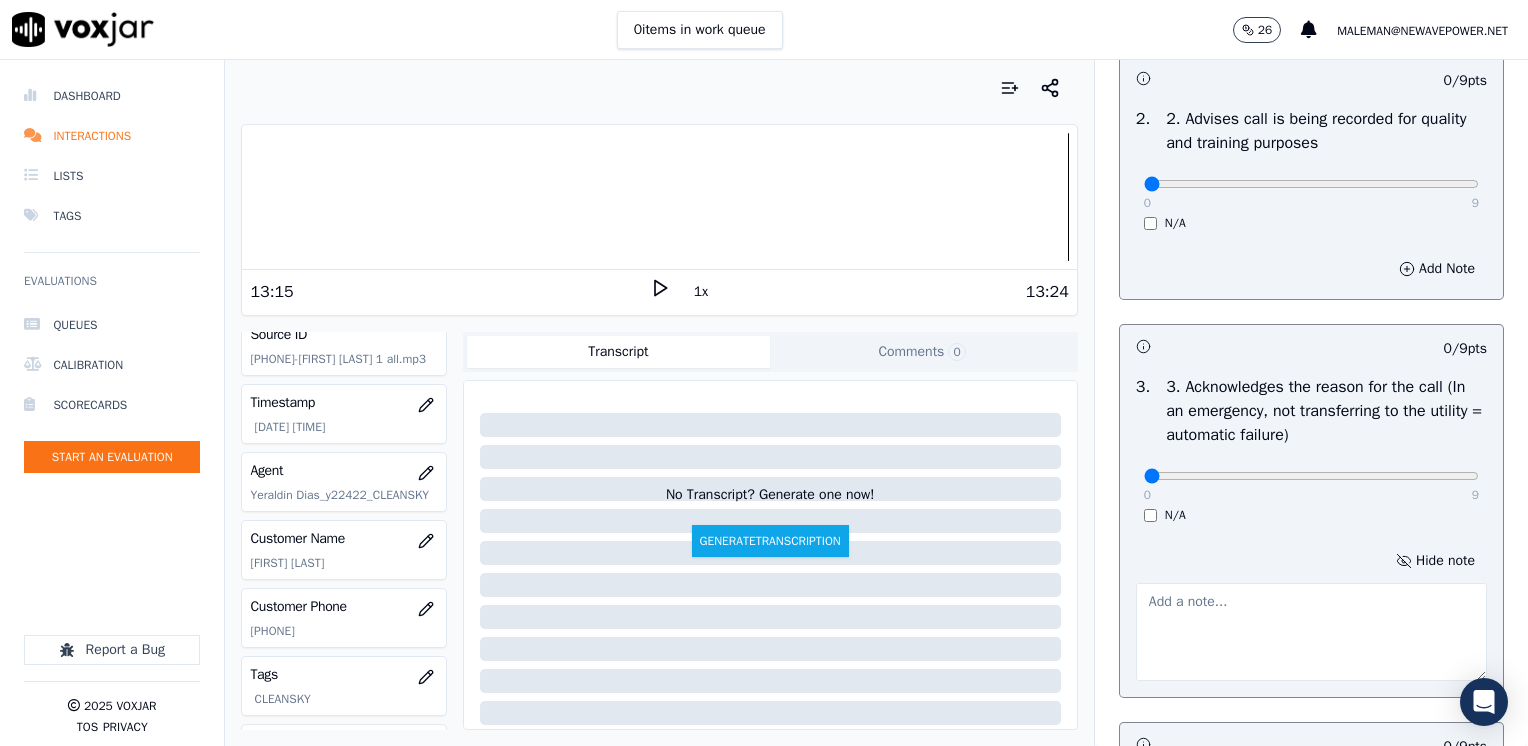 click at bounding box center [1311, 632] 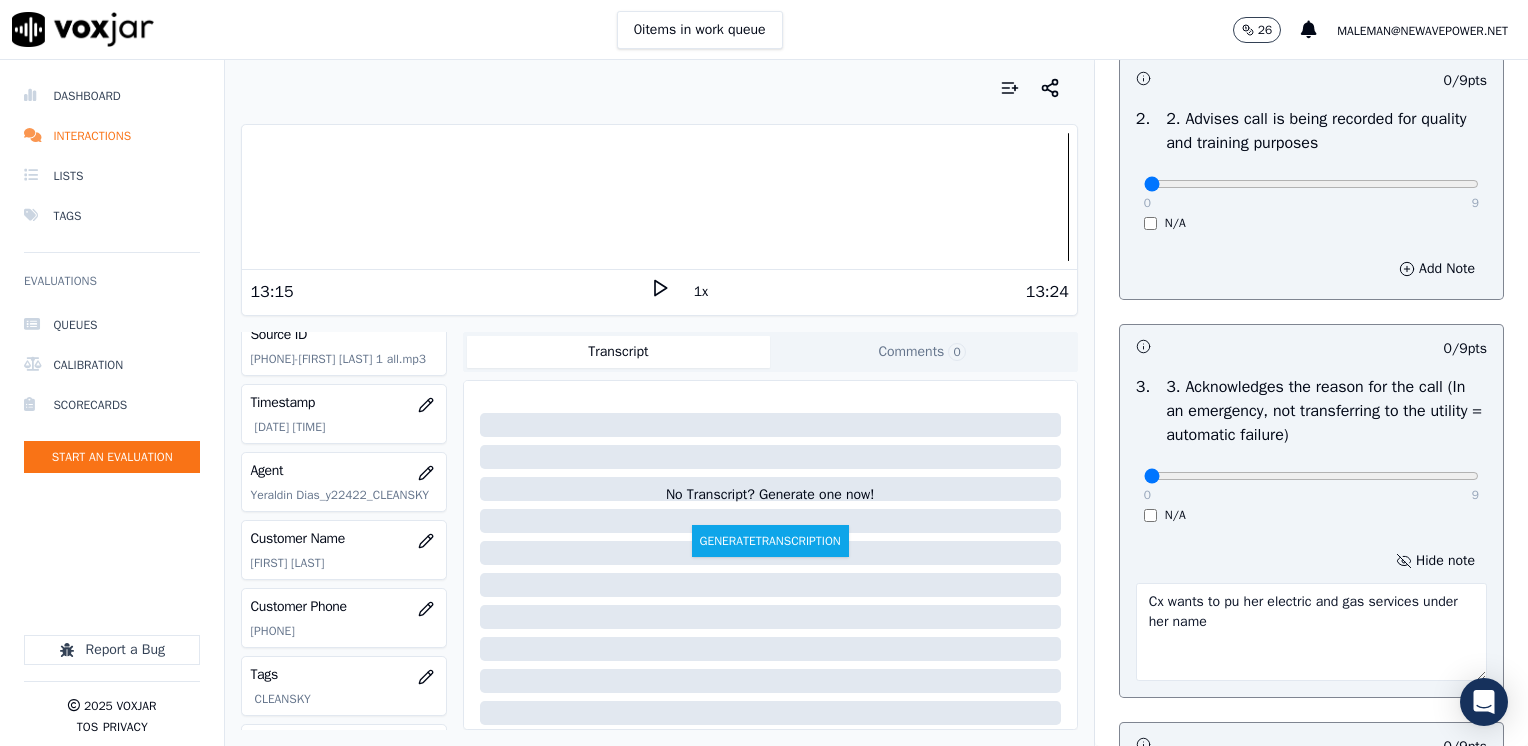 type on "Cx wants to pu her electric and gas services under her name" 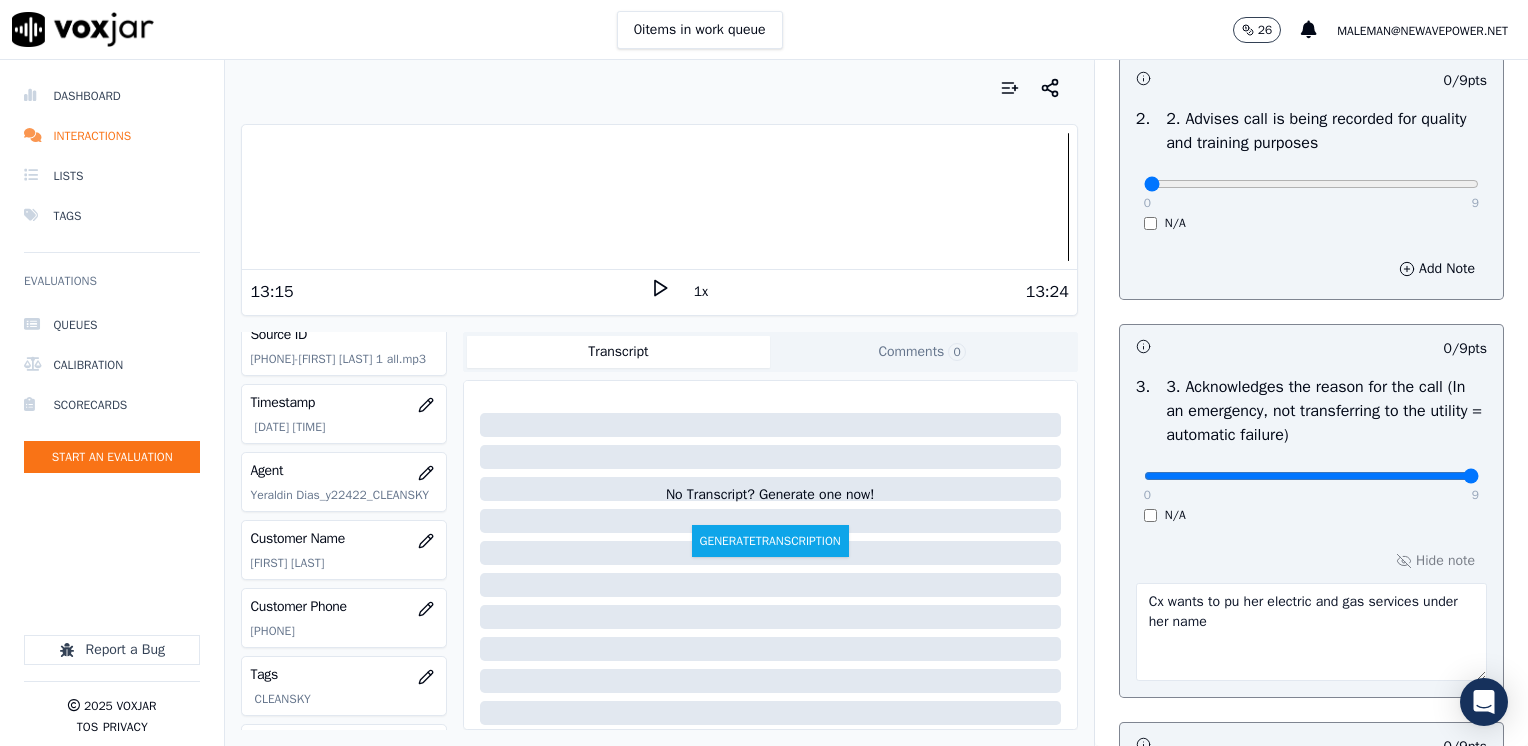 drag, startPoint x: 1132, startPoint y: 475, endPoint x: 1531, endPoint y: 457, distance: 399.40582 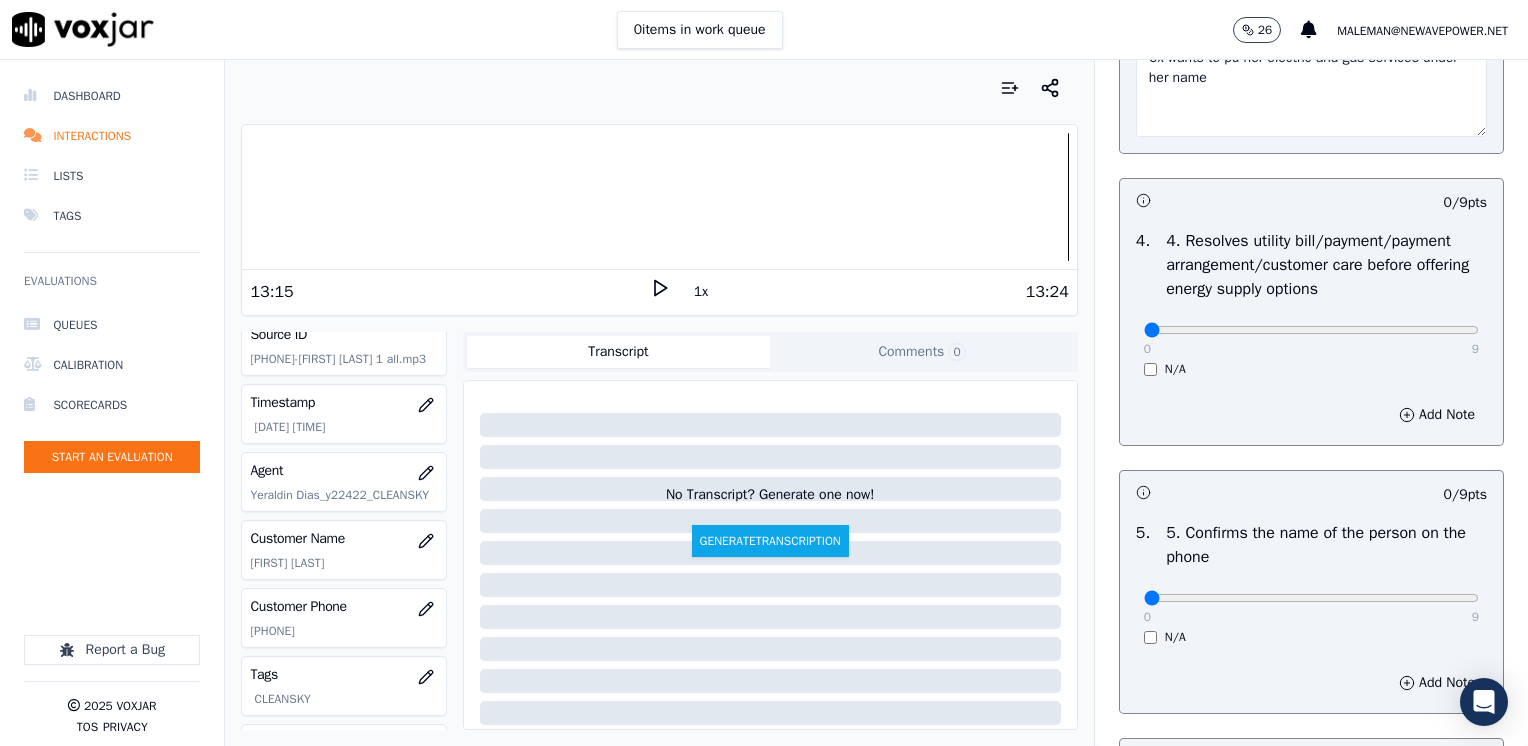scroll, scrollTop: 1100, scrollLeft: 0, axis: vertical 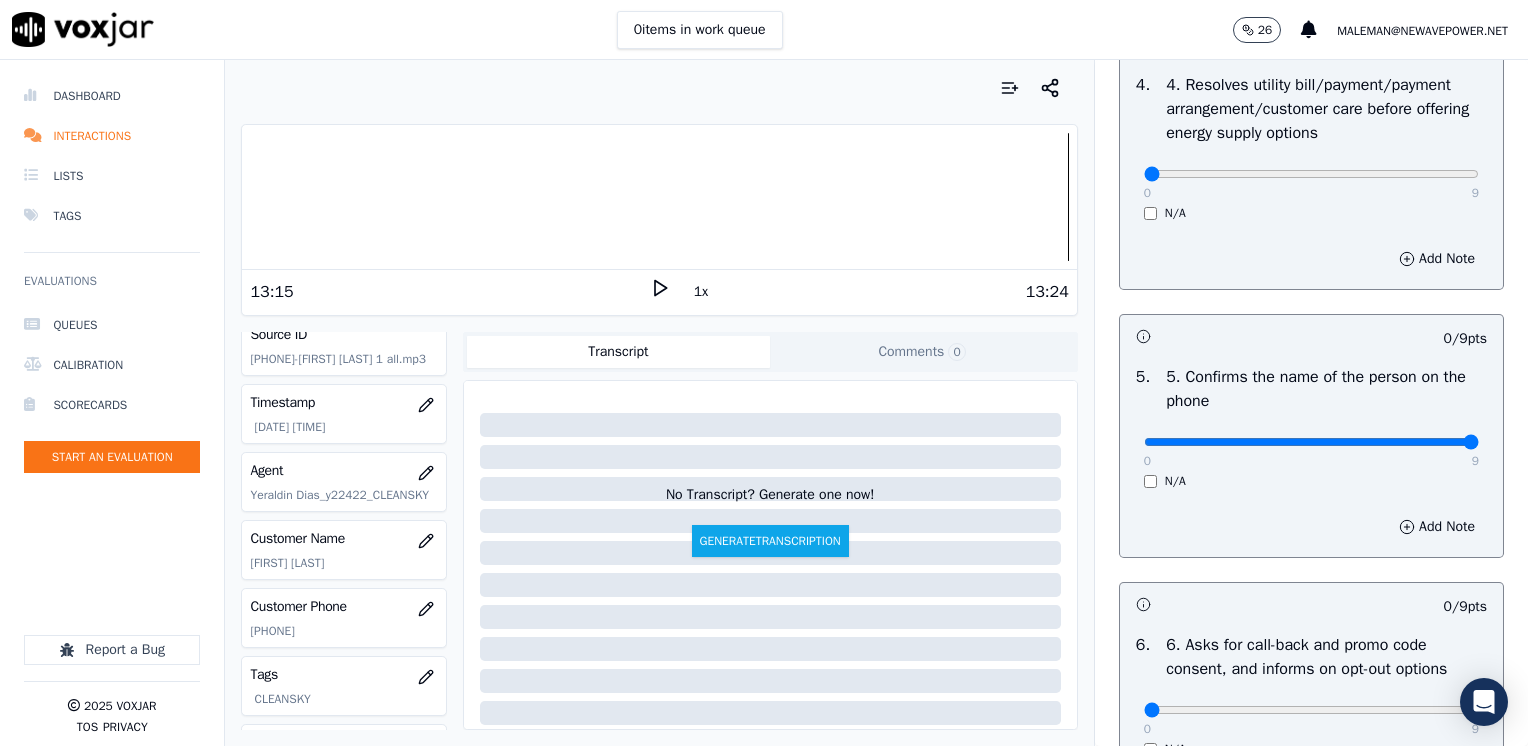 drag, startPoint x: 1135, startPoint y: 438, endPoint x: 1531, endPoint y: 436, distance: 396.00504 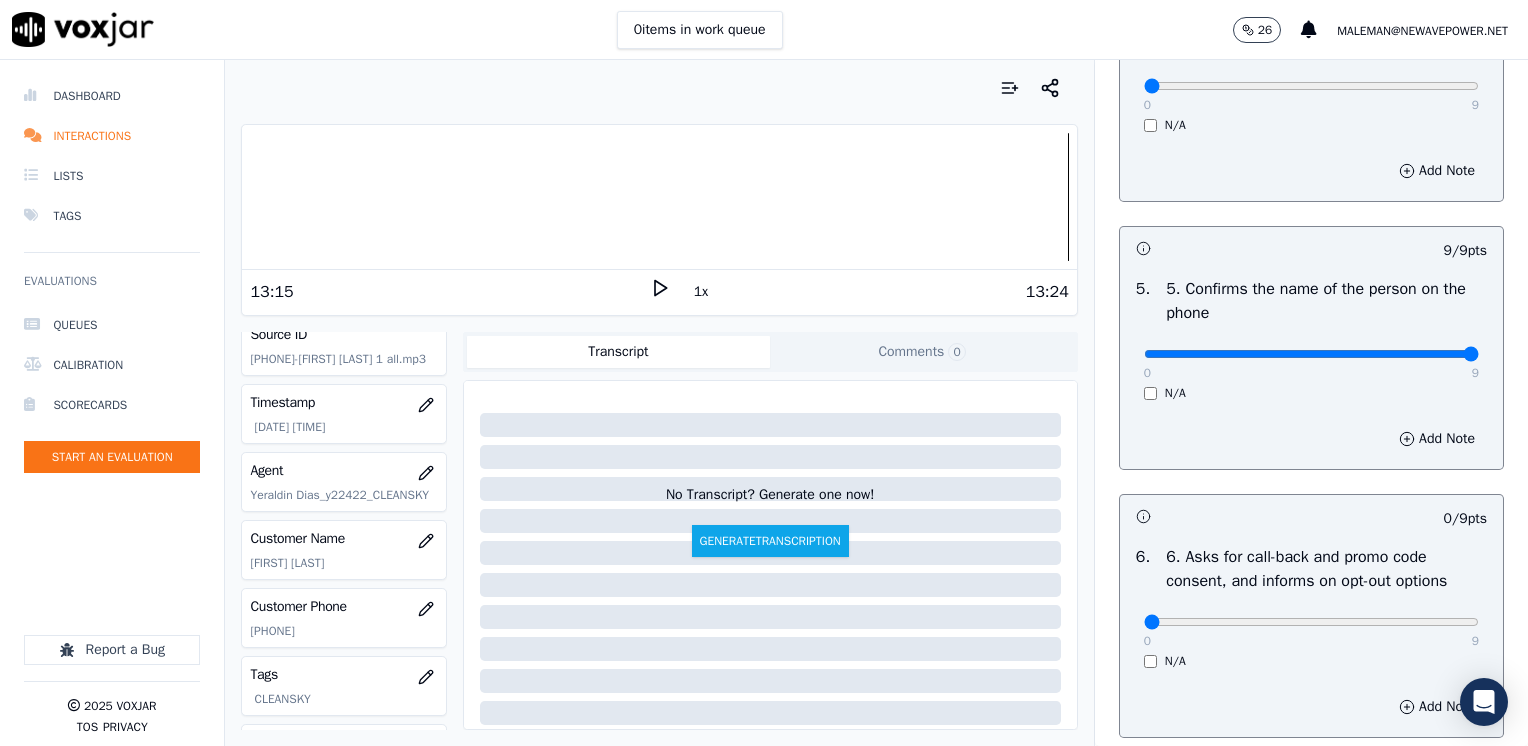 scroll, scrollTop: 1400, scrollLeft: 0, axis: vertical 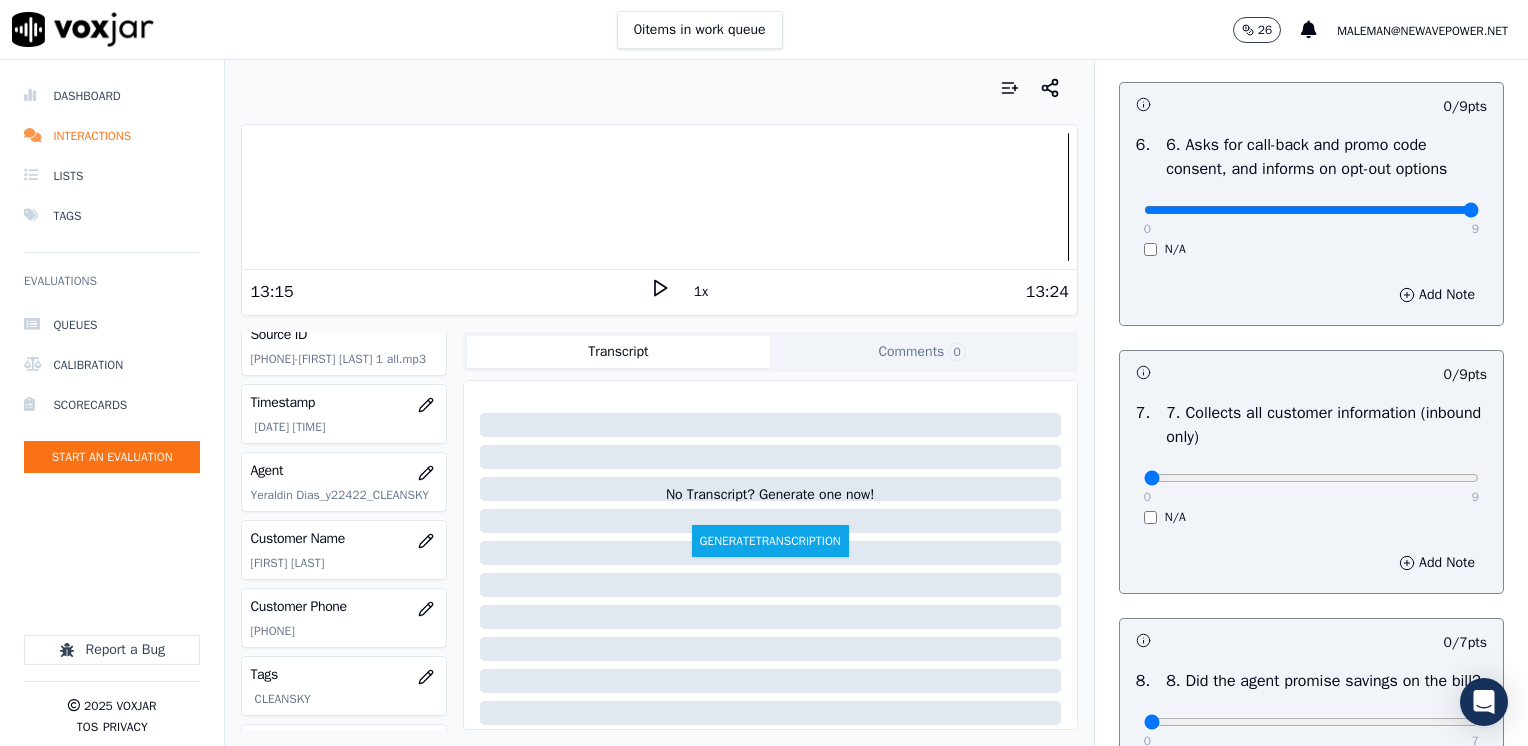 drag, startPoint x: 1138, startPoint y: 210, endPoint x: 1531, endPoint y: 274, distance: 398.1771 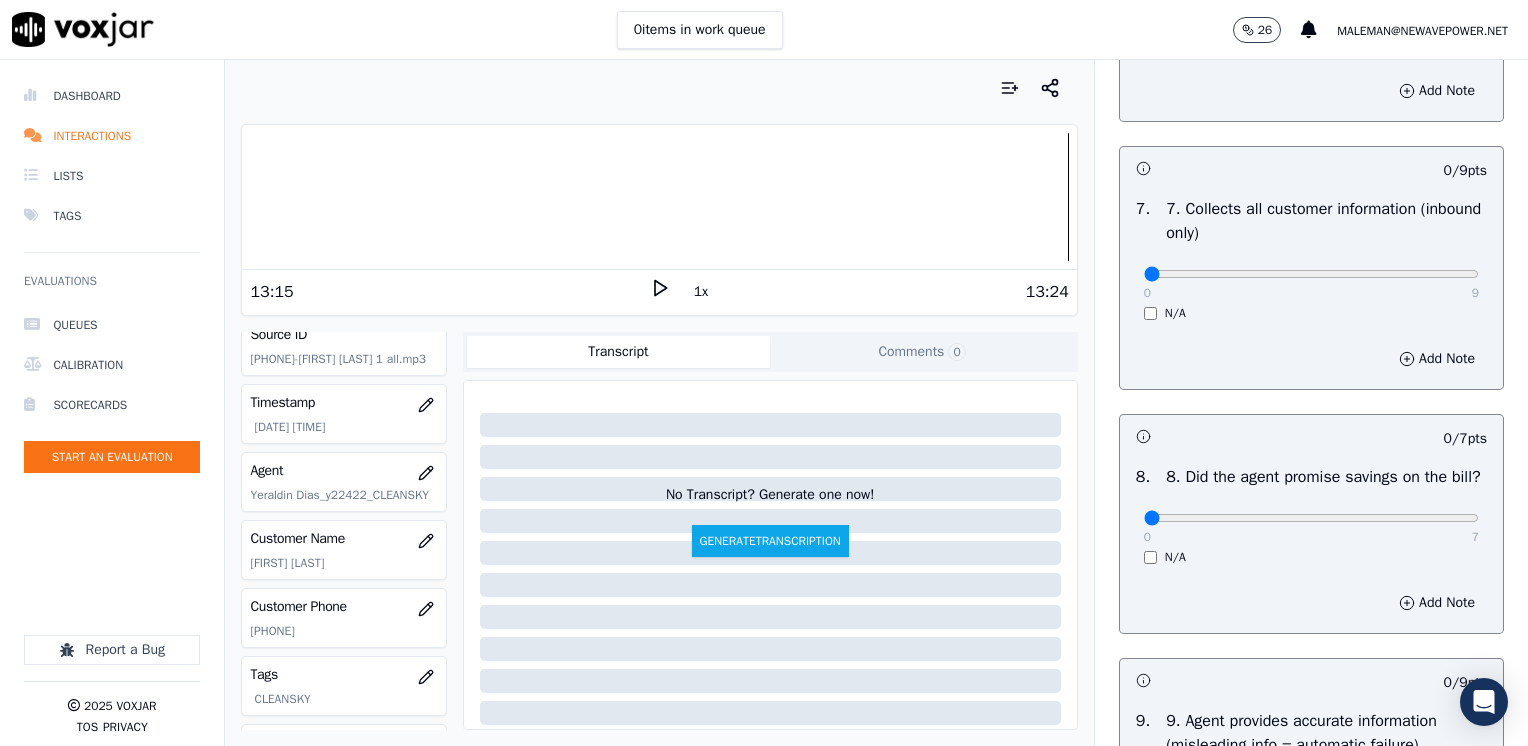 scroll, scrollTop: 1800, scrollLeft: 0, axis: vertical 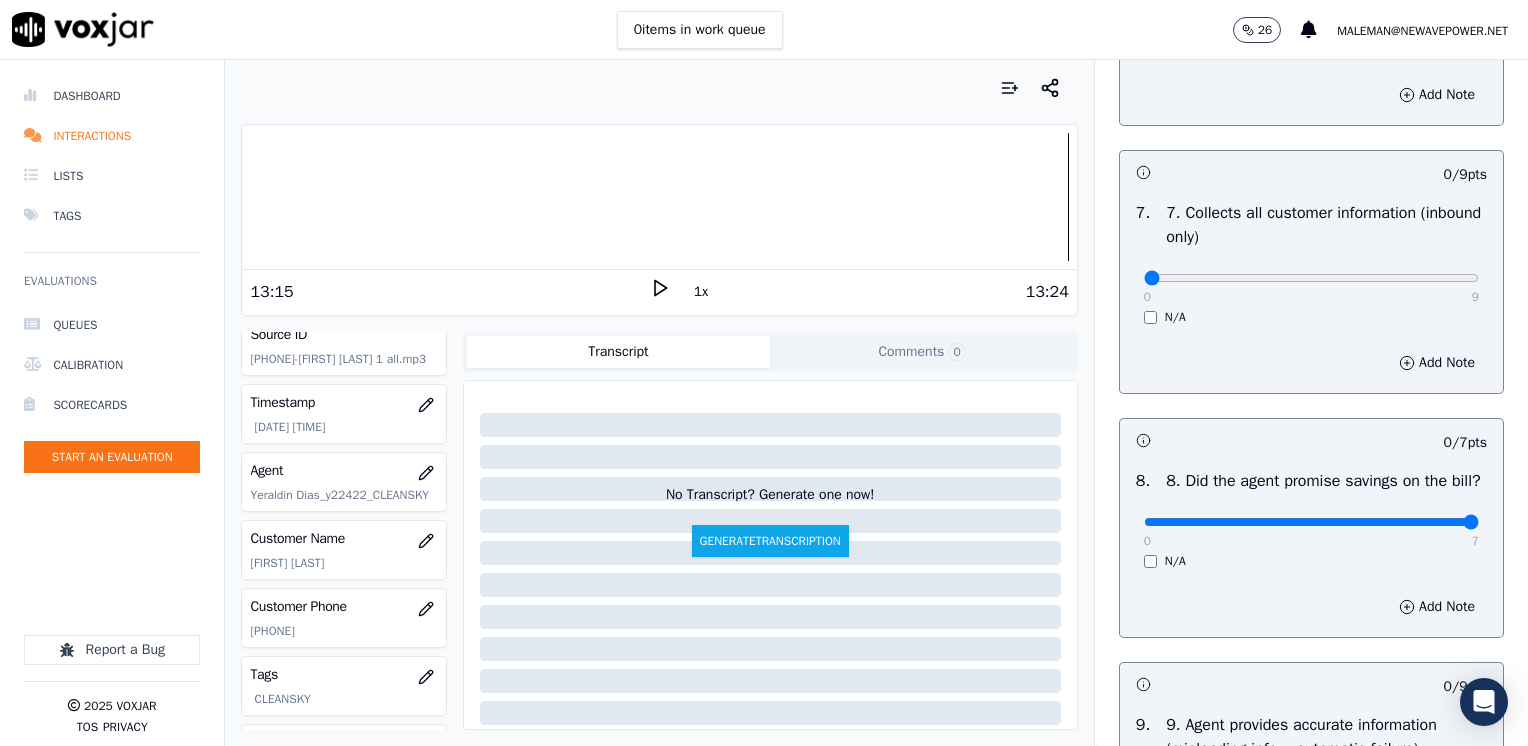 drag, startPoint x: 1129, startPoint y: 545, endPoint x: 1531, endPoint y: 542, distance: 402.0112 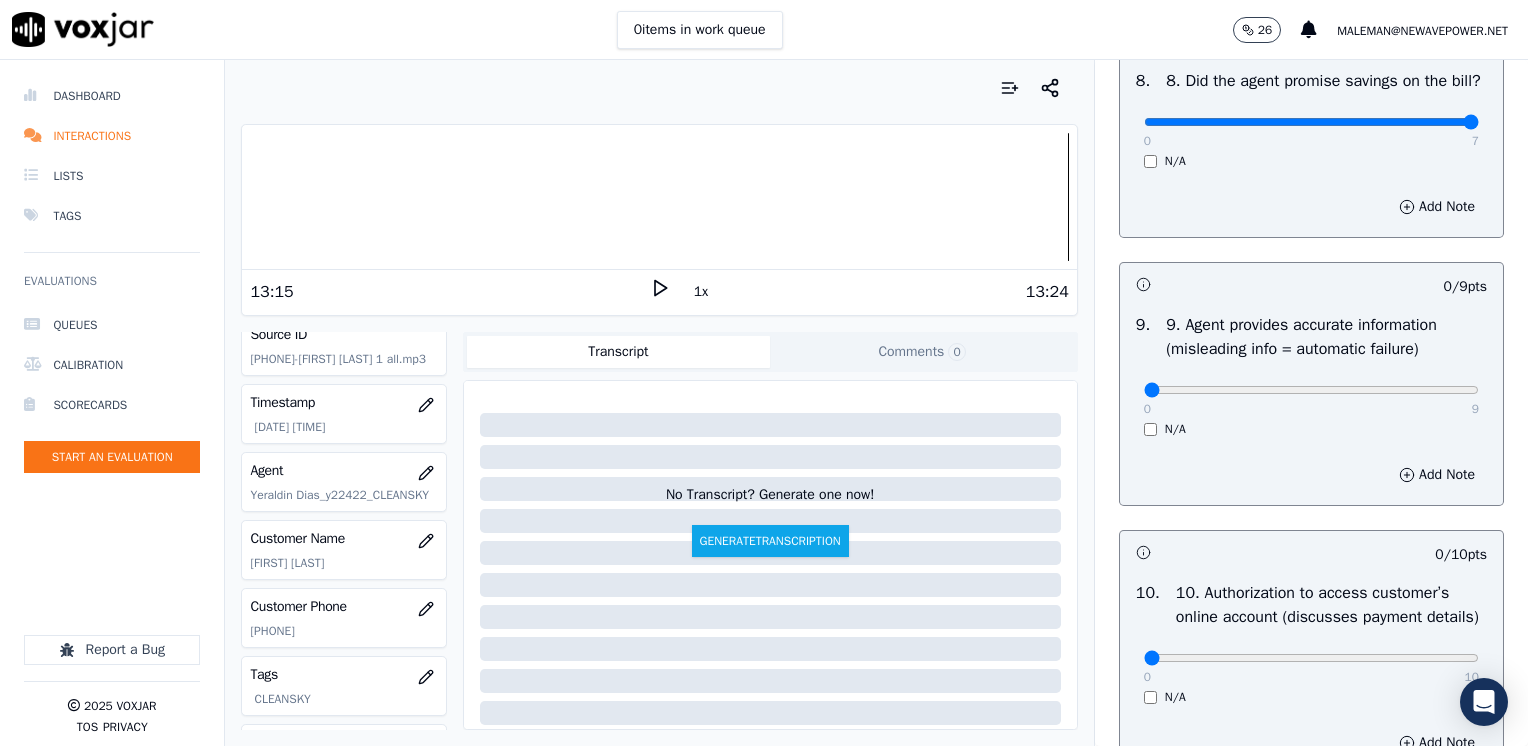 scroll, scrollTop: 2400, scrollLeft: 0, axis: vertical 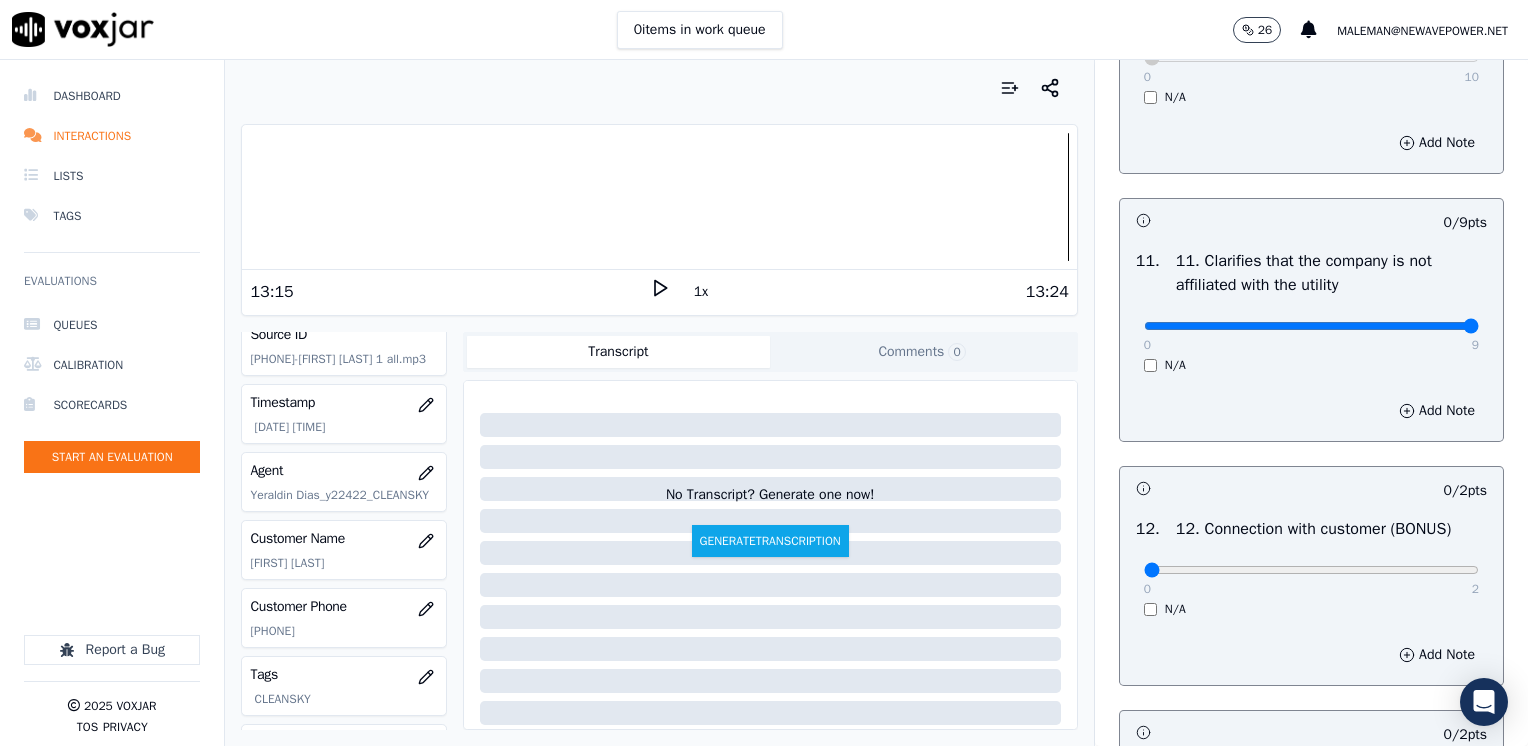drag, startPoint x: 1128, startPoint y: 370, endPoint x: 1395, endPoint y: 511, distance: 301.9437 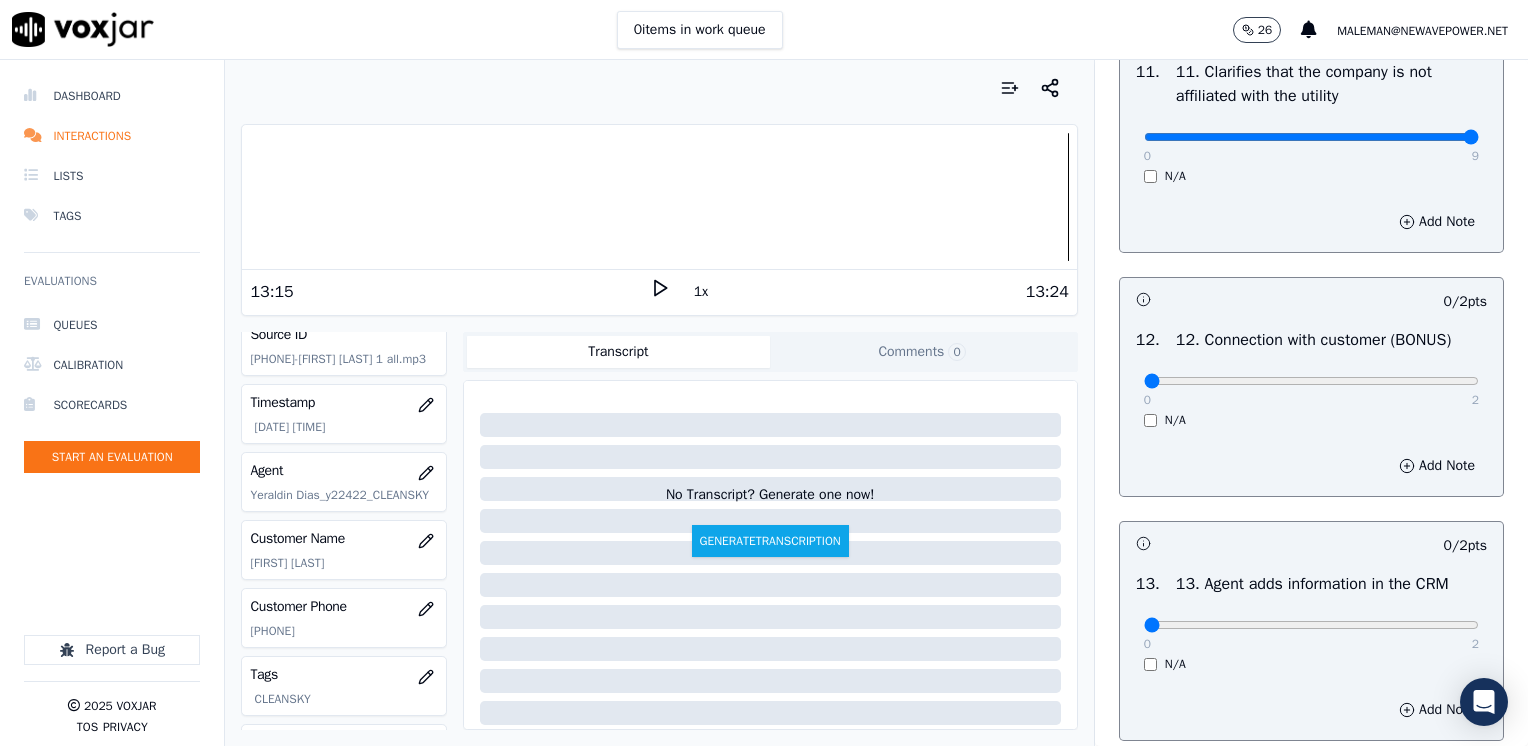 scroll, scrollTop: 3100, scrollLeft: 0, axis: vertical 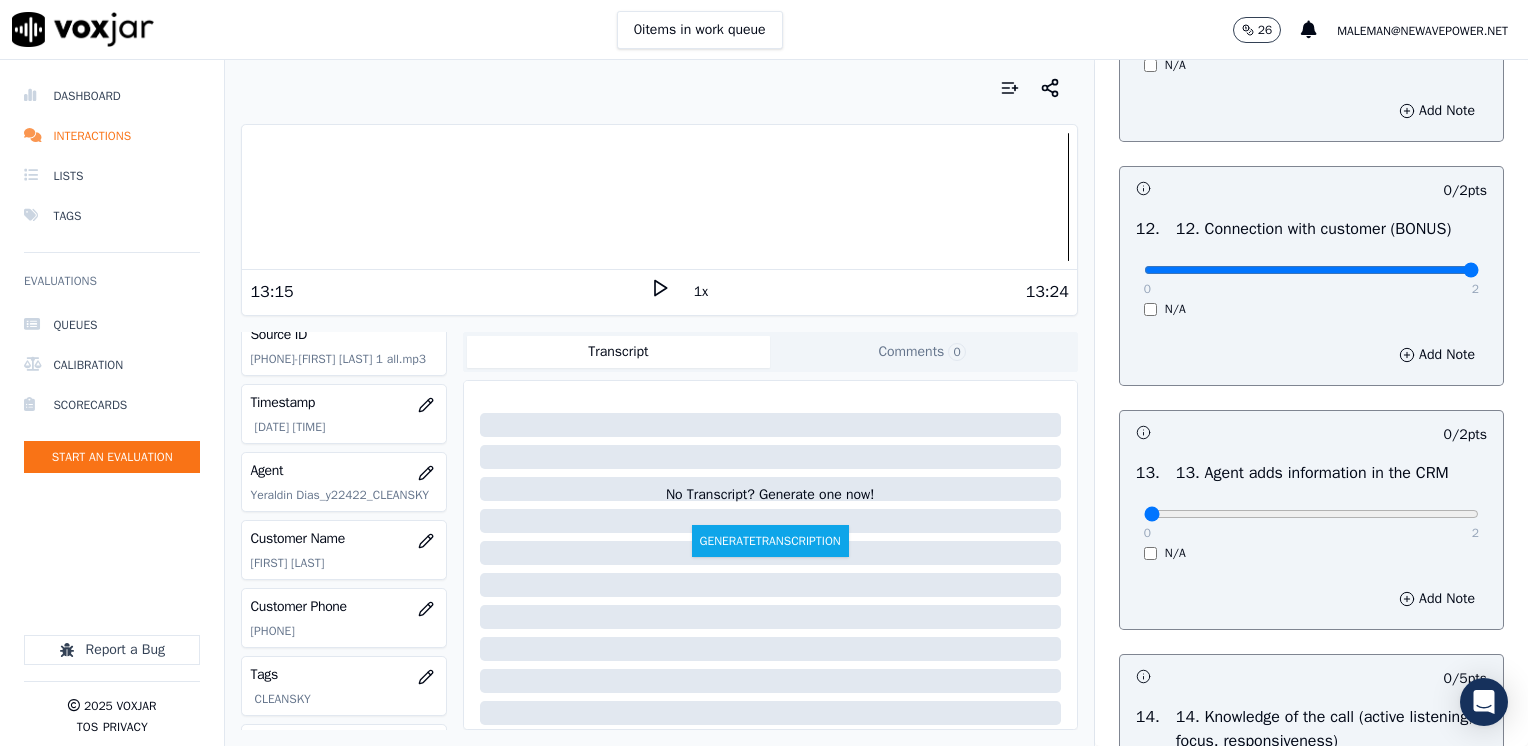 drag, startPoint x: 1128, startPoint y: 315, endPoint x: 1531, endPoint y: 345, distance: 404.11508 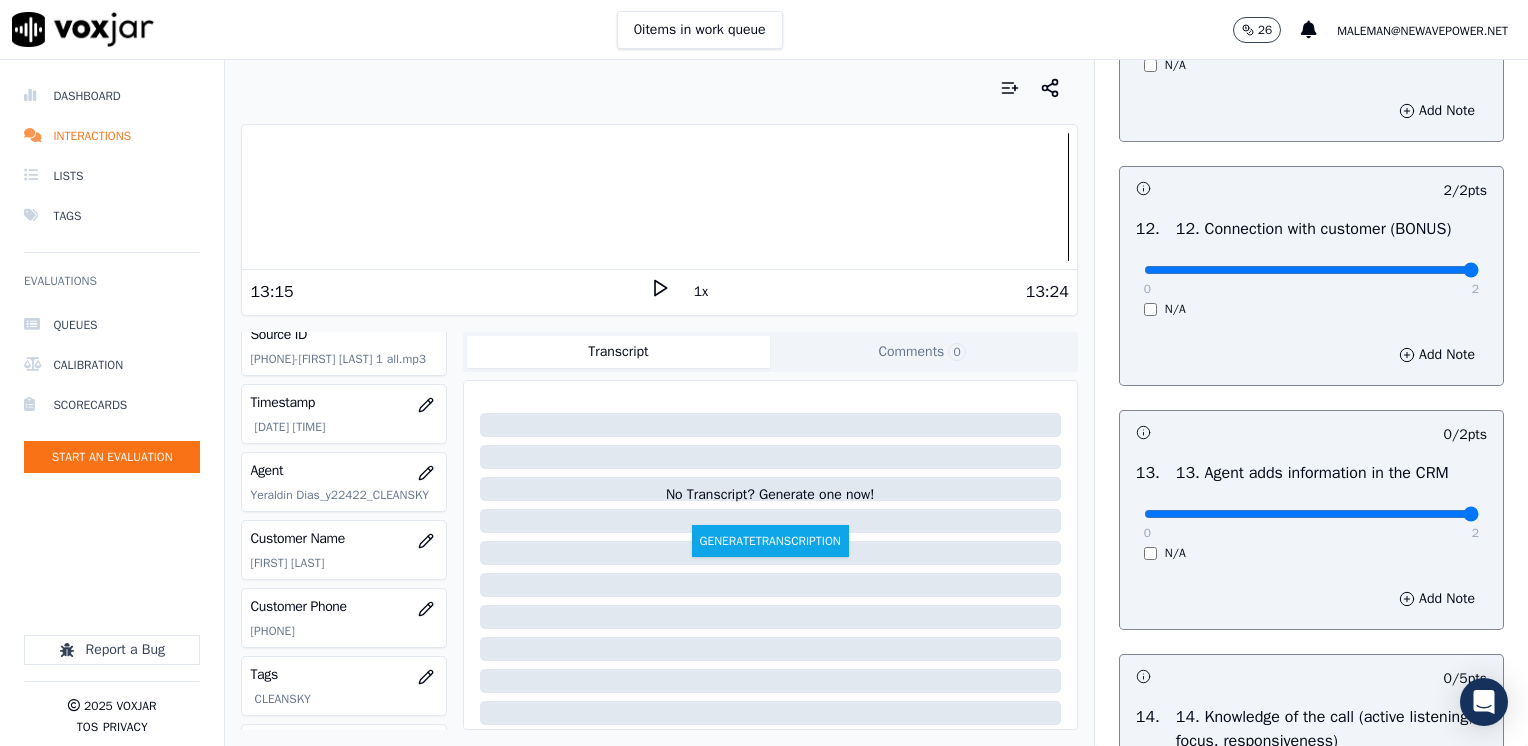 drag, startPoint x: 1129, startPoint y: 554, endPoint x: 1531, endPoint y: 558, distance: 402.0199 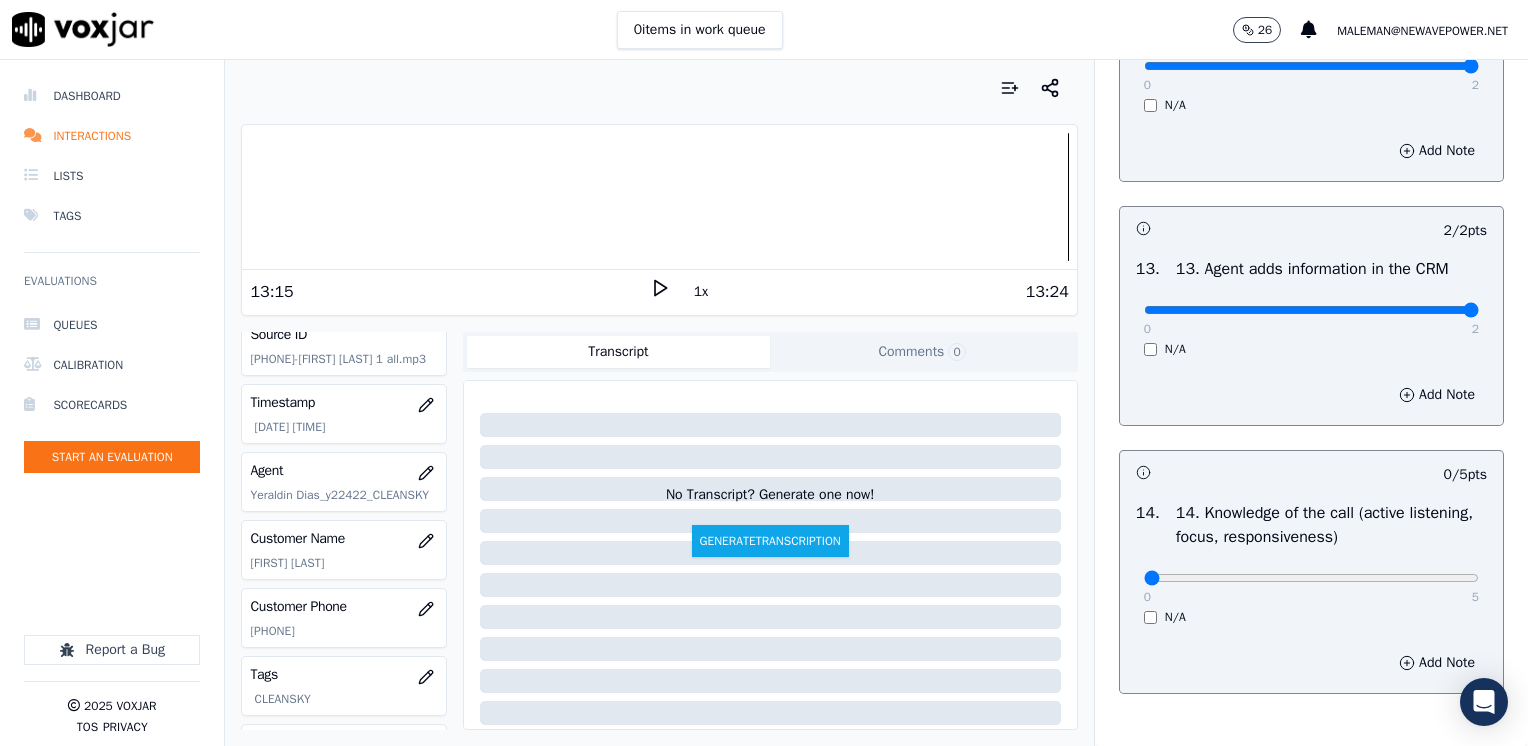 scroll, scrollTop: 3459, scrollLeft: 0, axis: vertical 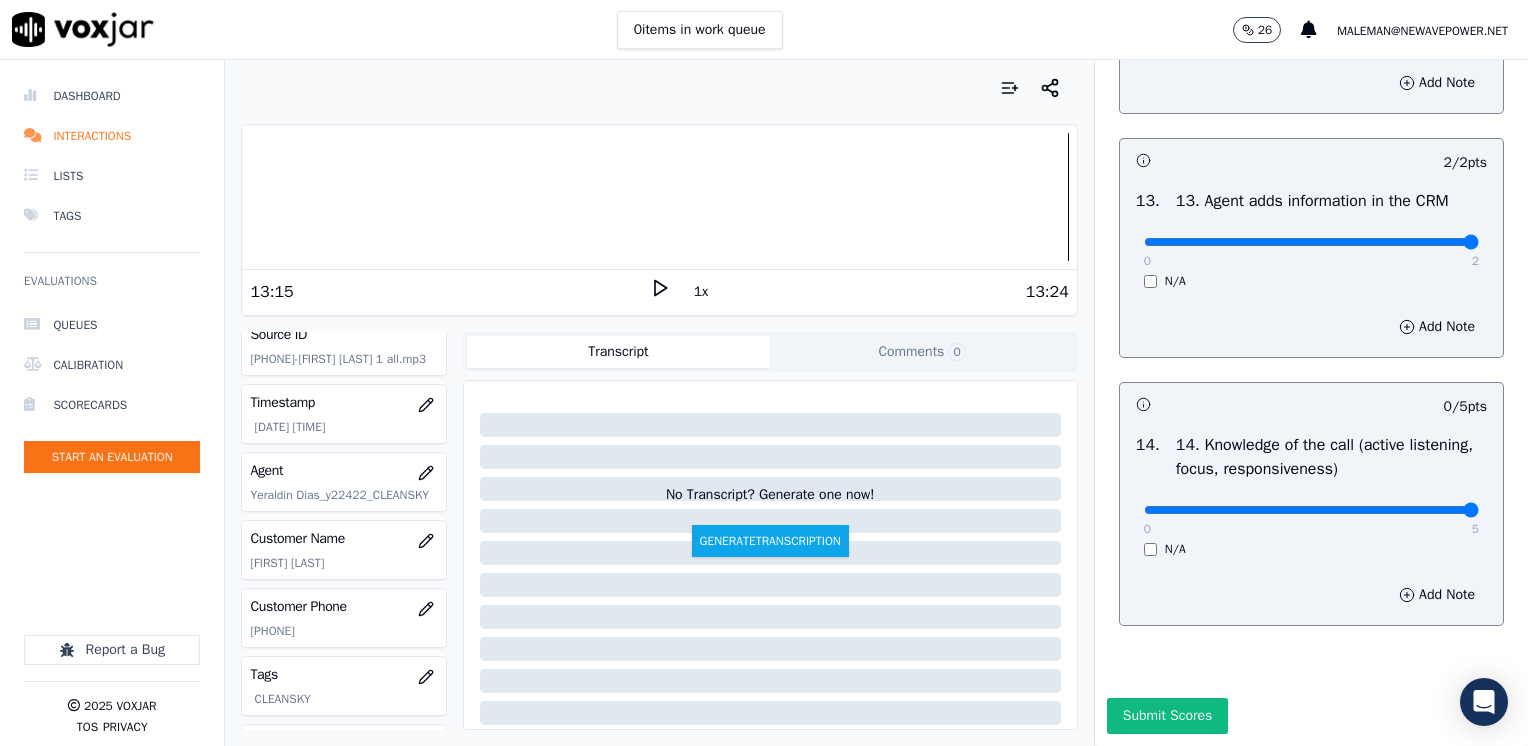 drag, startPoint x: 1131, startPoint y: 464, endPoint x: 1531, endPoint y: 481, distance: 400.36108 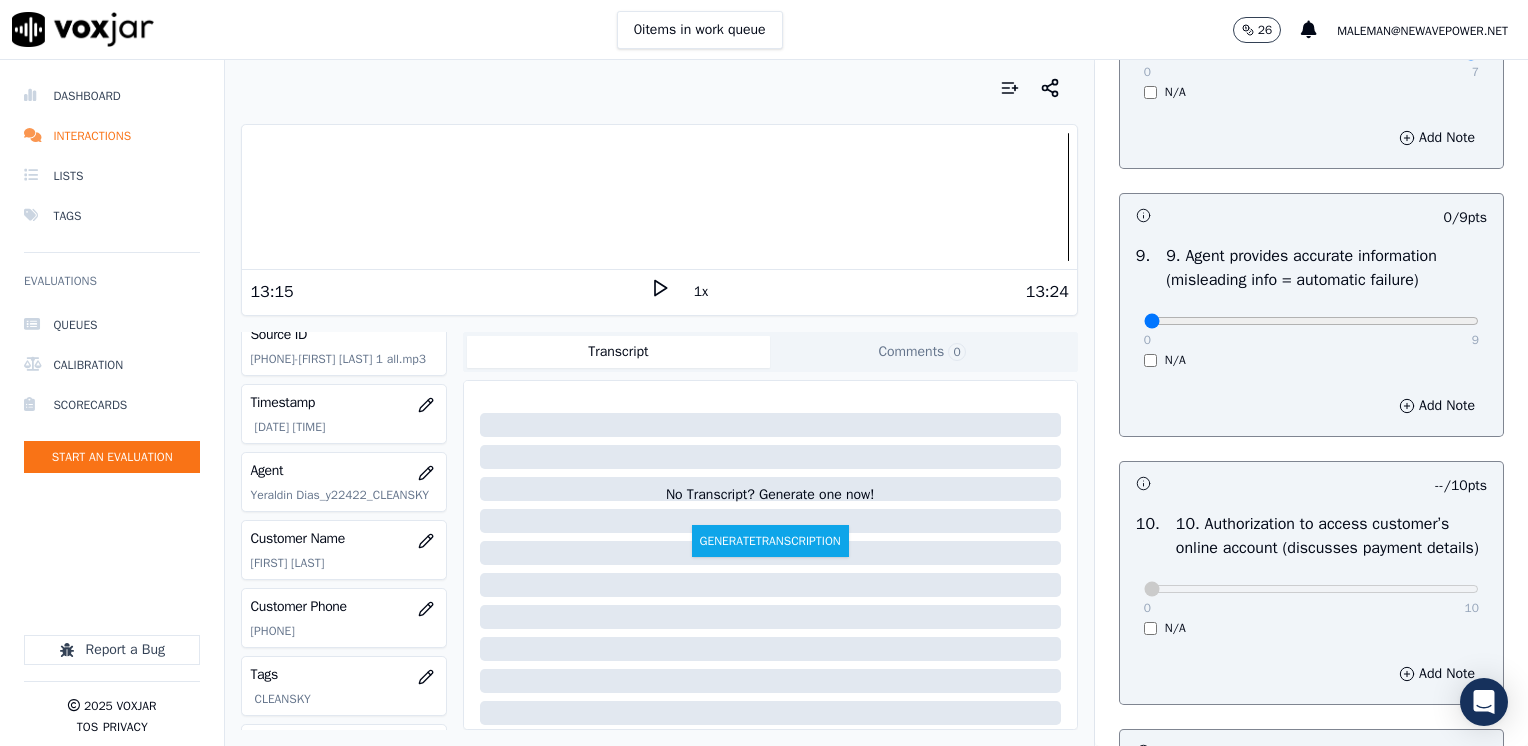 scroll, scrollTop: 2159, scrollLeft: 0, axis: vertical 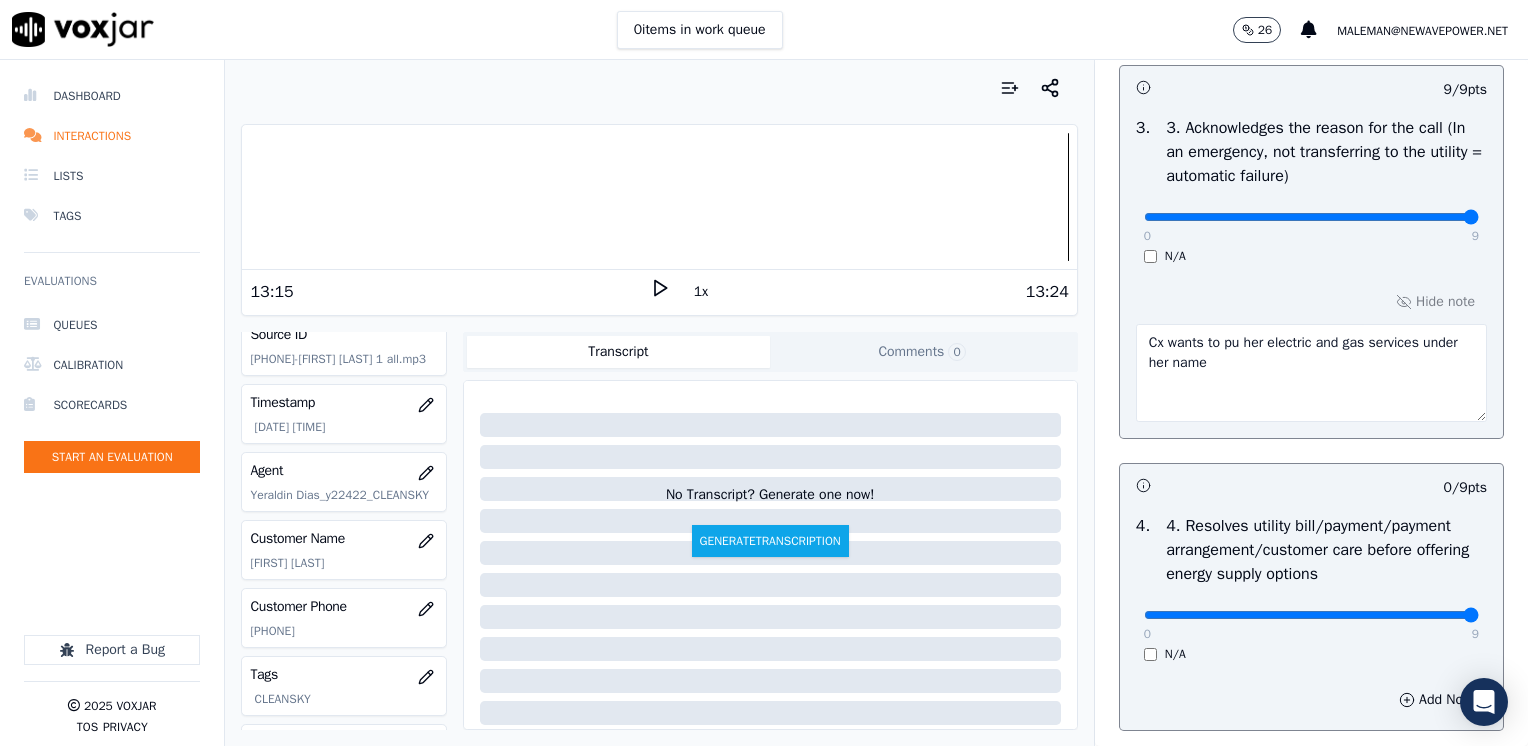 drag, startPoint x: 1134, startPoint y: 615, endPoint x: 1531, endPoint y: 649, distance: 398.45325 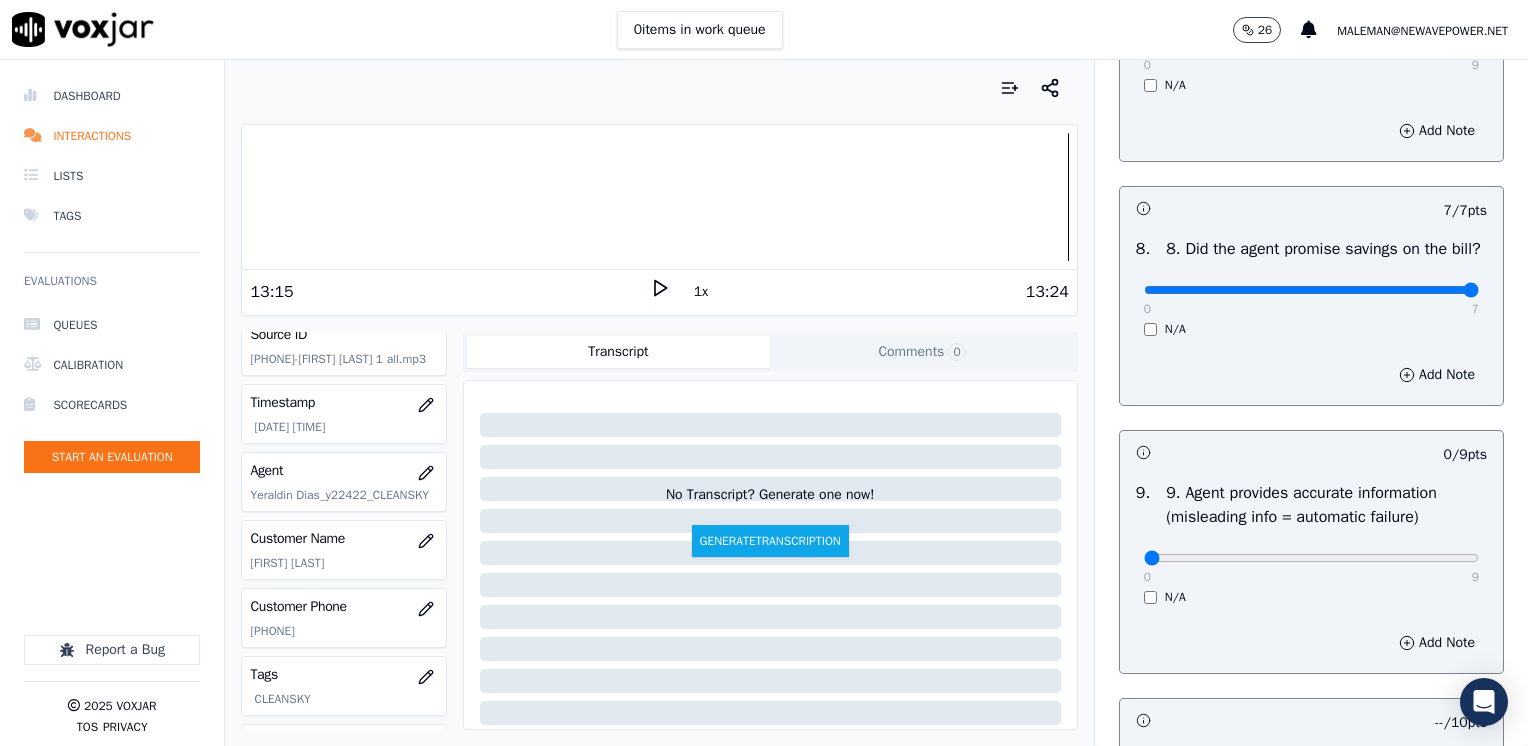 scroll, scrollTop: 1759, scrollLeft: 0, axis: vertical 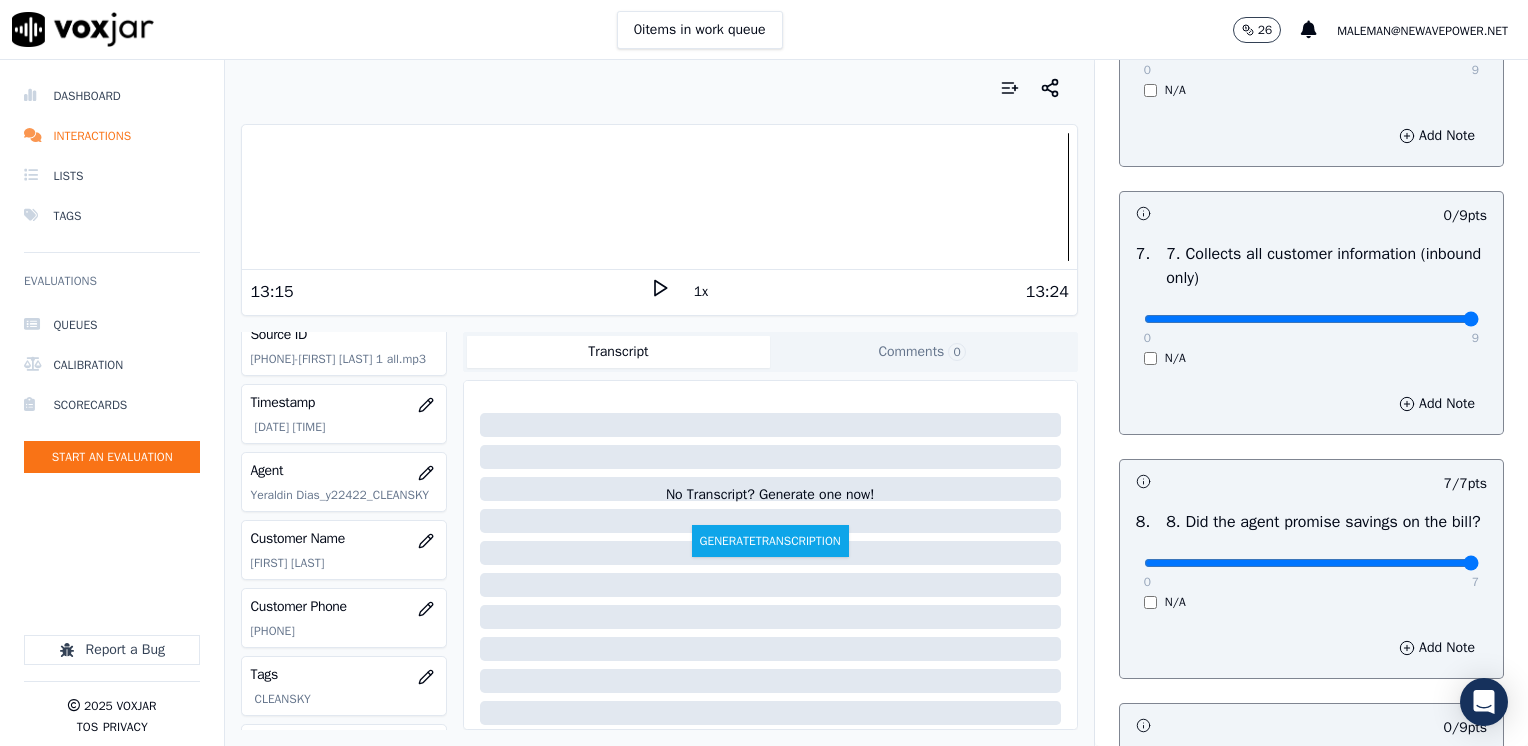 drag, startPoint x: 1132, startPoint y: 317, endPoint x: 1531, endPoint y: 385, distance: 404.75302 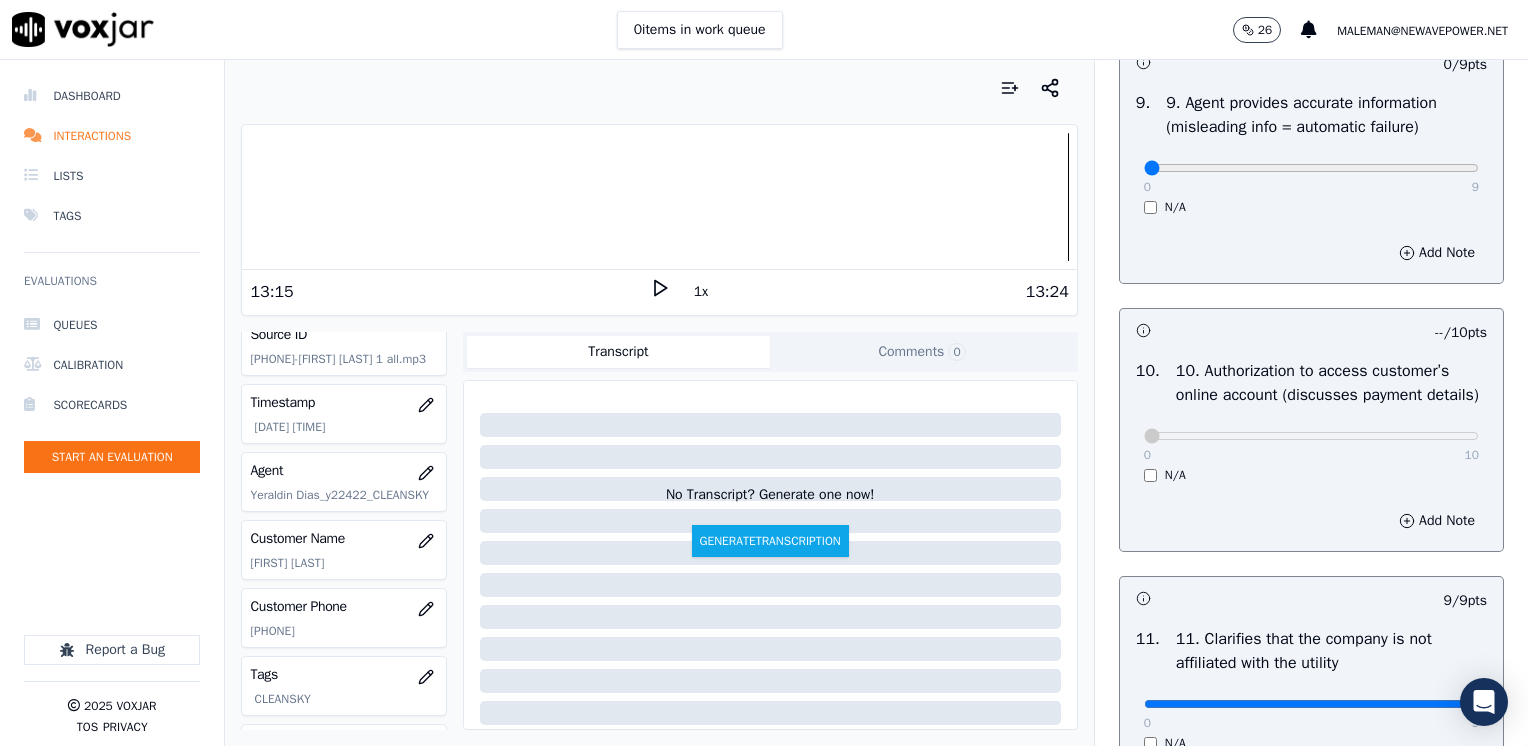 scroll, scrollTop: 2400, scrollLeft: 0, axis: vertical 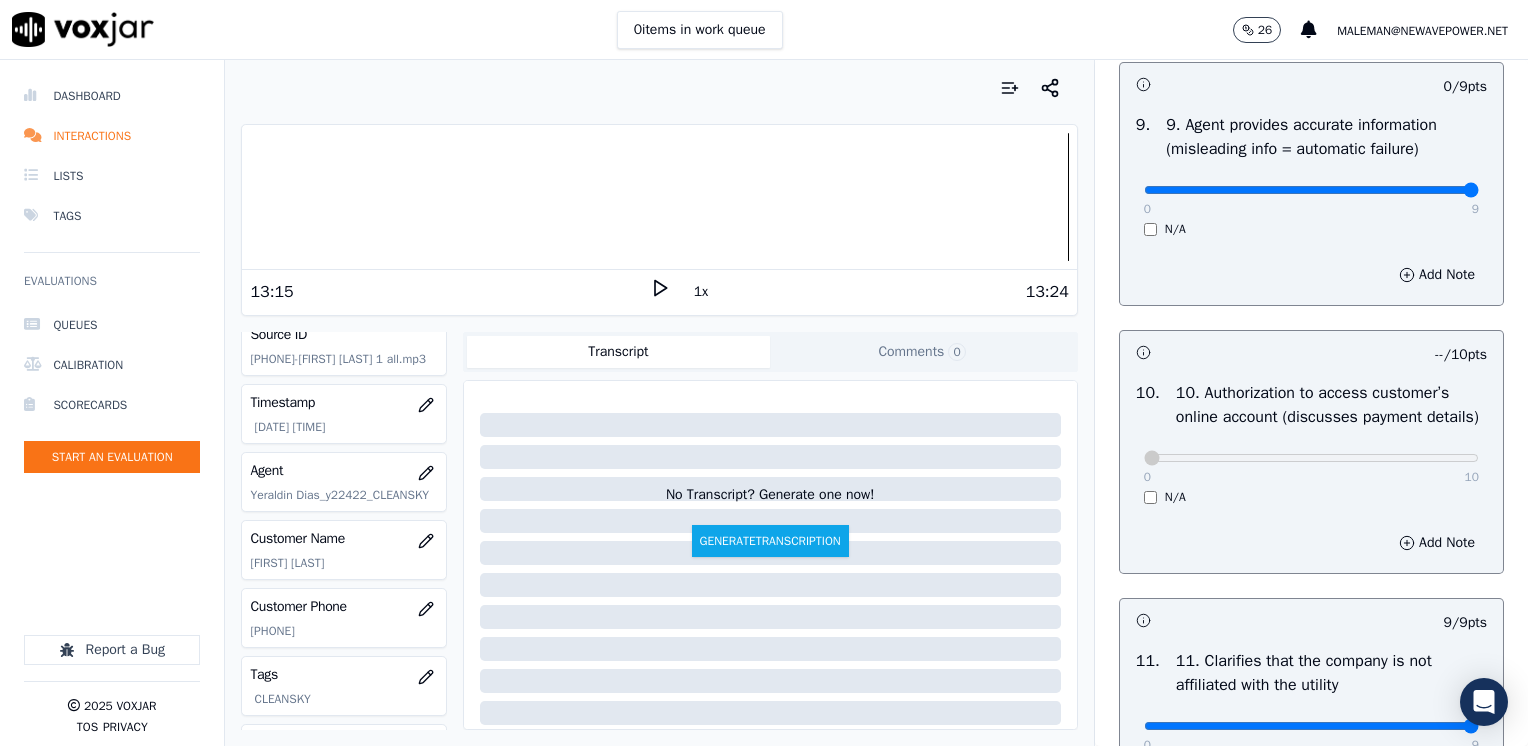 drag, startPoint x: 1131, startPoint y: 210, endPoint x: 1500, endPoint y: 218, distance: 369.0867 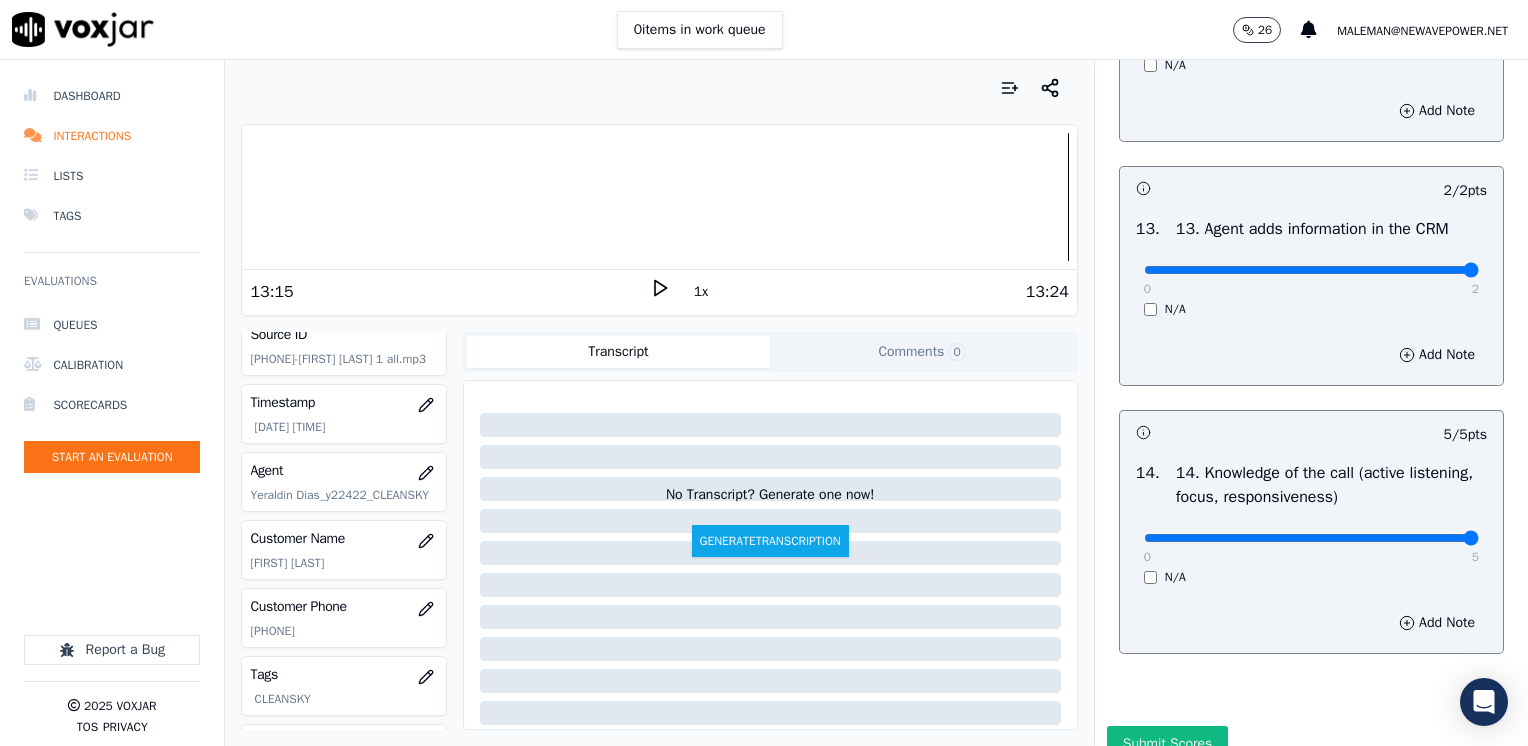scroll, scrollTop: 3459, scrollLeft: 0, axis: vertical 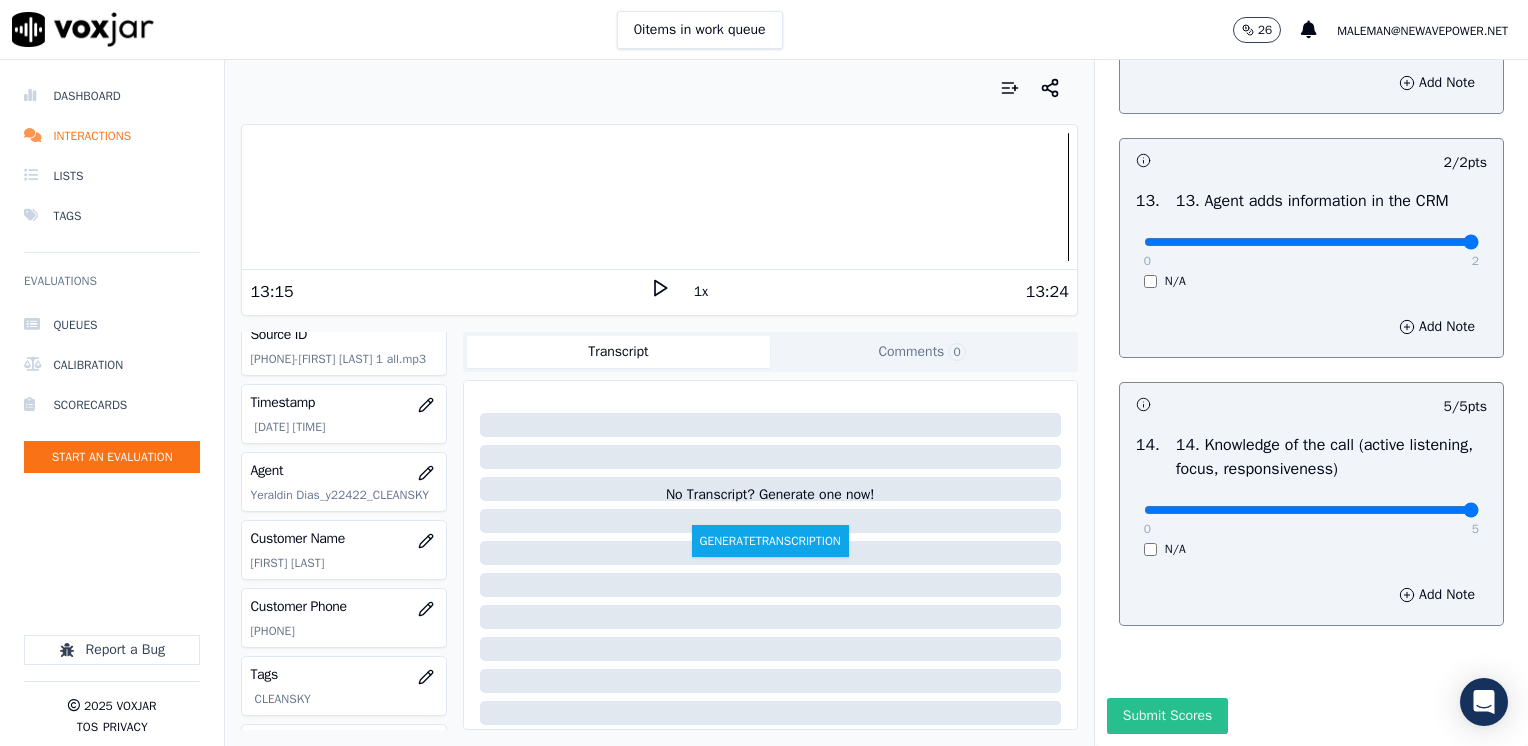 click on "Submit Scores" at bounding box center (1167, 716) 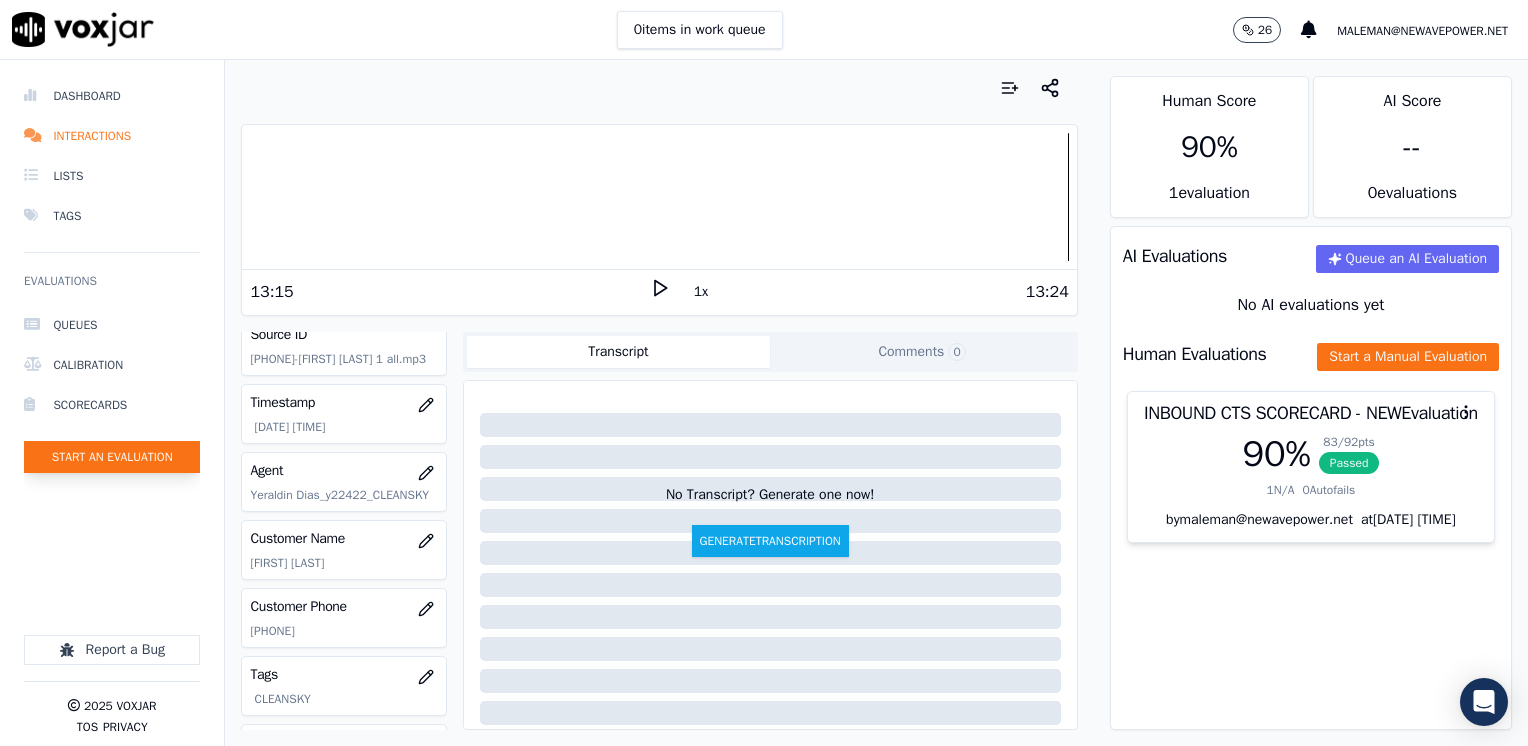 click on "Start an Evaluation" 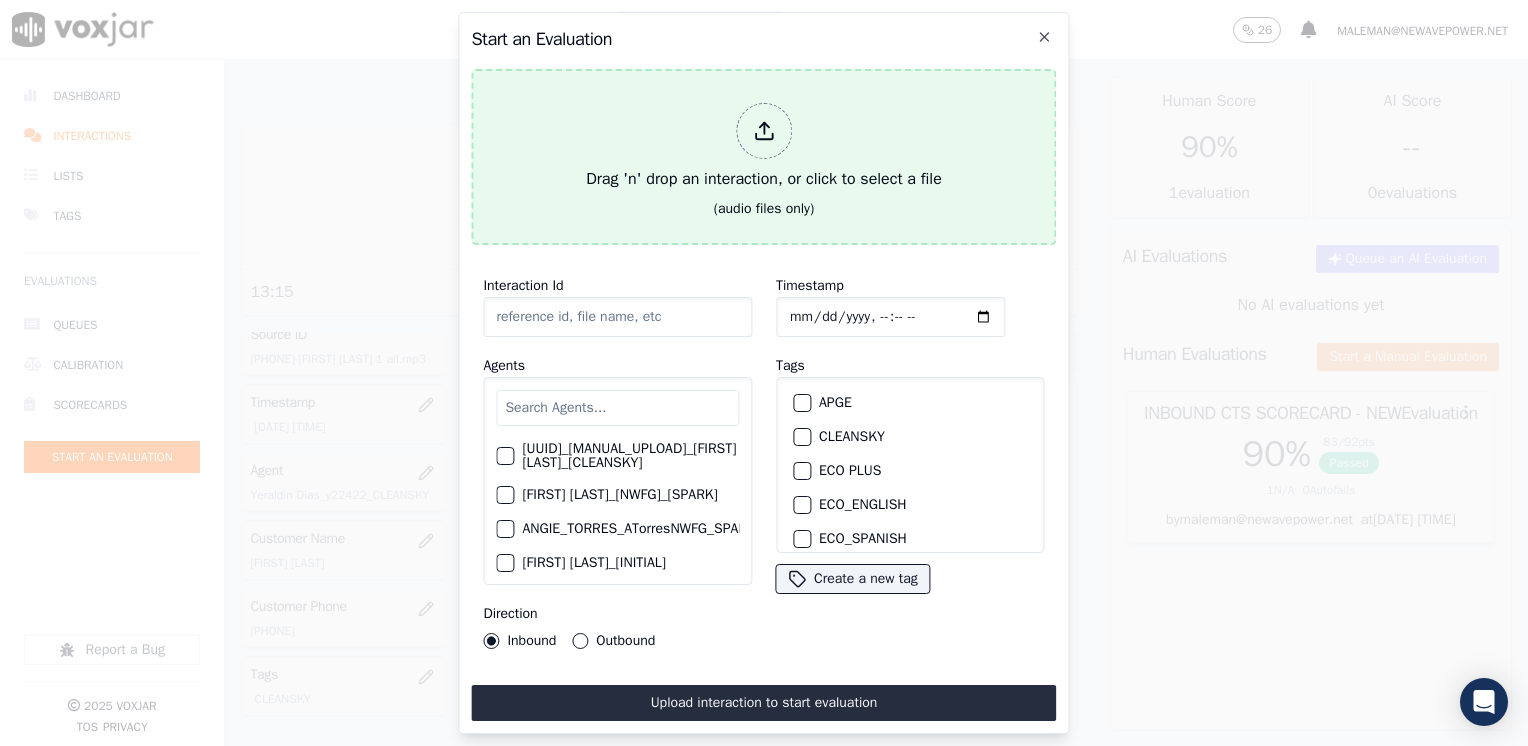 click at bounding box center (764, 131) 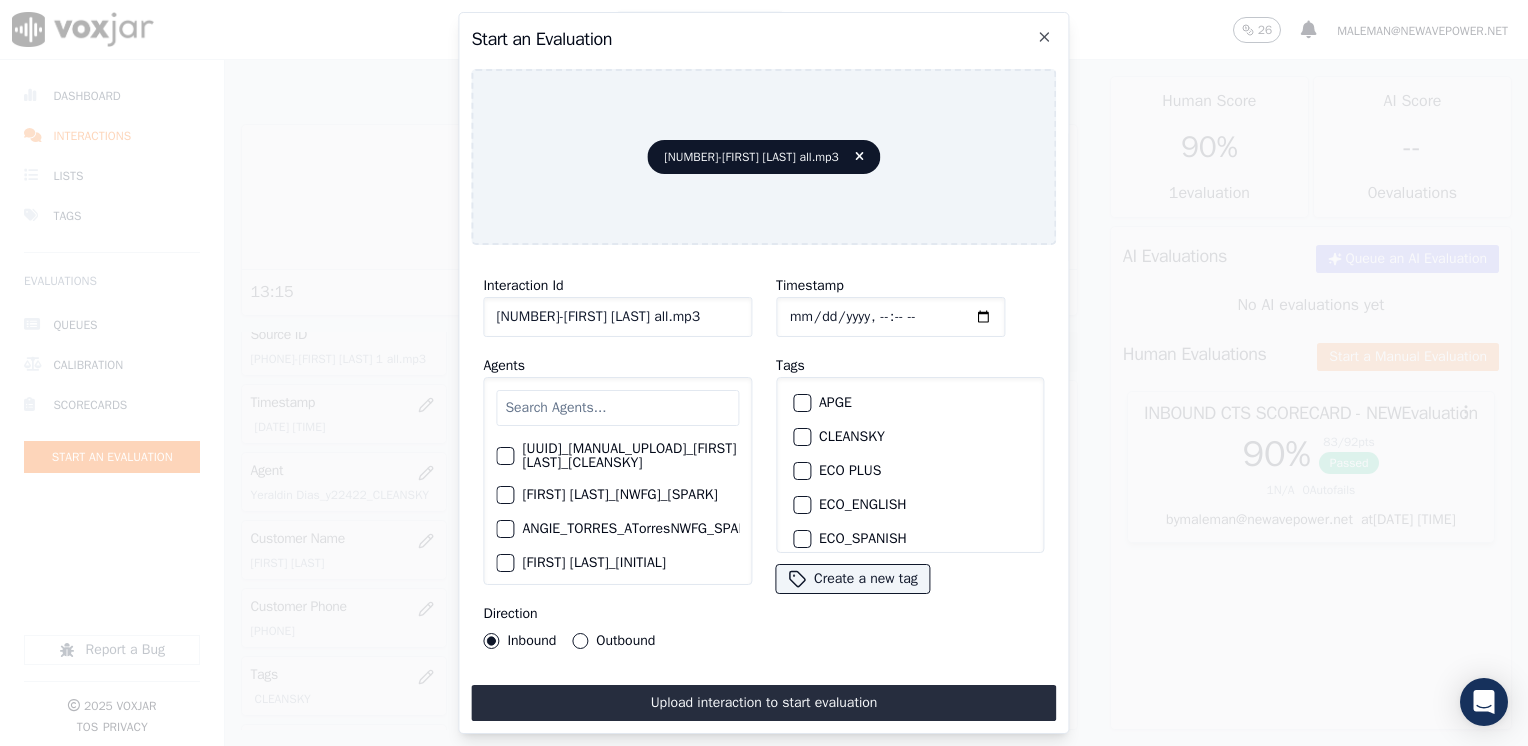 click at bounding box center [617, 408] 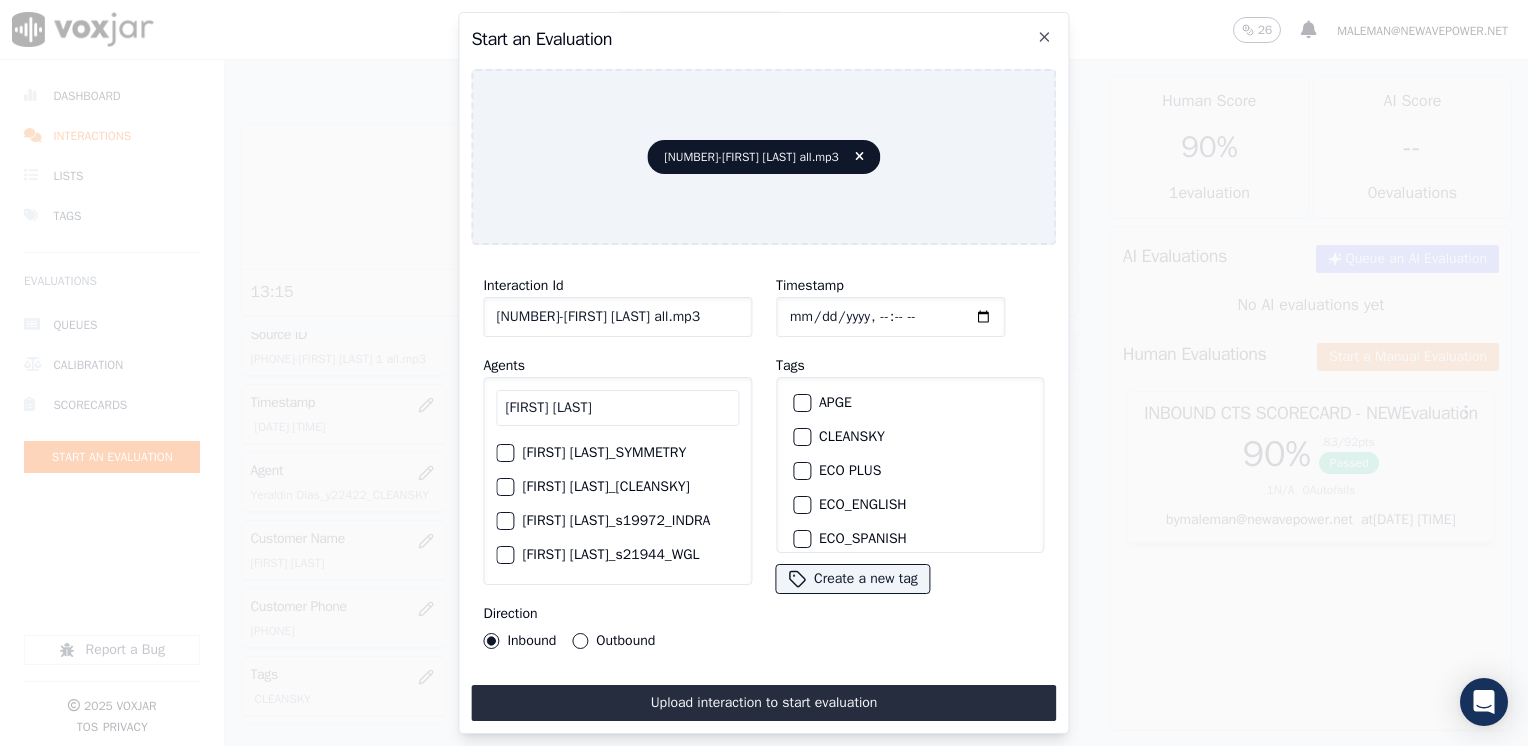 scroll, scrollTop: 161, scrollLeft: 0, axis: vertical 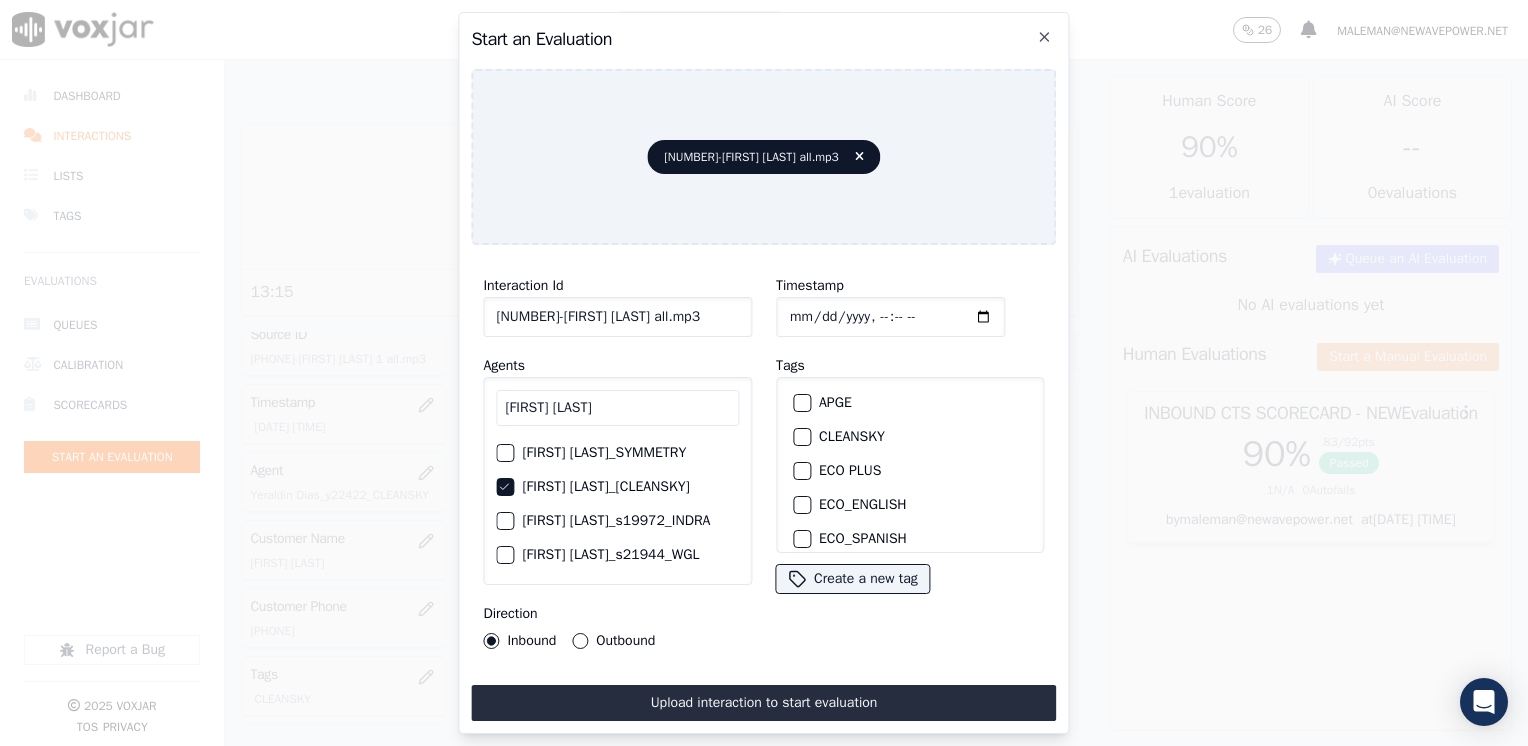 click at bounding box center [801, 437] 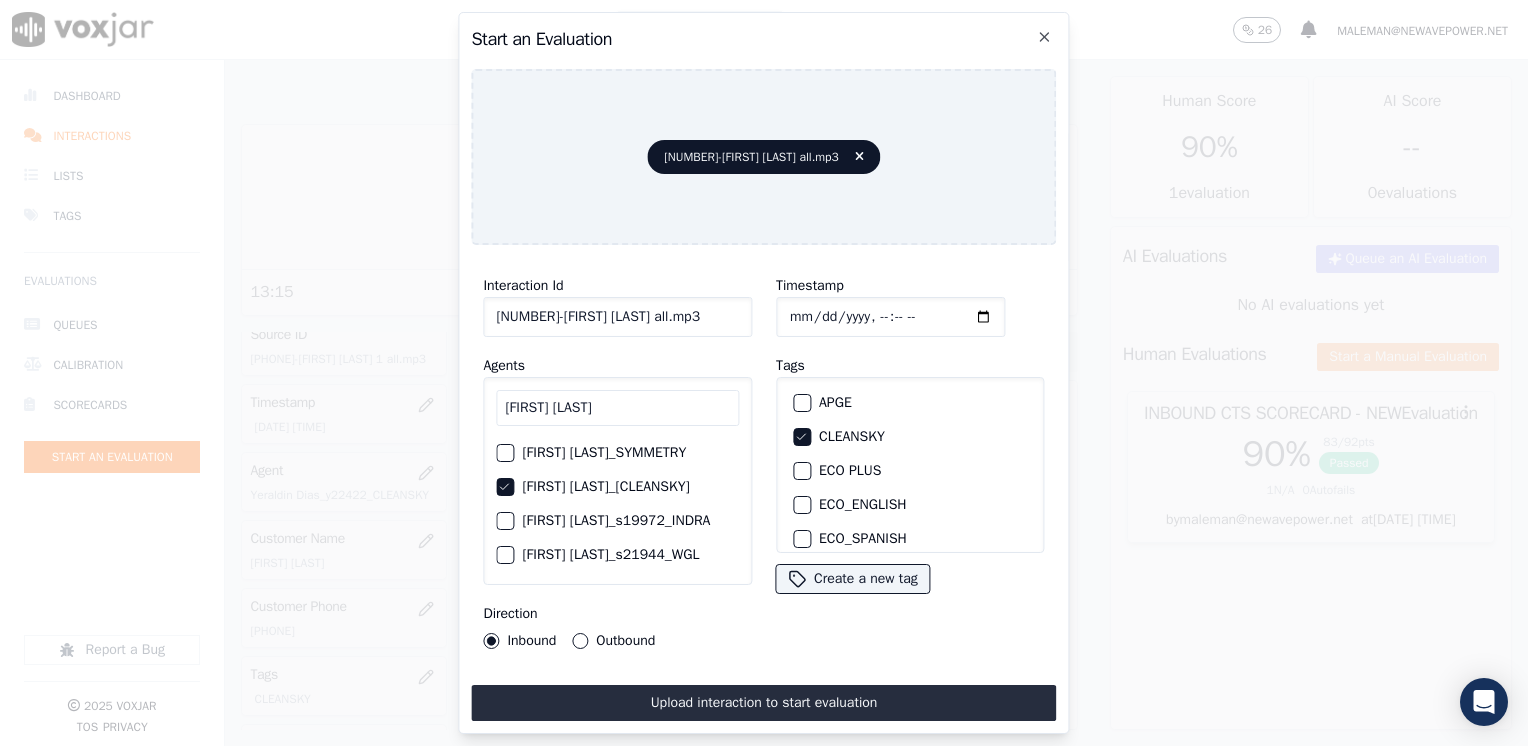 click on "Timestamp" 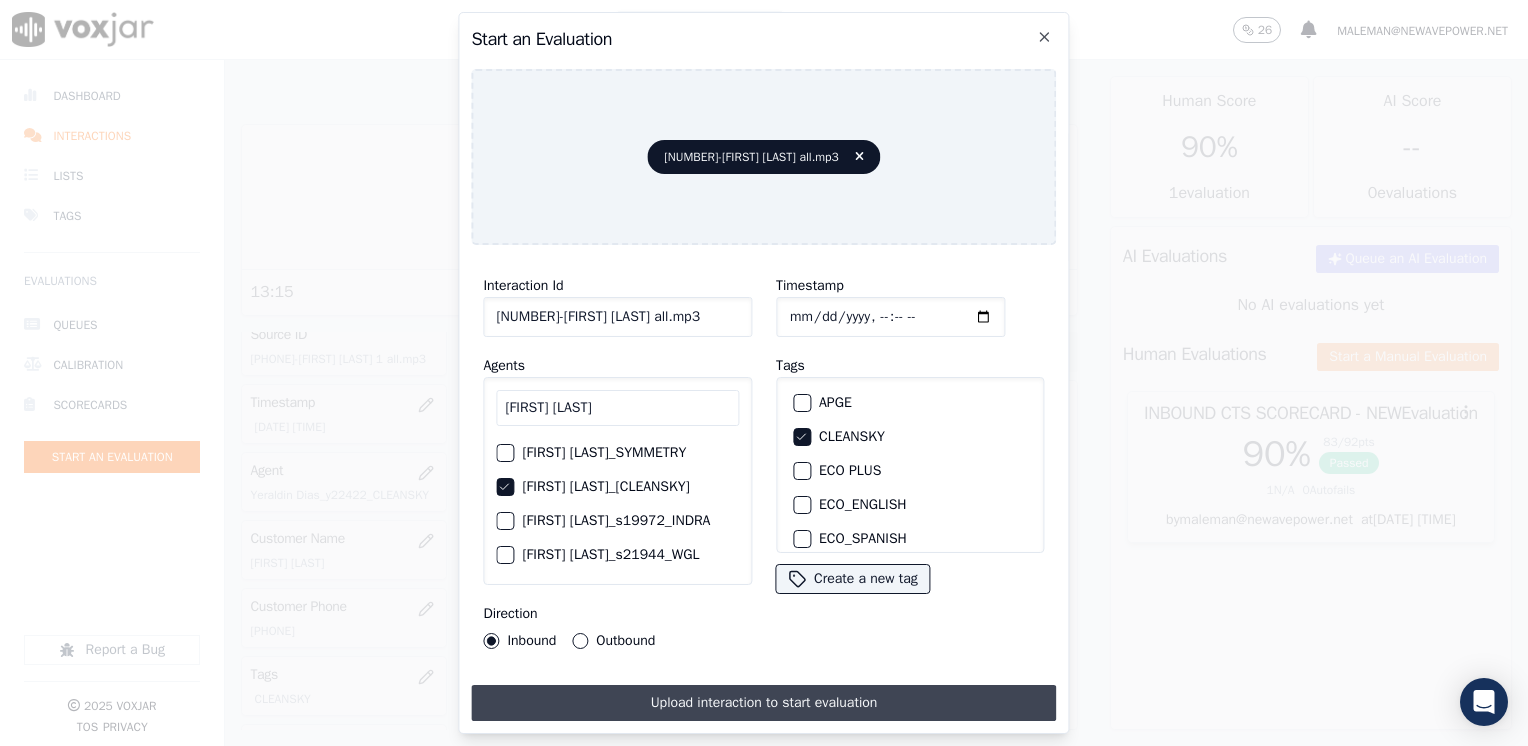 type on "[DATE] [TIME]" 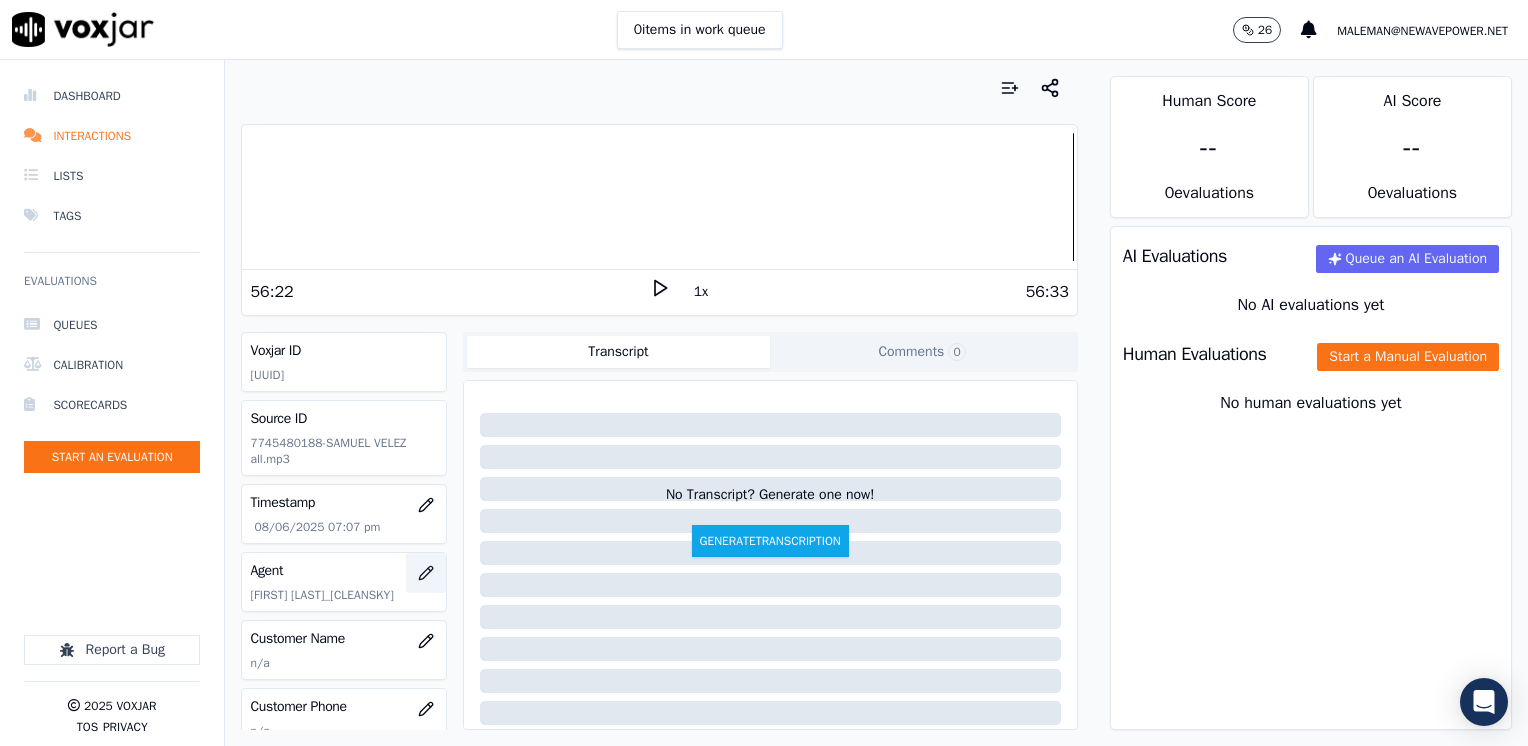 scroll, scrollTop: 100, scrollLeft: 0, axis: vertical 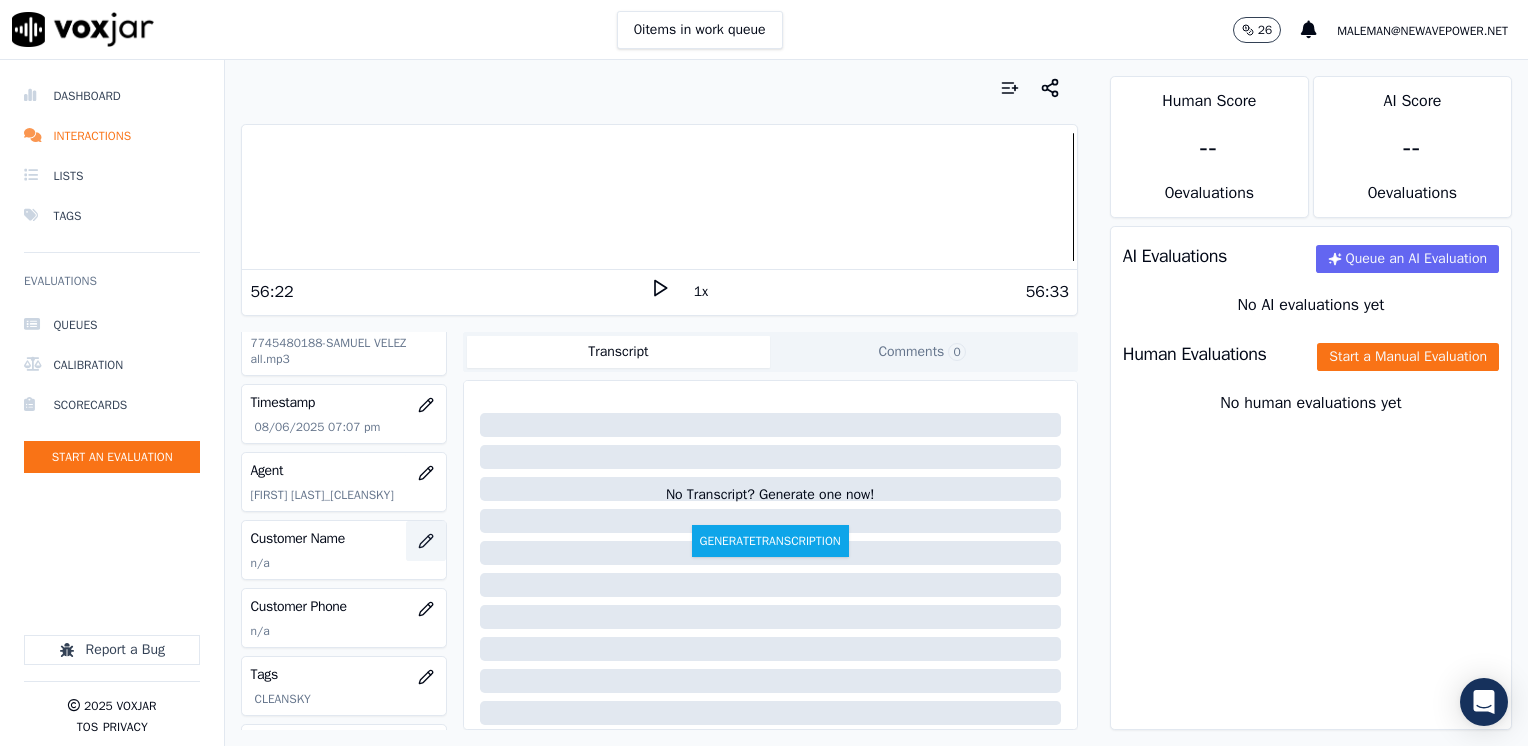 click 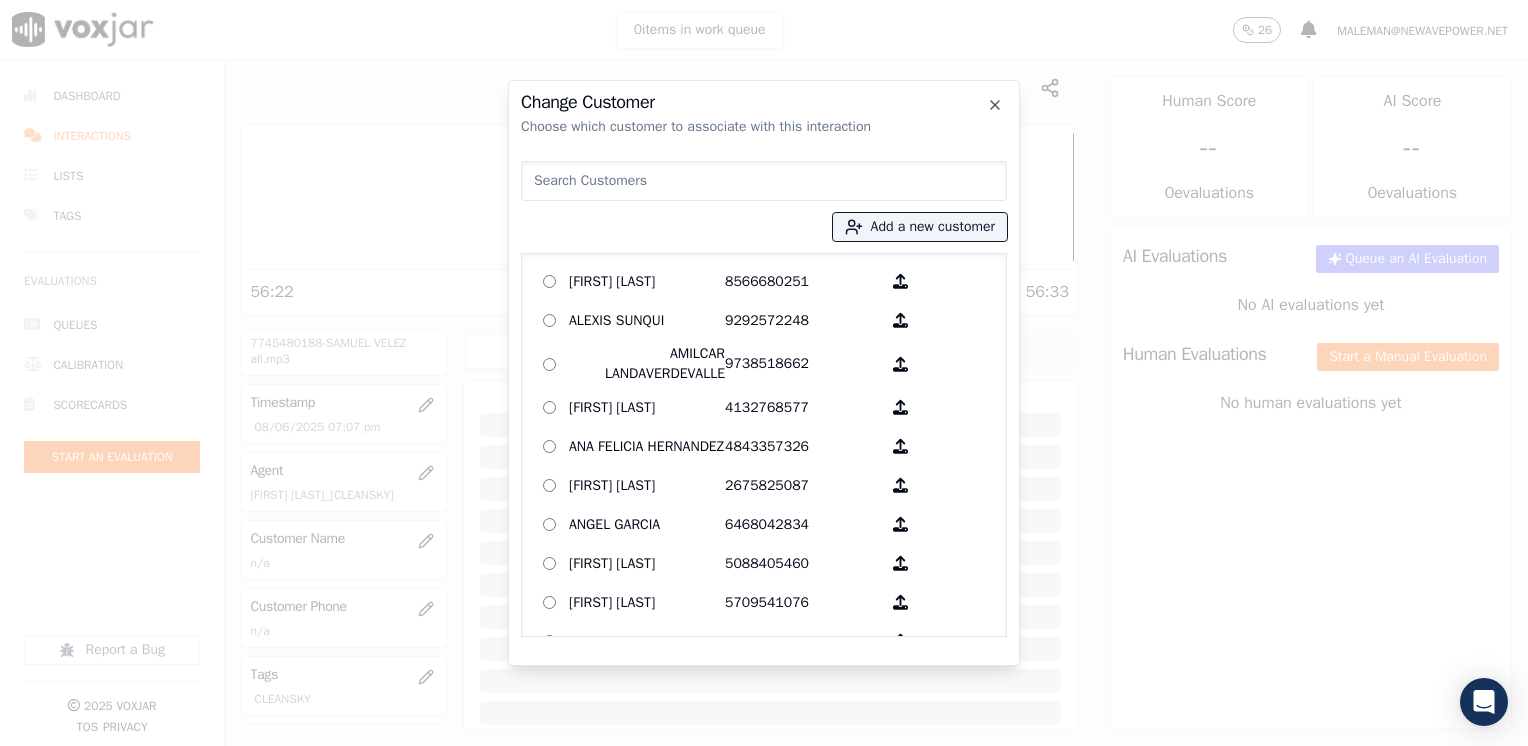 click at bounding box center [764, 181] 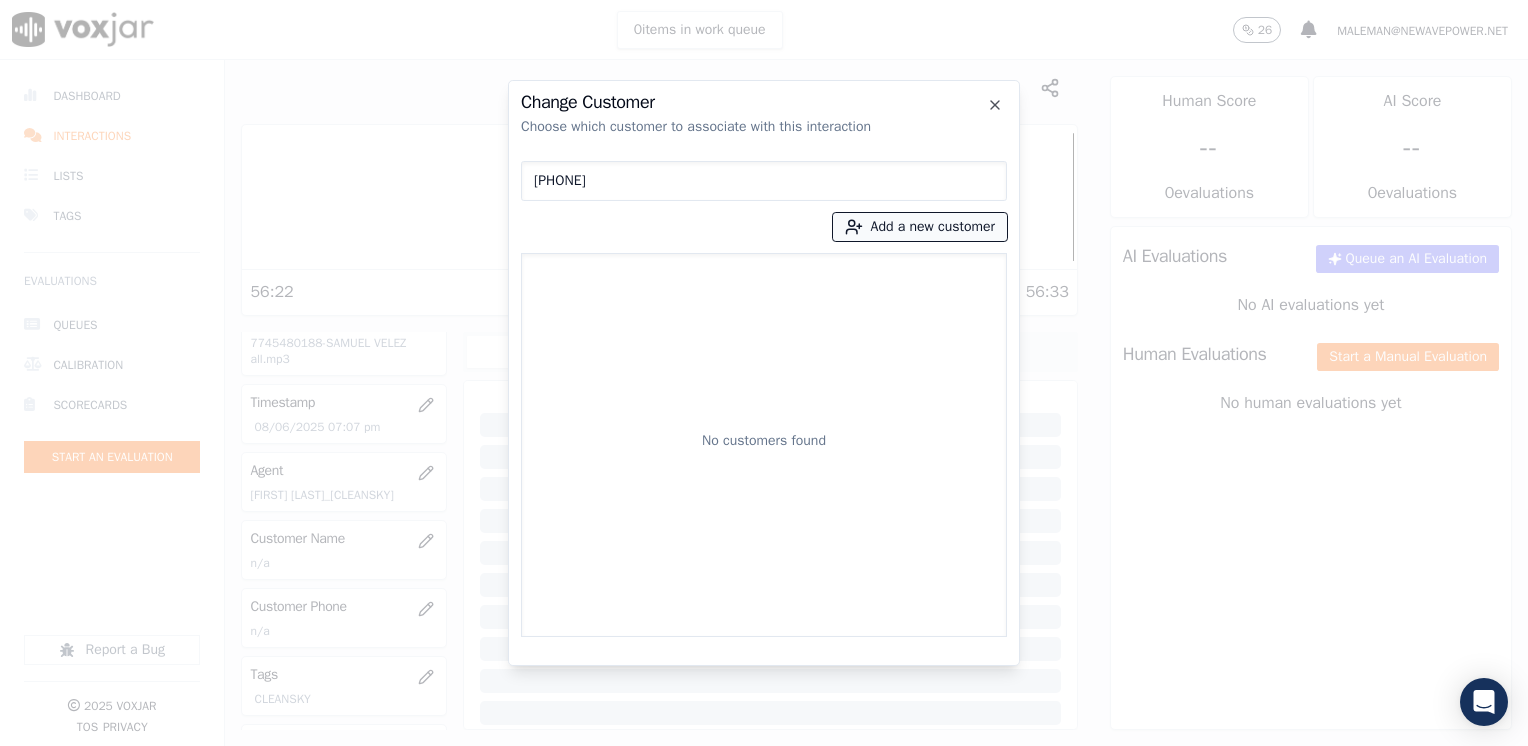type on "[PHONE]" 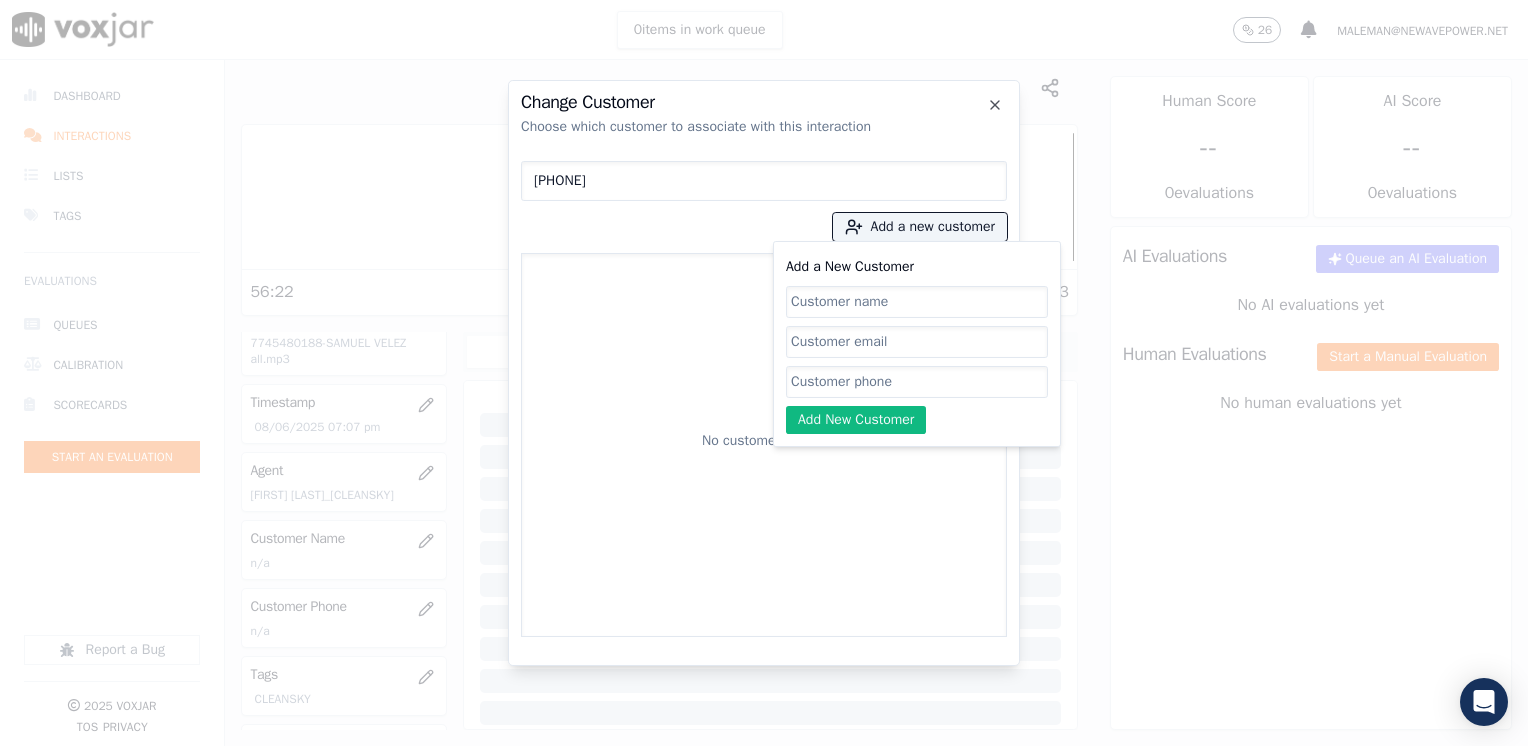 click on "Add a New Customer" 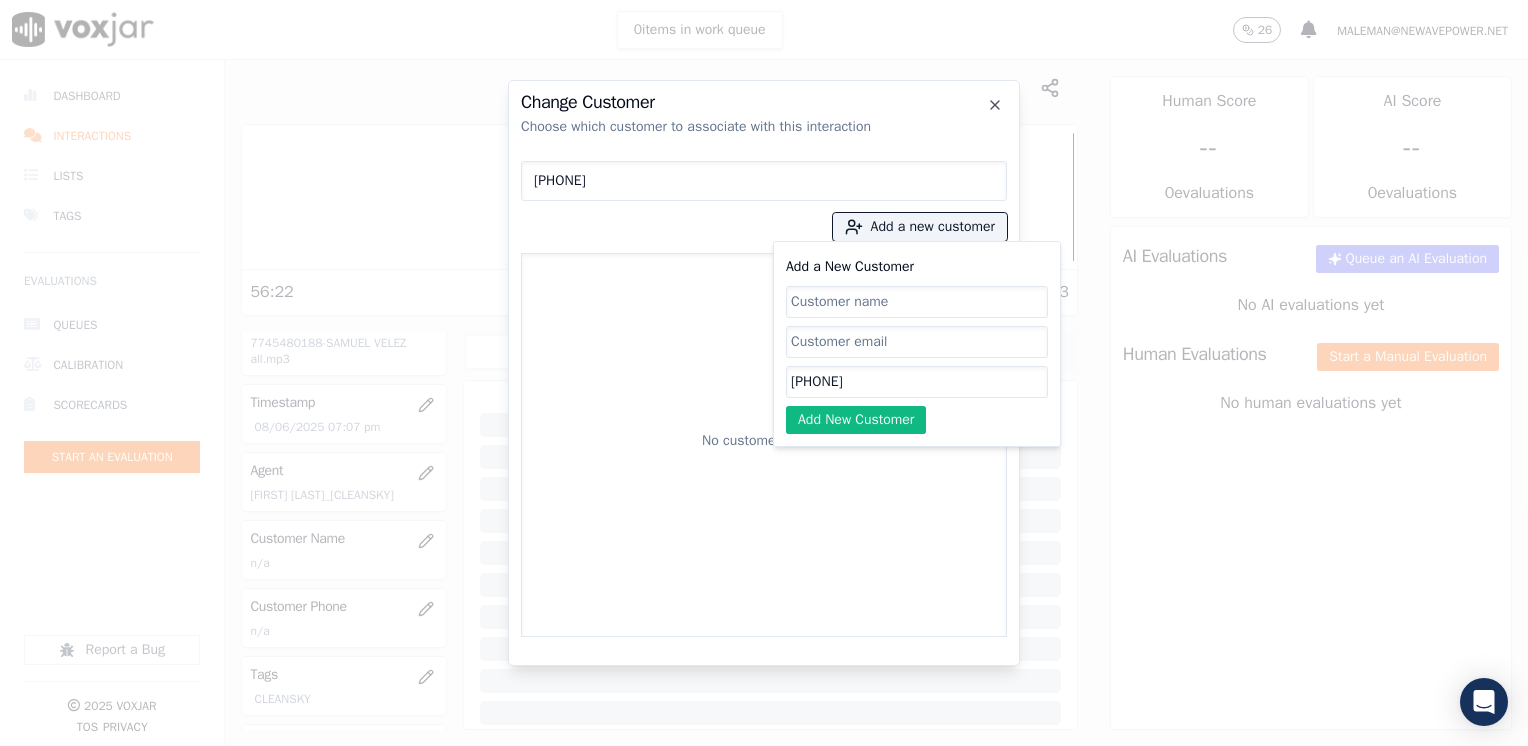 type on "[PHONE]" 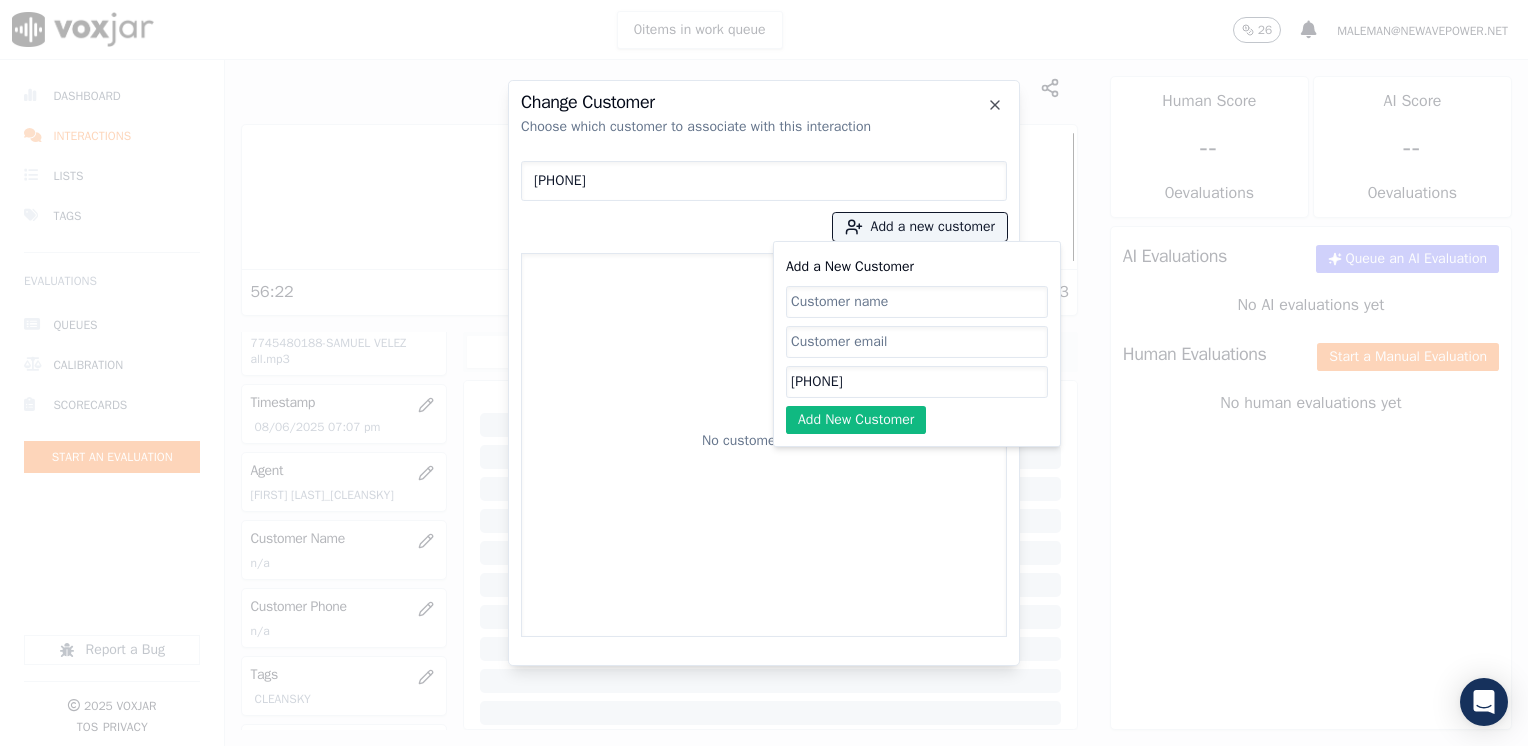 drag, startPoint x: 912, startPoint y: 375, endPoint x: 519, endPoint y: 378, distance: 393.01144 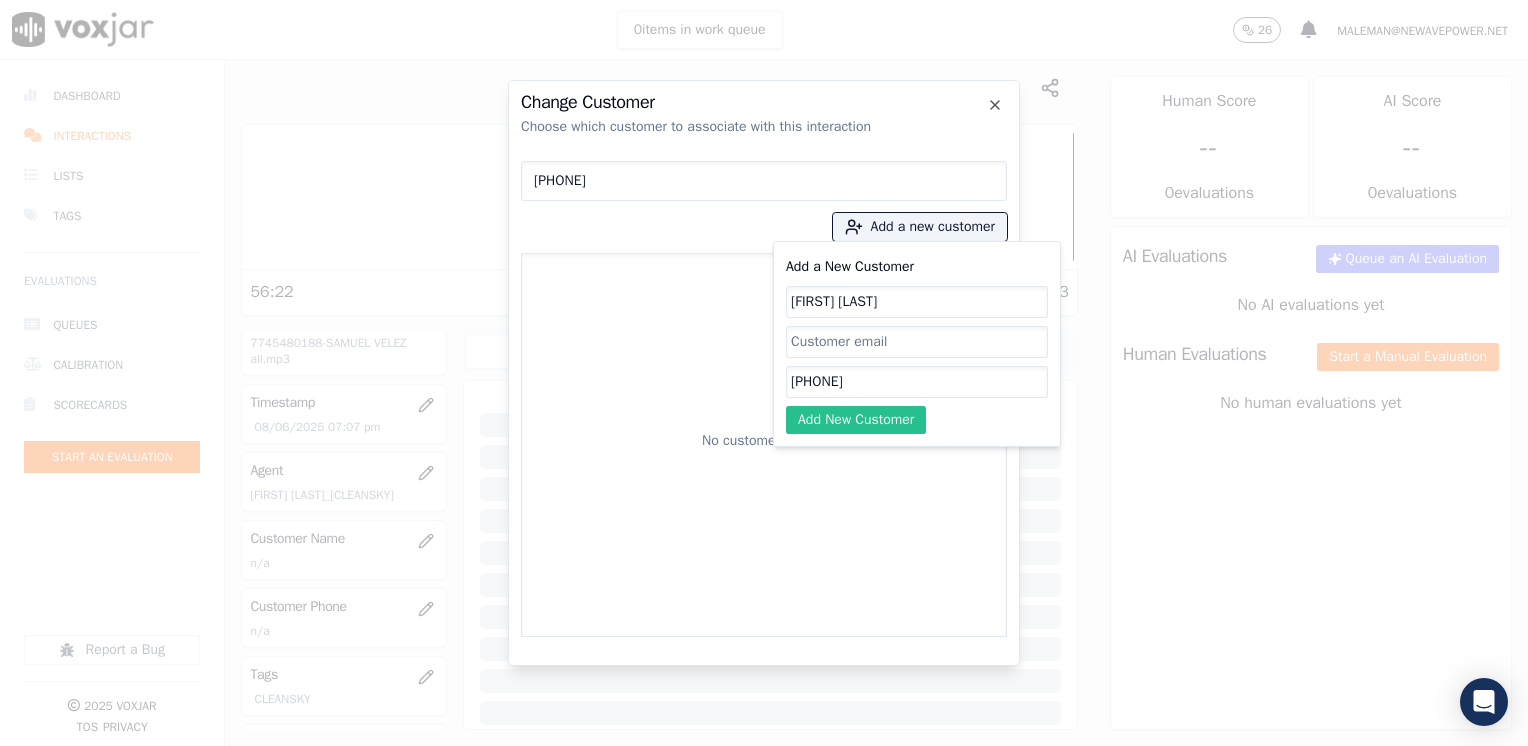 type on "[FIRST] [LAST]" 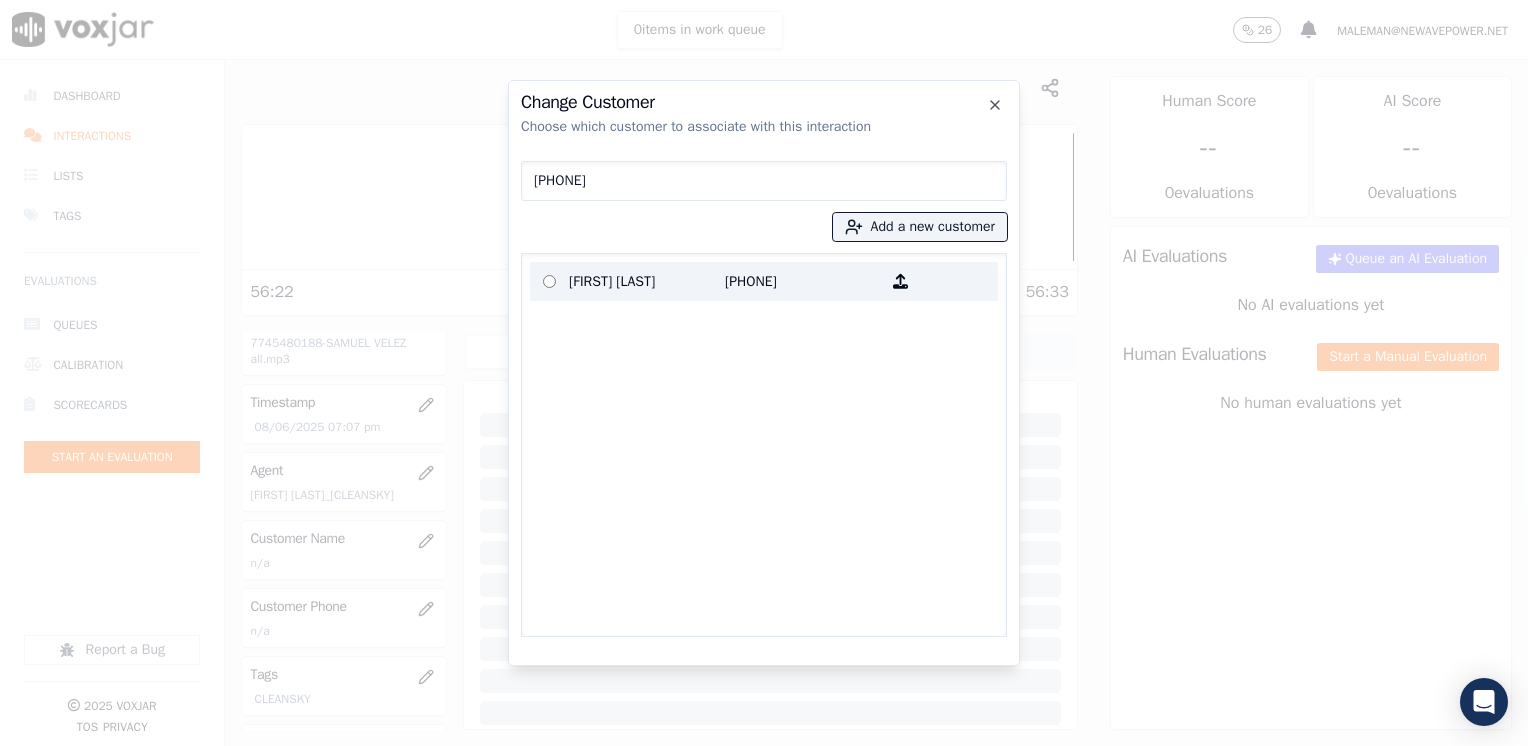 click on "[PHONE]" at bounding box center (803, 281) 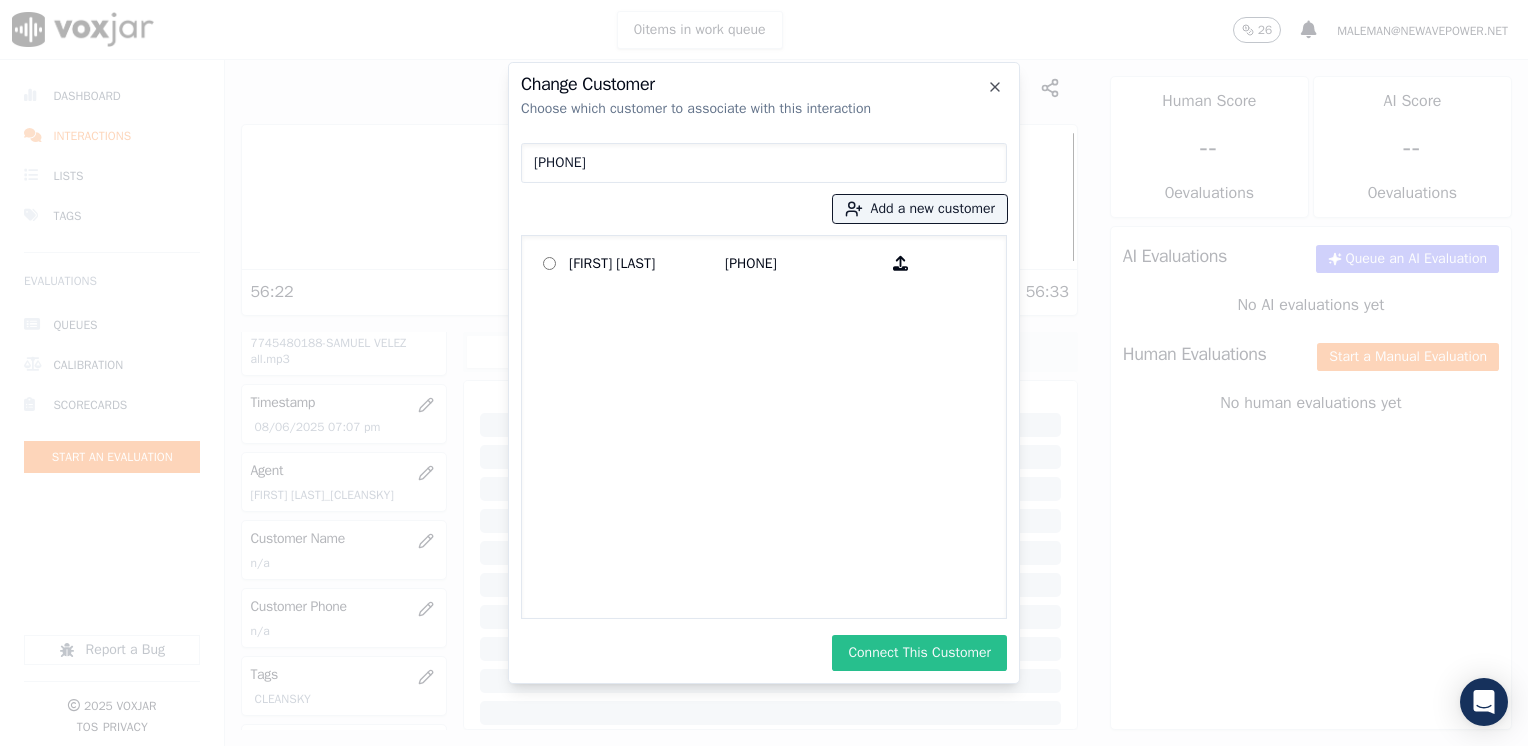 click on "Connect This Customer" at bounding box center (919, 653) 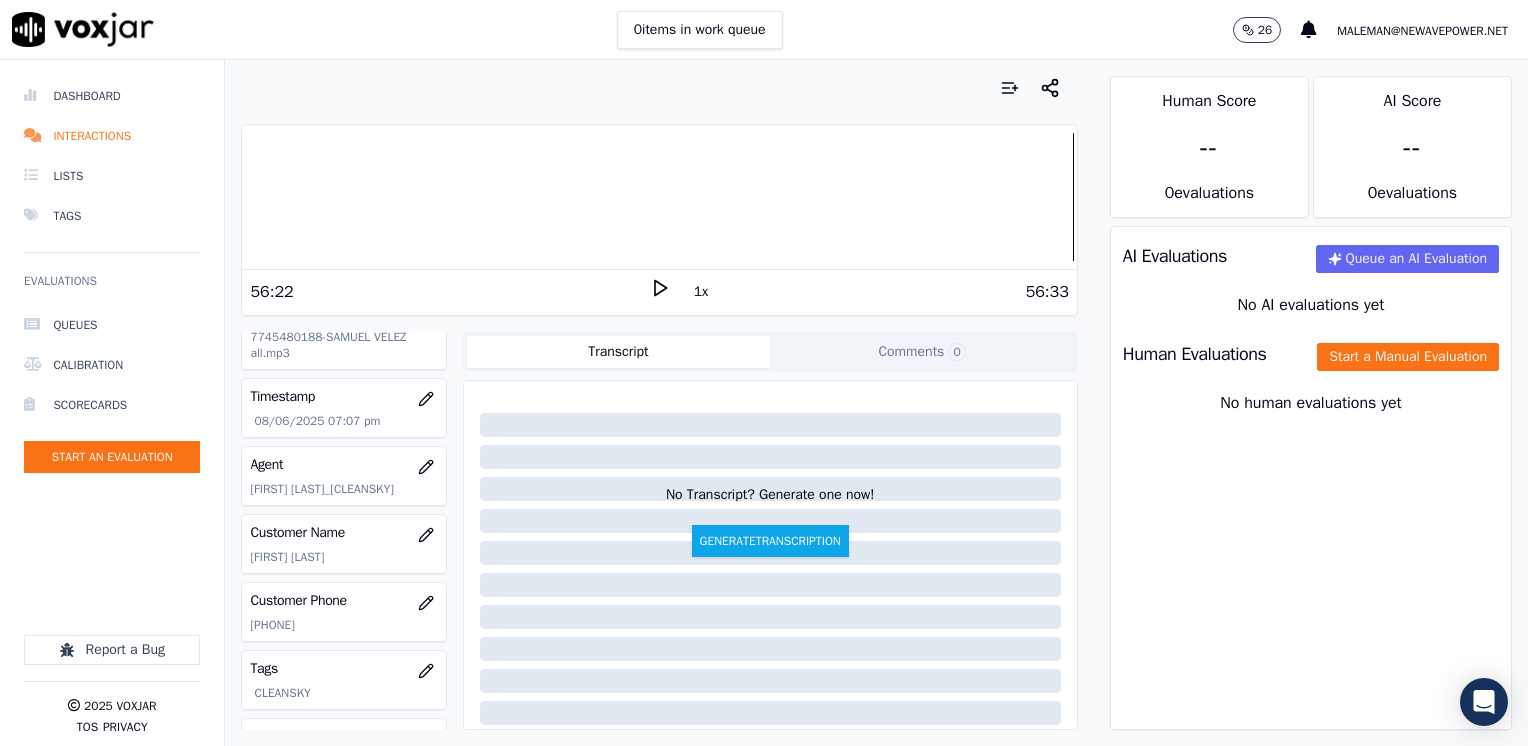 scroll, scrollTop: 95, scrollLeft: 0, axis: vertical 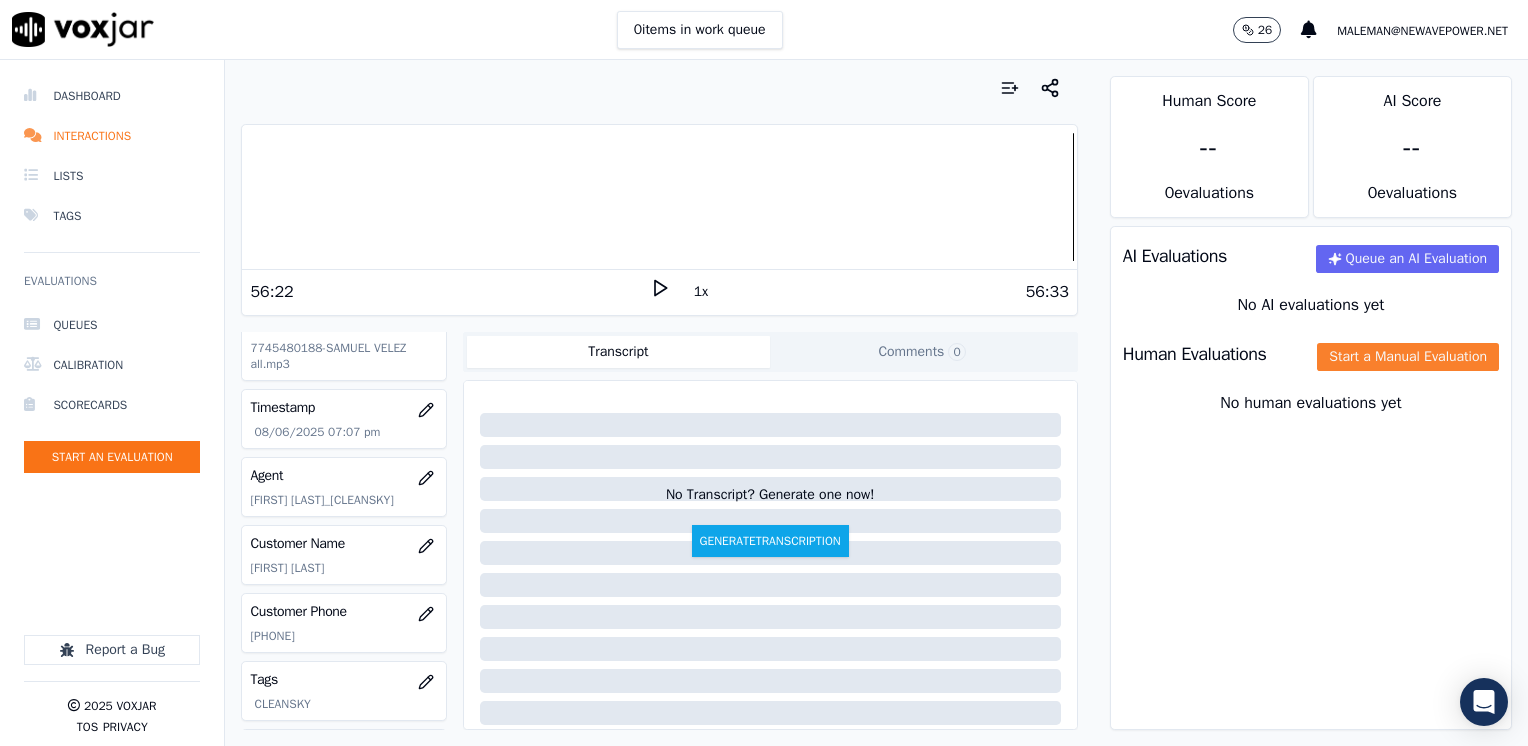 click on "Start a Manual Evaluation" 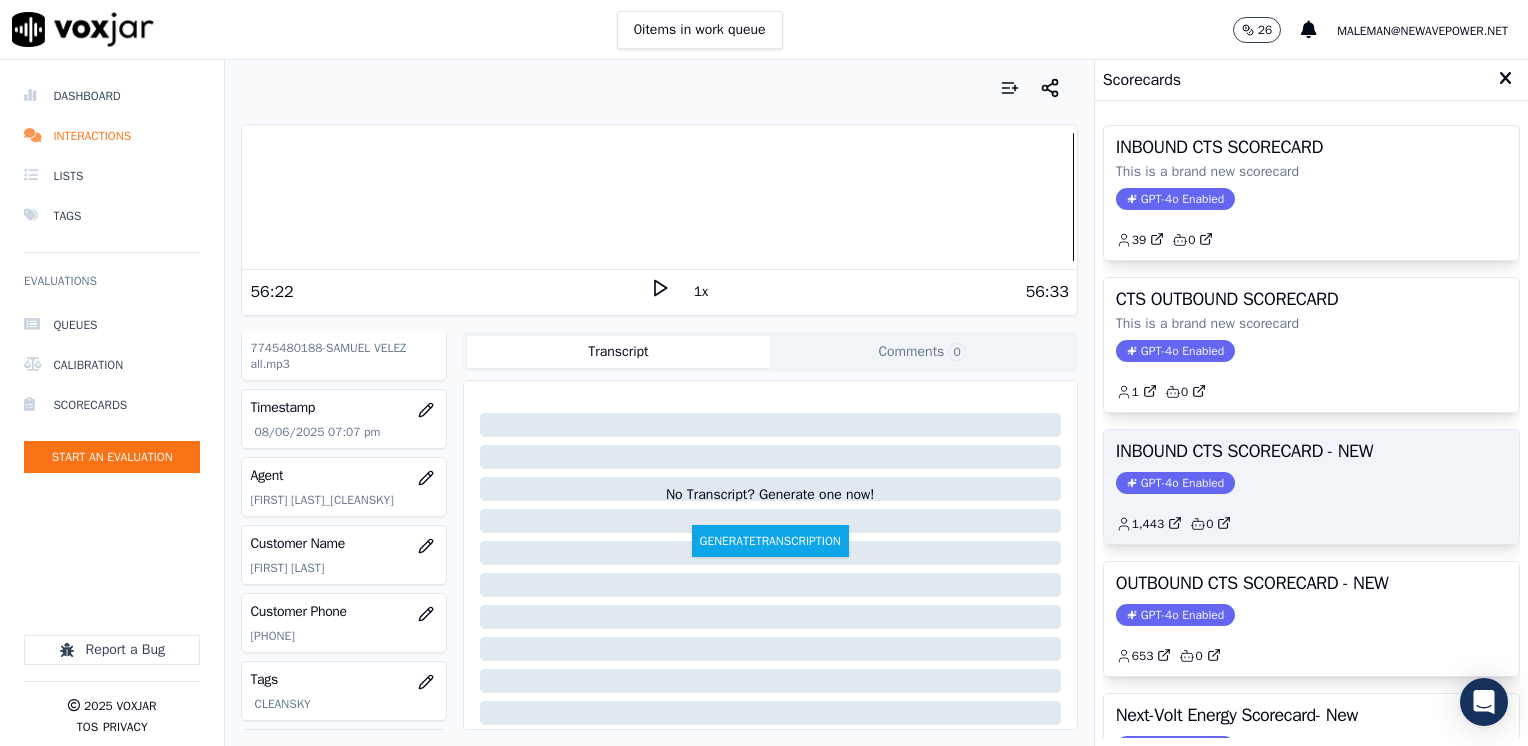 click on "GPT-4o Enabled" at bounding box center (1175, 483) 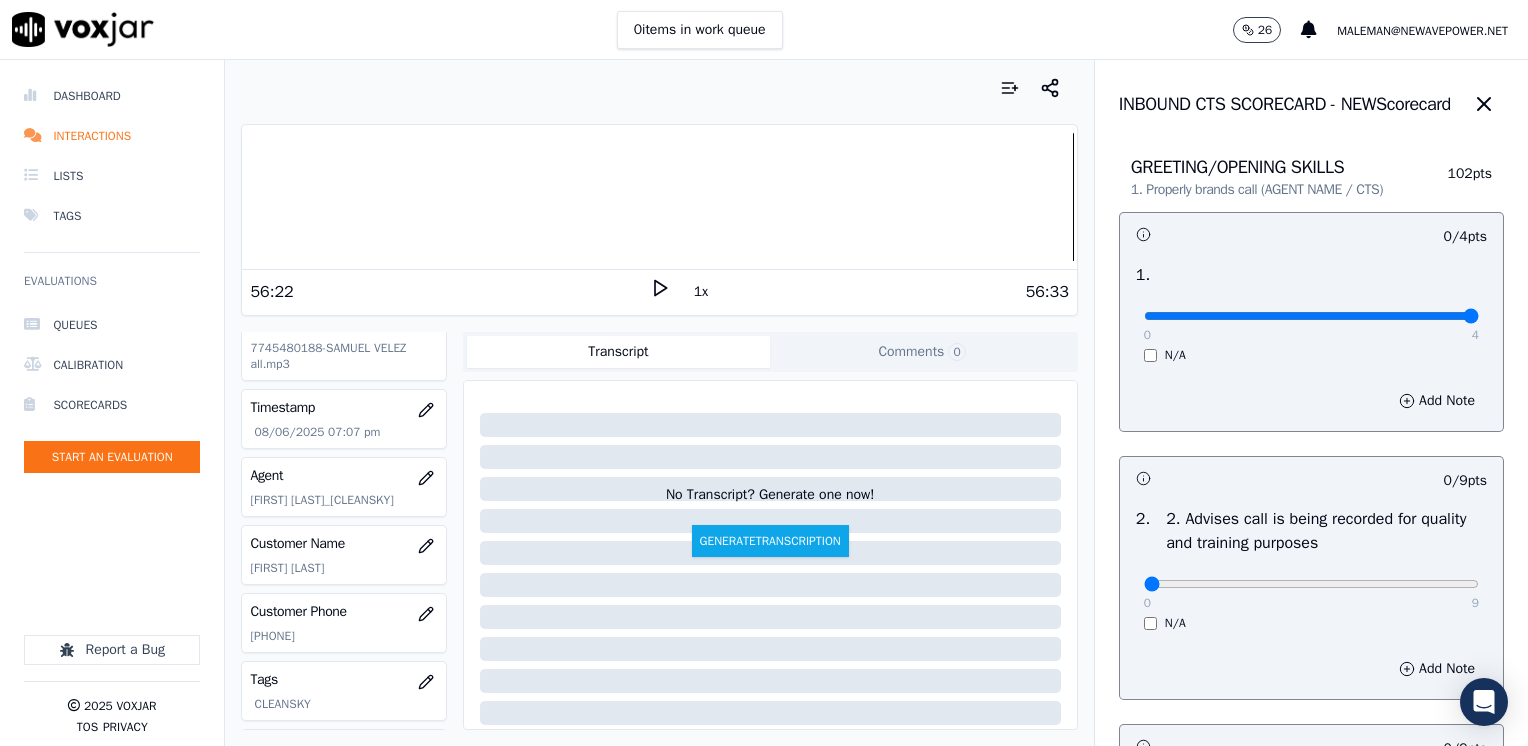 drag, startPoint x: 1129, startPoint y: 318, endPoint x: 1531, endPoint y: 292, distance: 402.8399 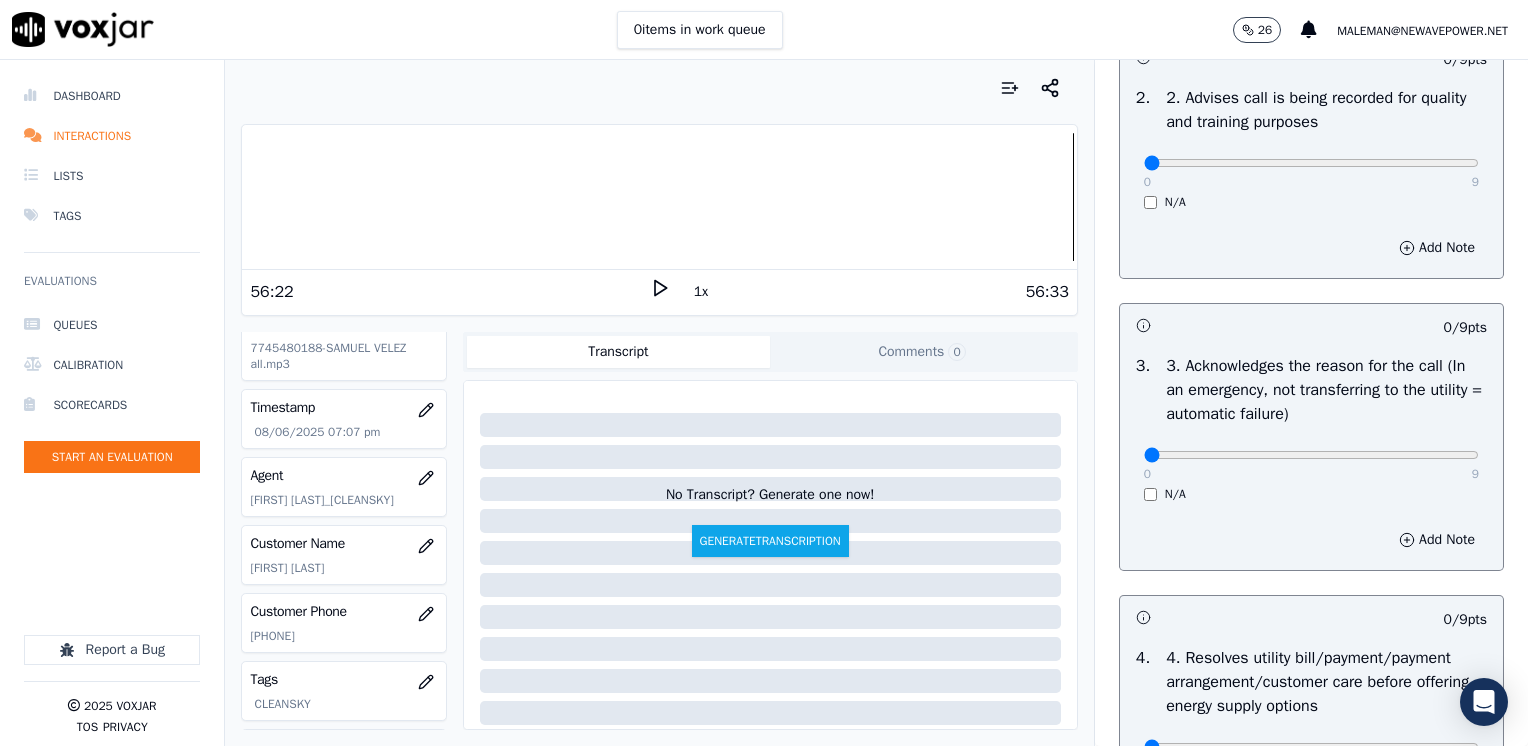 scroll, scrollTop: 500, scrollLeft: 0, axis: vertical 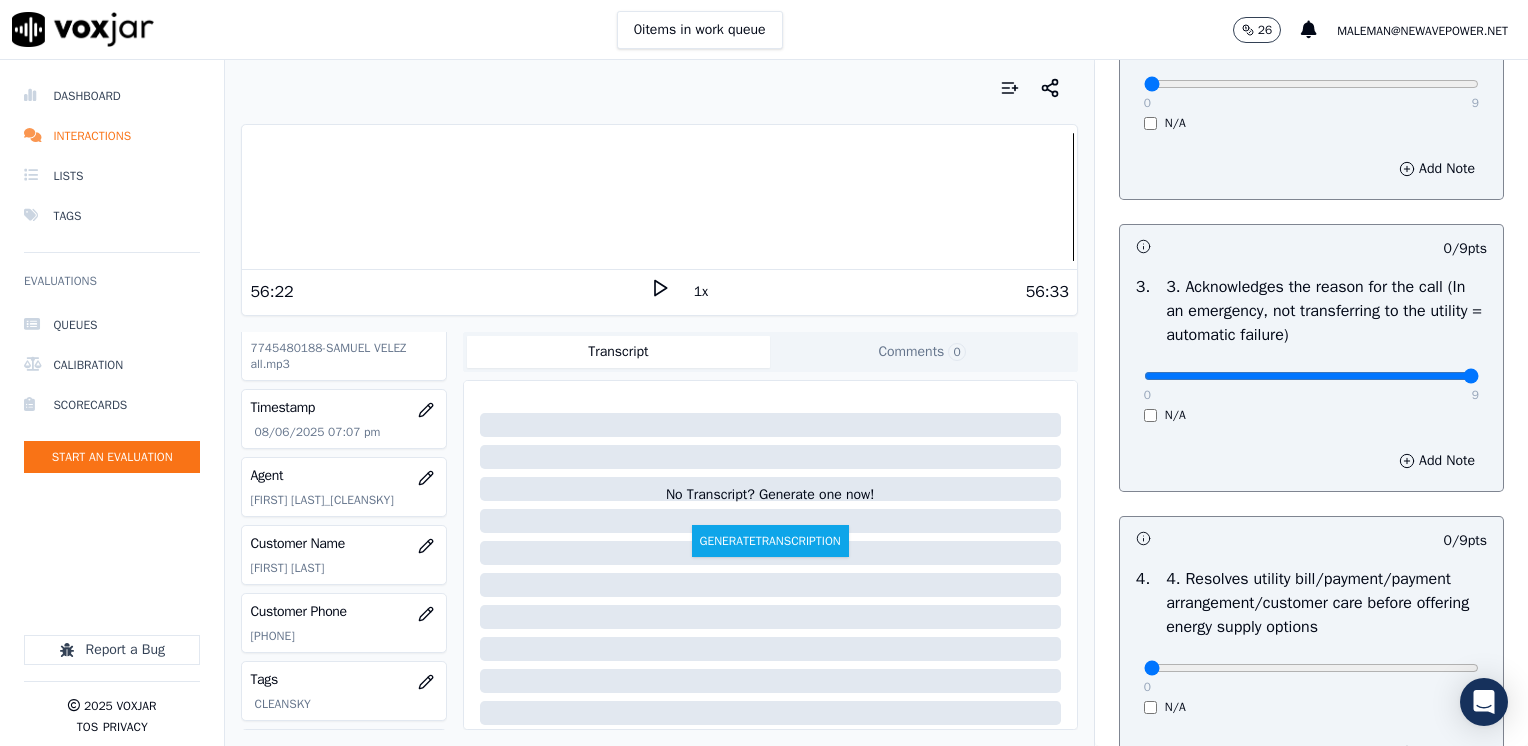 drag, startPoint x: 1132, startPoint y: 377, endPoint x: 1527, endPoint y: 377, distance: 395 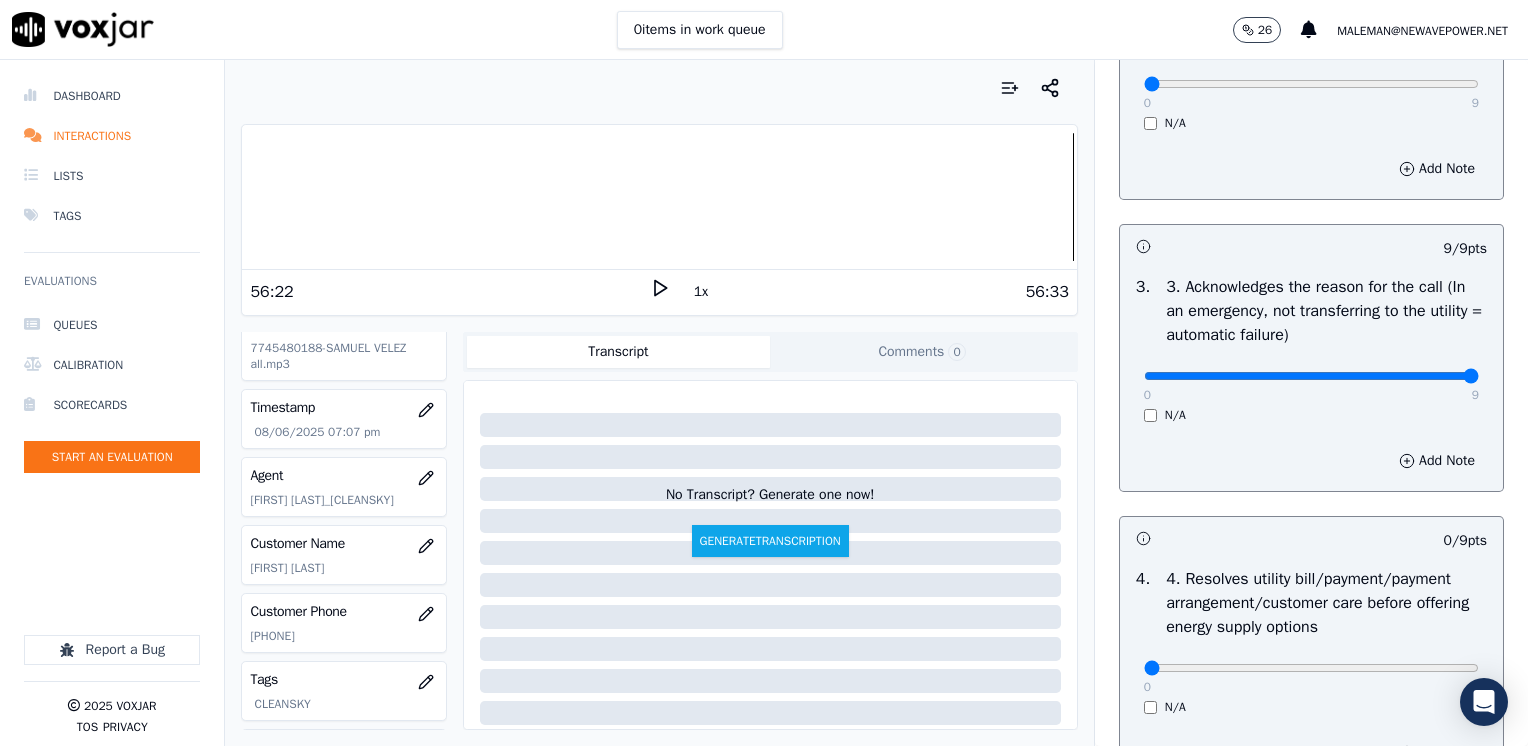 click on "Add Note" at bounding box center (1311, 461) 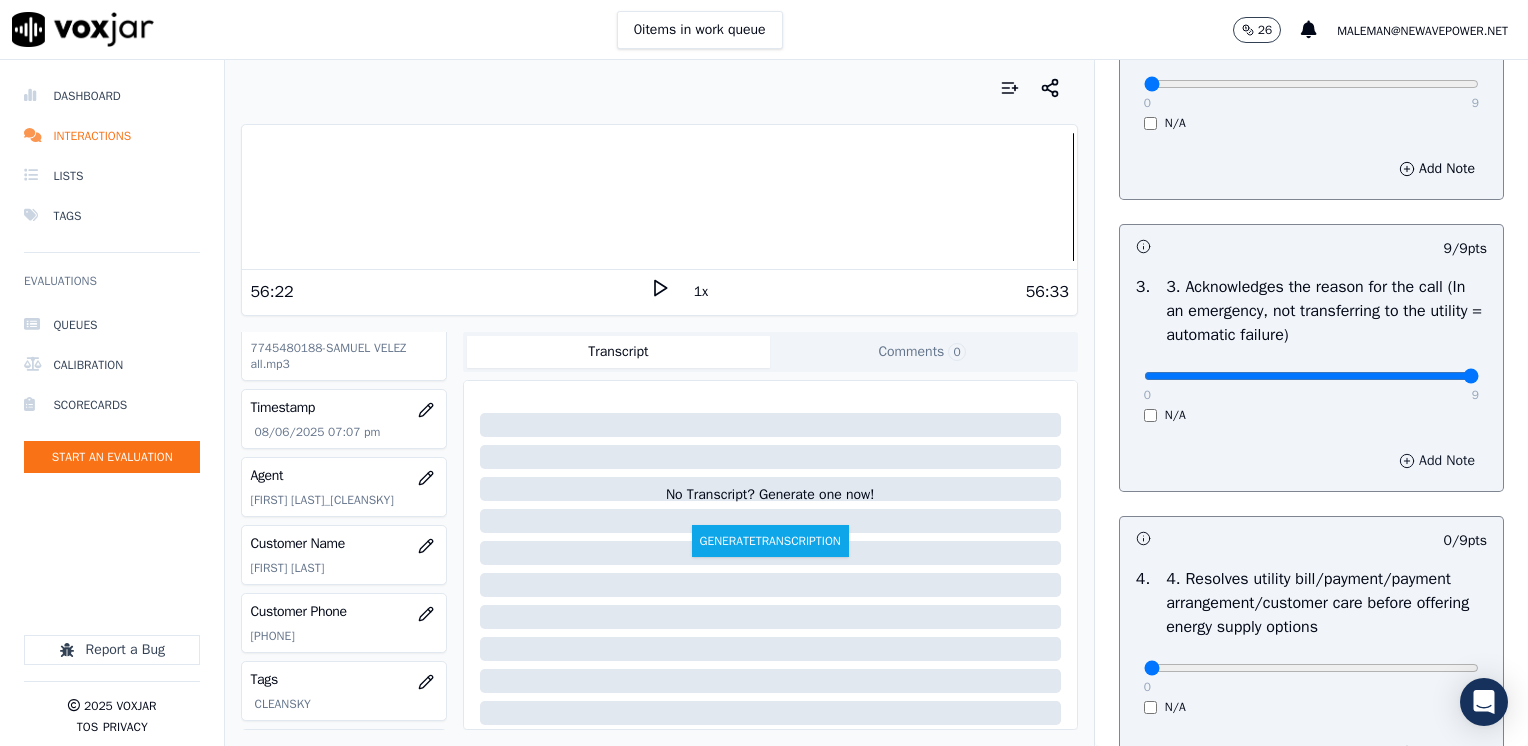 click on "Add Note" at bounding box center (1437, 461) 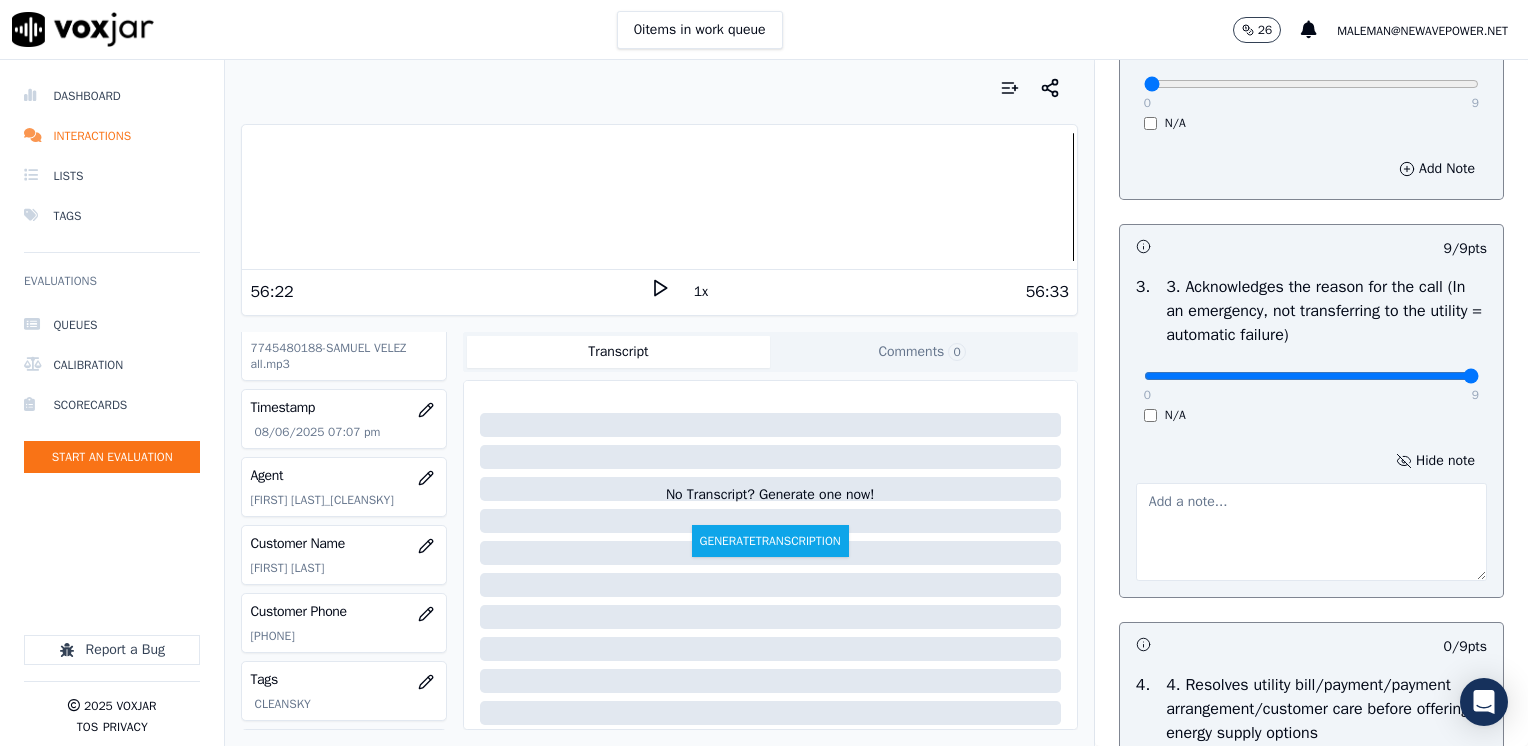 click at bounding box center (1311, 532) 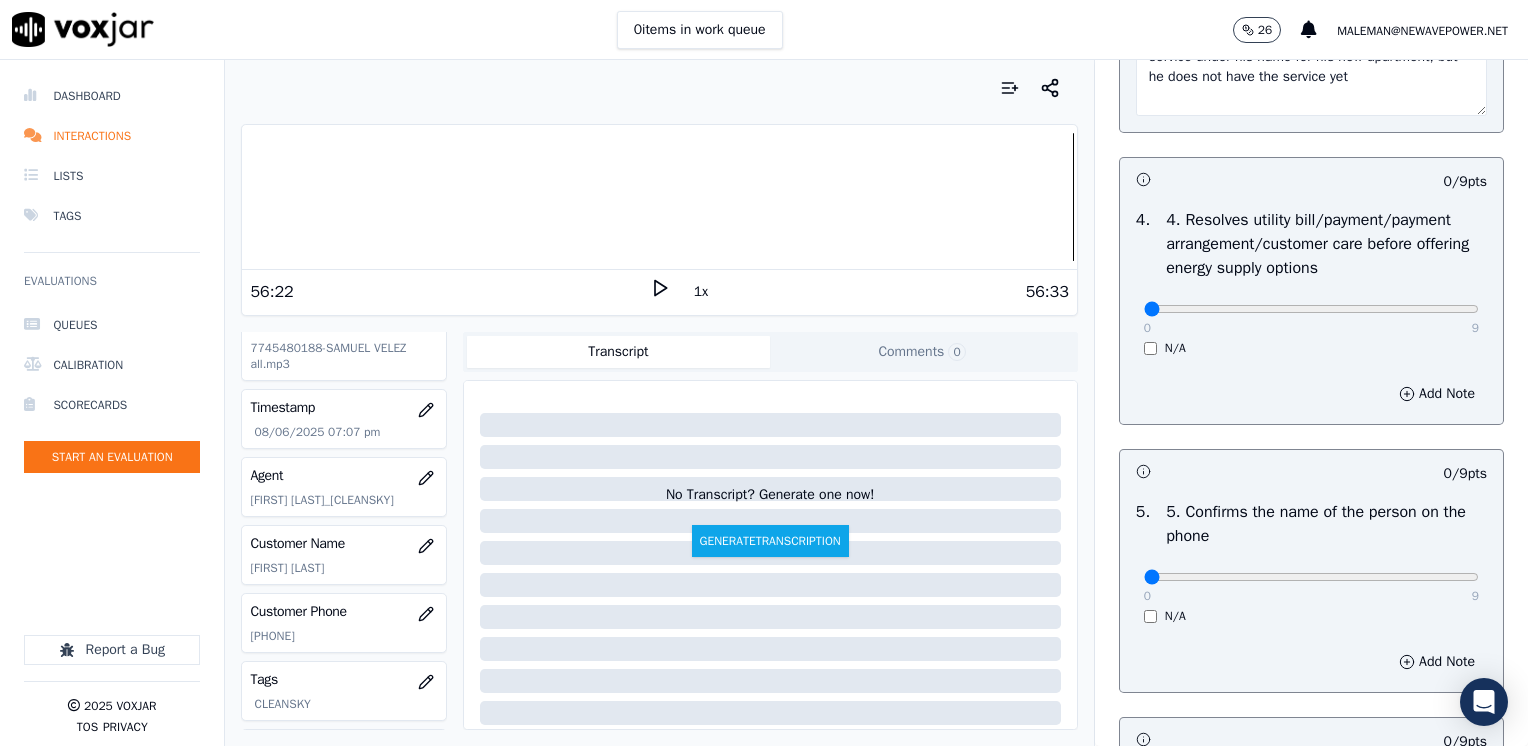 scroll, scrollTop: 1000, scrollLeft: 0, axis: vertical 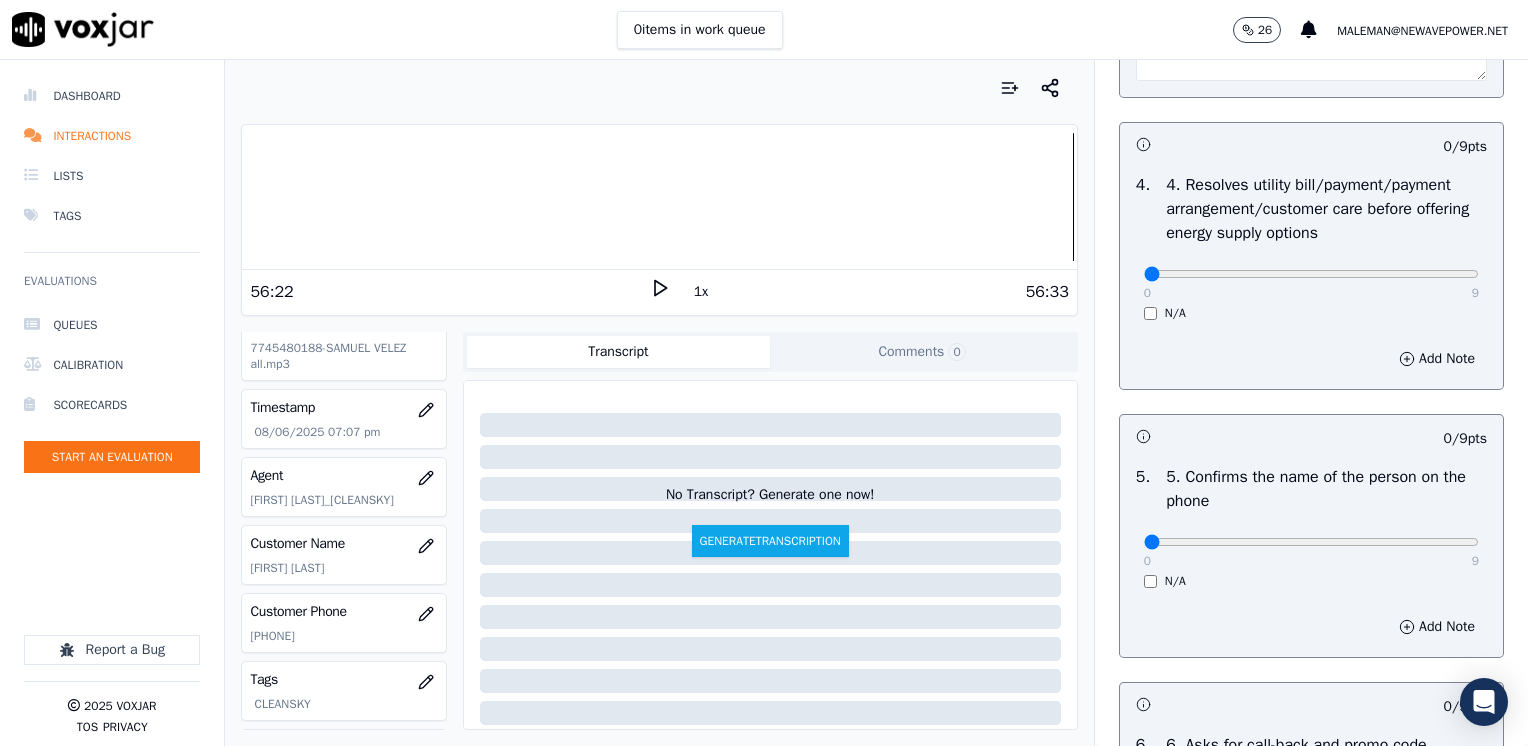 type on "Cx had called two days ago to set up the electric service under his name for his new apartment, but he does not have the service yet" 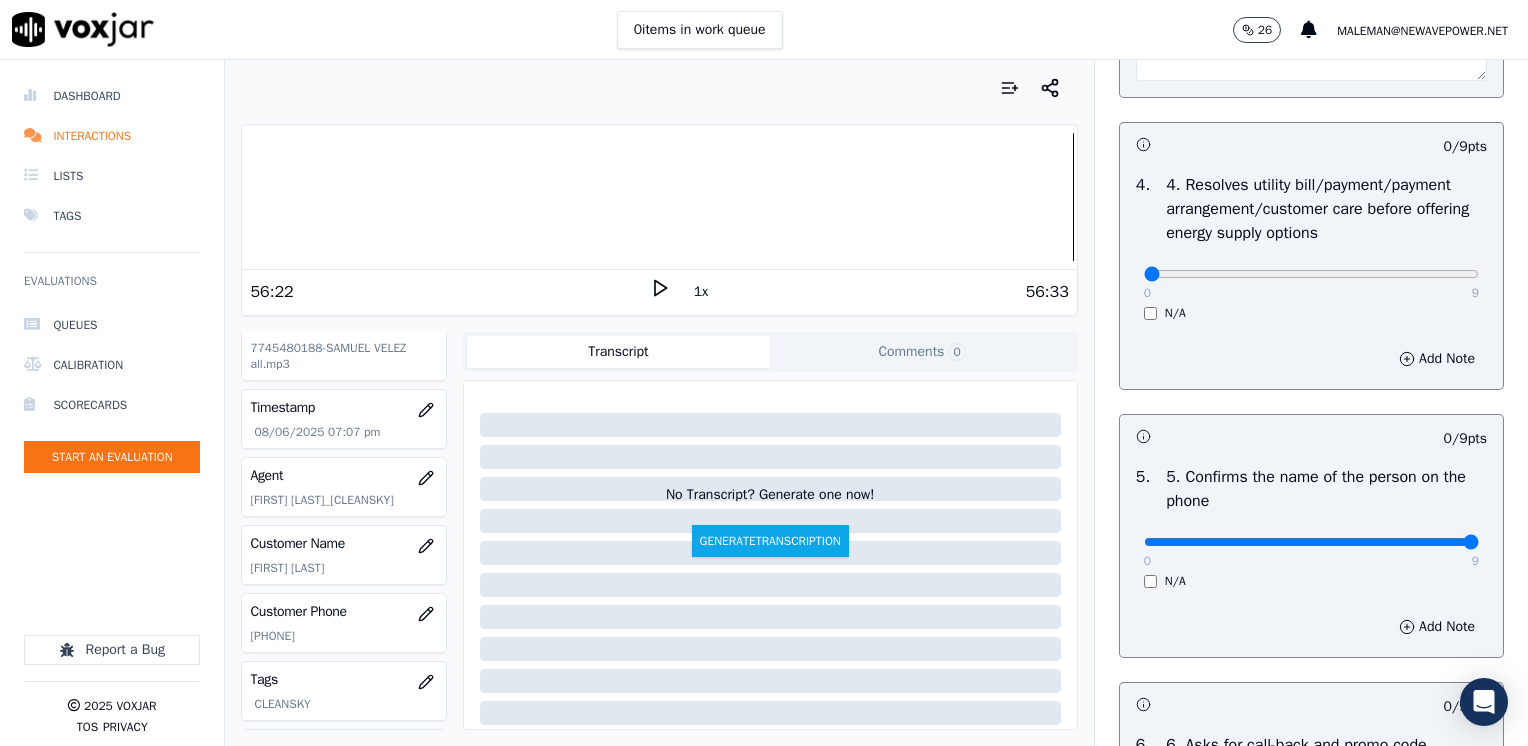 drag, startPoint x: 1132, startPoint y: 539, endPoint x: 1531, endPoint y: 530, distance: 399.1015 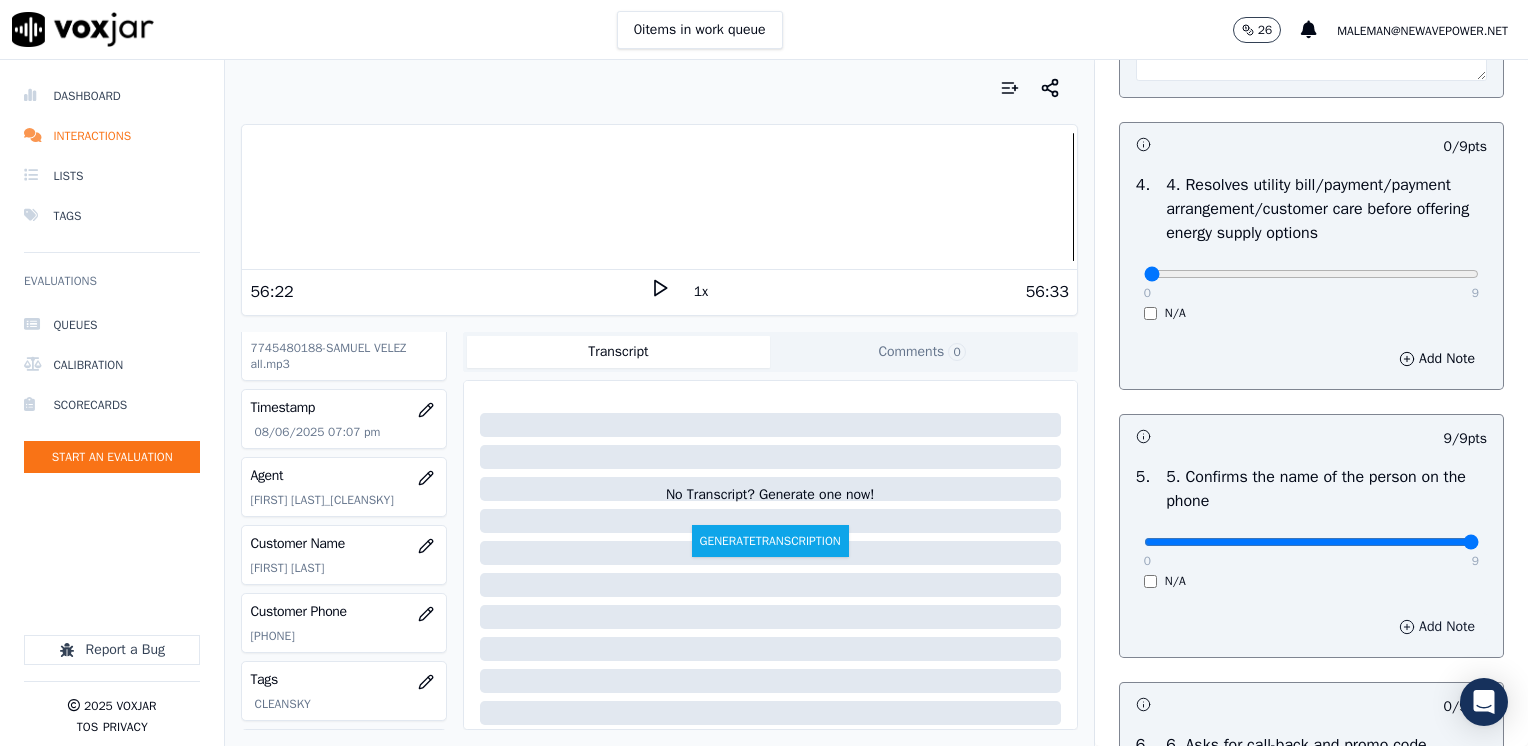scroll, scrollTop: 1400, scrollLeft: 0, axis: vertical 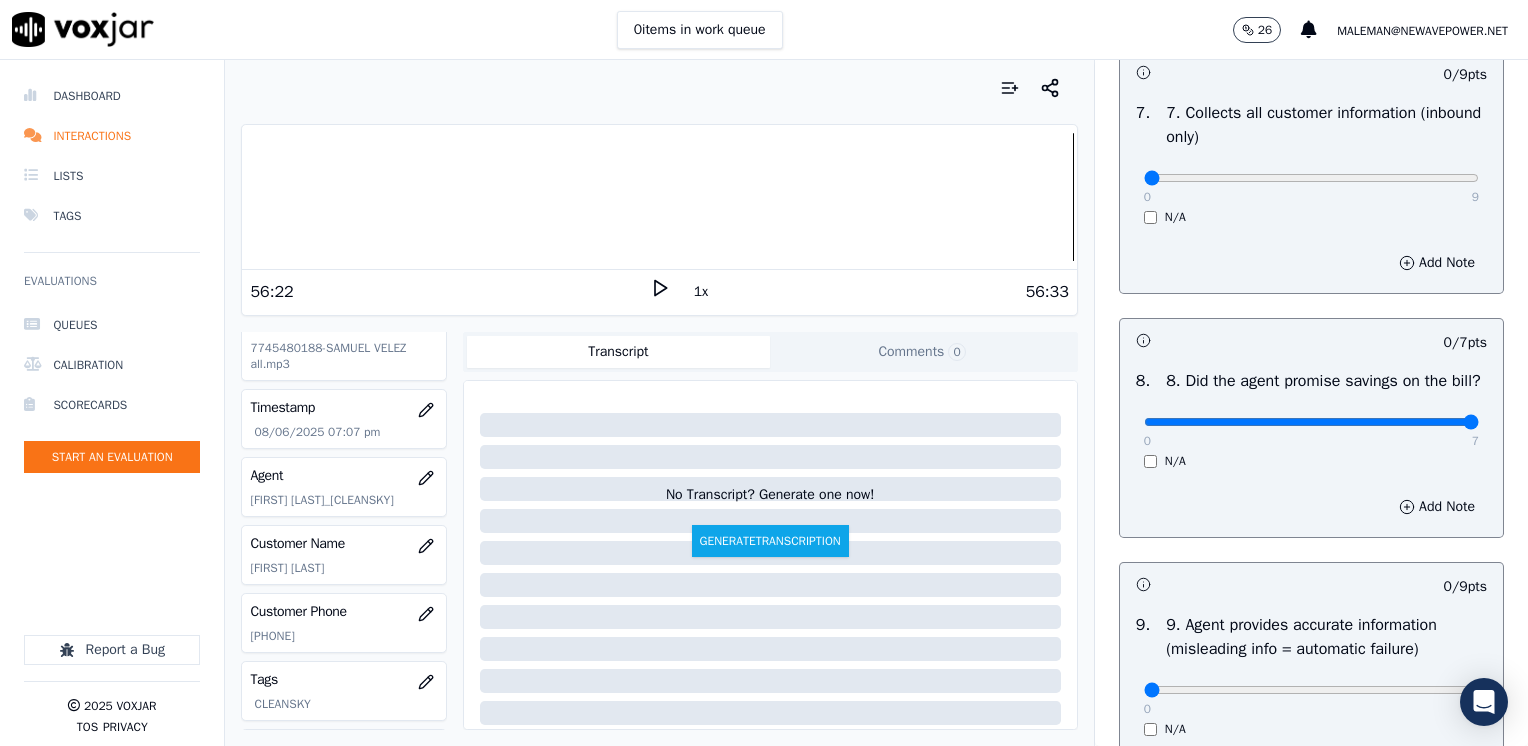 drag, startPoint x: 1217, startPoint y: 448, endPoint x: 1527, endPoint y: 522, distance: 318.7099 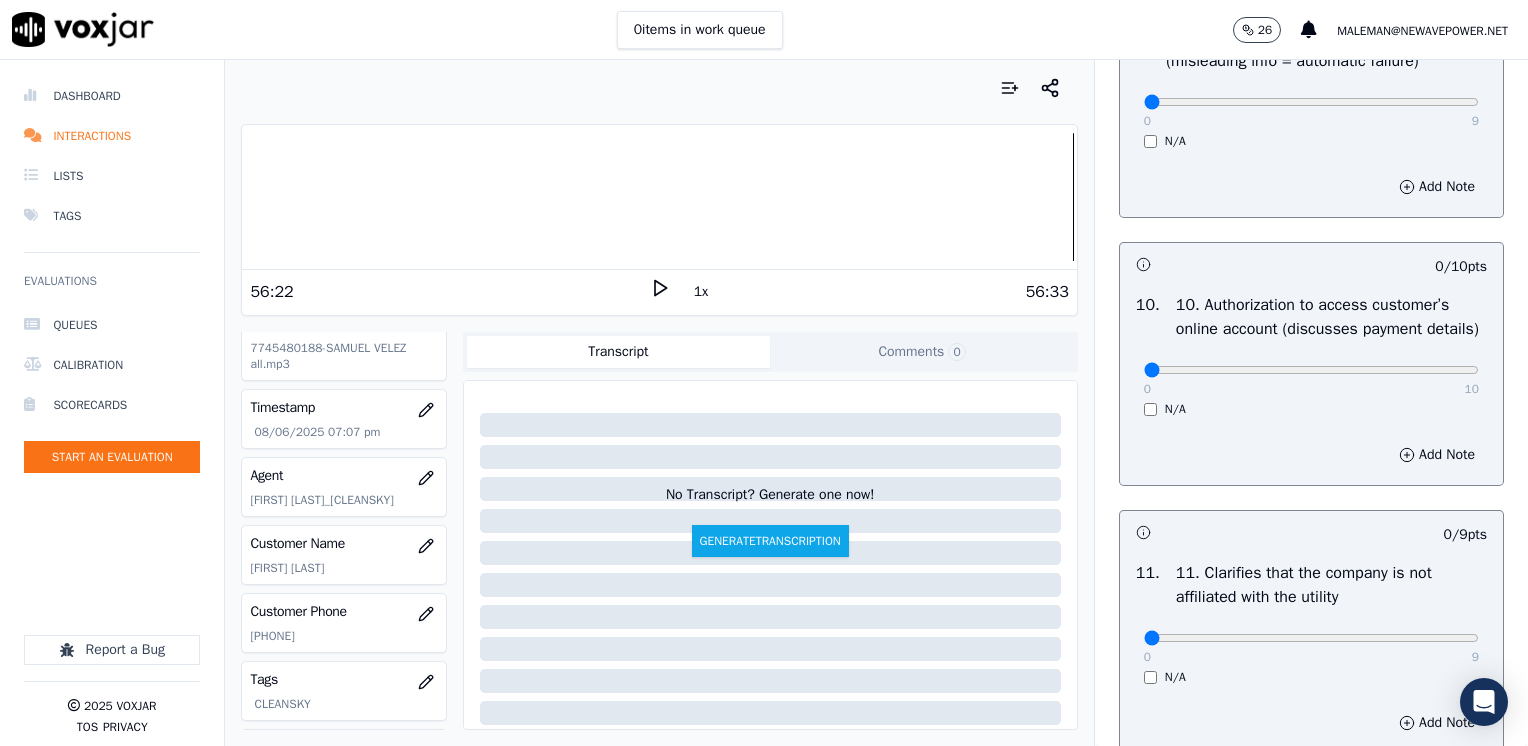 scroll, scrollTop: 2500, scrollLeft: 0, axis: vertical 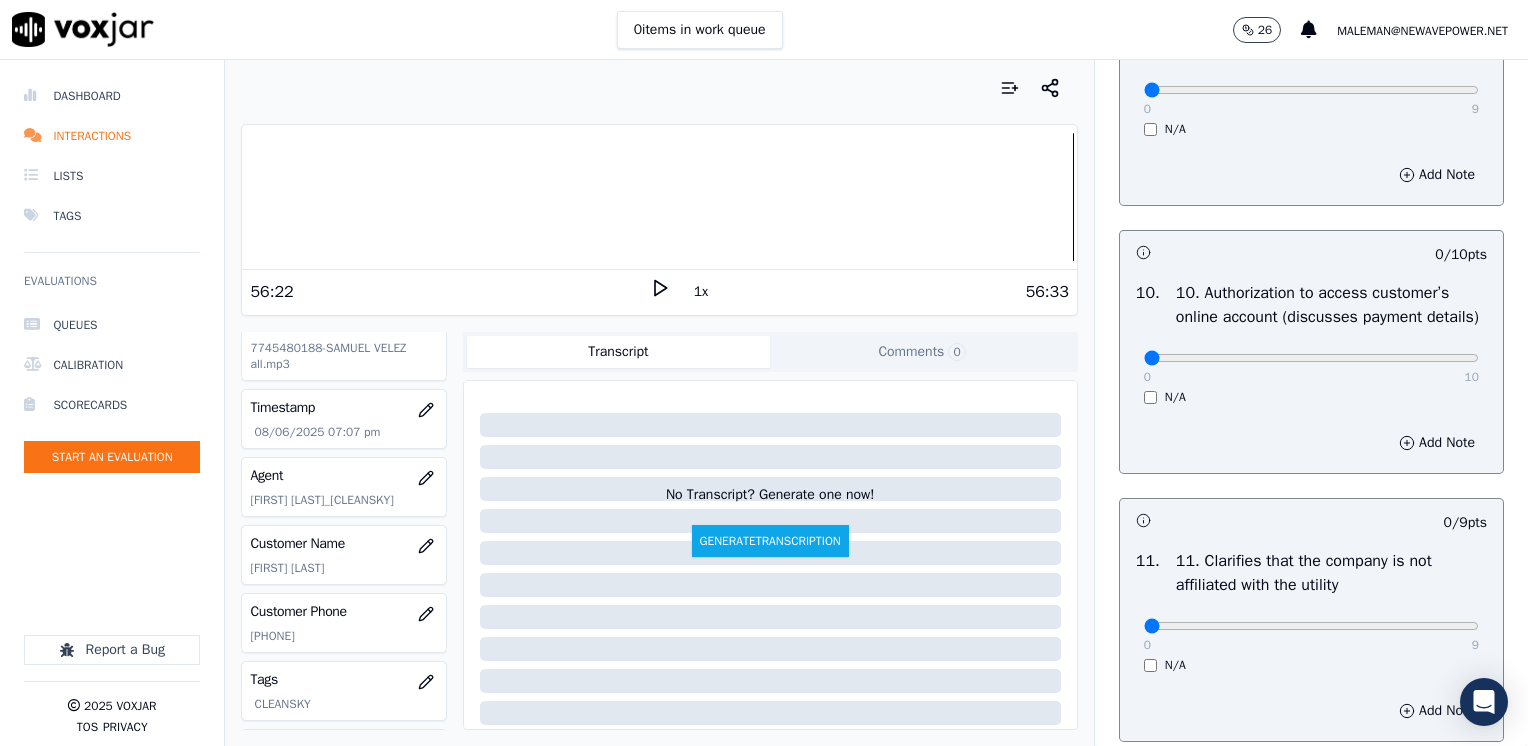 click on "N/A" at bounding box center (1311, 397) 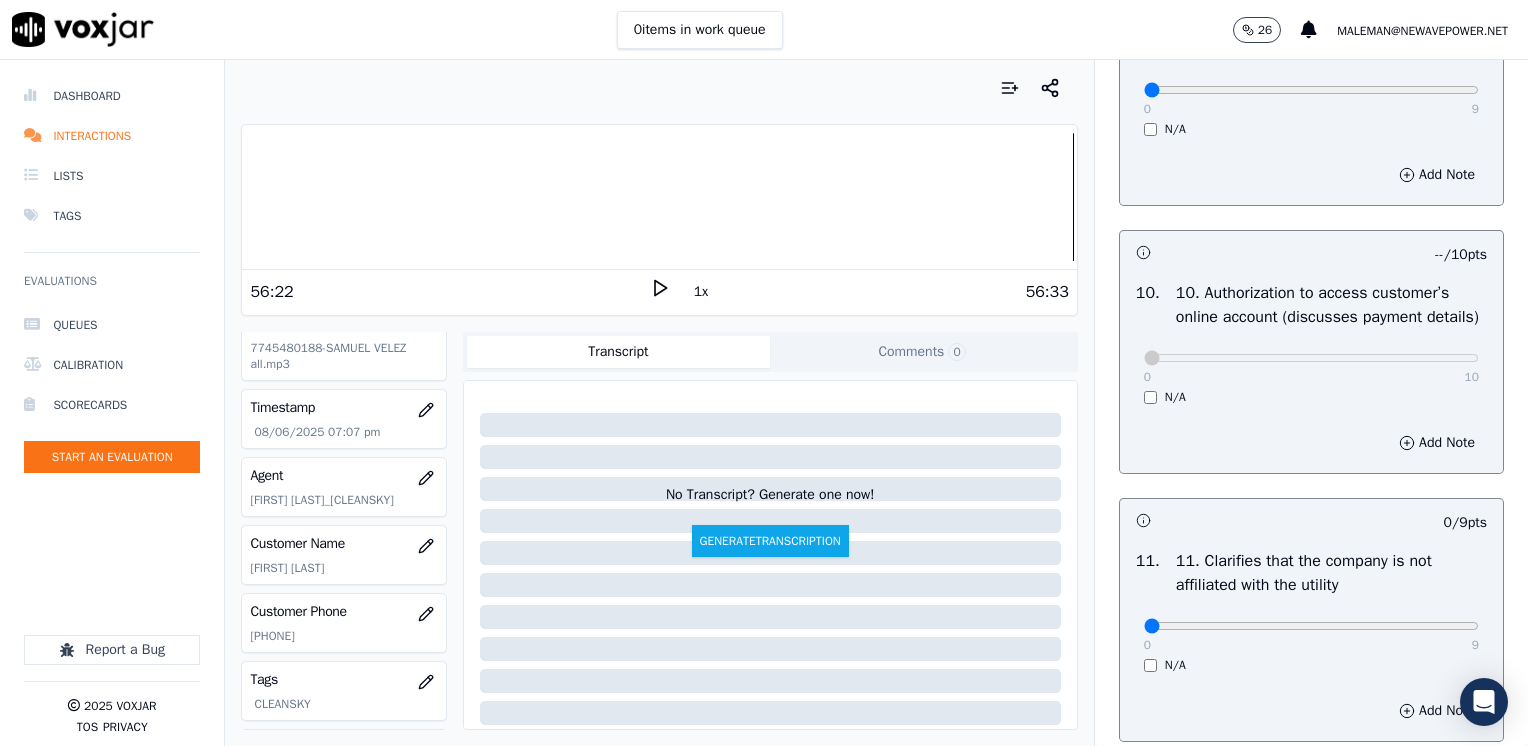 scroll, scrollTop: 2900, scrollLeft: 0, axis: vertical 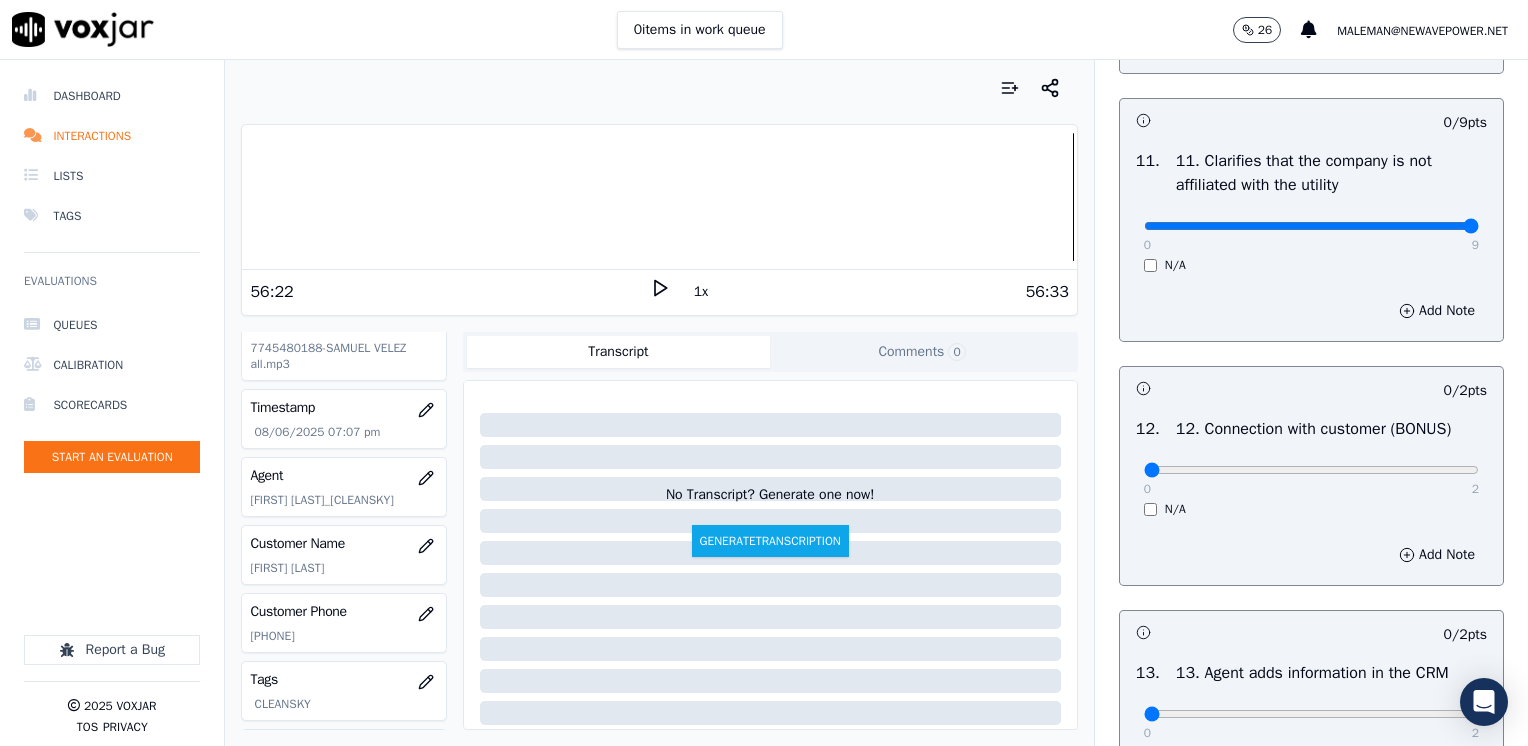drag, startPoint x: 1134, startPoint y: 269, endPoint x: 1531, endPoint y: 269, distance: 397 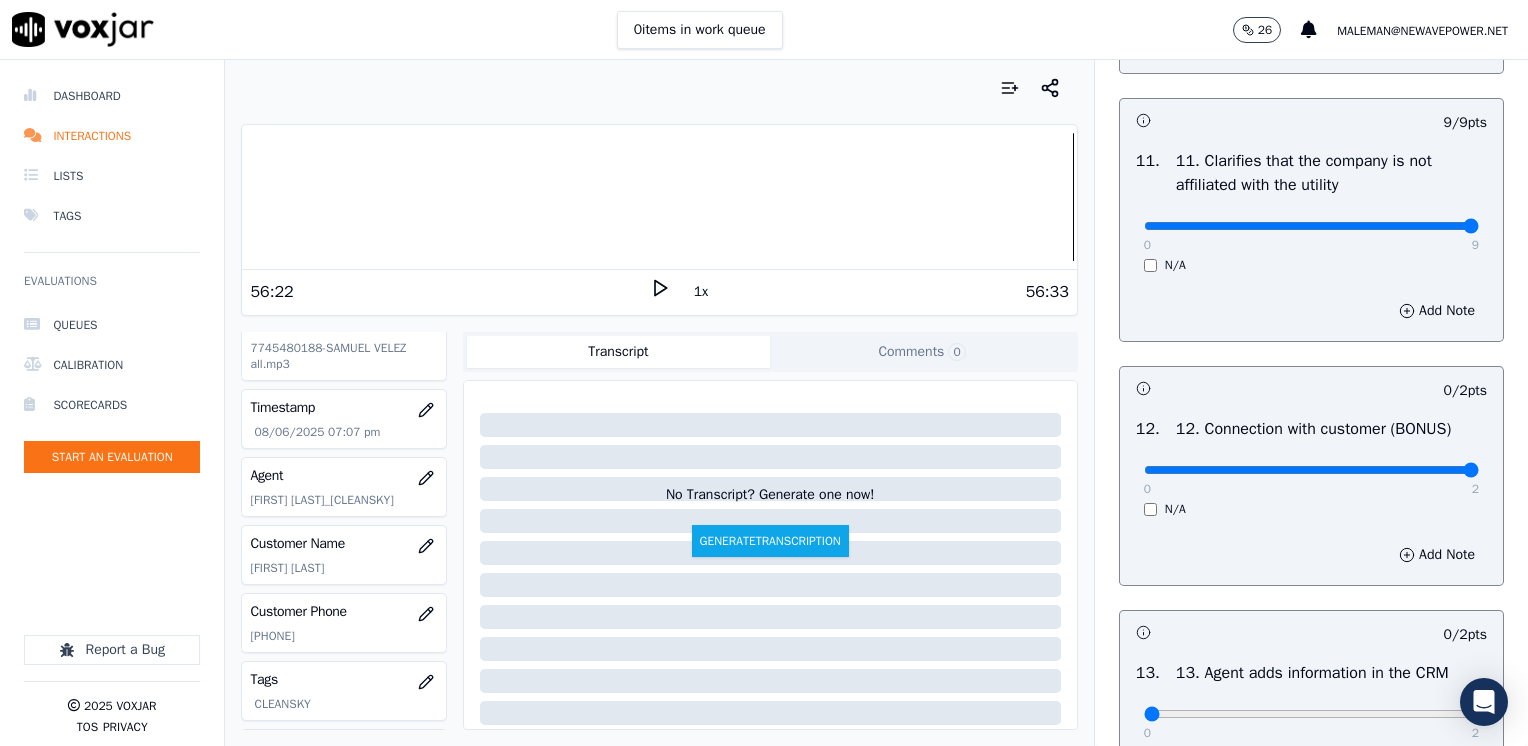 drag, startPoint x: 1127, startPoint y: 511, endPoint x: 1531, endPoint y: 511, distance: 404 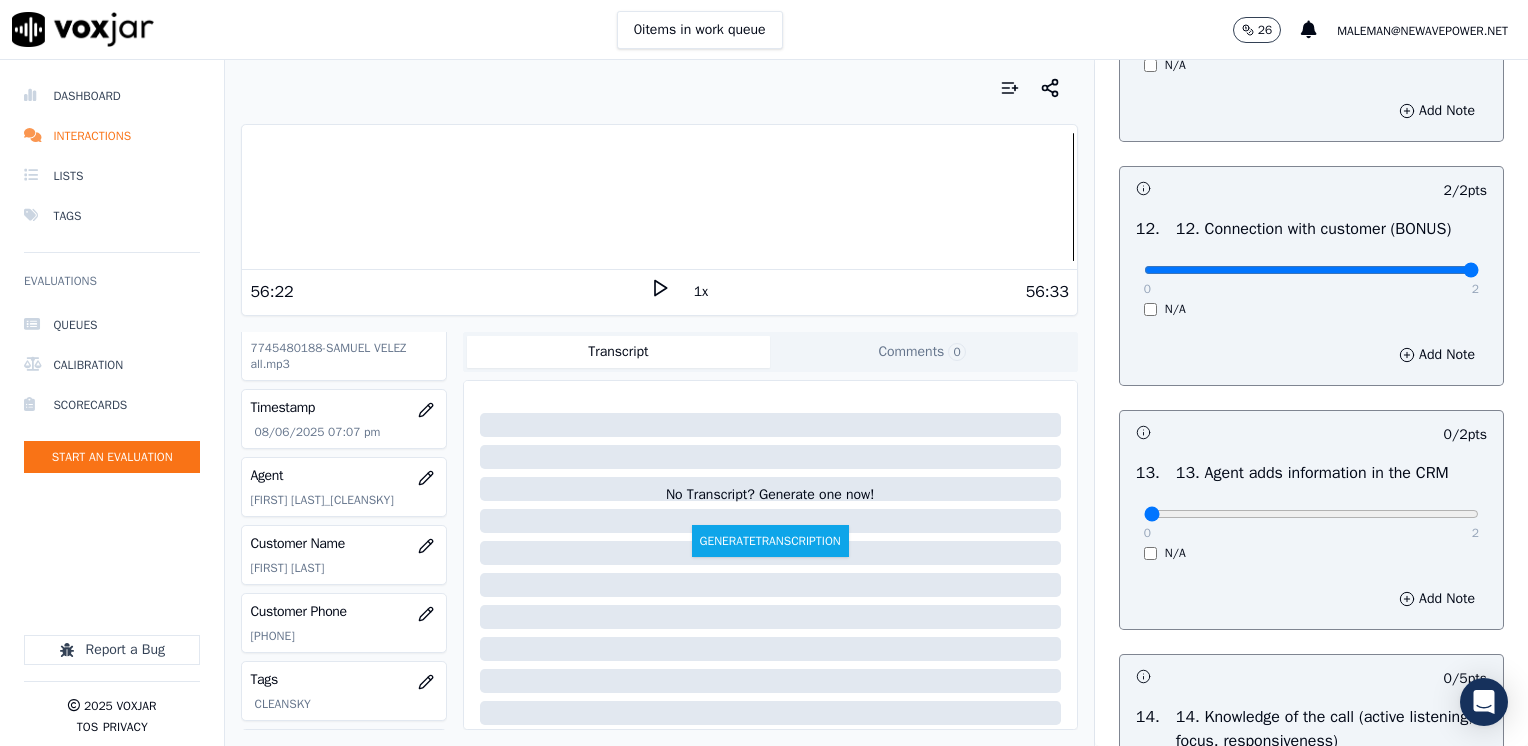 scroll, scrollTop: 3300, scrollLeft: 0, axis: vertical 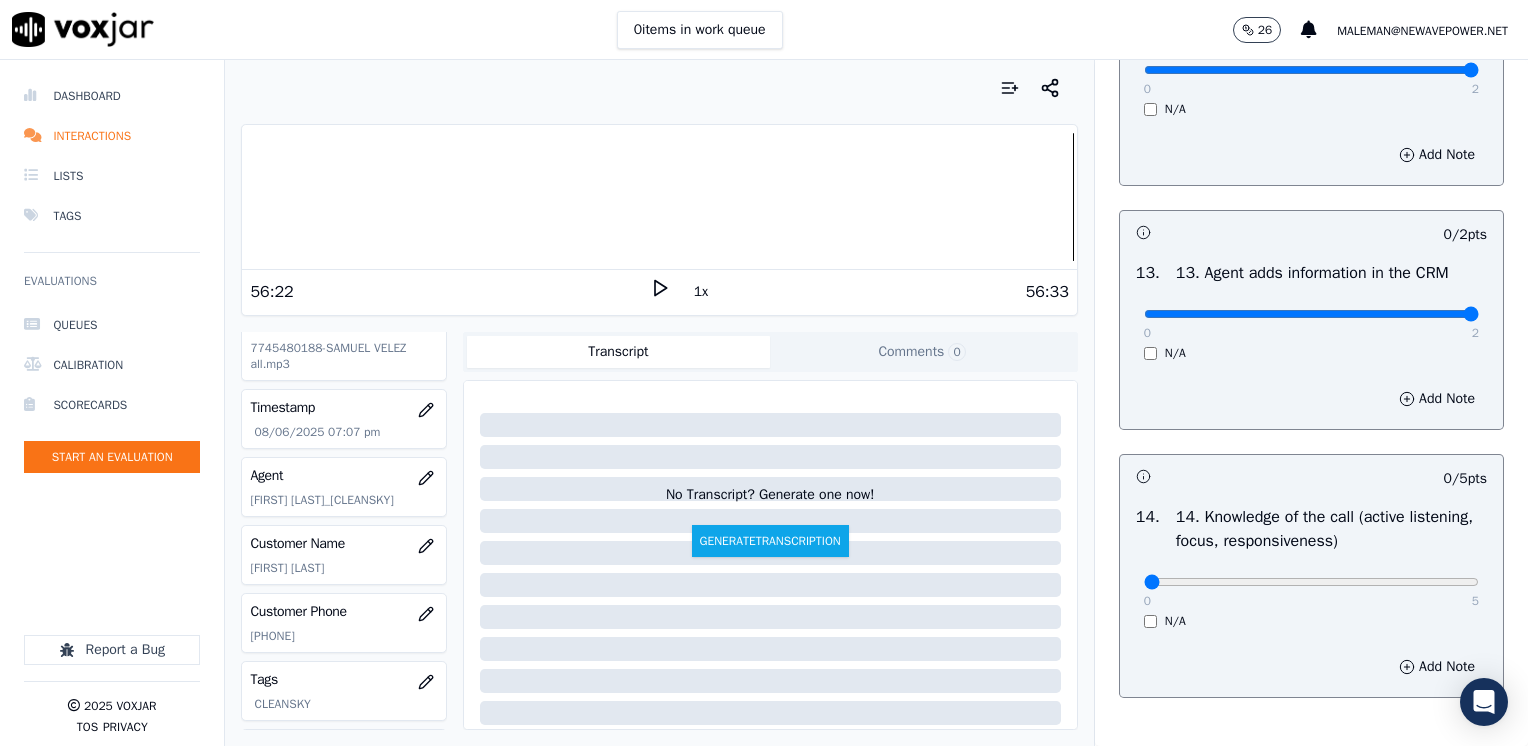 drag, startPoint x: 1133, startPoint y: 359, endPoint x: 1531, endPoint y: 369, distance: 398.1256 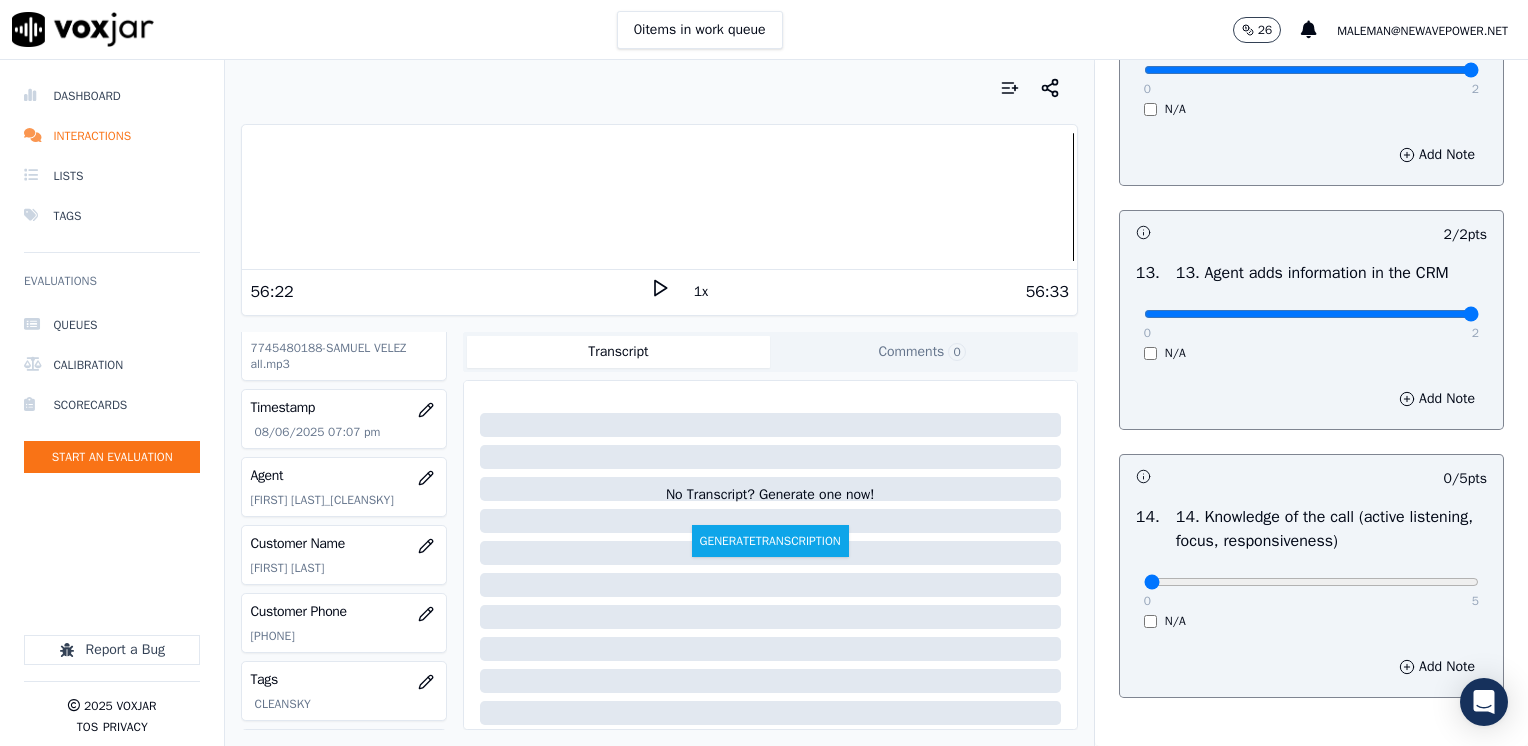 scroll, scrollTop: 3459, scrollLeft: 0, axis: vertical 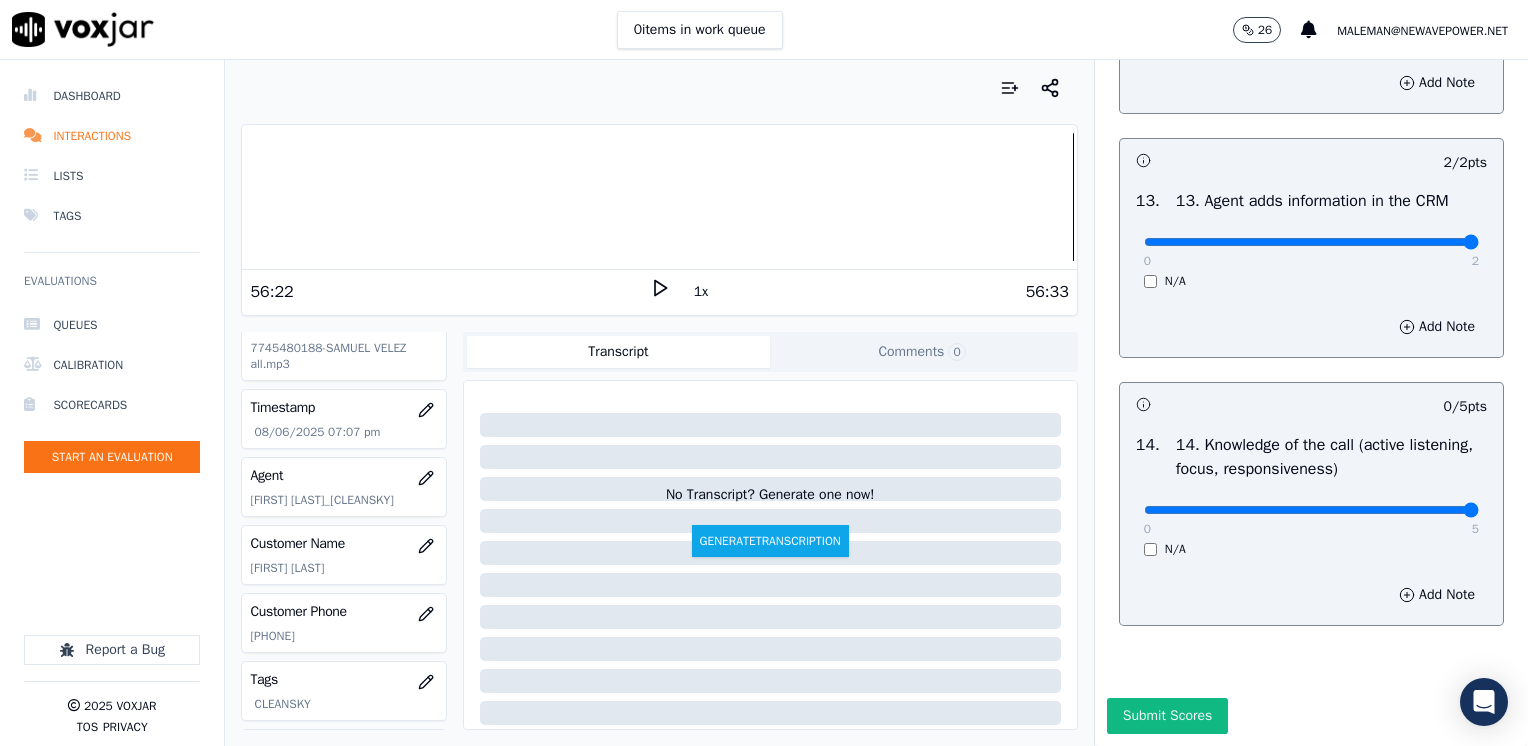 drag, startPoint x: 1128, startPoint y: 466, endPoint x: 1531, endPoint y: 468, distance: 403.00497 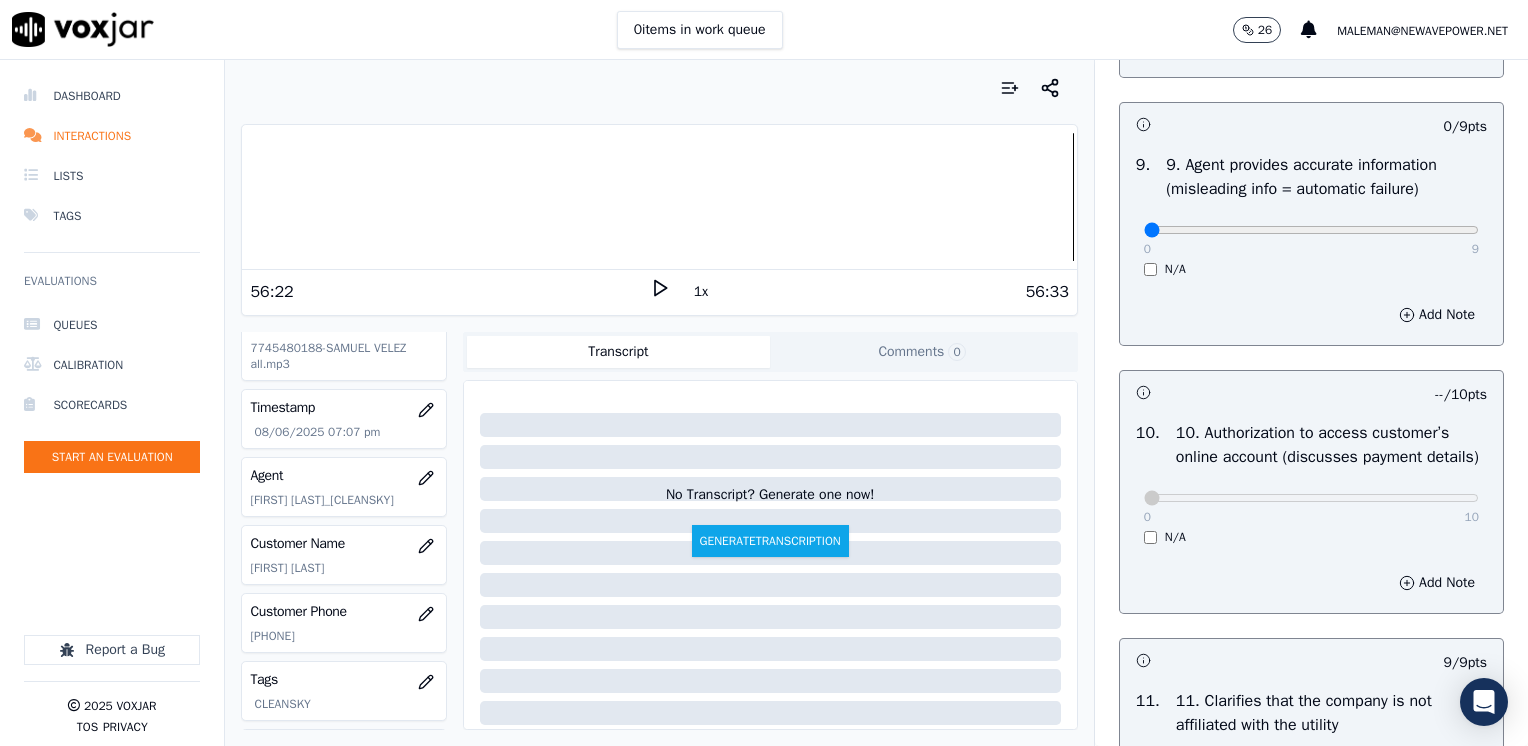 scroll, scrollTop: 2359, scrollLeft: 0, axis: vertical 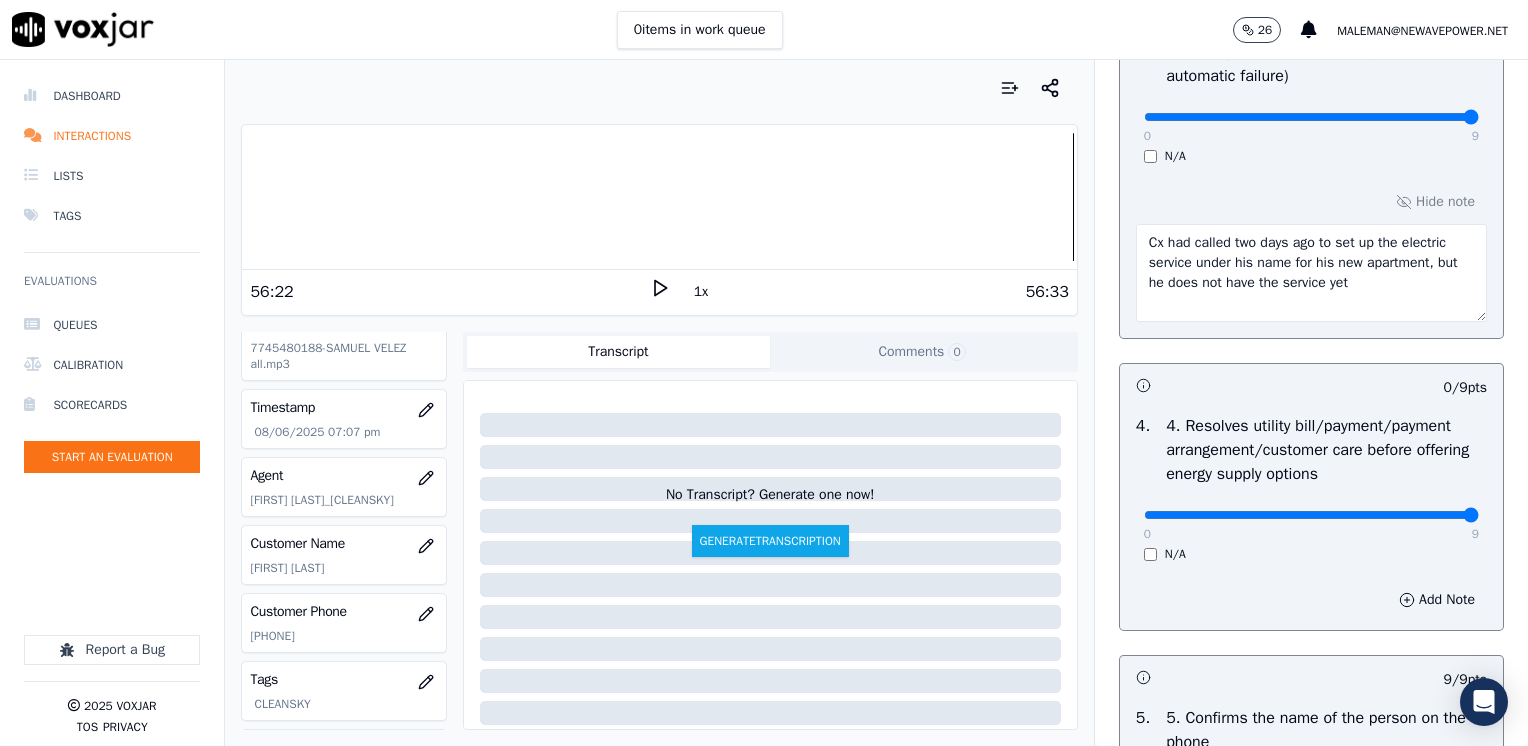 drag, startPoint x: 1130, startPoint y: 514, endPoint x: 1531, endPoint y: 575, distance: 405.61313 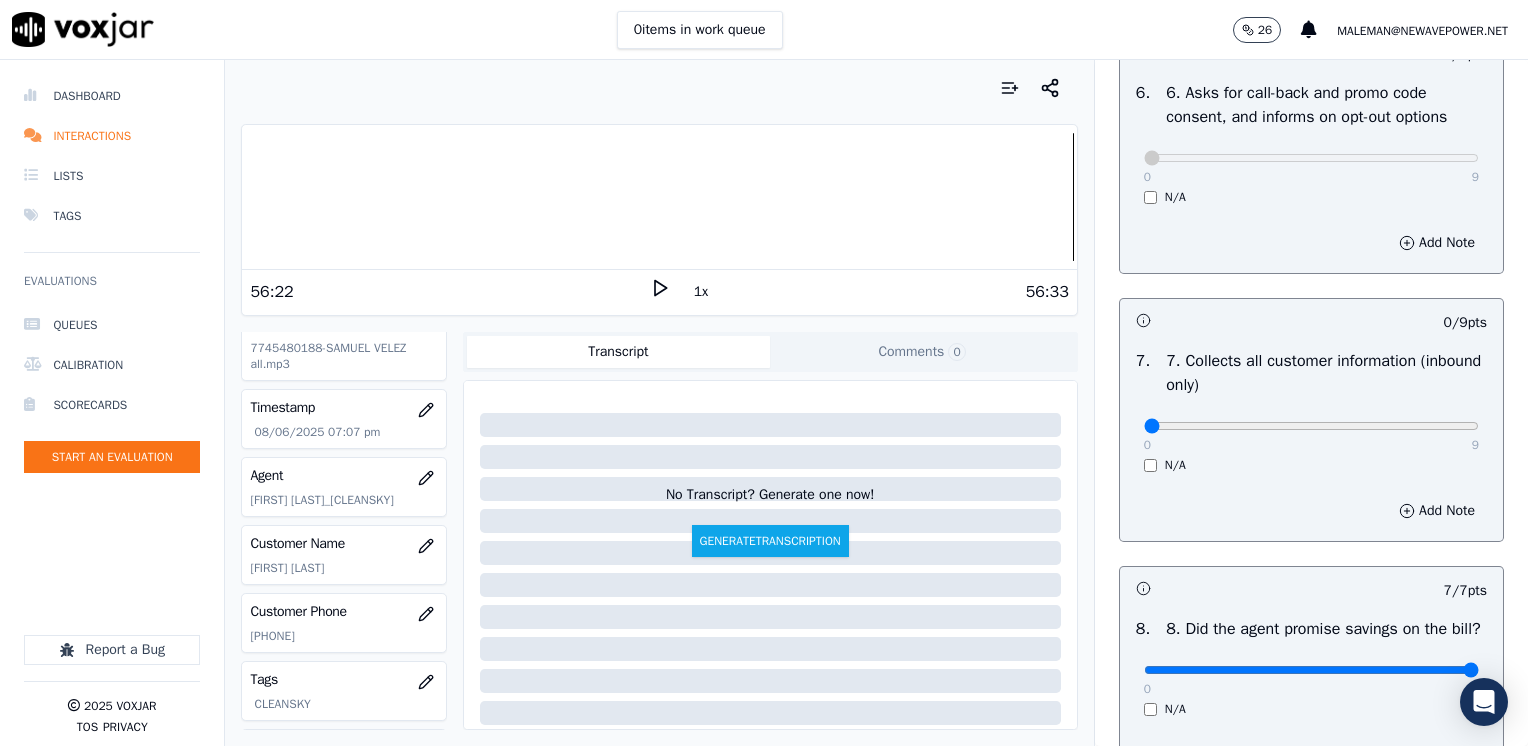 scroll, scrollTop: 1759, scrollLeft: 0, axis: vertical 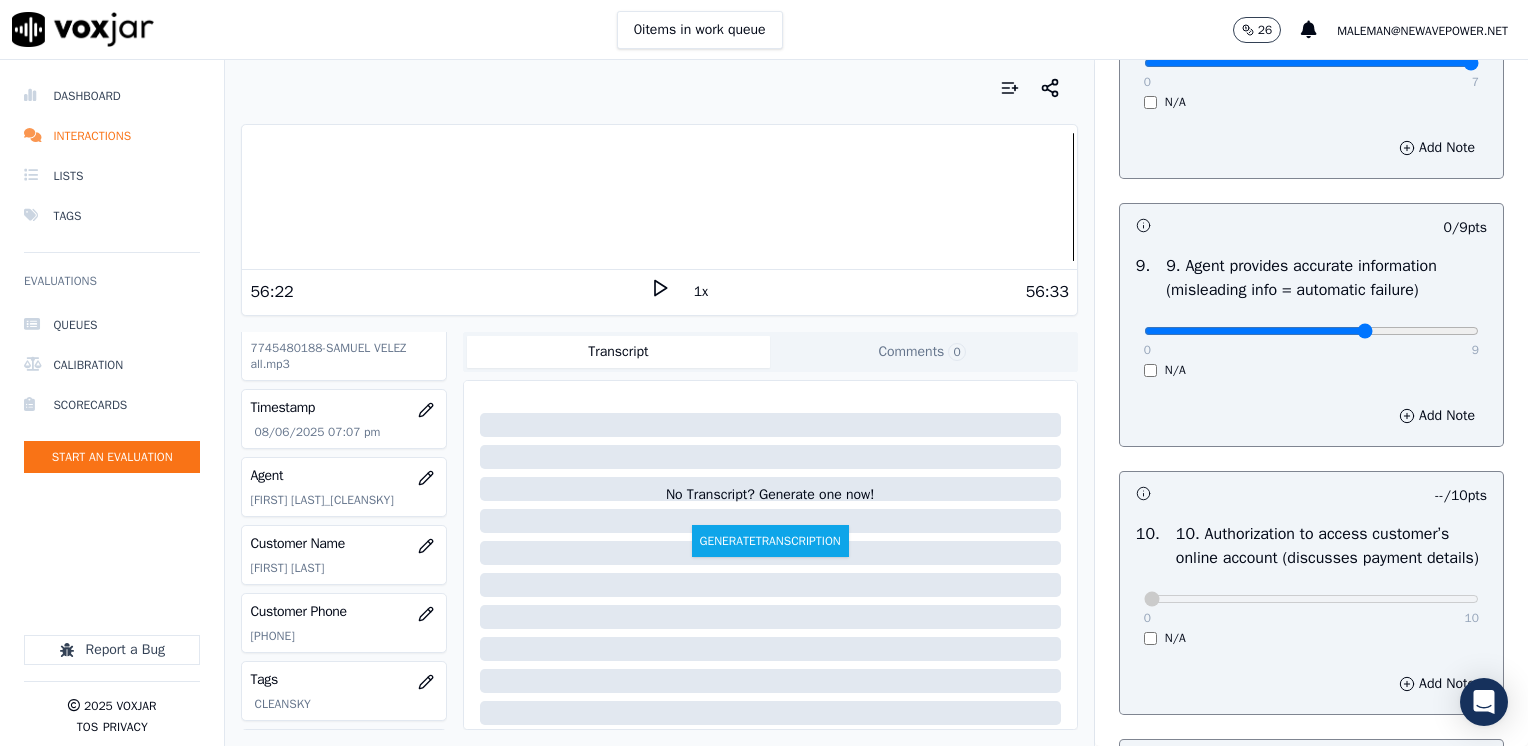 click at bounding box center (1311, -1943) 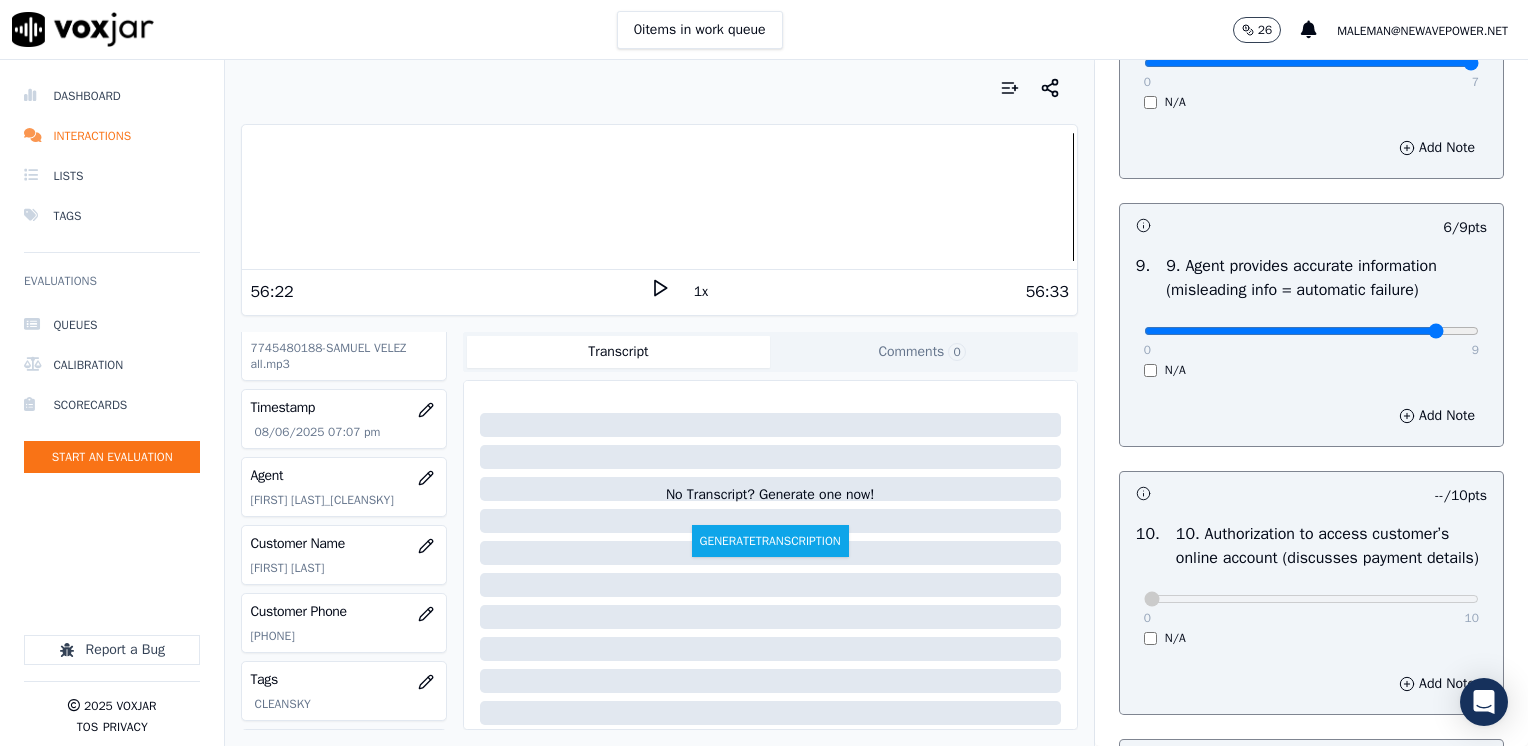 type on "8" 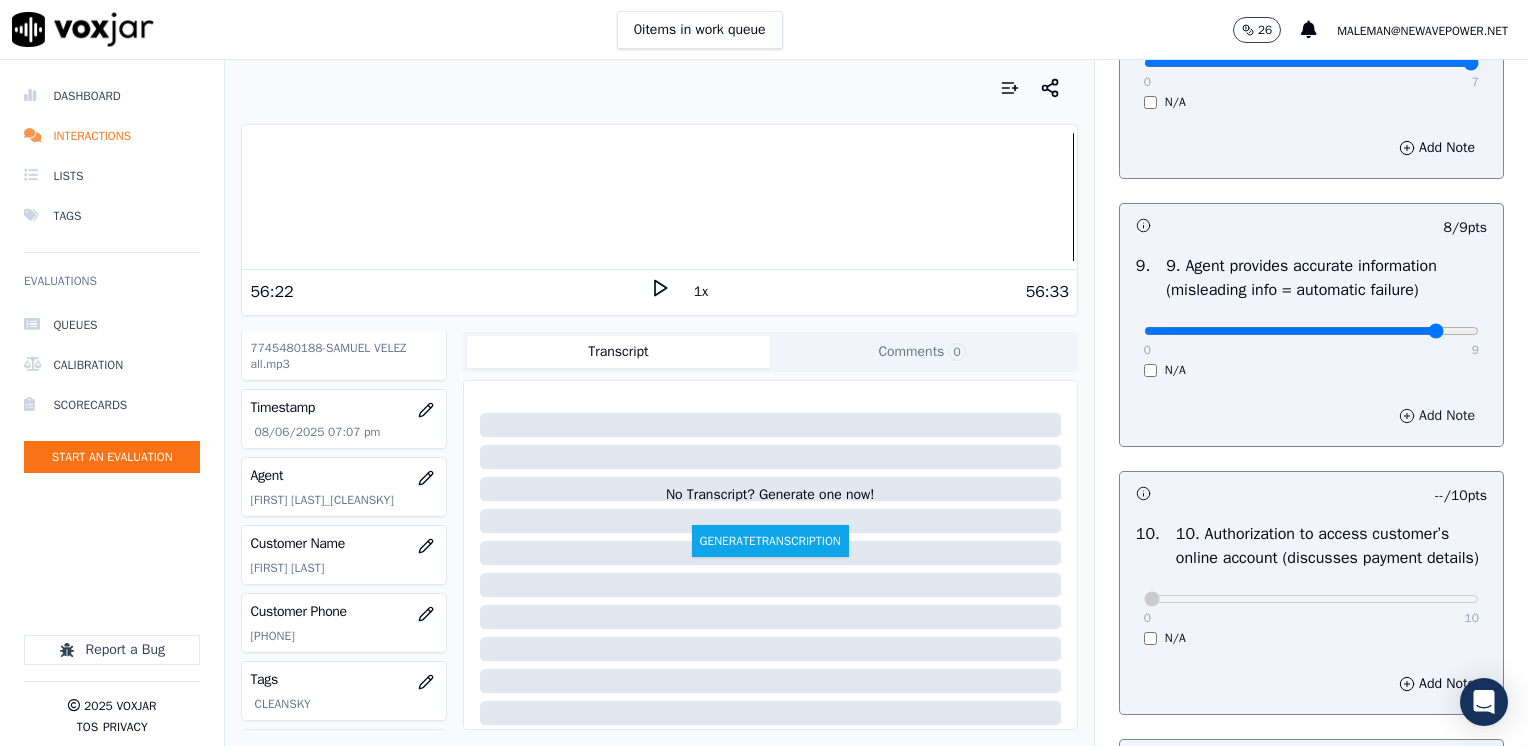 click on "Add Note" at bounding box center (1437, 416) 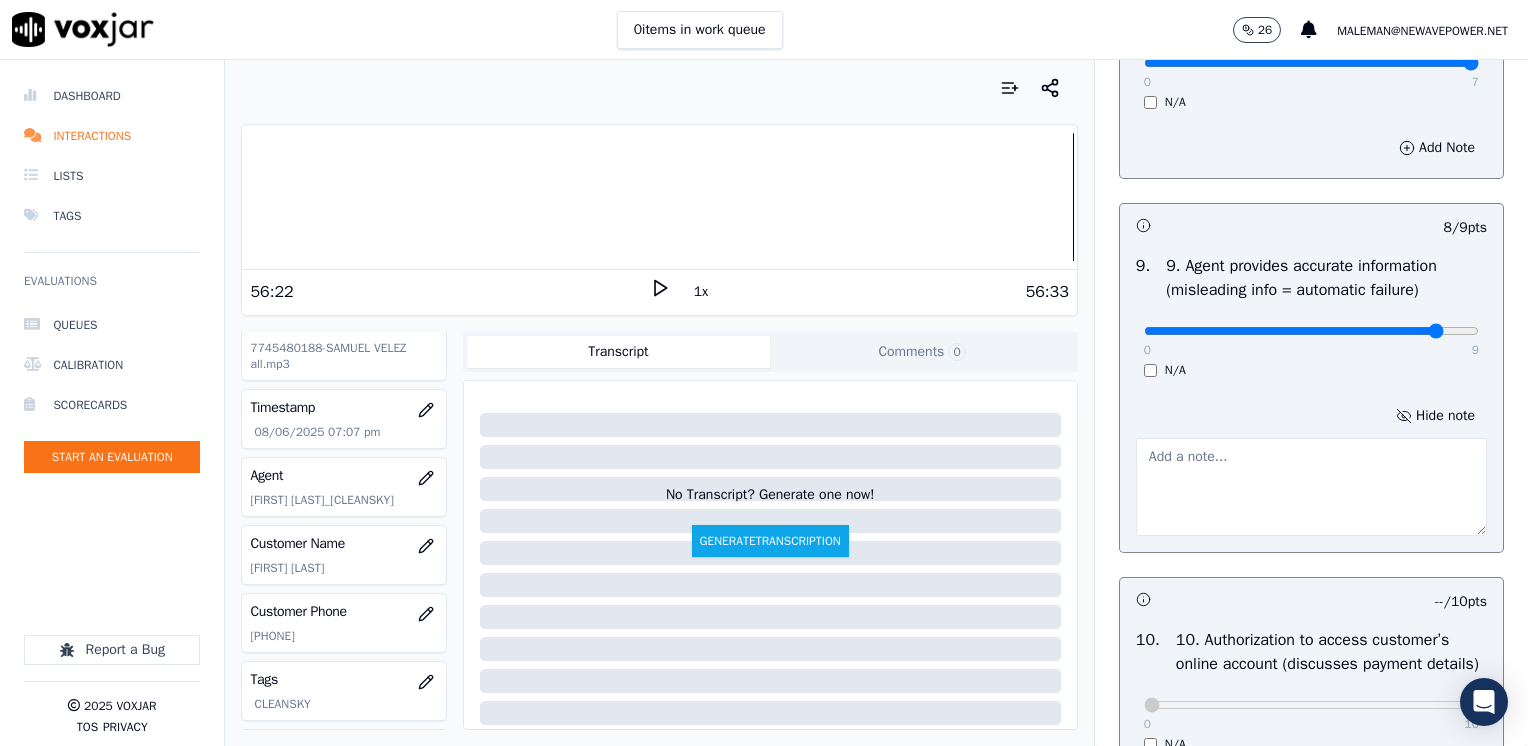 click at bounding box center (1311, 487) 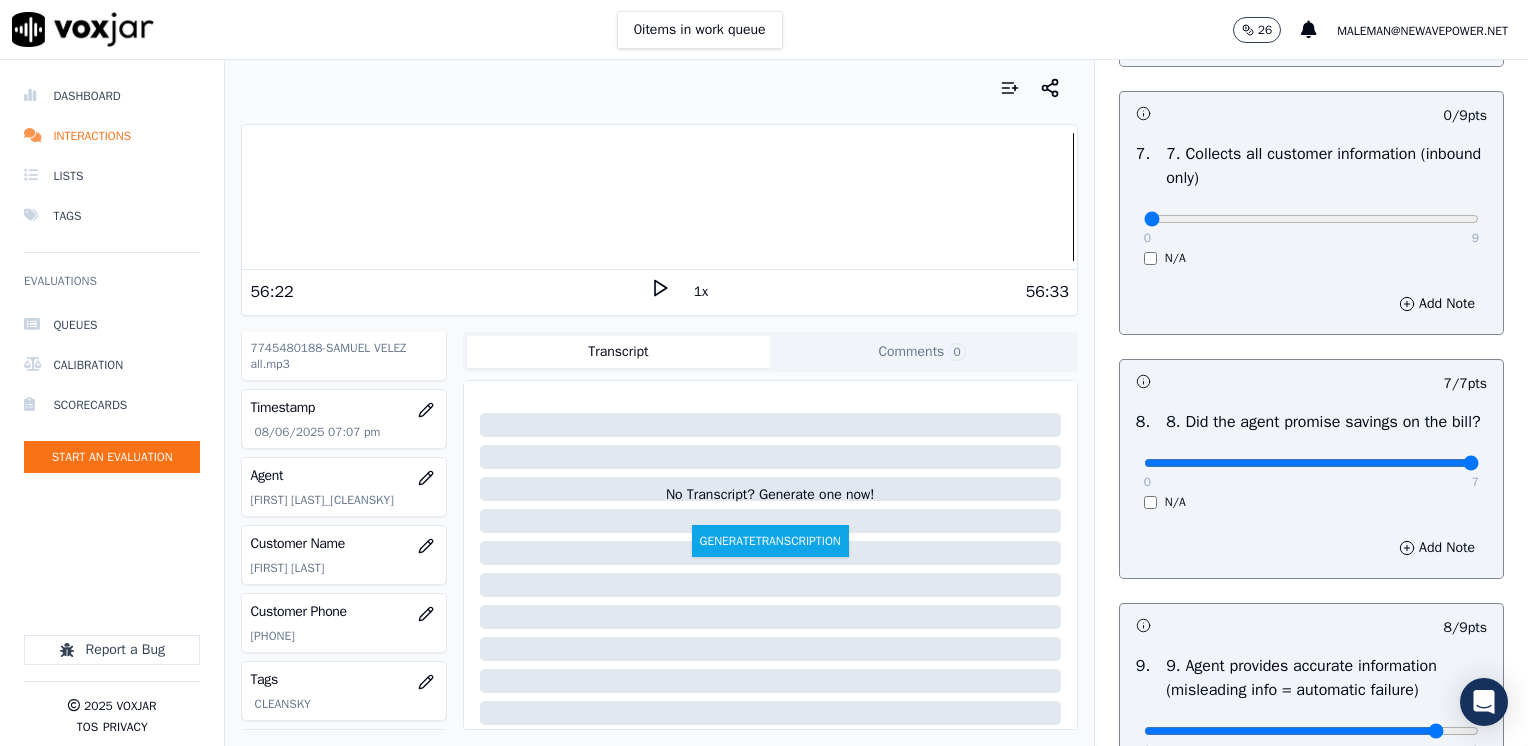 scroll, scrollTop: 1659, scrollLeft: 0, axis: vertical 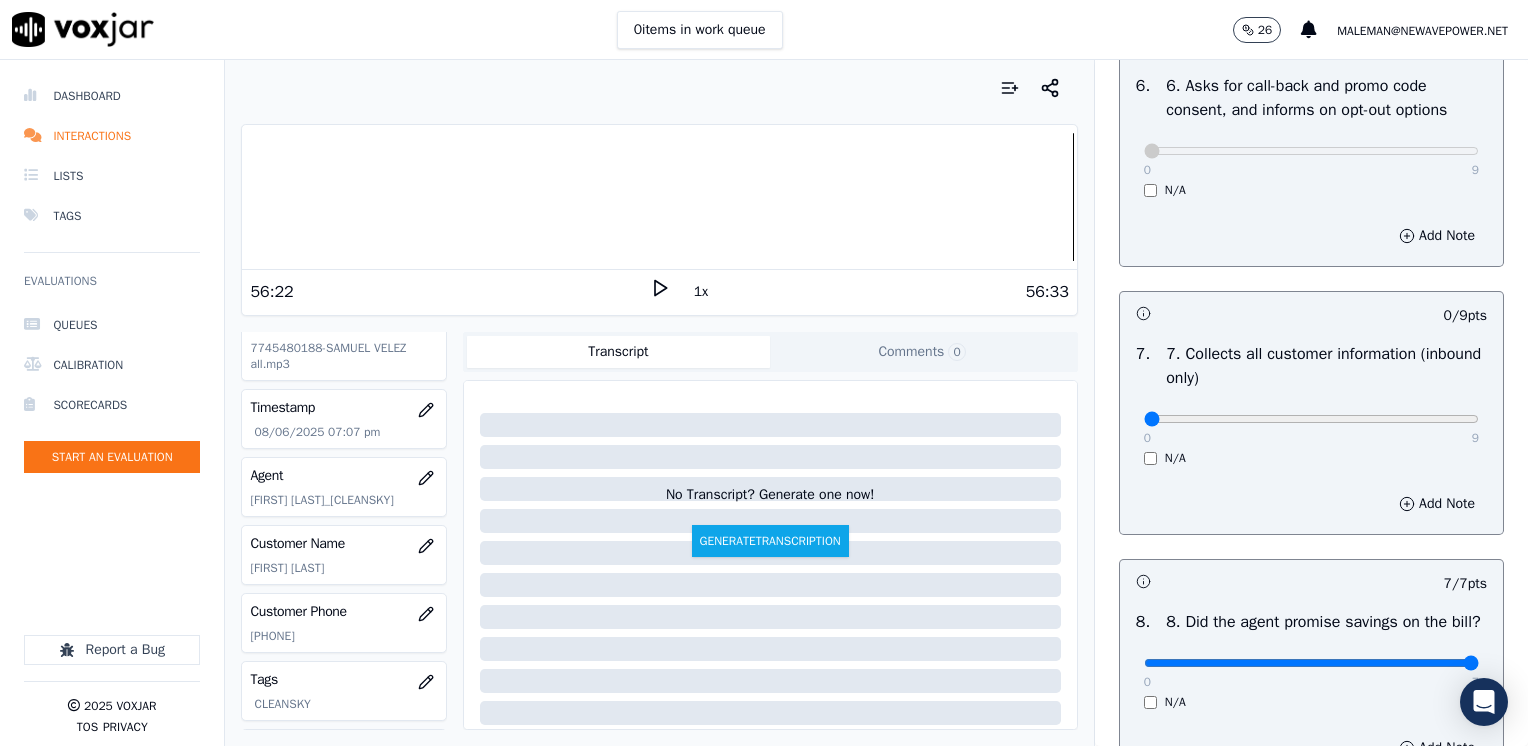type on "Avoid saying phrases like "you don't have to worry about it" referring to the ETF" 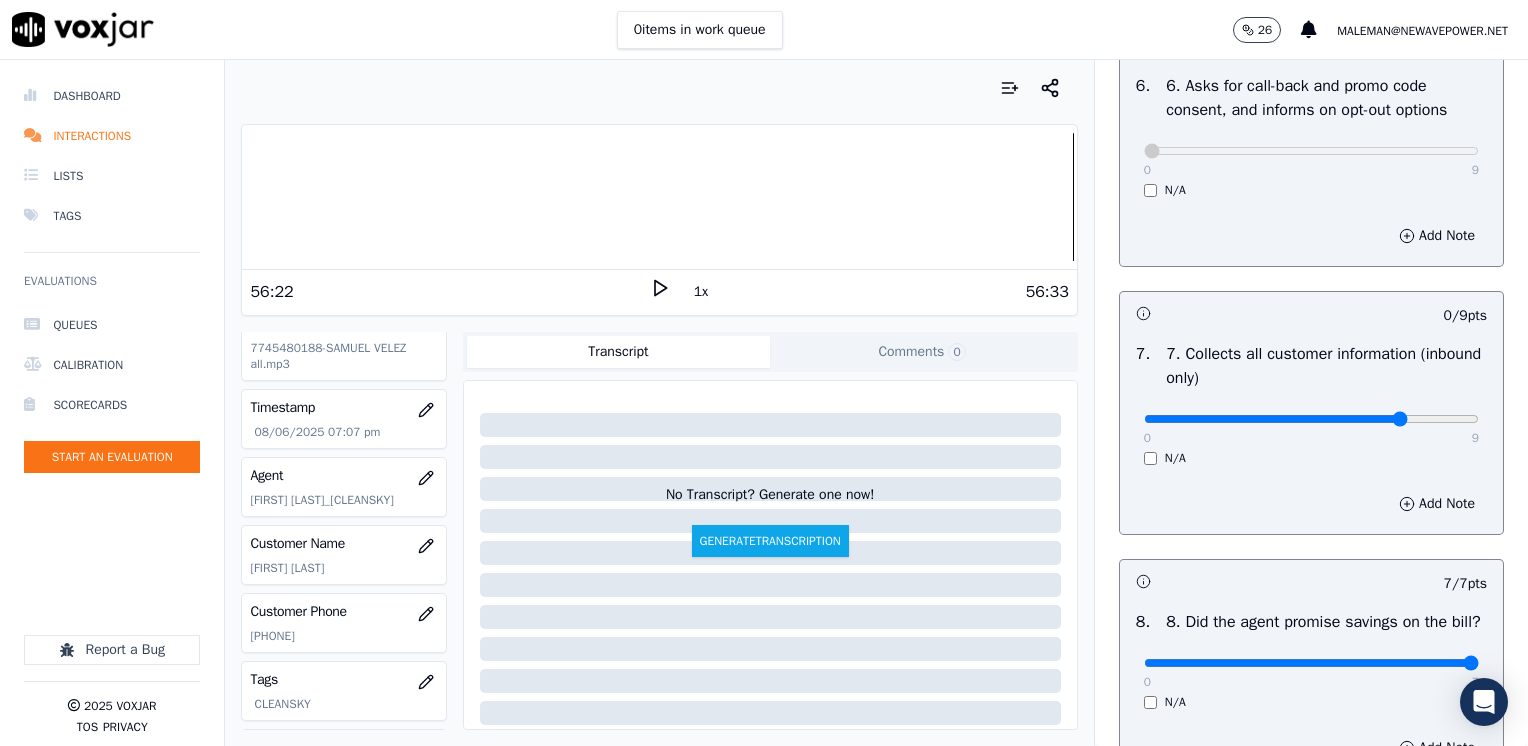 type on "7" 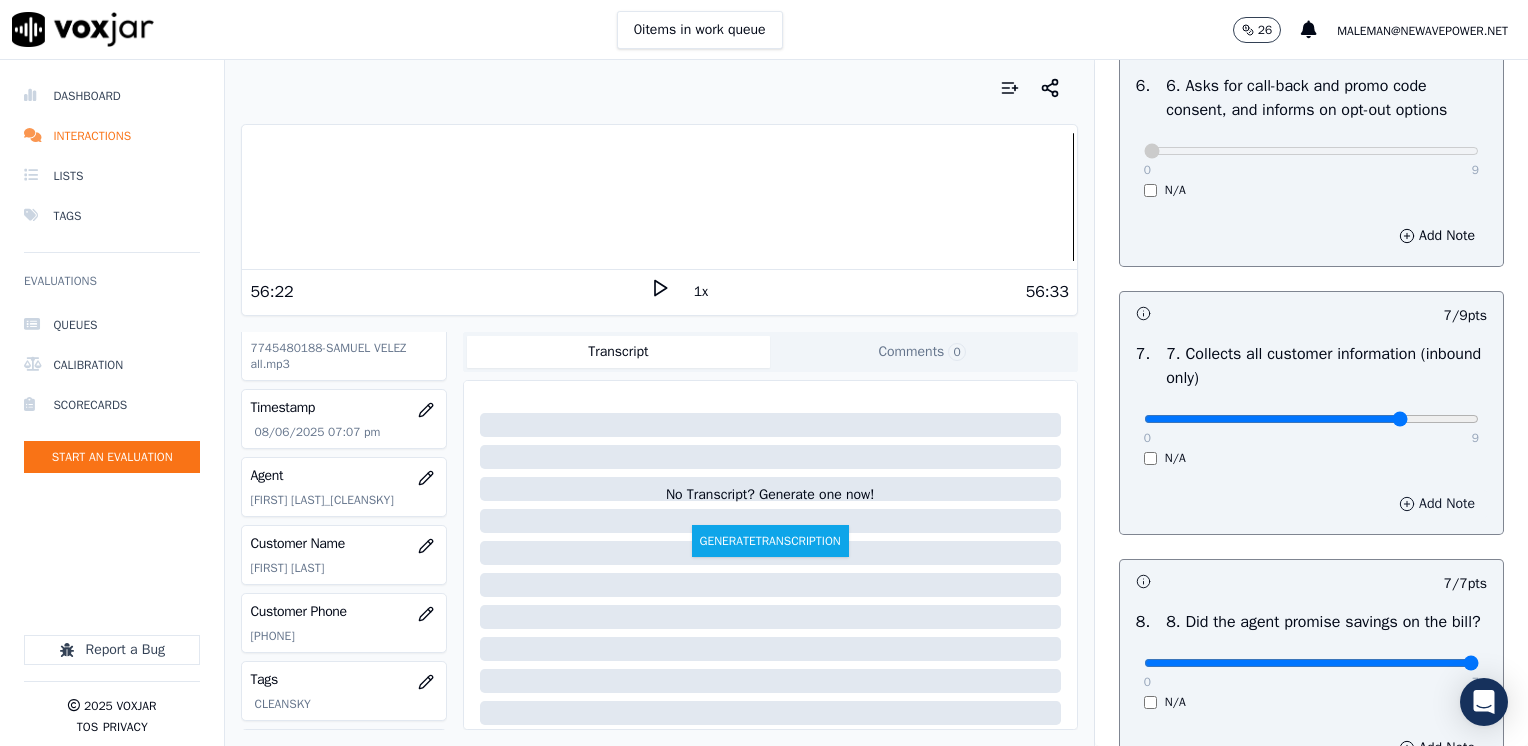 click on "Add Note" at bounding box center [1437, 504] 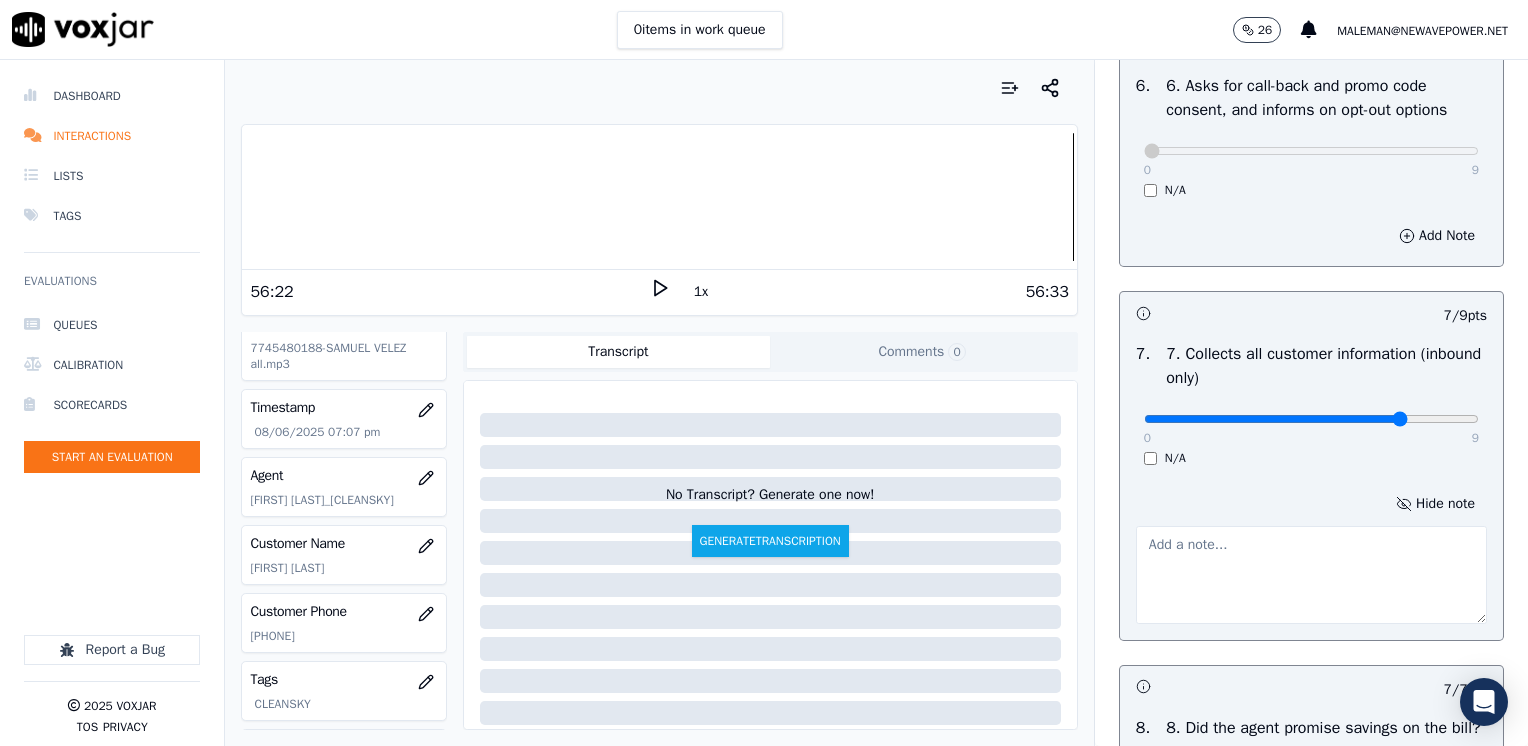 click at bounding box center (1311, 575) 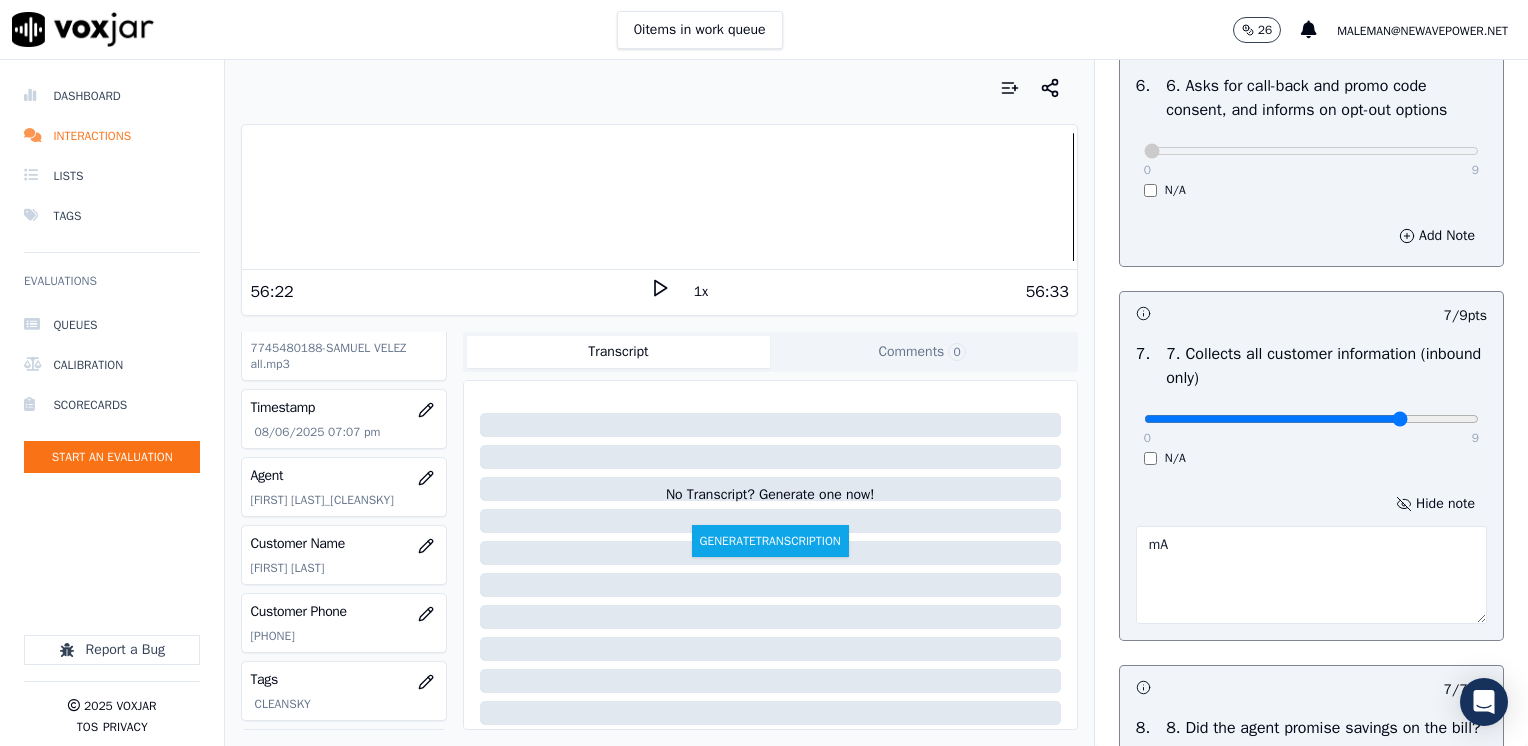 type on "m" 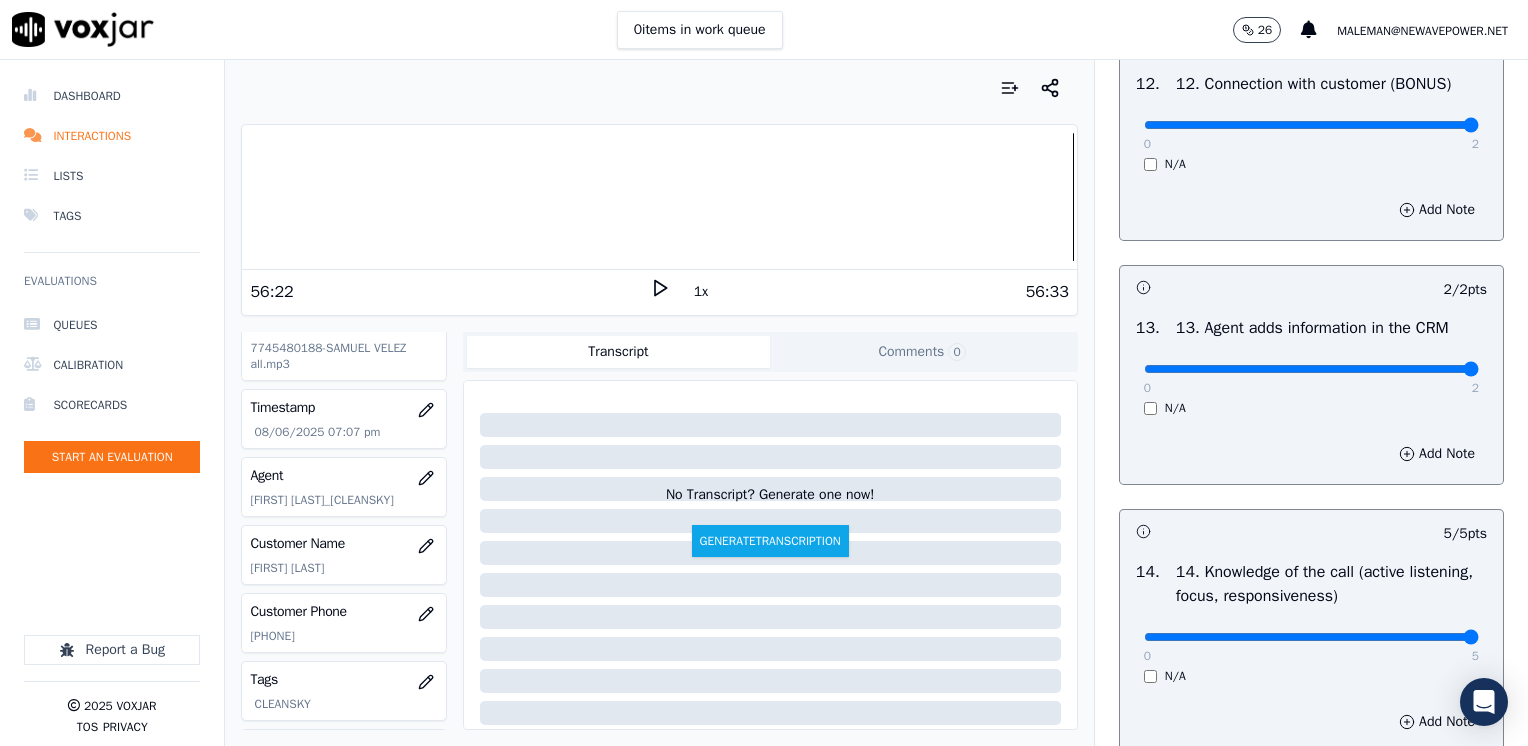 scroll, scrollTop: 3670, scrollLeft: 0, axis: vertical 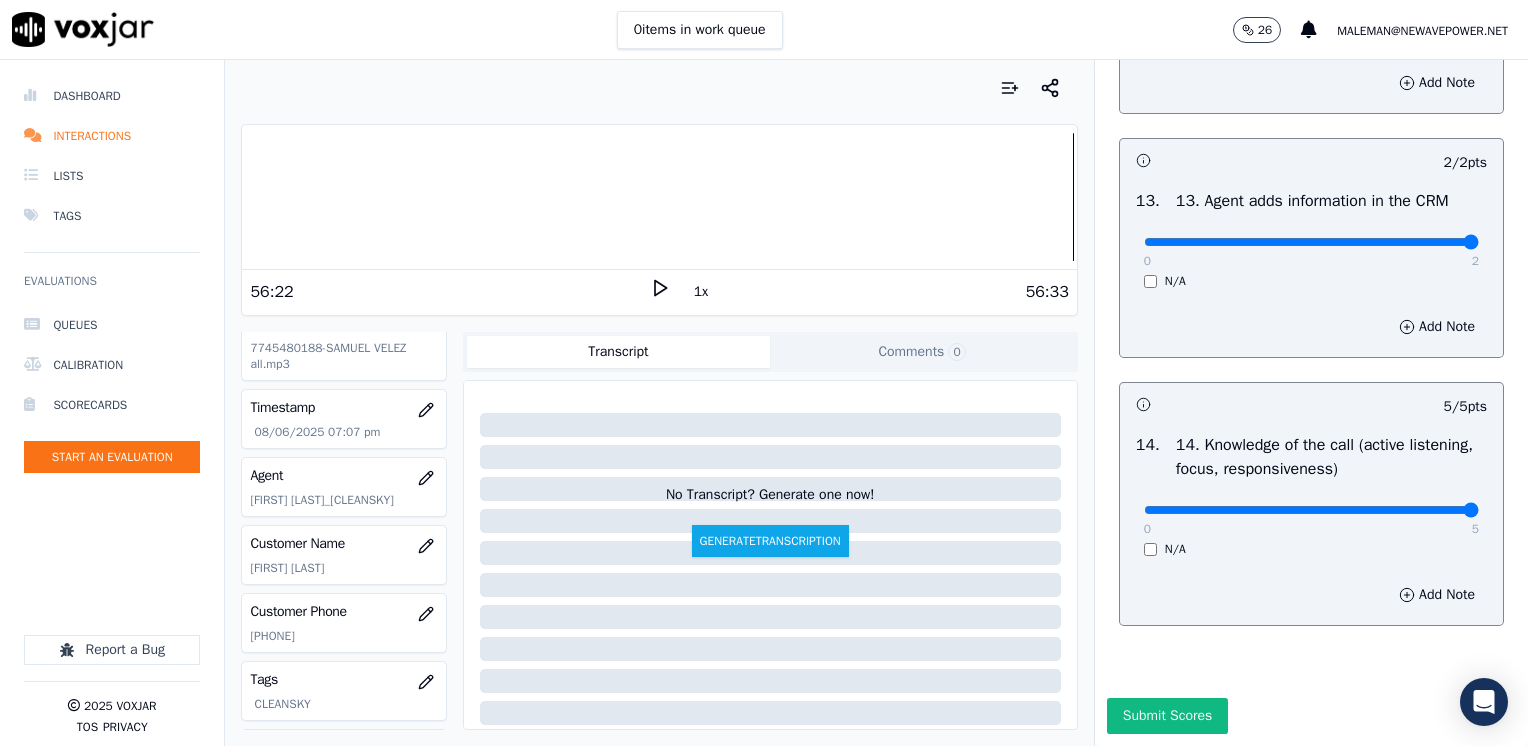 type on "Make sure to confirm full service address, the name as it appears on the bill, and the account number before reading the script" 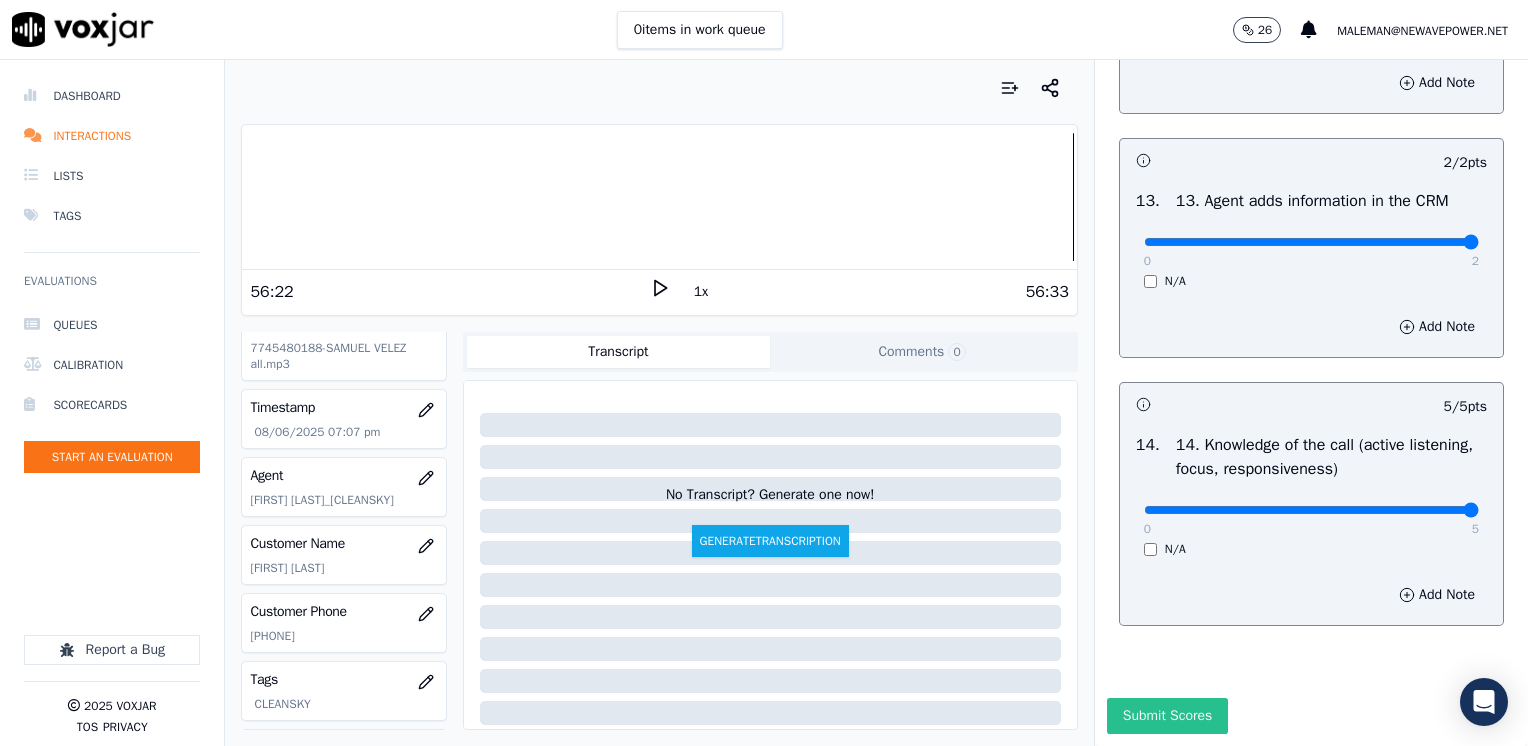click on "Submit Scores" at bounding box center [1167, 716] 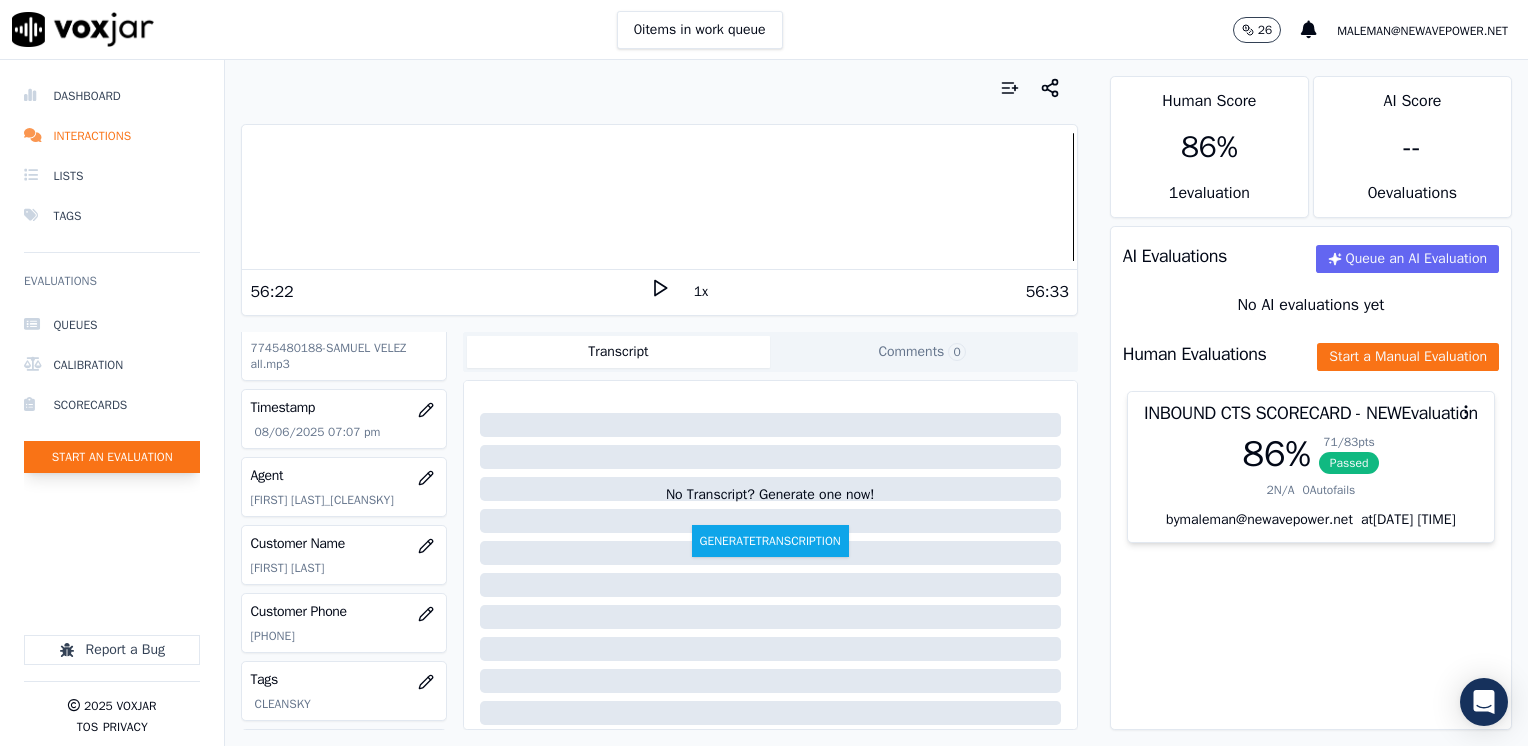 click on "Start an Evaluation" 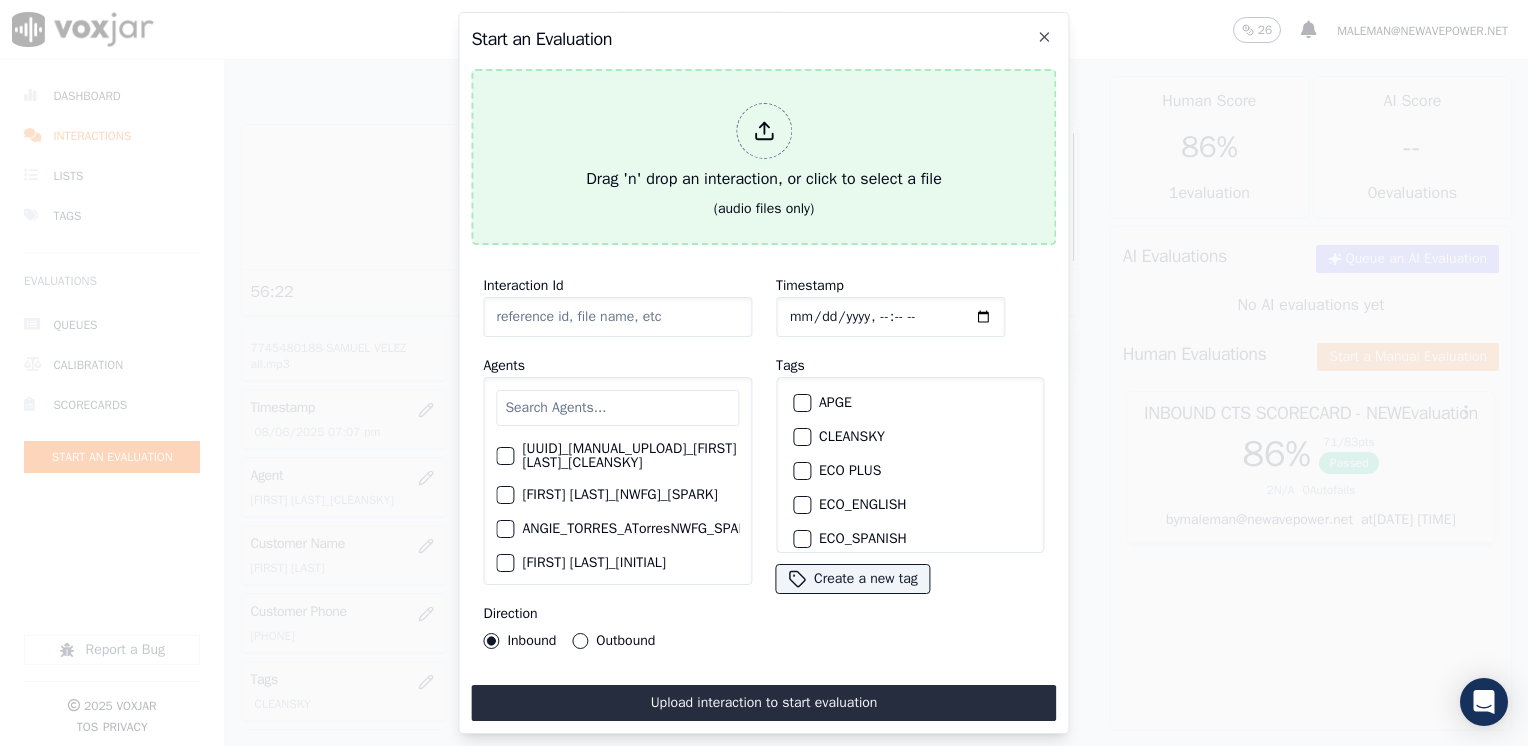 click at bounding box center (764, 131) 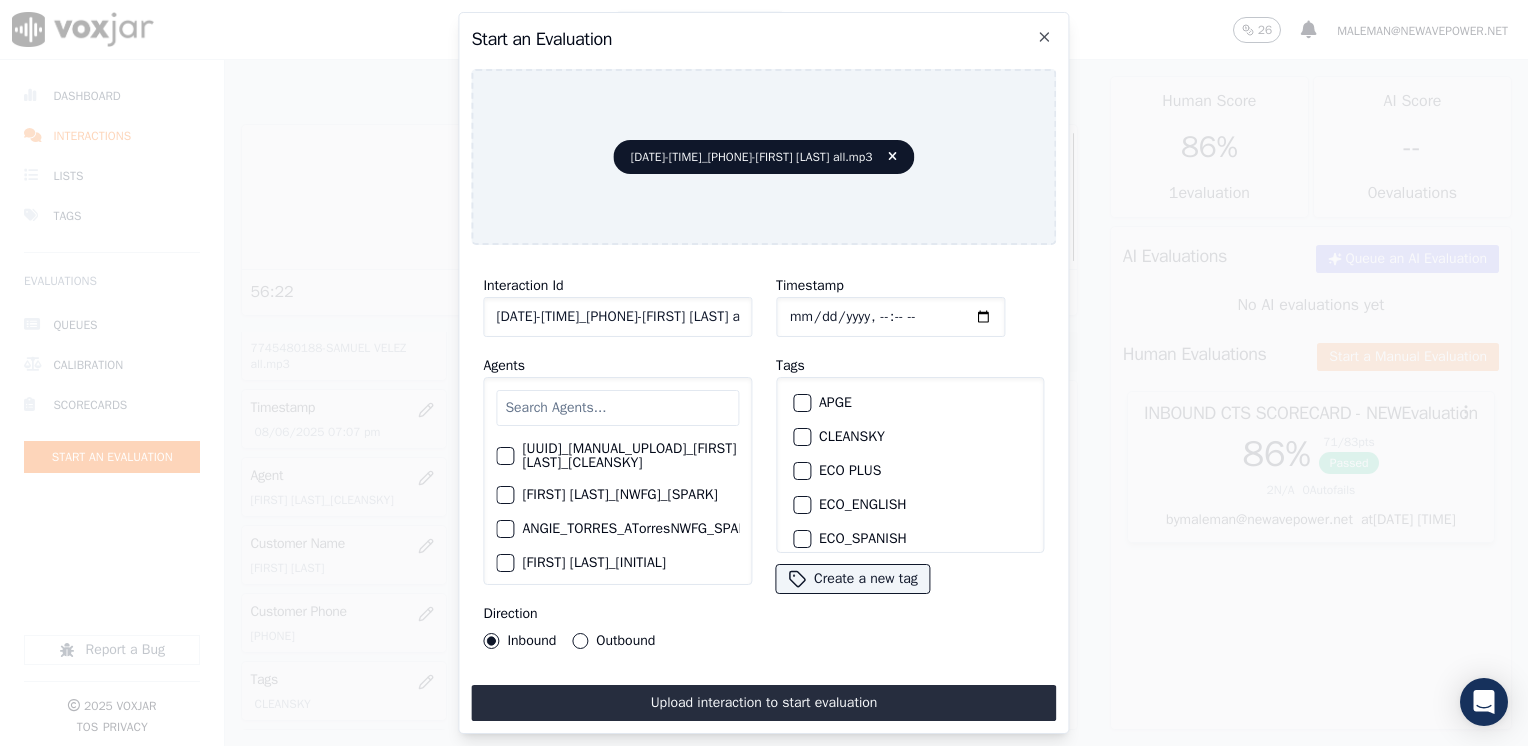 click at bounding box center [617, 408] 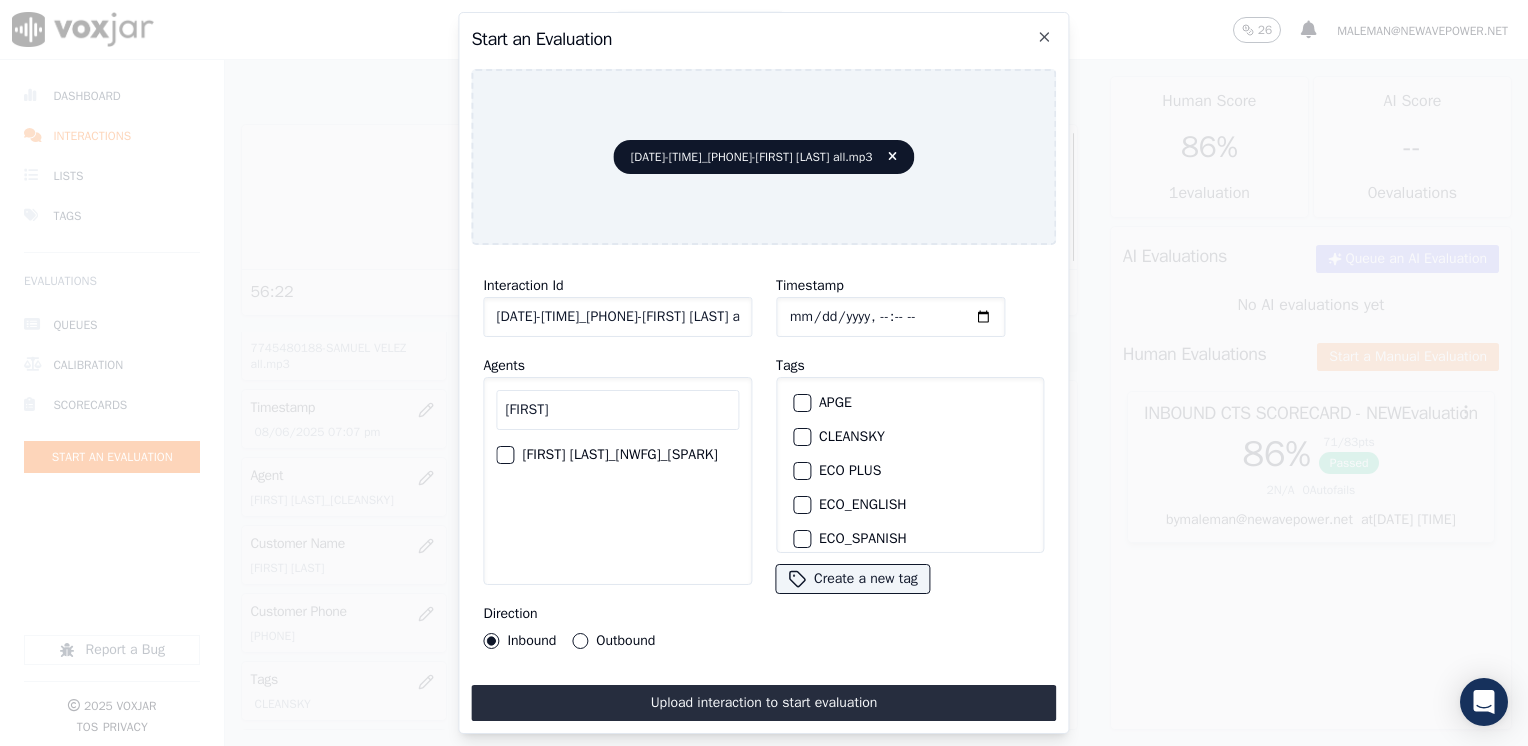 type on "[FIRST]" 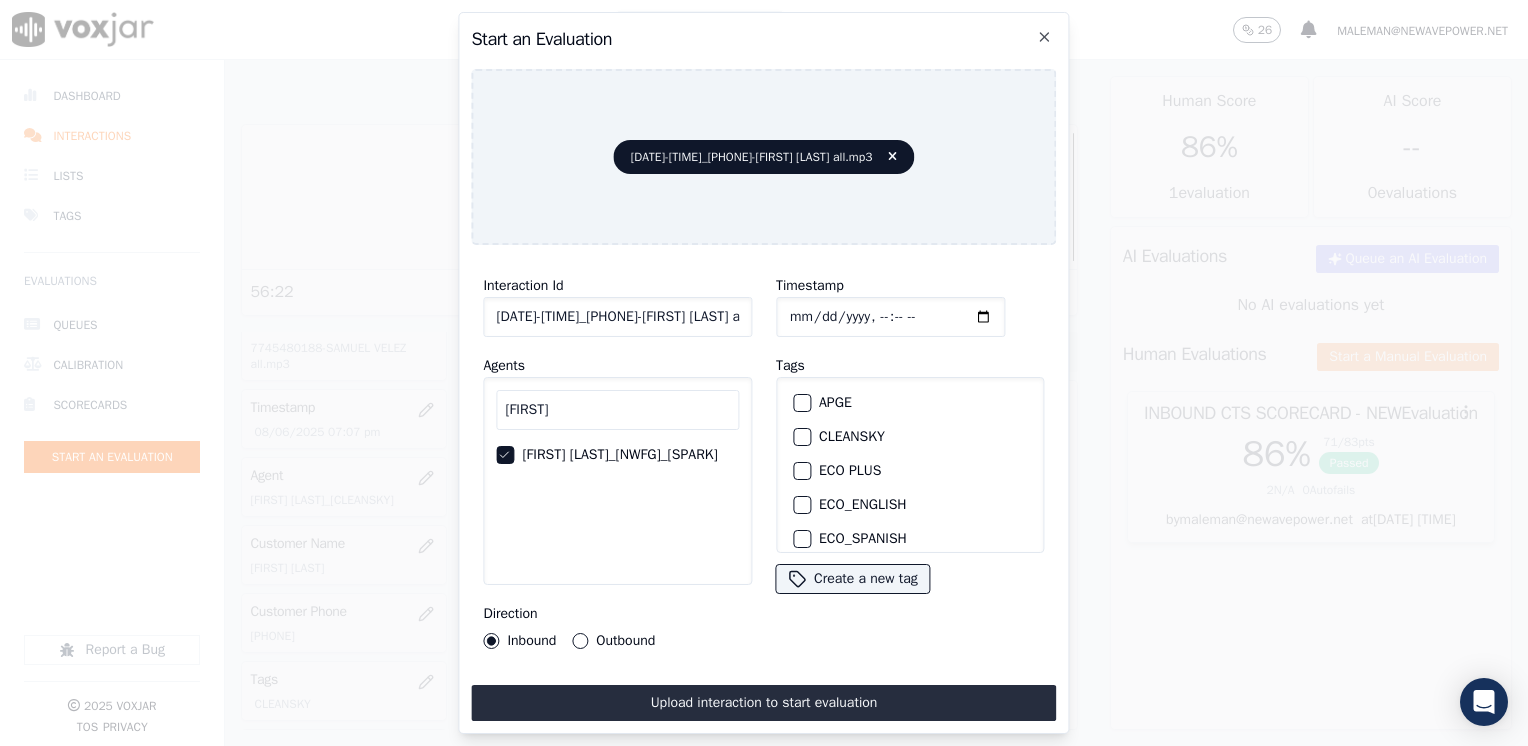 click at bounding box center [801, 437] 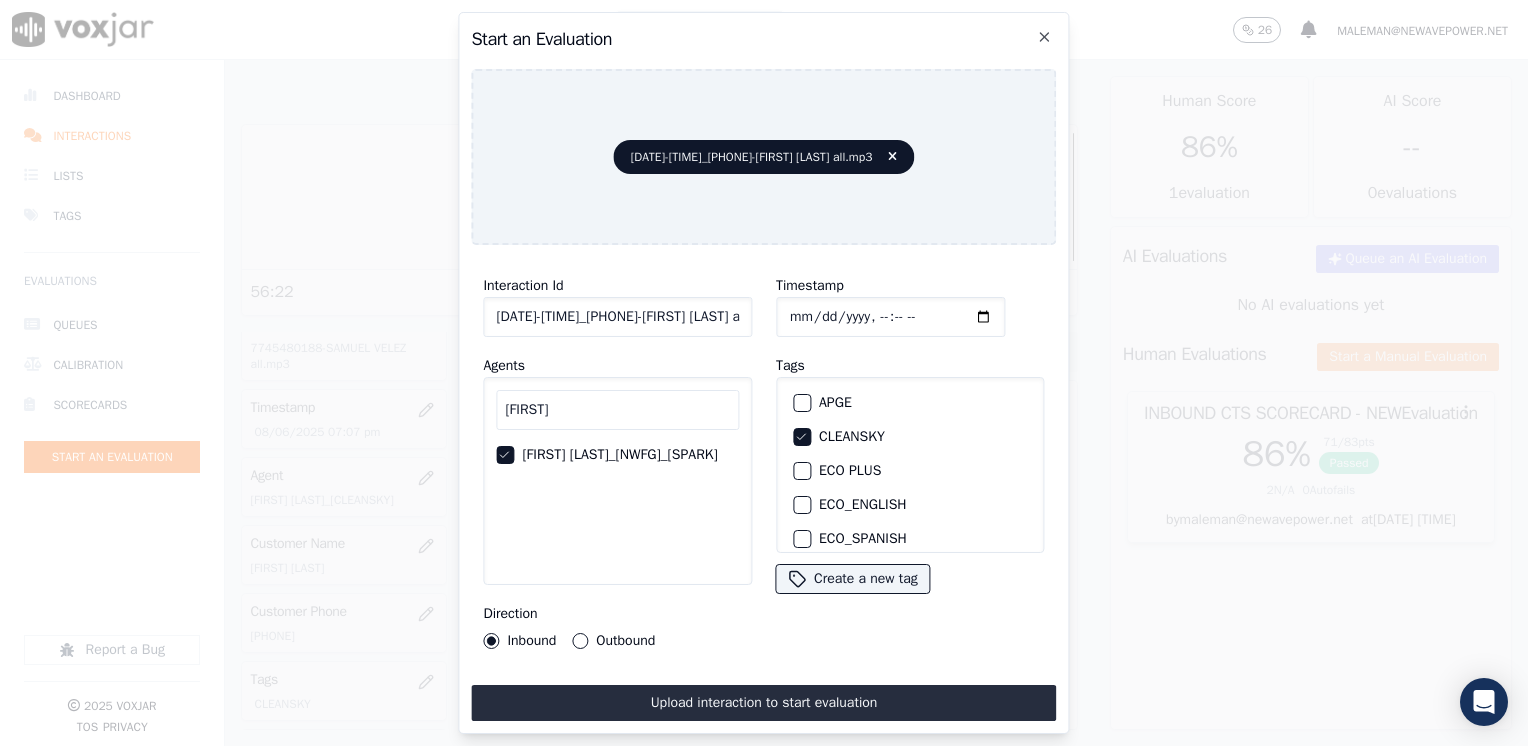 click on "Outbound" at bounding box center [580, 641] 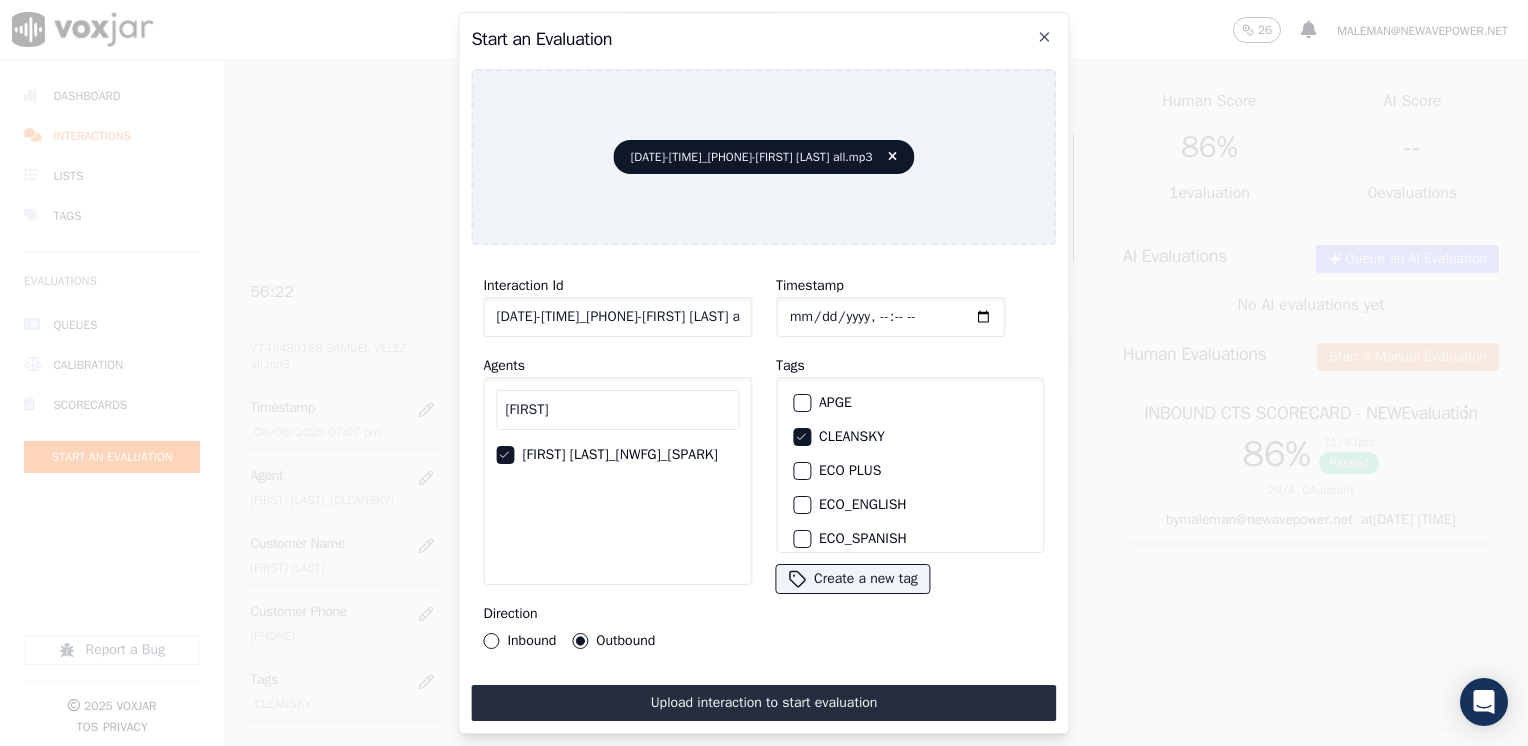click on "Timestamp" 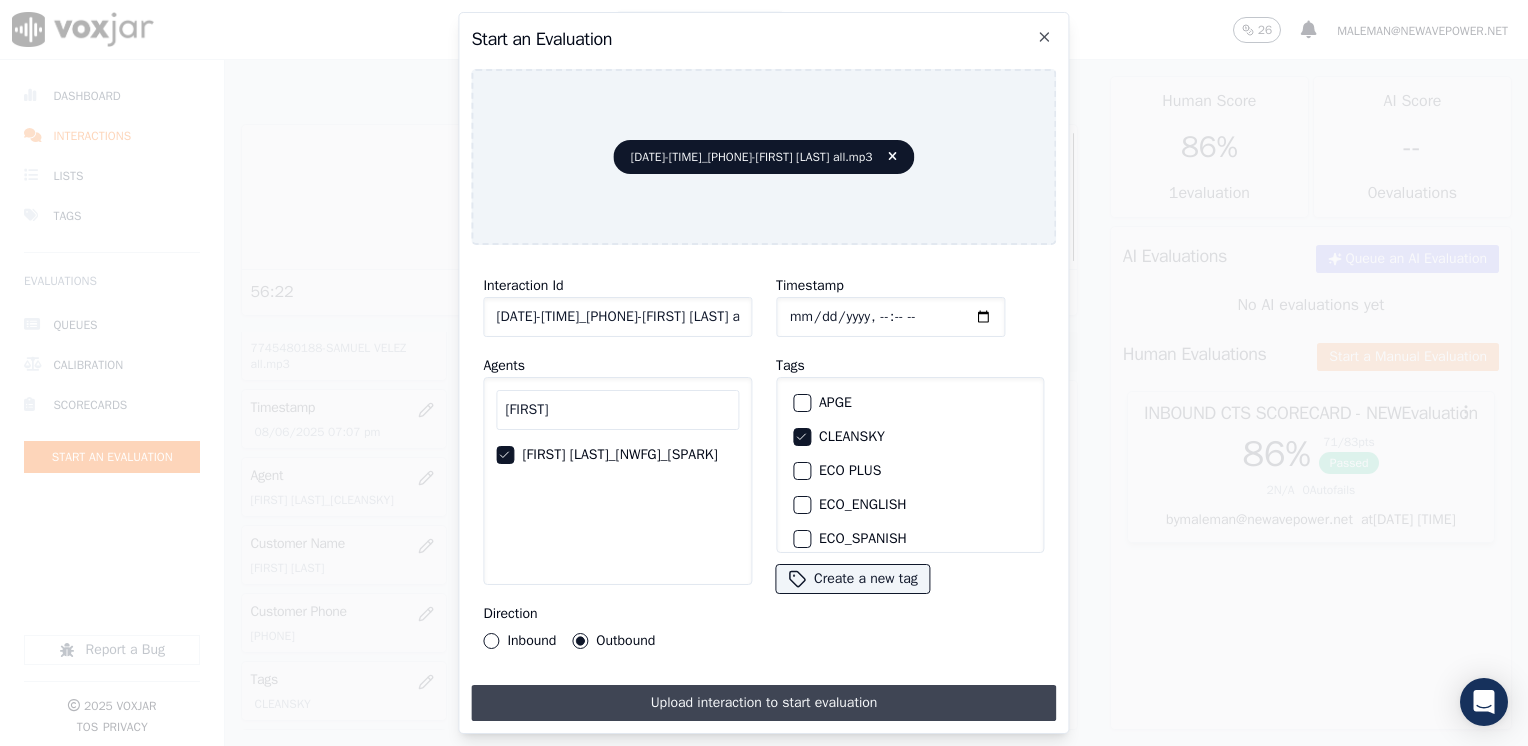 click on "Upload interaction to start evaluation" at bounding box center [763, 703] 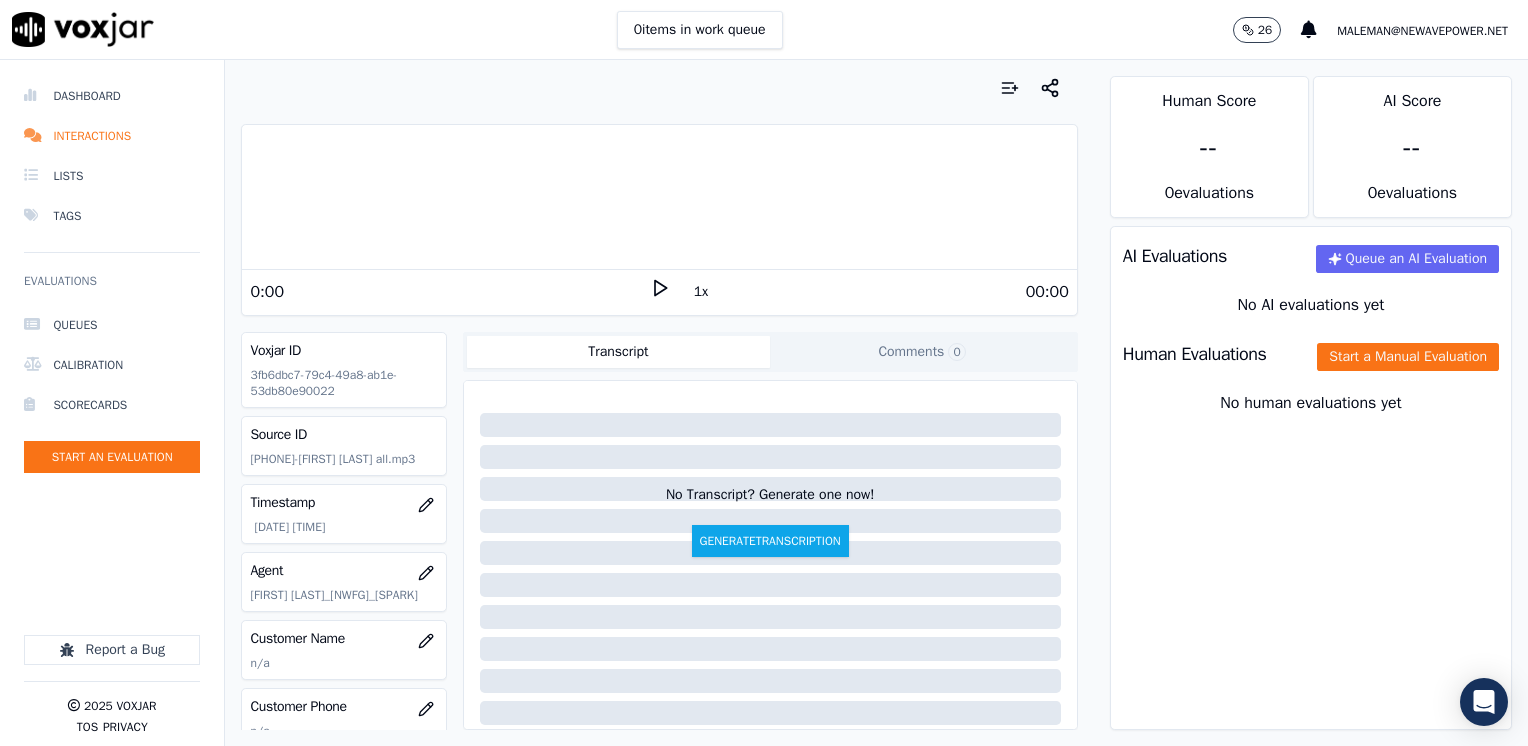 click on "0:00" at bounding box center [449, 292] 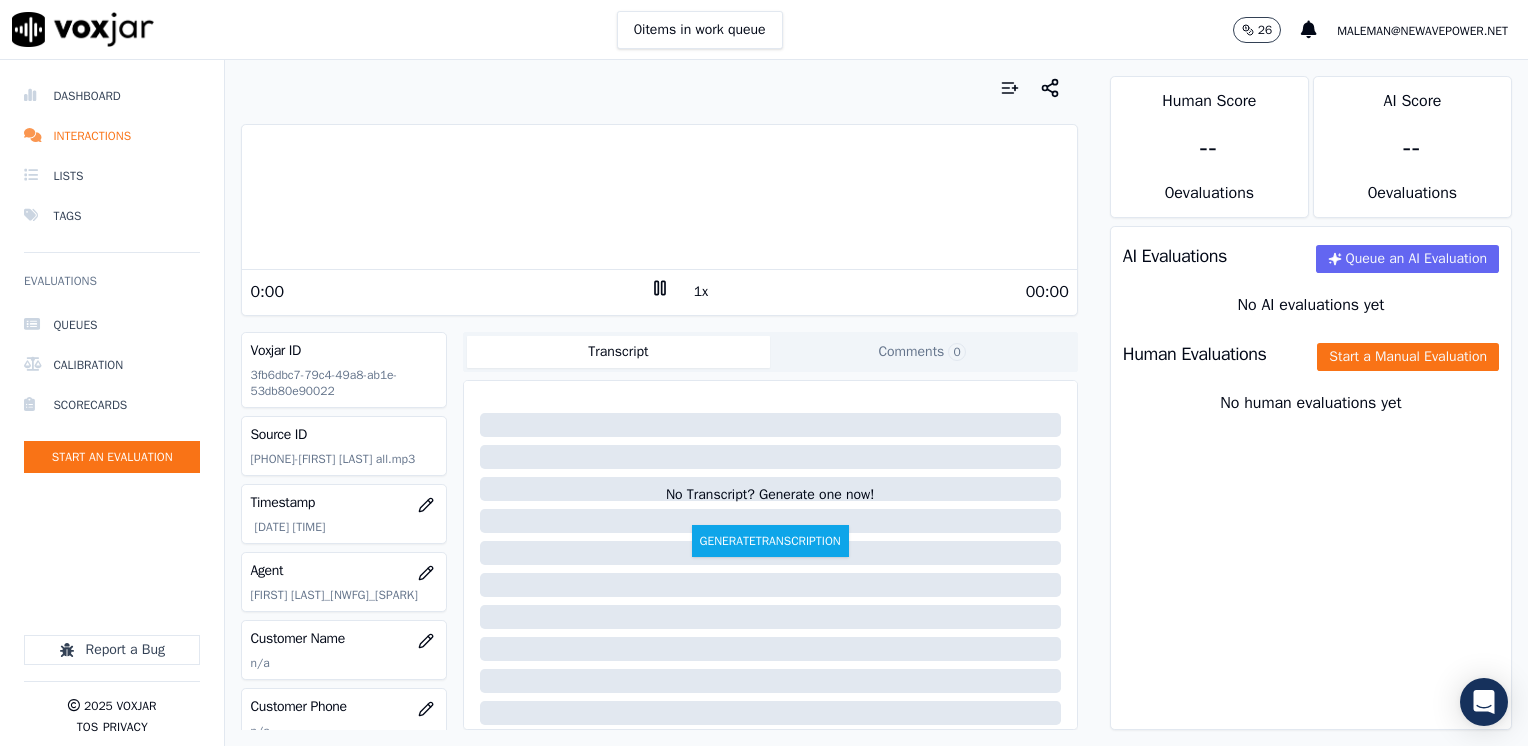 click 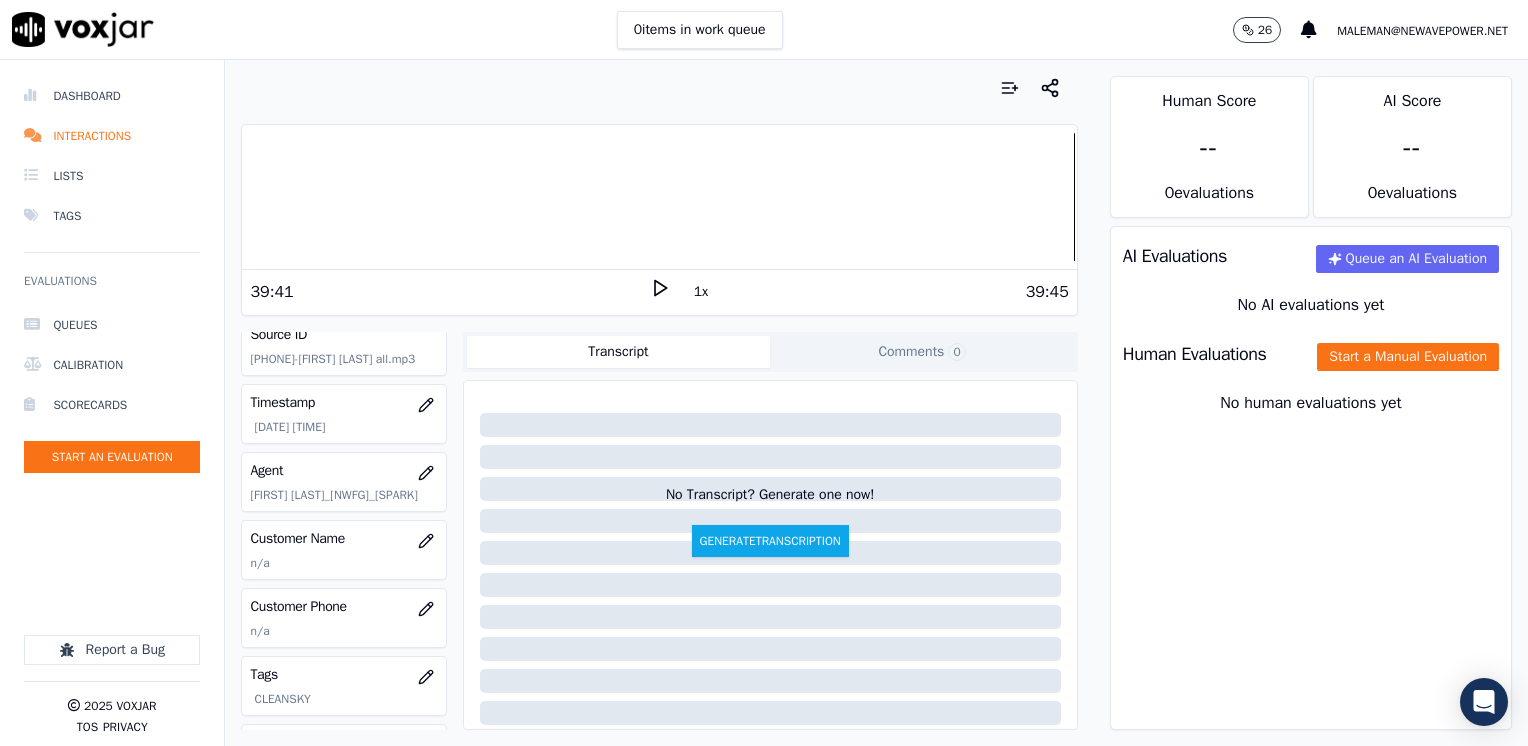 scroll, scrollTop: 200, scrollLeft: 0, axis: vertical 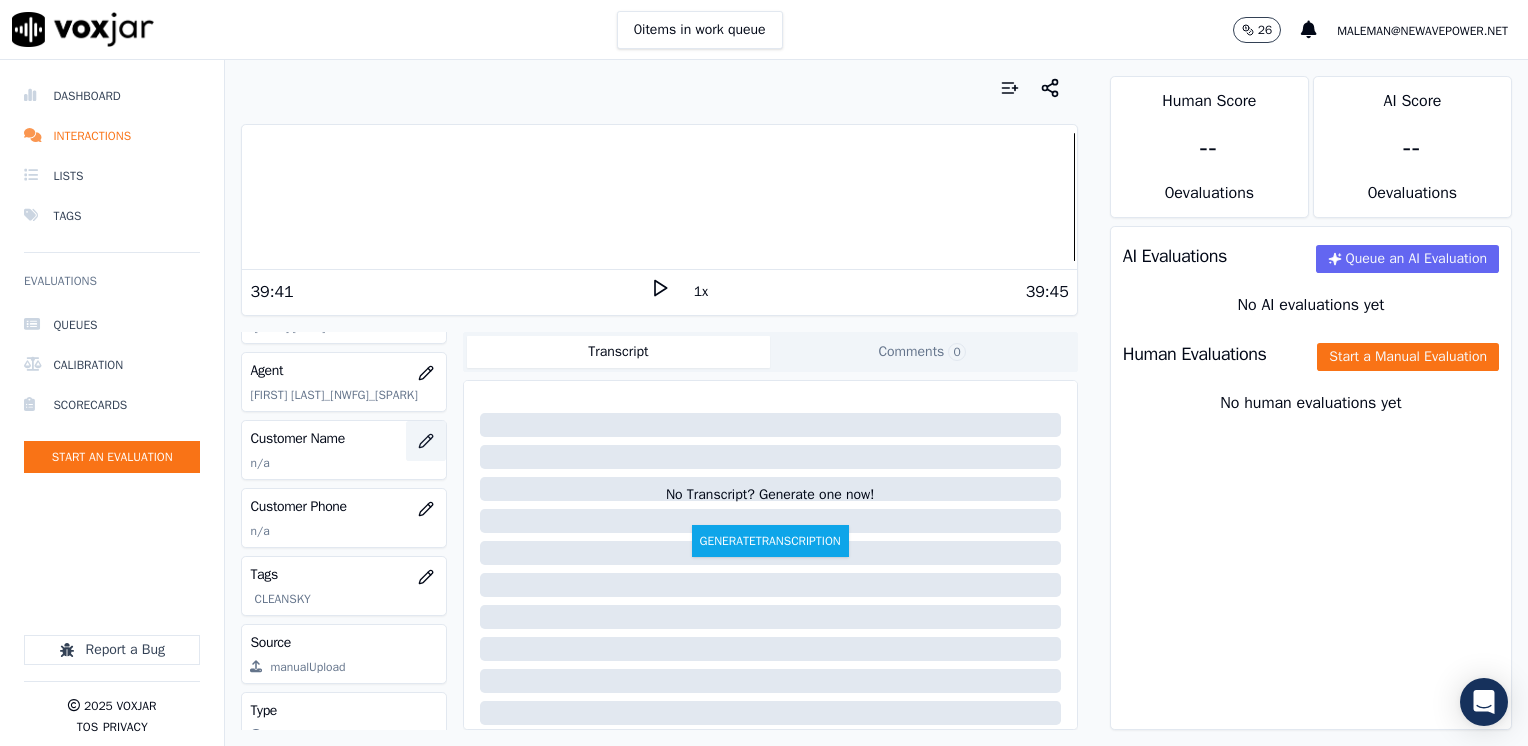click 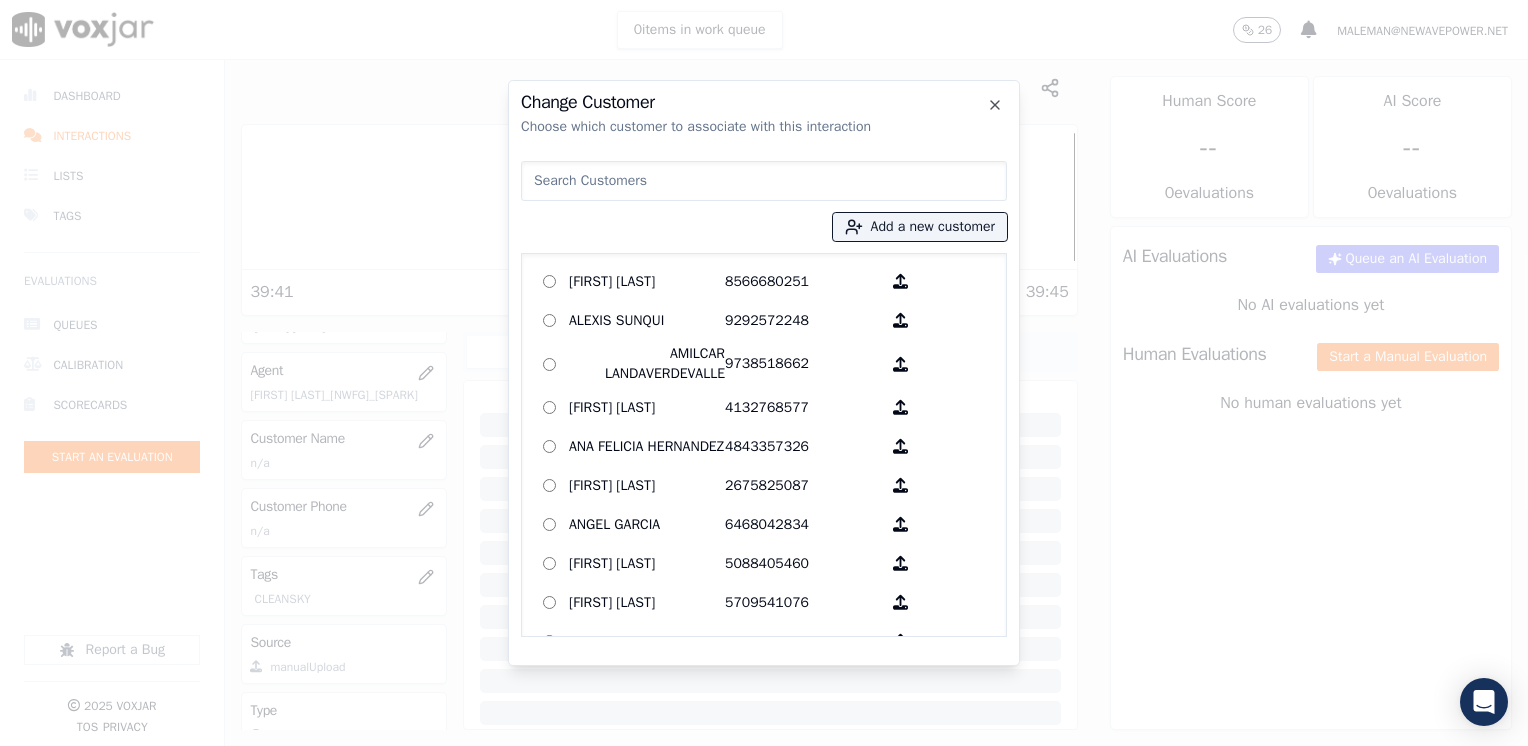 click at bounding box center [764, 181] 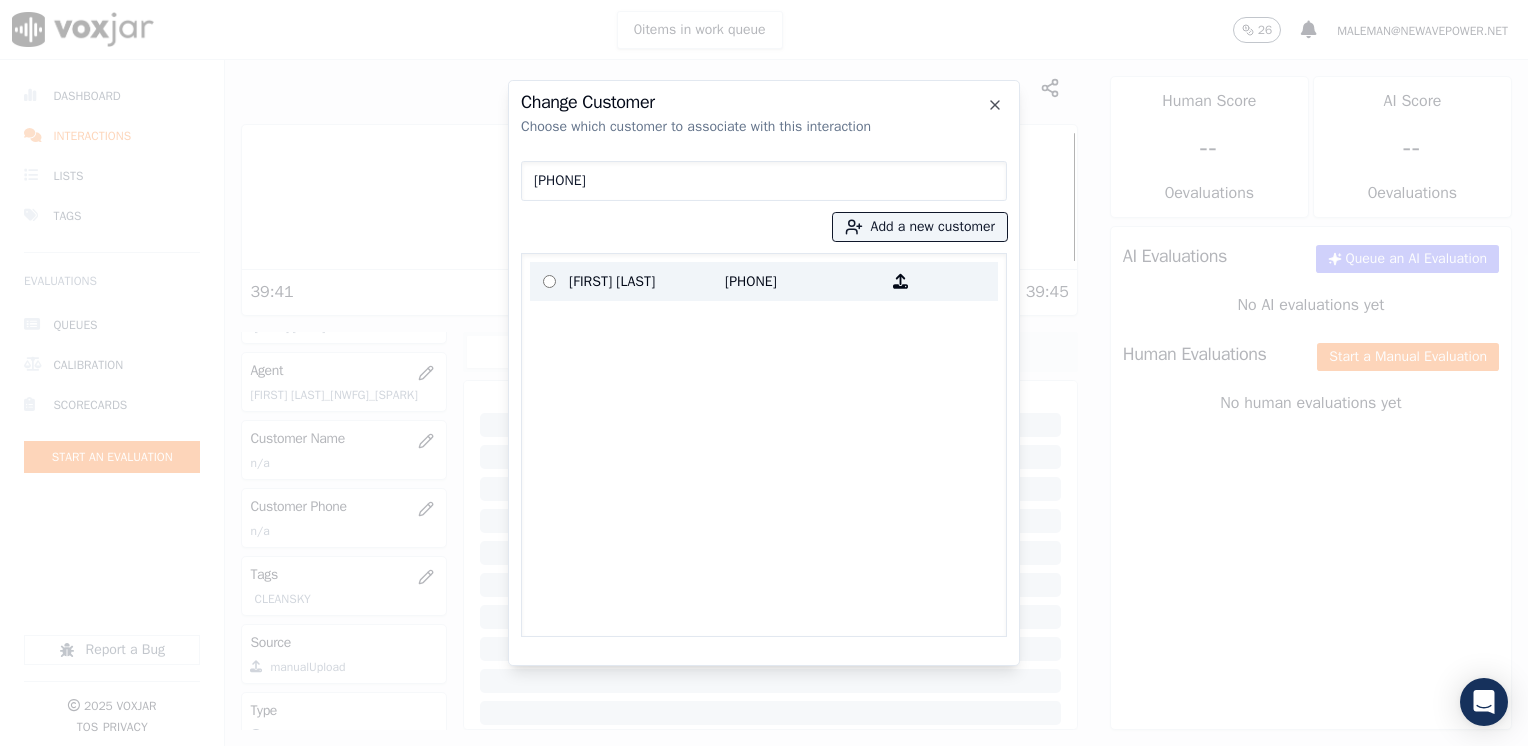 type on "[PHONE]" 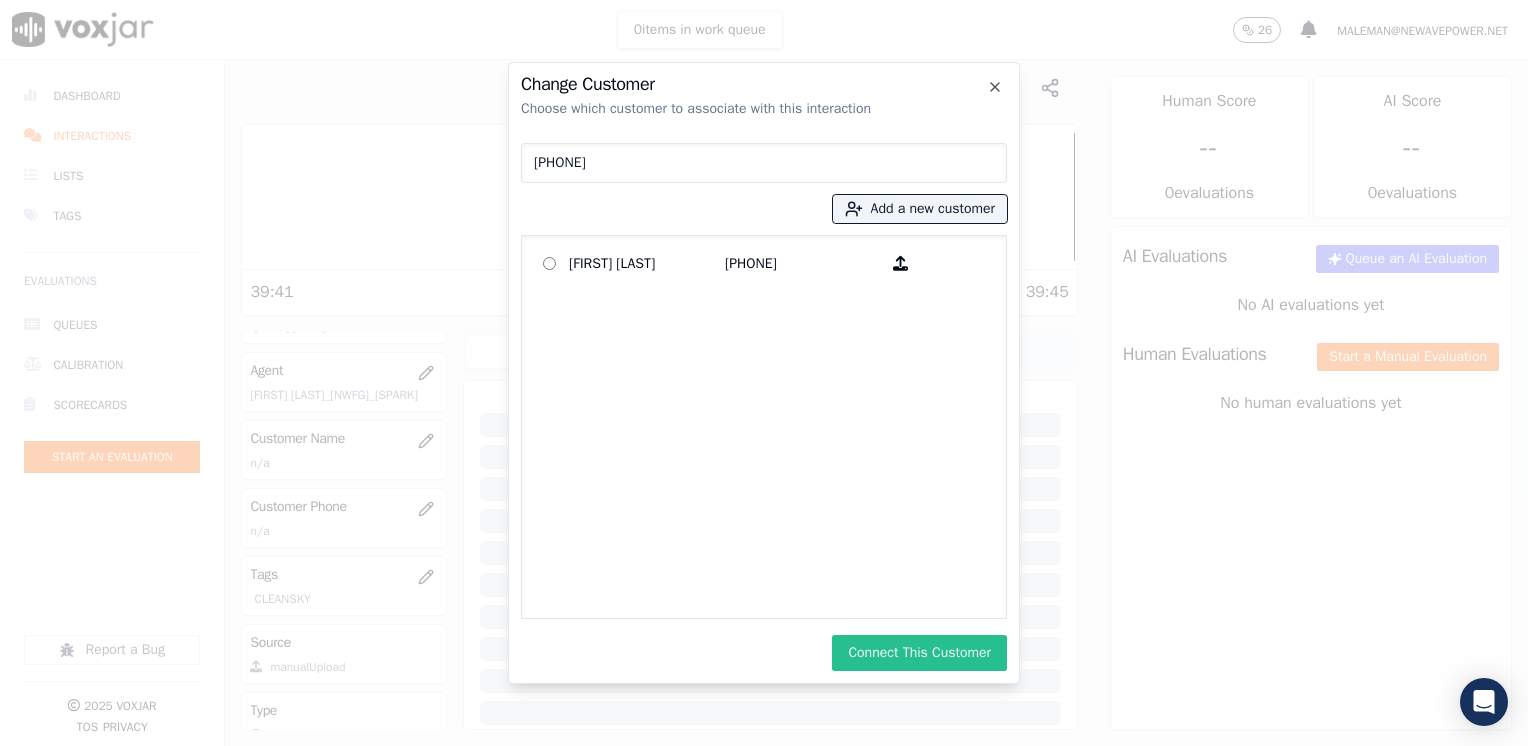 click on "Connect This Customer" at bounding box center [919, 653] 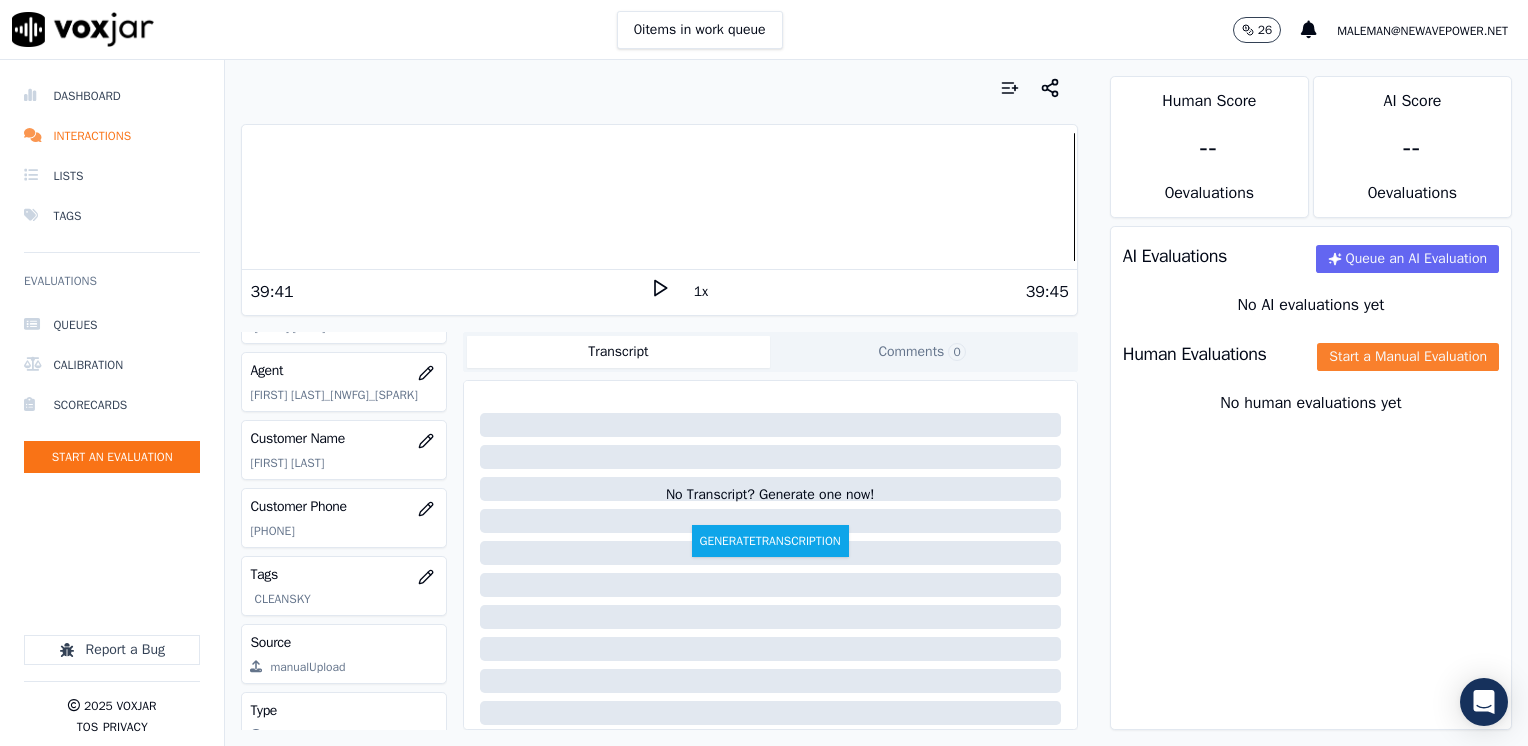 click on "Start a Manual Evaluation" 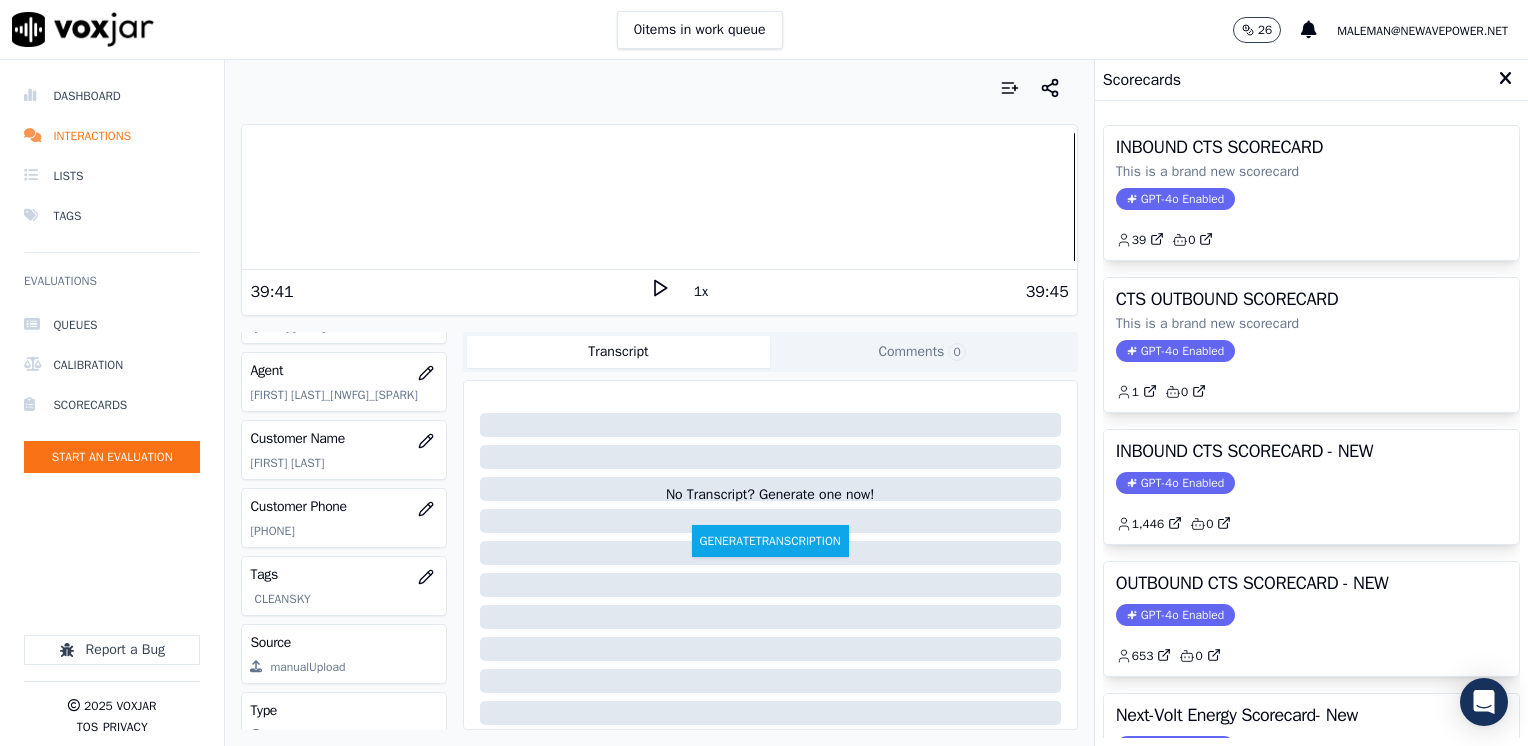 click on "GPT-4o Enabled" at bounding box center (1175, 615) 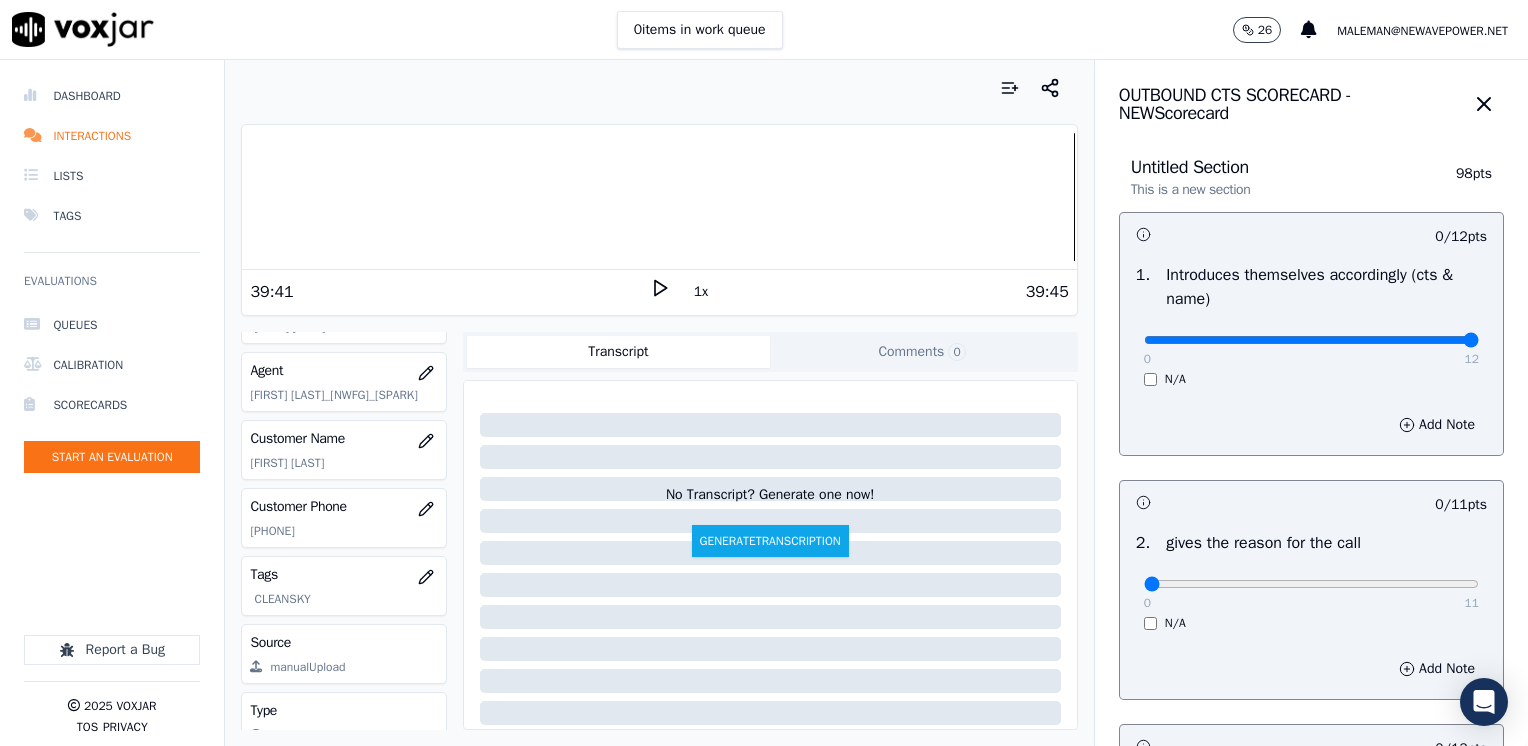drag, startPoint x: 1132, startPoint y: 339, endPoint x: 1531, endPoint y: 321, distance: 399.40582 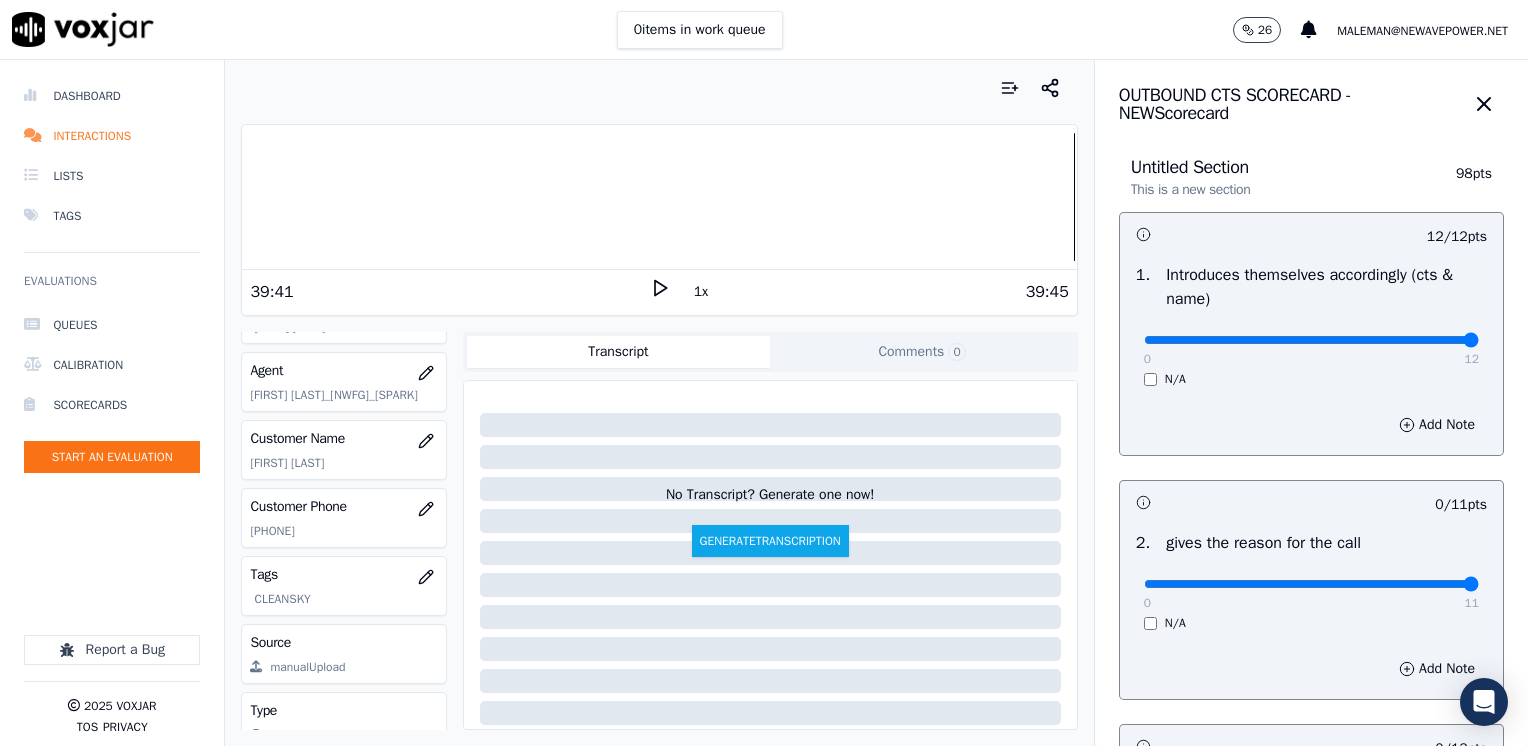 drag, startPoint x: 1128, startPoint y: 580, endPoint x: 1531, endPoint y: 580, distance: 403 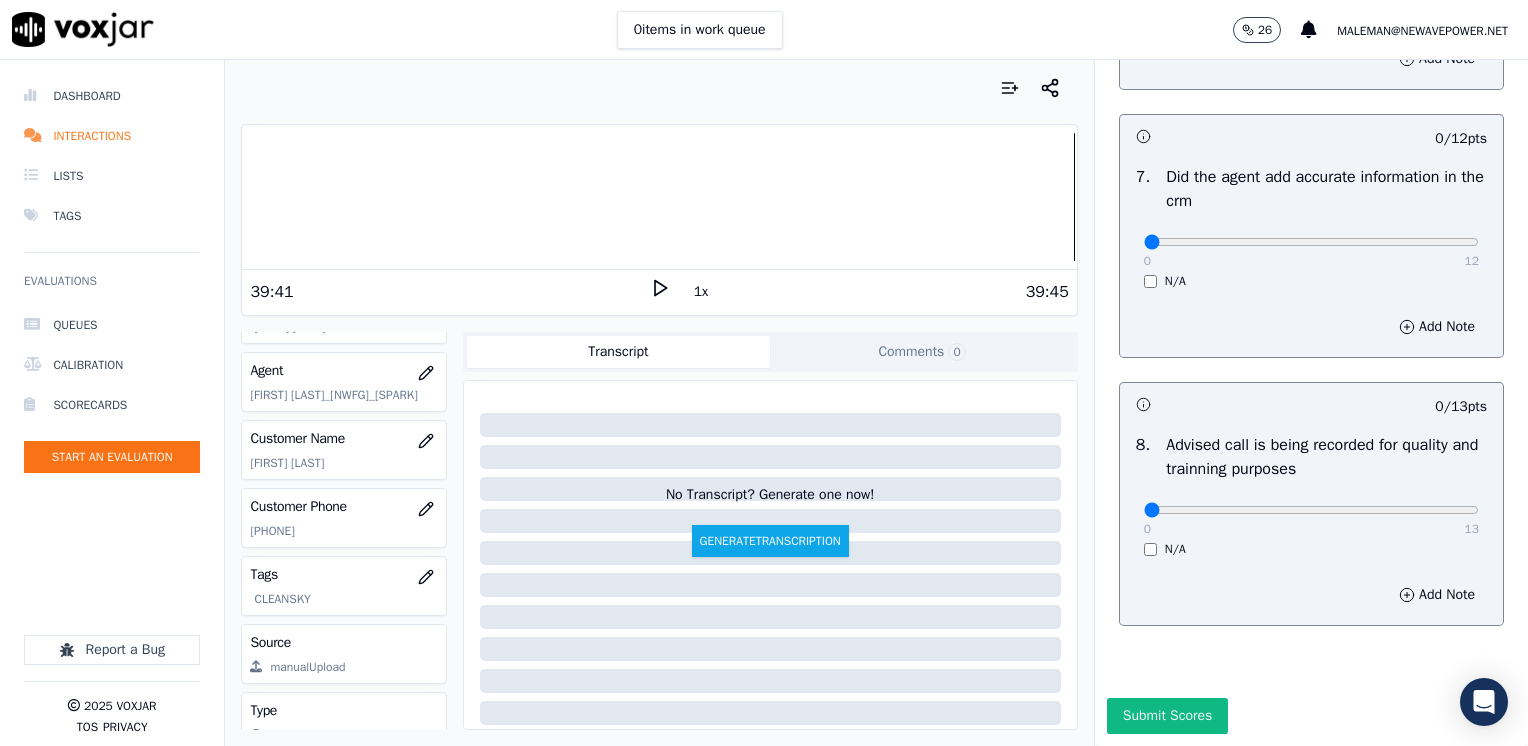 scroll, scrollTop: 1748, scrollLeft: 0, axis: vertical 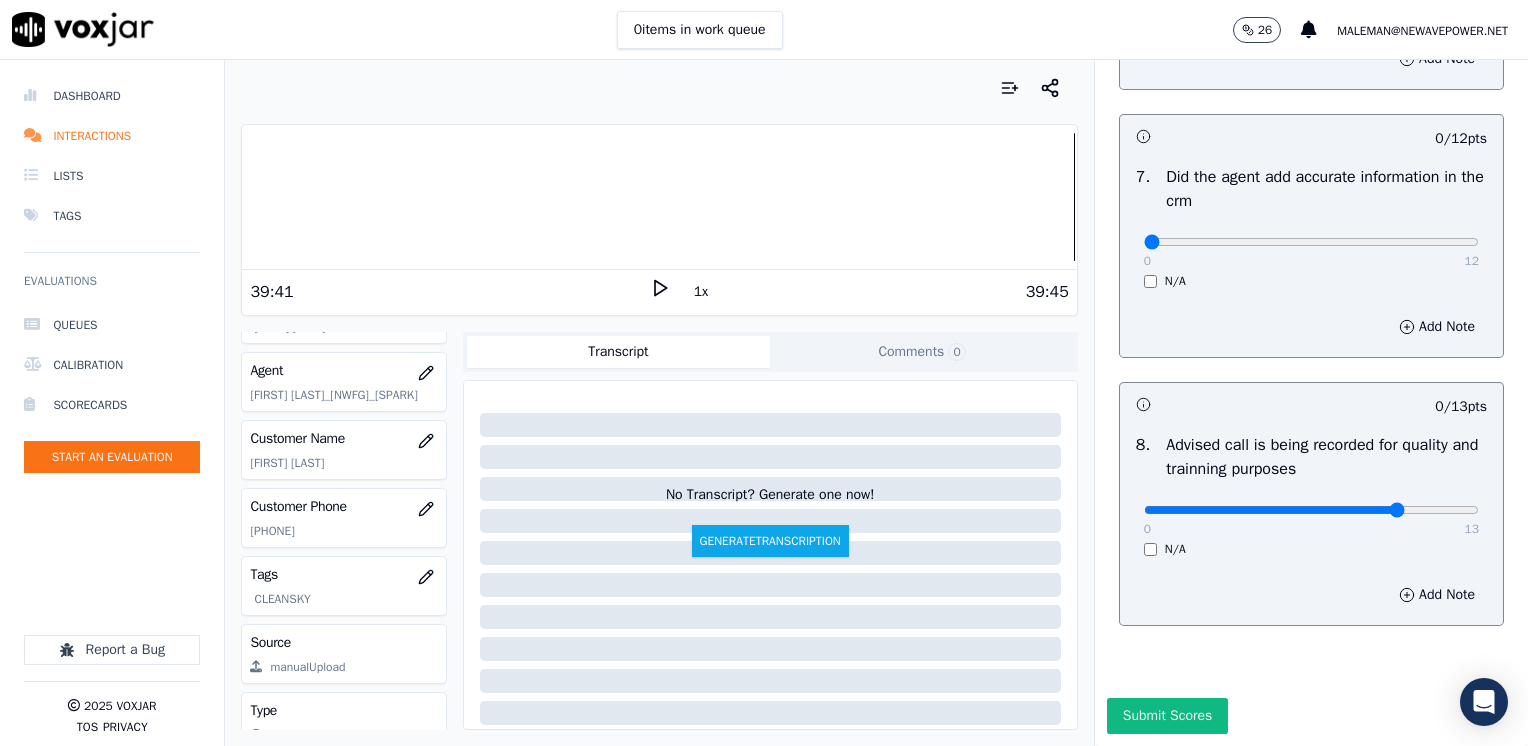 type on "10" 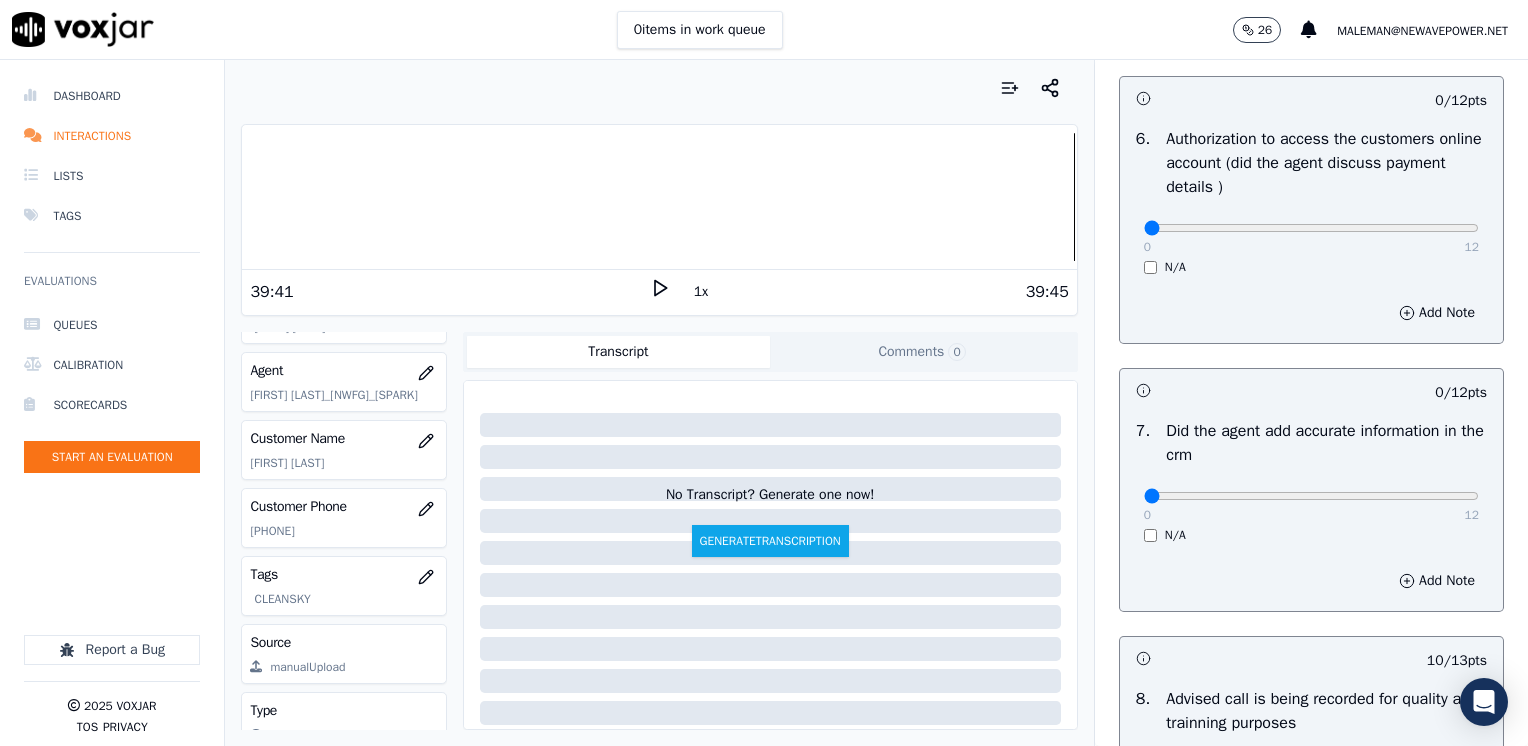 scroll, scrollTop: 1448, scrollLeft: 0, axis: vertical 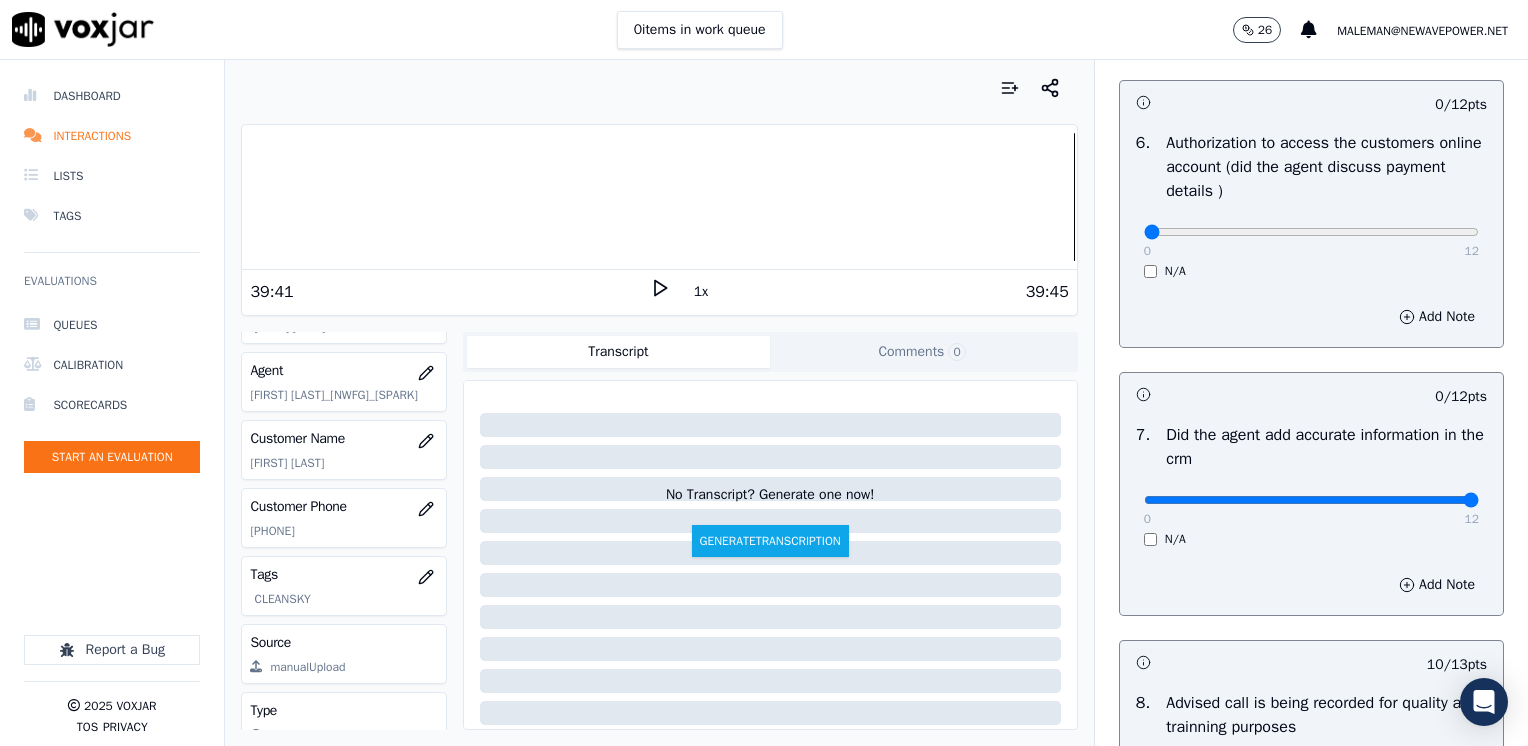 drag, startPoint x: 1124, startPoint y: 500, endPoint x: 1531, endPoint y: 485, distance: 407.2763 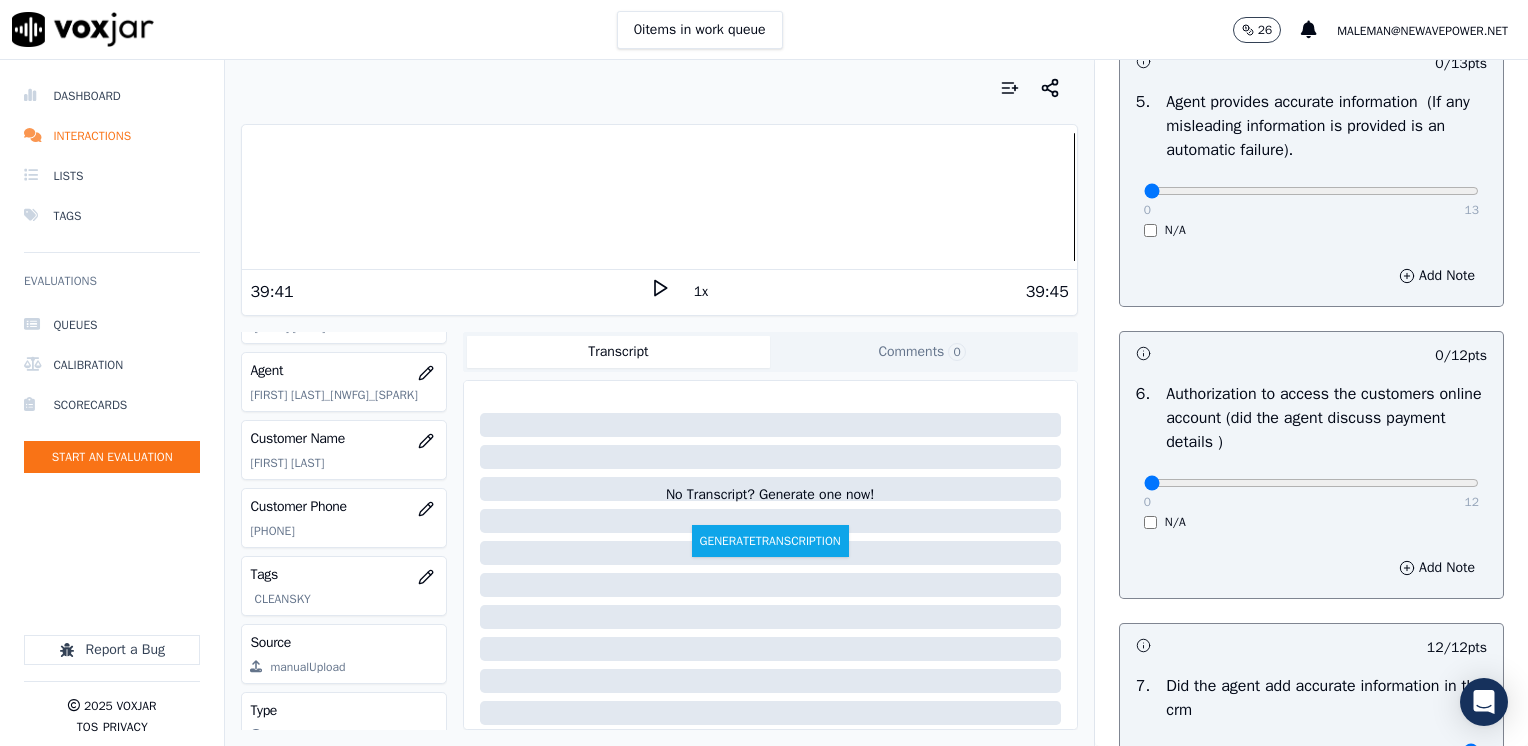 scroll, scrollTop: 1148, scrollLeft: 0, axis: vertical 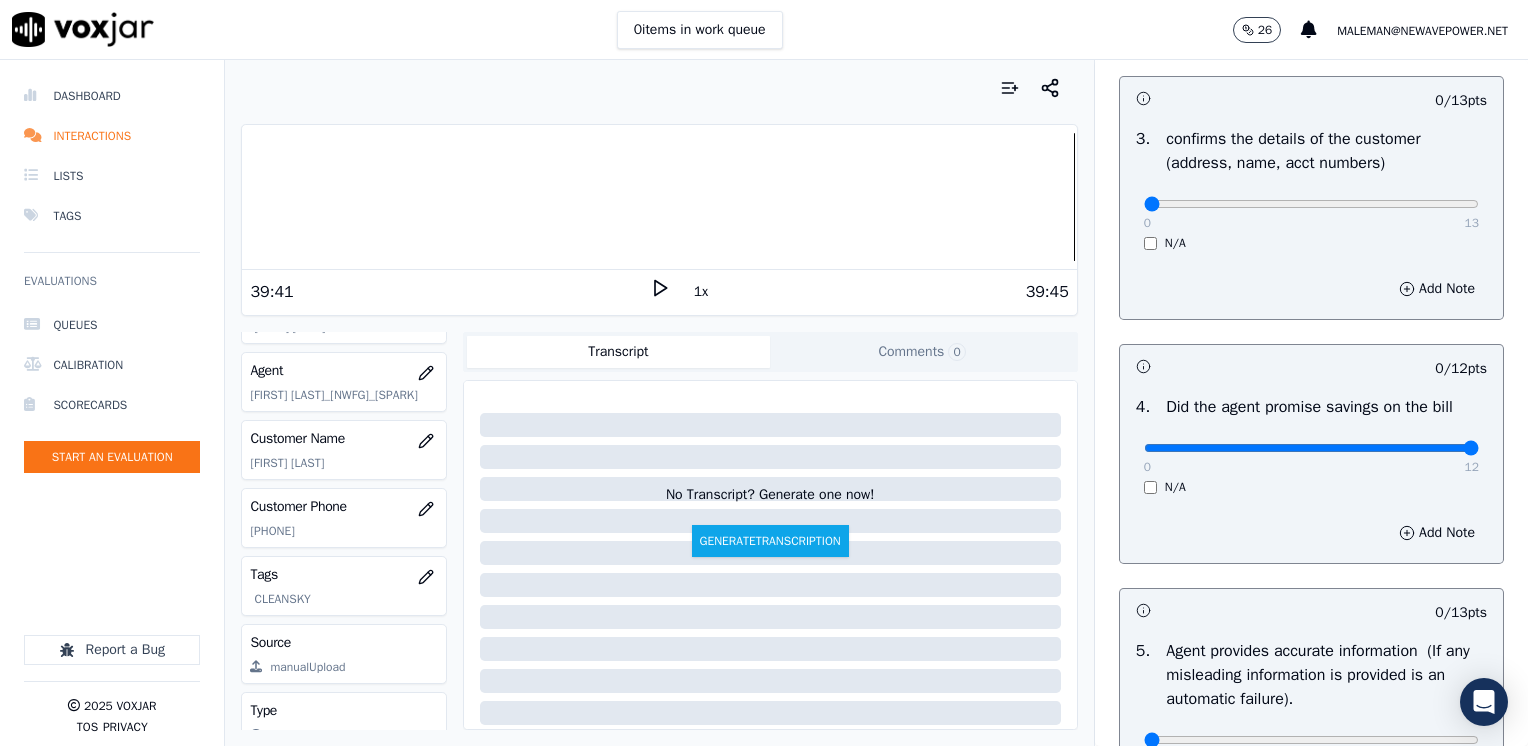 drag, startPoint x: 1129, startPoint y: 447, endPoint x: 1531, endPoint y: 470, distance: 402.6574 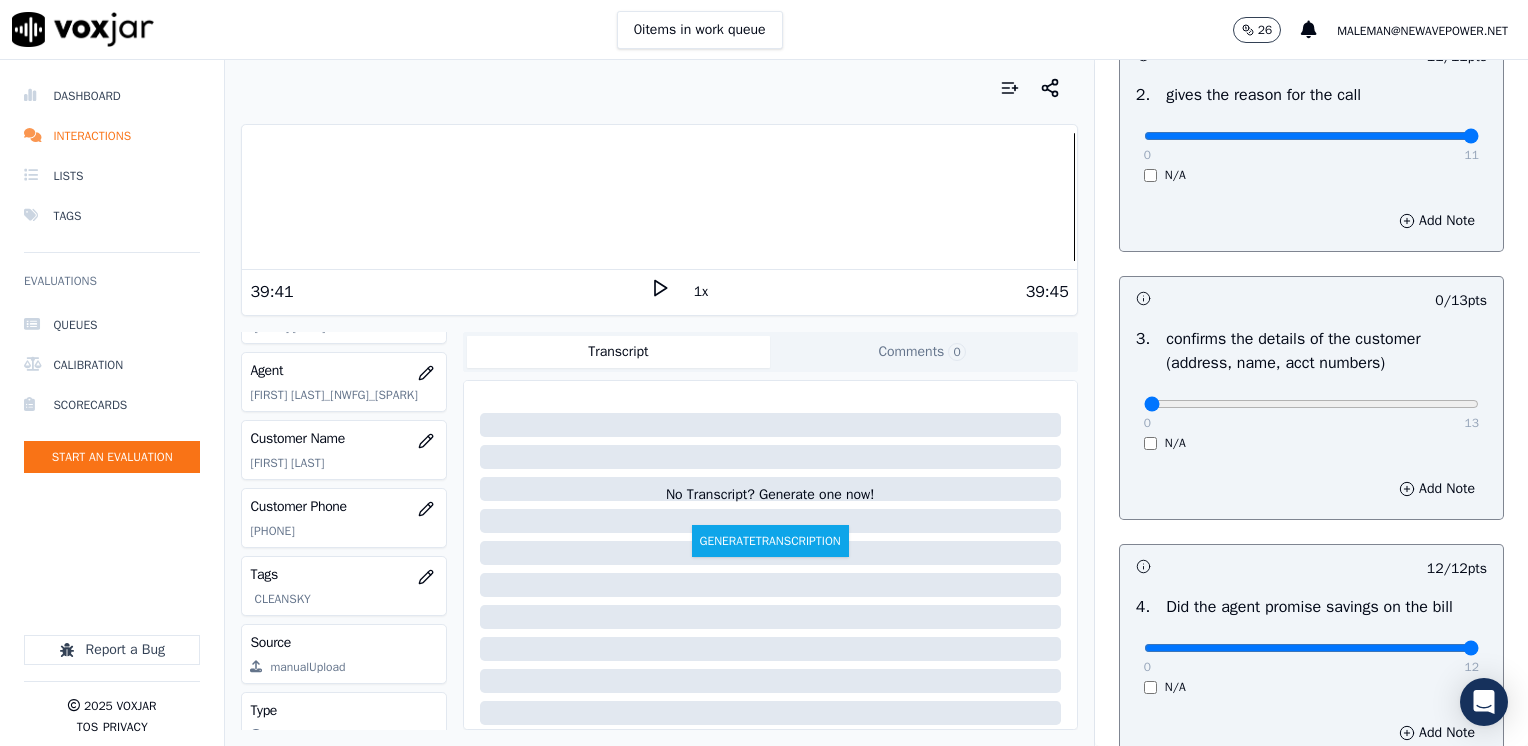 scroll, scrollTop: 348, scrollLeft: 0, axis: vertical 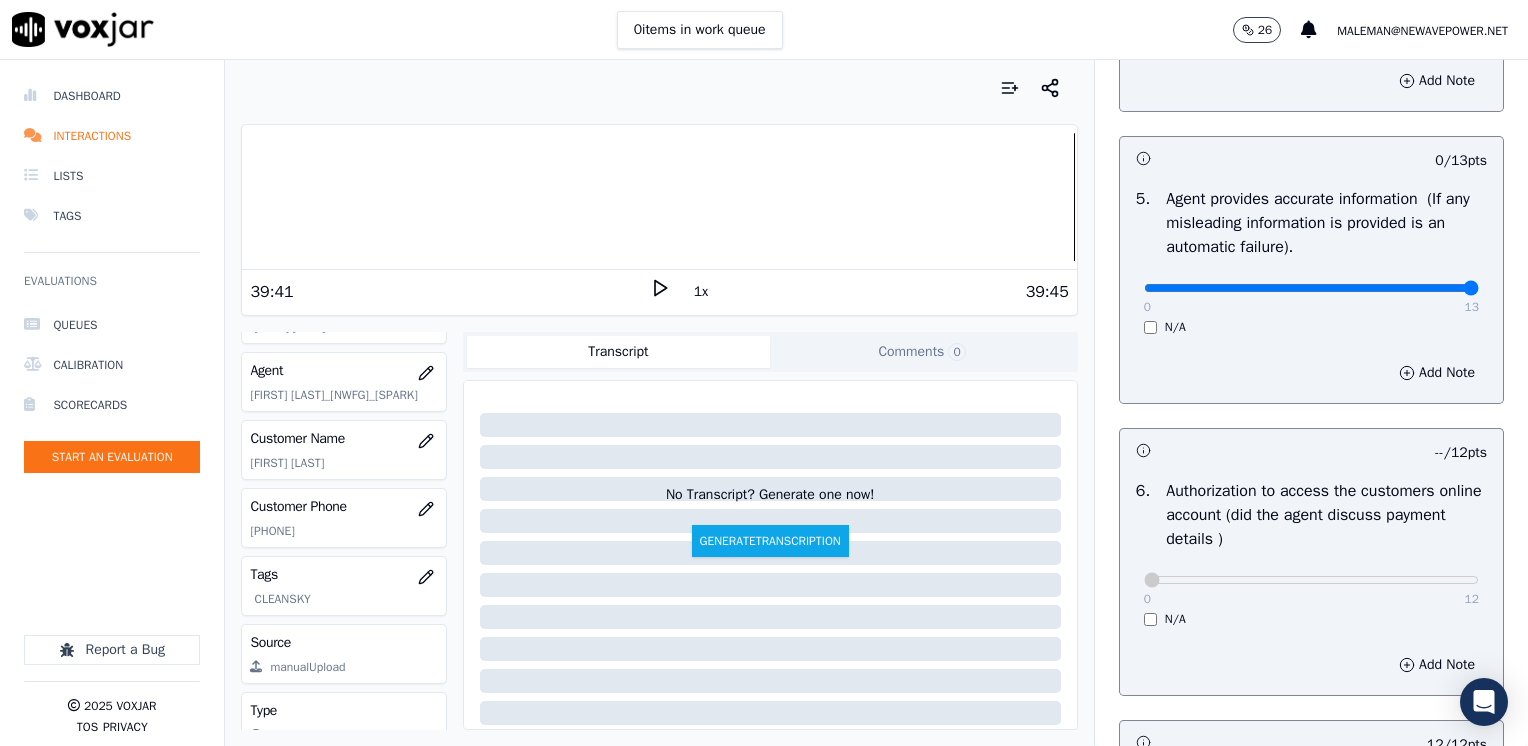 drag, startPoint x: 1128, startPoint y: 281, endPoint x: 1527, endPoint y: 307, distance: 399.84622 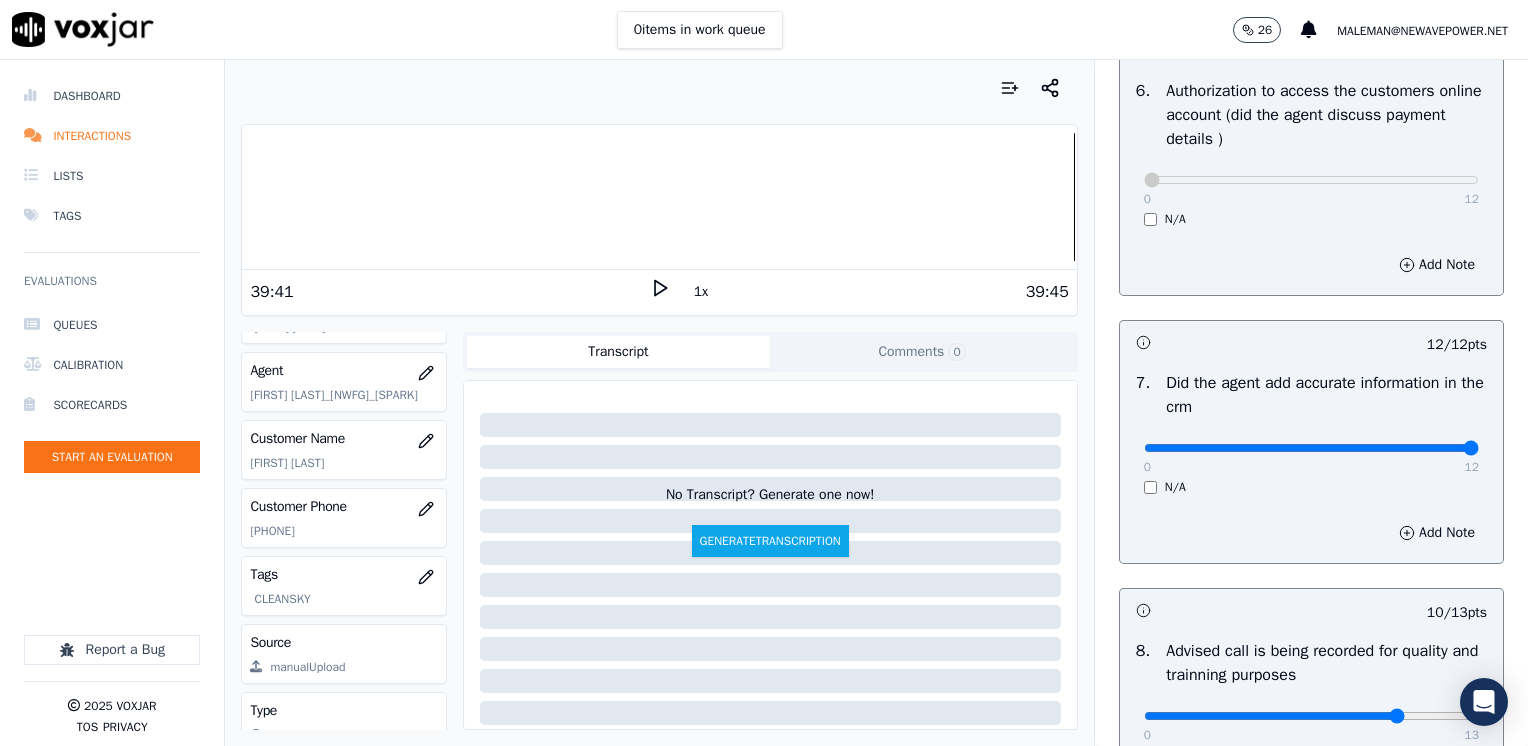 scroll, scrollTop: 1748, scrollLeft: 0, axis: vertical 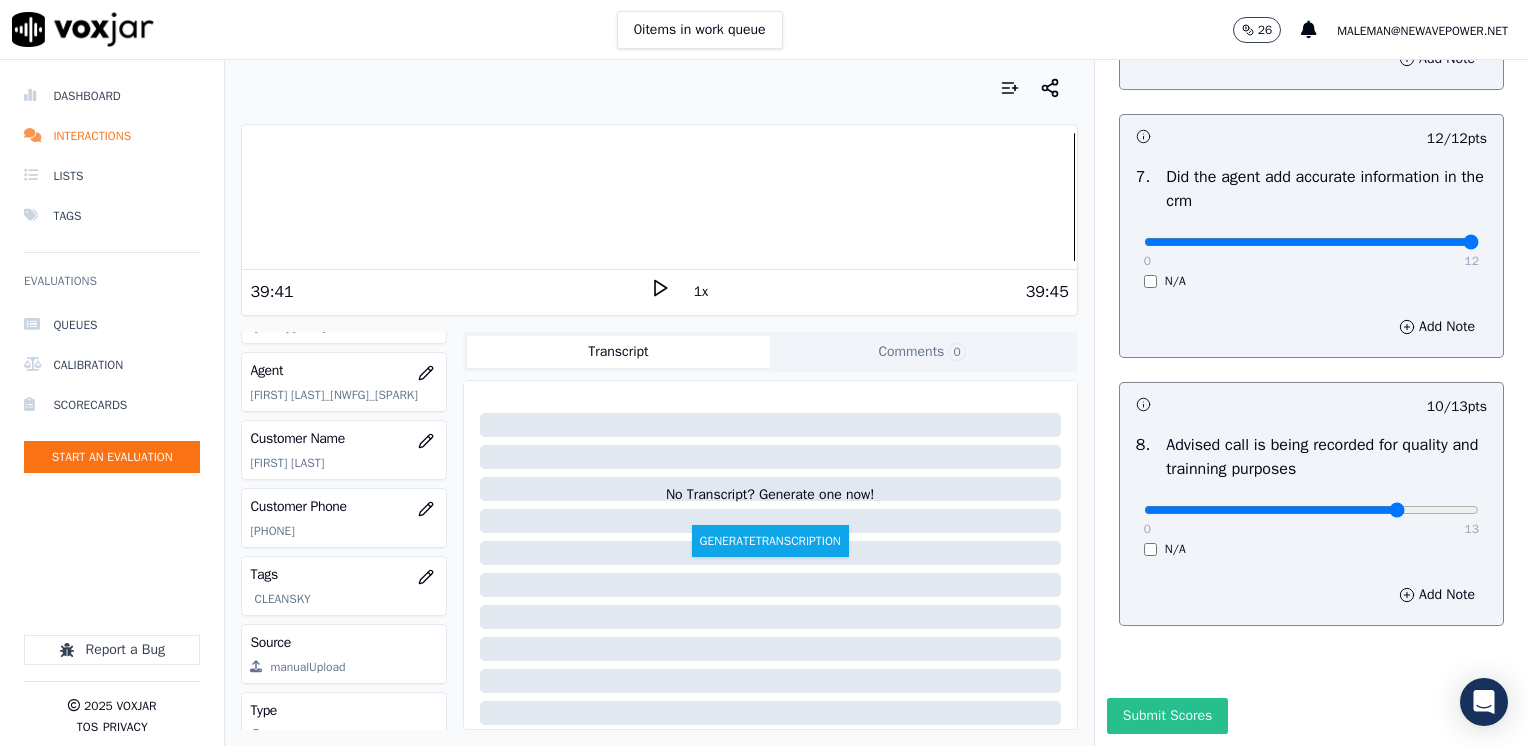 click on "Submit Scores" at bounding box center (1167, 716) 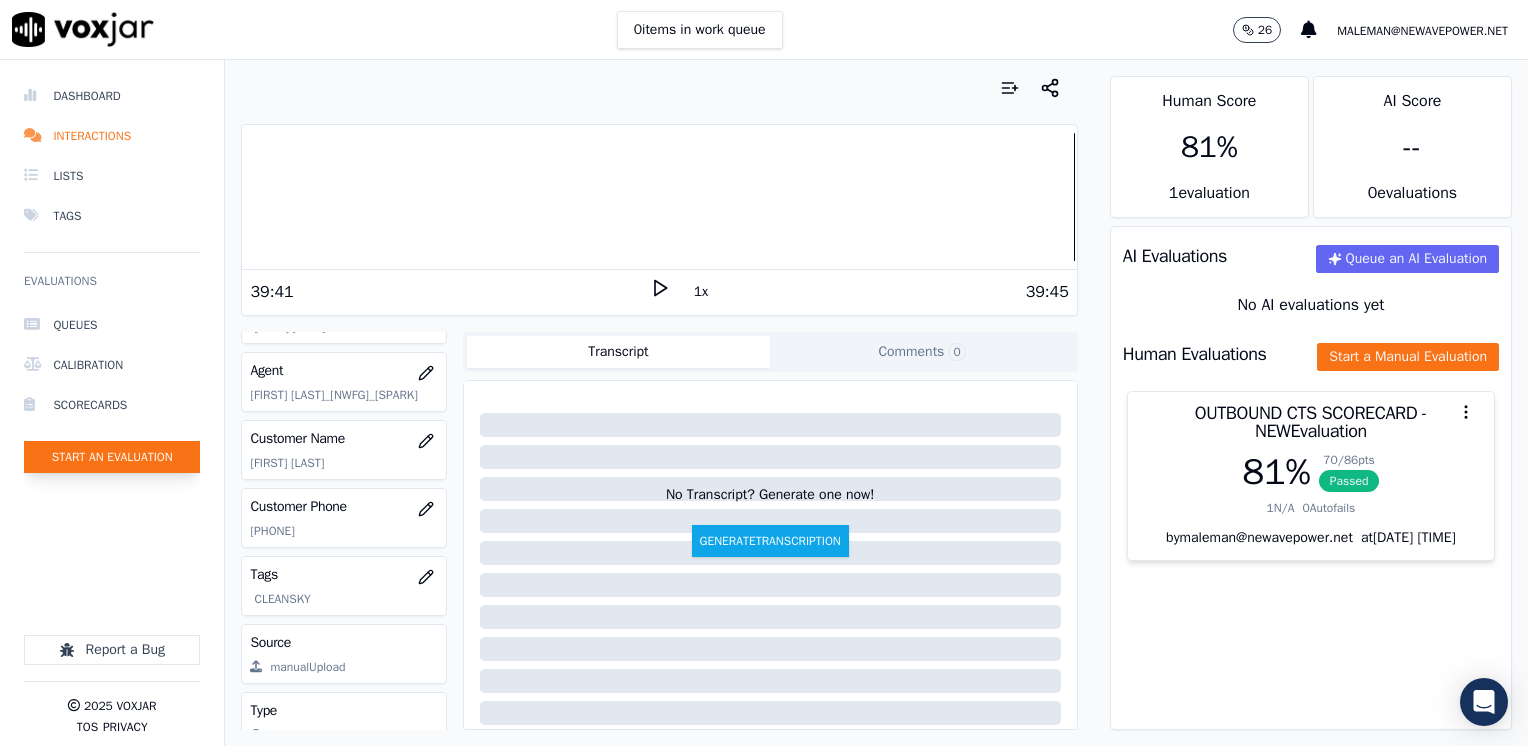 click on "Start an Evaluation" 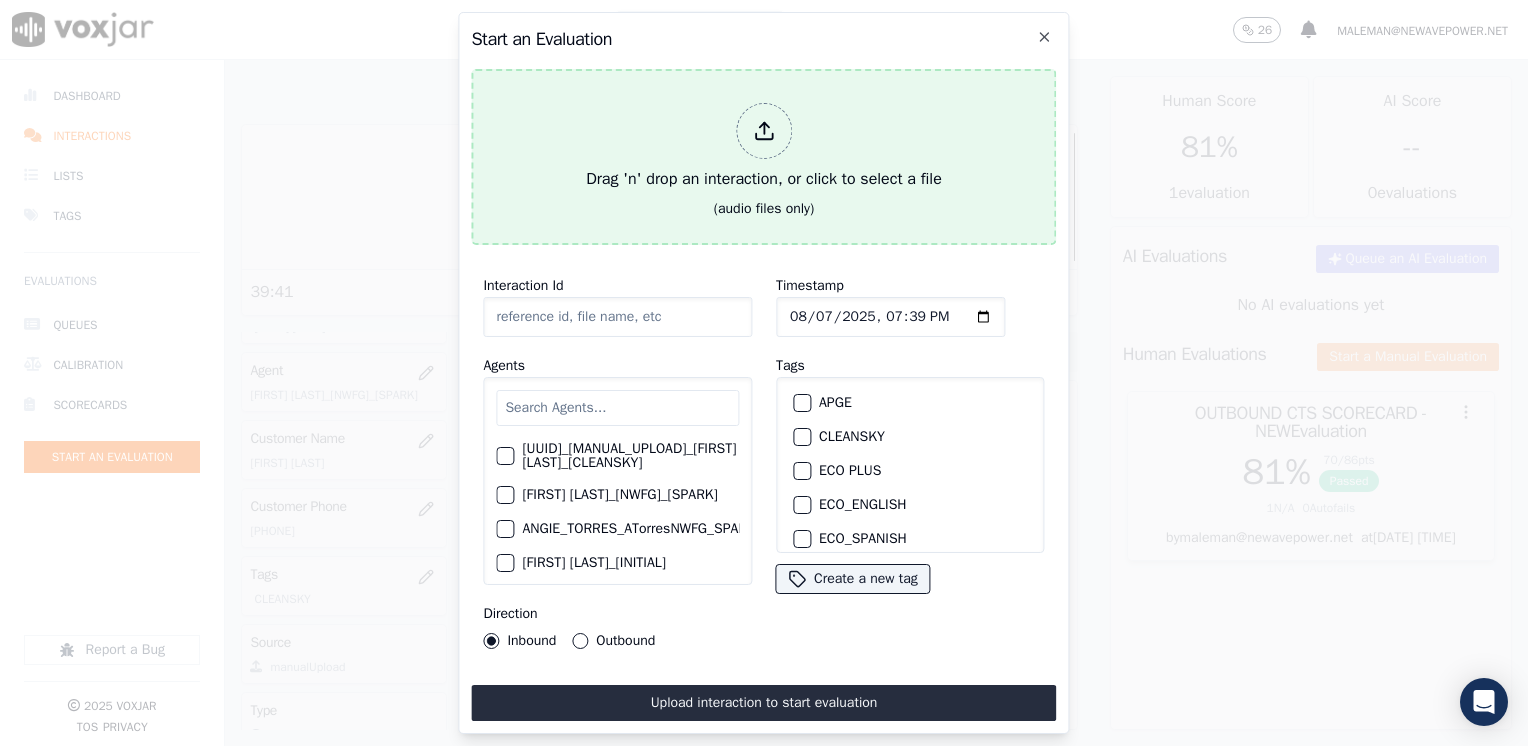 click at bounding box center [764, 131] 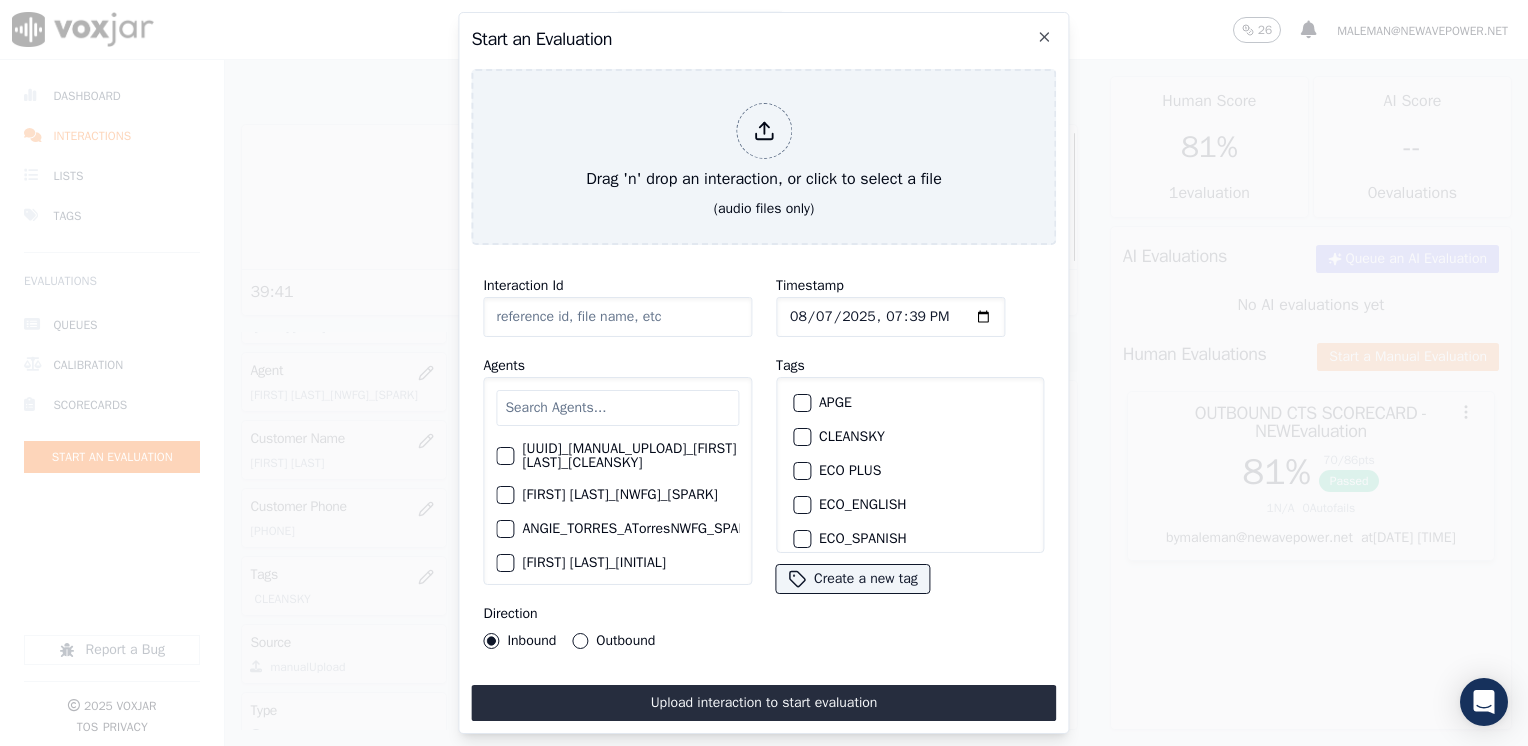 click at bounding box center [617, 408] 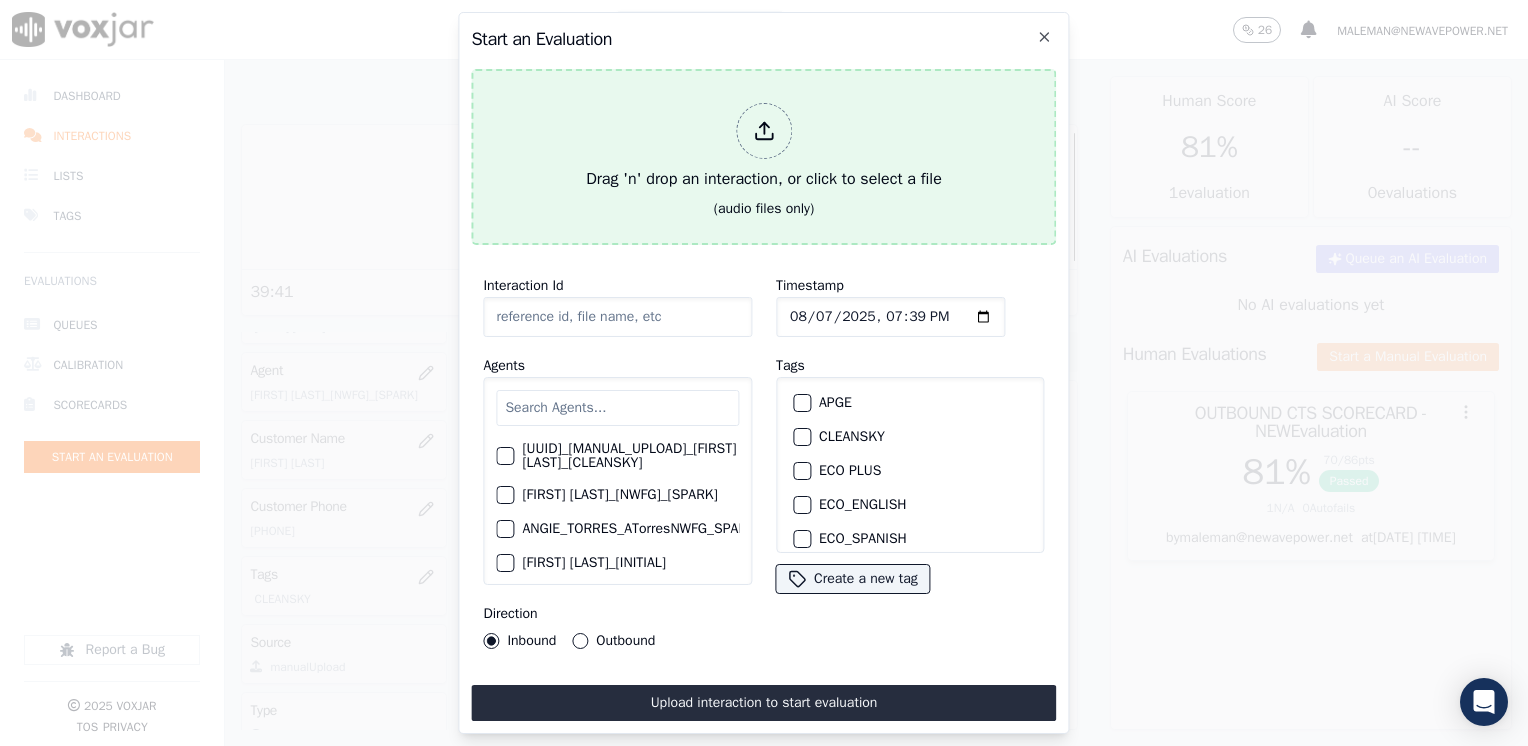 click at bounding box center (764, 131) 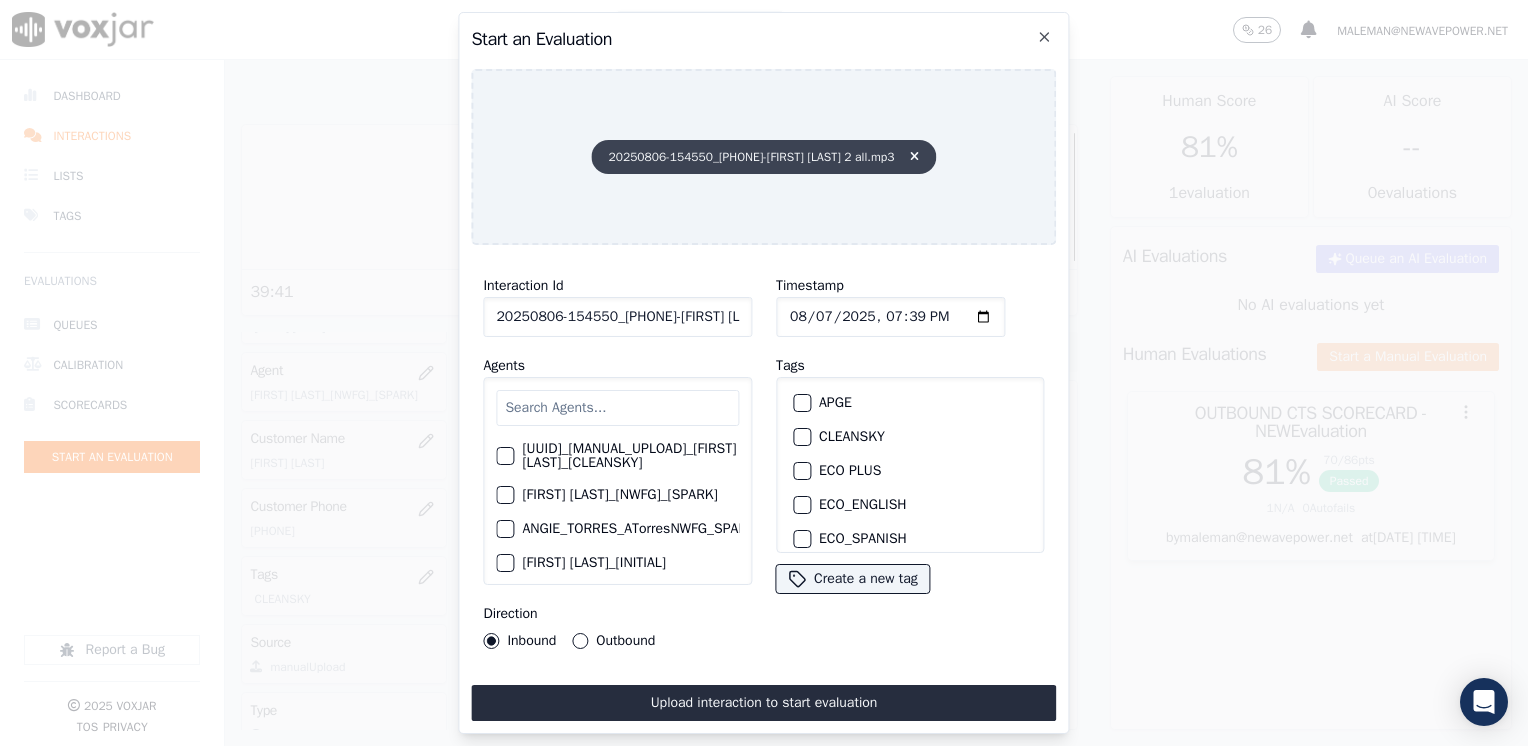 click on "20250806-154550_[PHONE]-[FIRST] [LAST] 2 all.mp3" at bounding box center (764, 157) 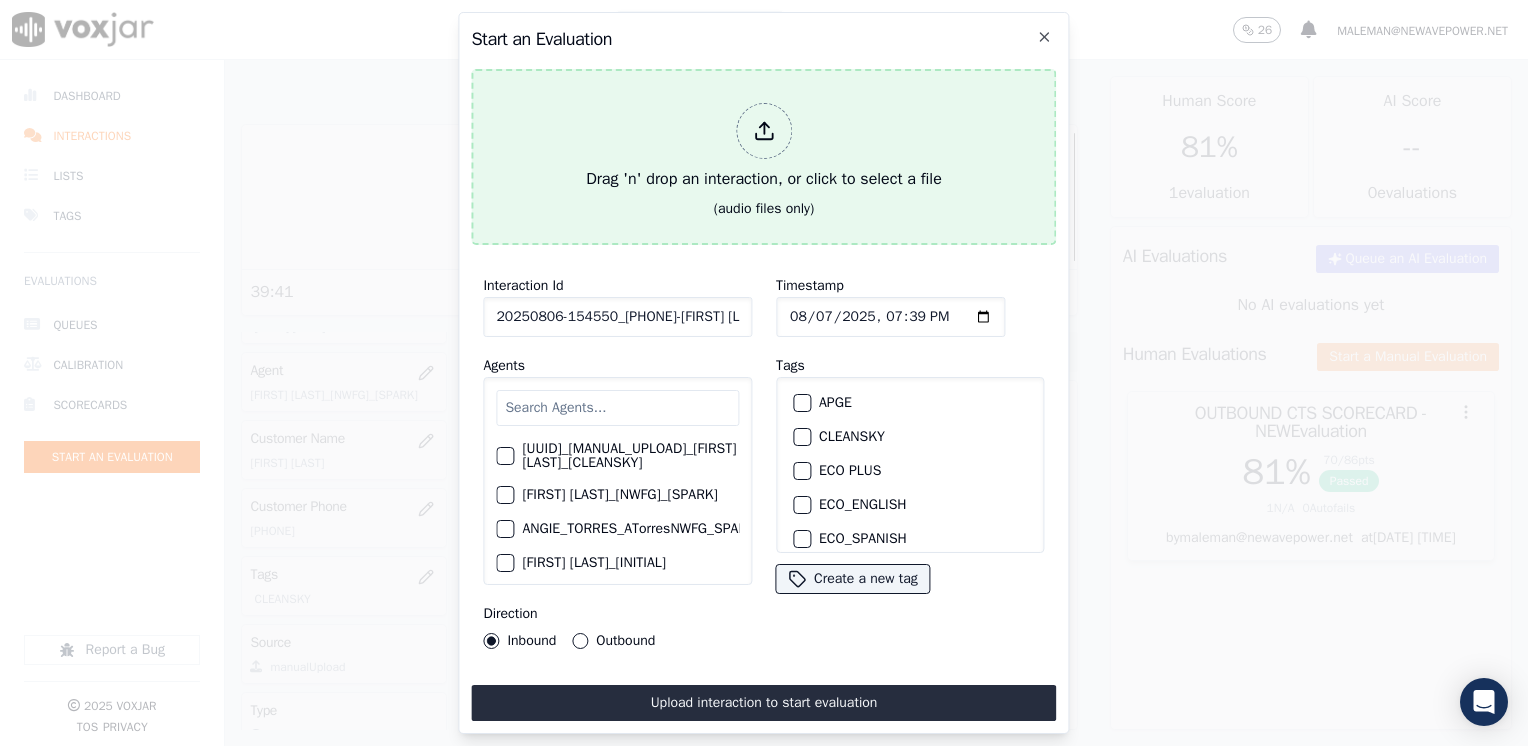 click at bounding box center (764, 131) 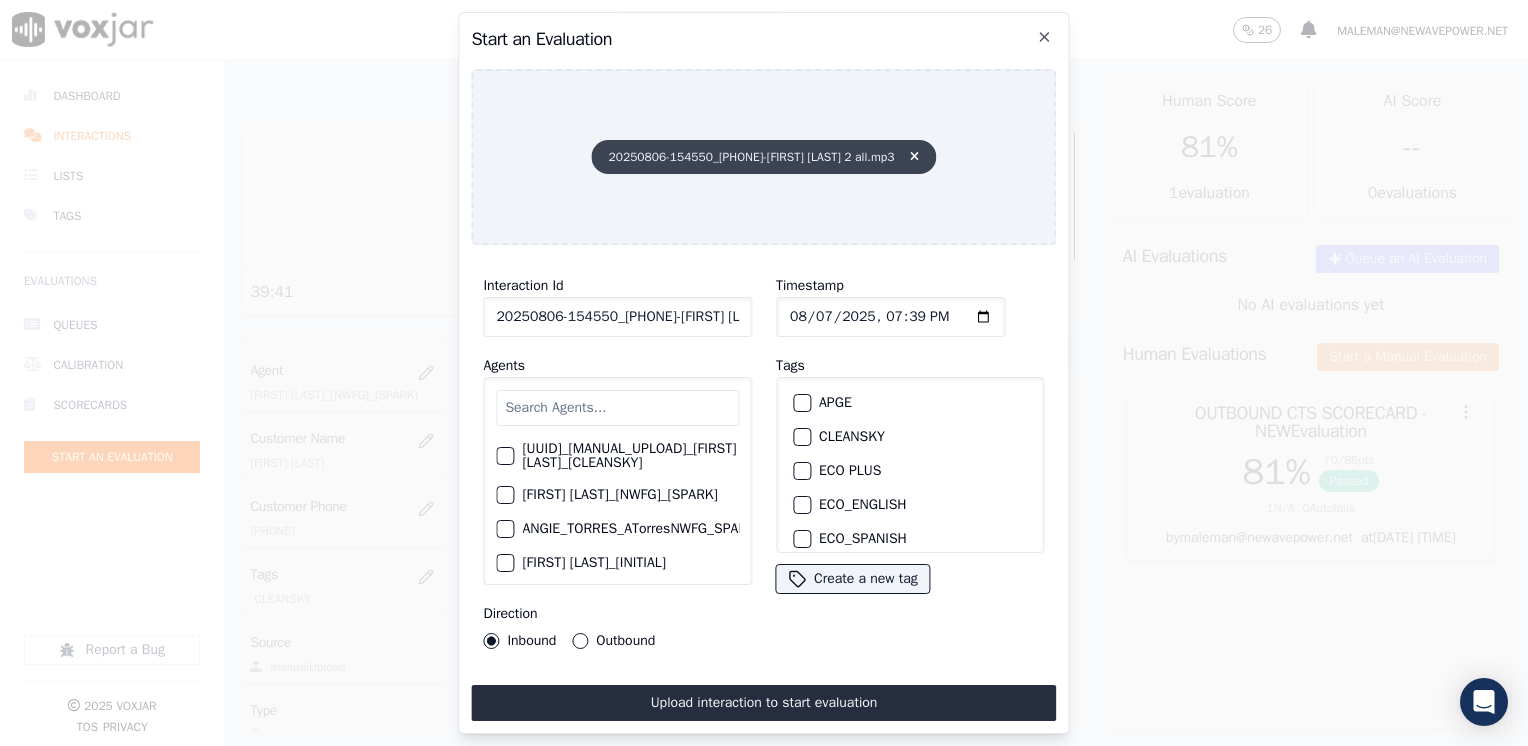 click on "20250806-154550_[PHONE]-[FIRST] [LAST] 2 all.mp3" at bounding box center (764, 157) 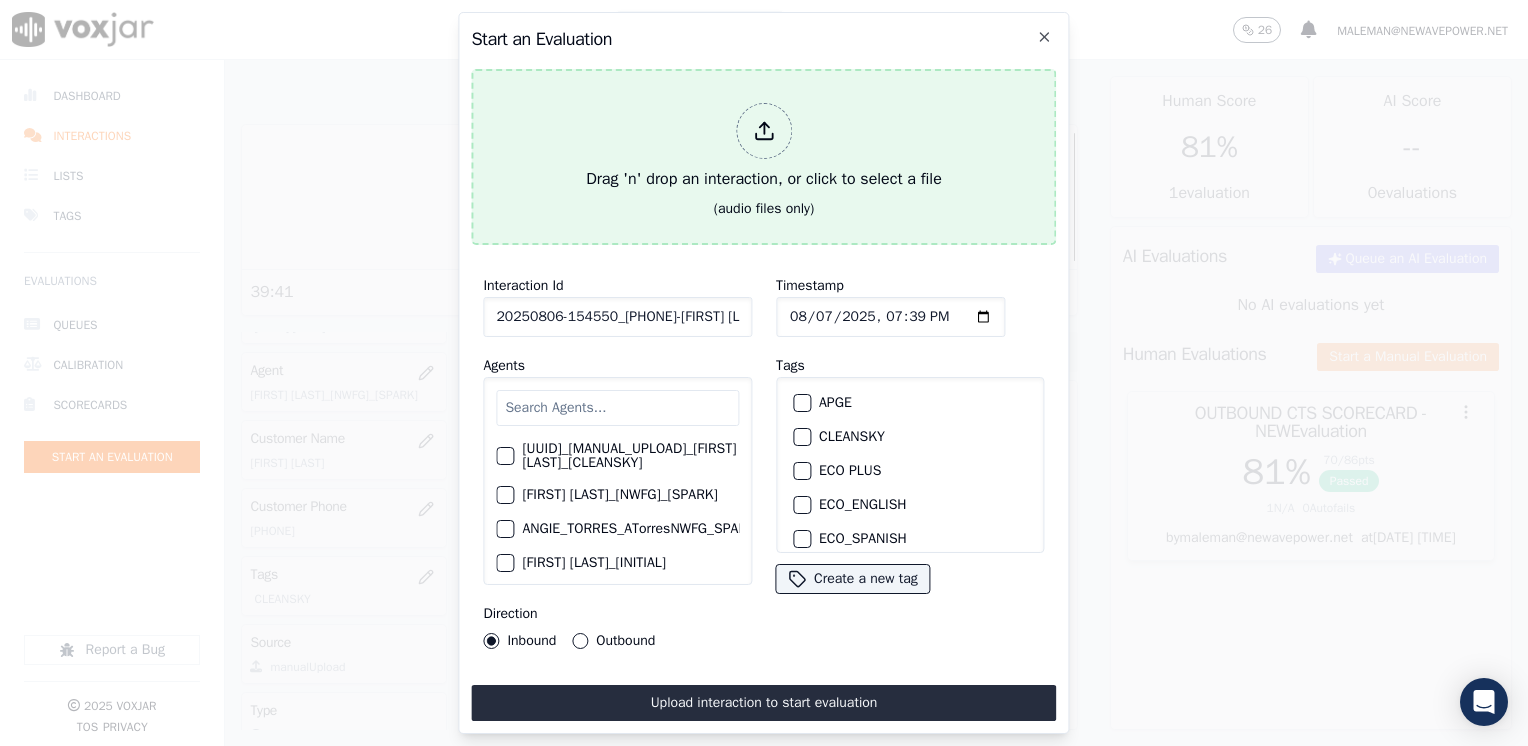 click at bounding box center [764, 131] 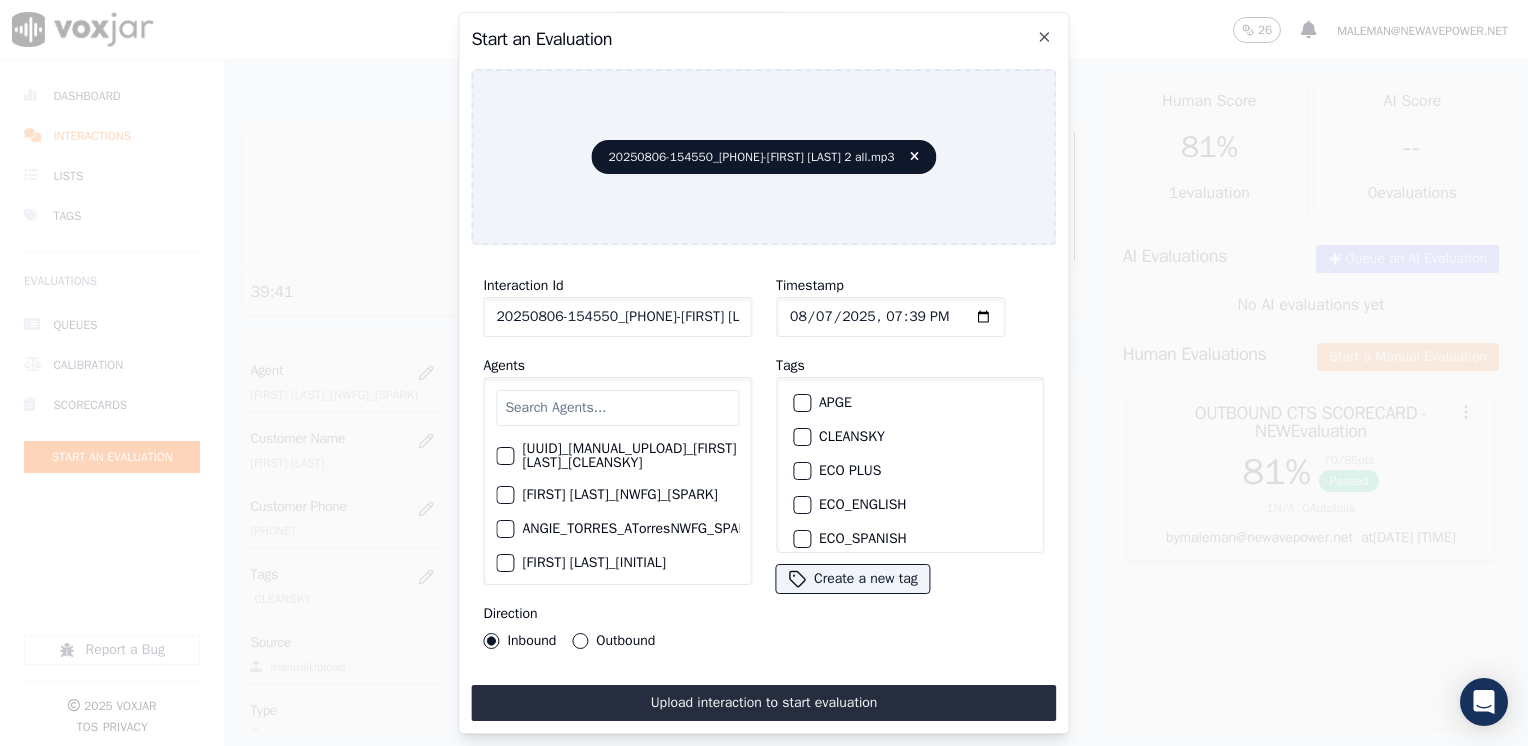 click at bounding box center [617, 408] 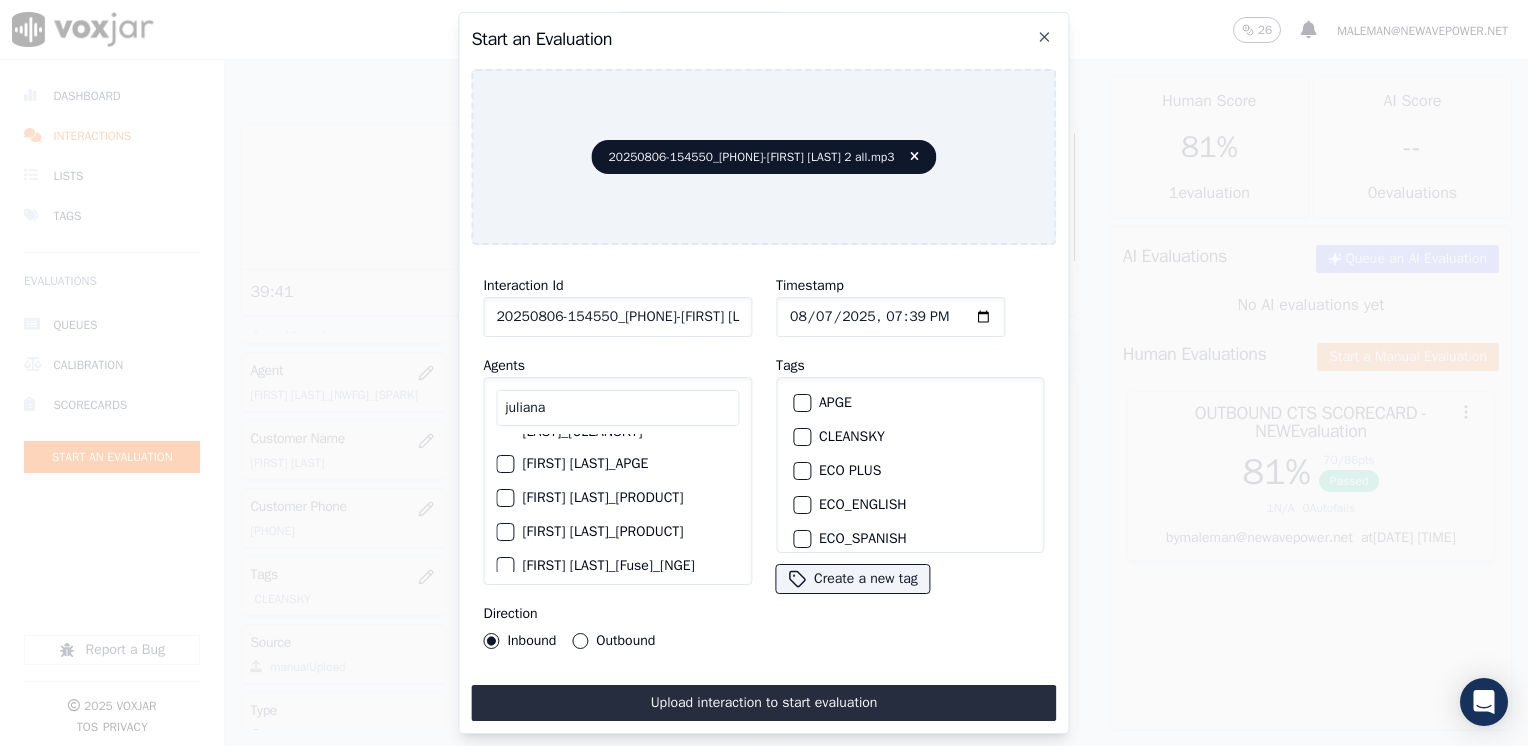 scroll, scrollTop: 0, scrollLeft: 0, axis: both 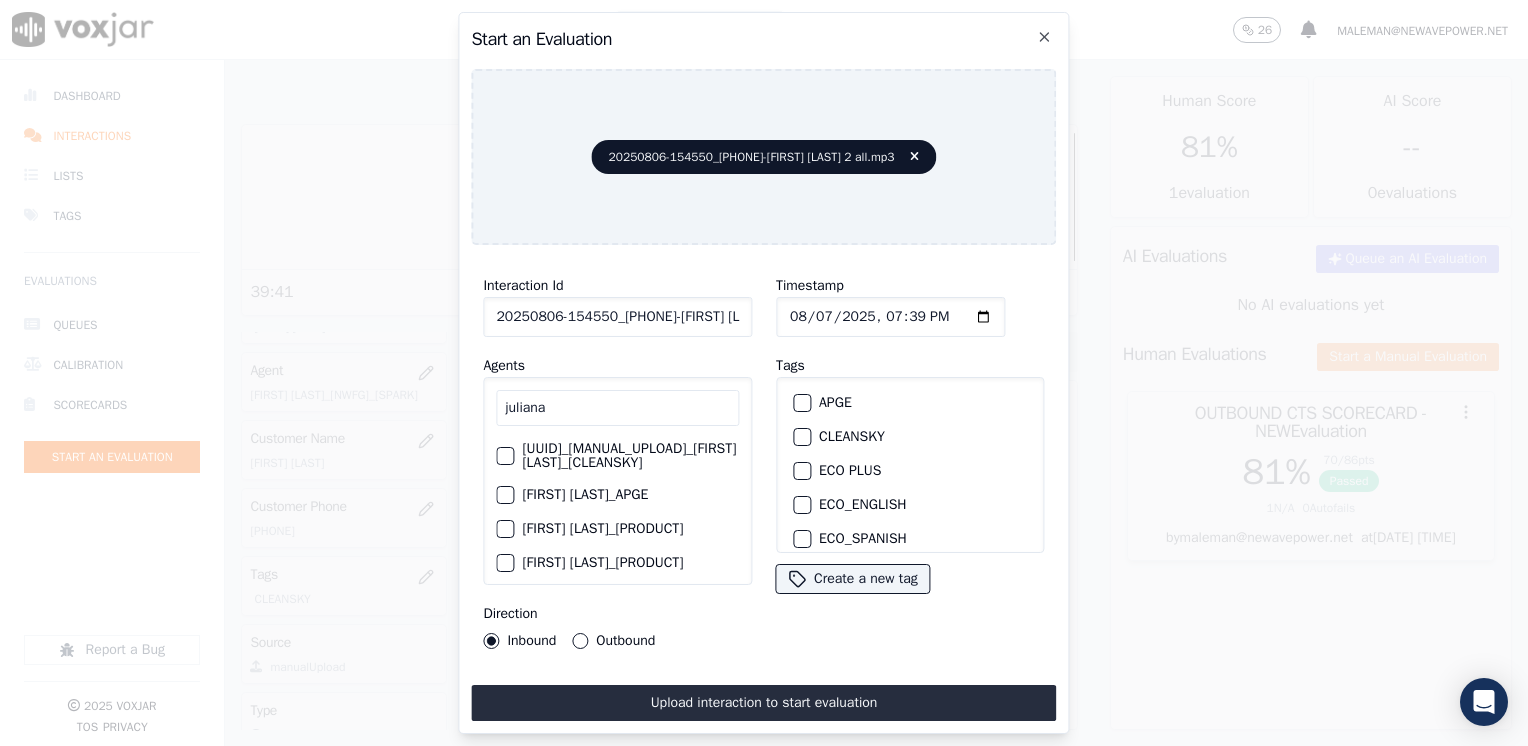 type on "juliana" 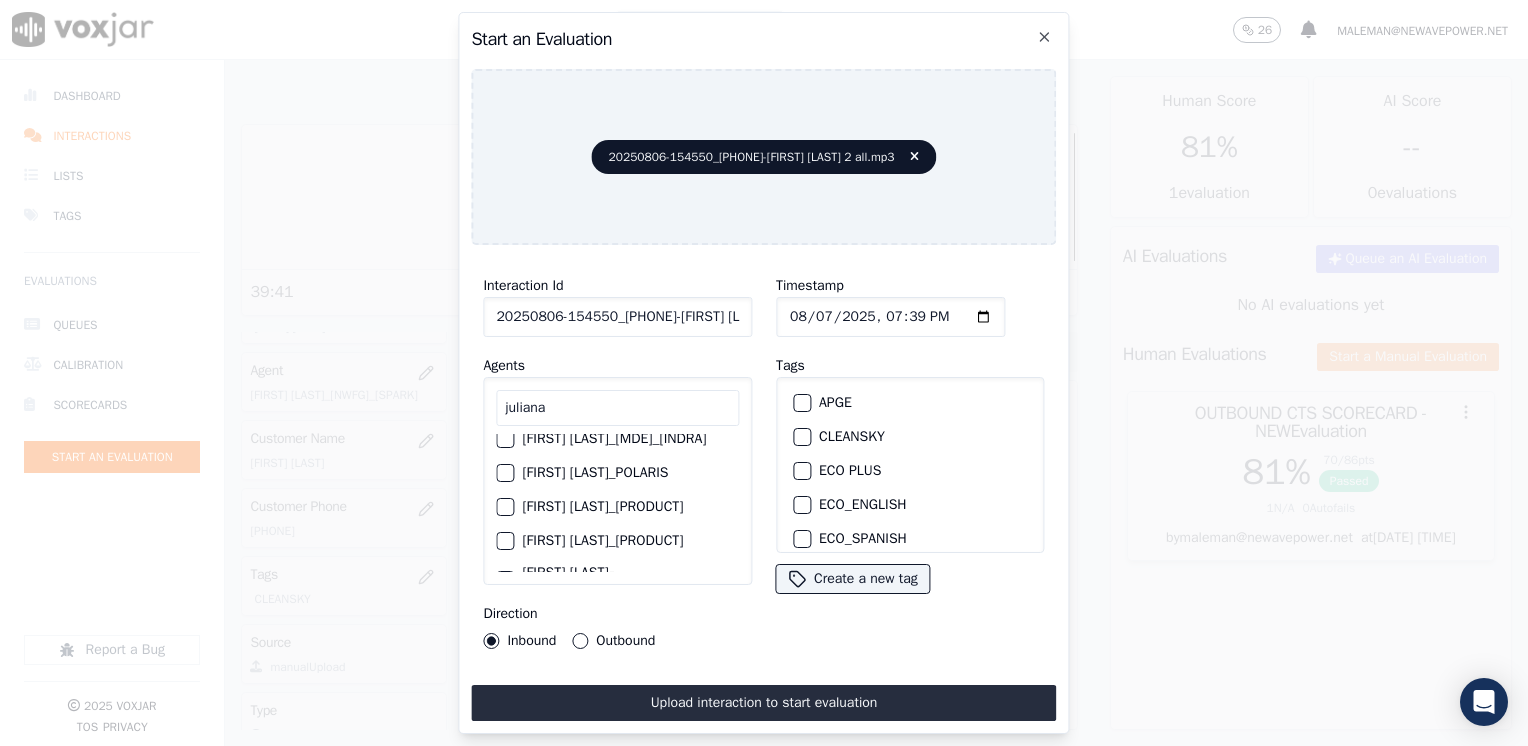 scroll, scrollTop: 101, scrollLeft: 0, axis: vertical 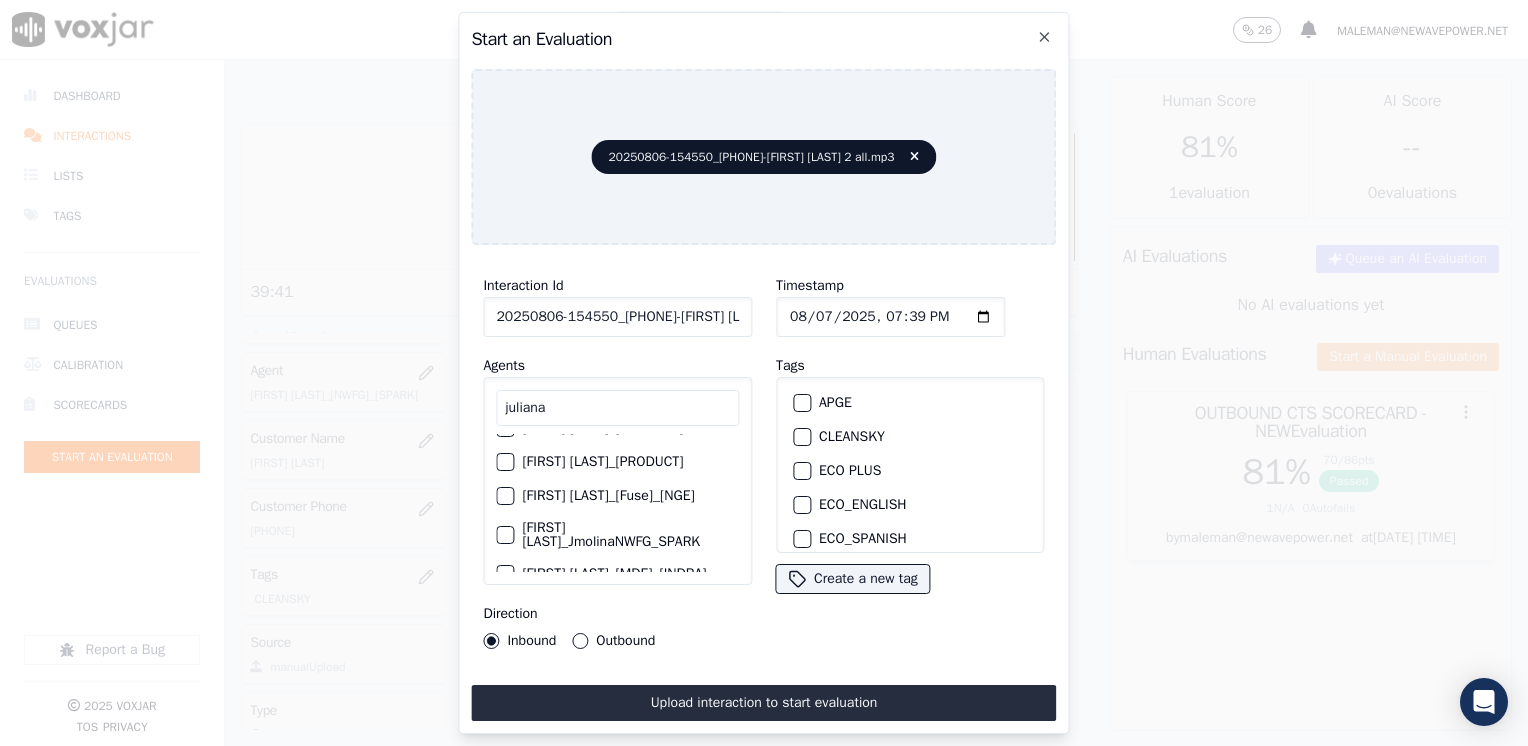 click at bounding box center [801, 437] 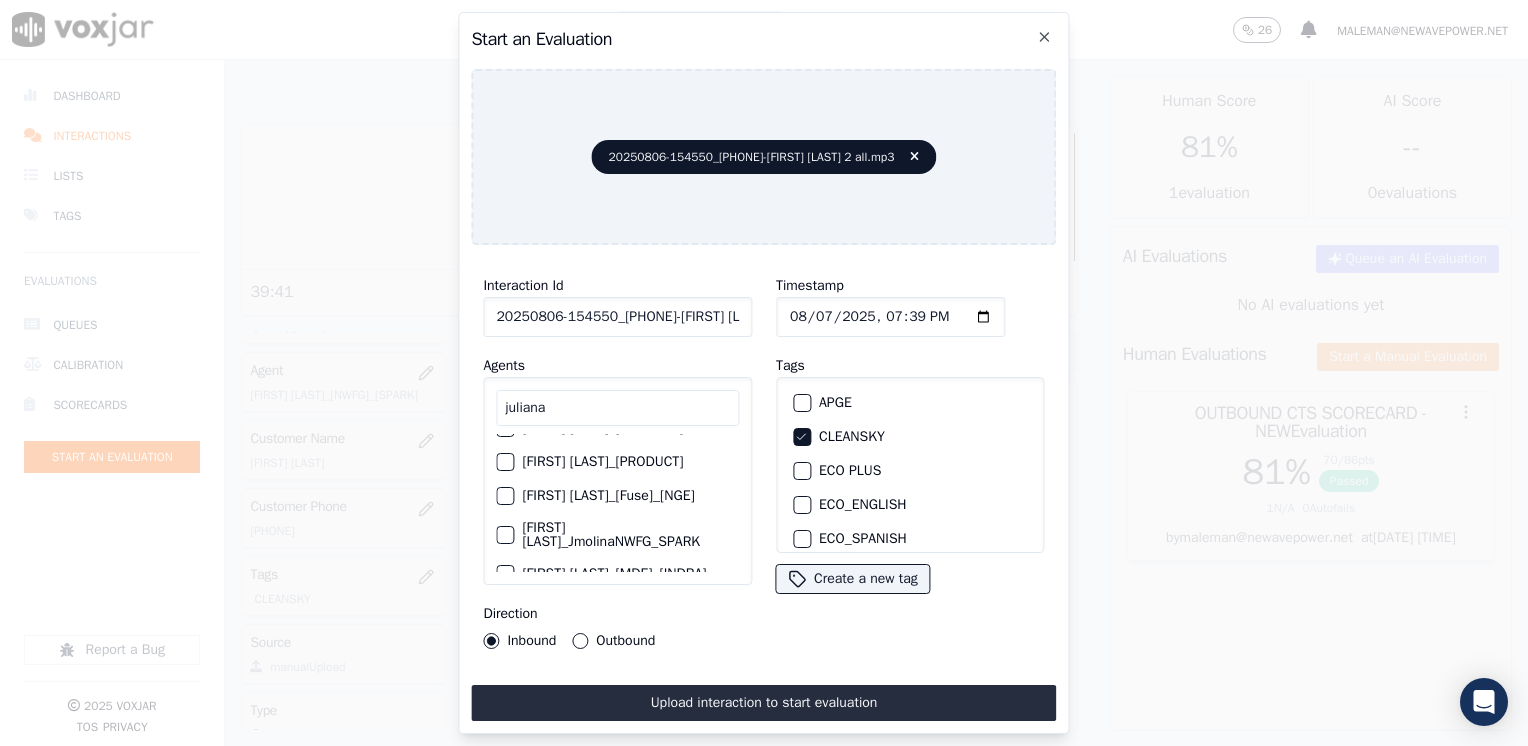 click on "Timestamp" 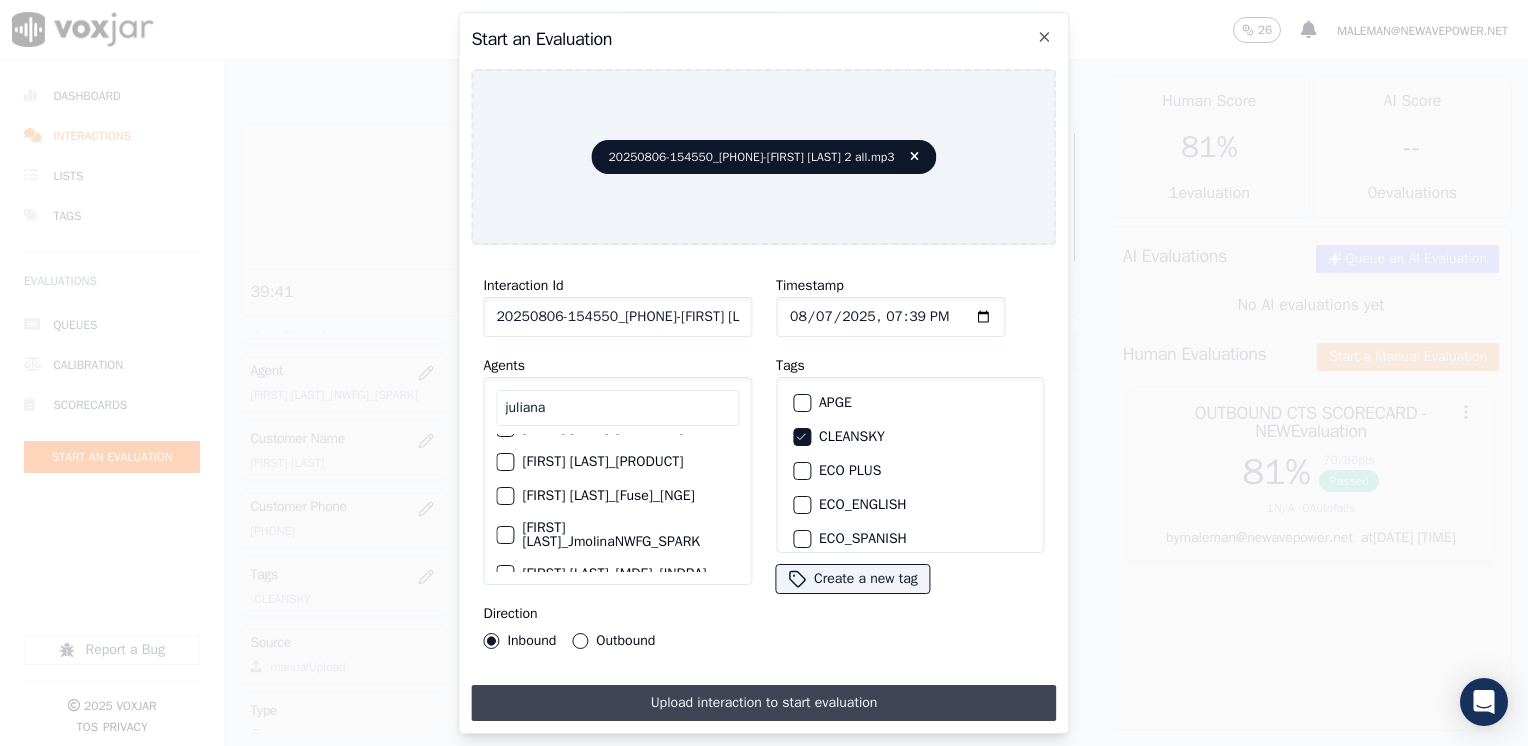 click on "Outbound" at bounding box center [580, 641] 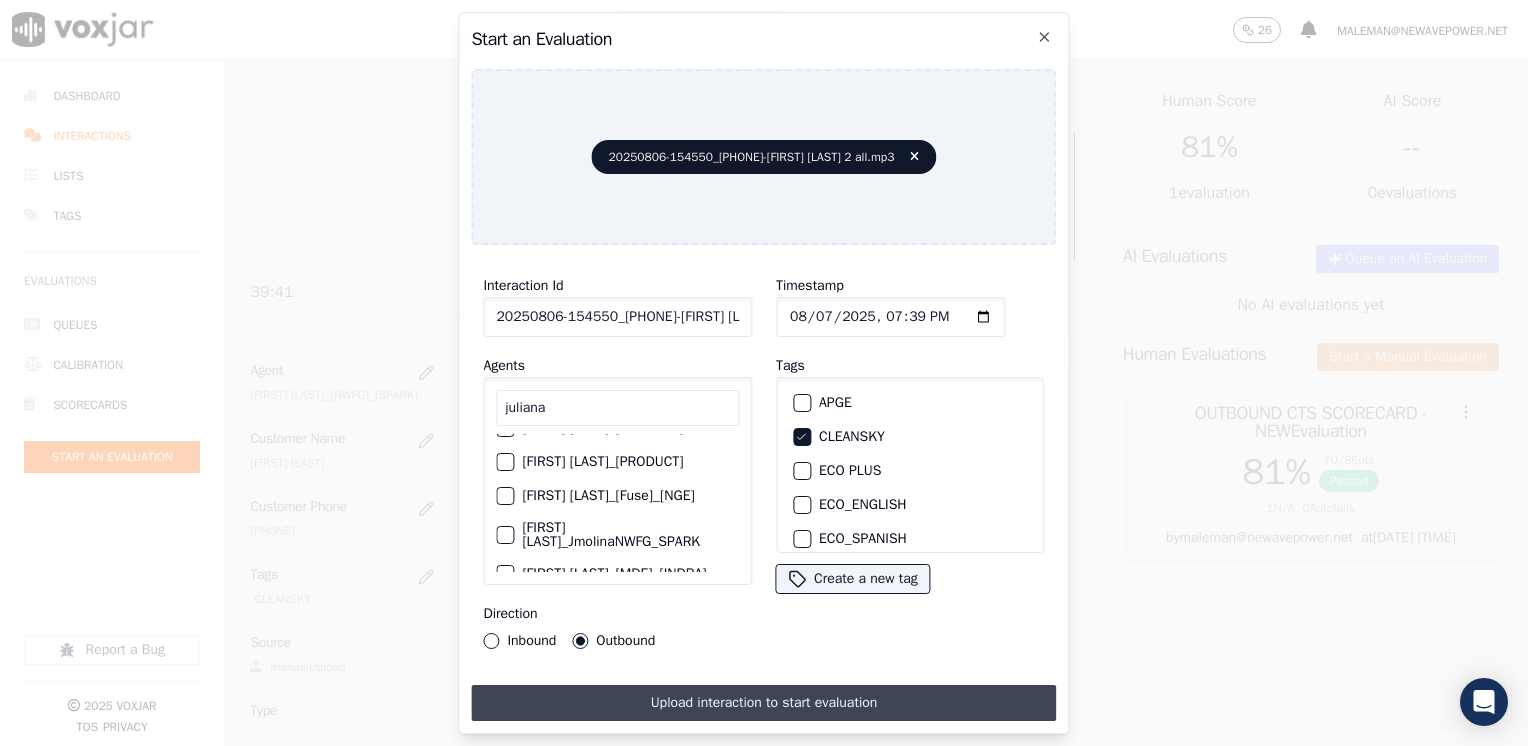 click on "Upload interaction to start evaluation" at bounding box center [763, 703] 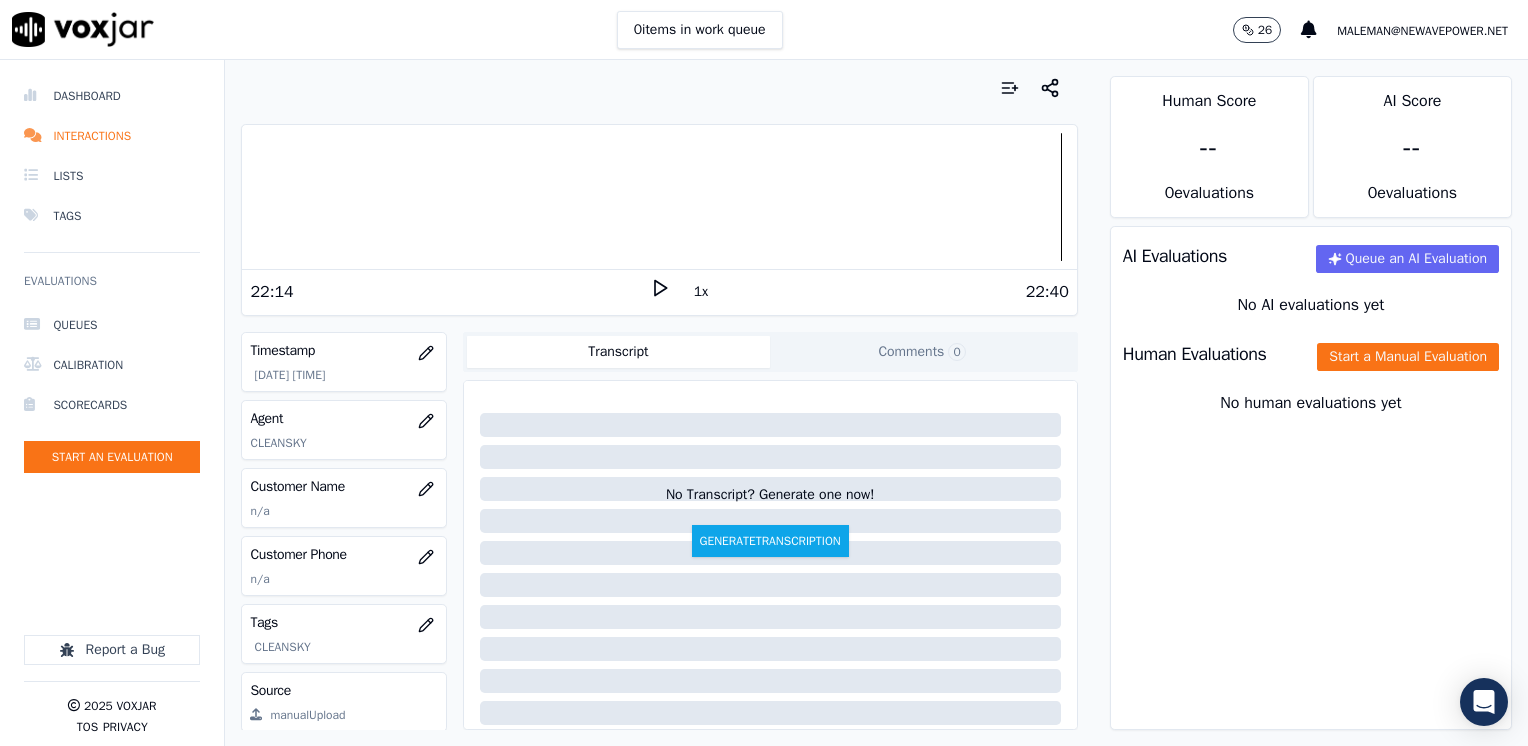 scroll, scrollTop: 200, scrollLeft: 0, axis: vertical 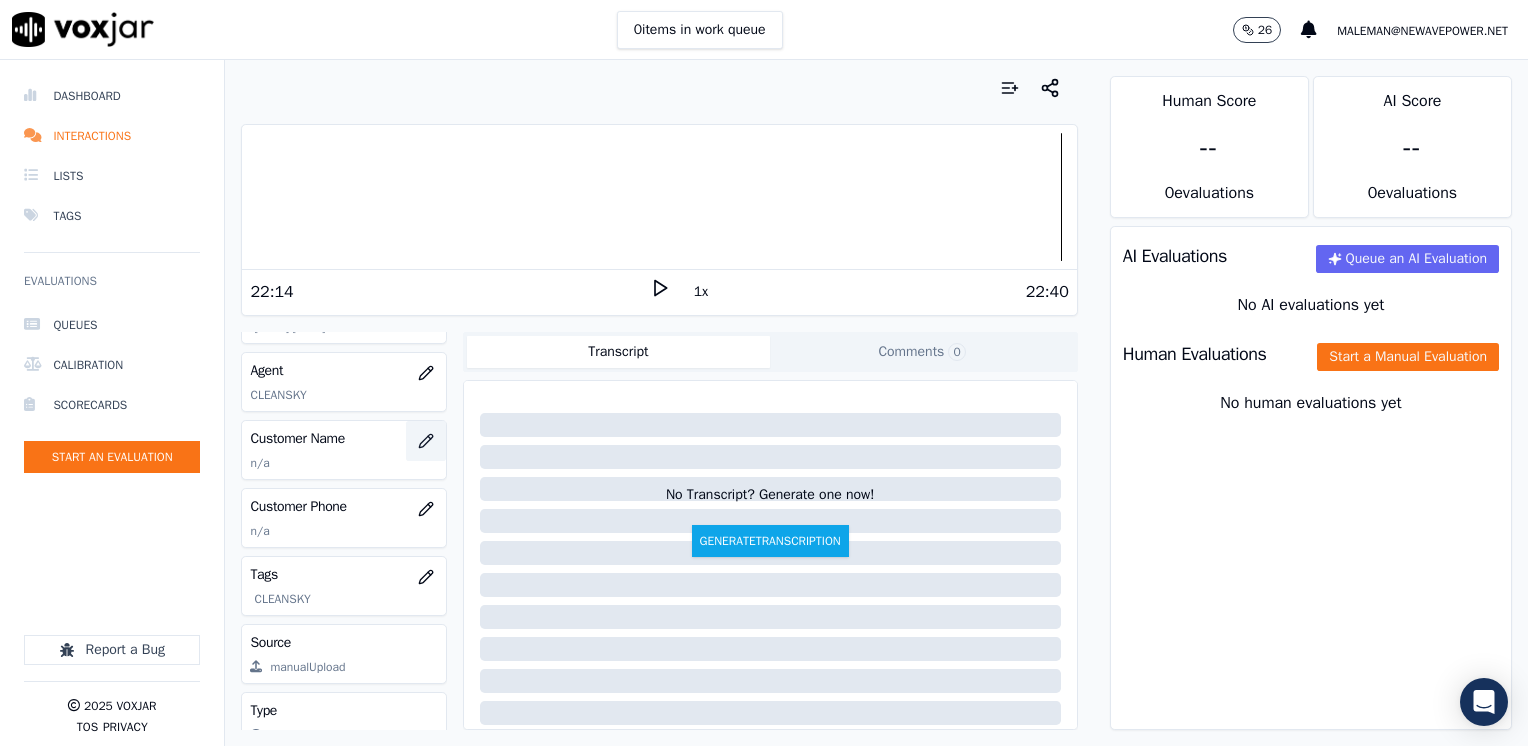 click at bounding box center [426, 441] 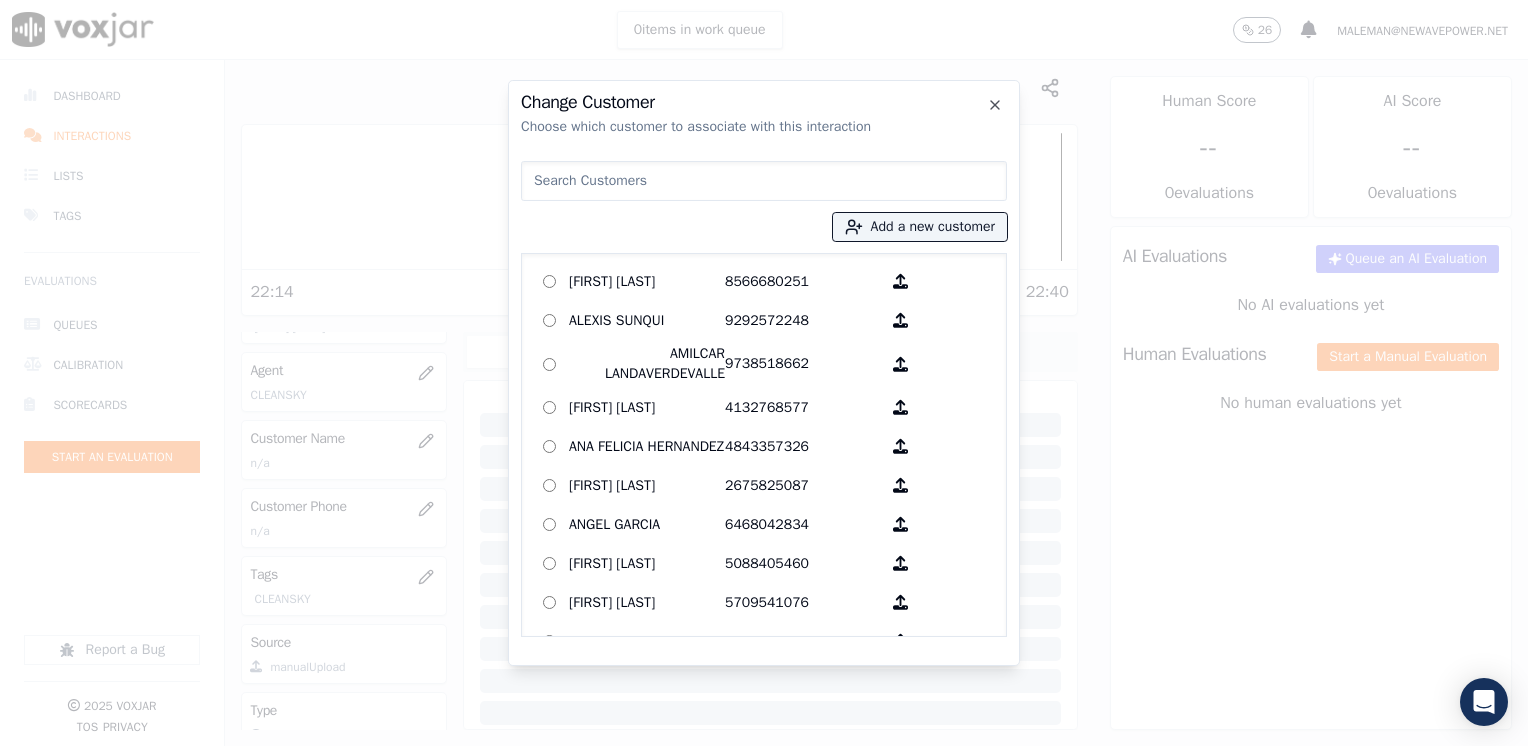 click at bounding box center [764, 181] 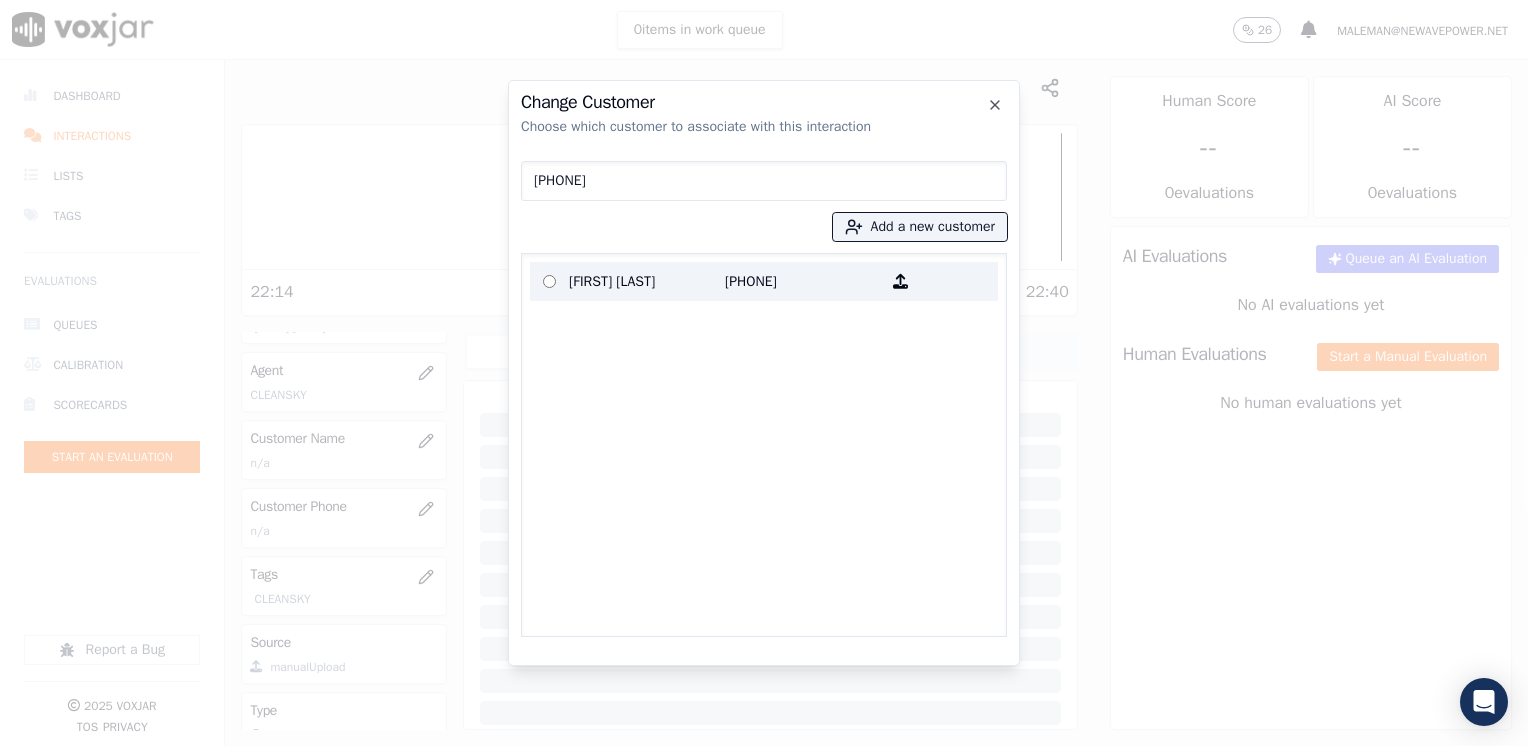 type on "[PHONE]" 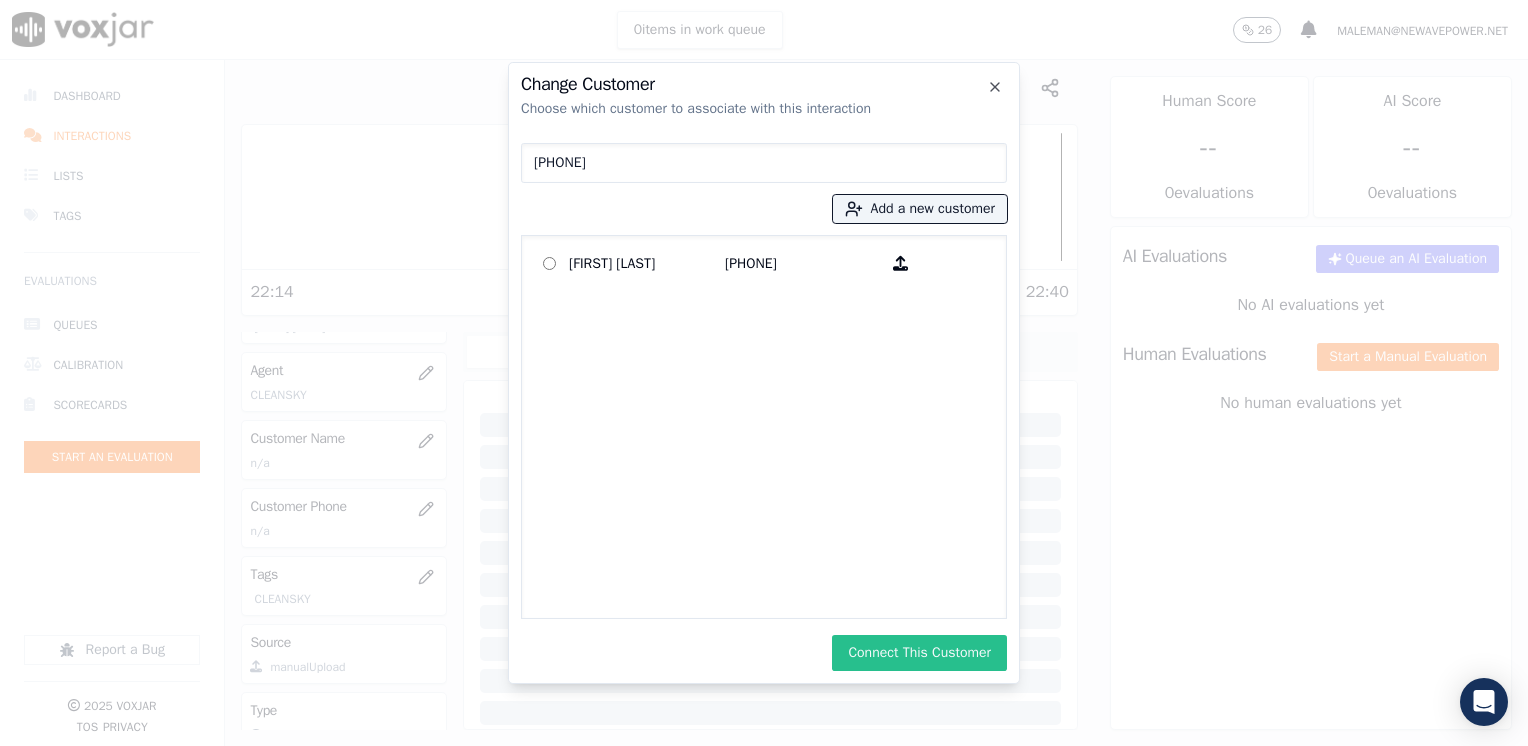 click on "Connect This Customer" at bounding box center (919, 653) 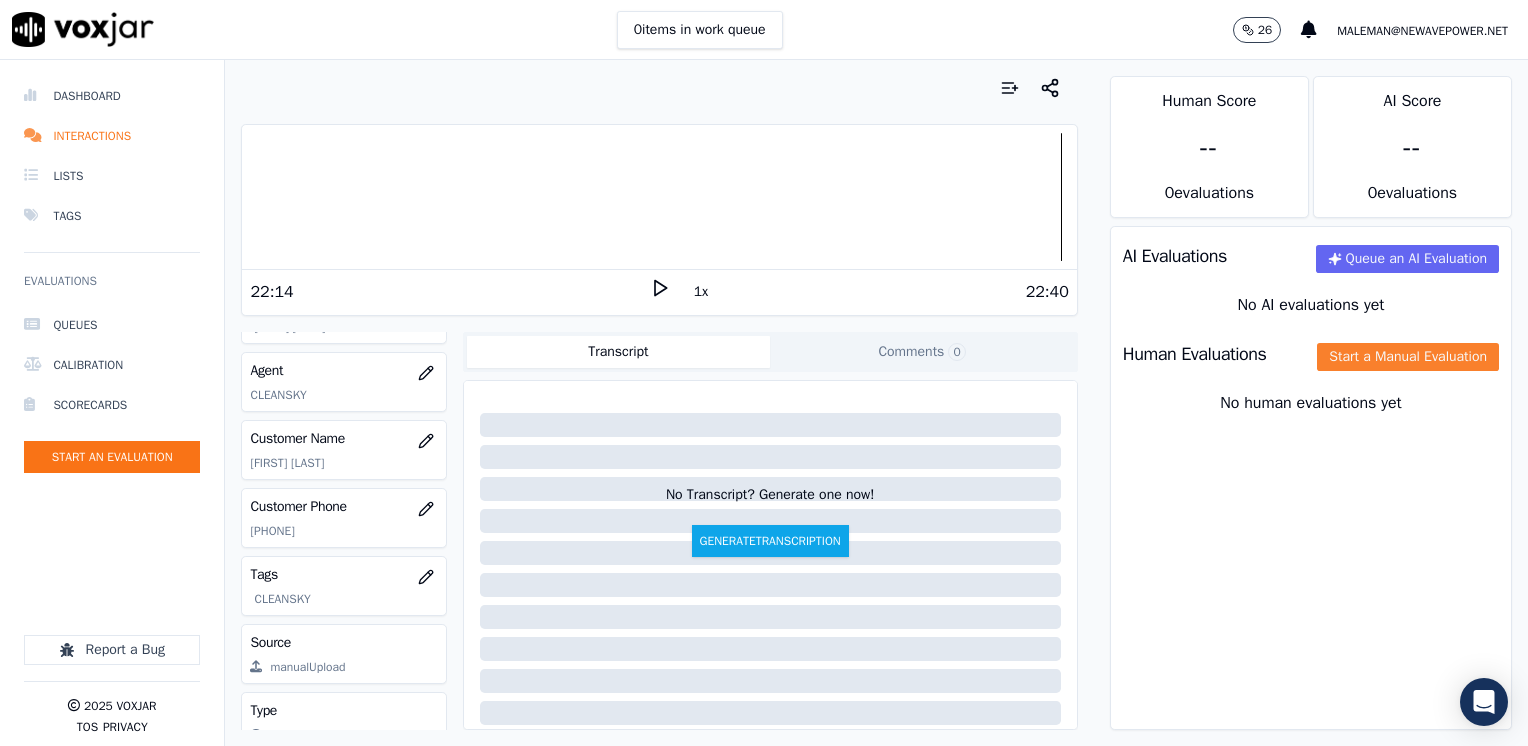 click on "Start a Manual Evaluation" 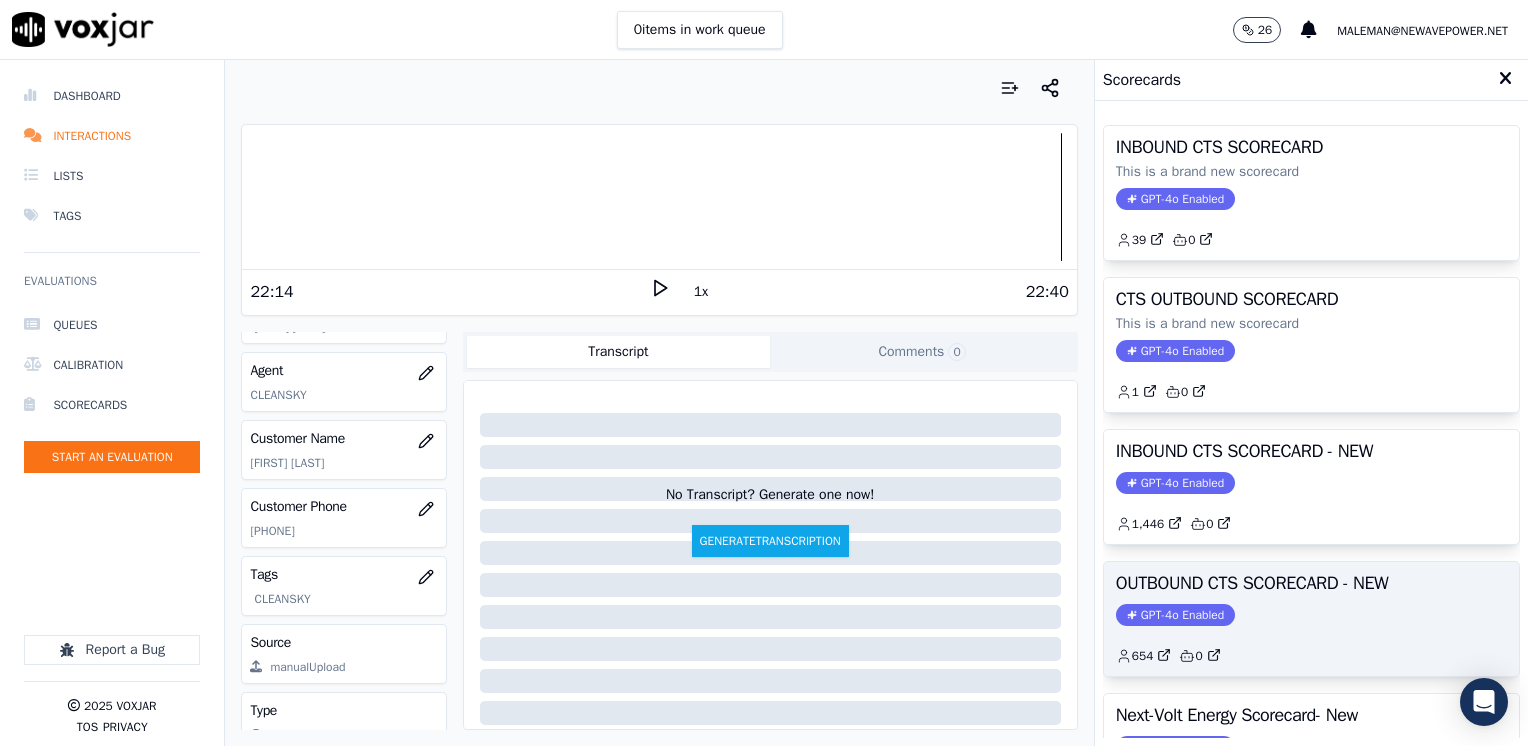 click on "GPT-4o Enabled" at bounding box center (1175, 615) 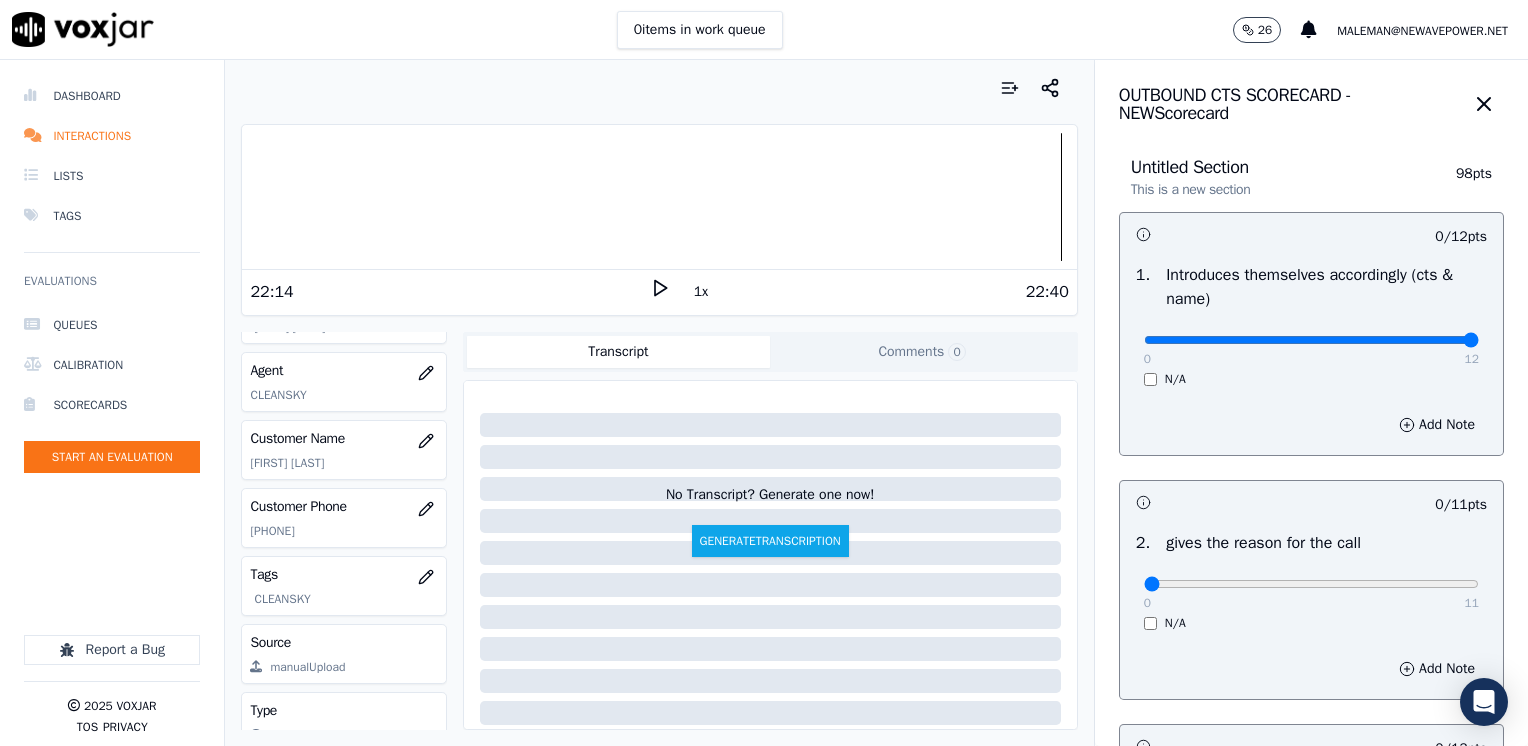 drag, startPoint x: 1136, startPoint y: 342, endPoint x: 1531, endPoint y: 401, distance: 399.38202 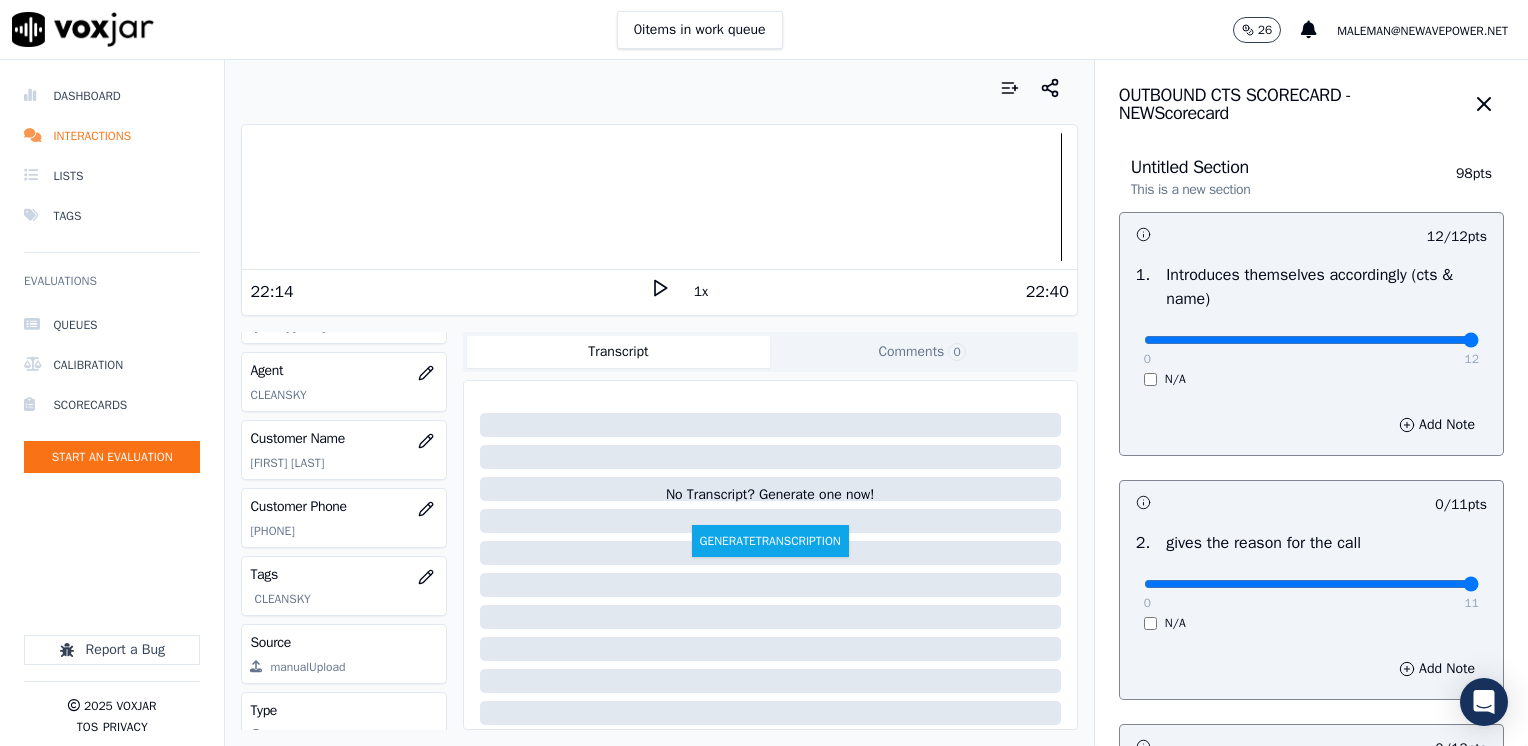 drag, startPoint x: 1132, startPoint y: 586, endPoint x: 1527, endPoint y: 576, distance: 395.12656 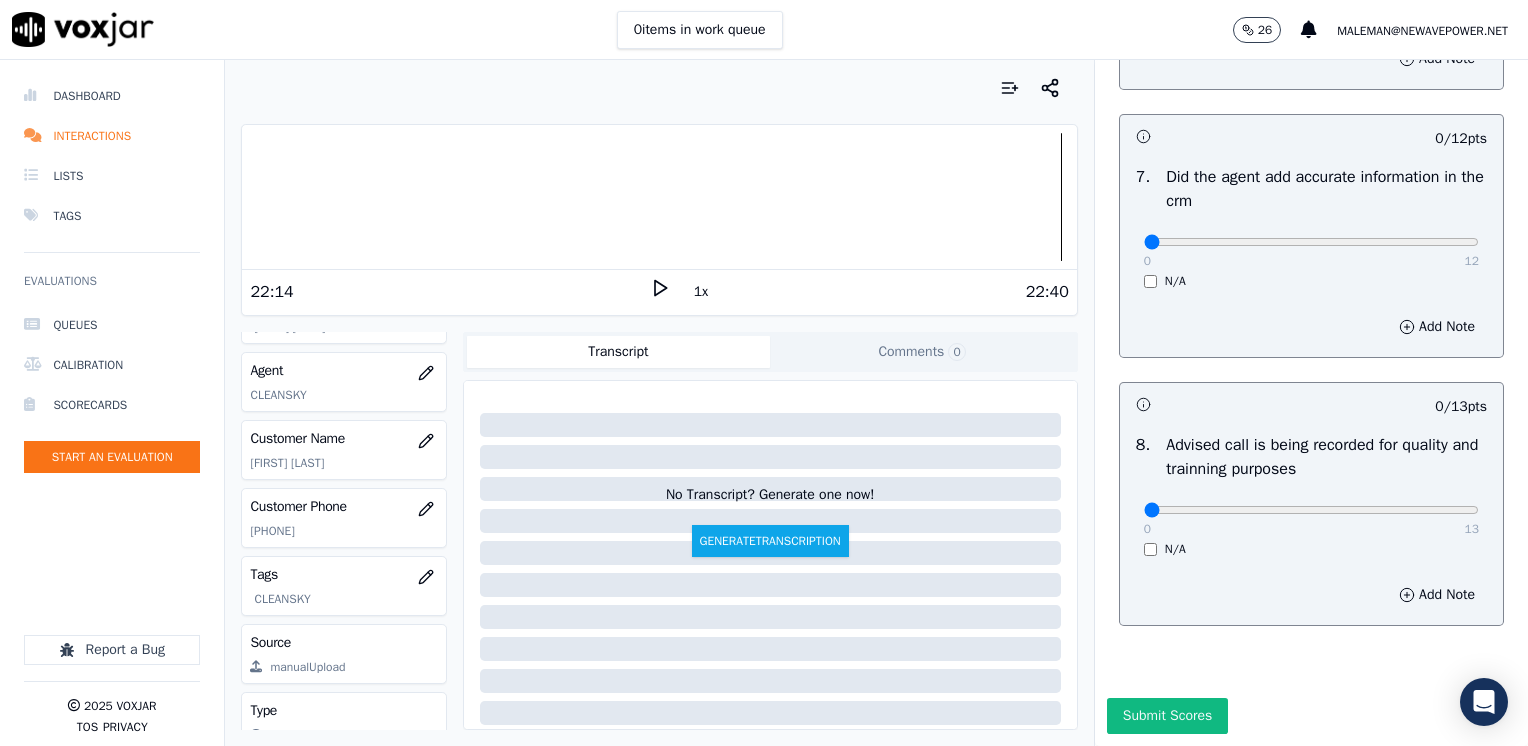 scroll, scrollTop: 1748, scrollLeft: 0, axis: vertical 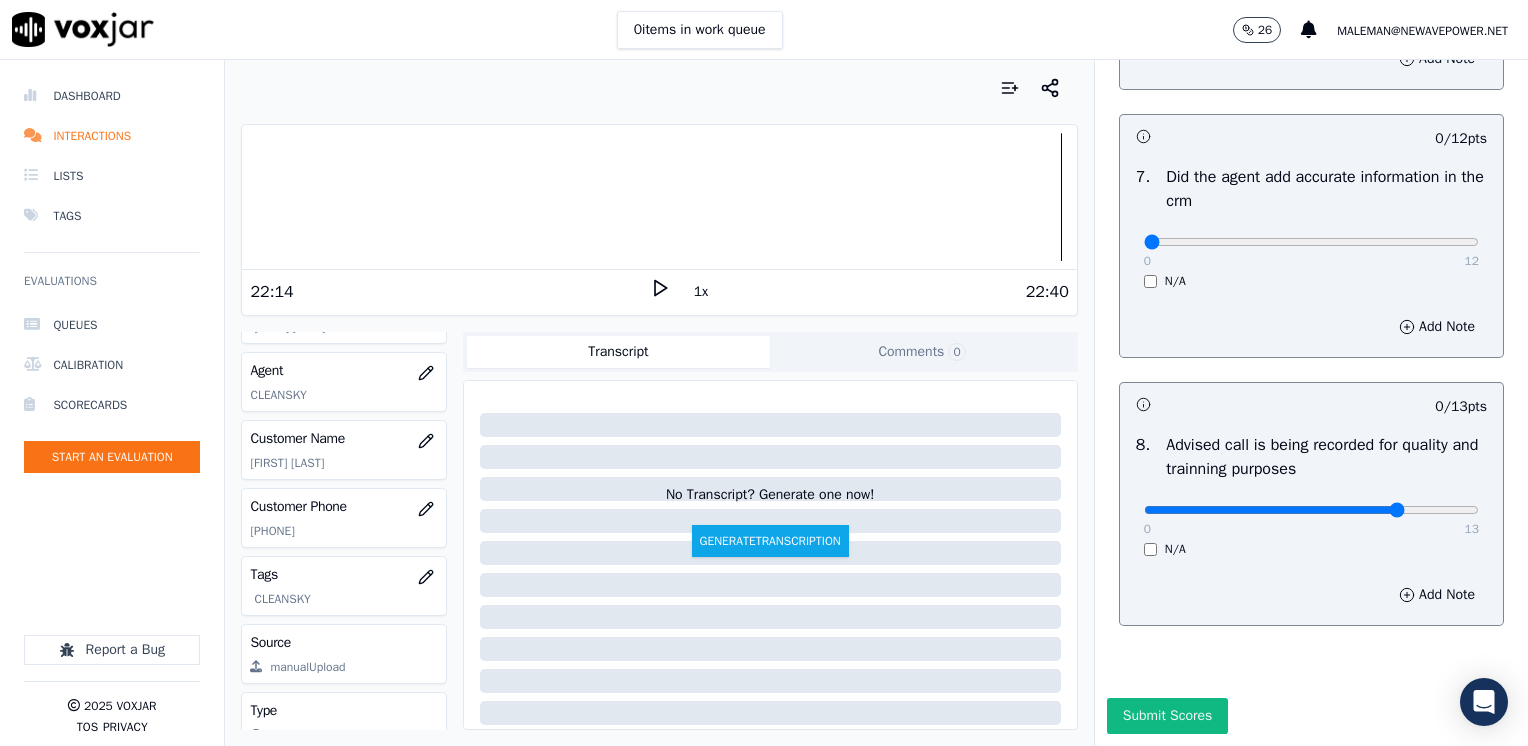 type on "10" 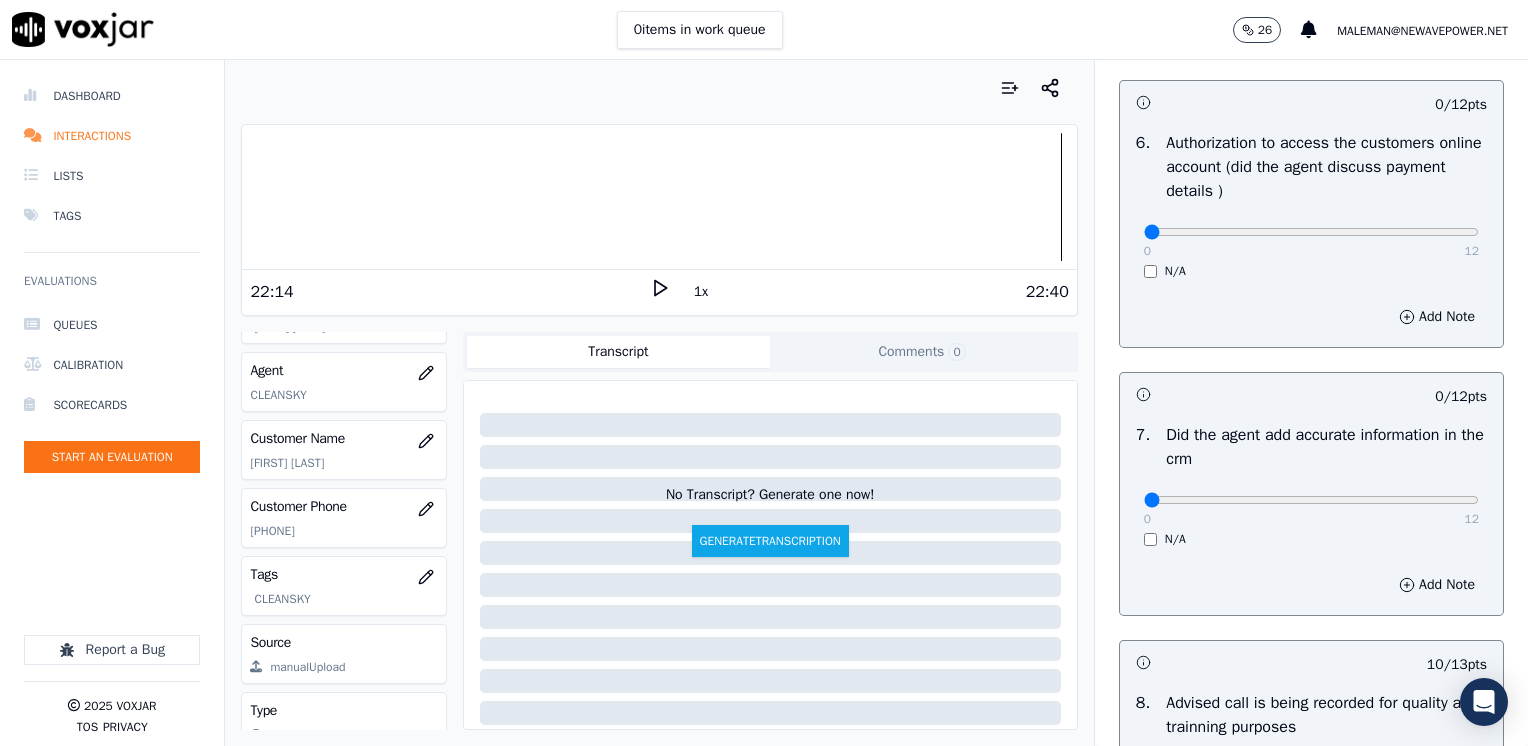 scroll, scrollTop: 1448, scrollLeft: 0, axis: vertical 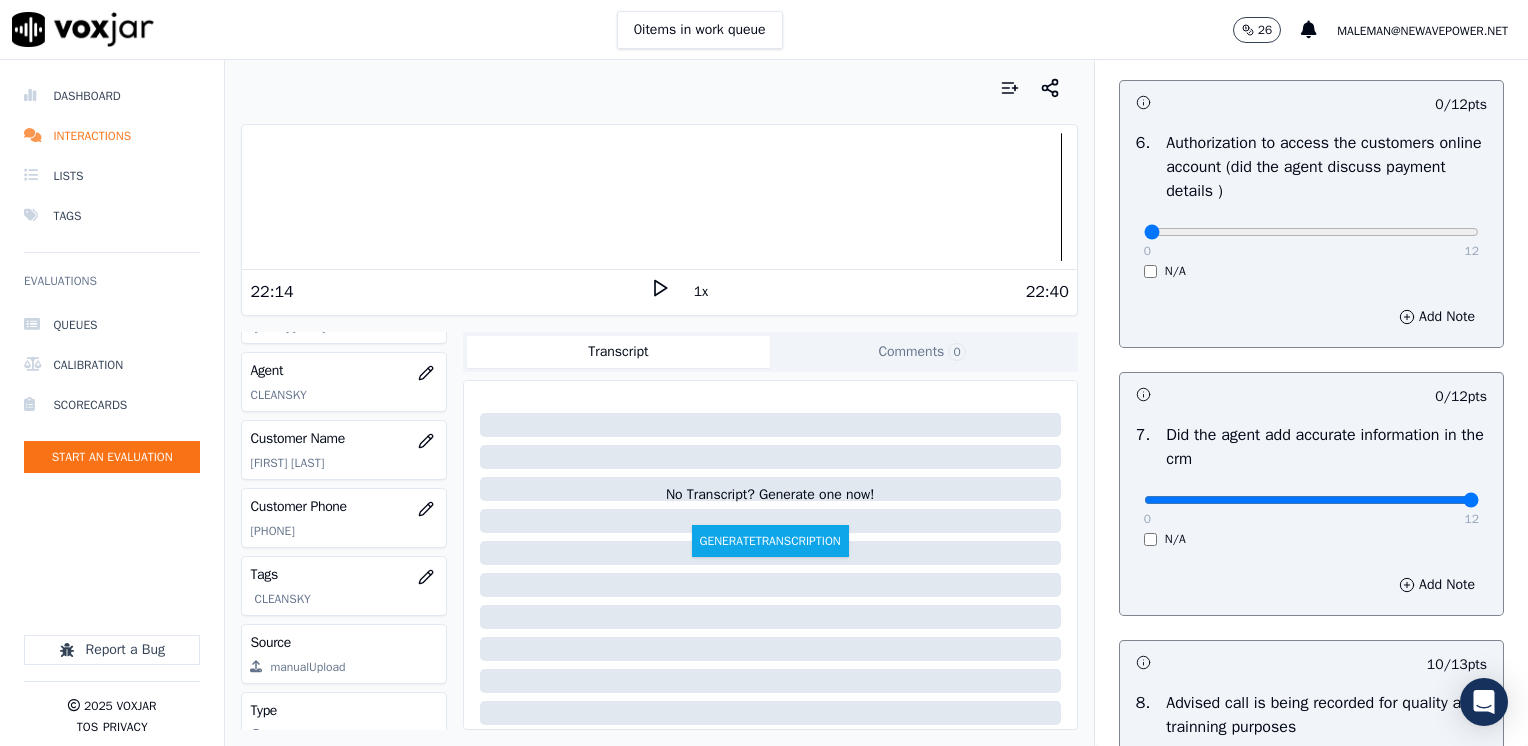 drag, startPoint x: 1124, startPoint y: 497, endPoint x: 1531, endPoint y: 498, distance: 407.00122 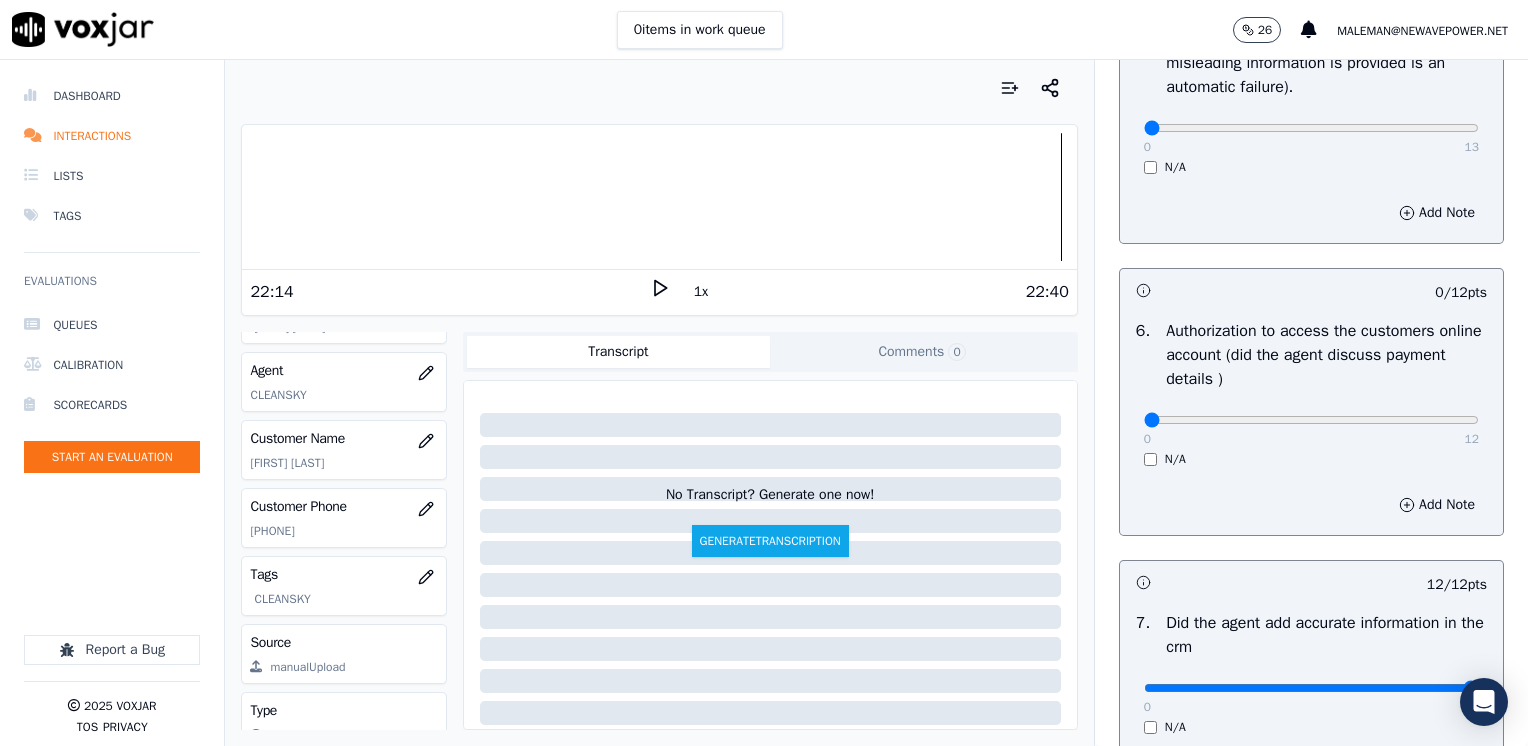 scroll, scrollTop: 1248, scrollLeft: 0, axis: vertical 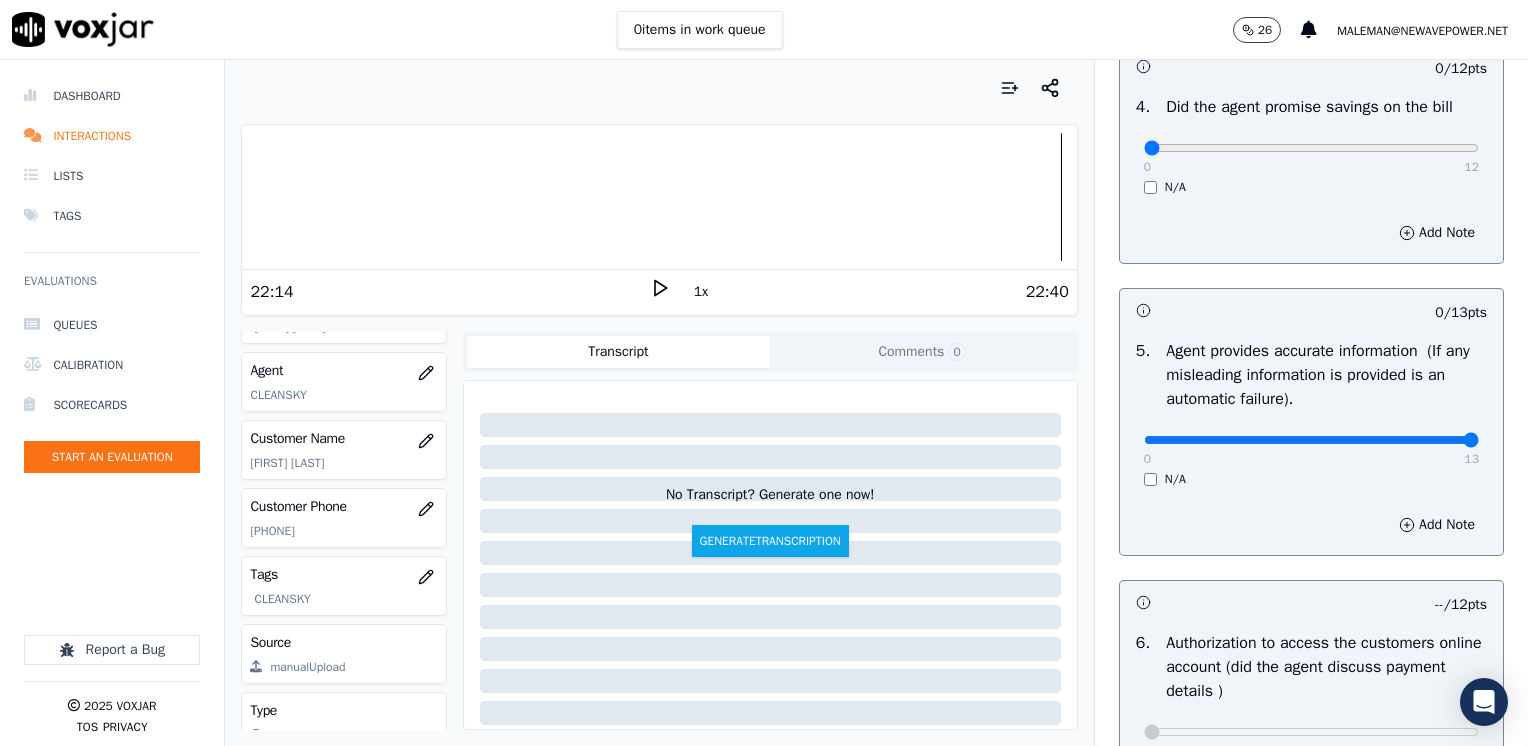 drag, startPoint x: 1131, startPoint y: 440, endPoint x: 1531, endPoint y: 441, distance: 400.00125 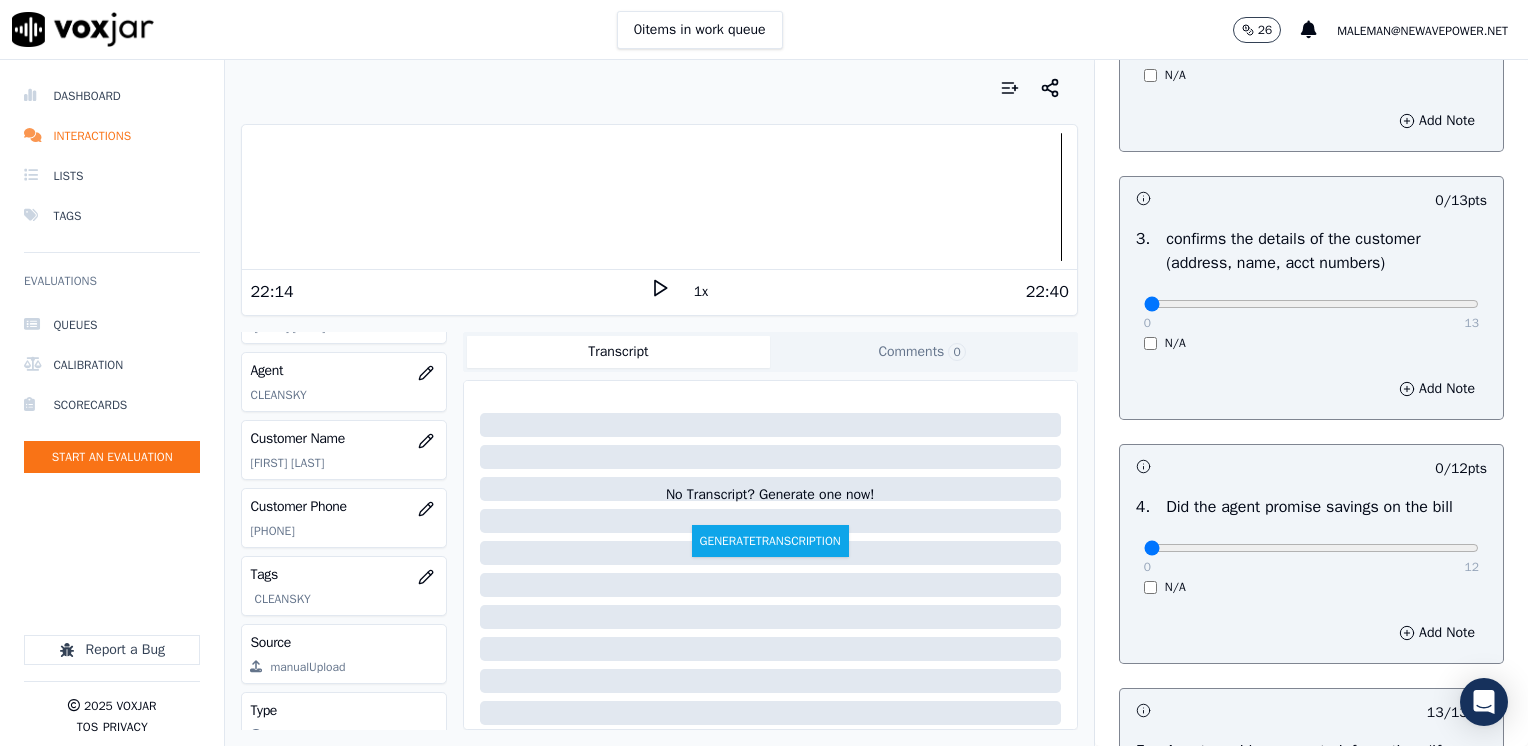 scroll, scrollTop: 648, scrollLeft: 0, axis: vertical 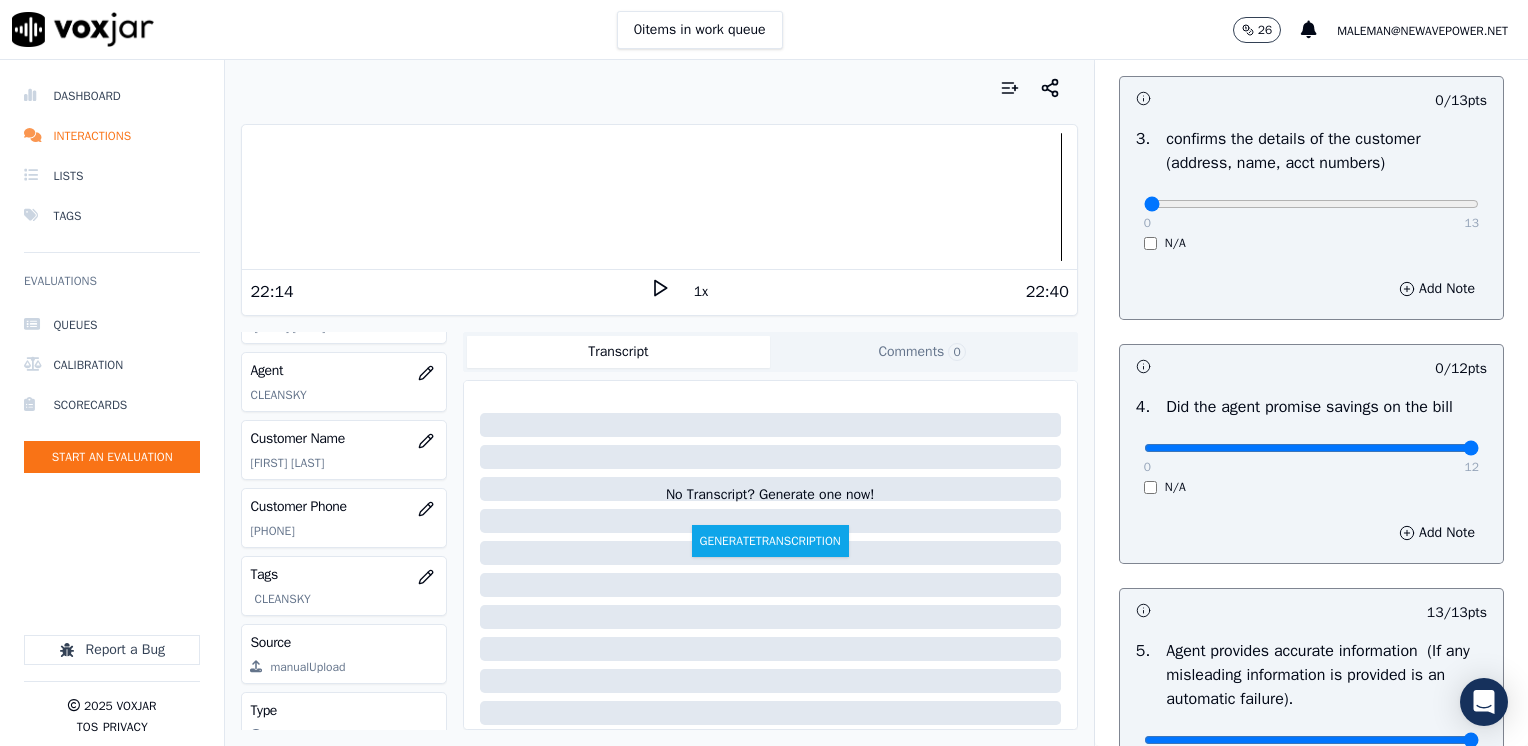 drag, startPoint x: 1145, startPoint y: 450, endPoint x: 1527, endPoint y: 480, distance: 383.1762 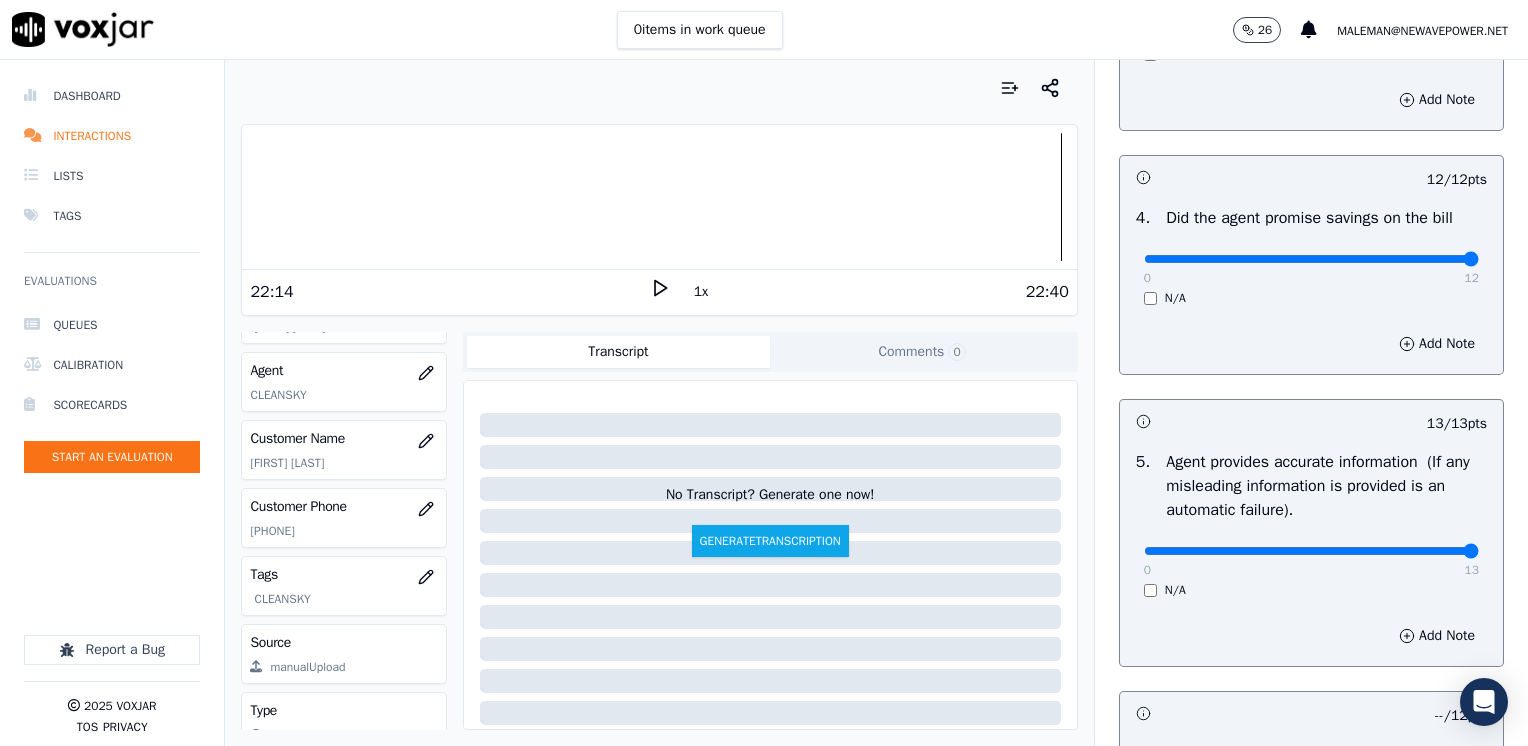 scroll, scrollTop: 848, scrollLeft: 0, axis: vertical 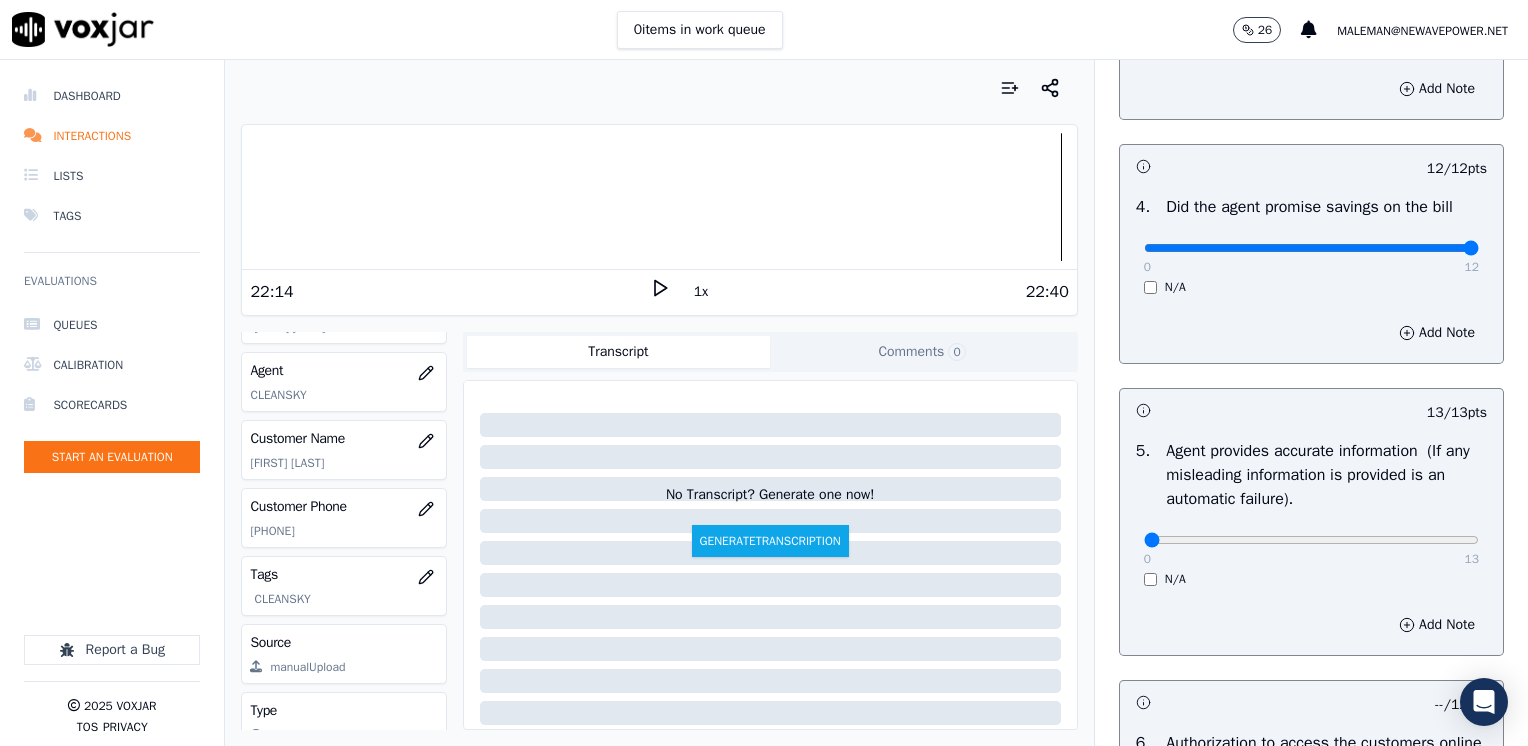 drag, startPoint x: 1424, startPoint y: 537, endPoint x: 870, endPoint y: 537, distance: 554 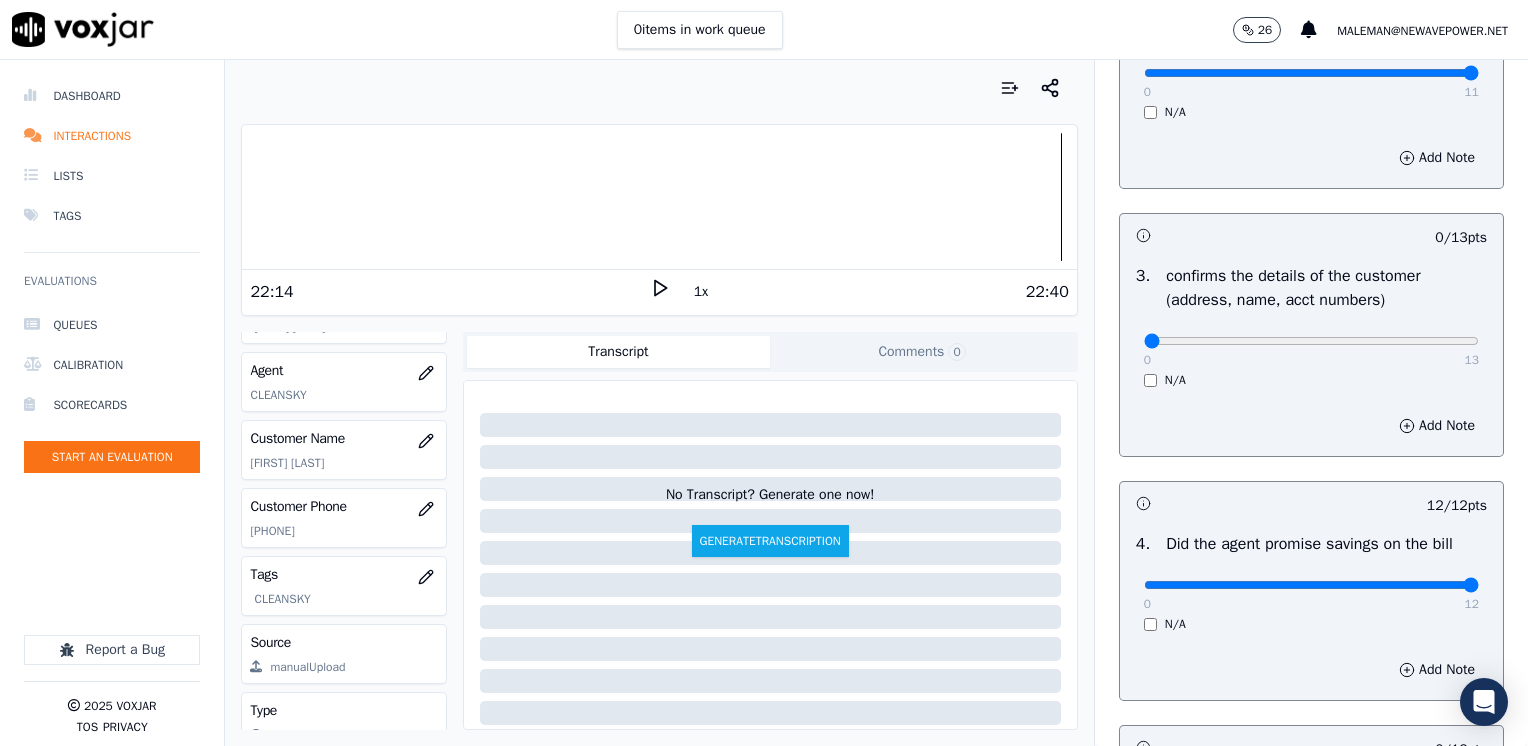 scroll, scrollTop: 448, scrollLeft: 0, axis: vertical 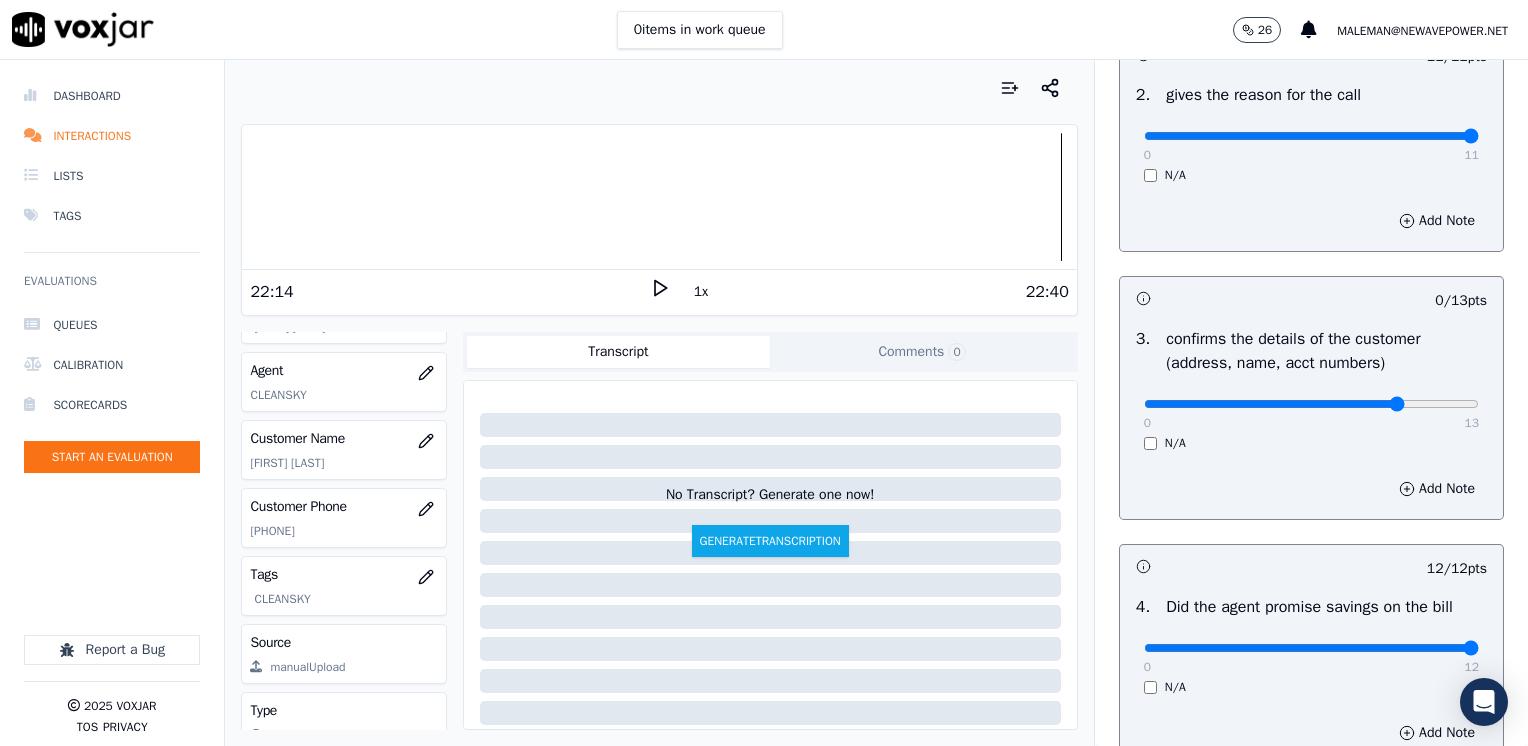 type on "10" 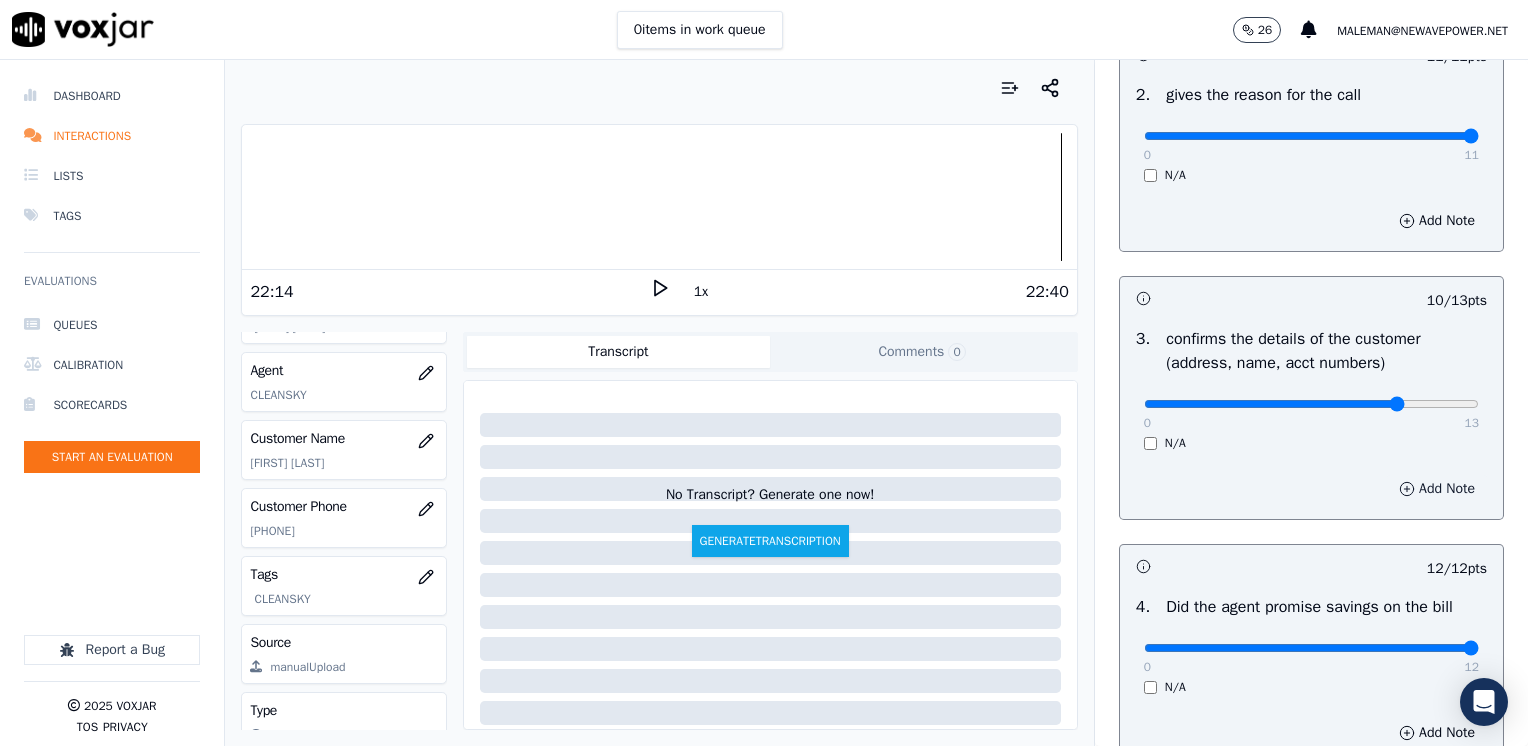 click on "Add Note" at bounding box center (1437, 489) 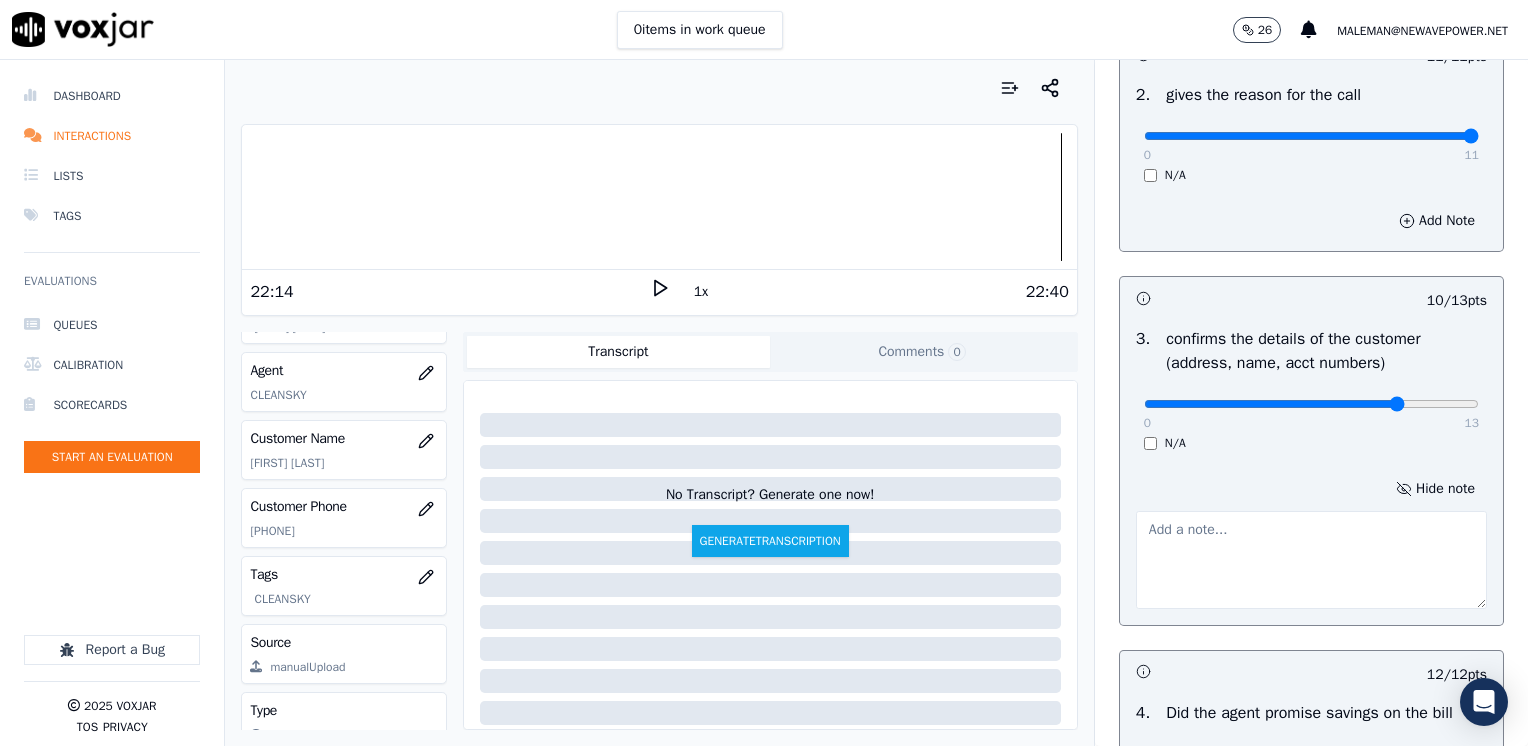 click at bounding box center (1311, 560) 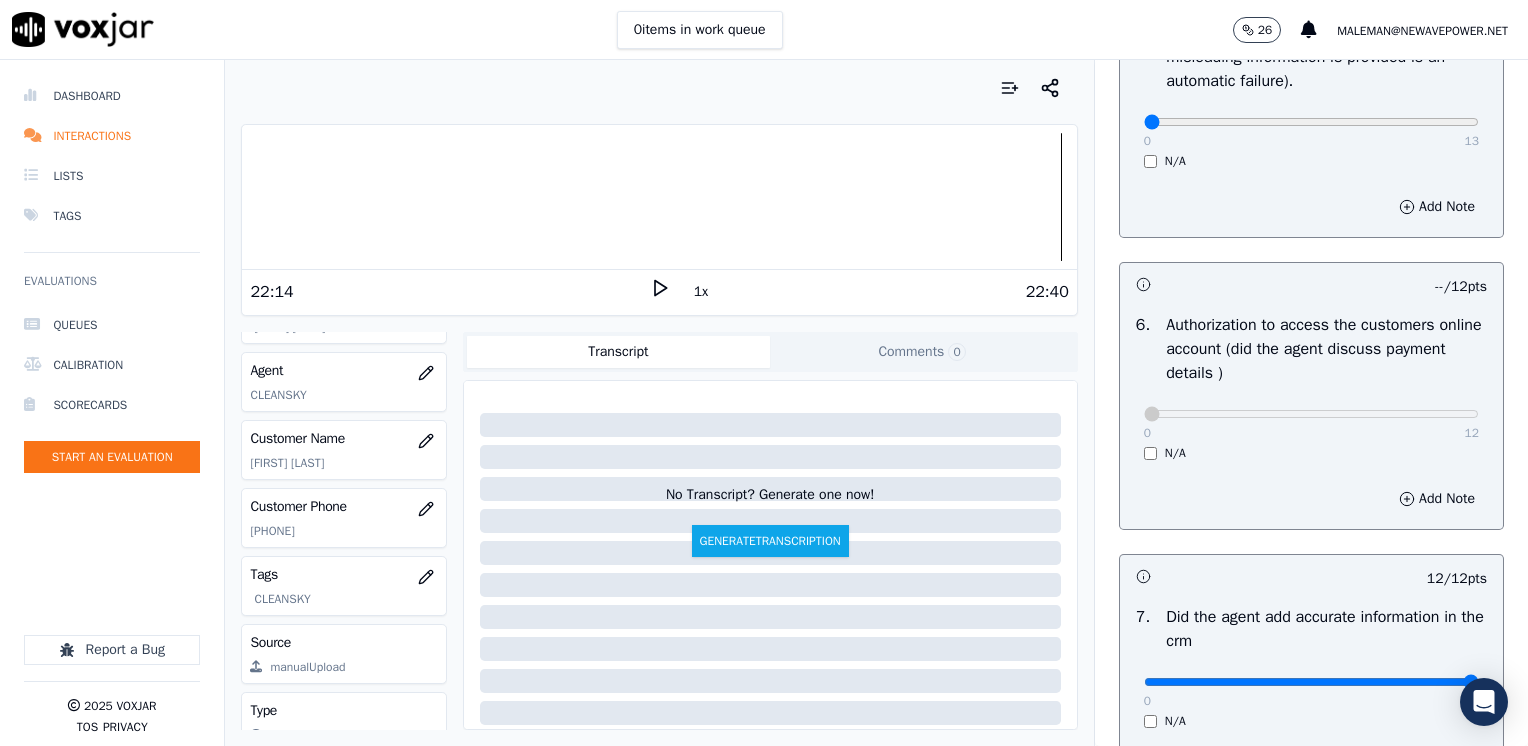 scroll, scrollTop: 1148, scrollLeft: 0, axis: vertical 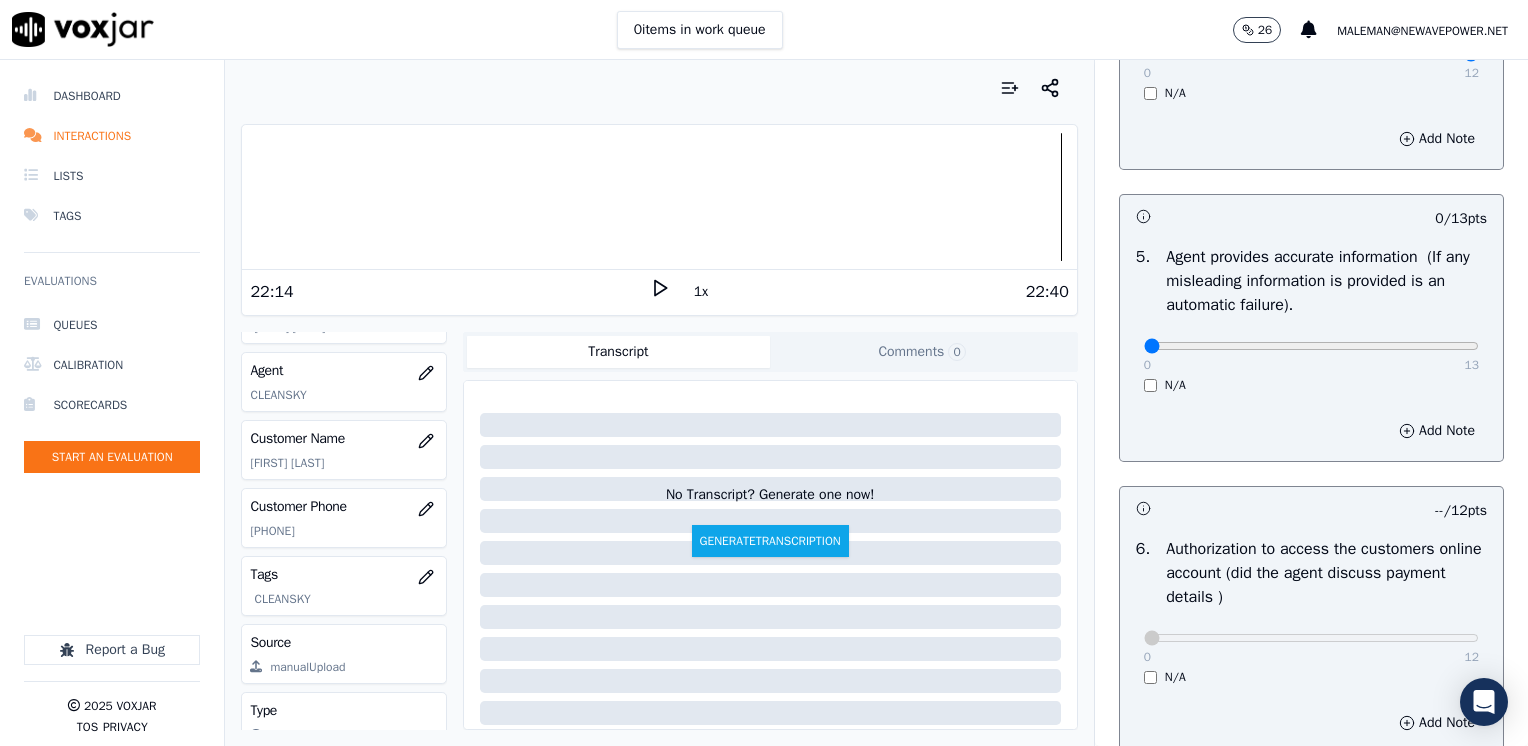 type on "Make sure to confirm full service address, the name as it appears on the bill before reading the script" 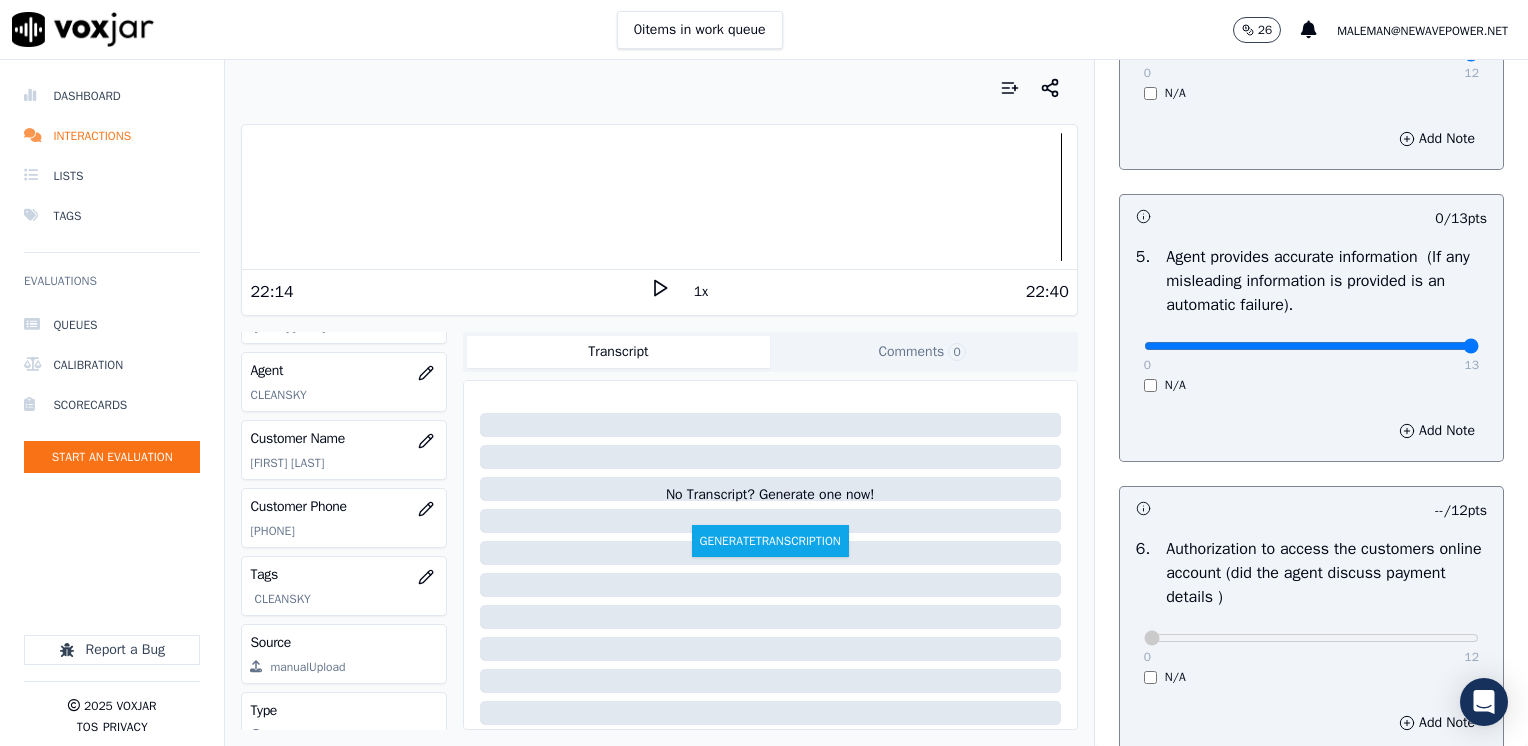 drag, startPoint x: 1136, startPoint y: 350, endPoint x: 1531, endPoint y: 364, distance: 395.24802 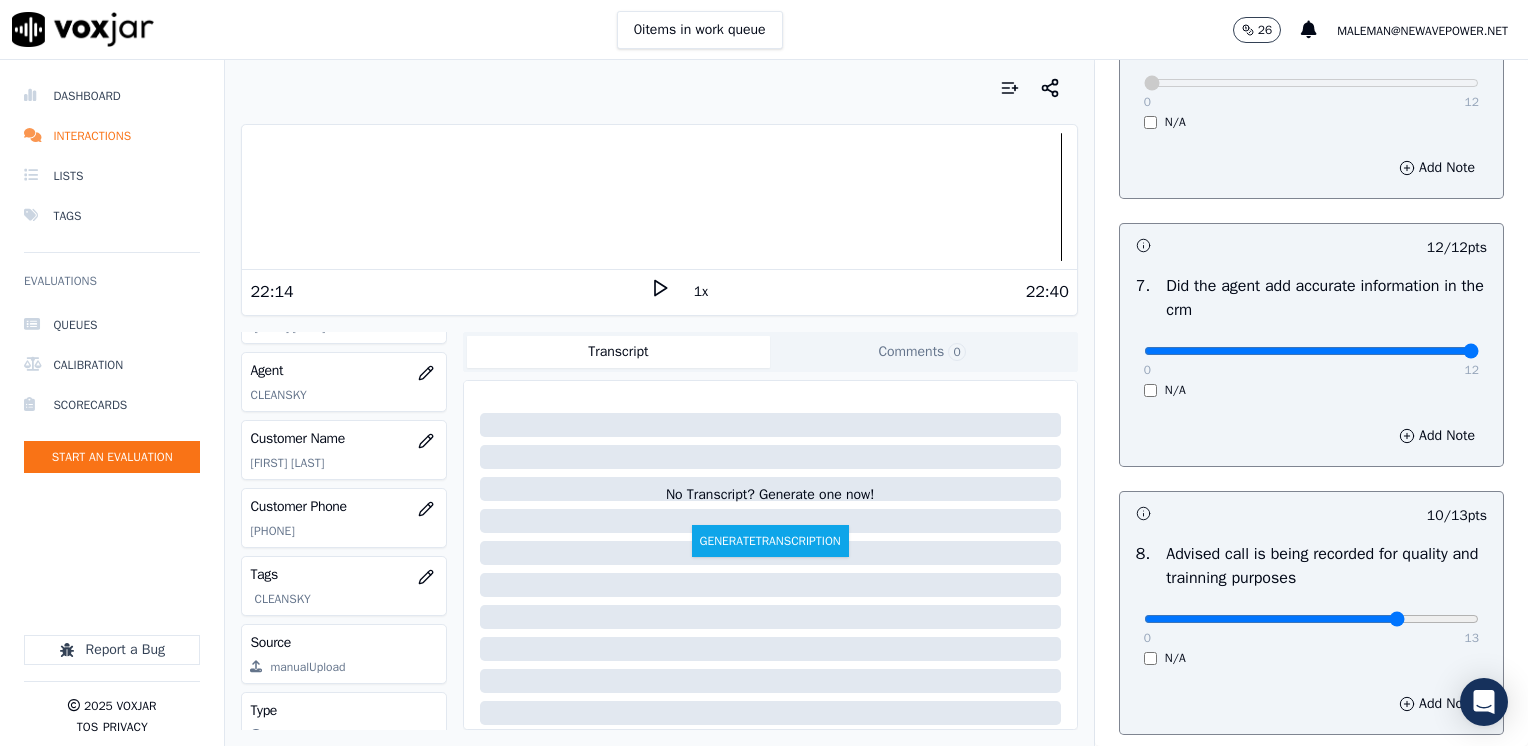 scroll, scrollTop: 1853, scrollLeft: 0, axis: vertical 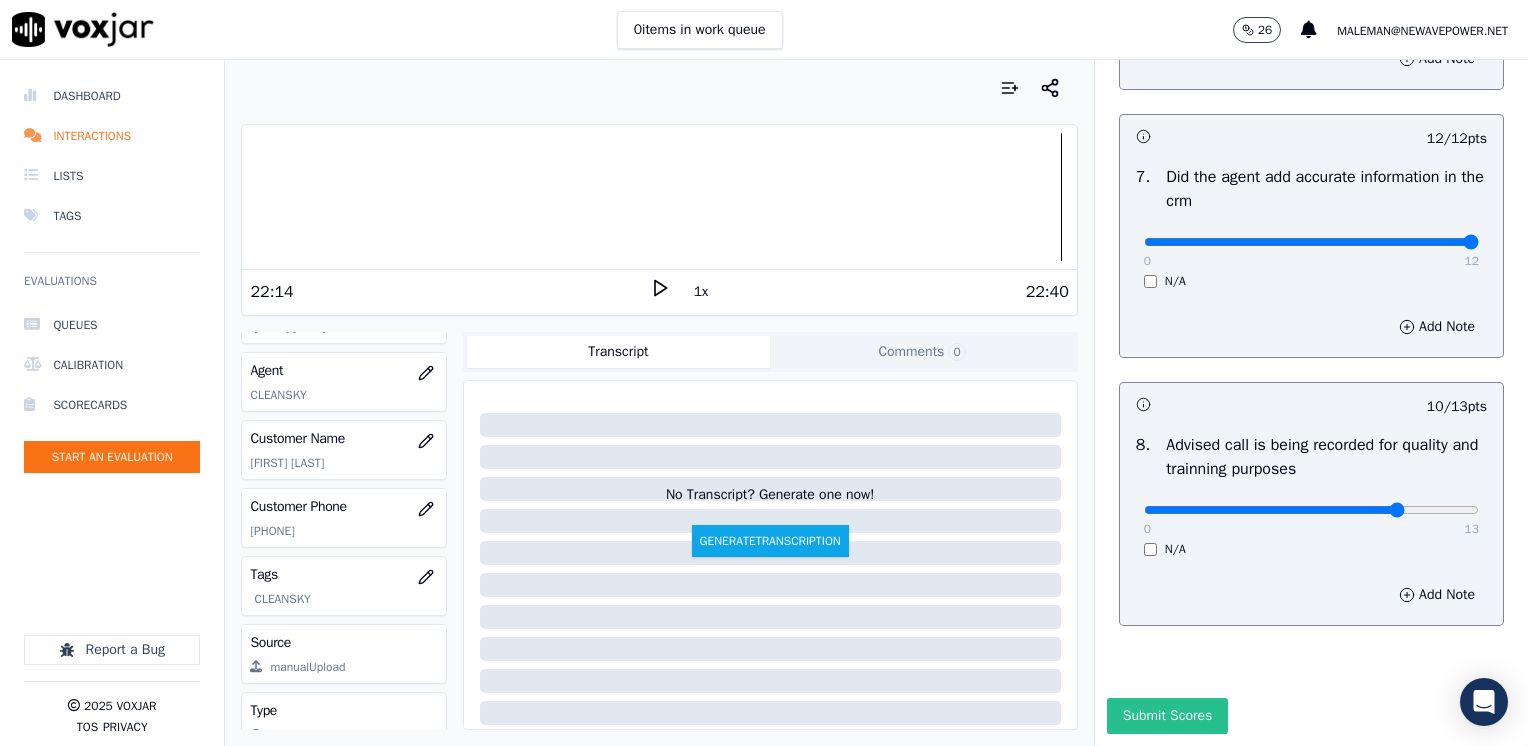 click on "Submit Scores" at bounding box center (1167, 716) 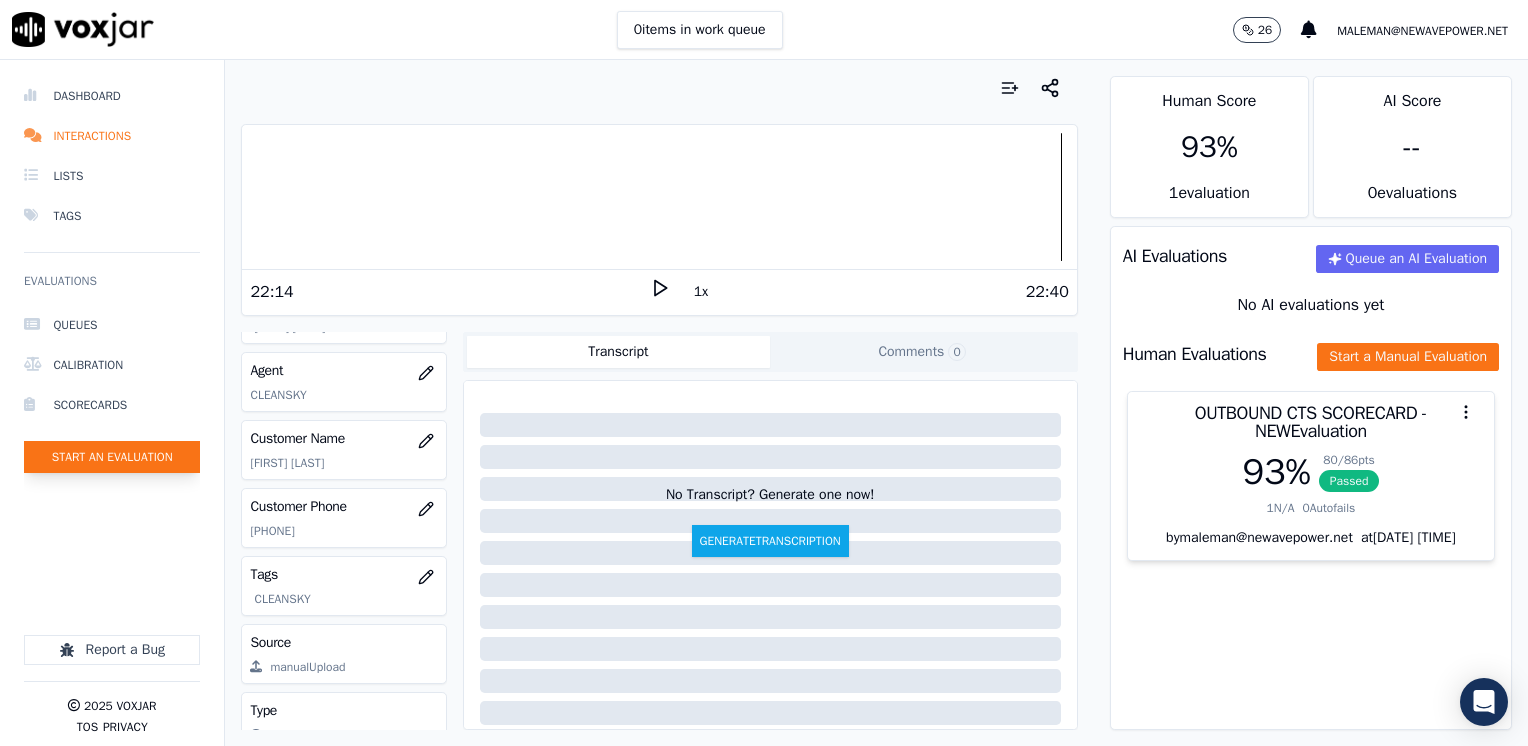 click on "Start an Evaluation" 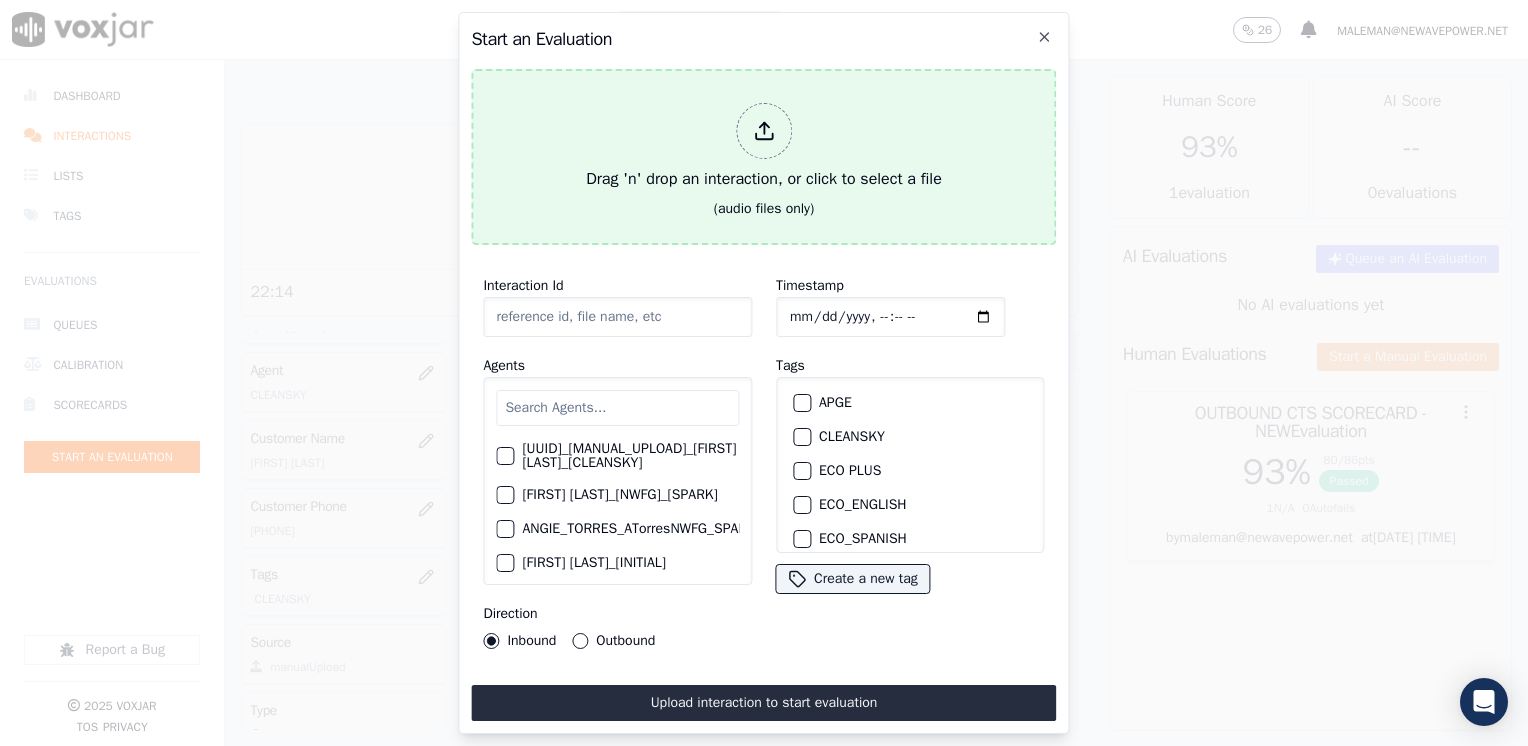 click 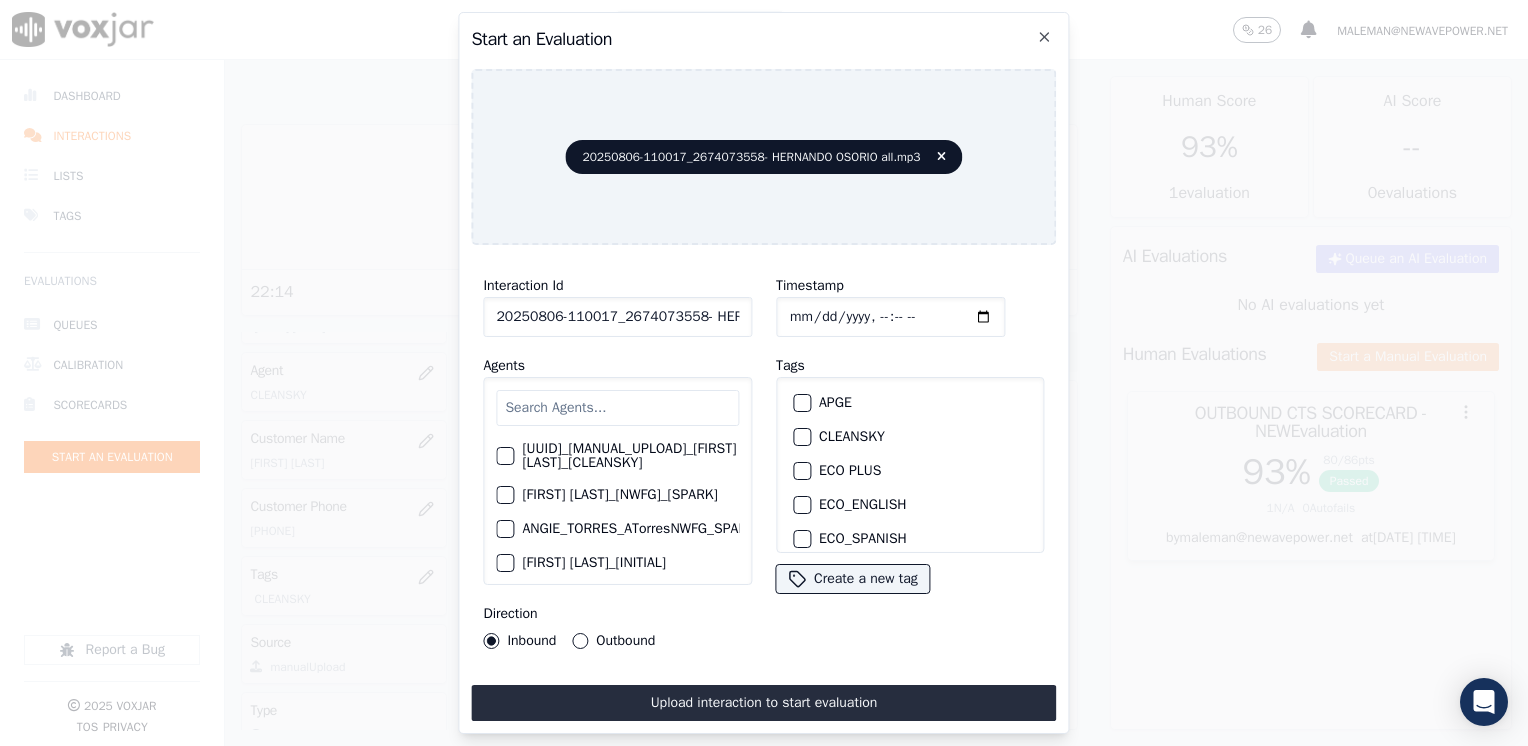 click at bounding box center (617, 408) 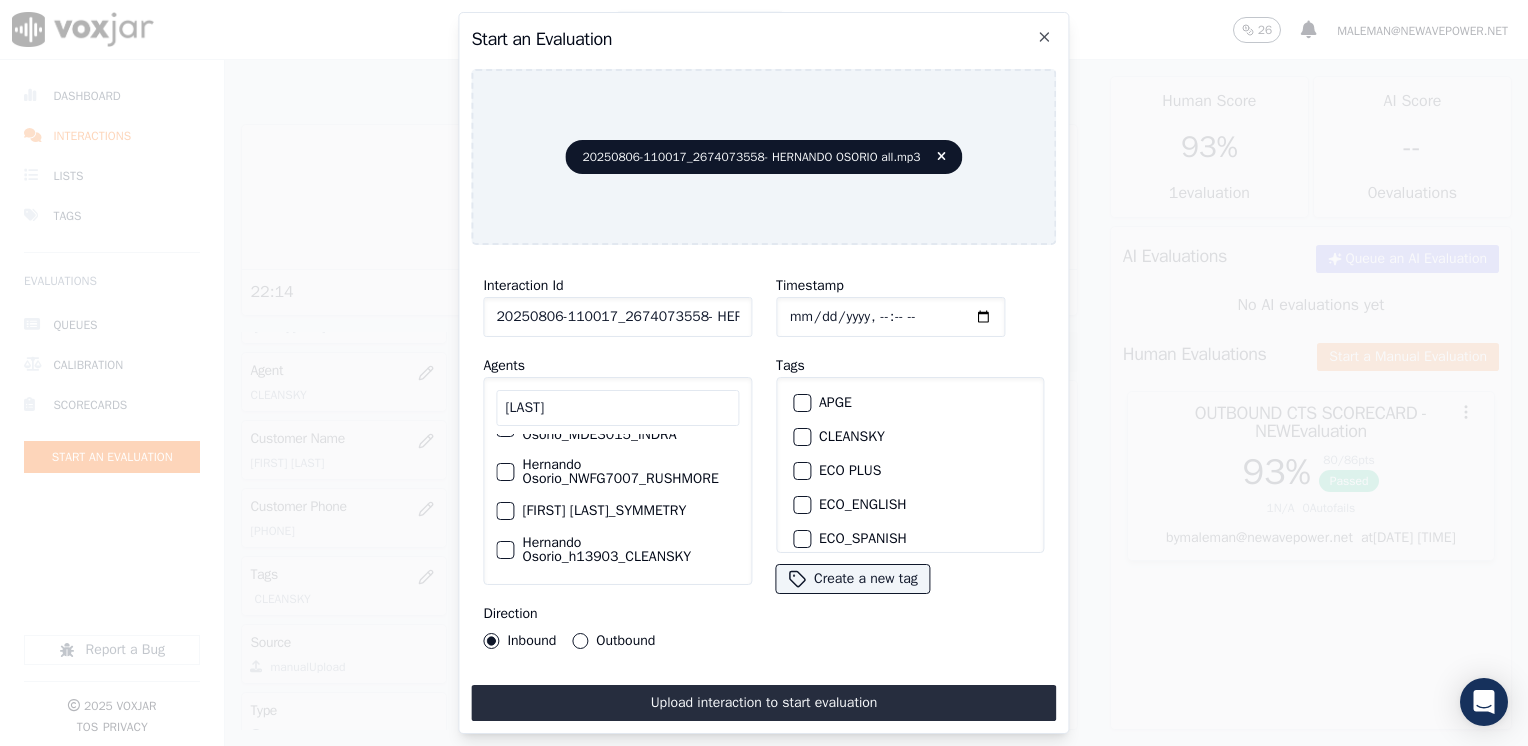 scroll, scrollTop: 130, scrollLeft: 0, axis: vertical 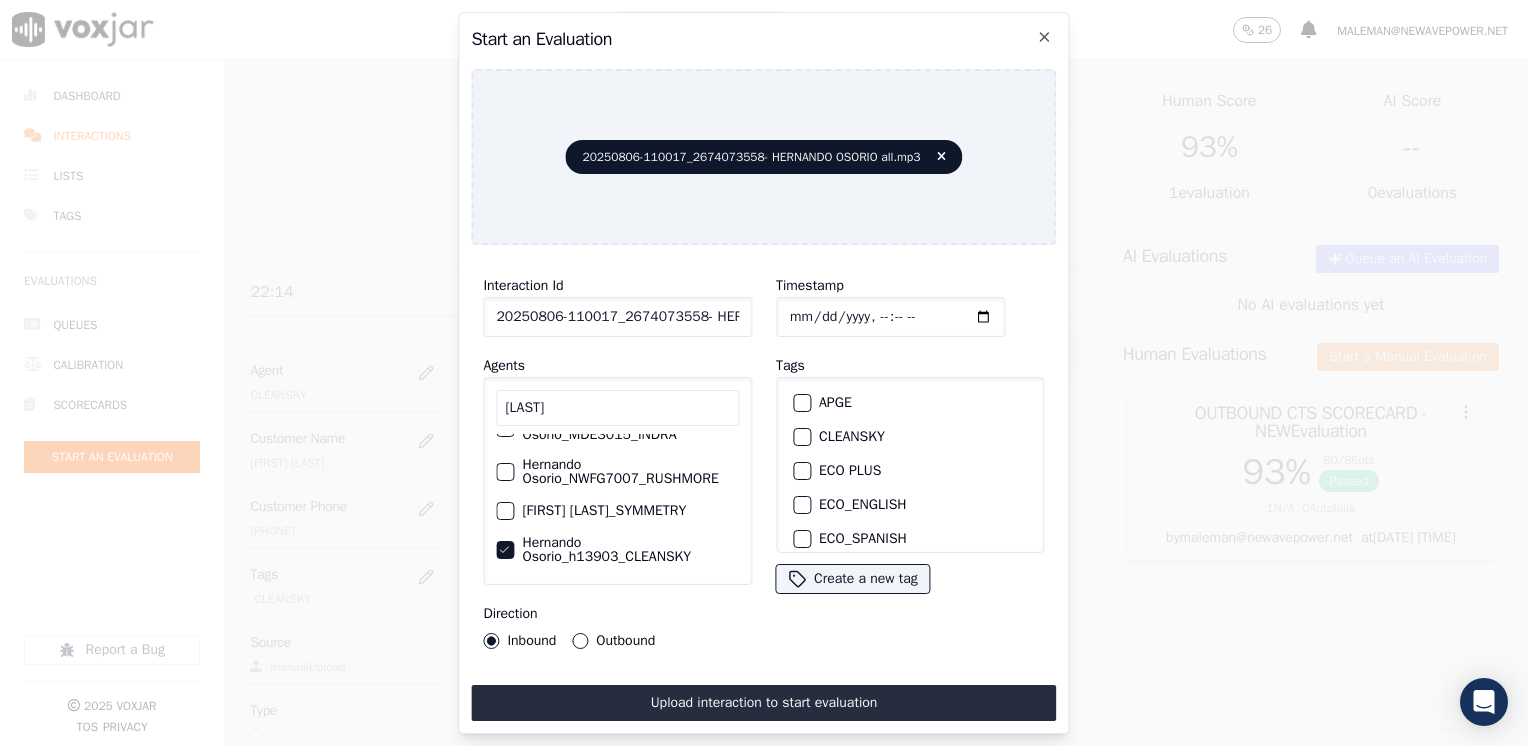 click at bounding box center (801, 437) 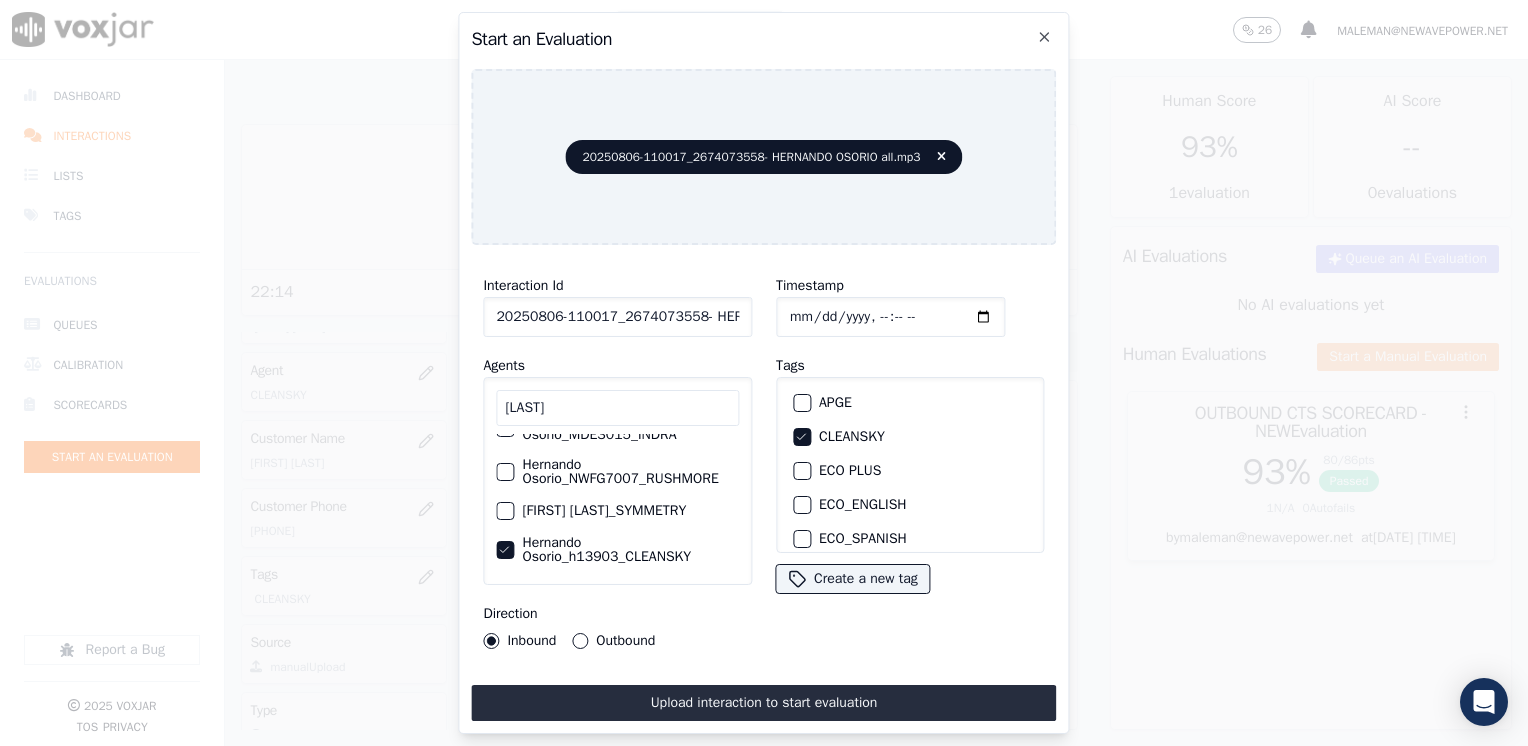 click on "Timestamp" 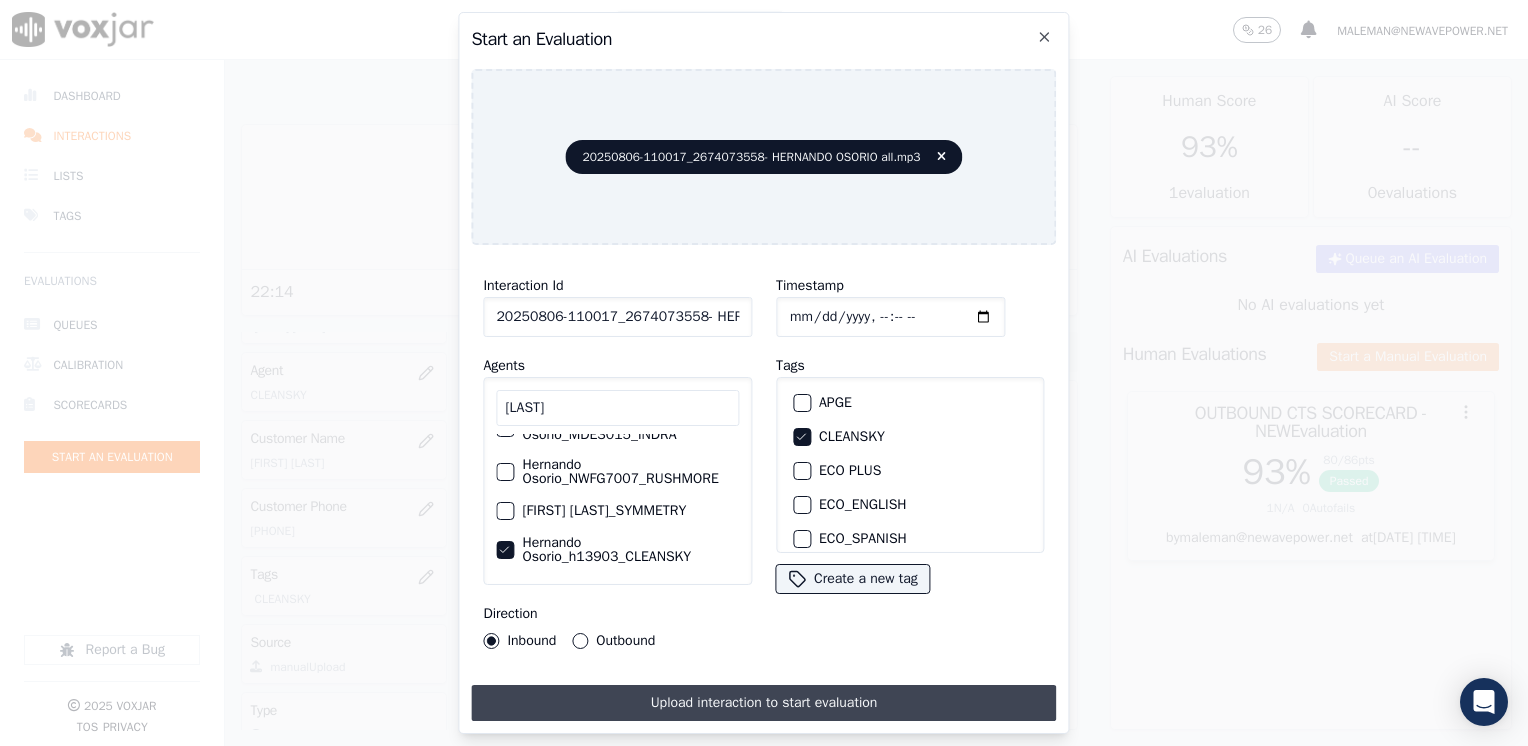 click on "Upload interaction to start evaluation" at bounding box center (763, 703) 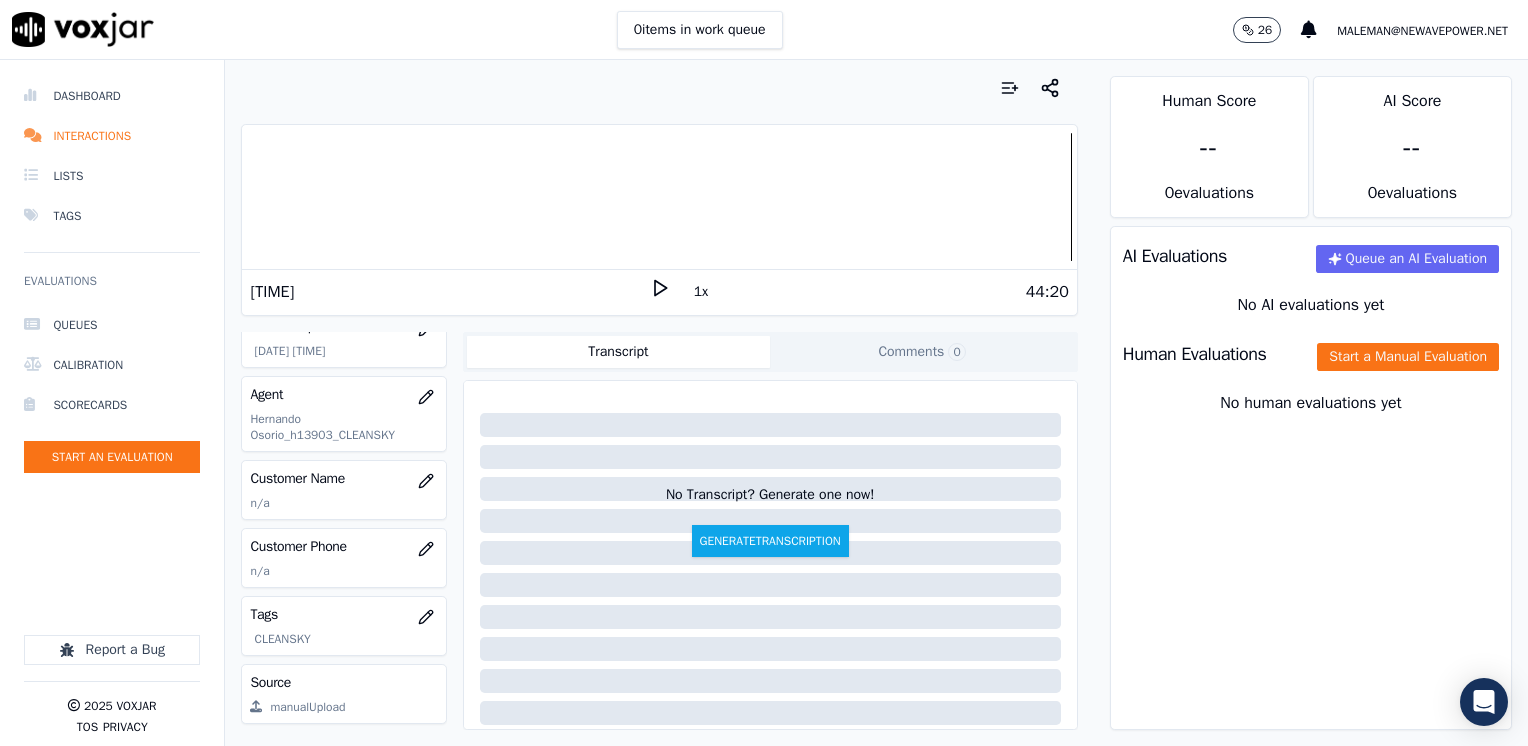 scroll, scrollTop: 200, scrollLeft: 0, axis: vertical 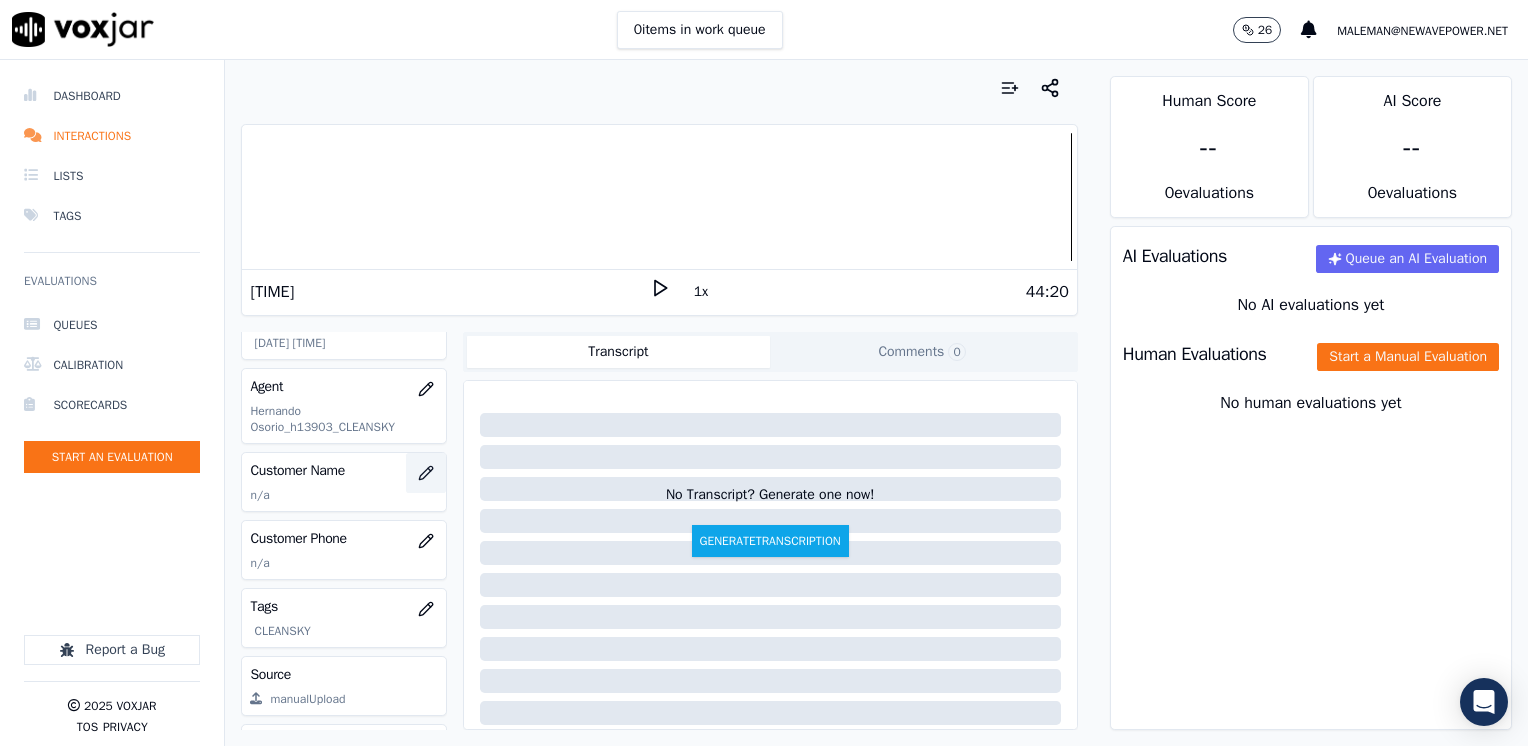 click 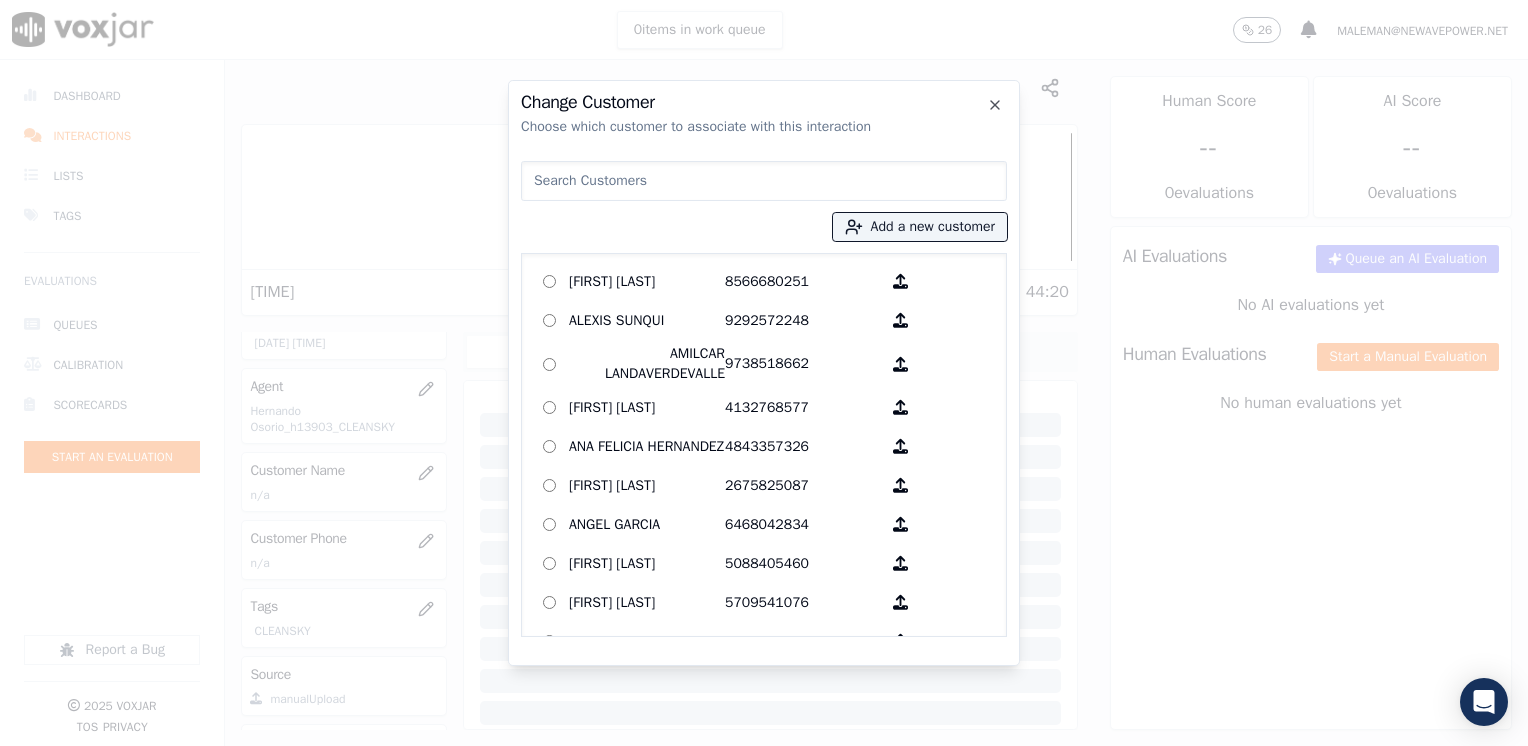 click at bounding box center (764, 181) 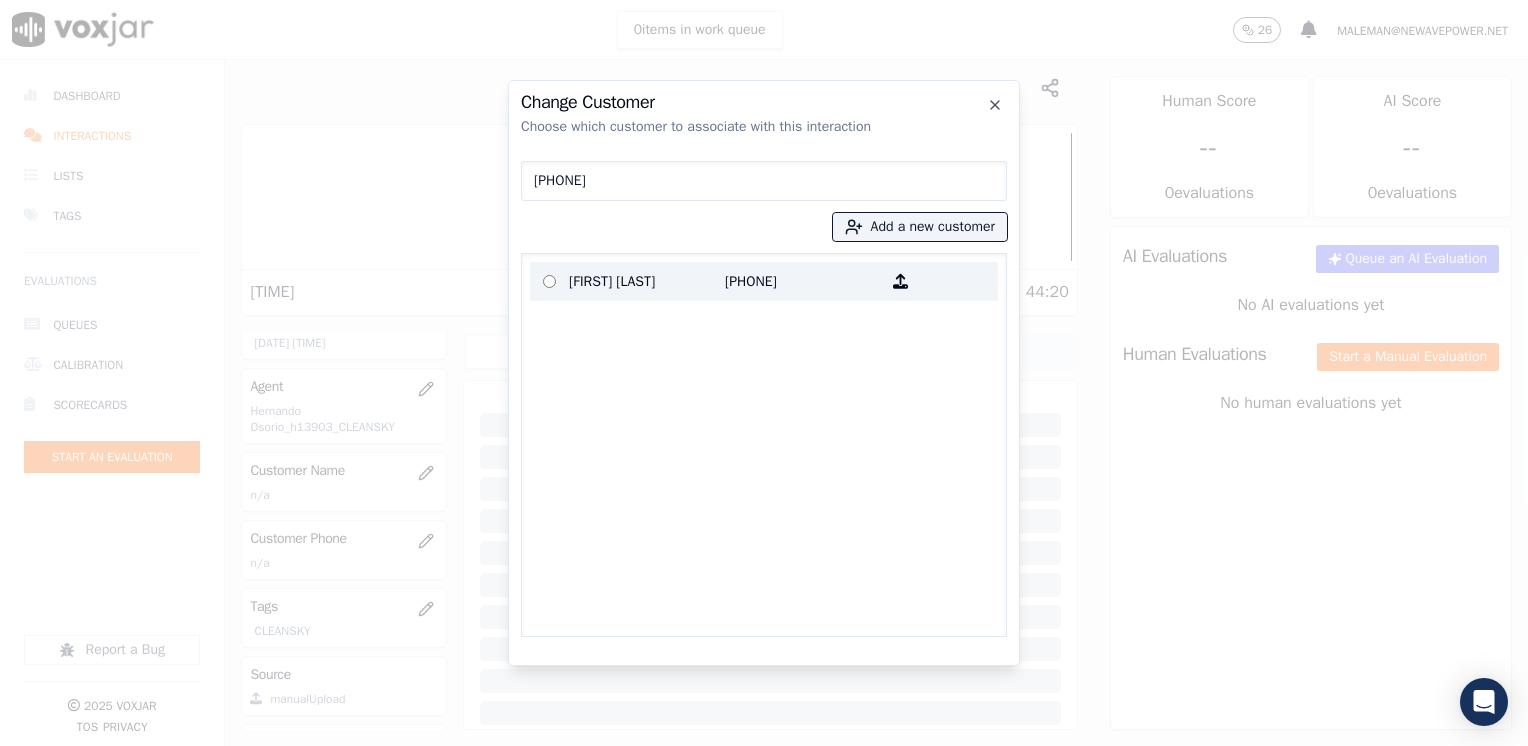 type on "[PHONE]" 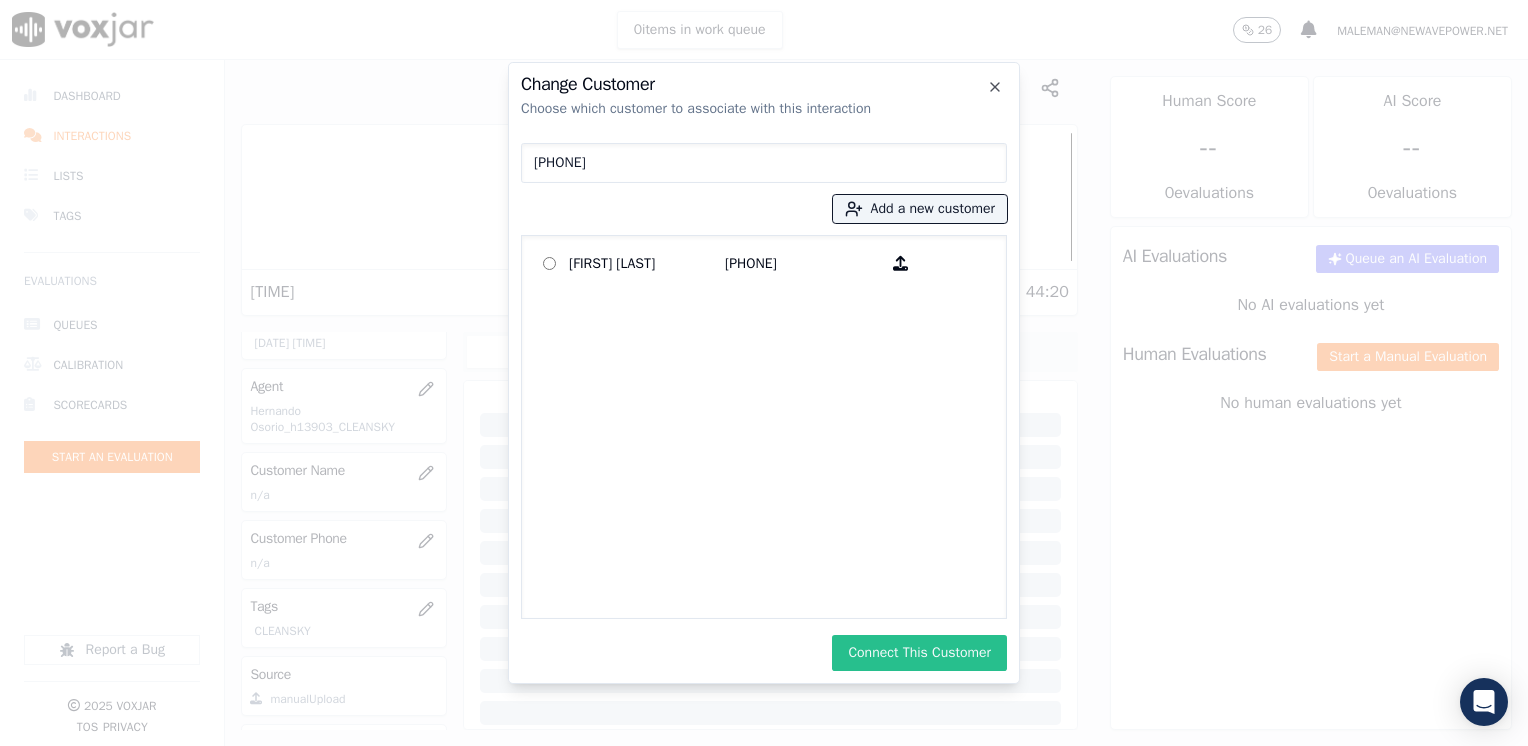 click on "Connect This Customer" at bounding box center (919, 653) 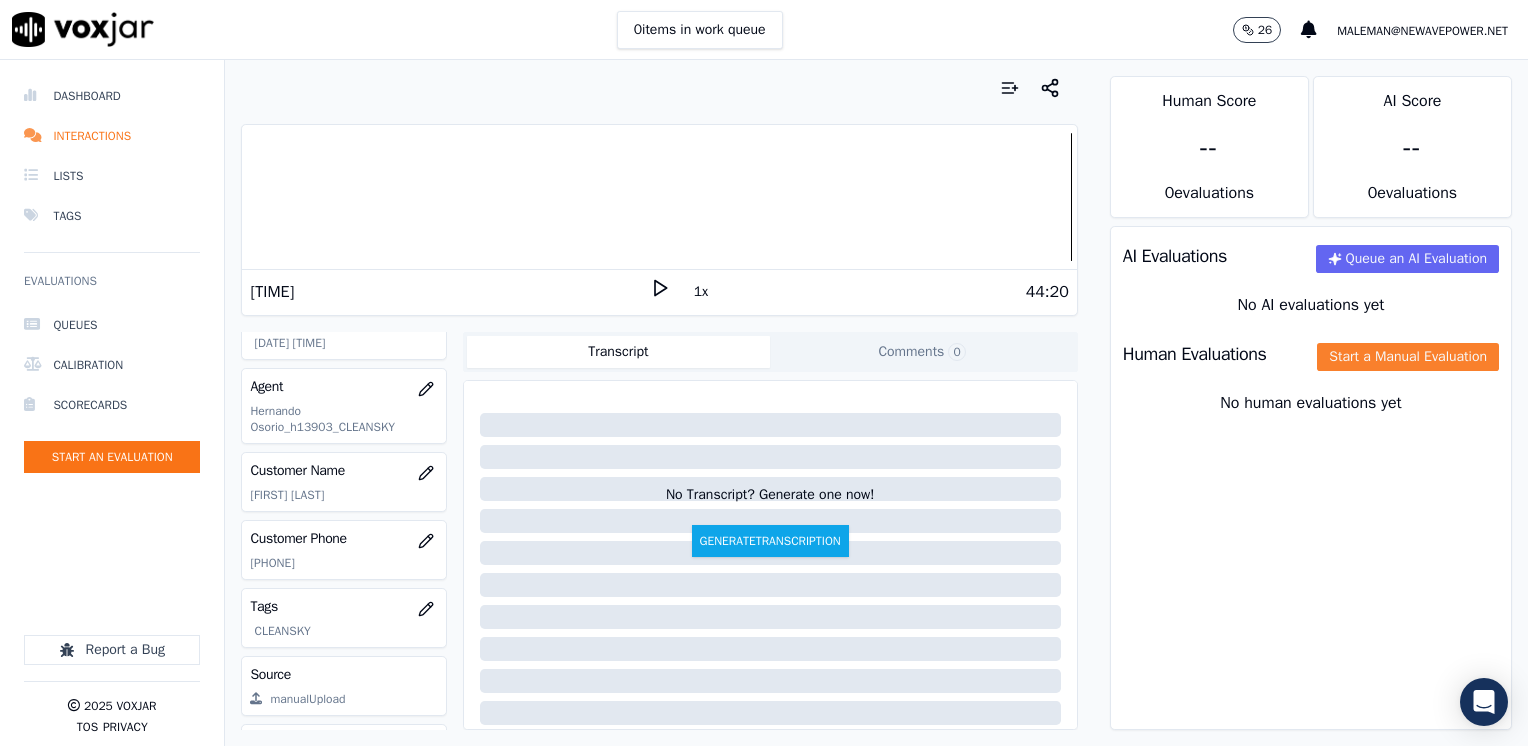 click on "Start a Manual Evaluation" 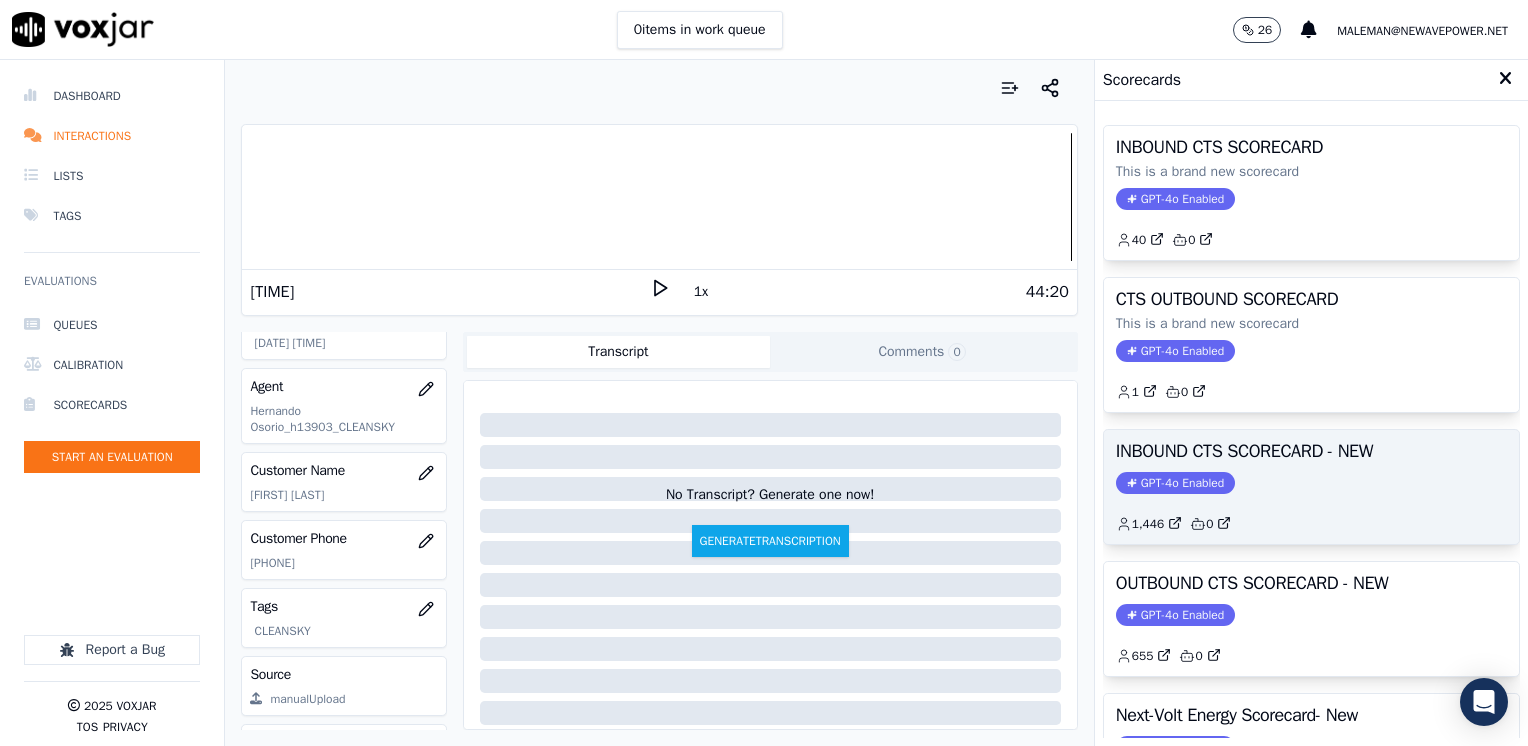 click on "GPT-4o Enabled" at bounding box center [1175, 483] 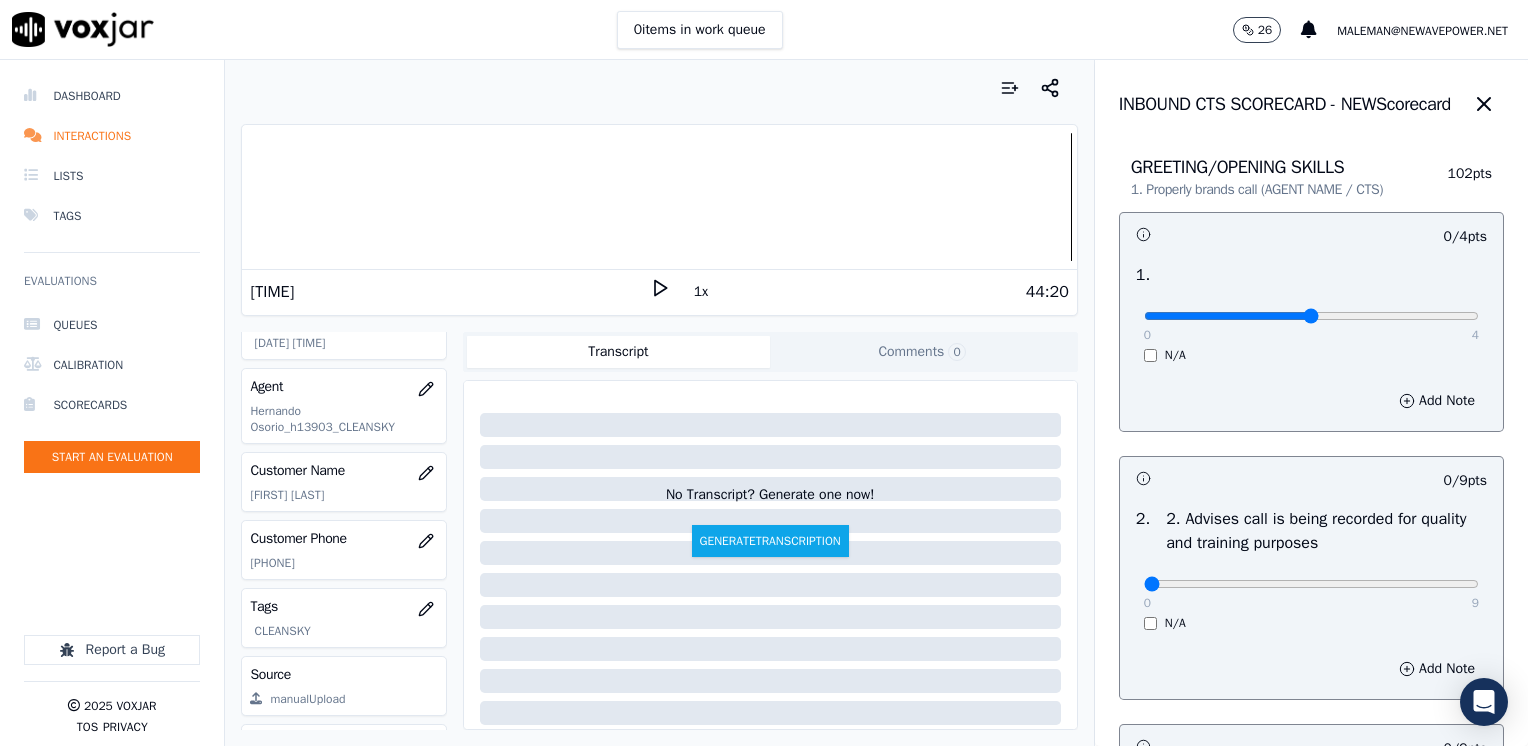 type on "2" 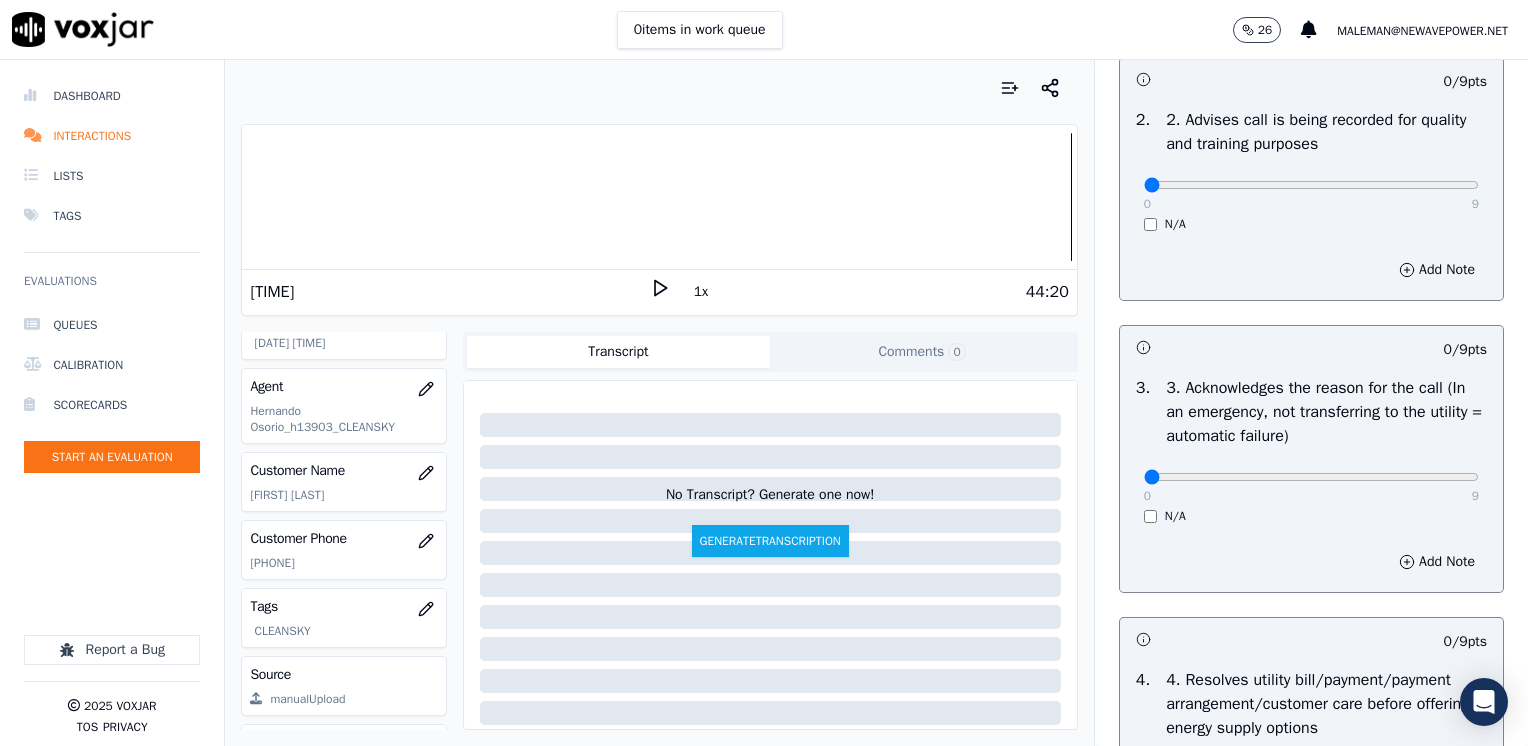 scroll, scrollTop: 400, scrollLeft: 0, axis: vertical 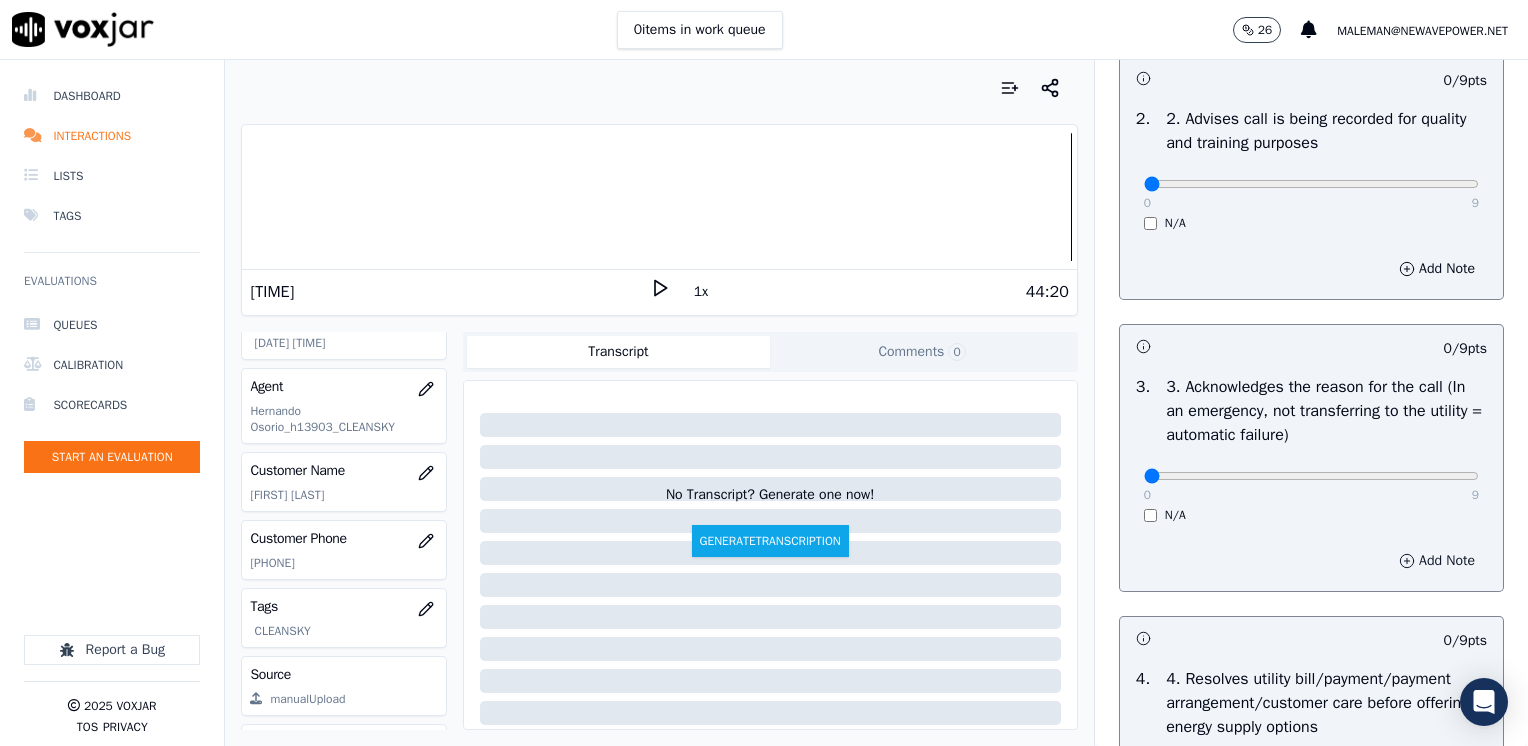 click on "Add Note" at bounding box center [1437, 561] 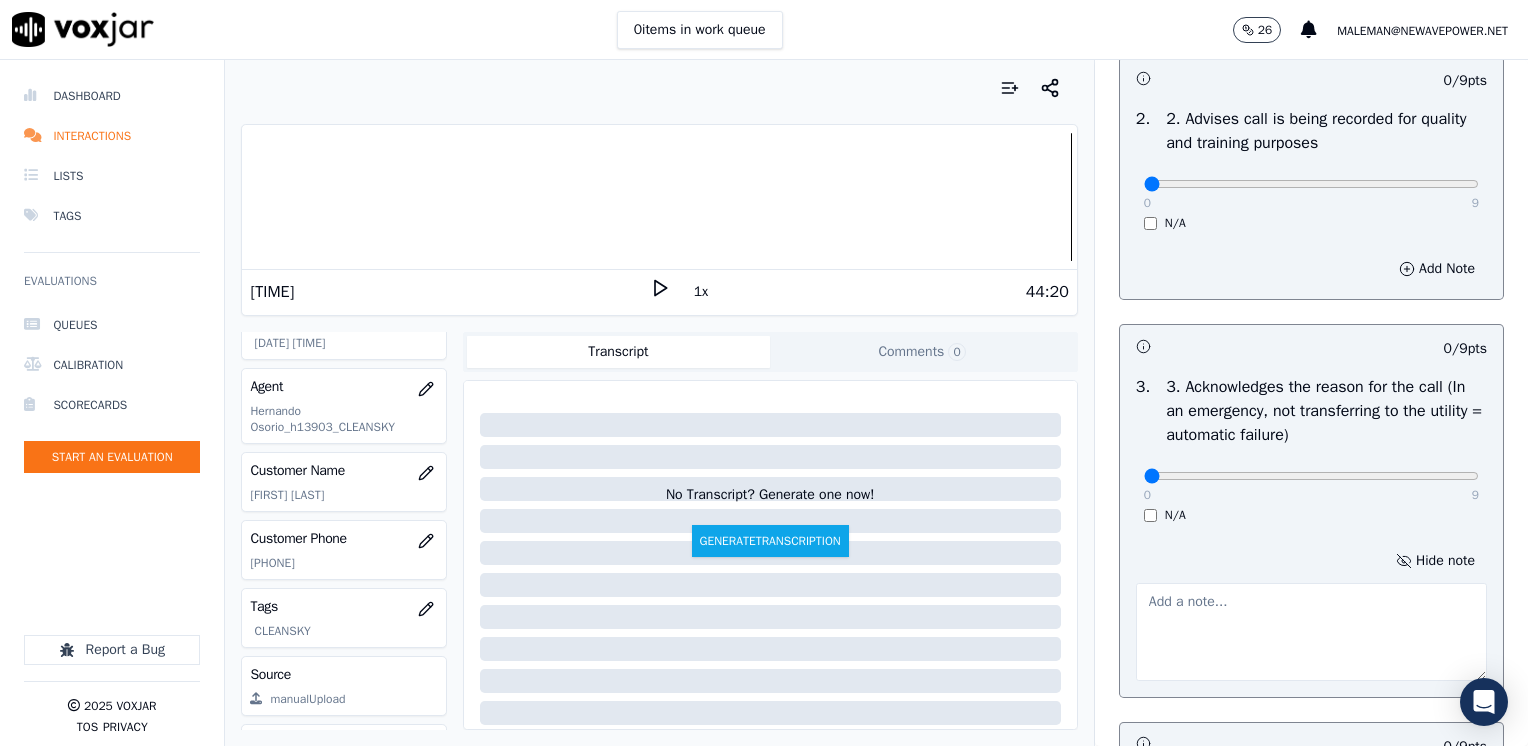 click at bounding box center [1311, 632] 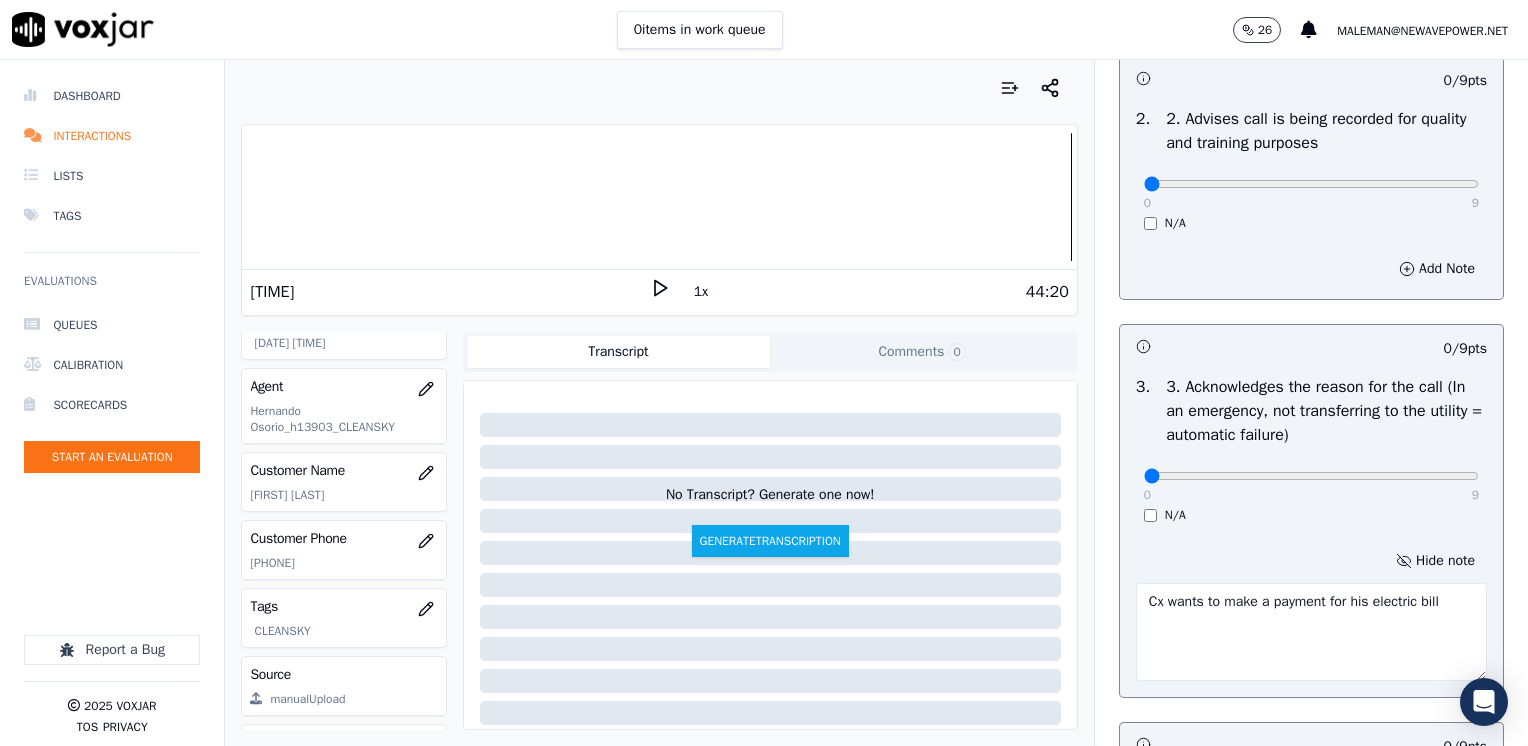 type on "Cx wants to make a payment for his electric bill" 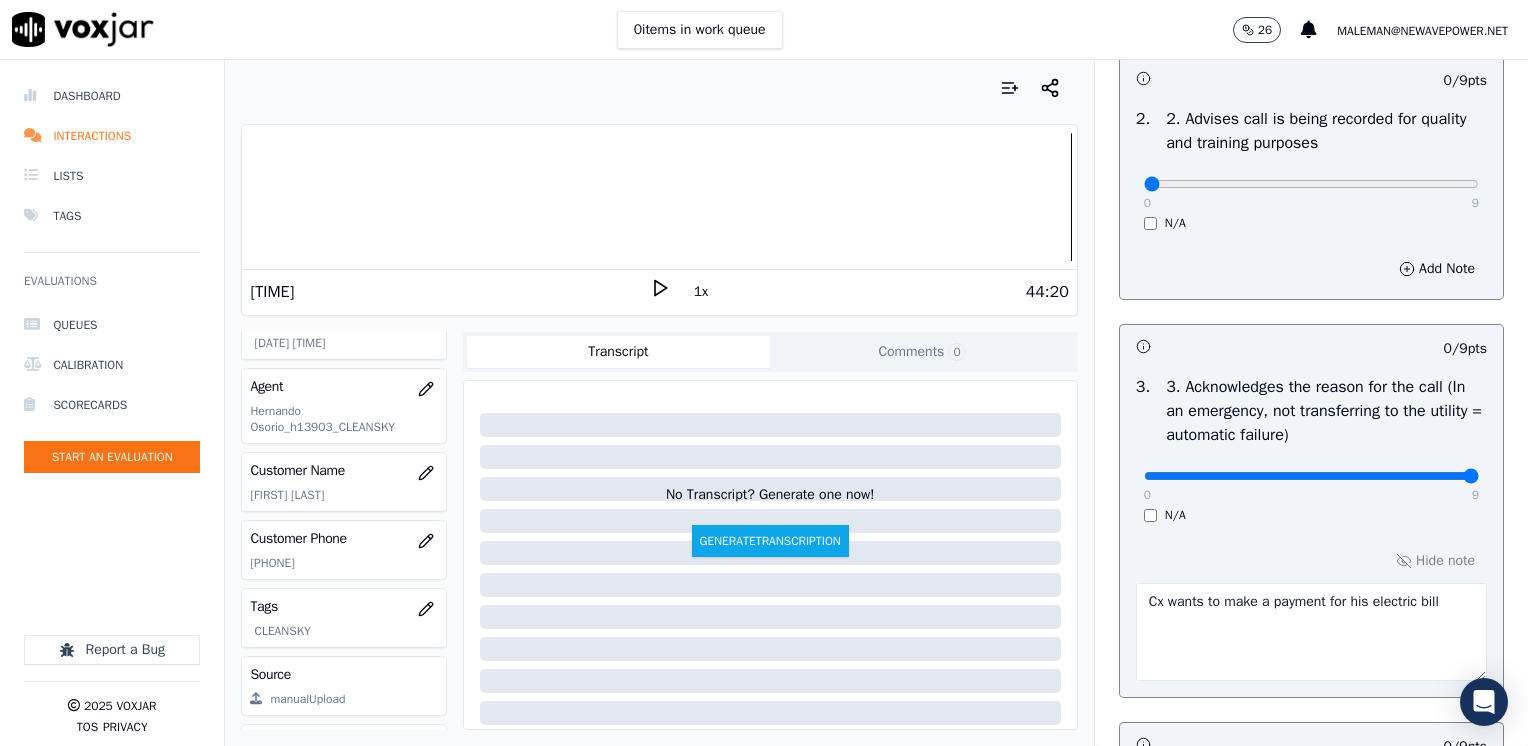 drag, startPoint x: 1130, startPoint y: 474, endPoint x: 1524, endPoint y: 437, distance: 395.7335 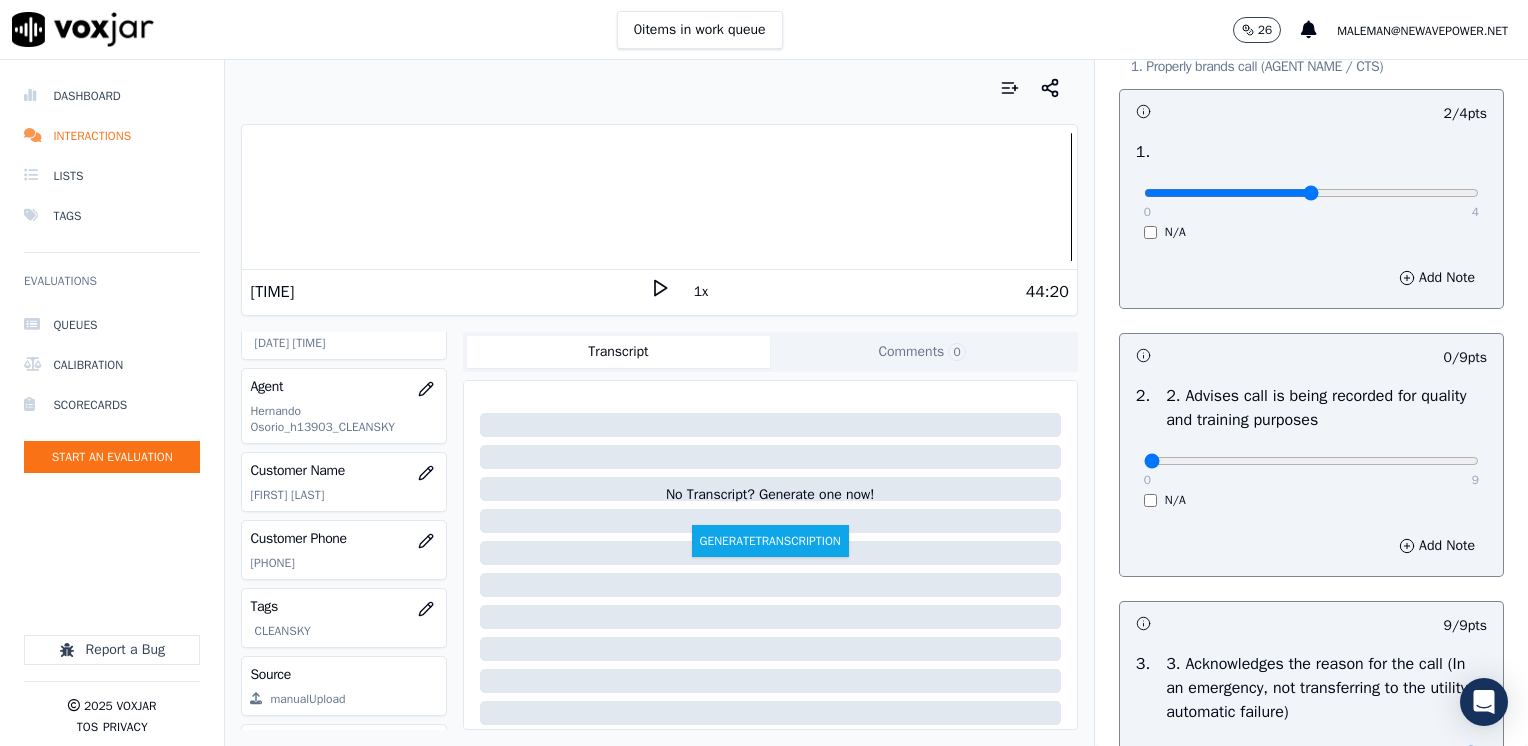 scroll, scrollTop: 100, scrollLeft: 0, axis: vertical 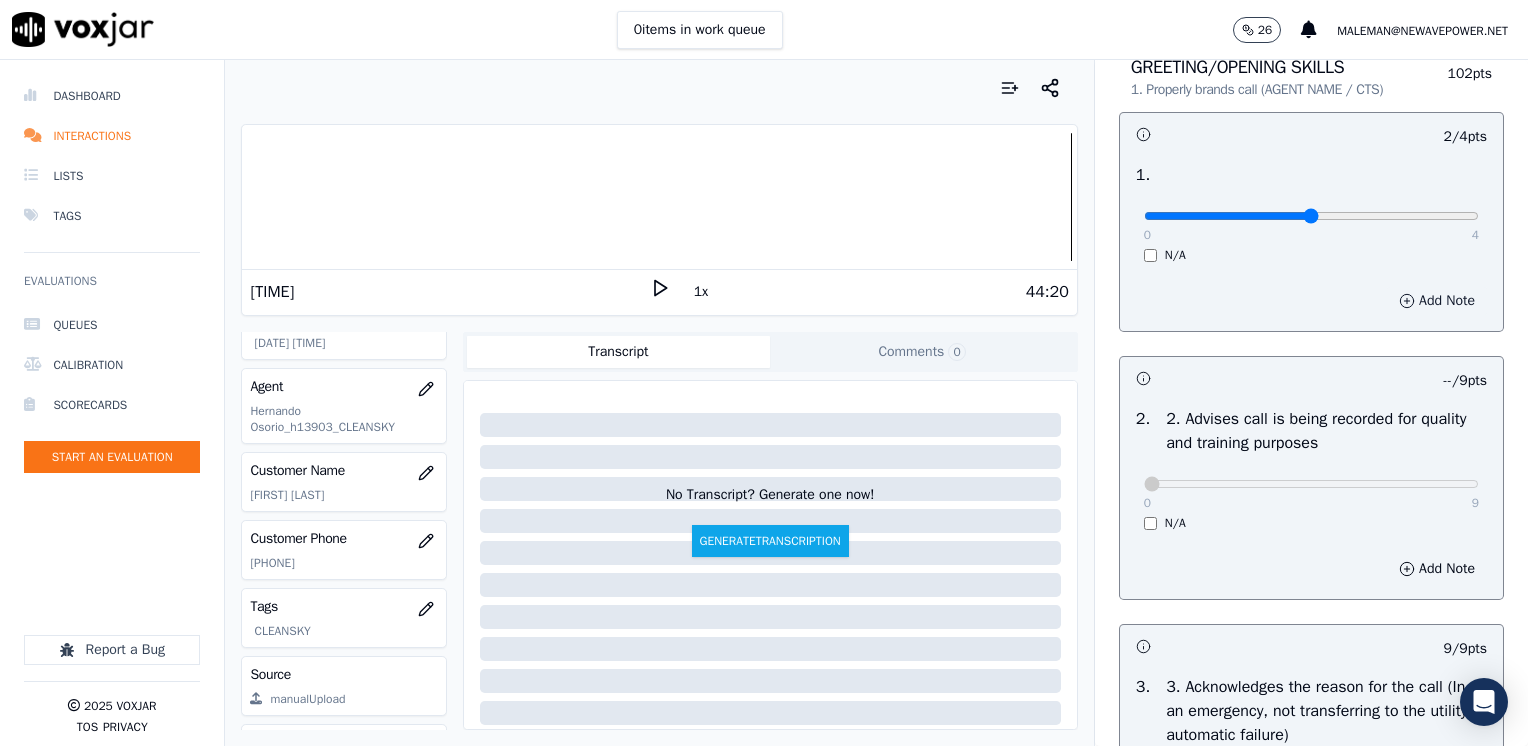 click on "Add Note" at bounding box center [1437, 301] 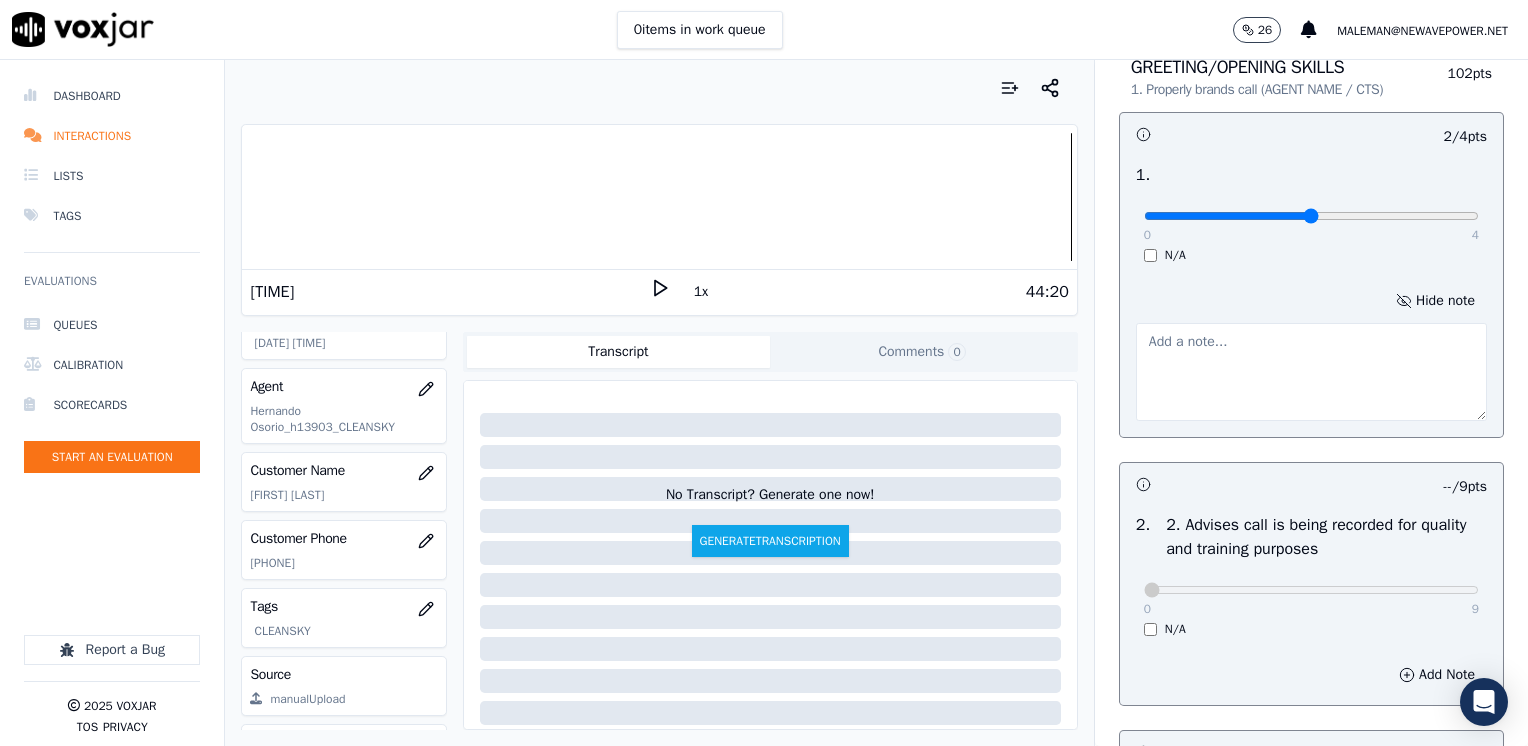 click at bounding box center [1311, 372] 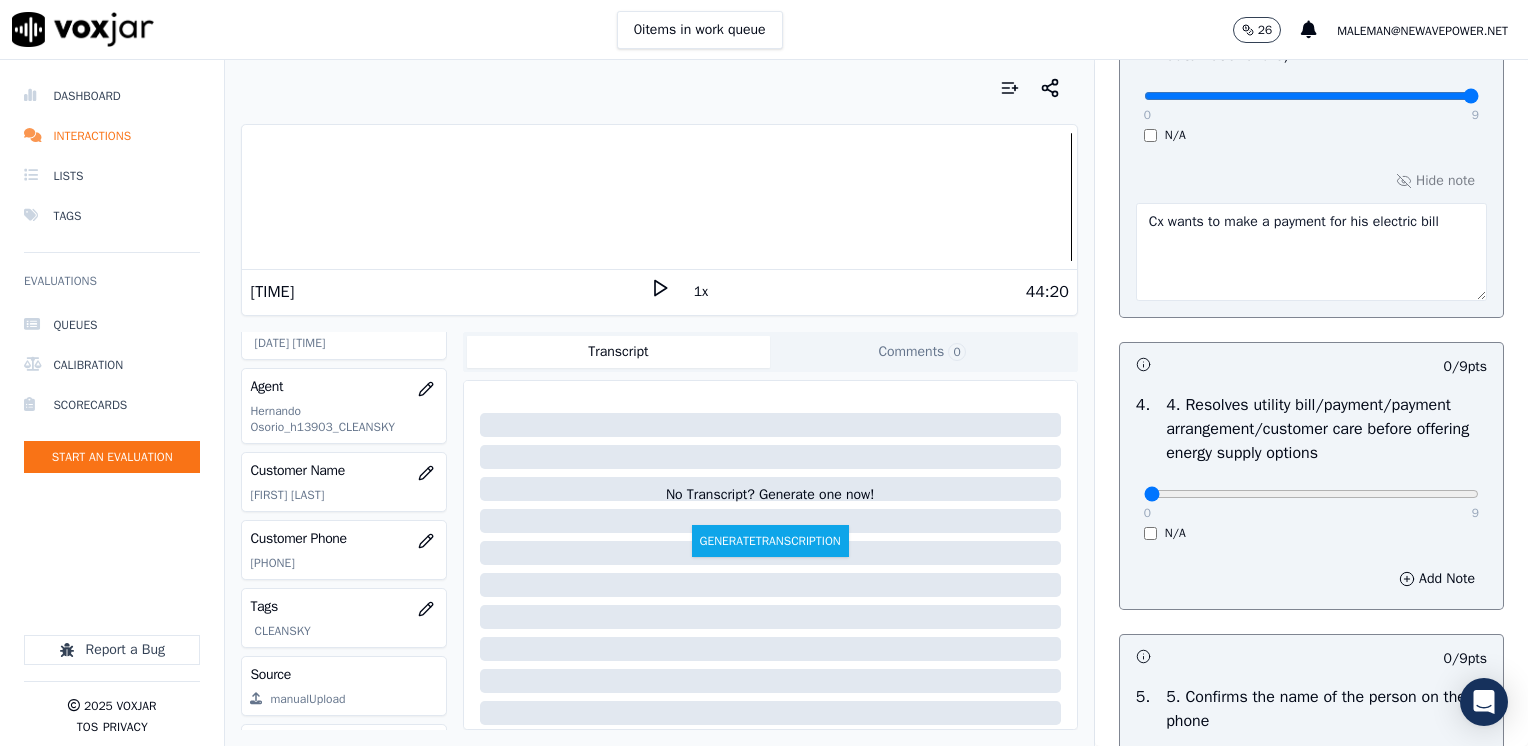 scroll, scrollTop: 1100, scrollLeft: 0, axis: vertical 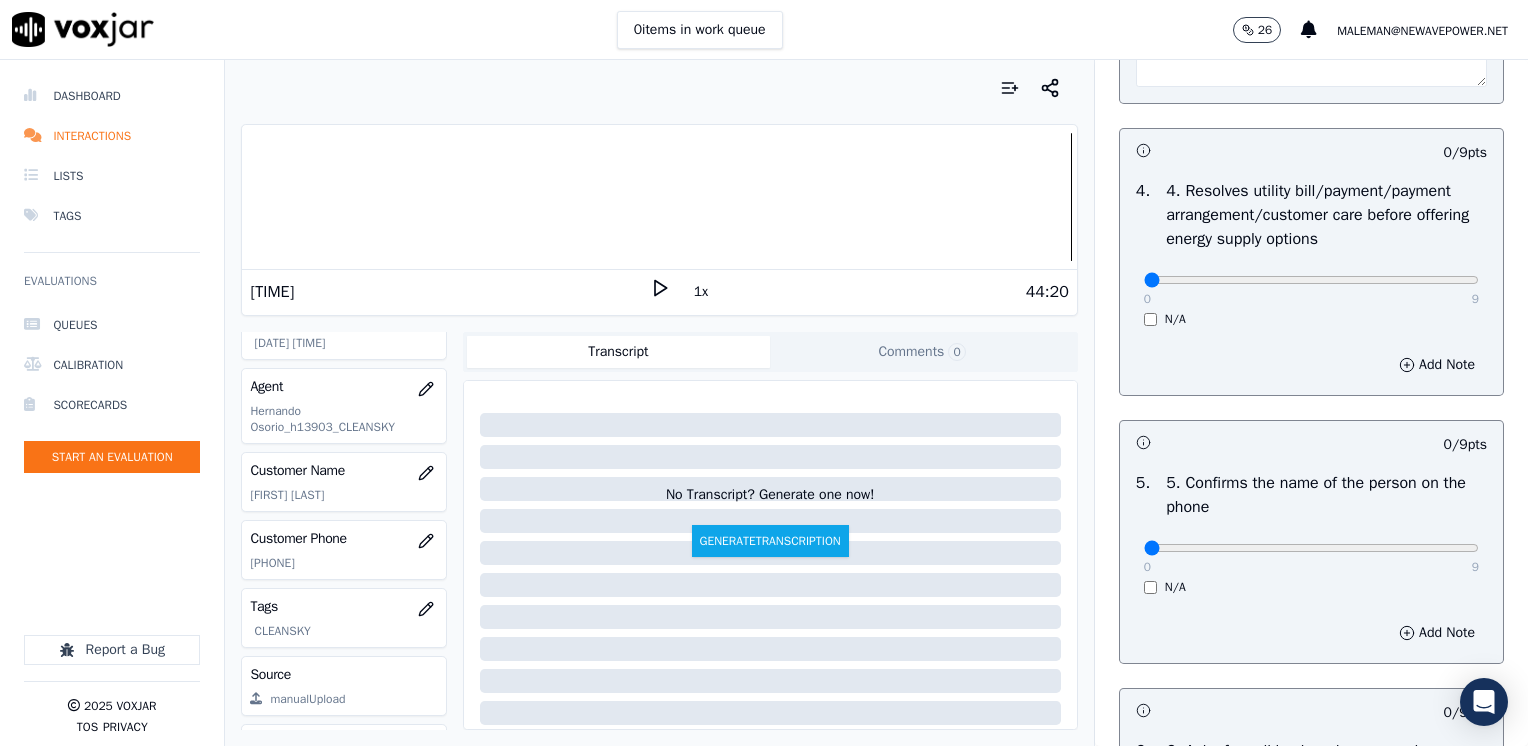 type on "Does not introduce himself" 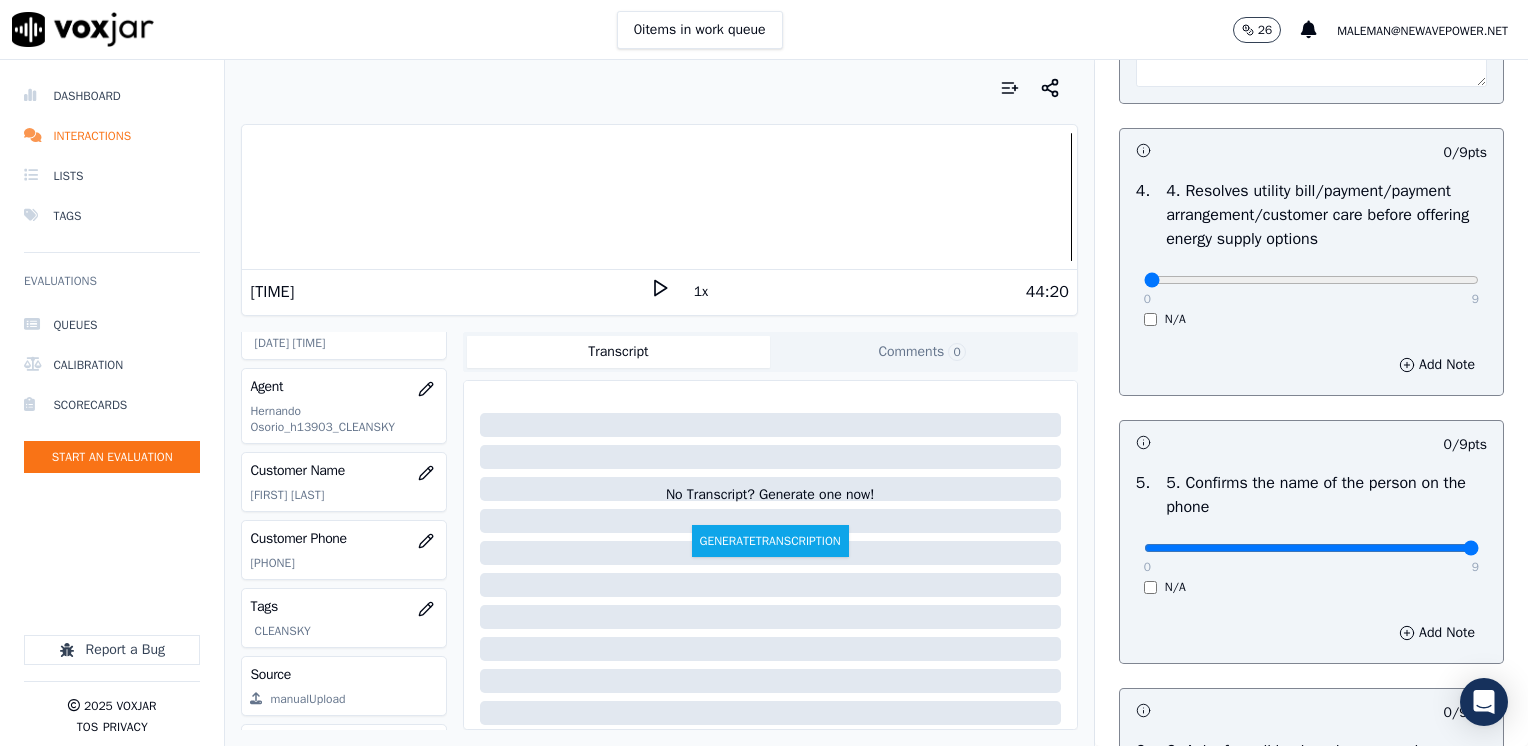 drag, startPoint x: 1136, startPoint y: 550, endPoint x: 1531, endPoint y: 546, distance: 395.02026 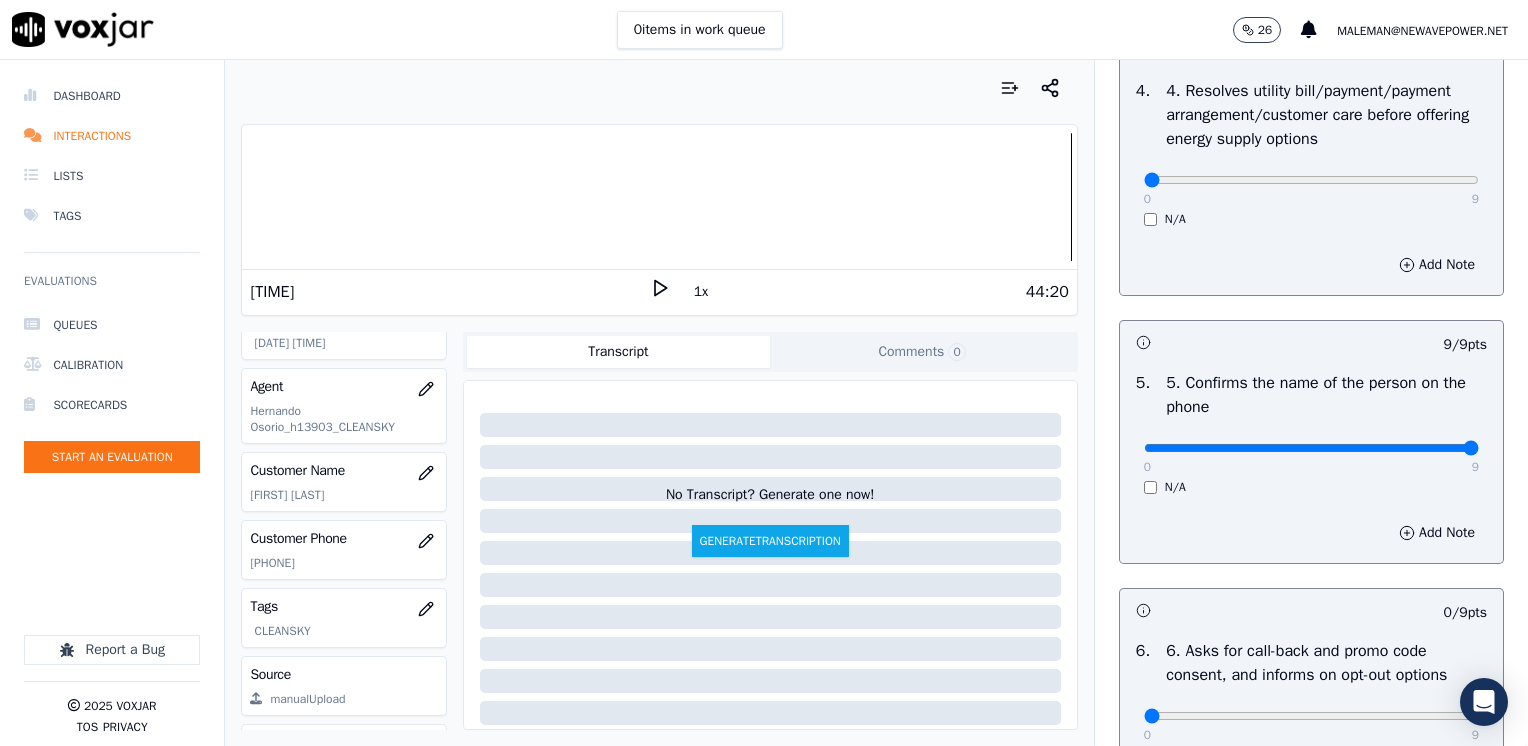 scroll, scrollTop: 1400, scrollLeft: 0, axis: vertical 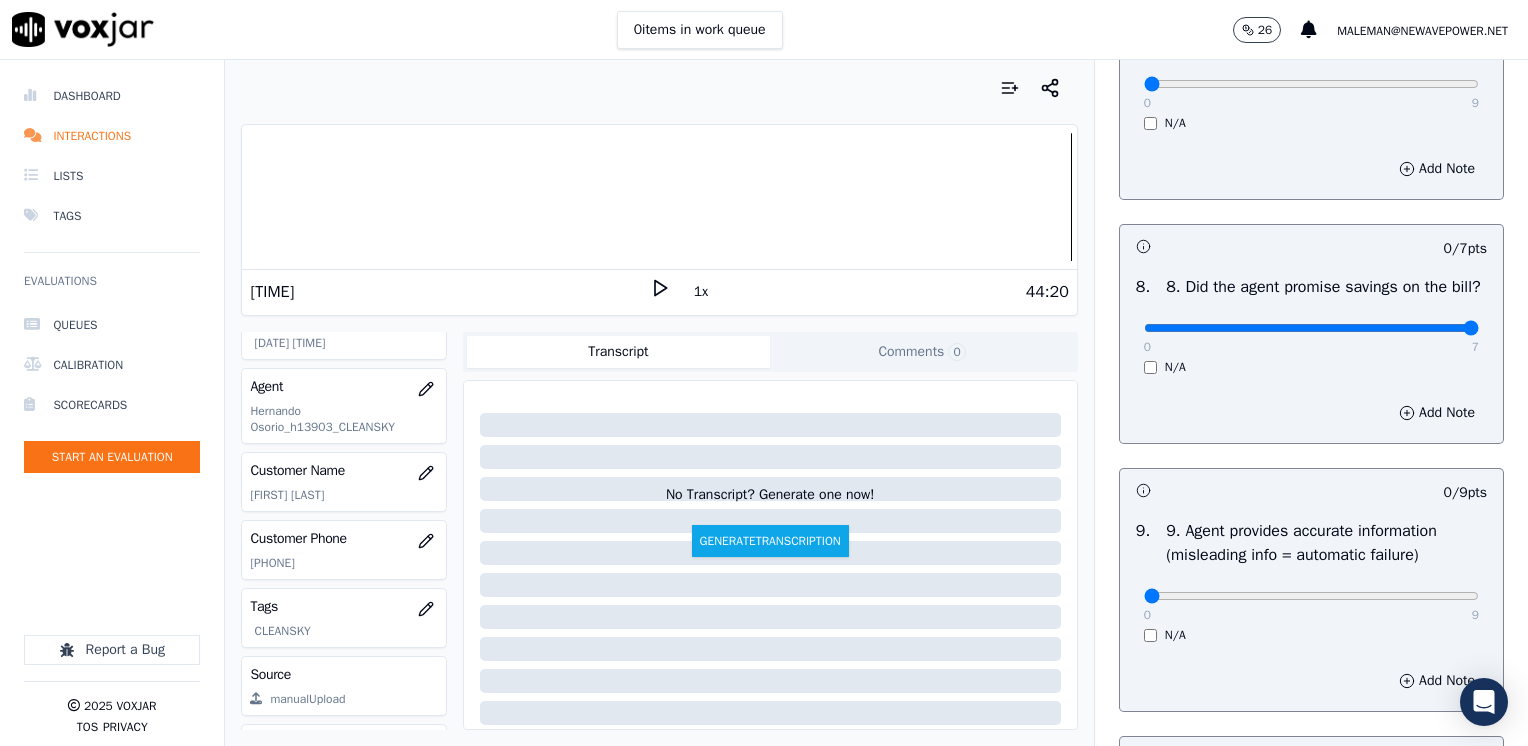 drag, startPoint x: 1126, startPoint y: 351, endPoint x: 1527, endPoint y: 411, distance: 405.46393 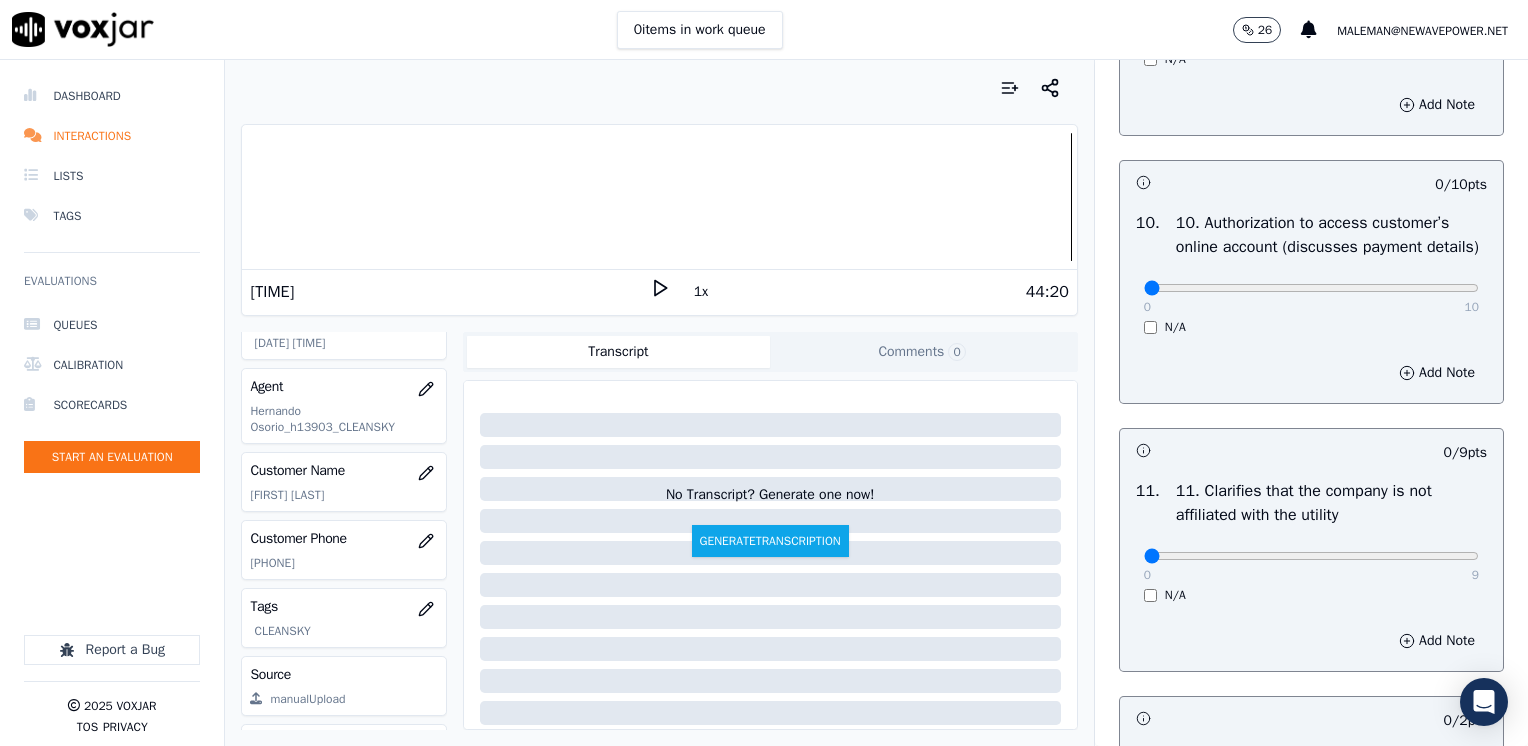 scroll, scrollTop: 2700, scrollLeft: 0, axis: vertical 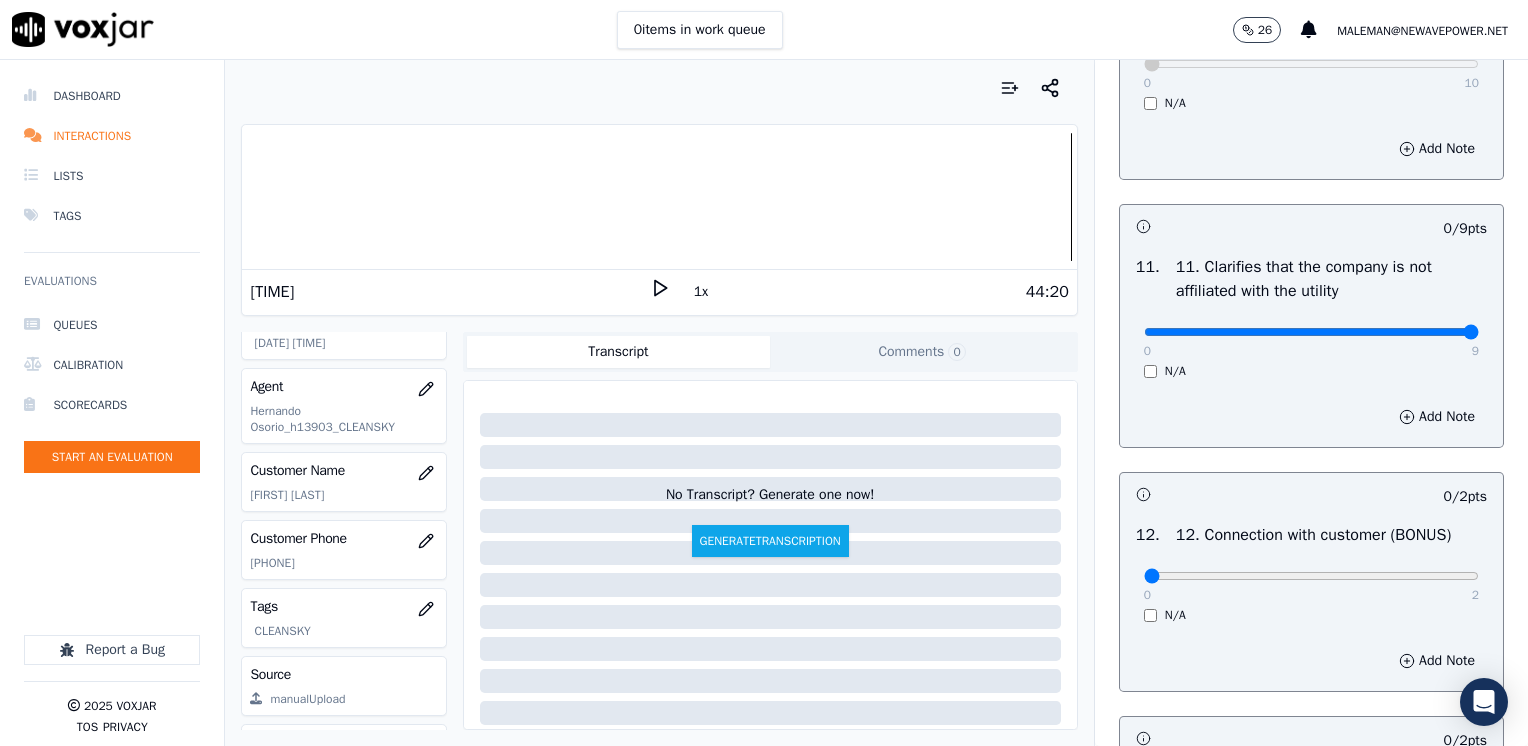 drag, startPoint x: 1124, startPoint y: 375, endPoint x: 1531, endPoint y: 375, distance: 407 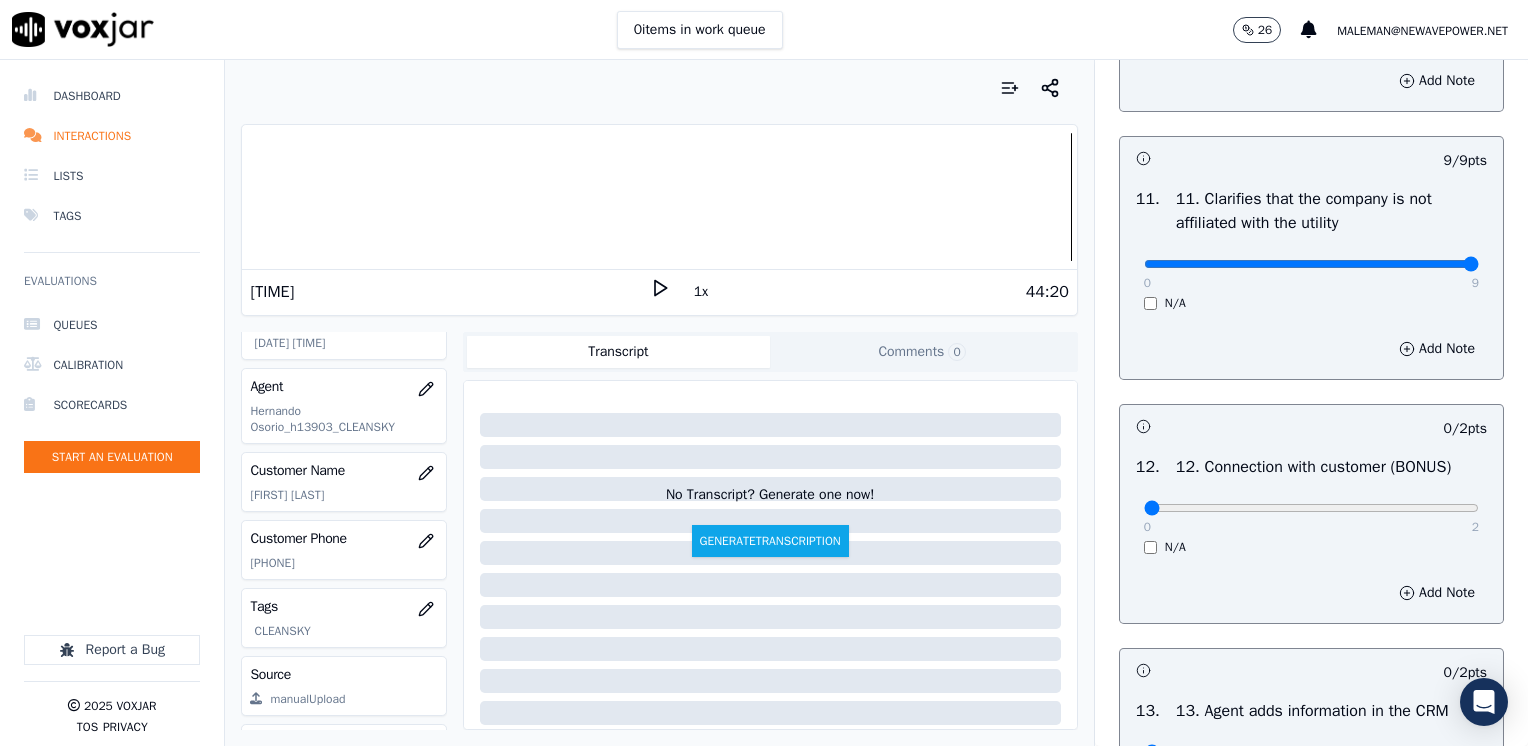 scroll, scrollTop: 3100, scrollLeft: 0, axis: vertical 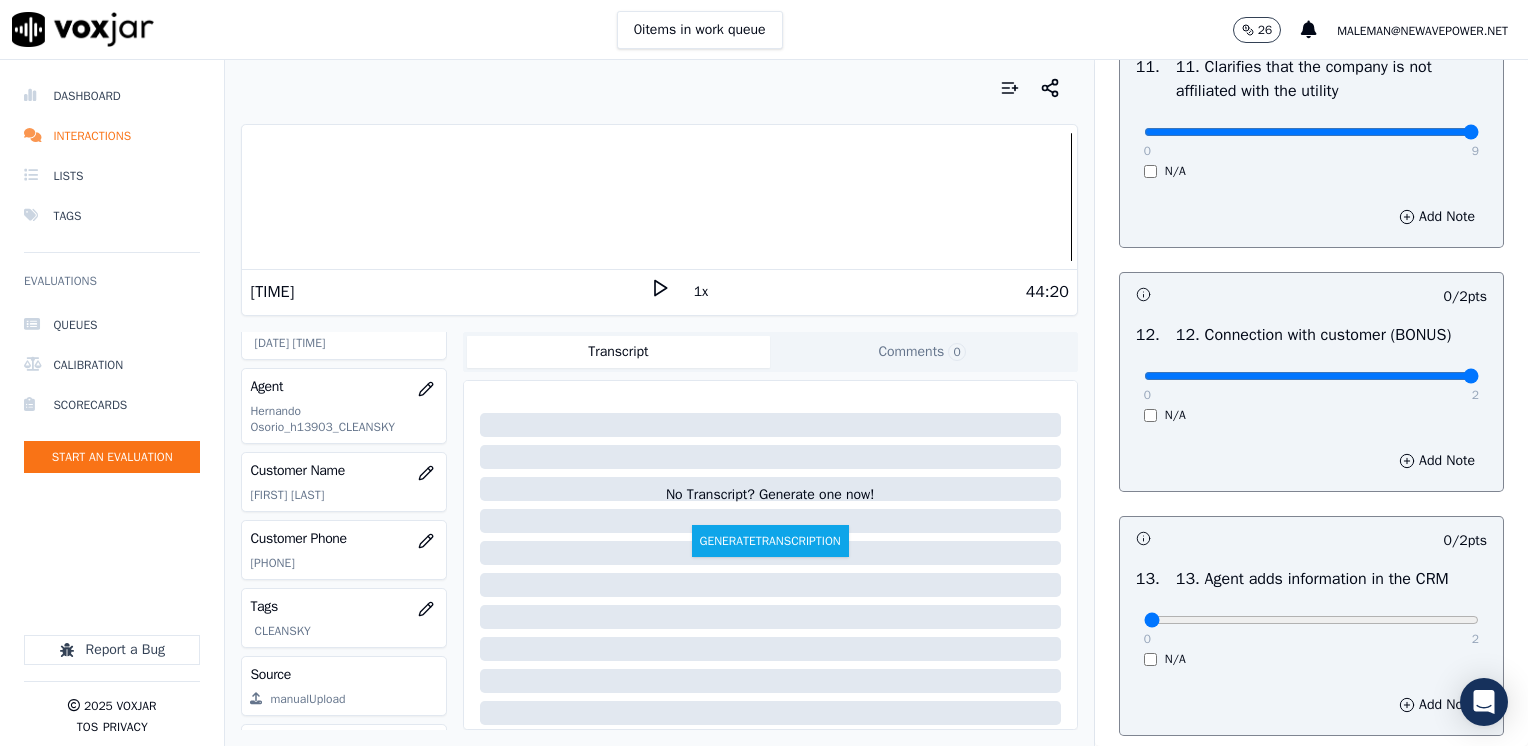 drag, startPoint x: 1132, startPoint y: 416, endPoint x: 1456, endPoint y: 451, distance: 325.88495 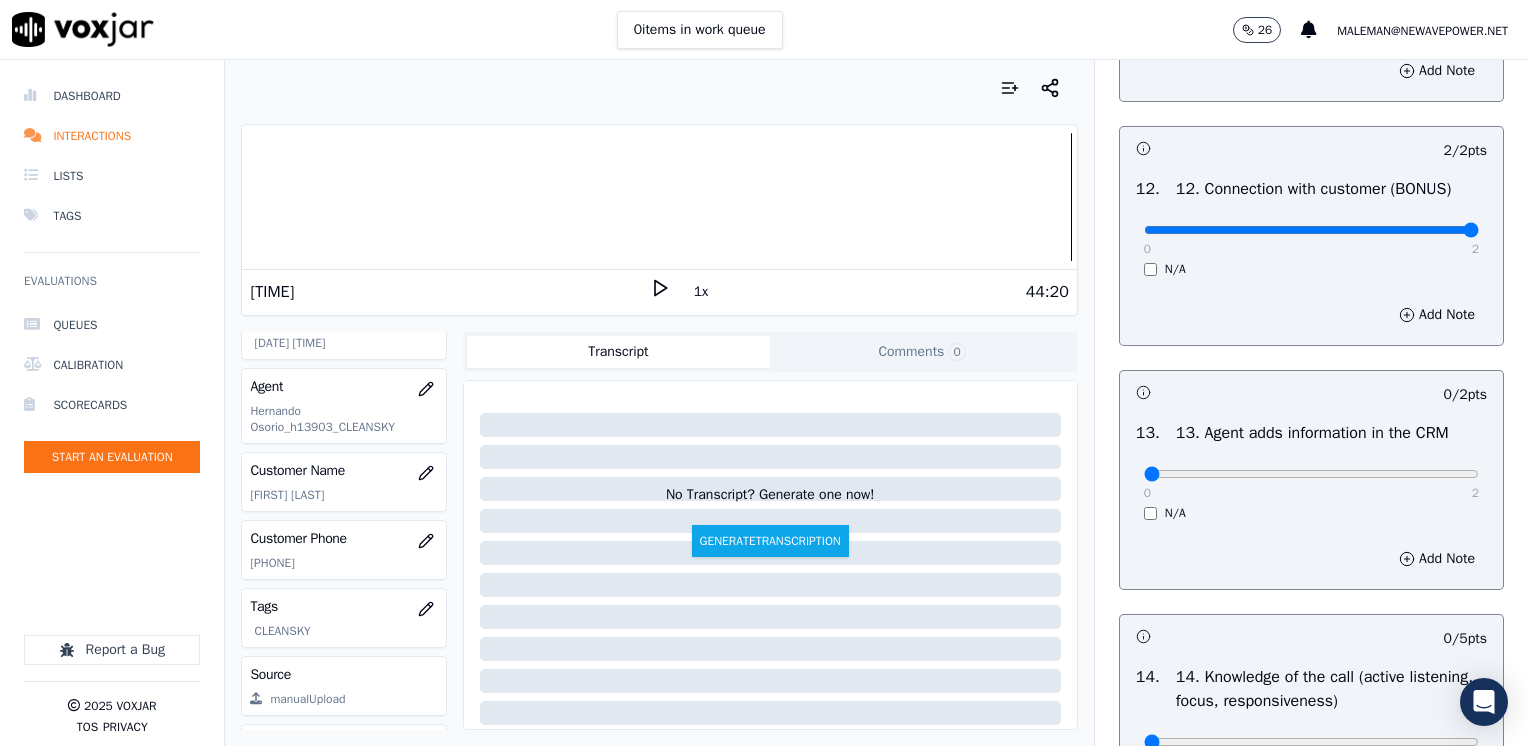 scroll, scrollTop: 3400, scrollLeft: 0, axis: vertical 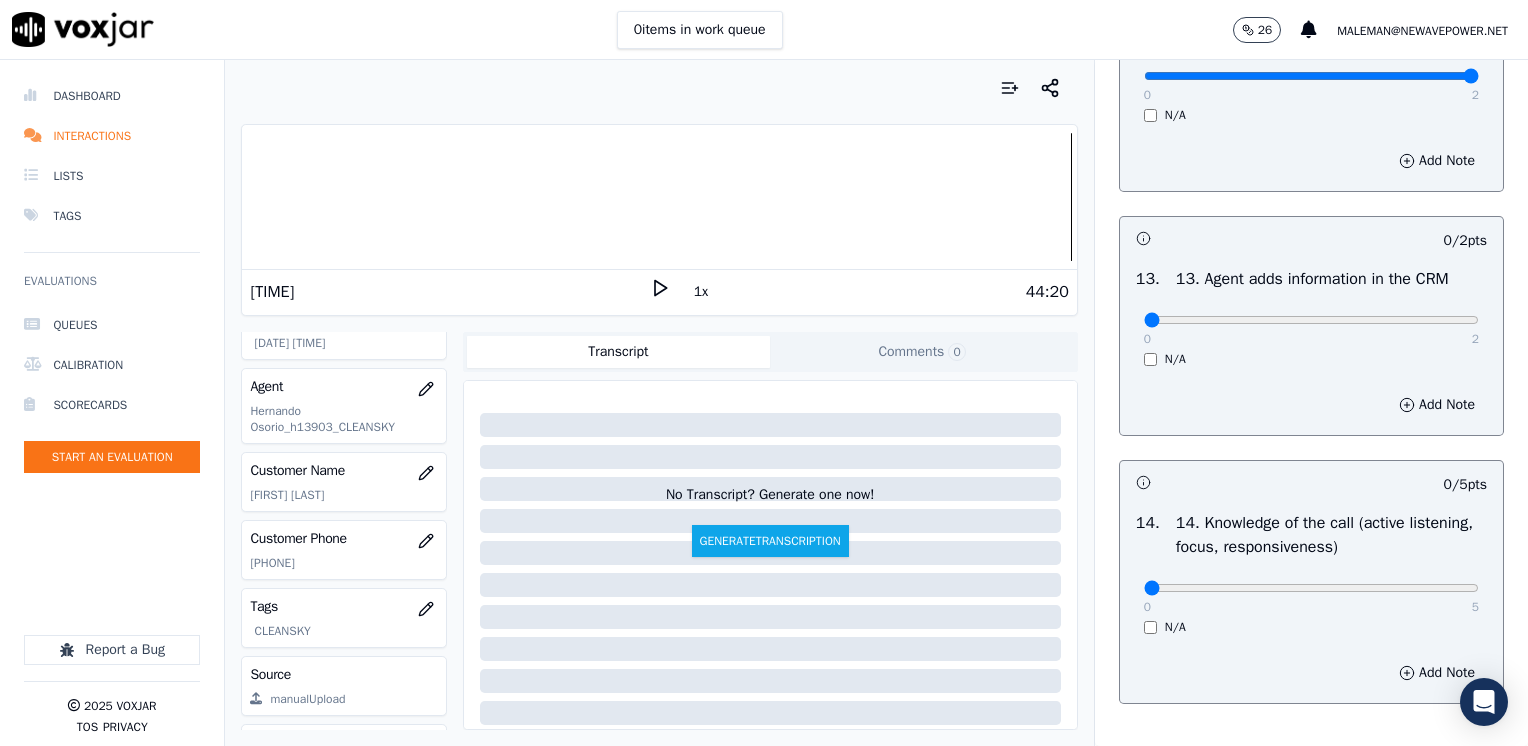 drag, startPoint x: 1133, startPoint y: 372, endPoint x: 1527, endPoint y: 372, distance: 394 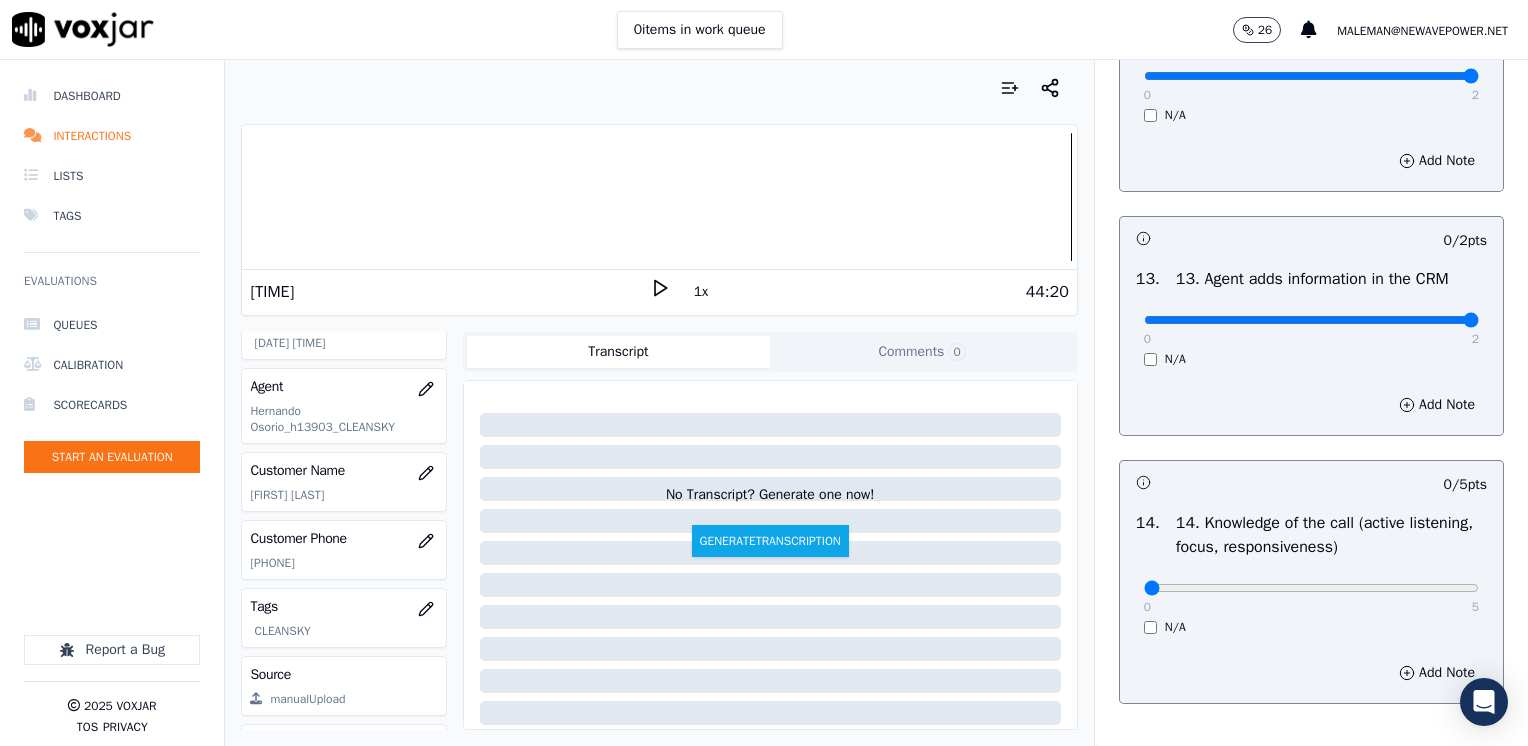 drag, startPoint x: 1128, startPoint y: 362, endPoint x: 1531, endPoint y: 362, distance: 403 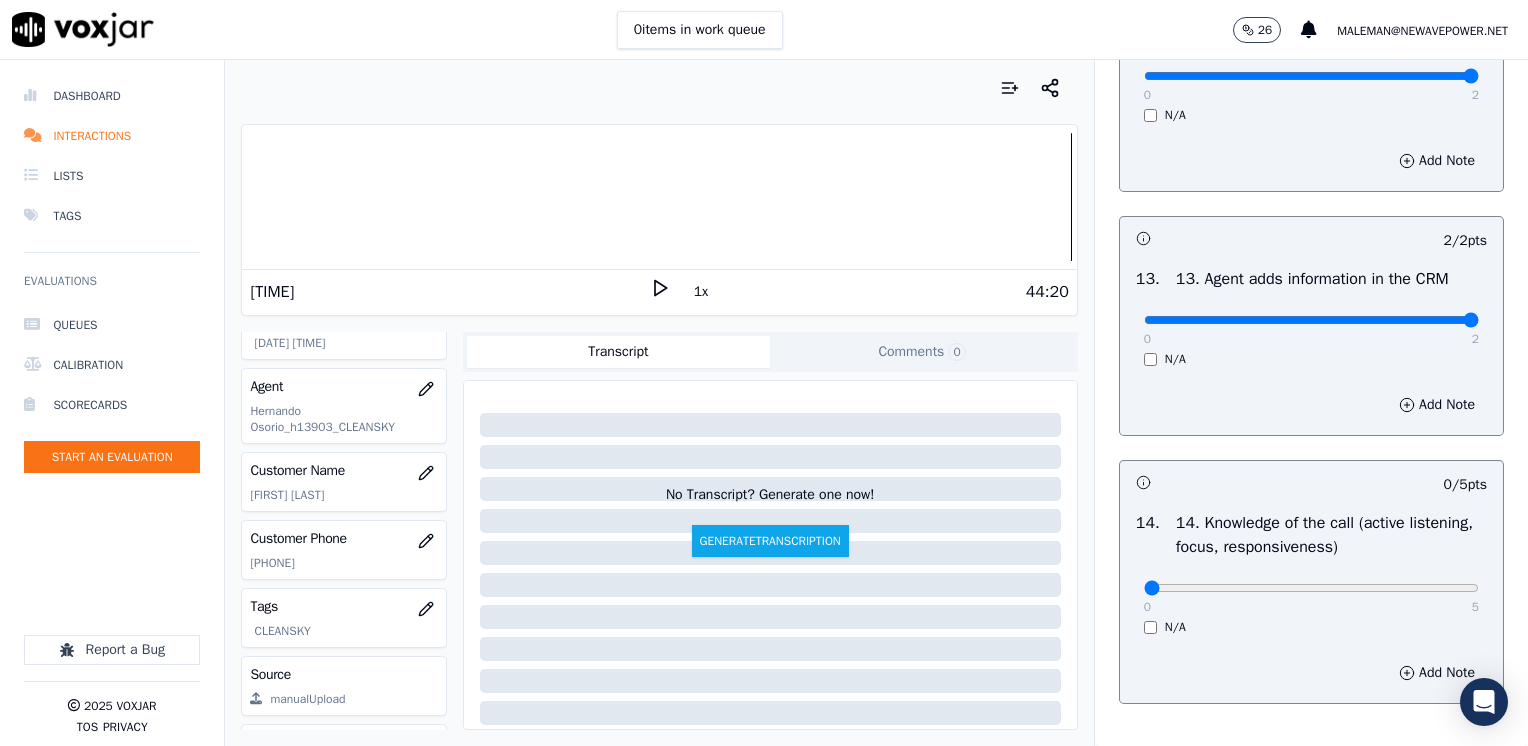 scroll, scrollTop: 3500, scrollLeft: 0, axis: vertical 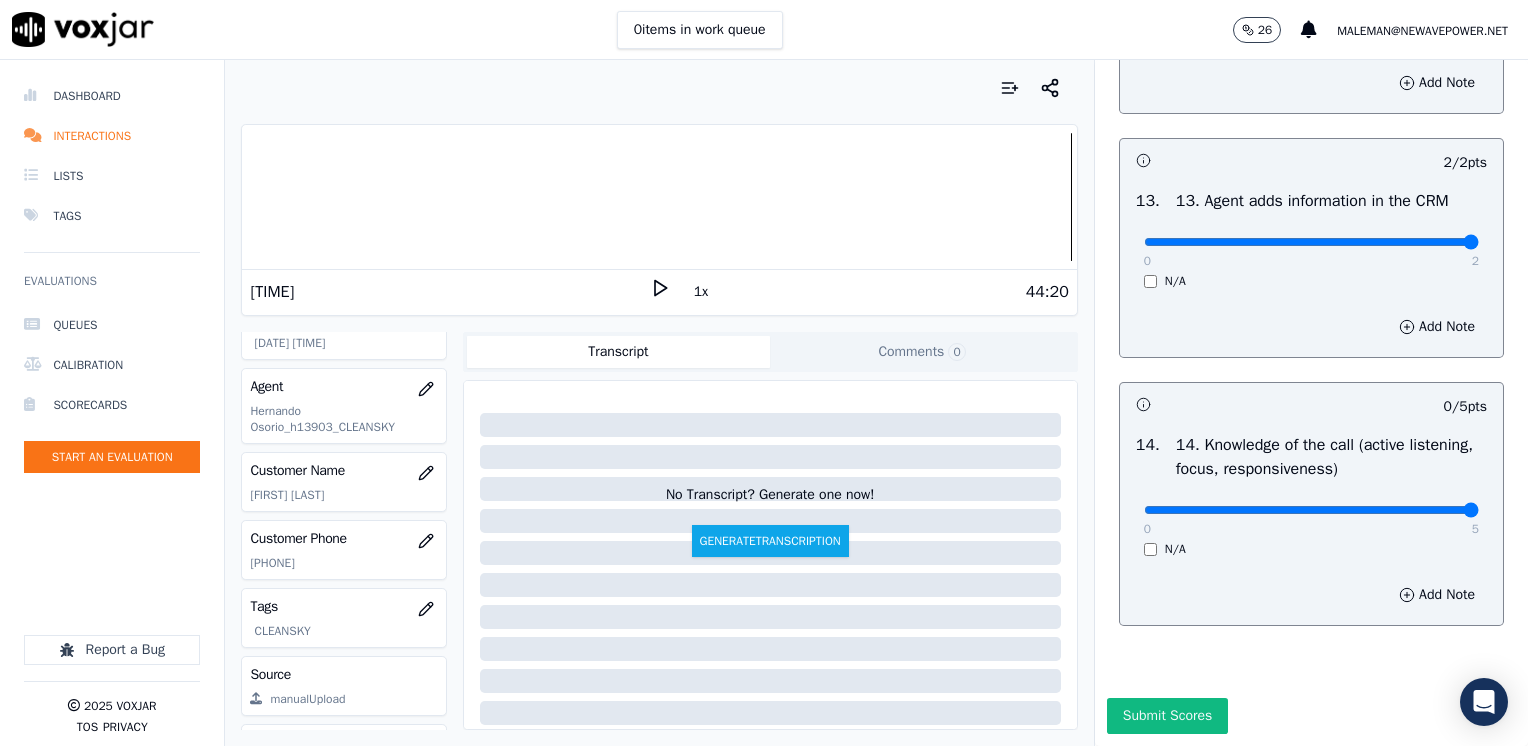 drag, startPoint x: 1136, startPoint y: 530, endPoint x: 1531, endPoint y: 531, distance: 395.00125 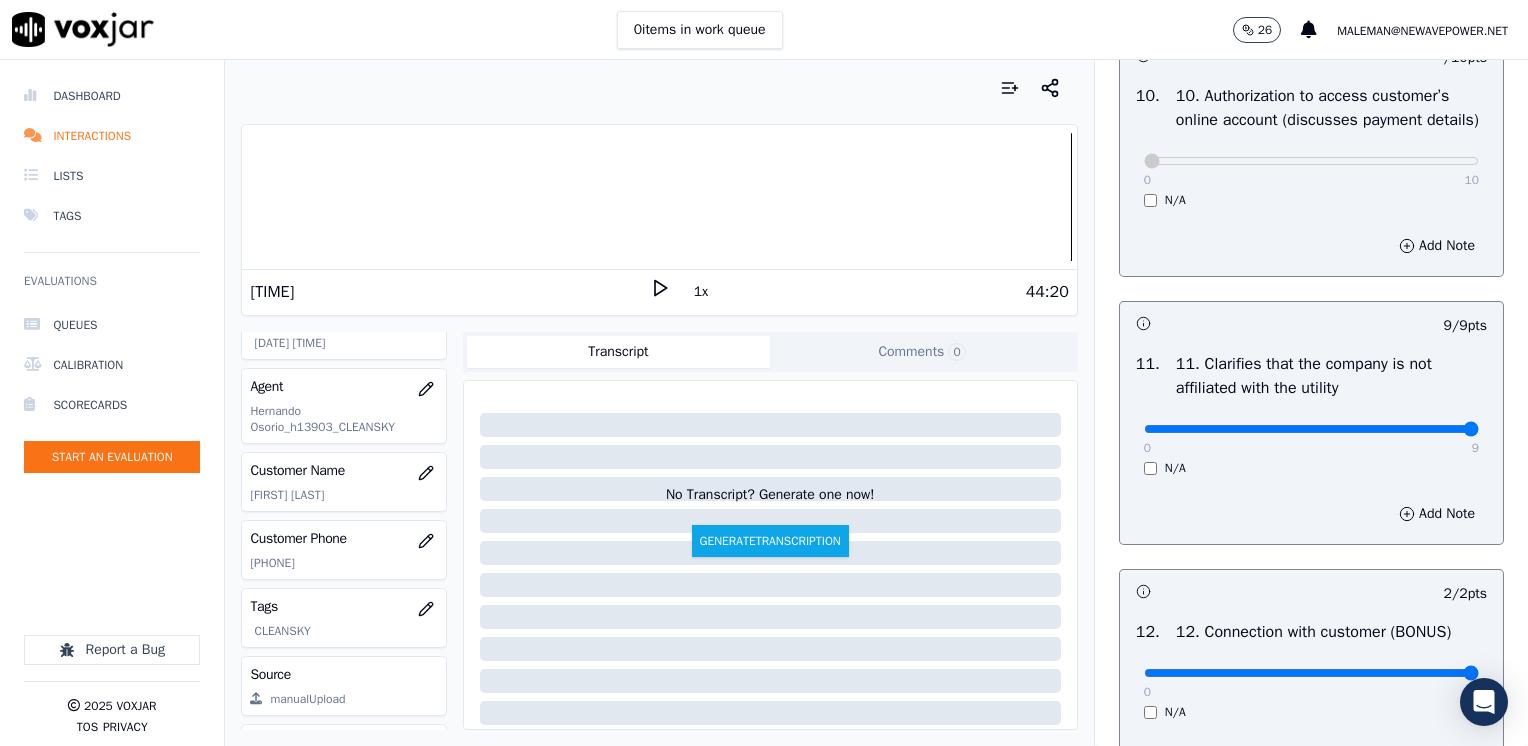 scroll, scrollTop: 2800, scrollLeft: 0, axis: vertical 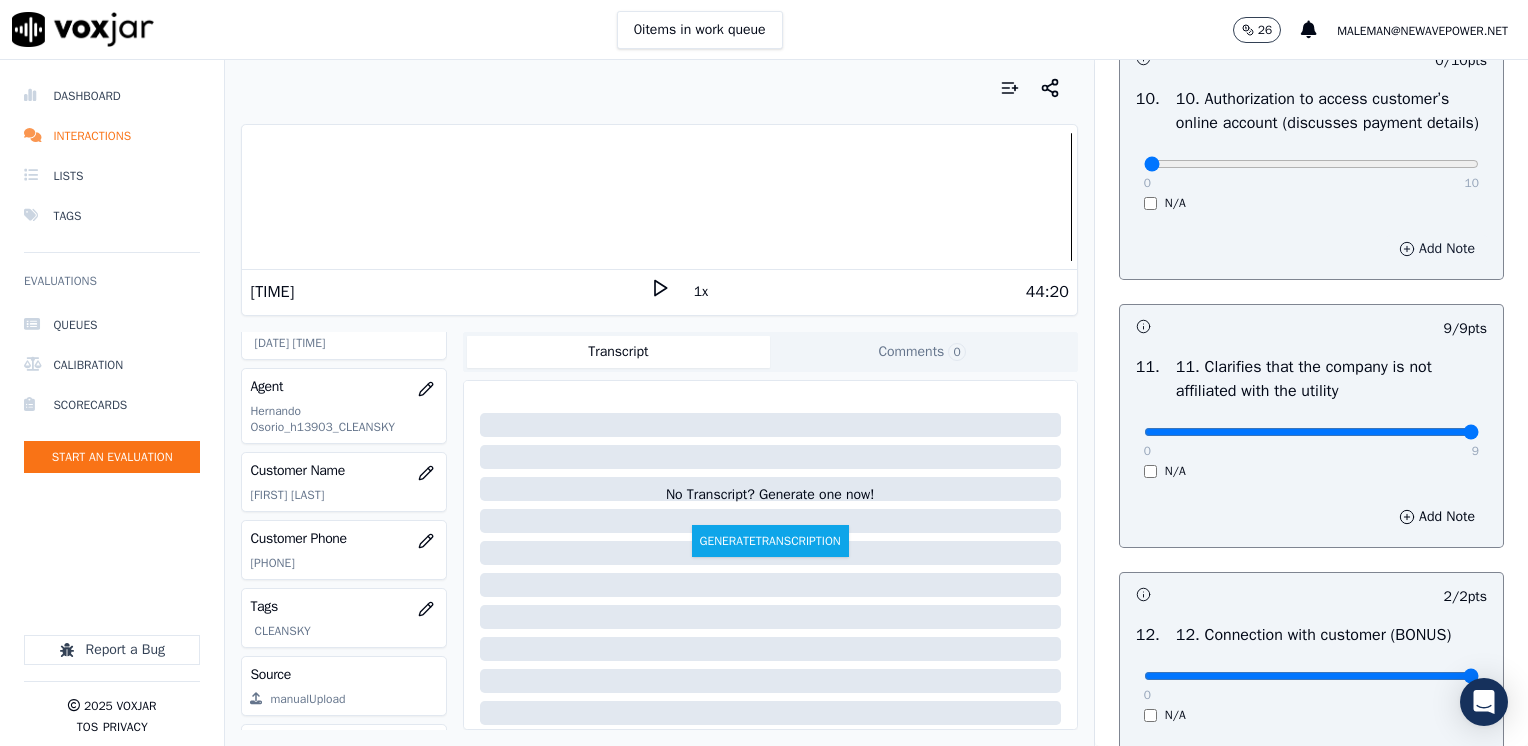 click on "Add Note" at bounding box center (1437, 249) 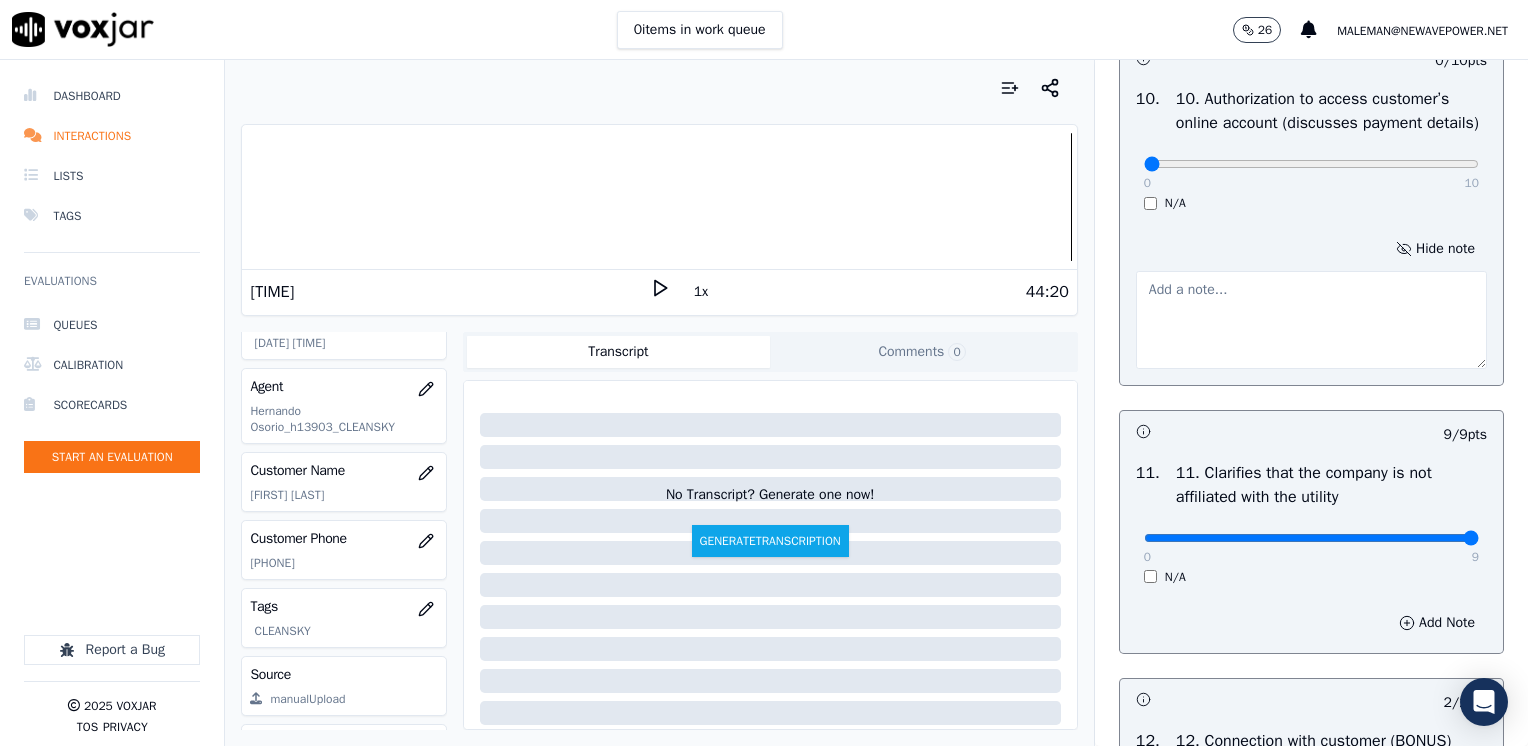 drag, startPoint x: 1335, startPoint y: 375, endPoint x: 1313, endPoint y: 381, distance: 22.803509 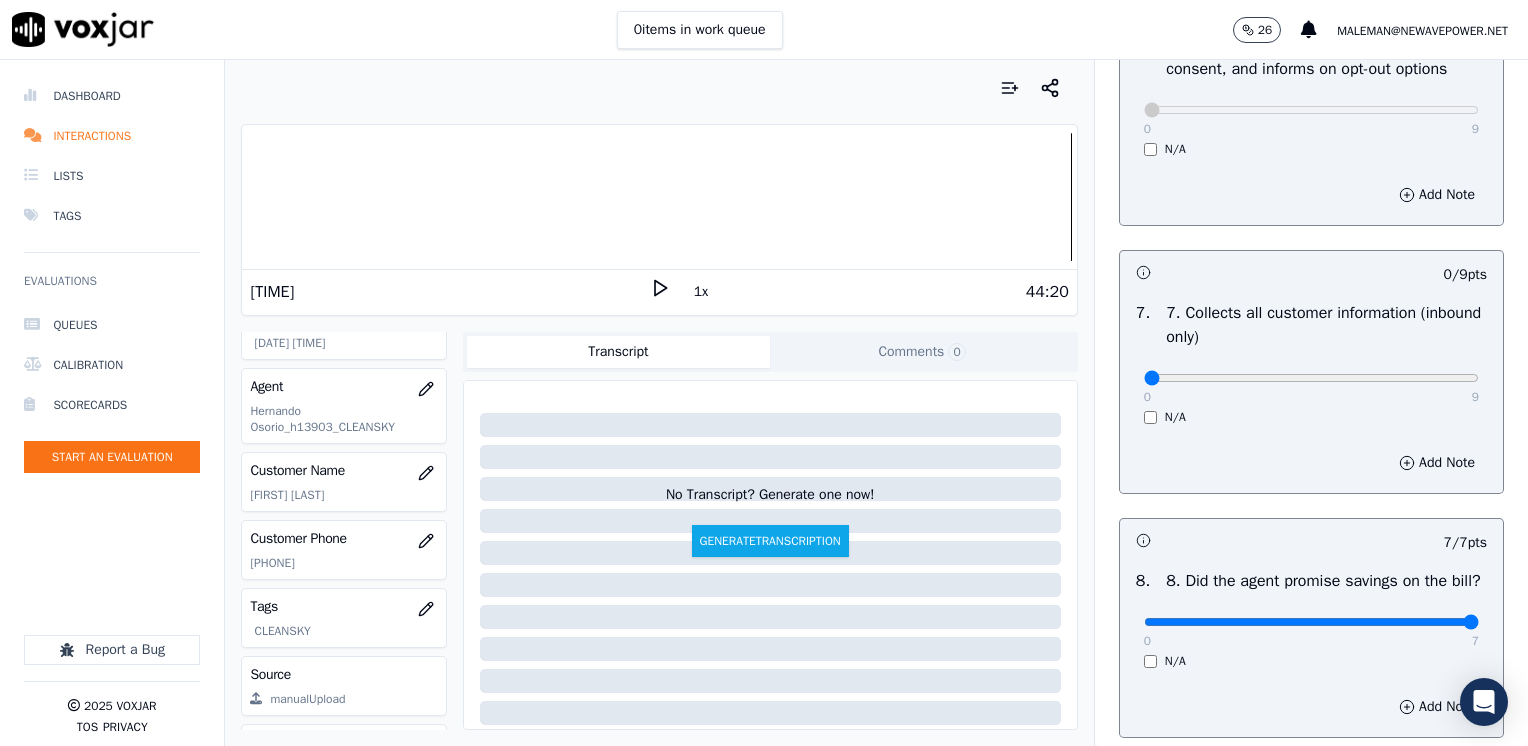 scroll, scrollTop: 1800, scrollLeft: 0, axis: vertical 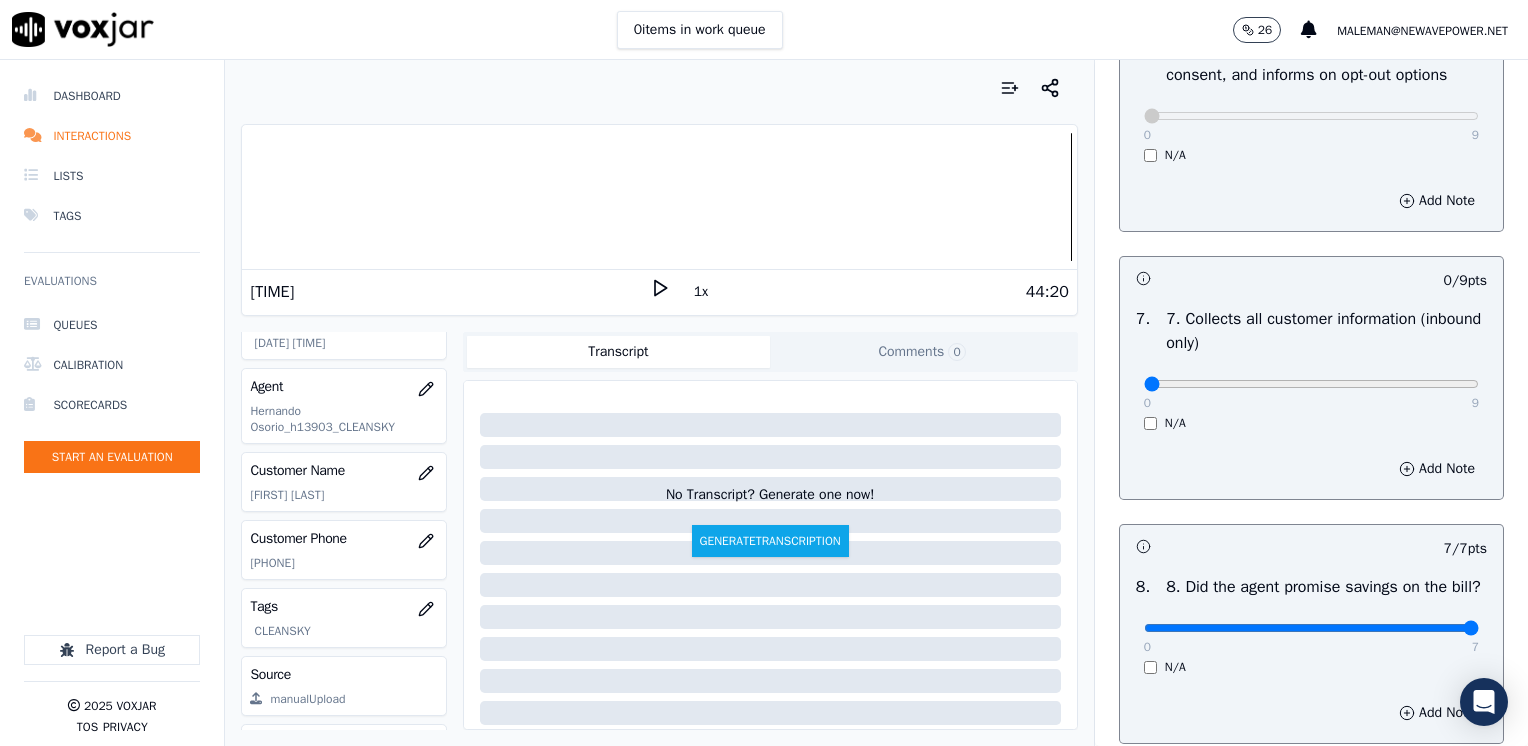 type on "Does not request authorization to access cx online account" 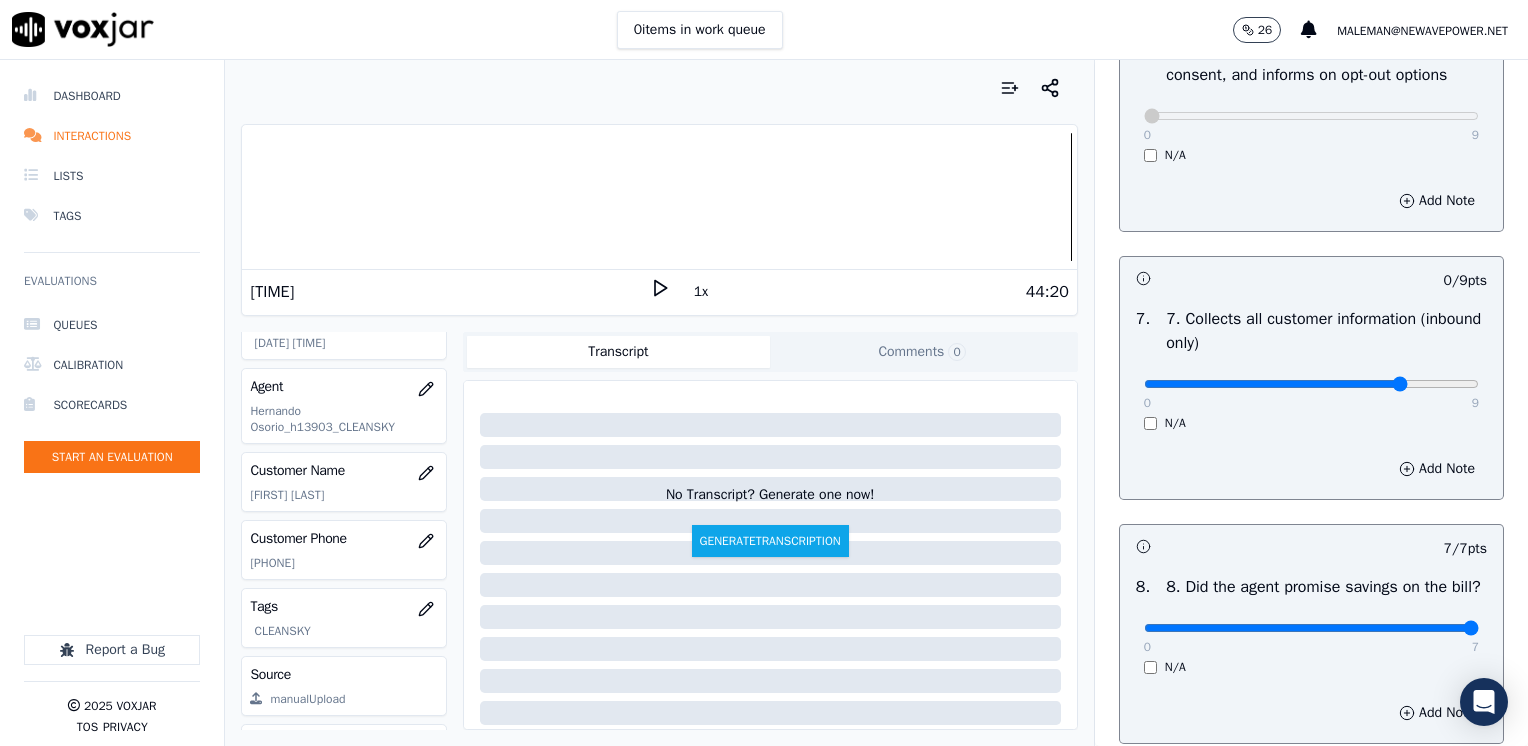 type on "7" 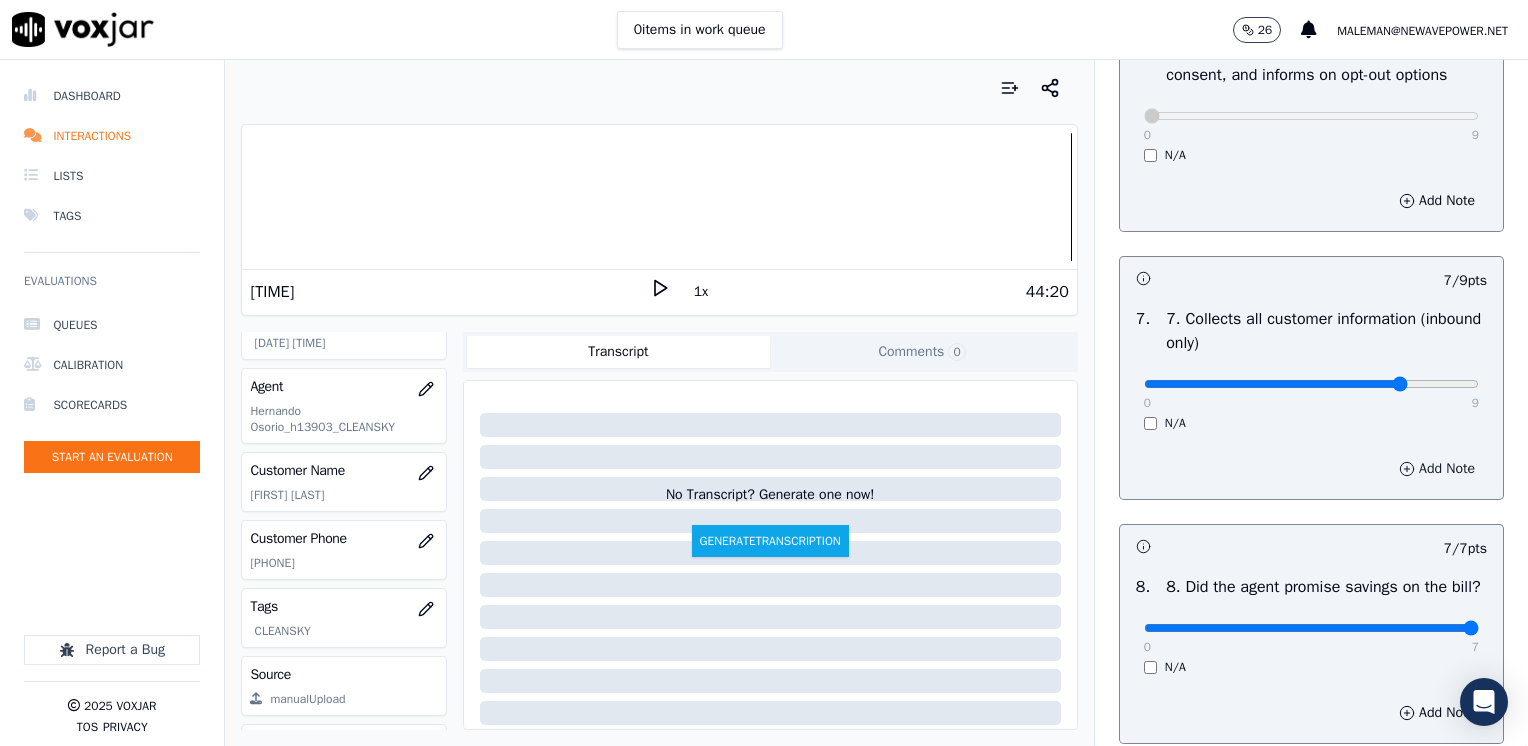 click on "Add Note" at bounding box center (1437, 469) 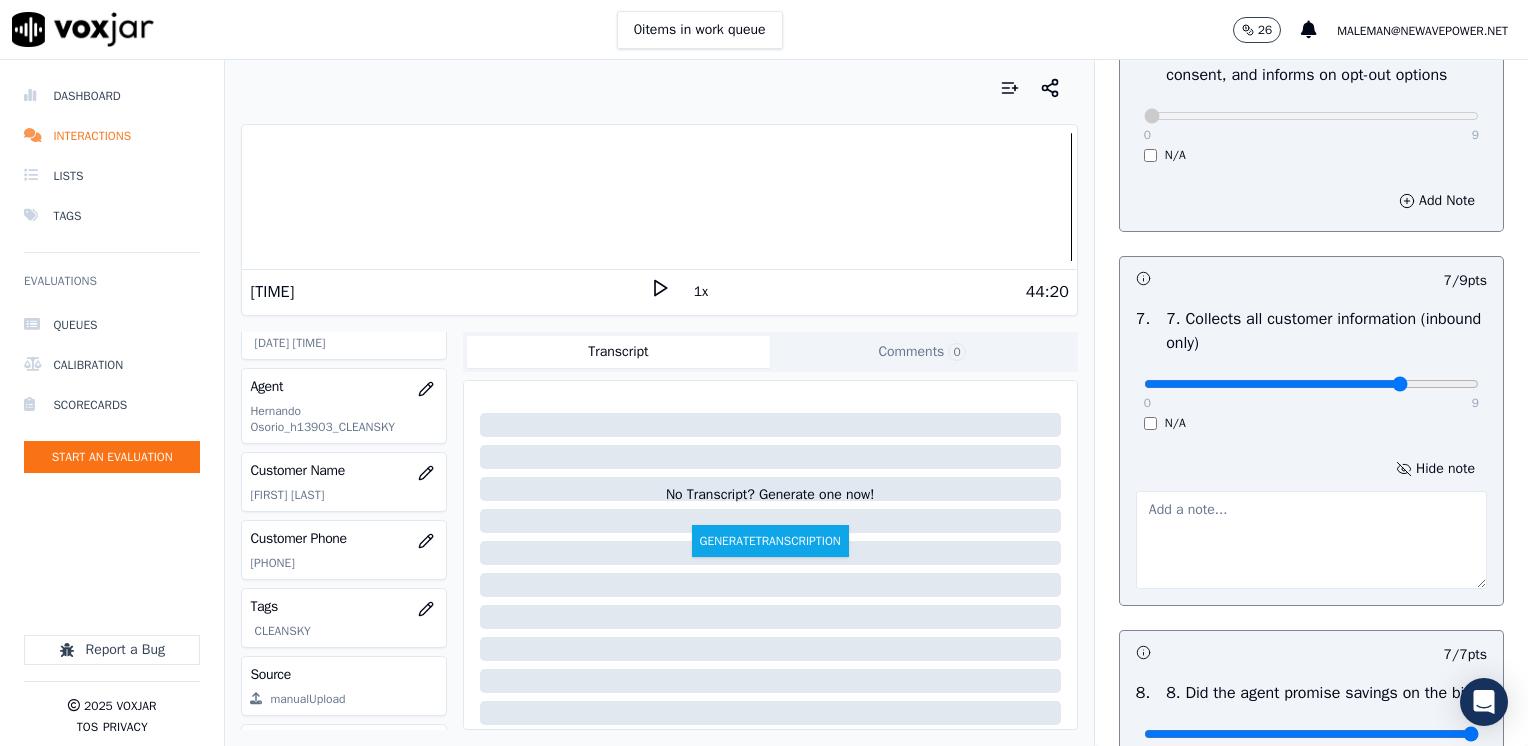 click at bounding box center [1311, 540] 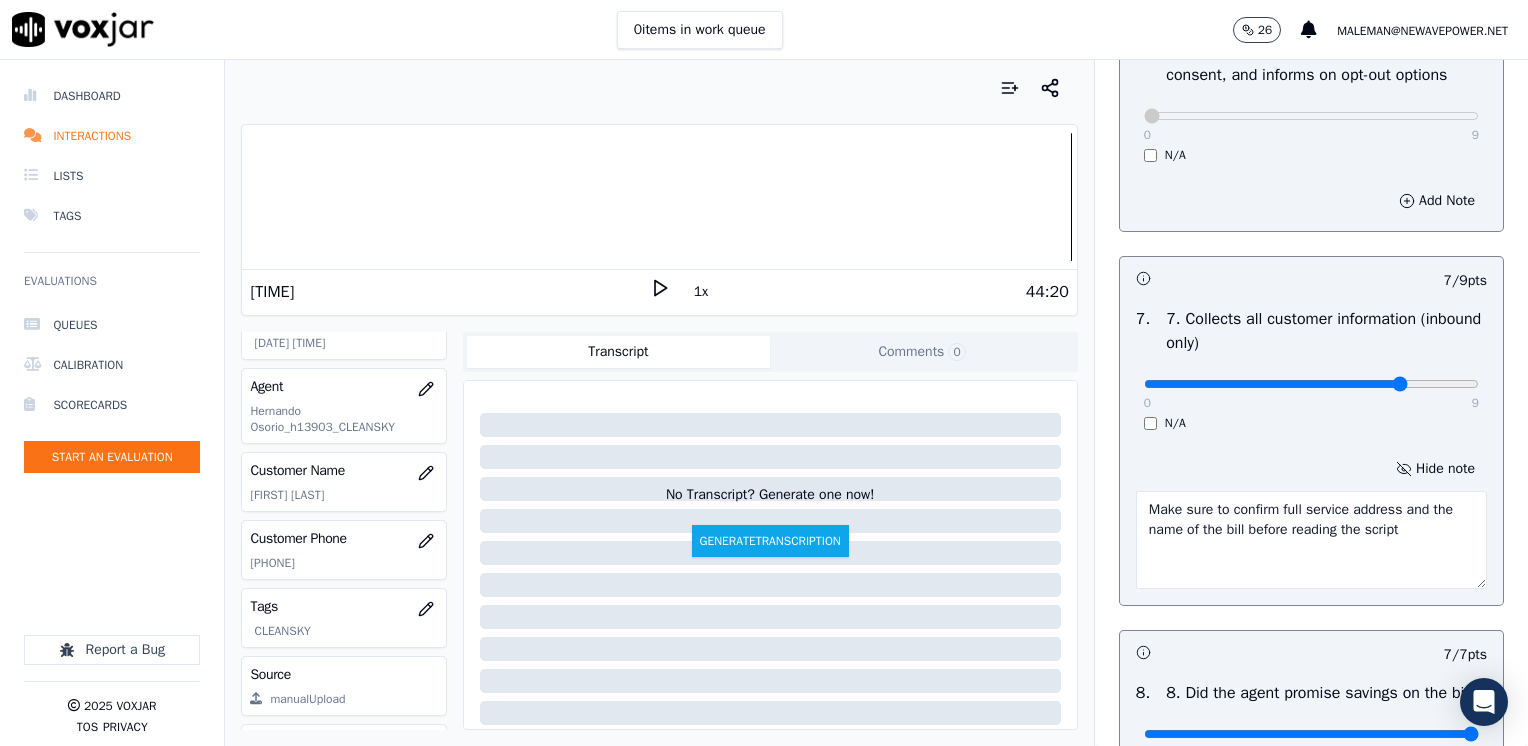type on "Make sure to confirm full service address and the name of the bill before reading the script" 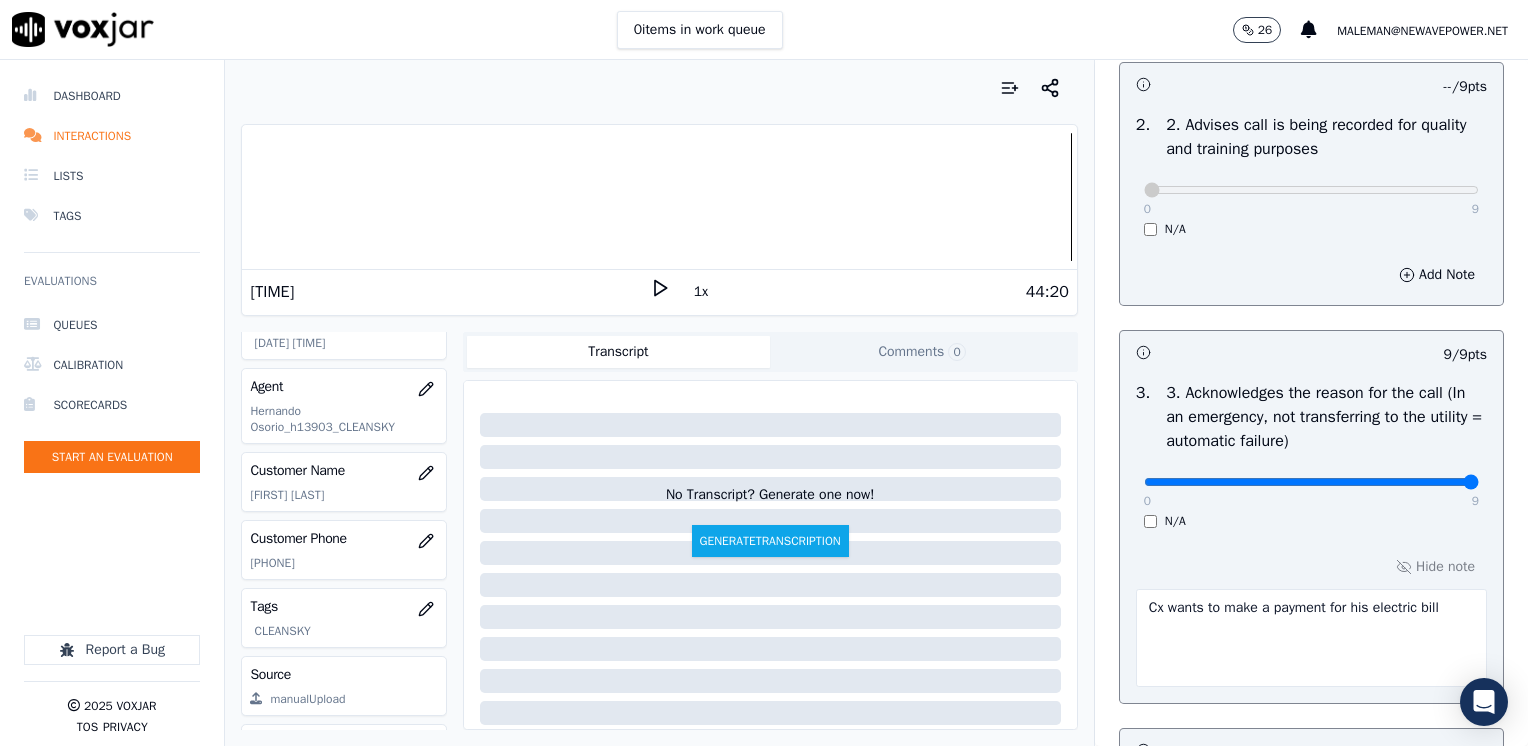 scroll, scrollTop: 900, scrollLeft: 0, axis: vertical 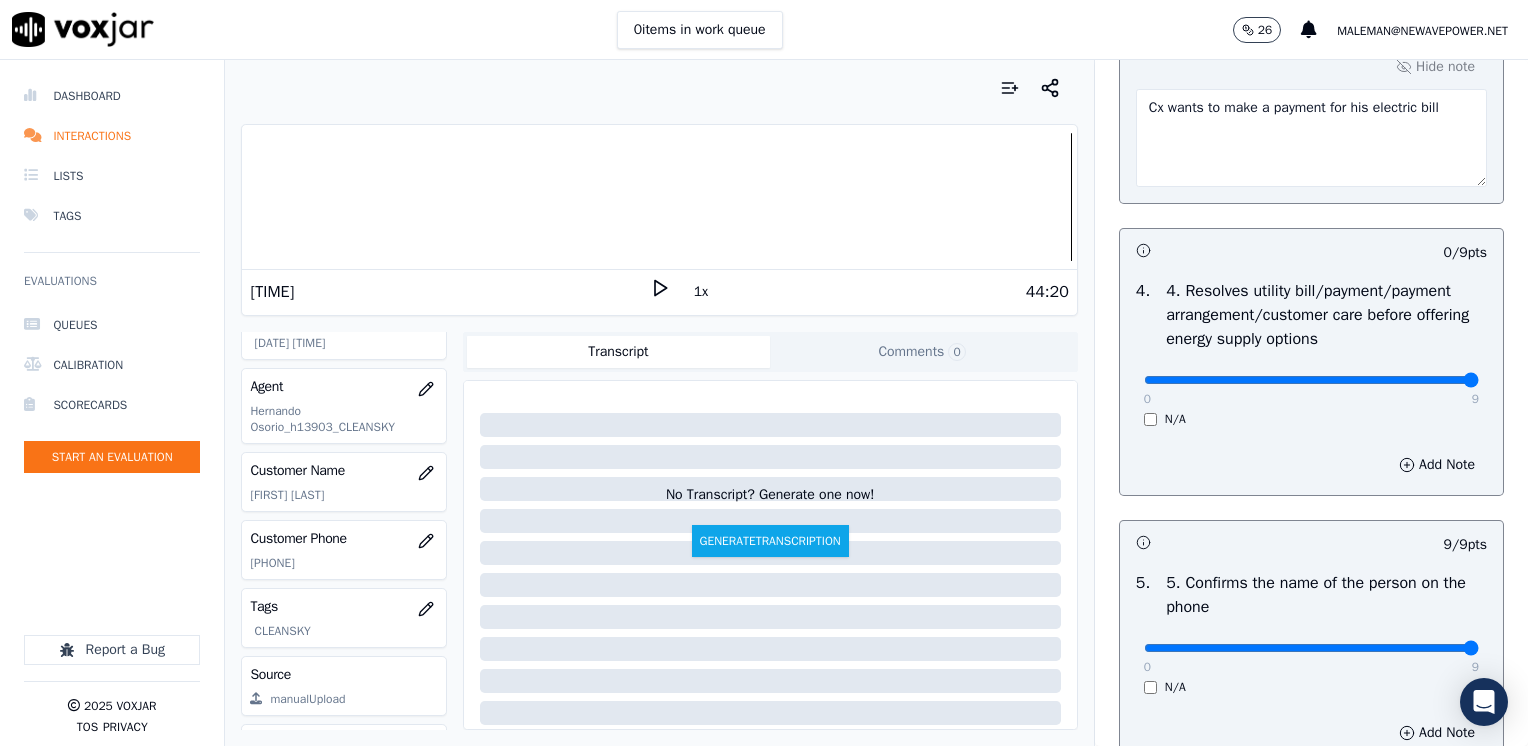 drag, startPoint x: 1136, startPoint y: 376, endPoint x: 1527, endPoint y: 442, distance: 396.53122 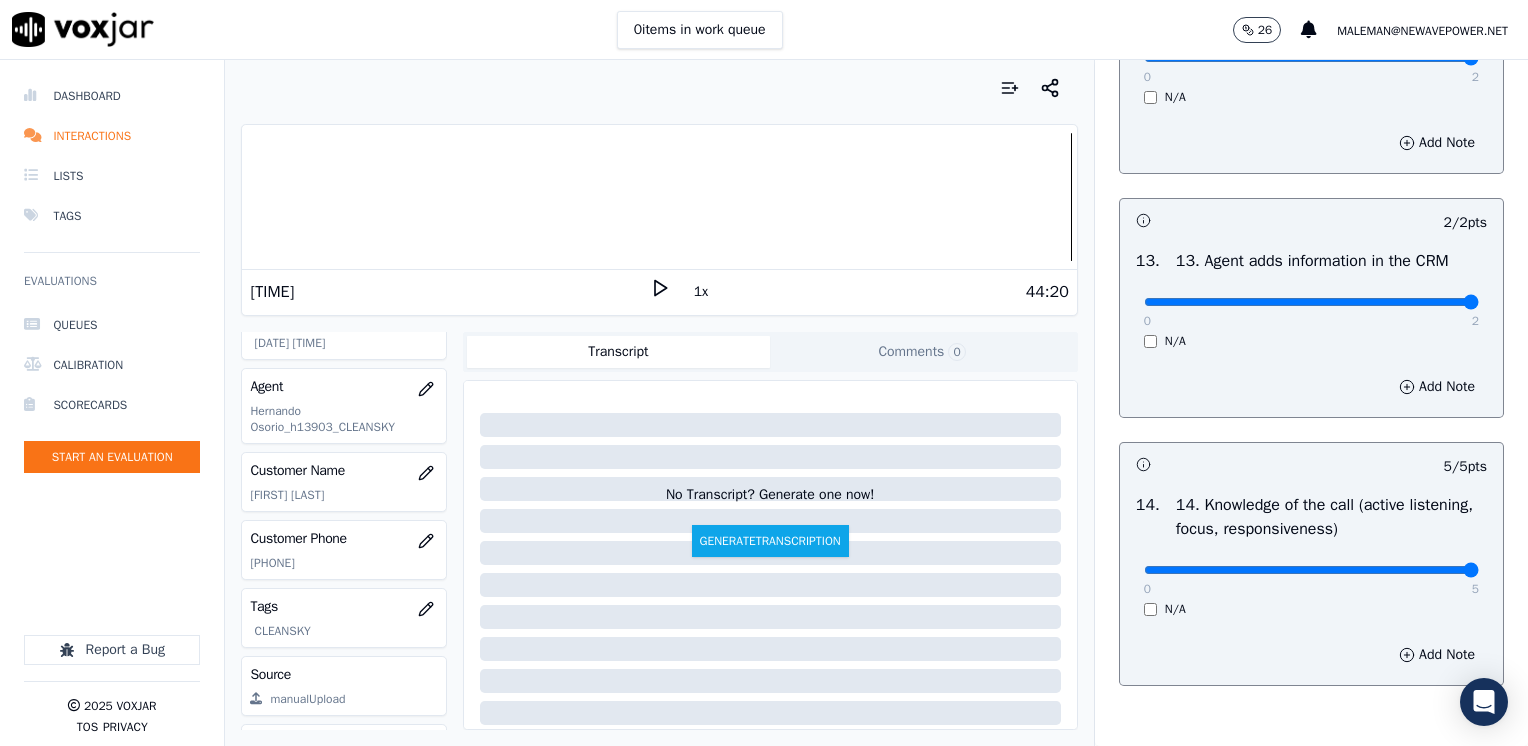 scroll, scrollTop: 3776, scrollLeft: 0, axis: vertical 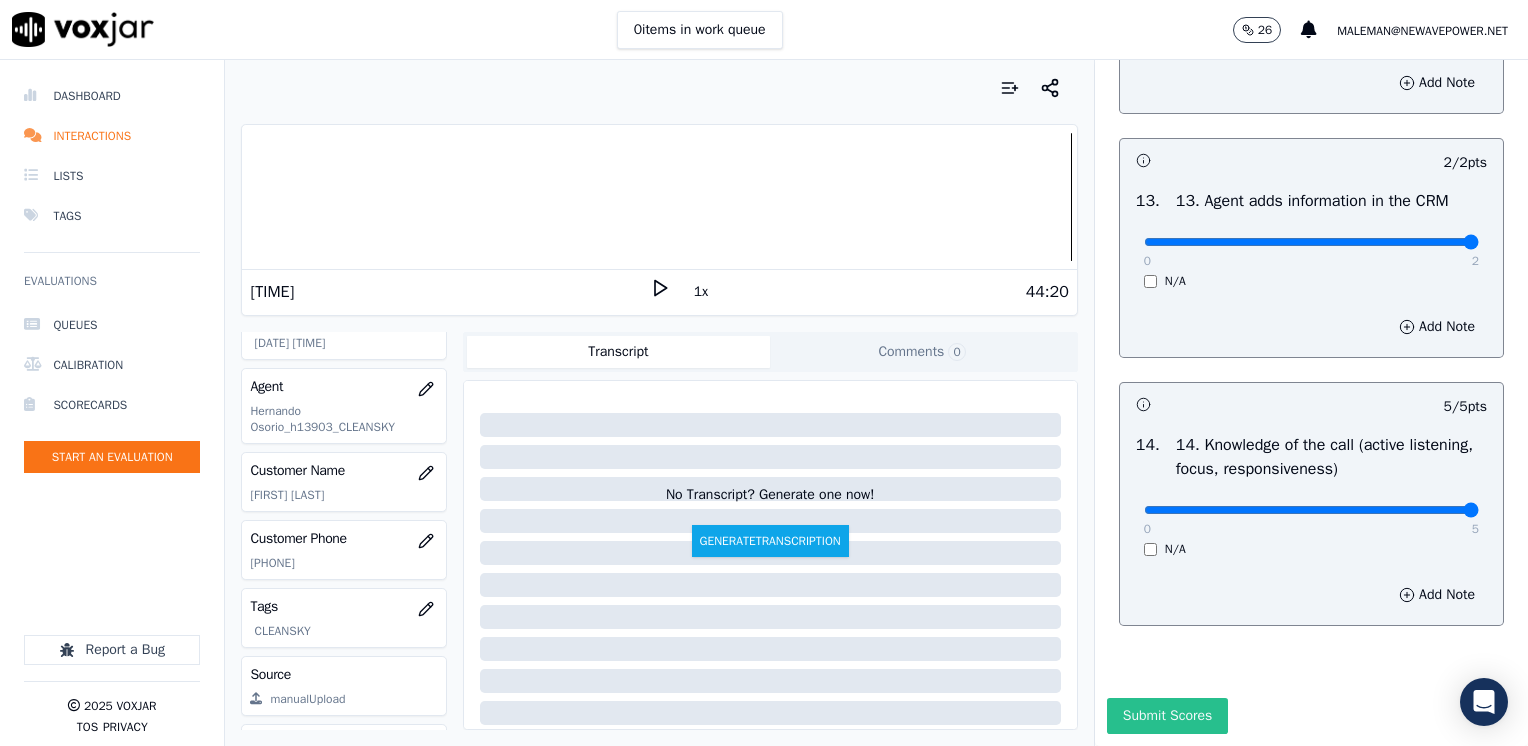 click on "Submit Scores" at bounding box center (1167, 716) 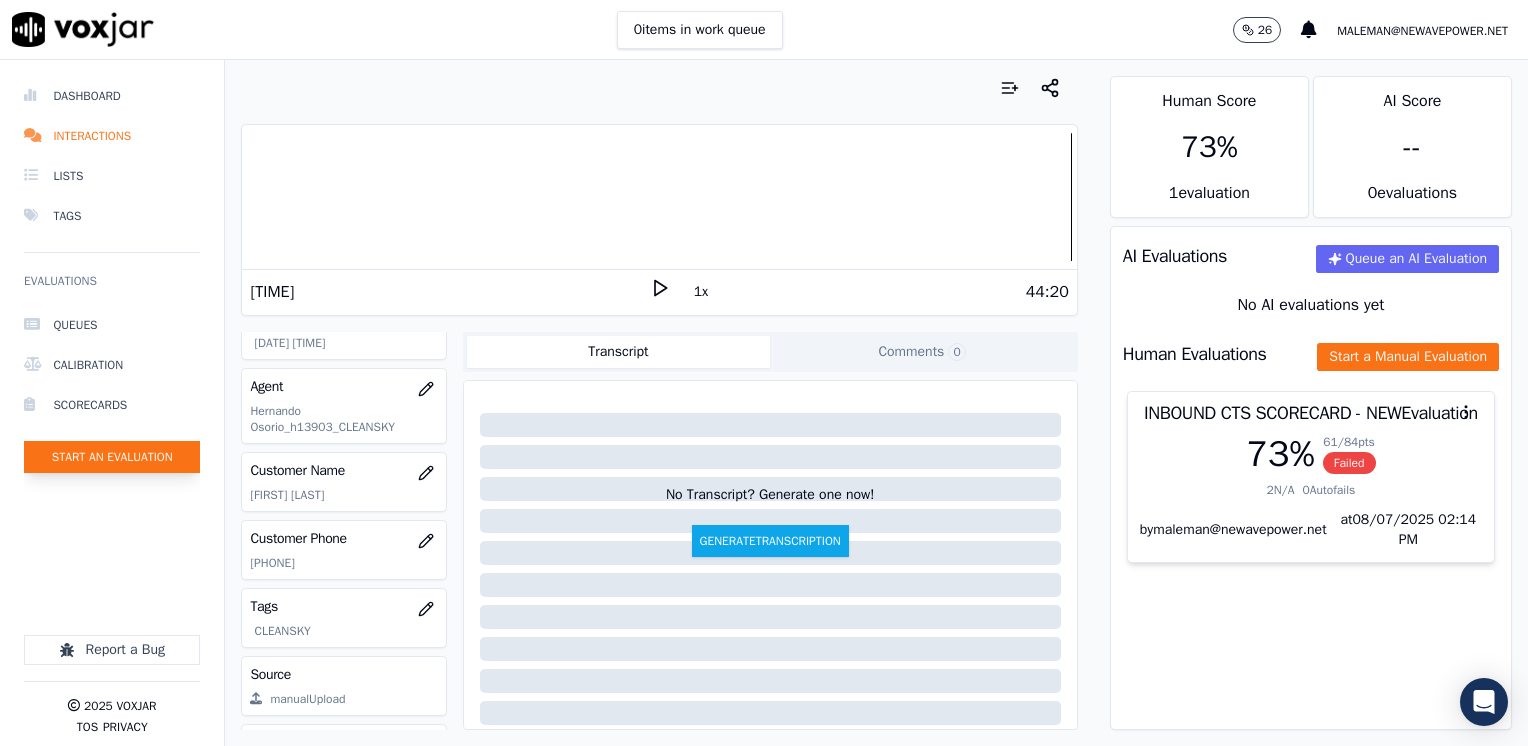 click on "Start an Evaluation" 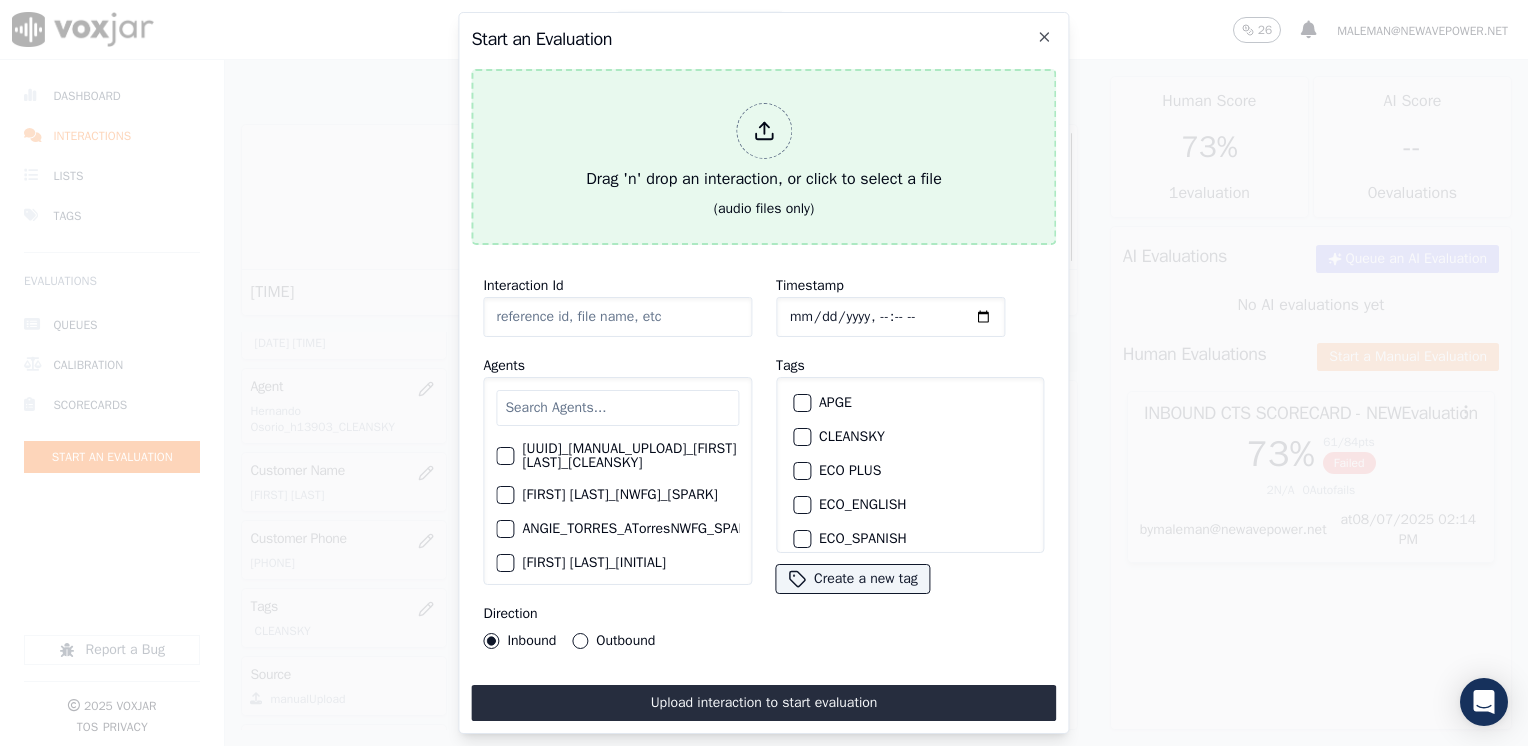 click at bounding box center [764, 131] 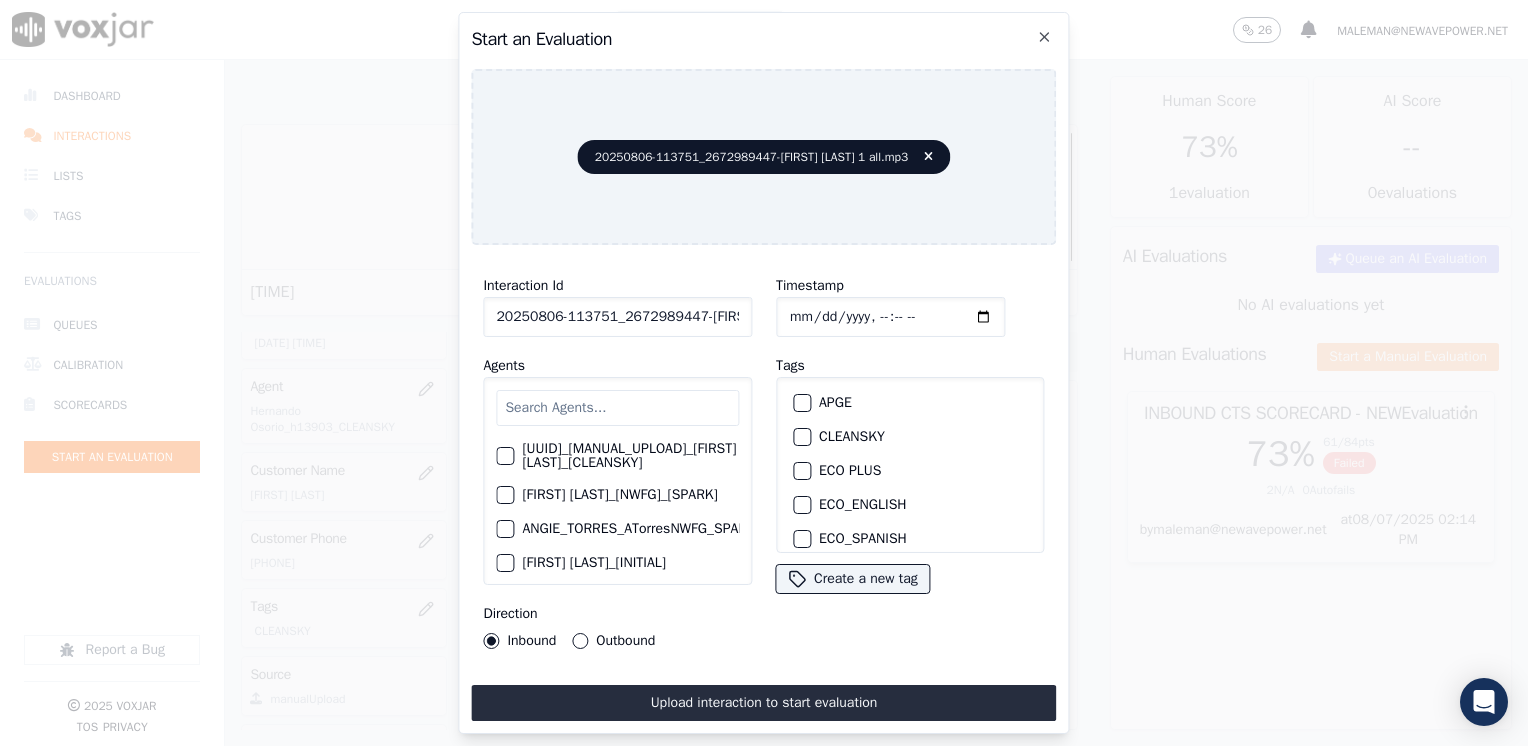 click at bounding box center [617, 408] 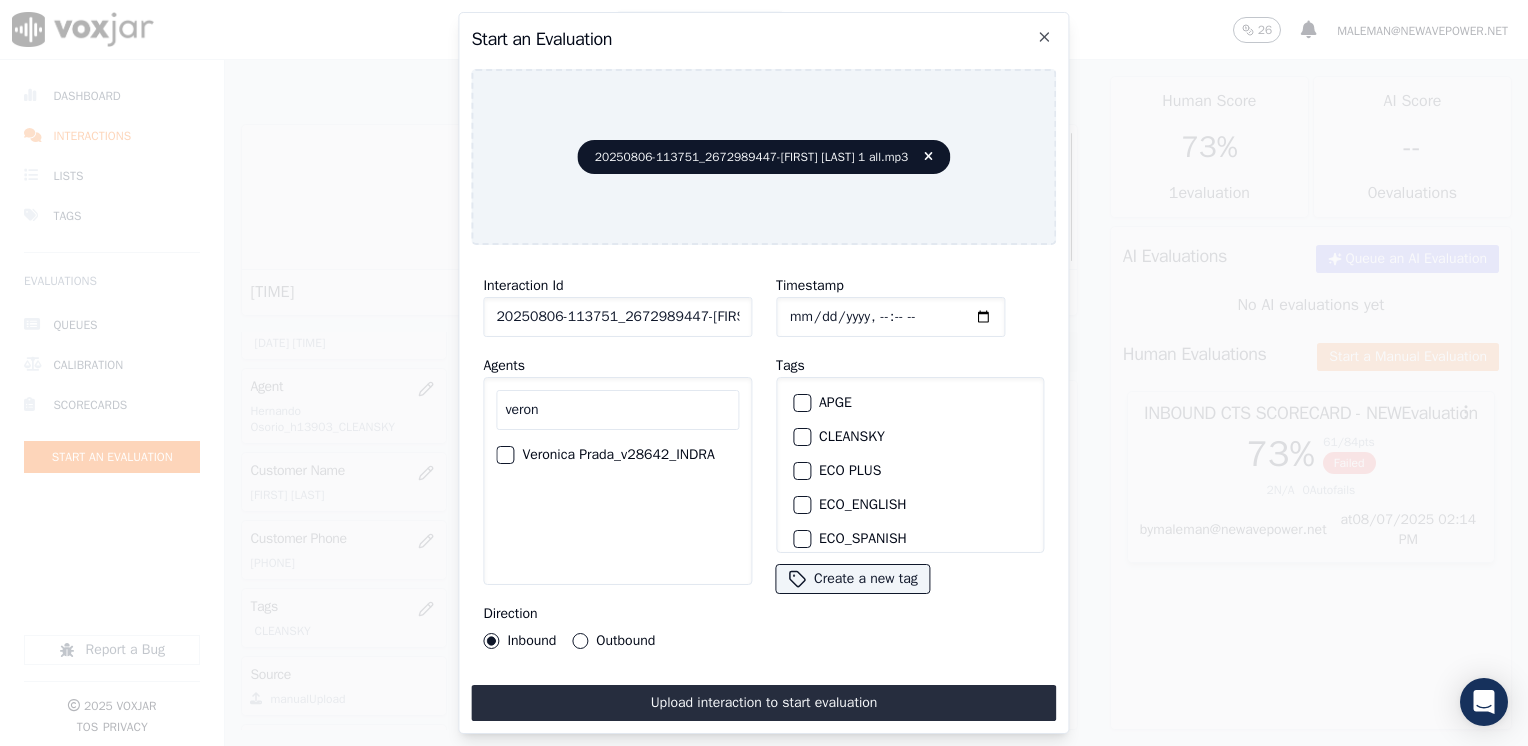 type on "veron" 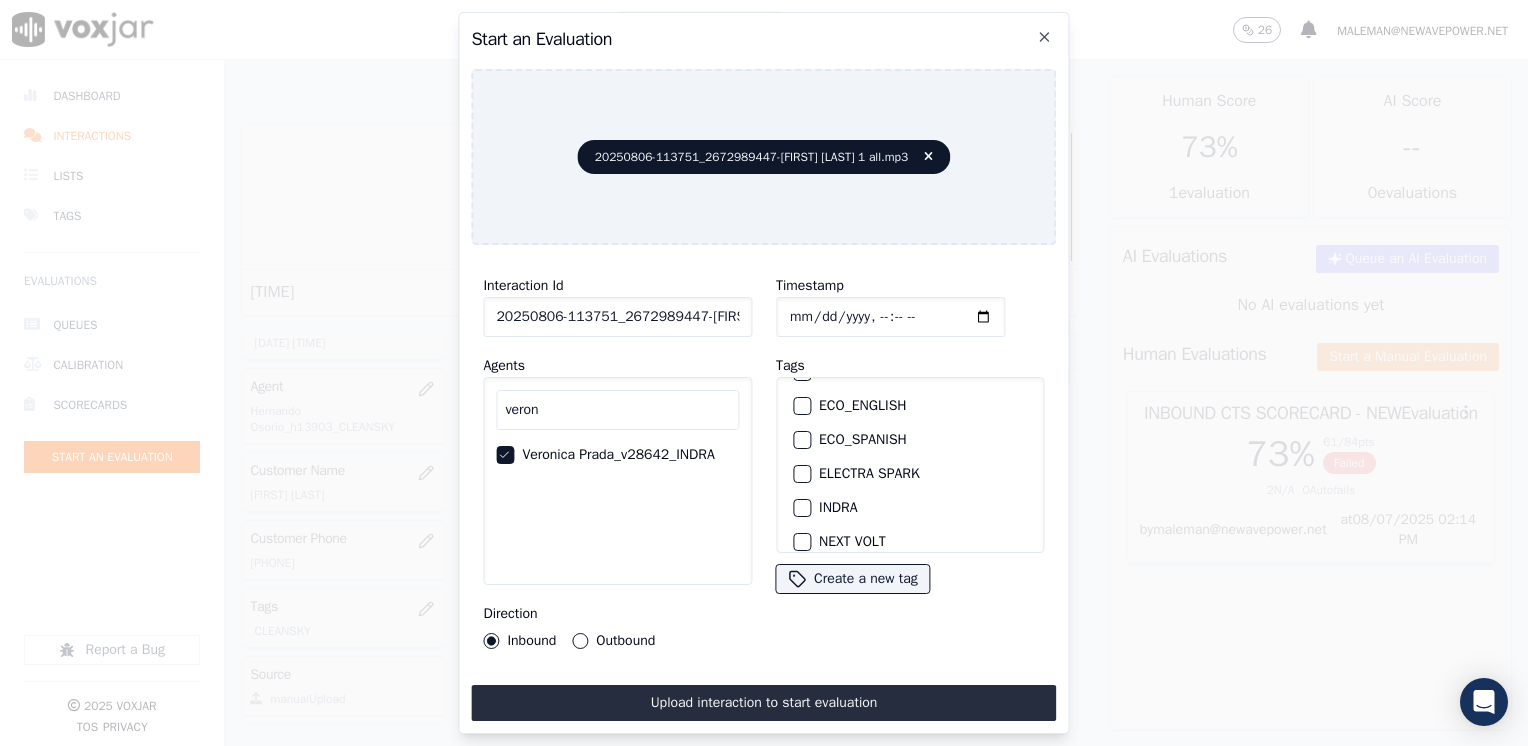 scroll, scrollTop: 0, scrollLeft: 0, axis: both 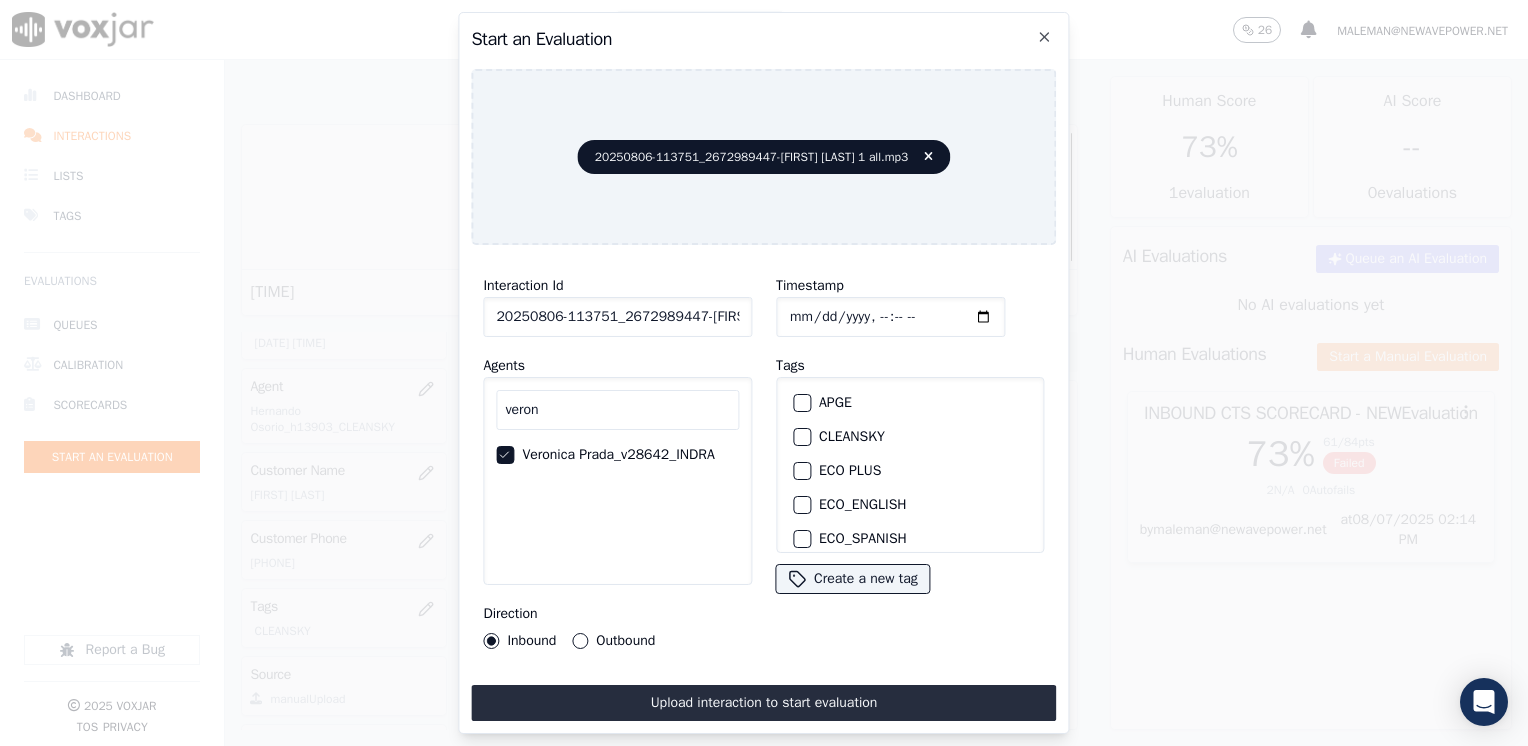 click on "CLEANSKY" at bounding box center (802, 437) 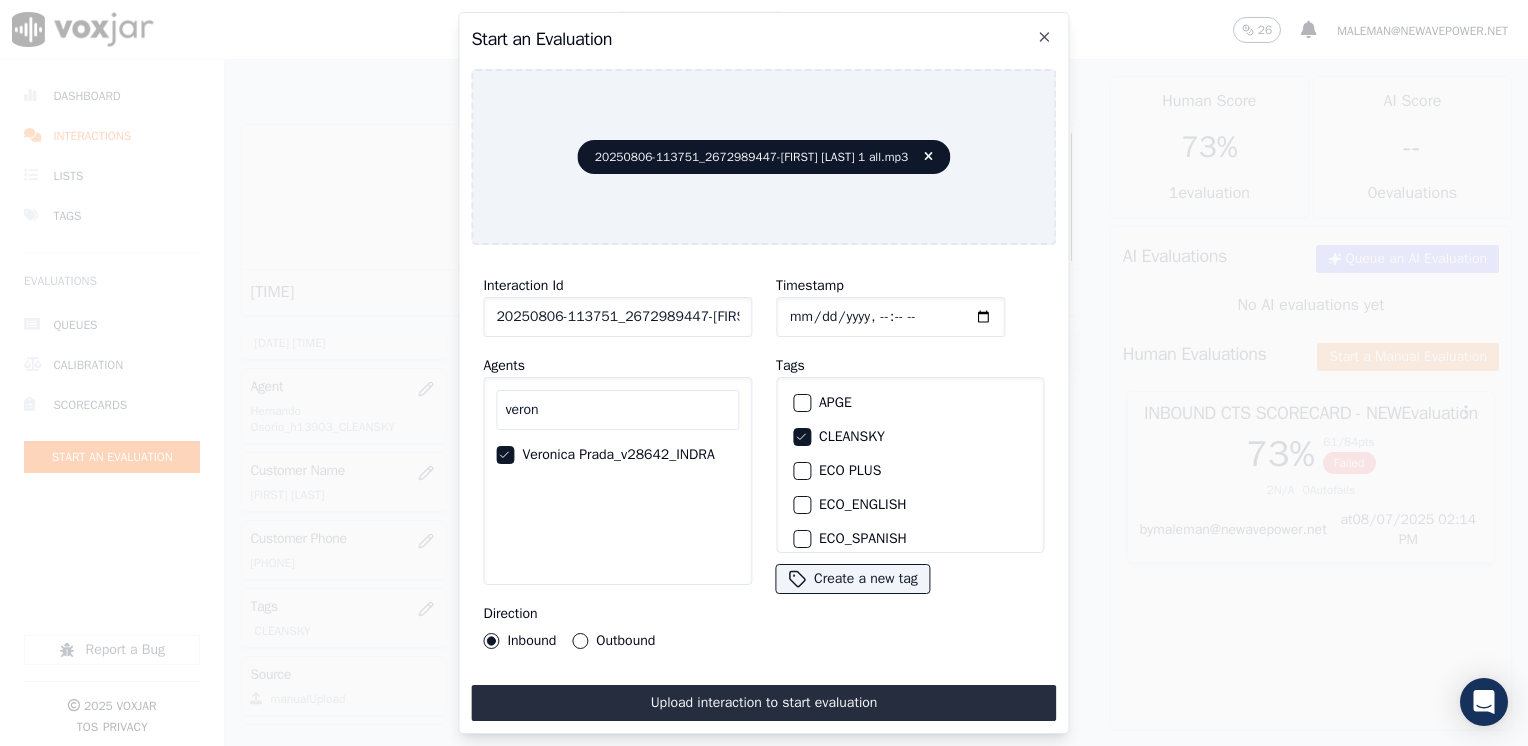 click on "Timestamp" 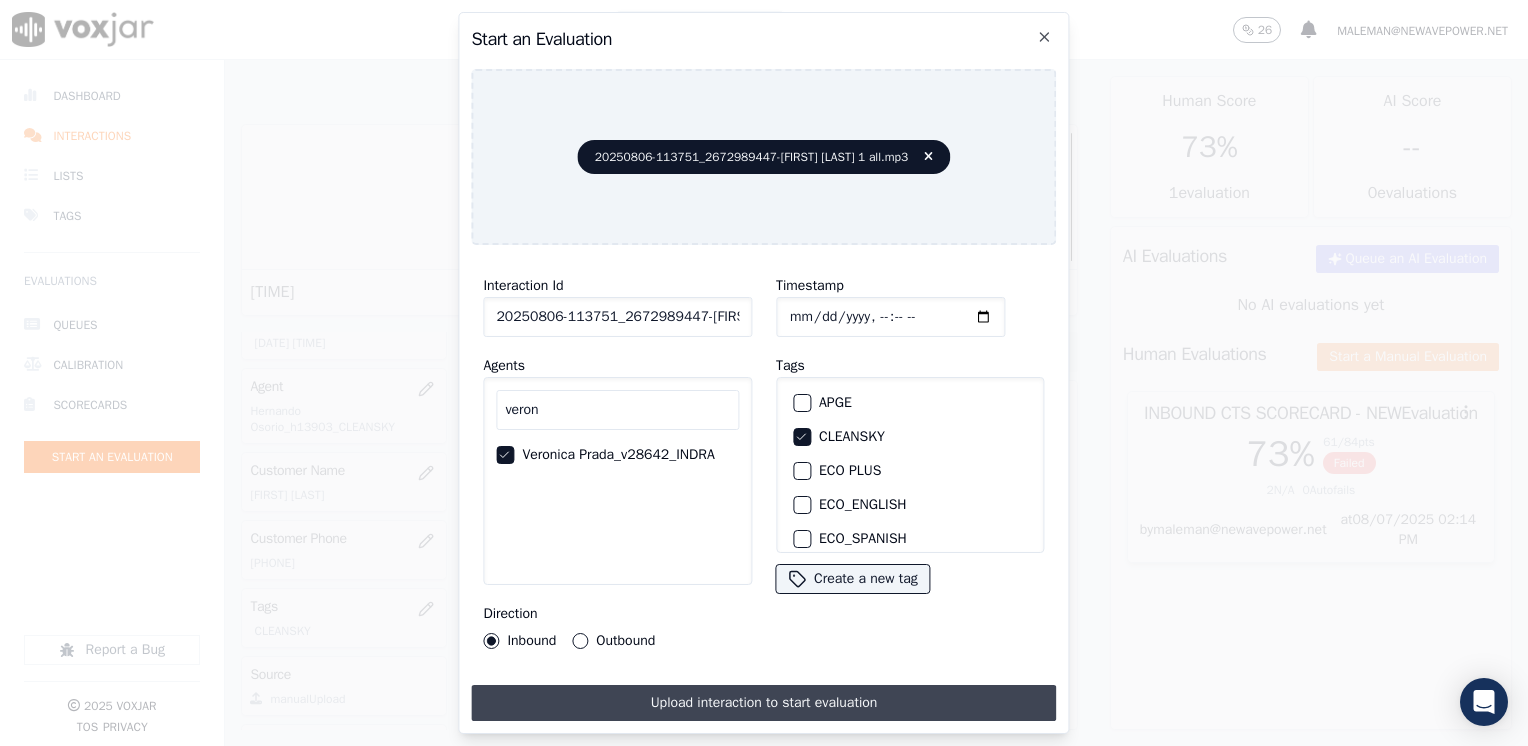 click on "Upload interaction to start evaluation" at bounding box center [763, 703] 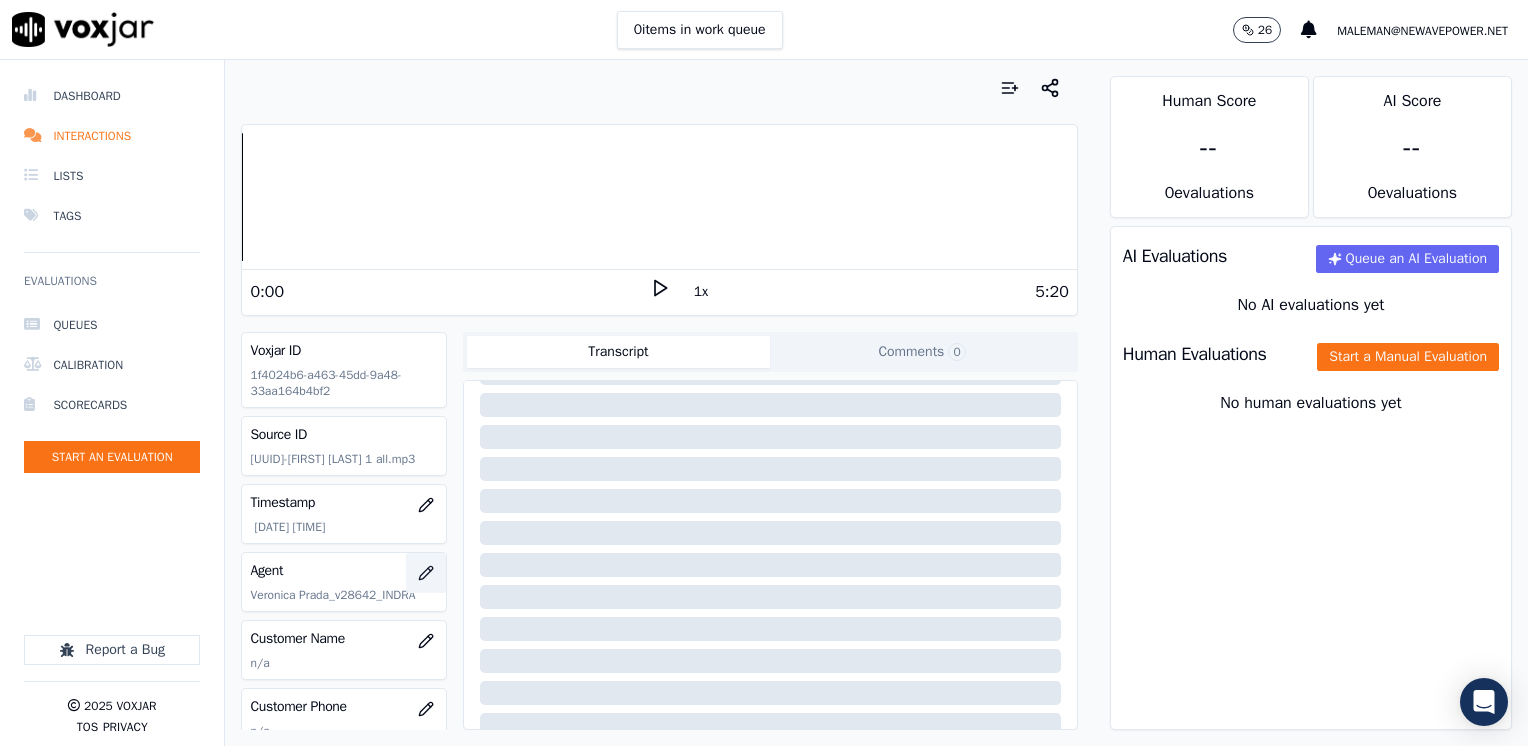 scroll, scrollTop: 200, scrollLeft: 0, axis: vertical 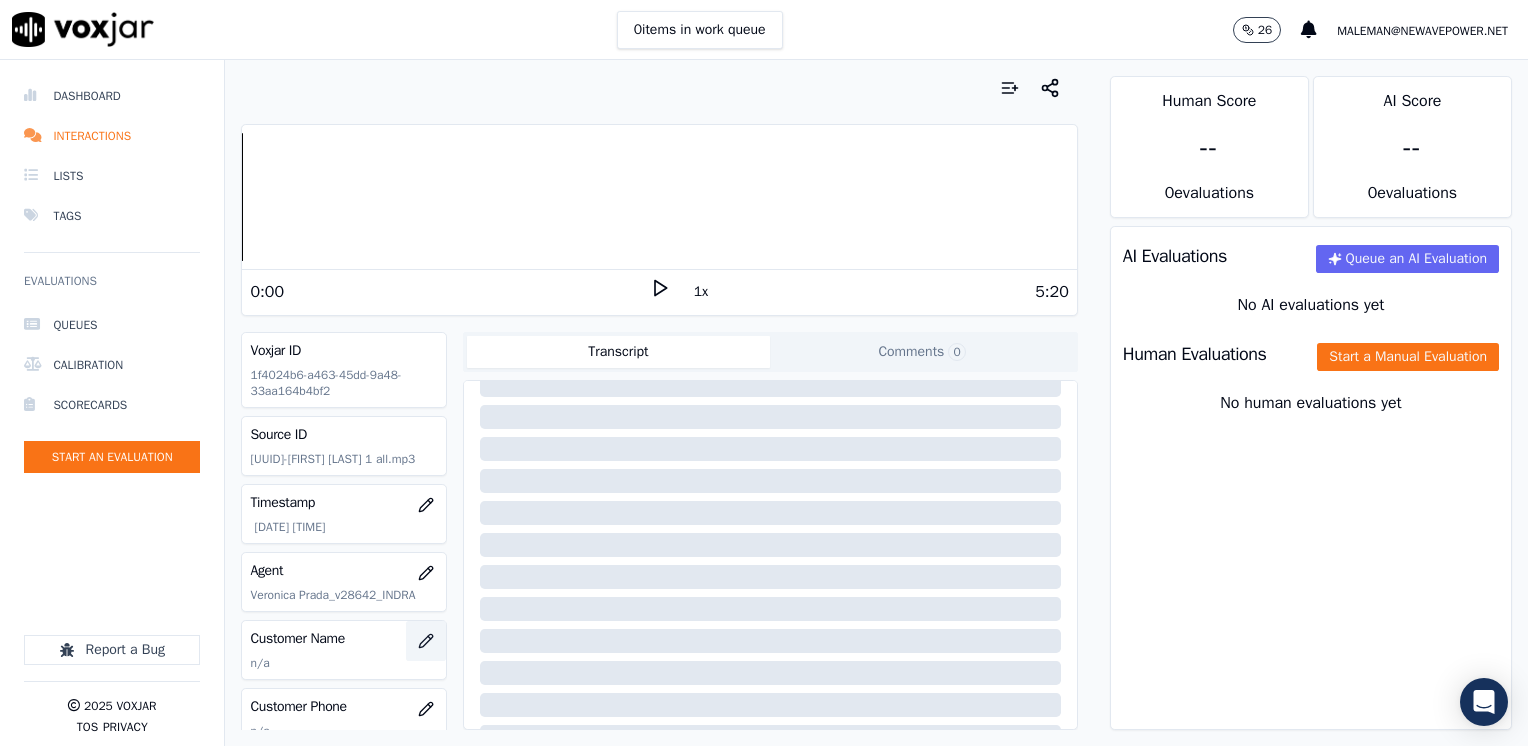 click 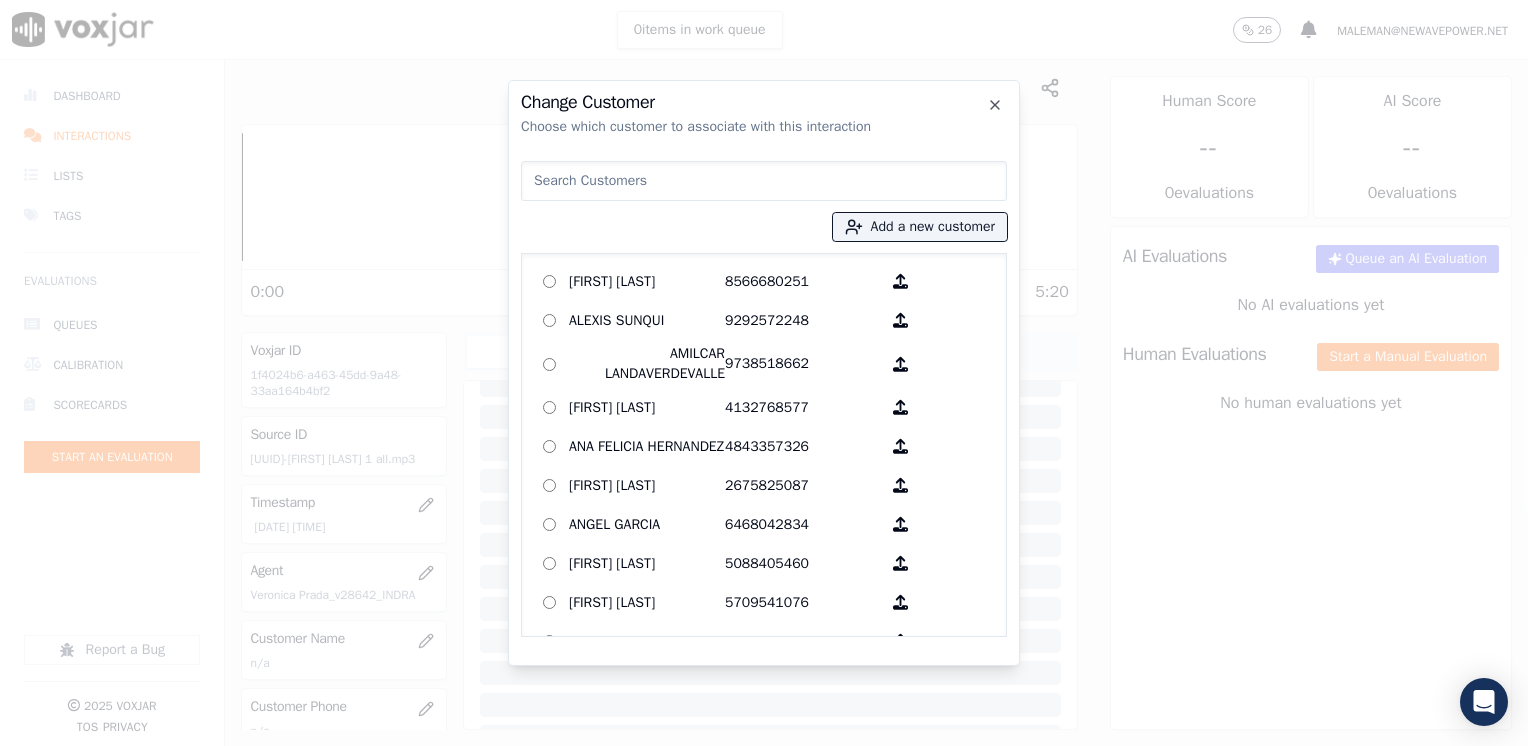 click at bounding box center (764, 181) 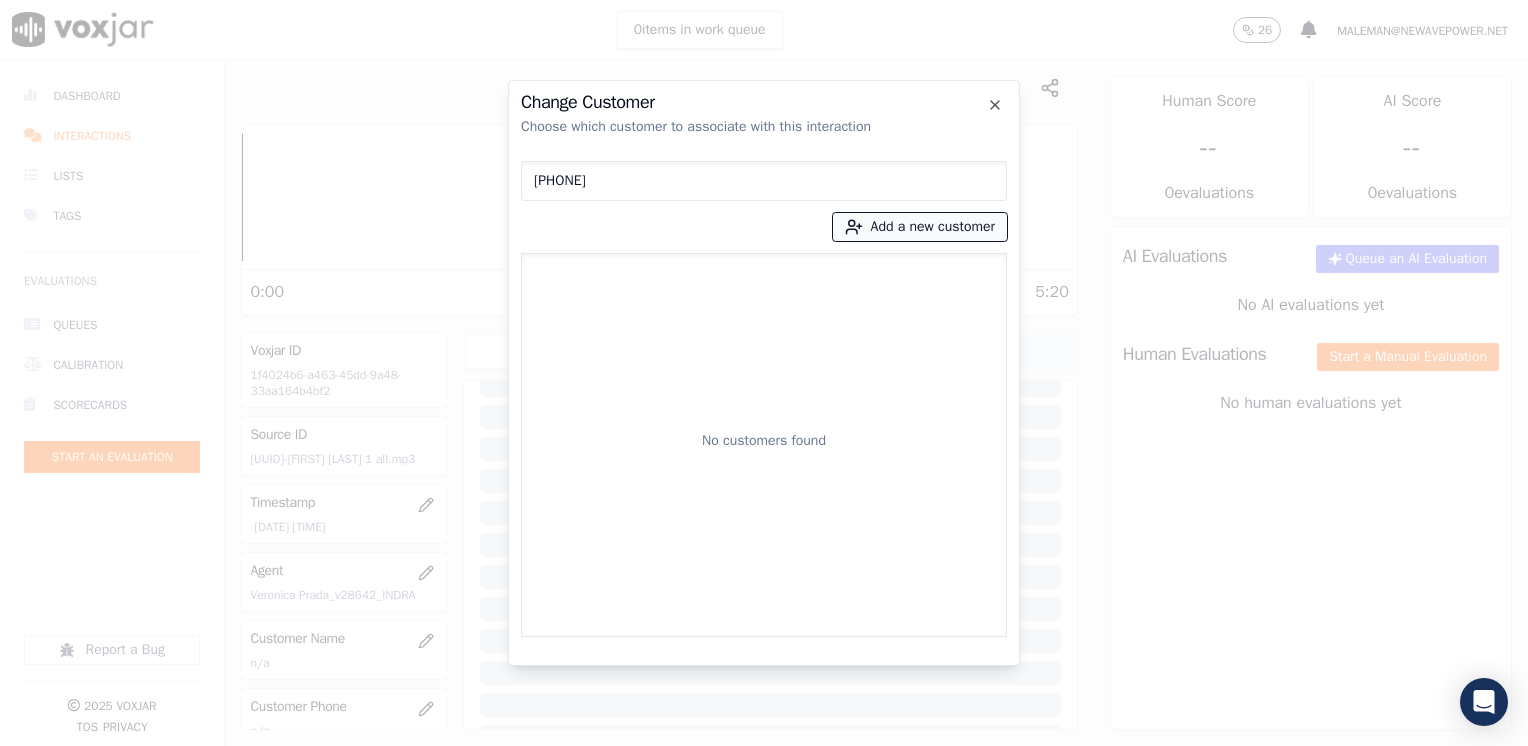 type on "[PHONE]" 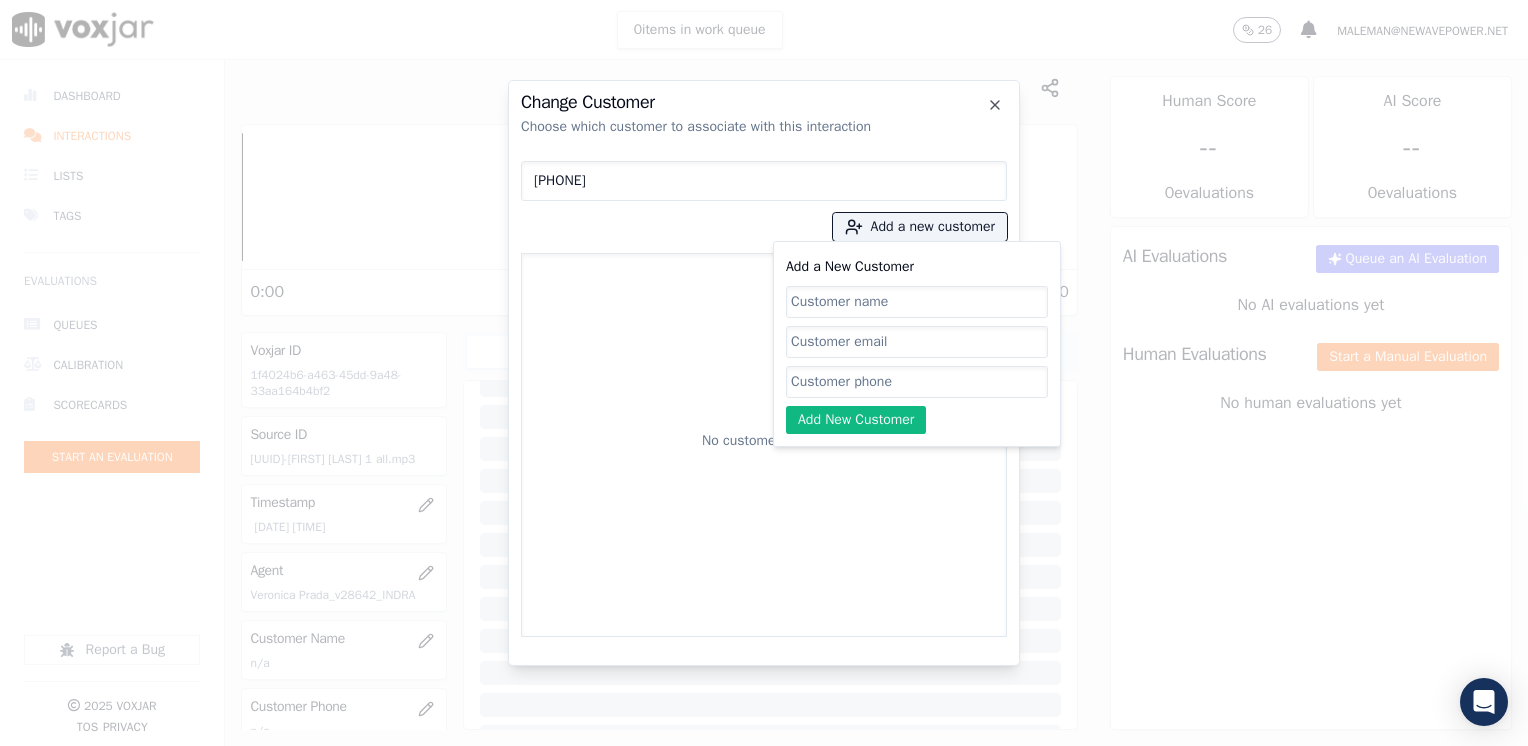 click on "Add a New Customer" 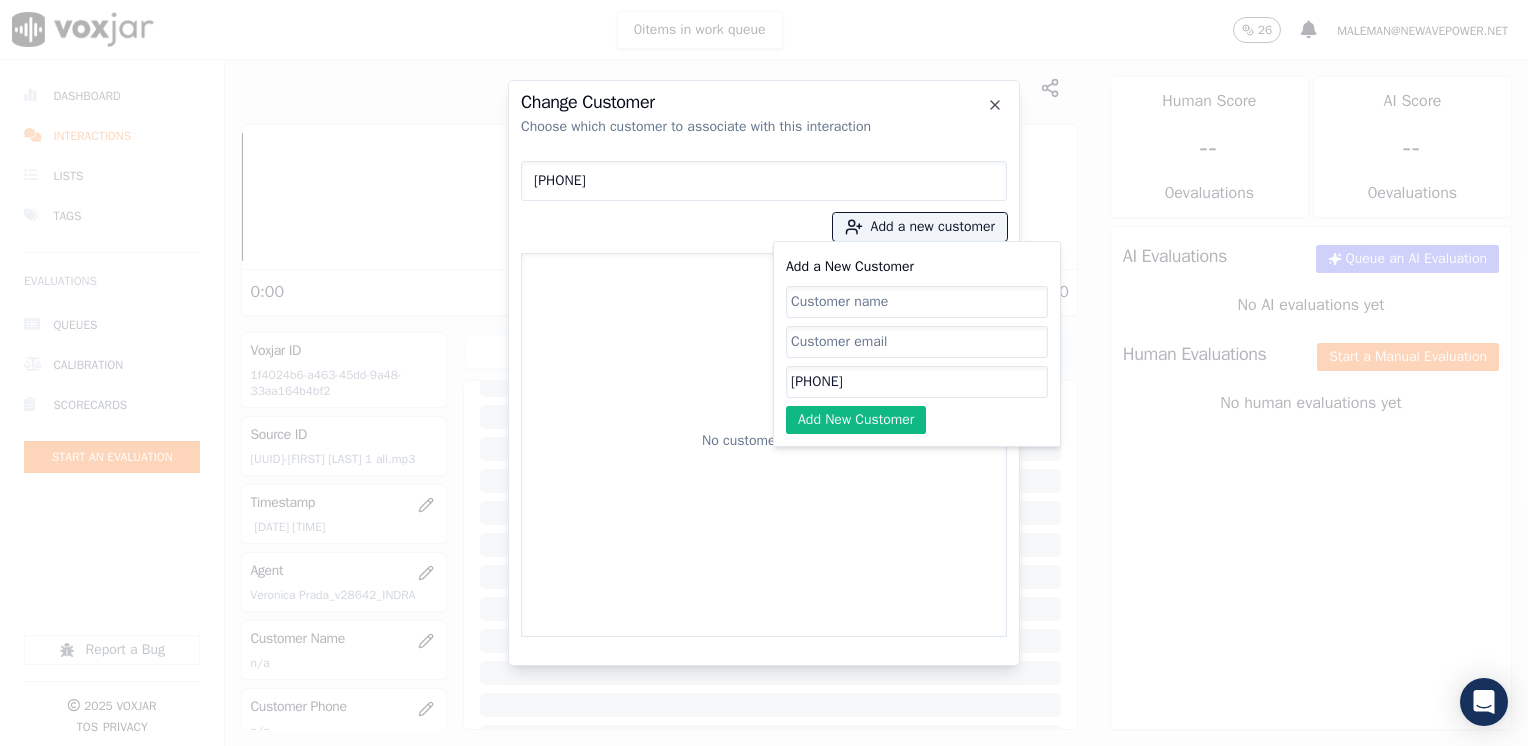 type on "[PHONE]" 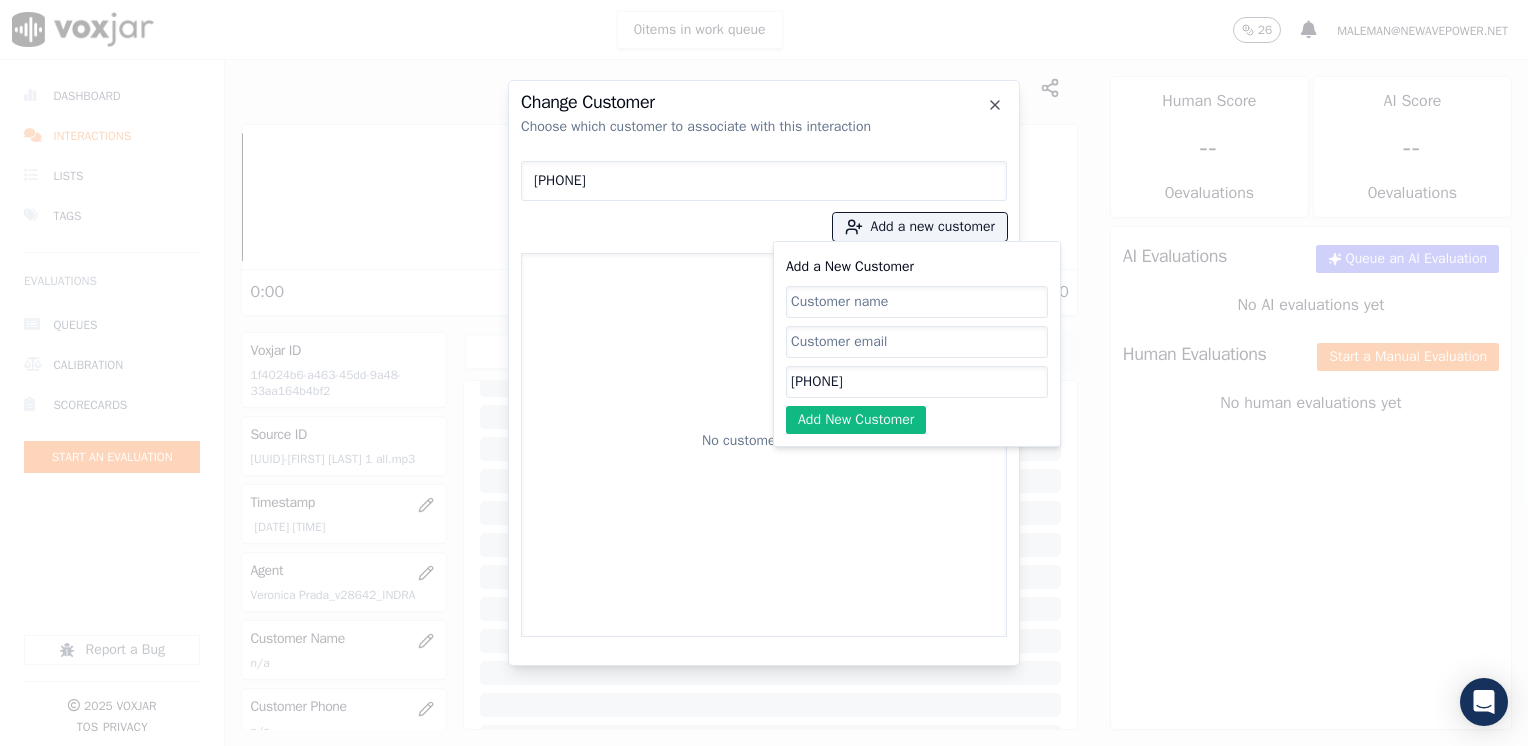 click on "No customers found" at bounding box center (764, 445) 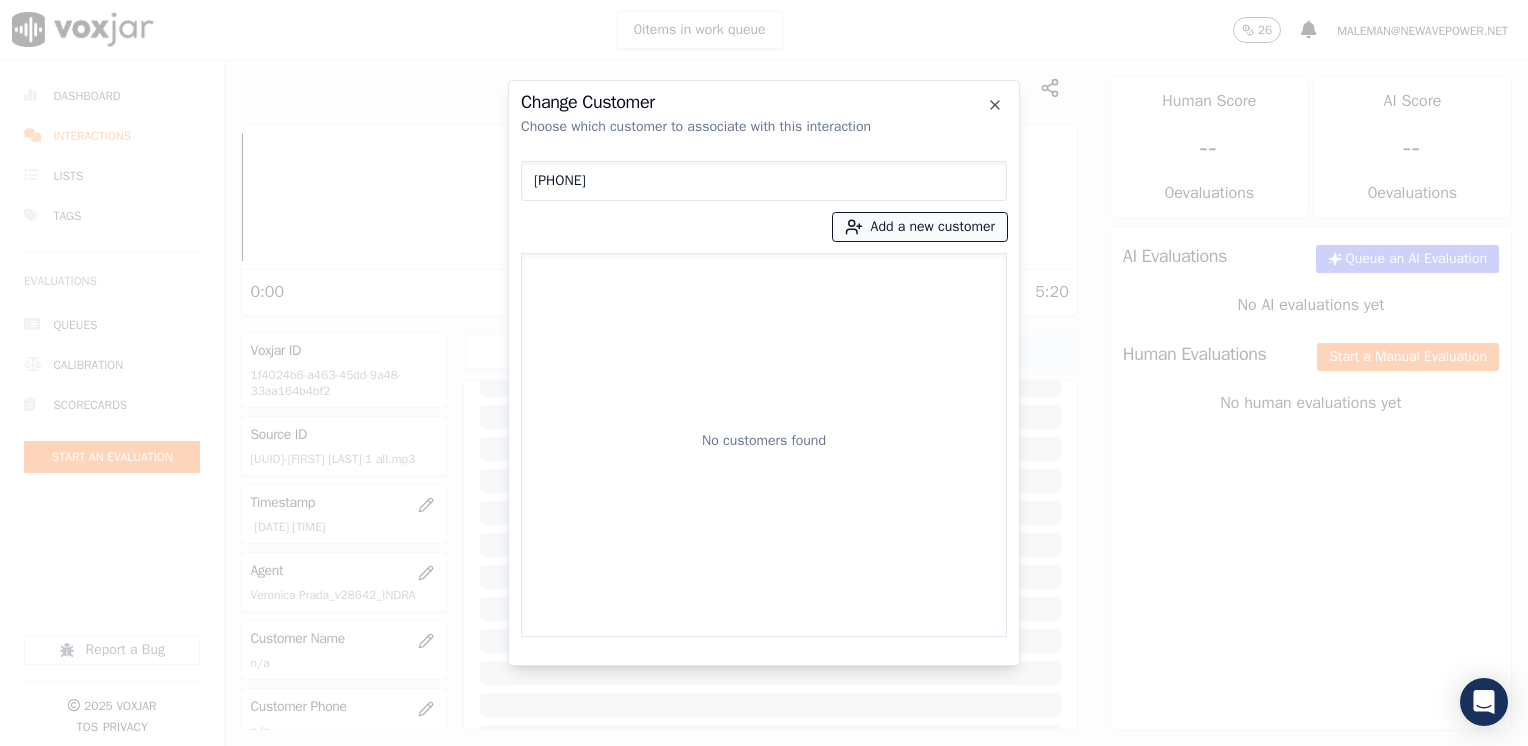 click on "Add a new customer" at bounding box center (920, 227) 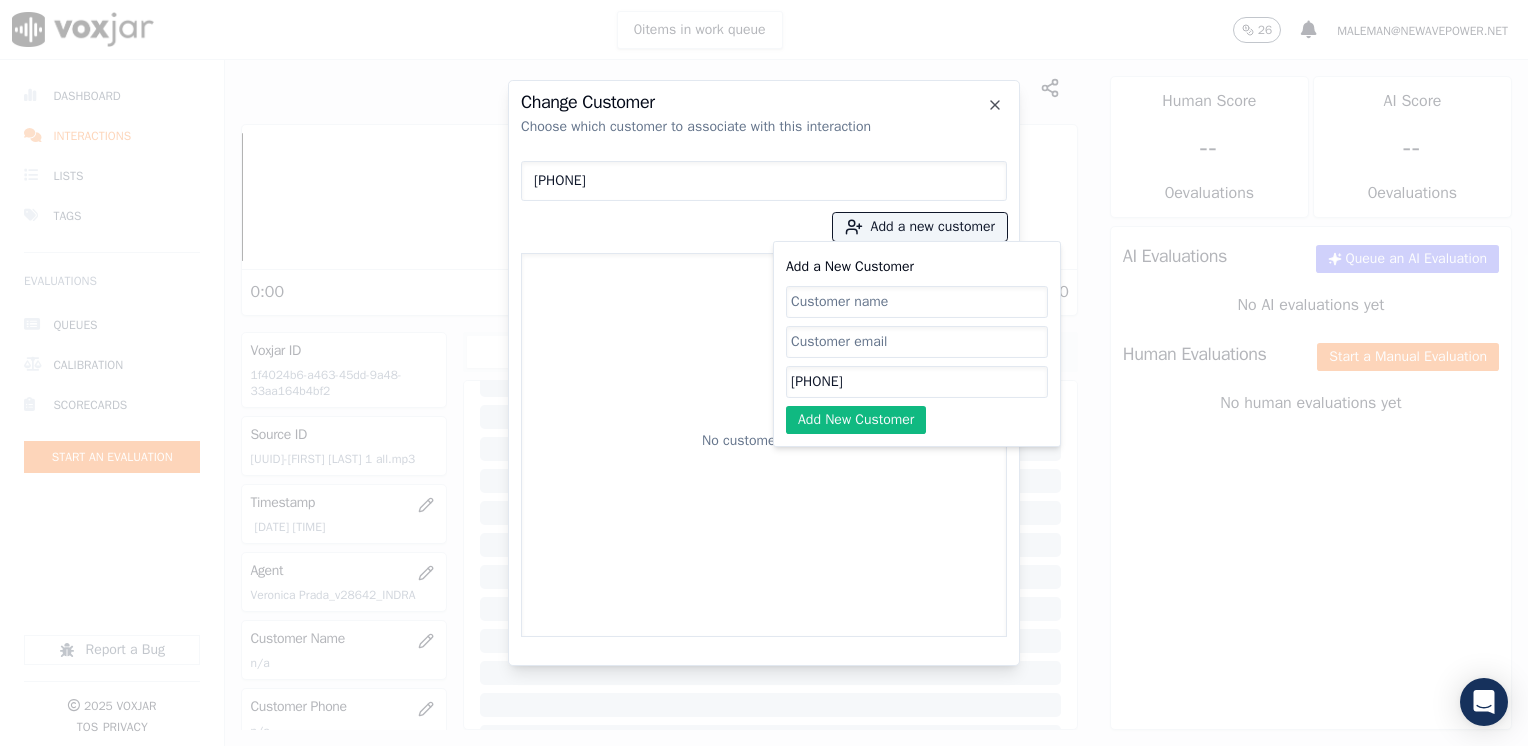 click on "Add a New Customer" 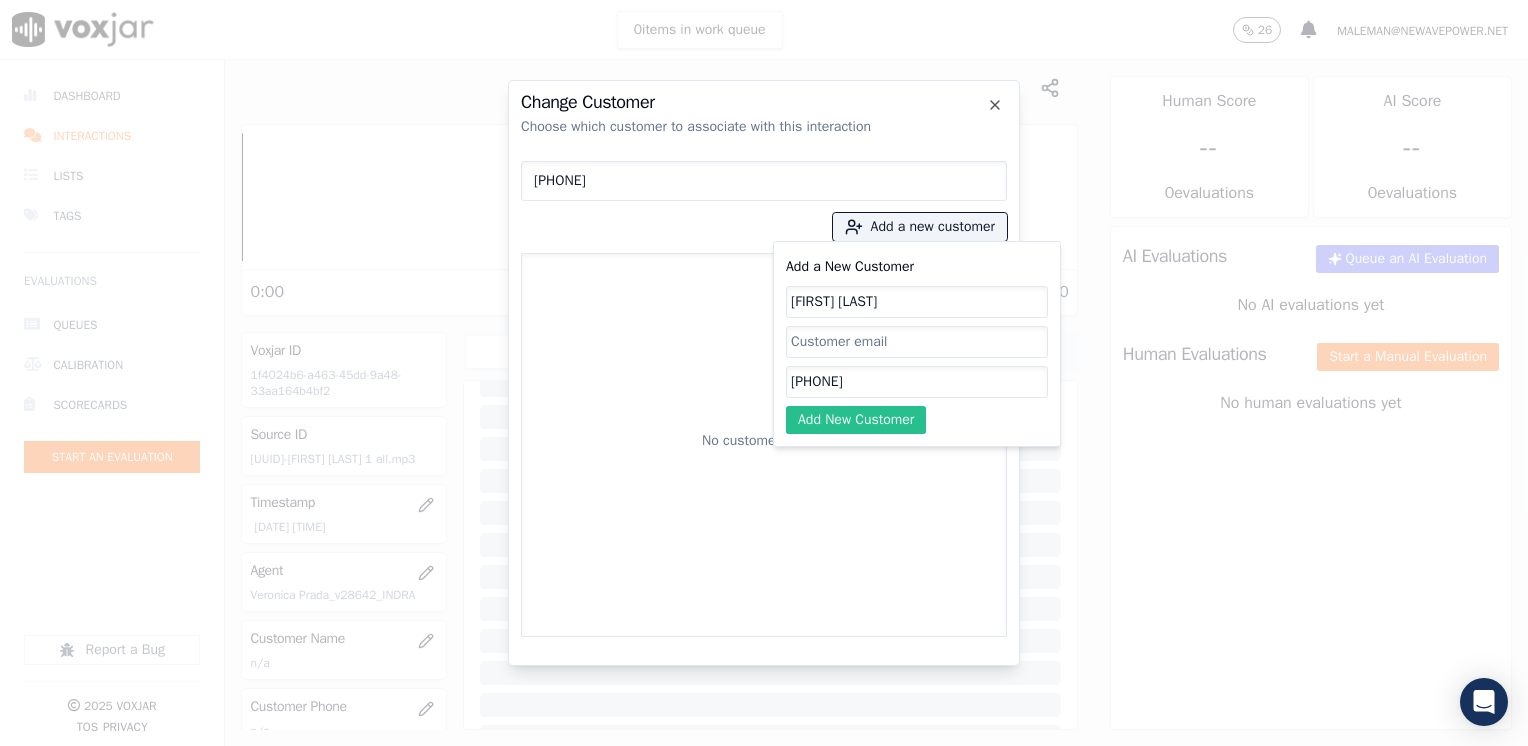 type on "[FIRST] [LAST]" 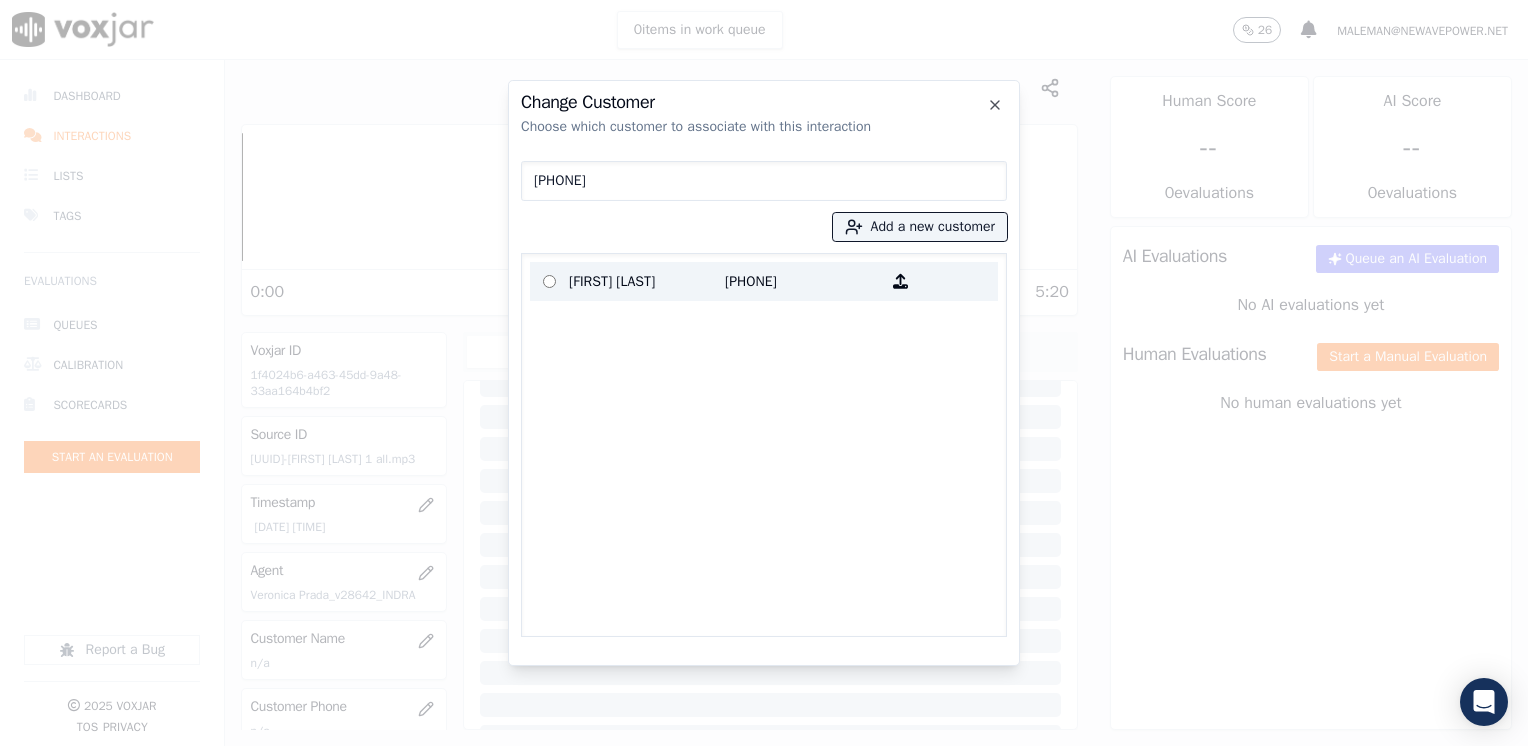 click on "[PHONE]" at bounding box center (803, 281) 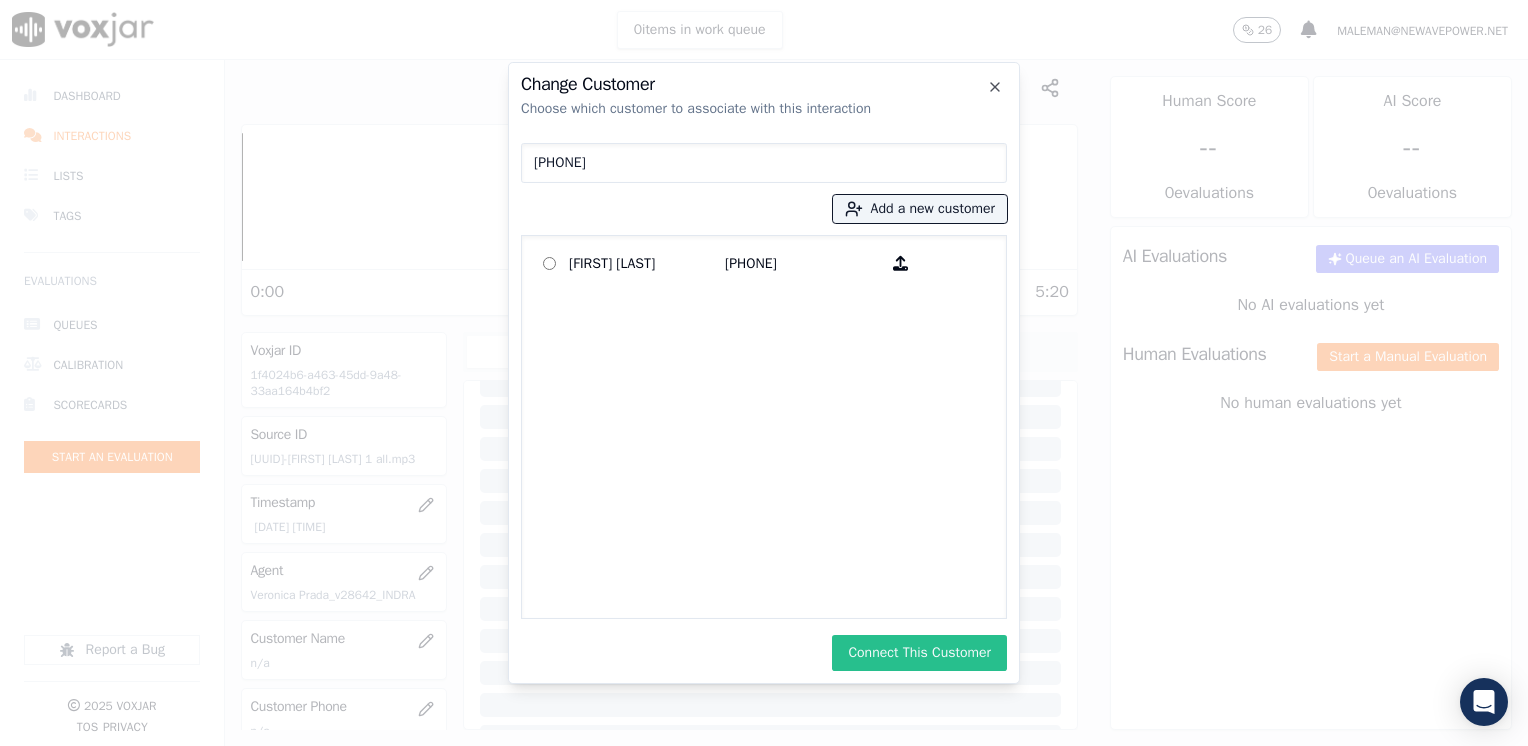 click on "Connect This Customer" at bounding box center [919, 653] 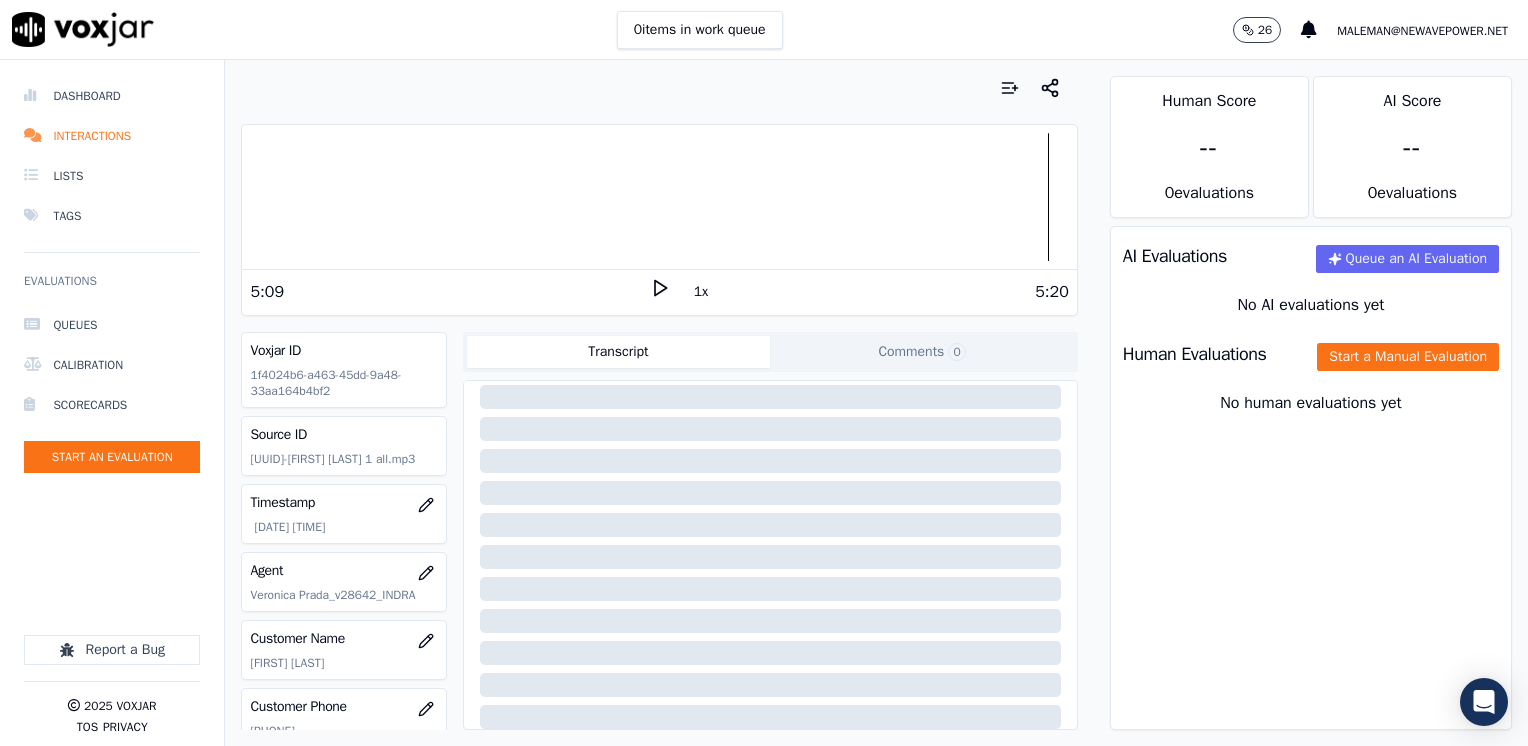 scroll, scrollTop: 296, scrollLeft: 0, axis: vertical 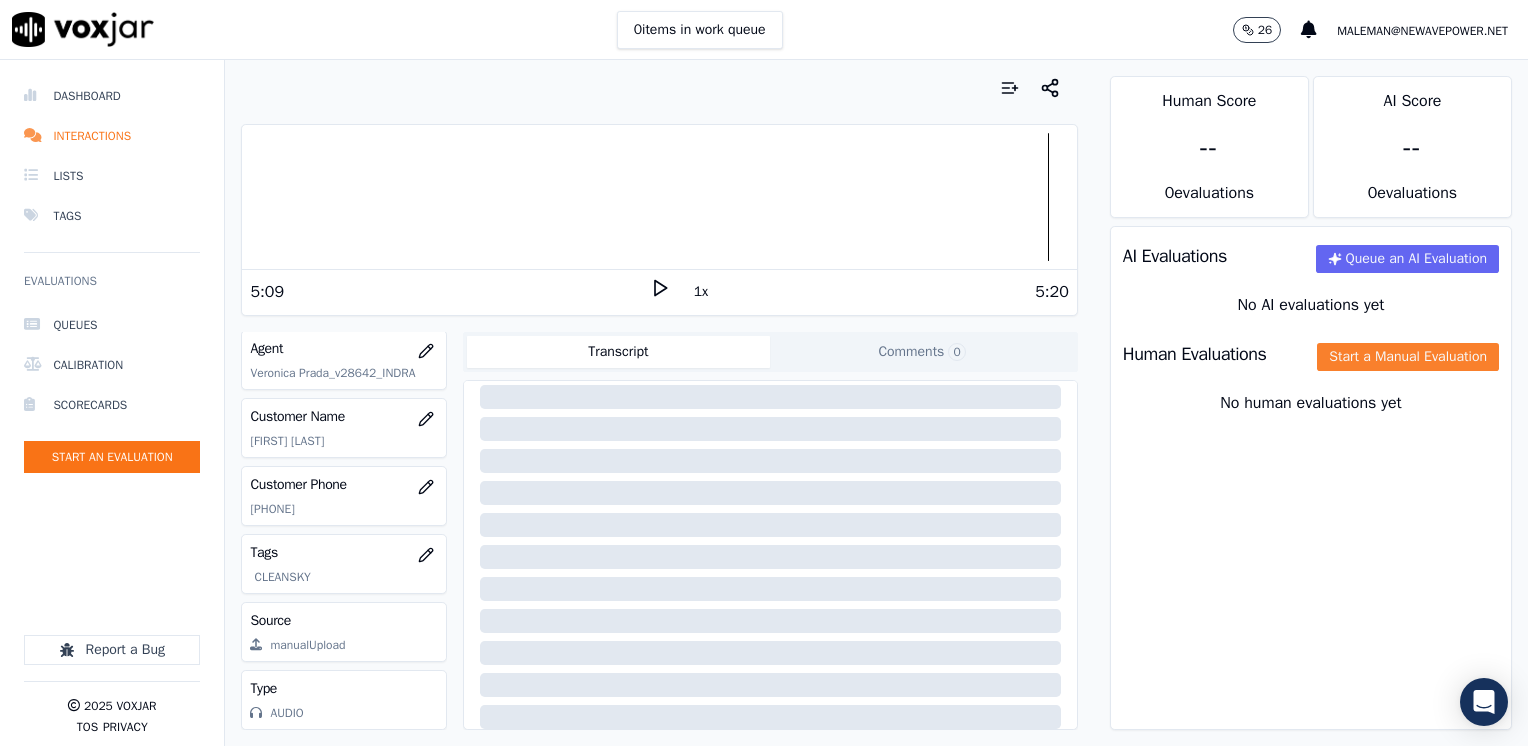 click on "Start a Manual Evaluation" 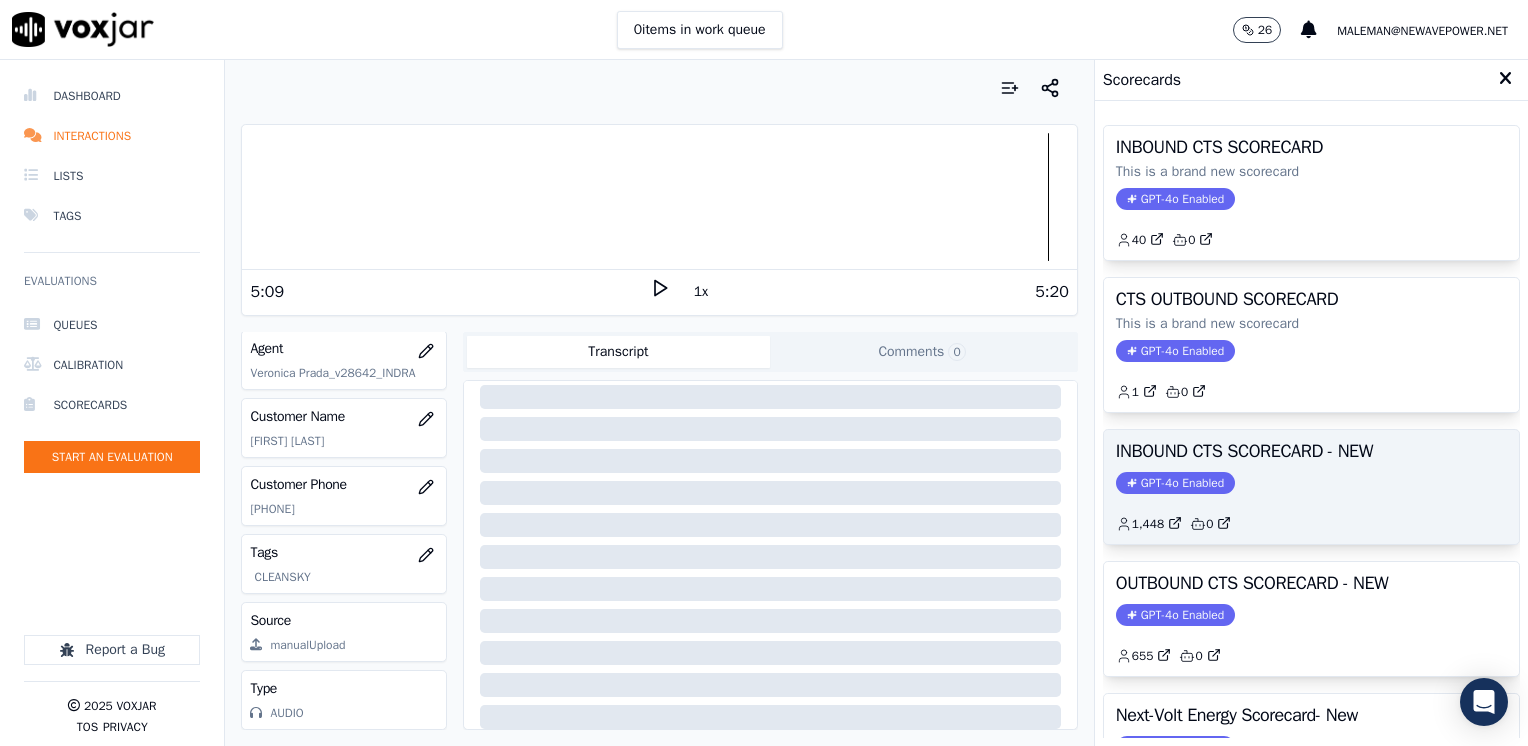 click on "GPT-4o Enabled" at bounding box center [1175, 483] 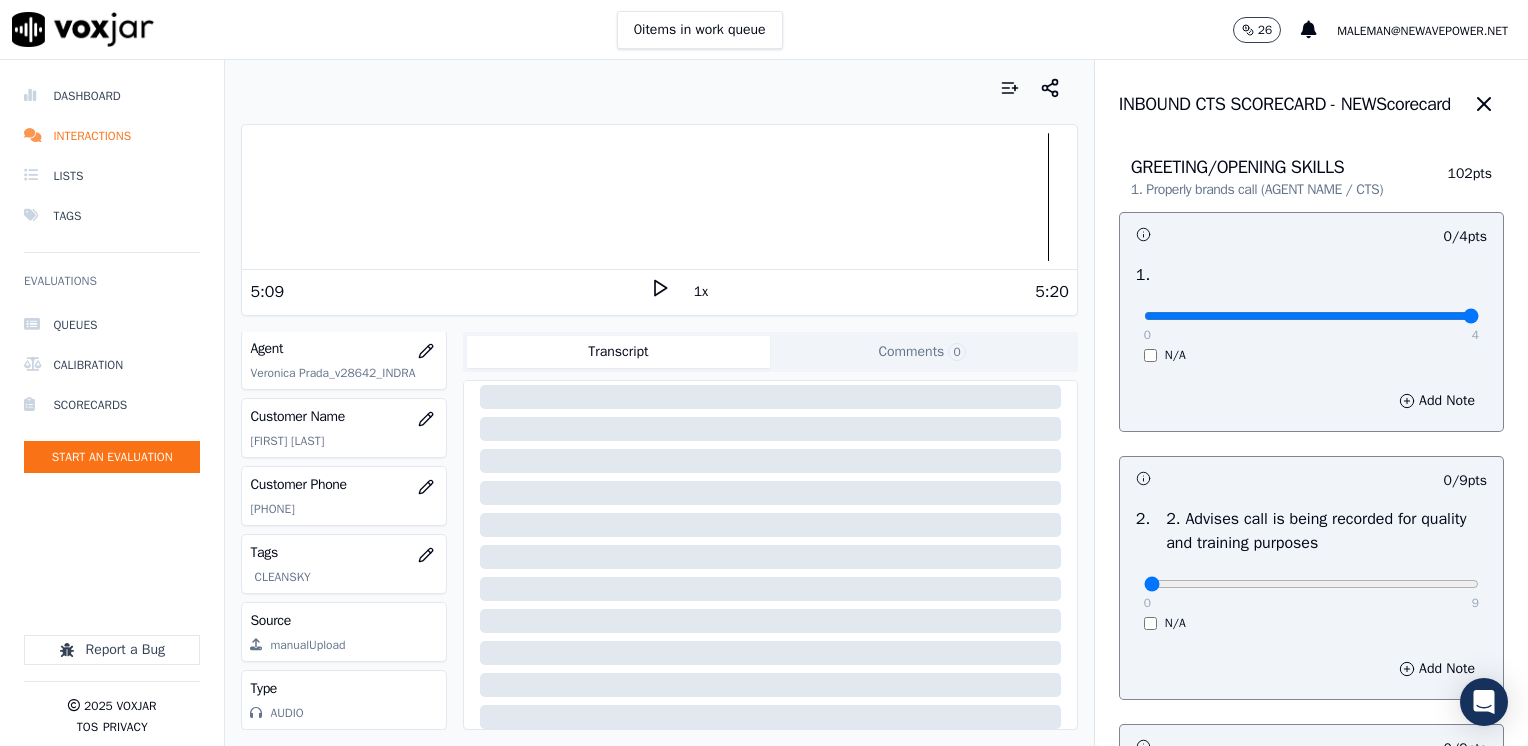 drag, startPoint x: 1132, startPoint y: 316, endPoint x: 1531, endPoint y: 350, distance: 400.446 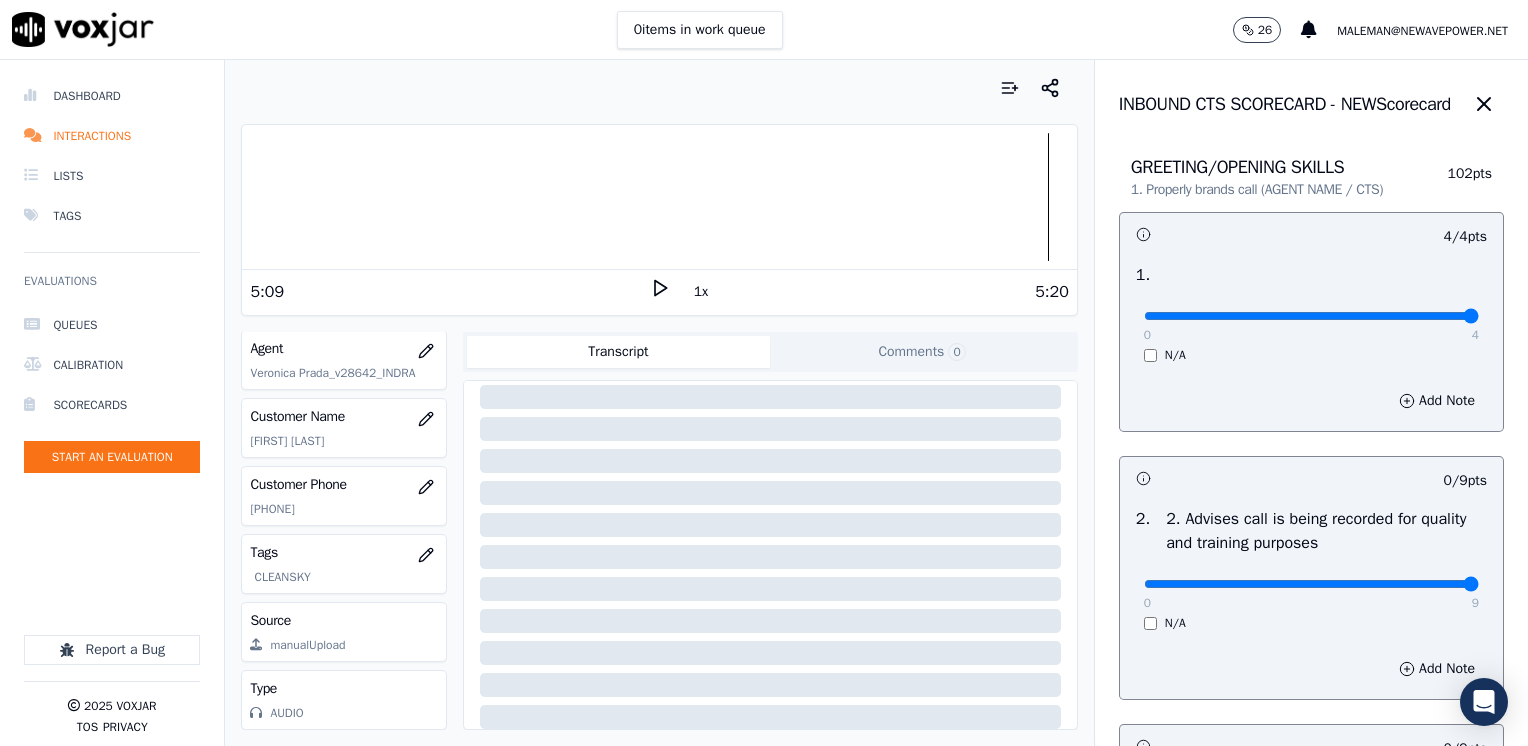 drag, startPoint x: 1128, startPoint y: 582, endPoint x: 1527, endPoint y: 581, distance: 399.00125 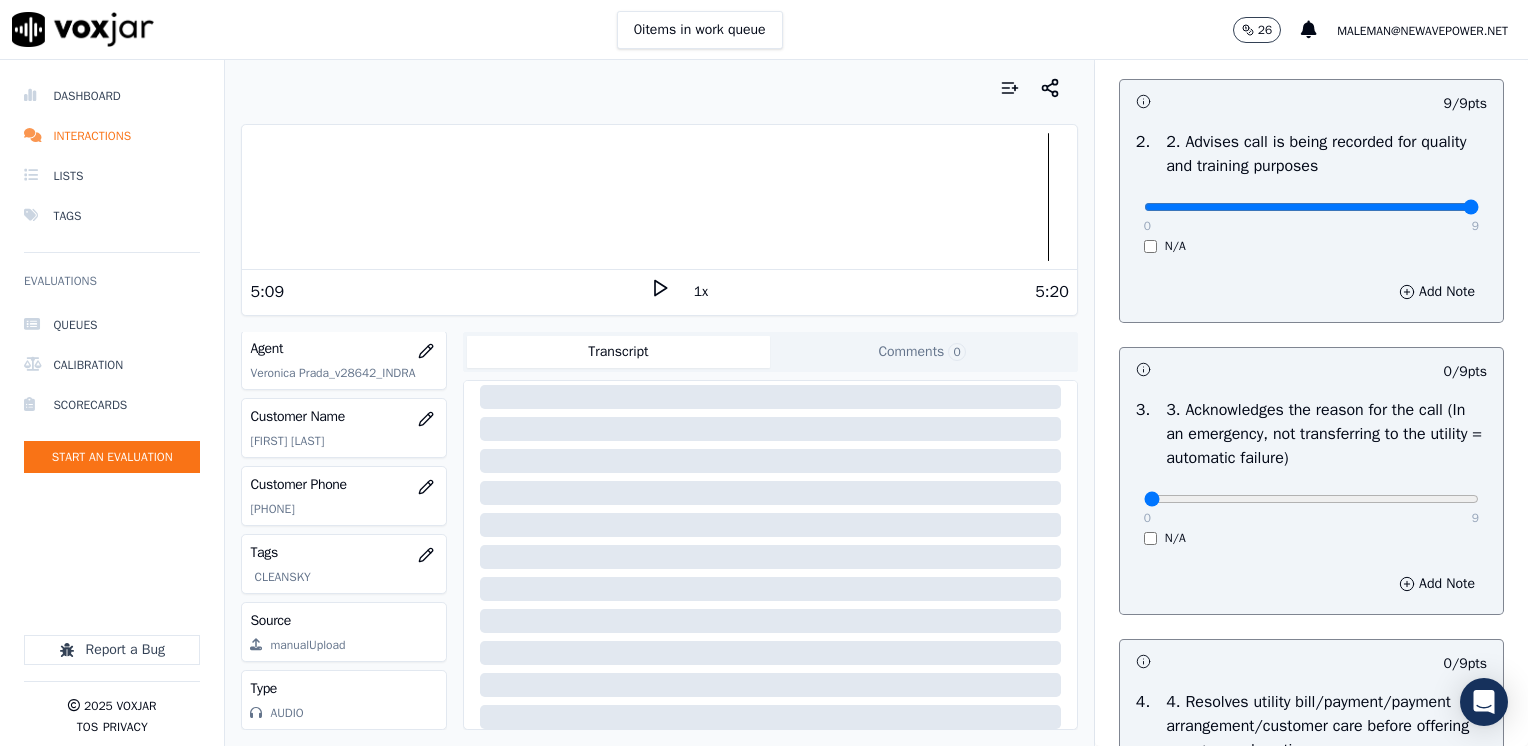 scroll, scrollTop: 500, scrollLeft: 0, axis: vertical 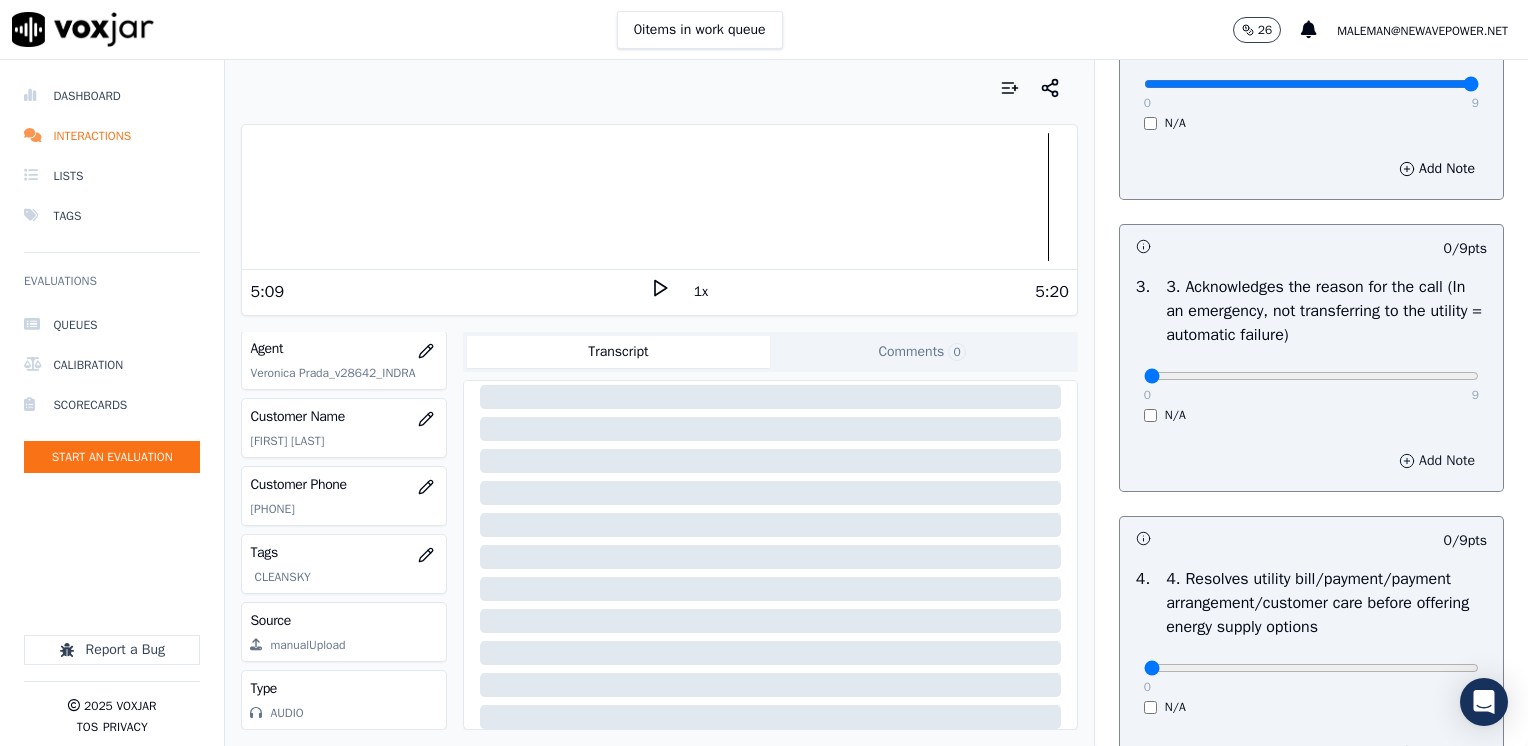 click on "Add Note" at bounding box center (1437, 461) 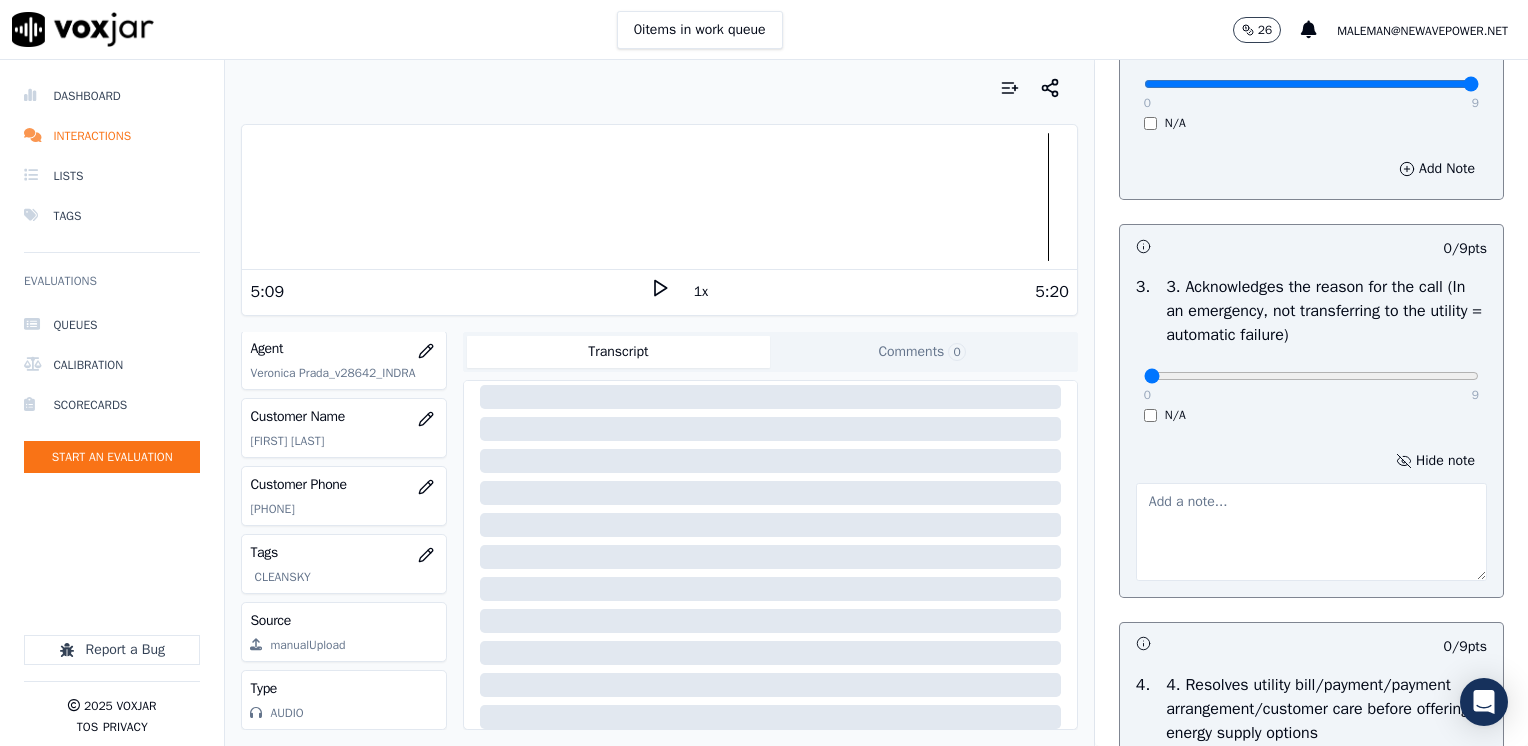 click at bounding box center (1311, 532) 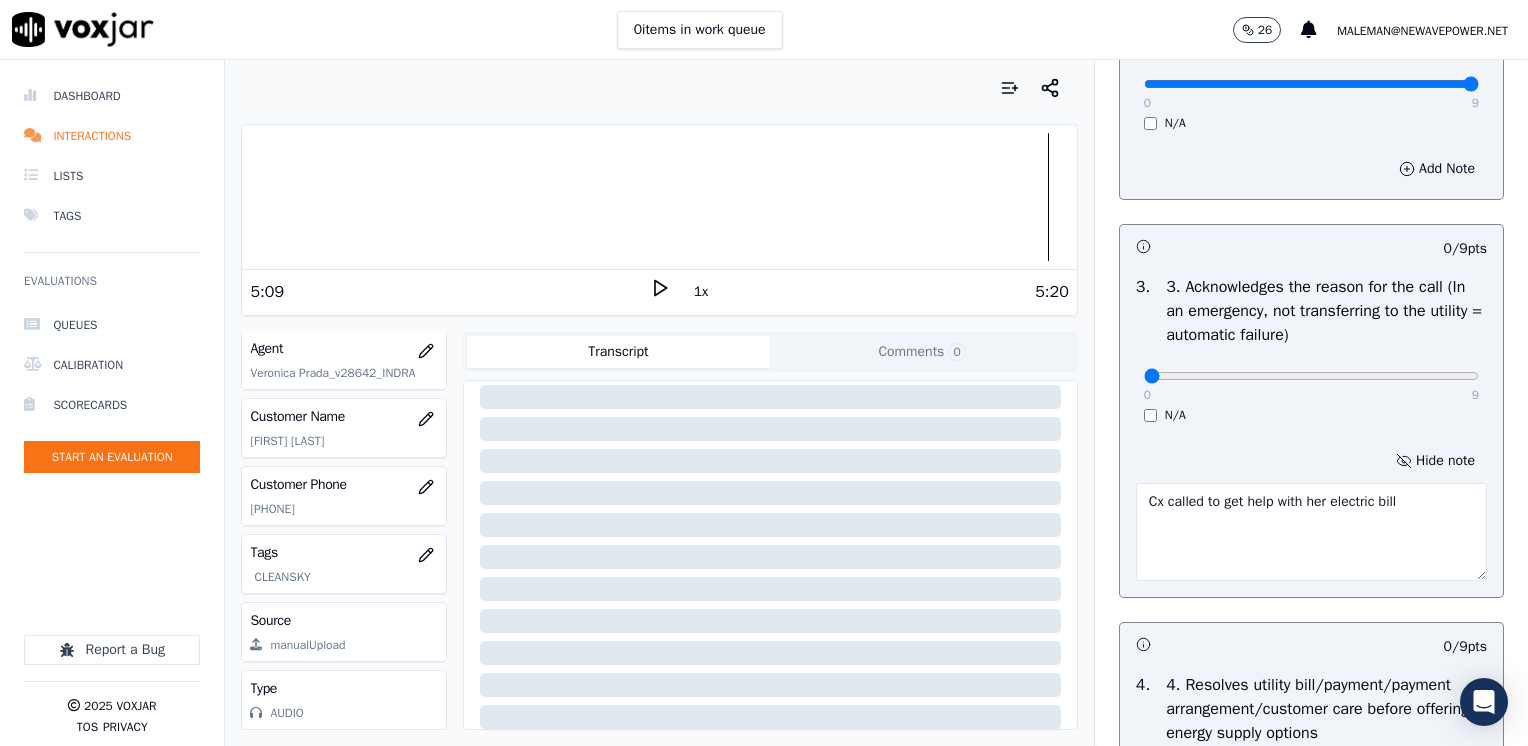 type on "Cx called to get help with her electric bill" 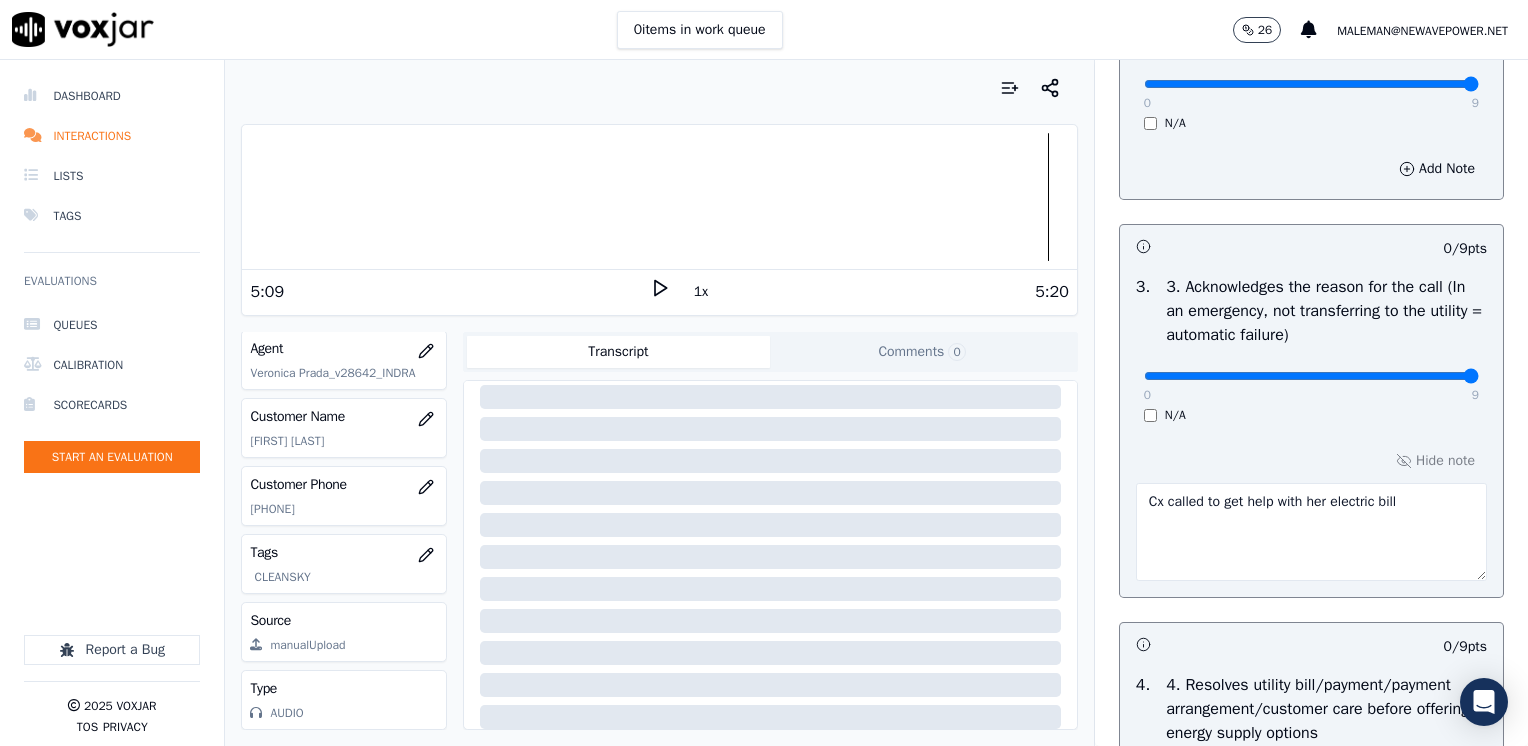 drag, startPoint x: 1124, startPoint y: 378, endPoint x: 1531, endPoint y: 426, distance: 409.82068 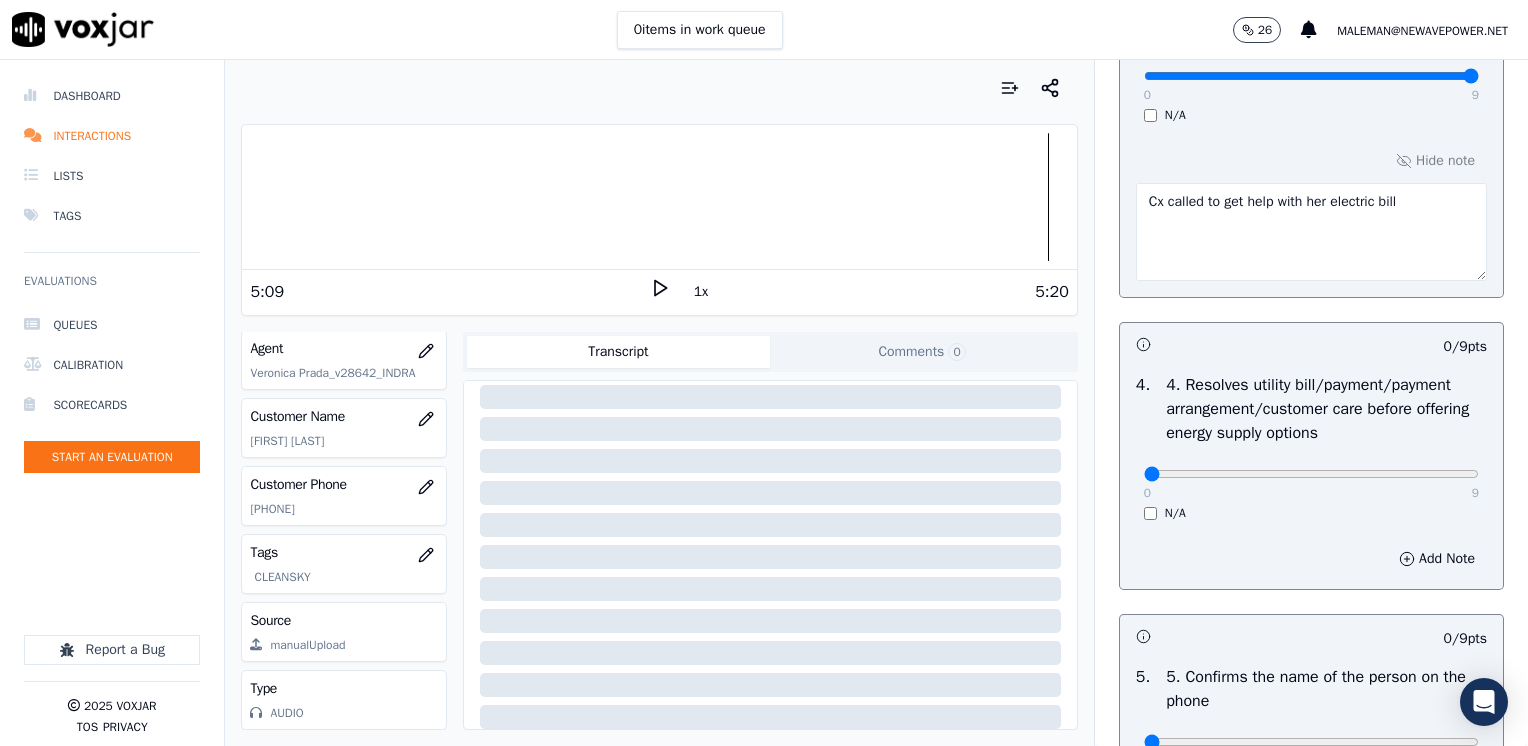 scroll, scrollTop: 1000, scrollLeft: 0, axis: vertical 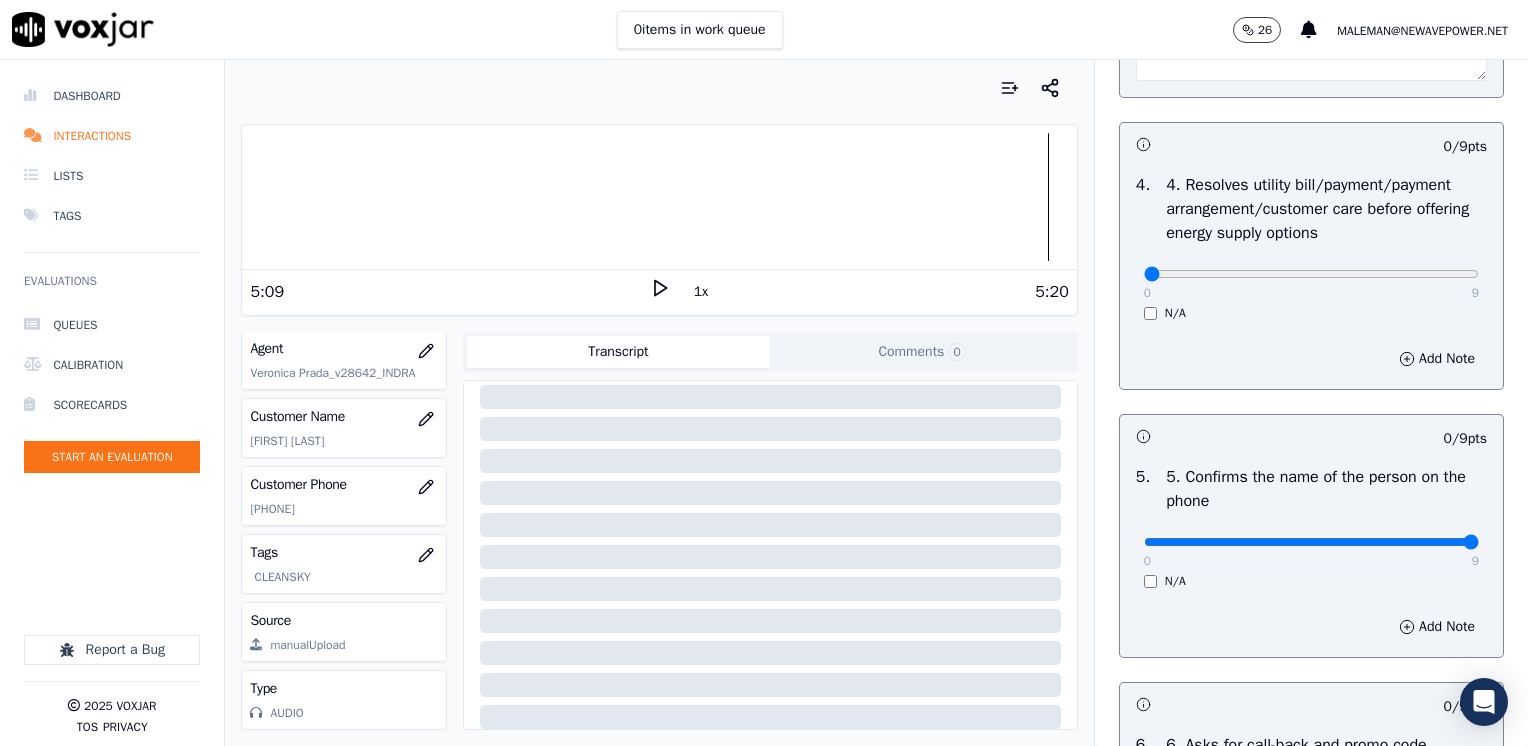 drag, startPoint x: 1132, startPoint y: 540, endPoint x: 1531, endPoint y: 513, distance: 399.91248 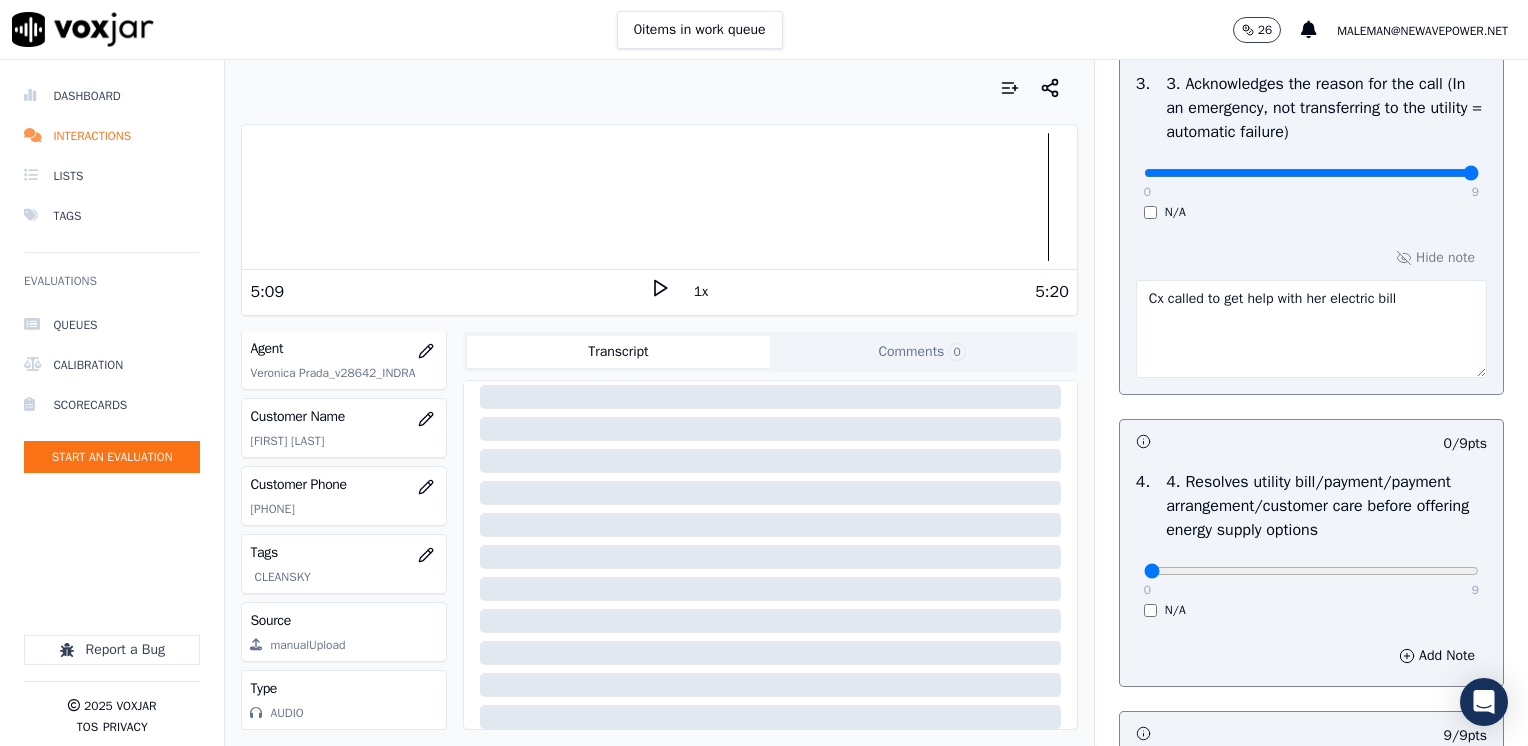 scroll, scrollTop: 700, scrollLeft: 0, axis: vertical 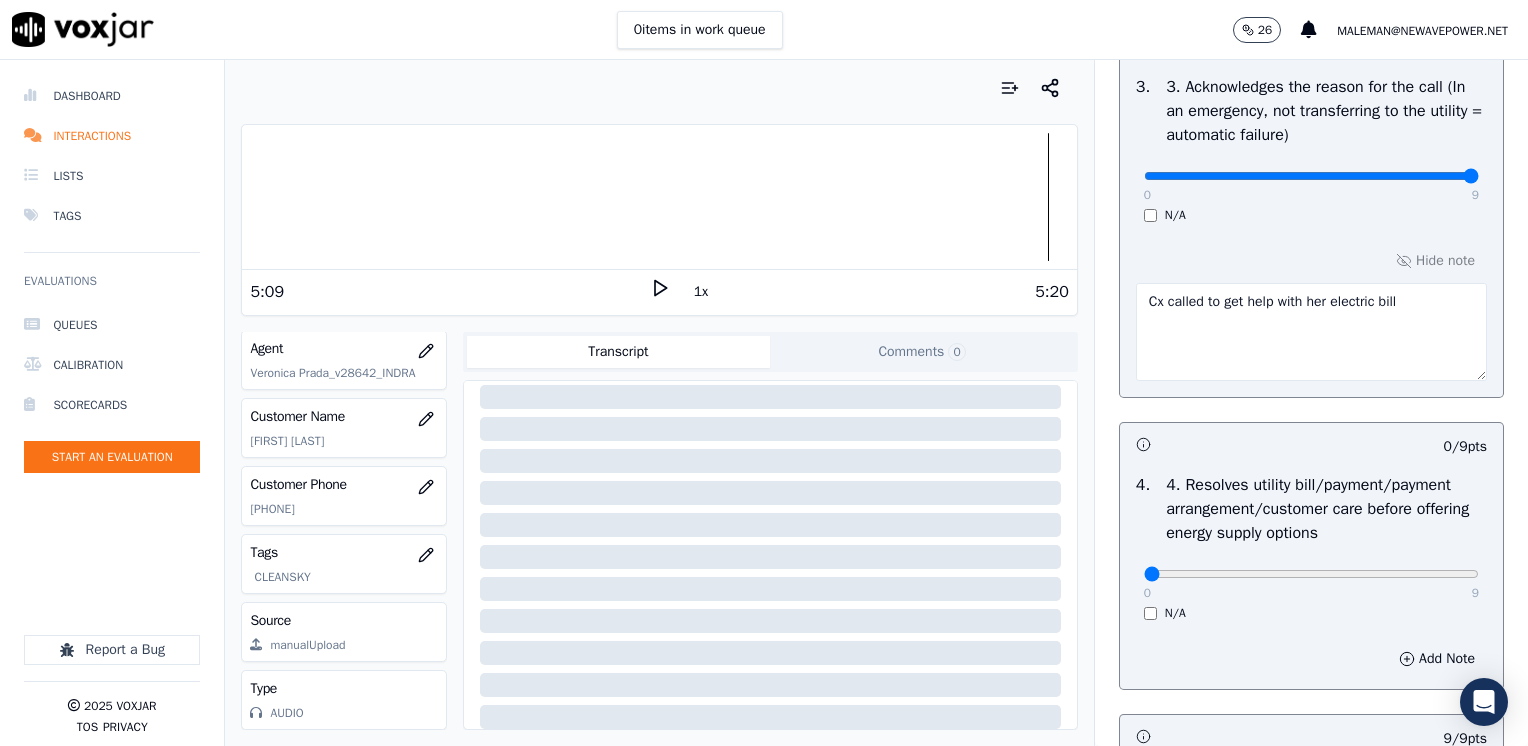click on "Cx called to get help with her electric bill" at bounding box center [1311, 332] 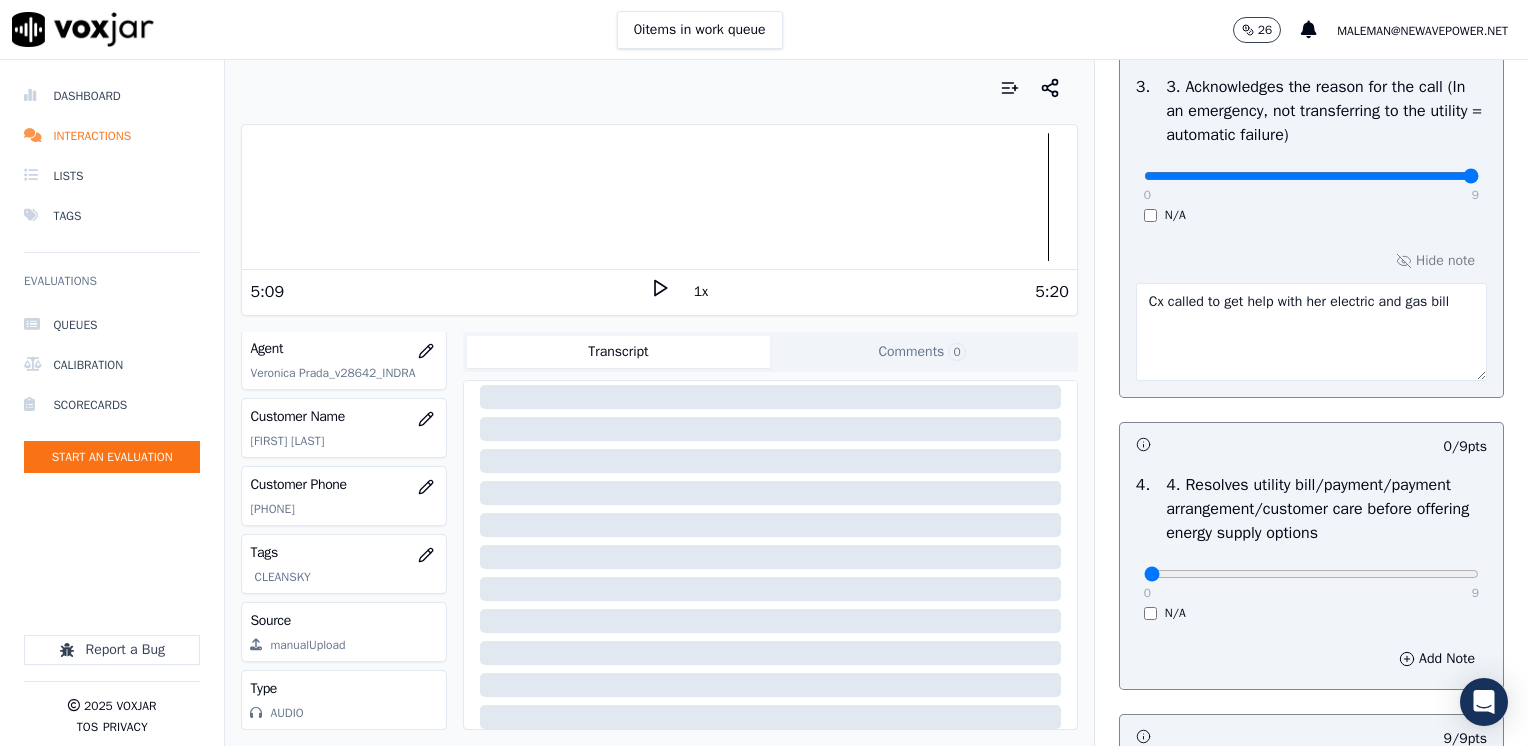 click on "Cx called to get help with her electric and gas bill" at bounding box center (1311, 332) 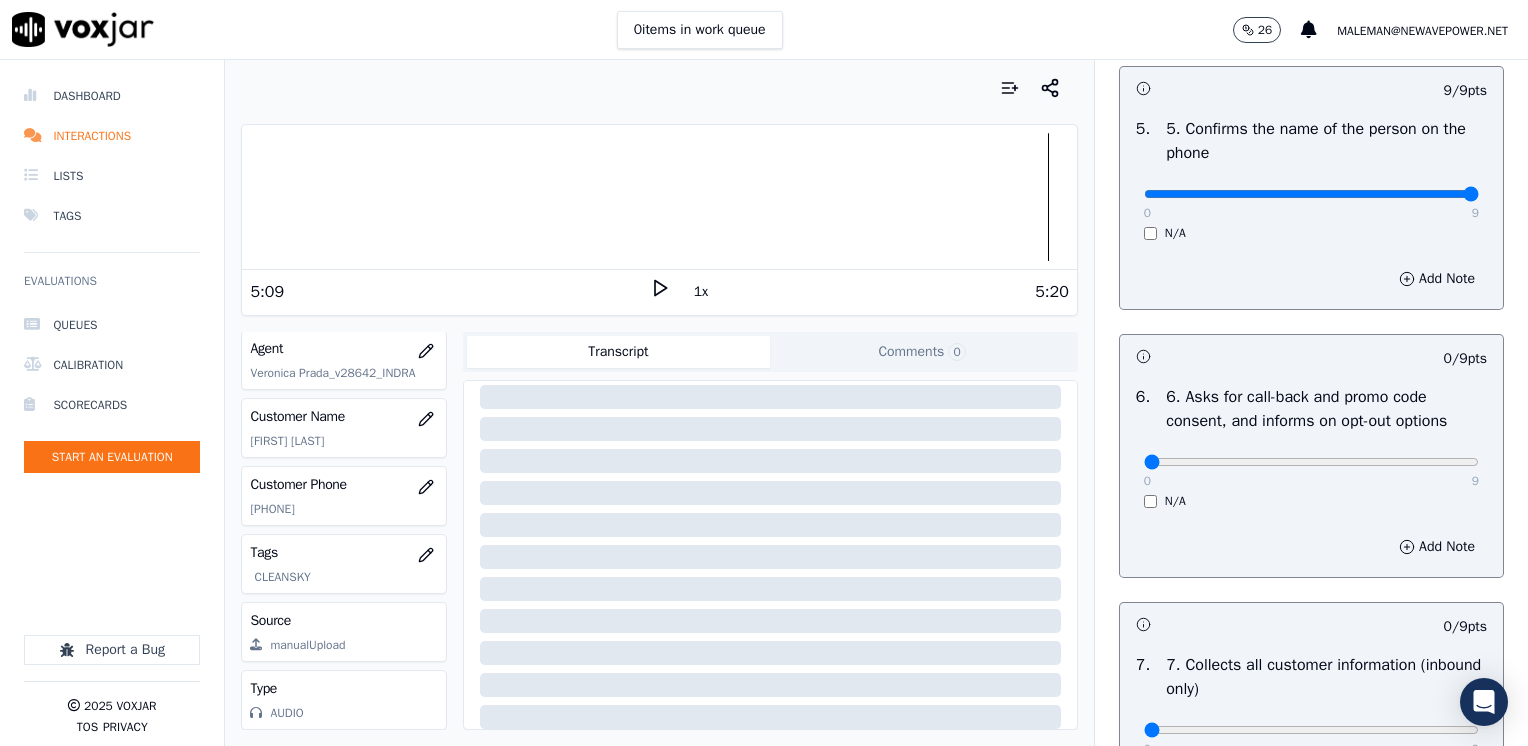 scroll, scrollTop: 1400, scrollLeft: 0, axis: vertical 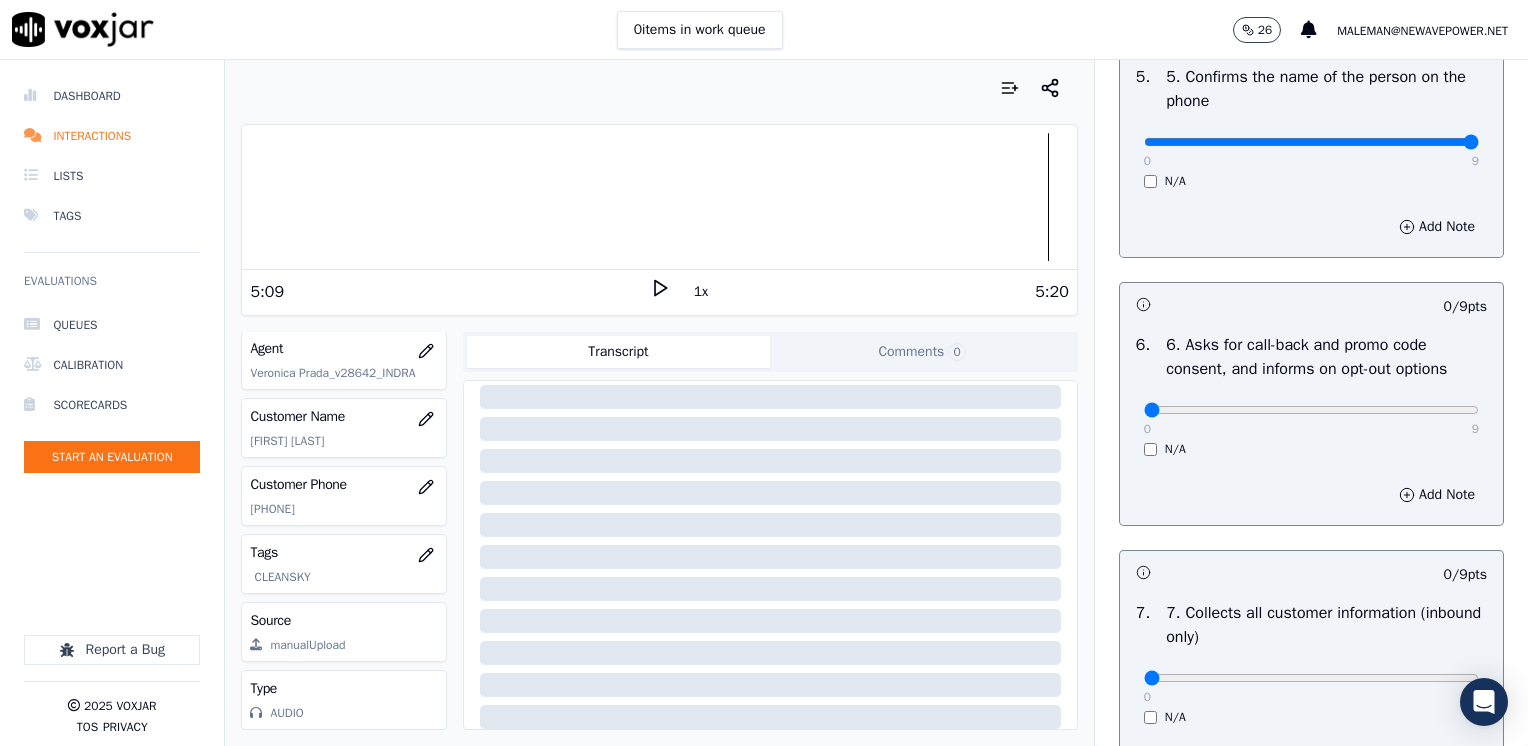 type on "Cx called to get help with her electric and gas bills
Cx got a ten day shut off notice" 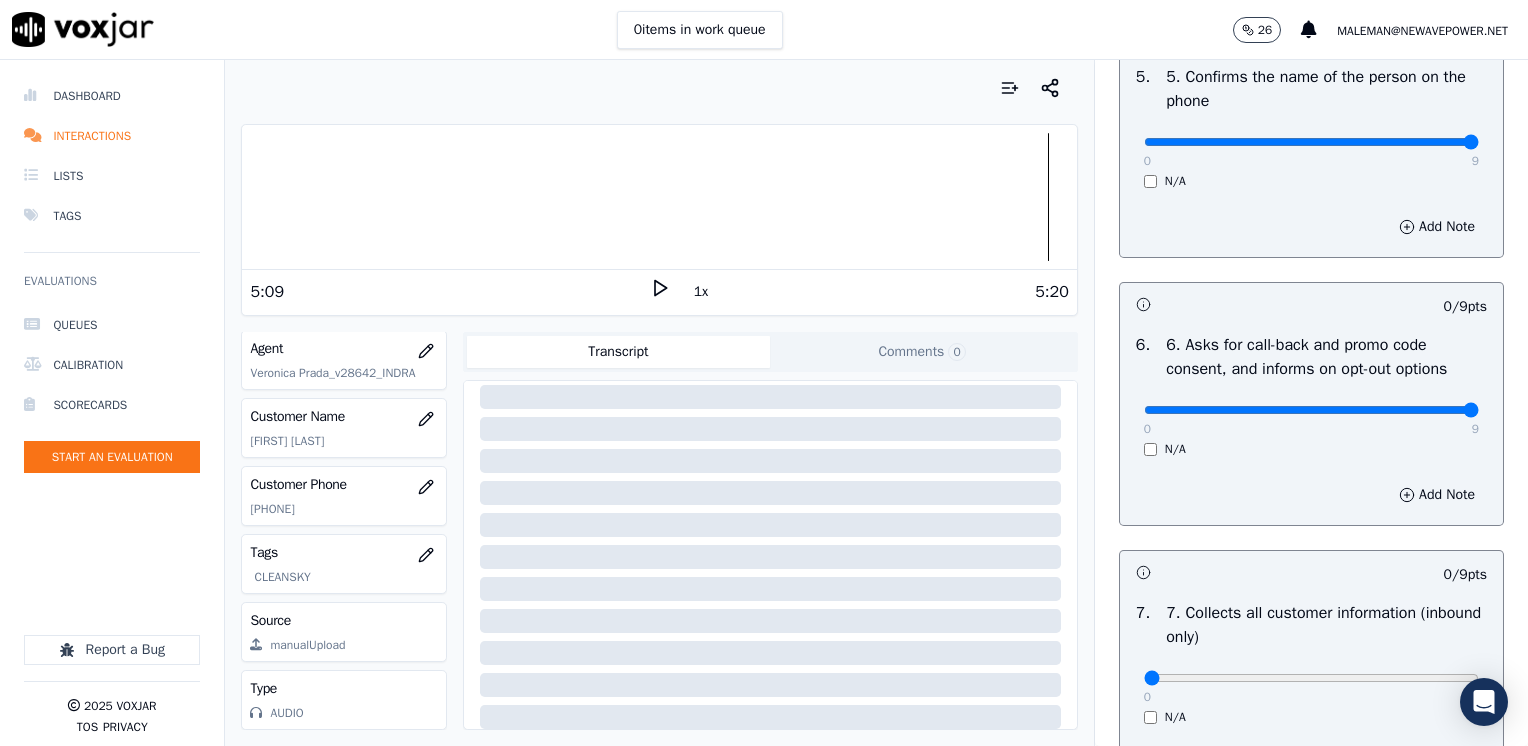 drag, startPoint x: 1132, startPoint y: 401, endPoint x: 1531, endPoint y: 474, distance: 405.623 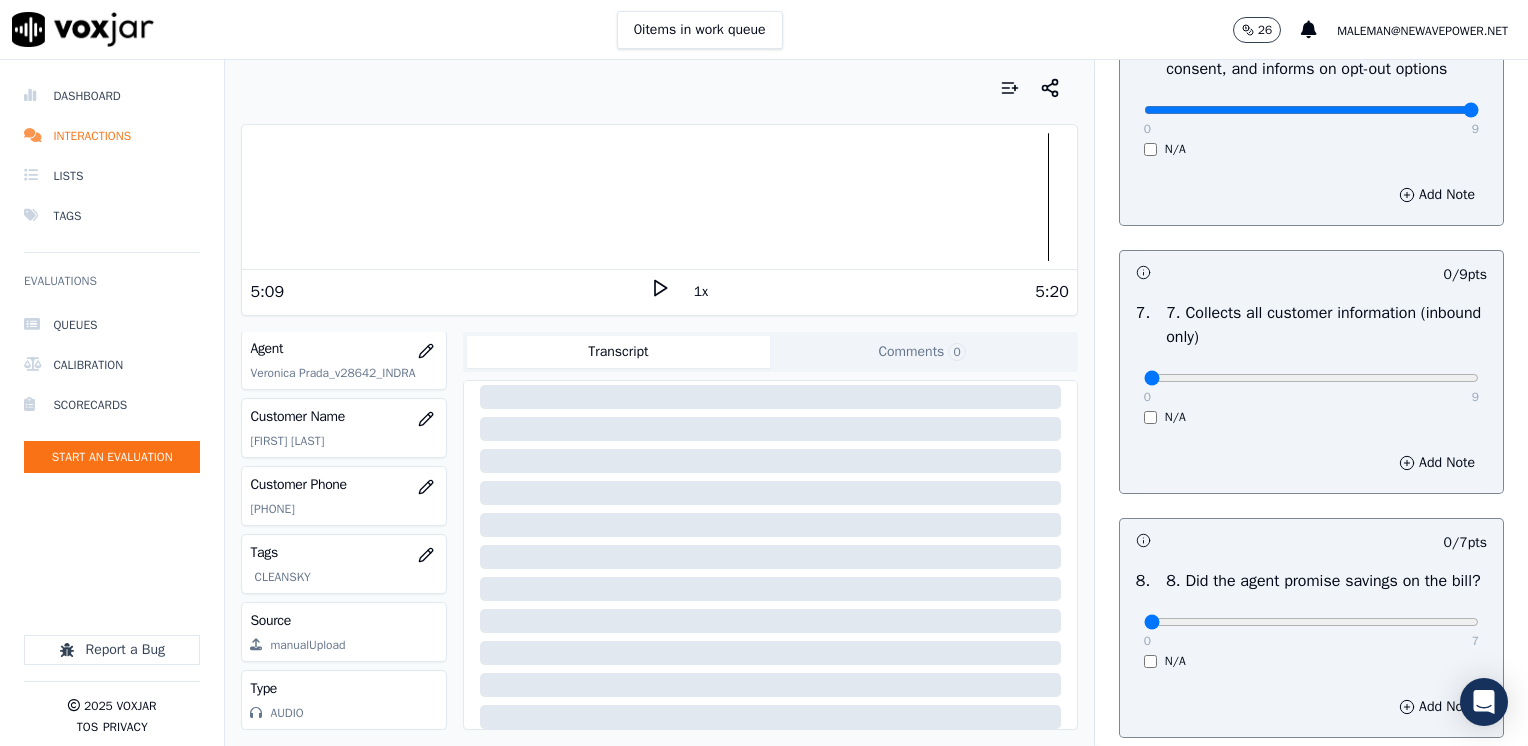 scroll, scrollTop: 1800, scrollLeft: 0, axis: vertical 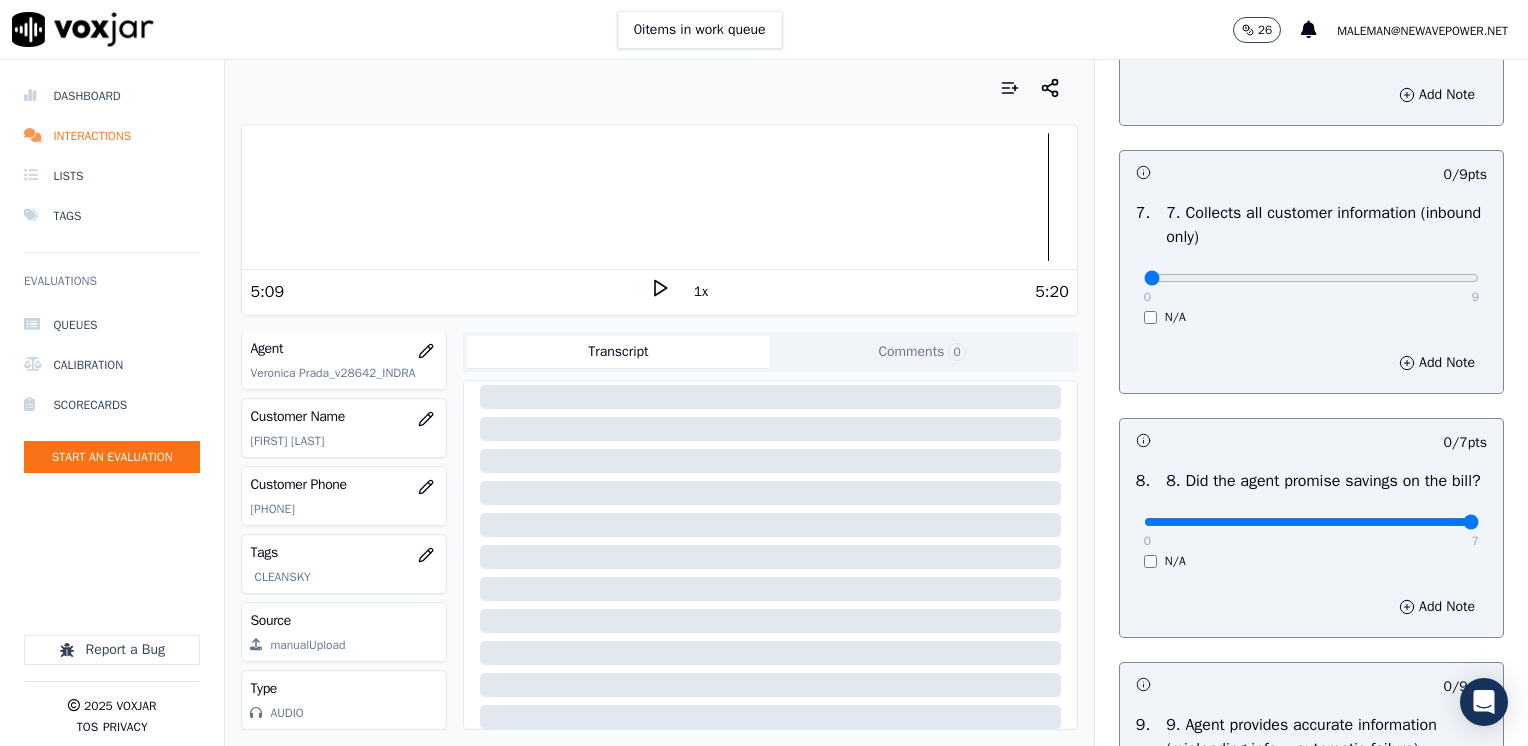 drag, startPoint x: 1128, startPoint y: 544, endPoint x: 1531, endPoint y: 544, distance: 403 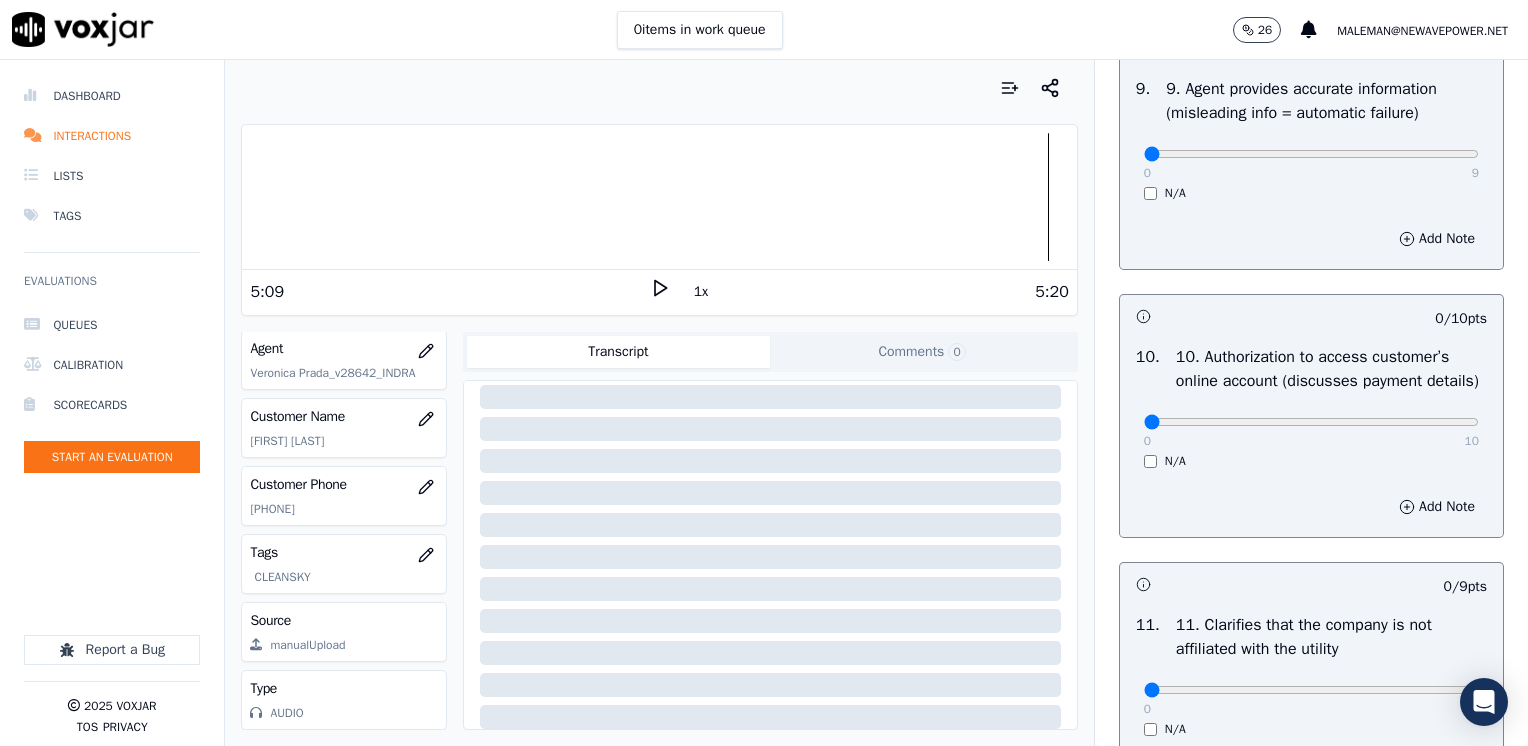 scroll, scrollTop: 2500, scrollLeft: 0, axis: vertical 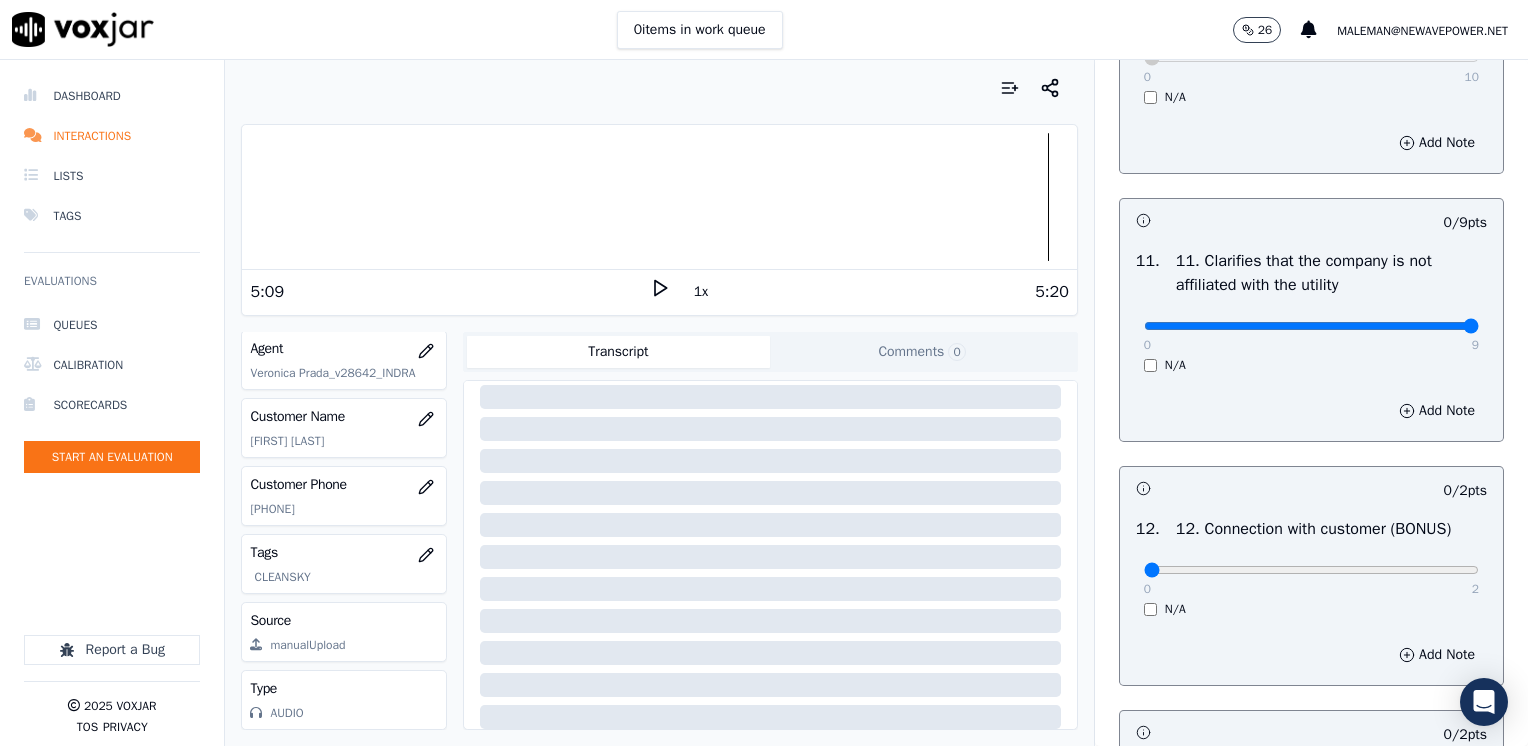 drag, startPoint x: 1126, startPoint y: 369, endPoint x: 1456, endPoint y: 402, distance: 331.6459 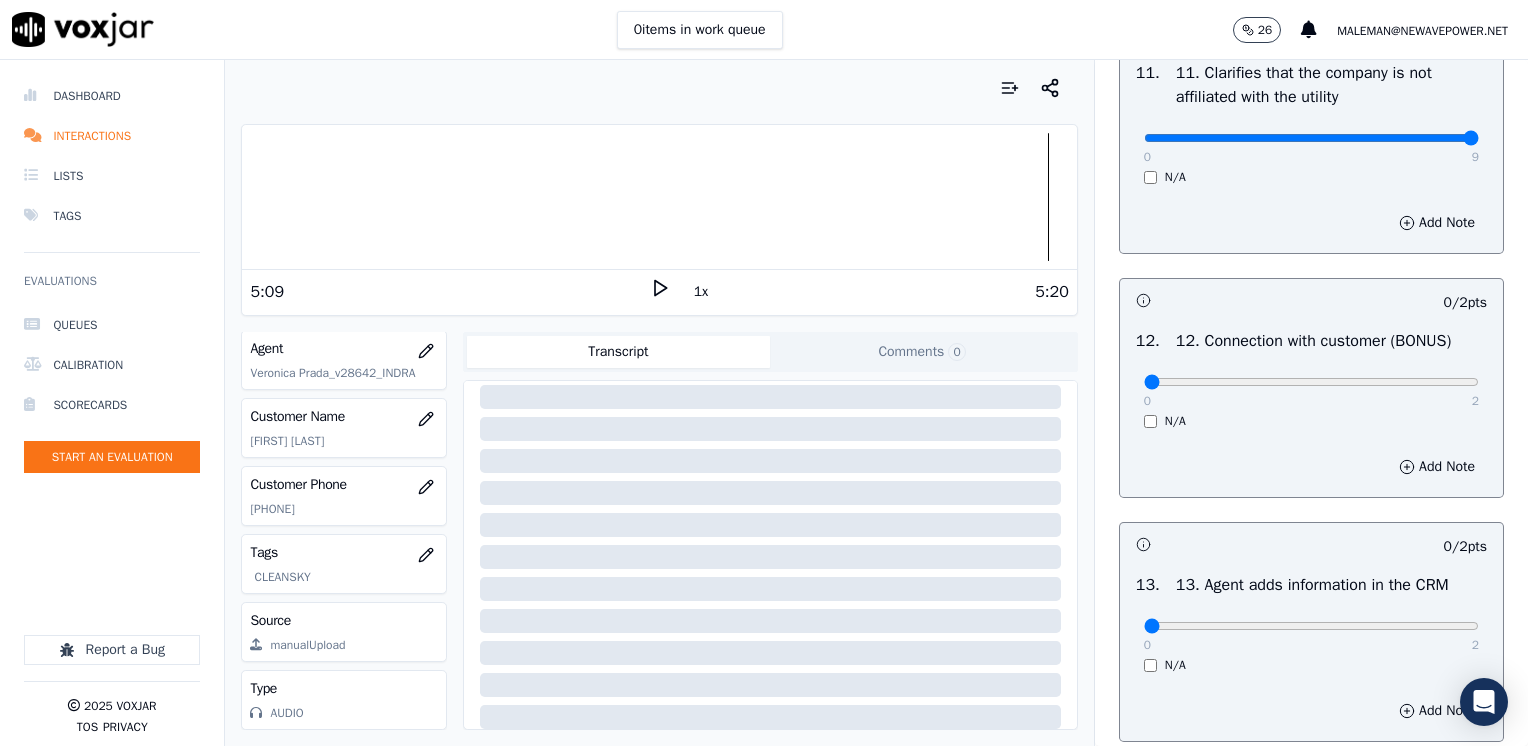 scroll, scrollTop: 3000, scrollLeft: 0, axis: vertical 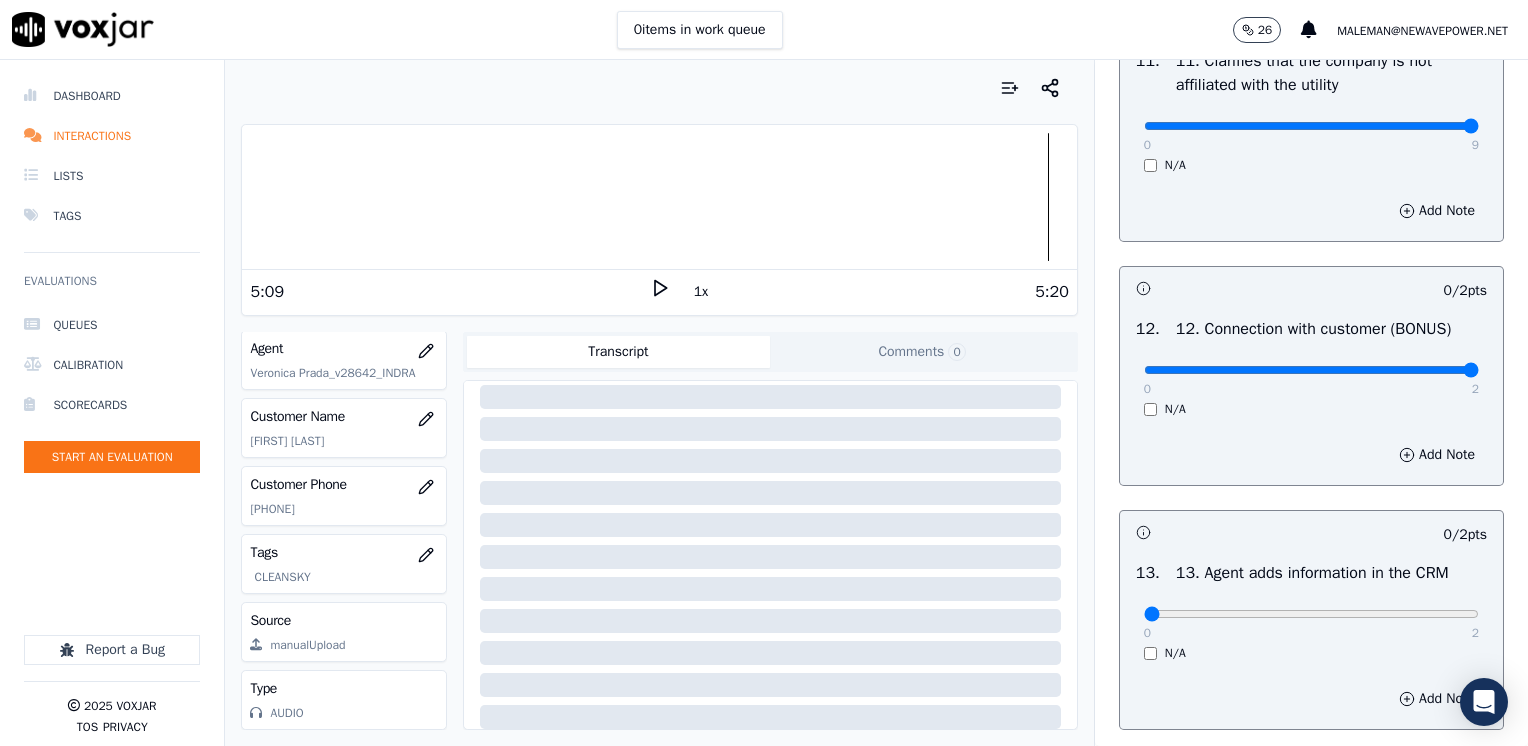 drag, startPoint x: 1124, startPoint y: 408, endPoint x: 1531, endPoint y: 450, distance: 409.16135 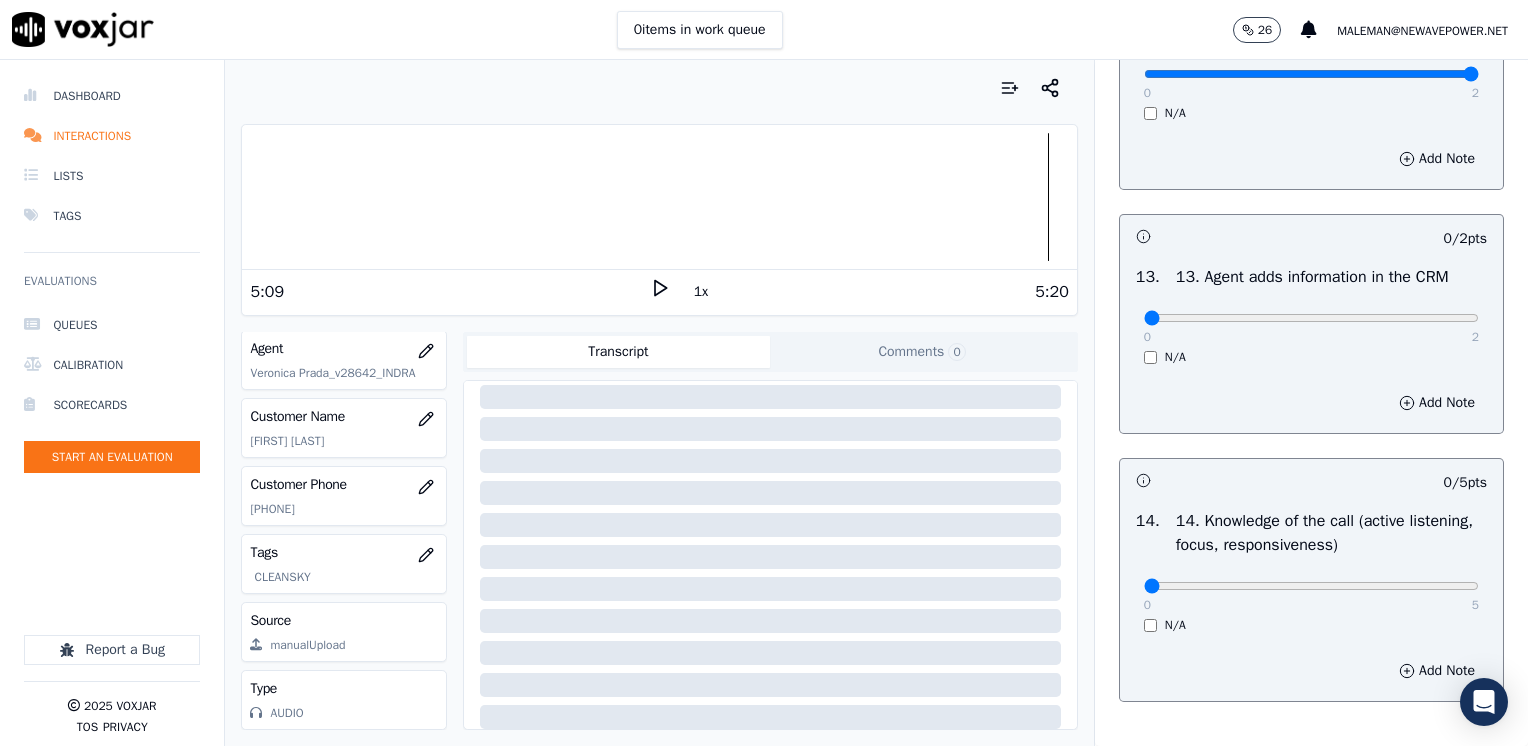scroll, scrollTop: 3300, scrollLeft: 0, axis: vertical 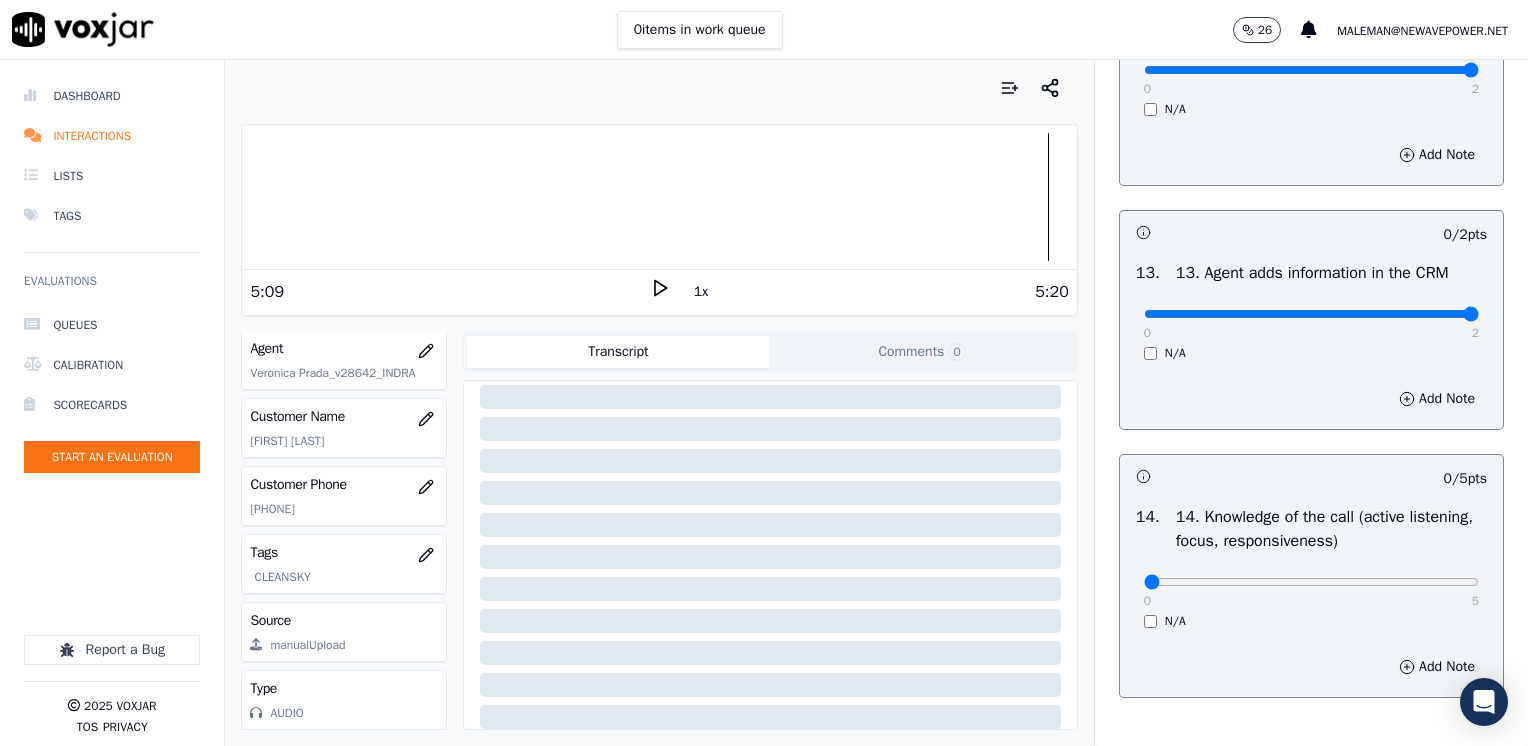 drag, startPoint x: 1132, startPoint y: 364, endPoint x: 1531, endPoint y: 363, distance: 399.00125 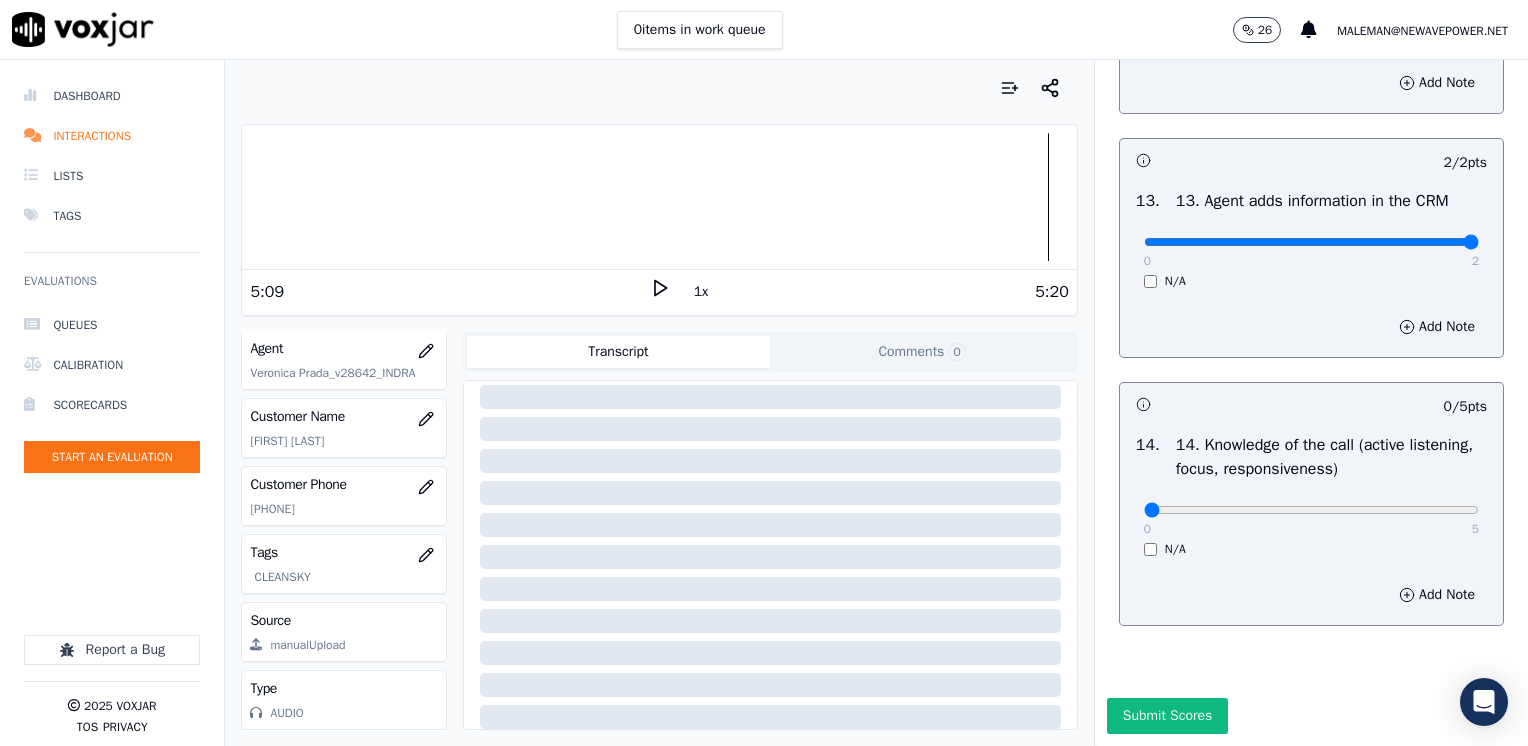 scroll, scrollTop: 3459, scrollLeft: 0, axis: vertical 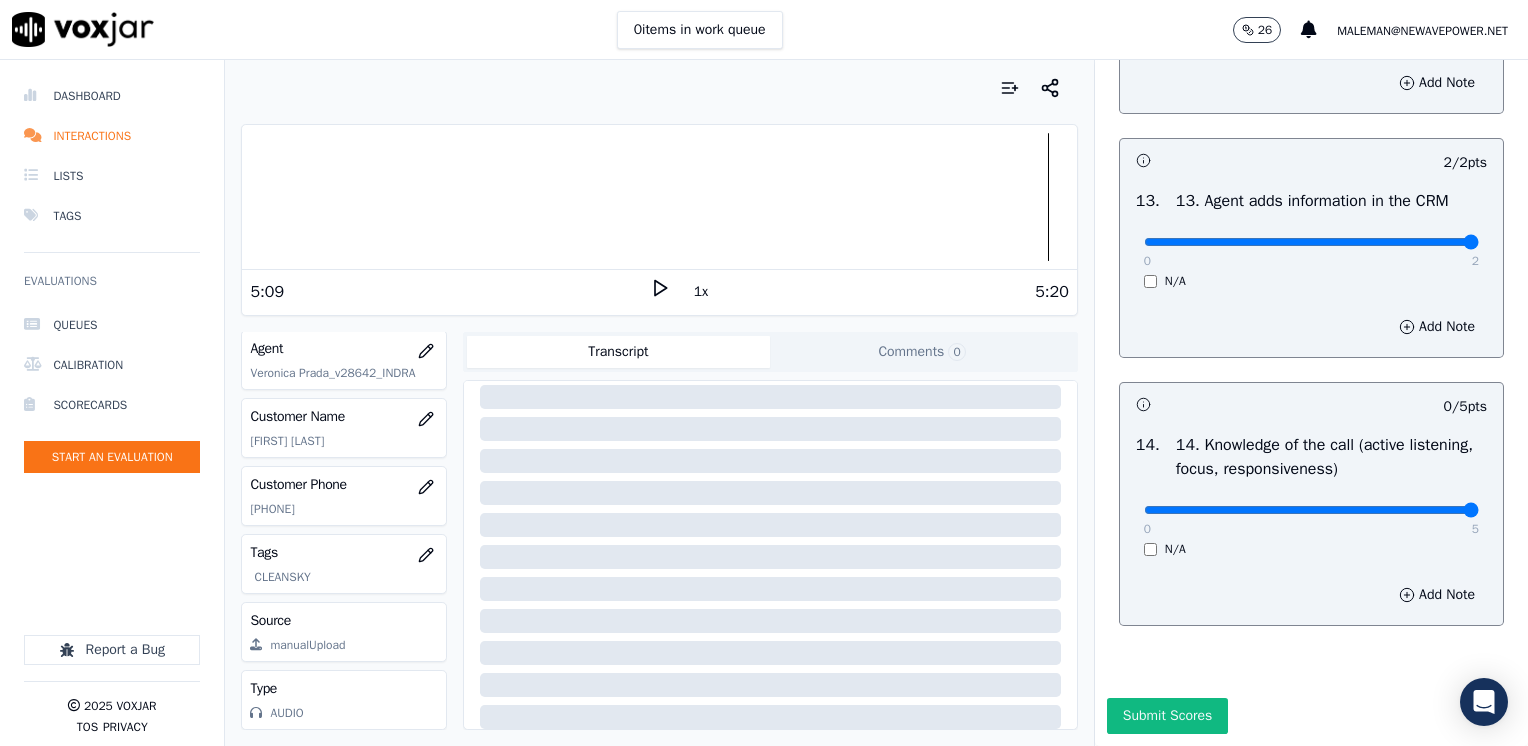 drag, startPoint x: 1134, startPoint y: 466, endPoint x: 1531, endPoint y: 494, distance: 397.98618 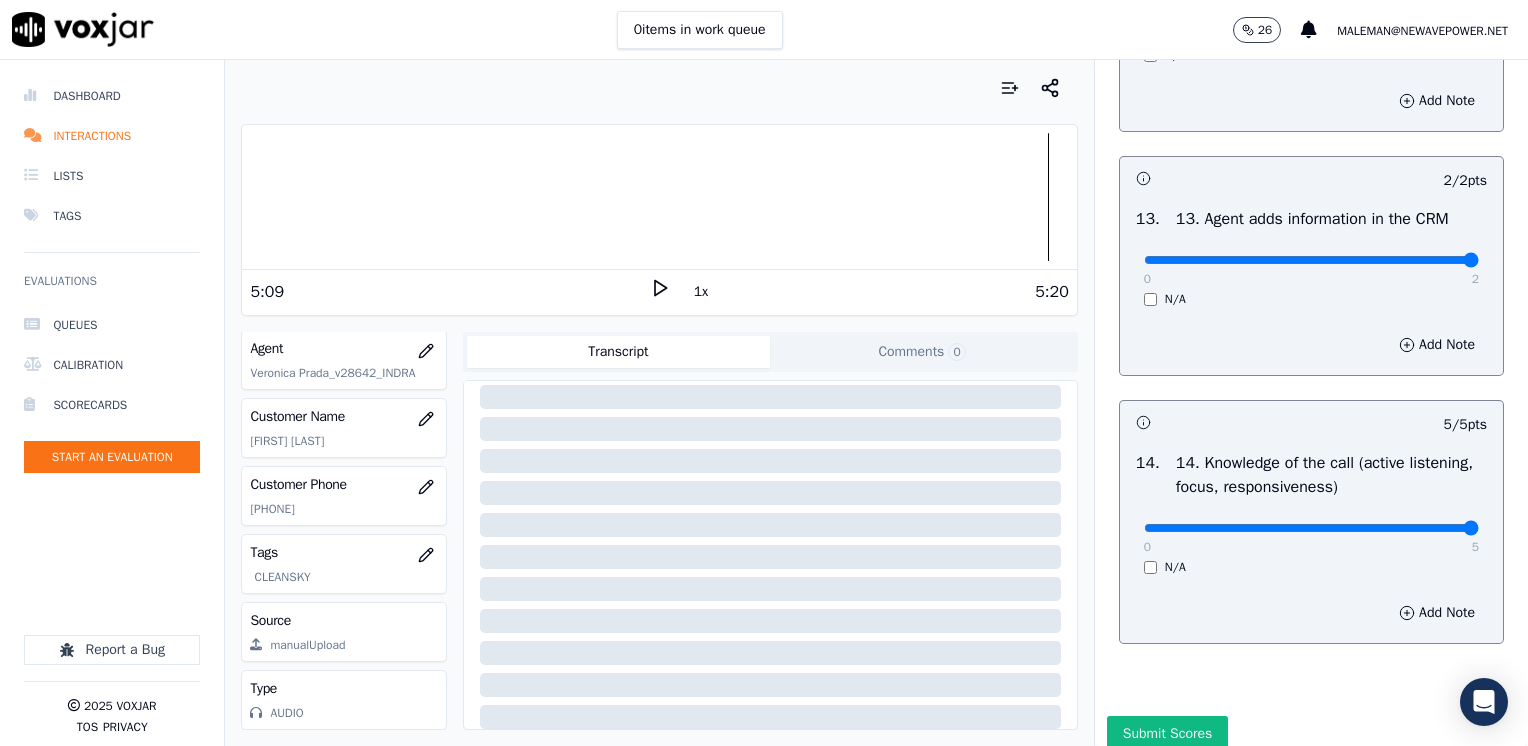 scroll, scrollTop: 3059, scrollLeft: 0, axis: vertical 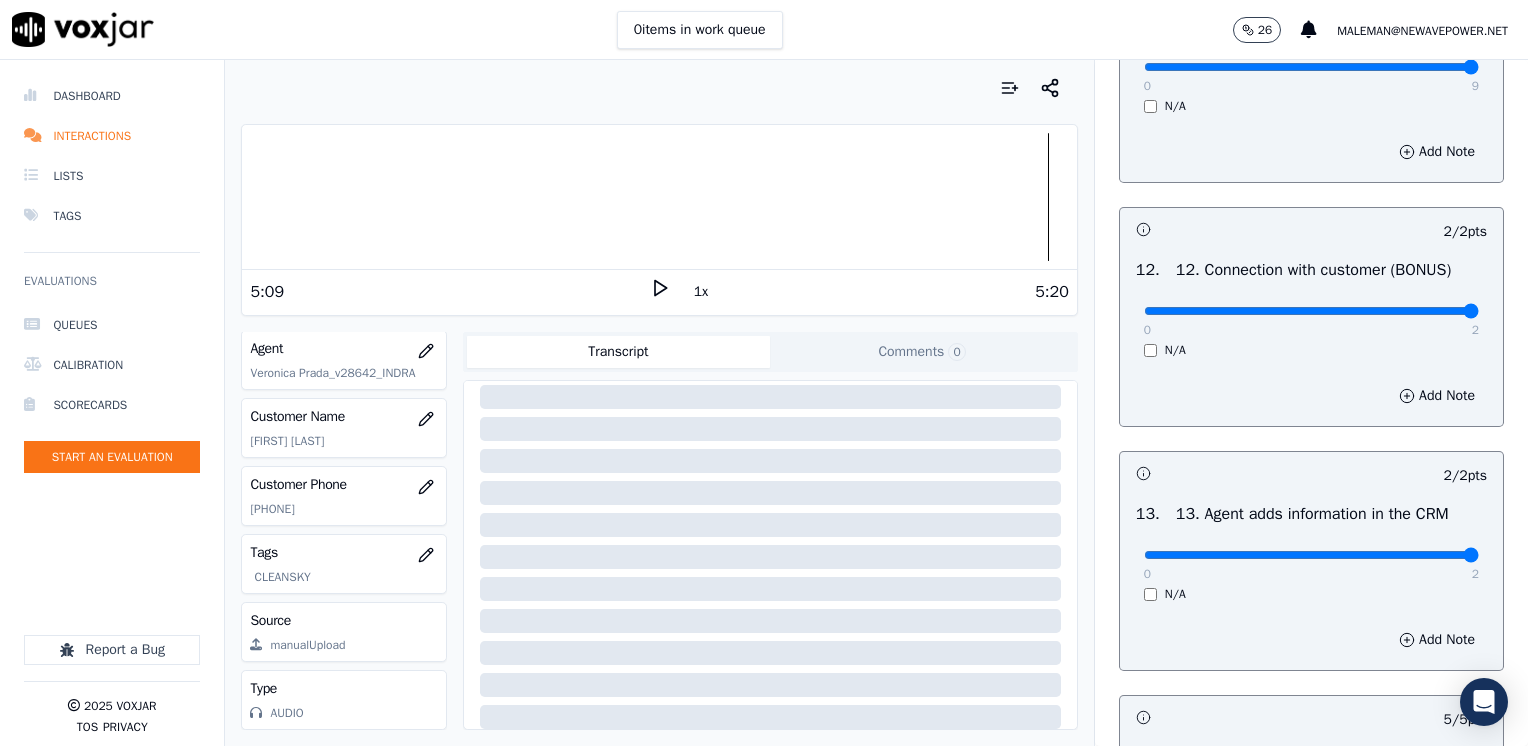click on "4 / 4  pts     1 .       0   4     N/A      Add Note                           9 / 9  pts     2 .   2. Advises call is being recorded for quality and training purposes     0   9     N/A      Add Note                           9 / 9  pts     3 .   3. Acknowledges the reason for the call (In an emergency, not transferring to the utility = automatic failure)     0   9     N/A      Hide note   Cx called to get help with her electric and gas bills
Cx got a ten day shut off notice                         0 / 9  pts     4 .   4. Resolves utility bill/payment/payment arrangement/customer care before offering energy supply options     0   9     N/A      Add Note                           9 / 9  pts     5 .   5. Confirms the name of the person on the phone     0   9     N/A      Add Note                           9 / 9  pts     6 .   6. Asks for call-back and promo code consent, and informs on opt-out options     0   9     N/A      Add Note                           0 / 9  pts     7 .       0   9     N/A" at bounding box center (1311, -954) 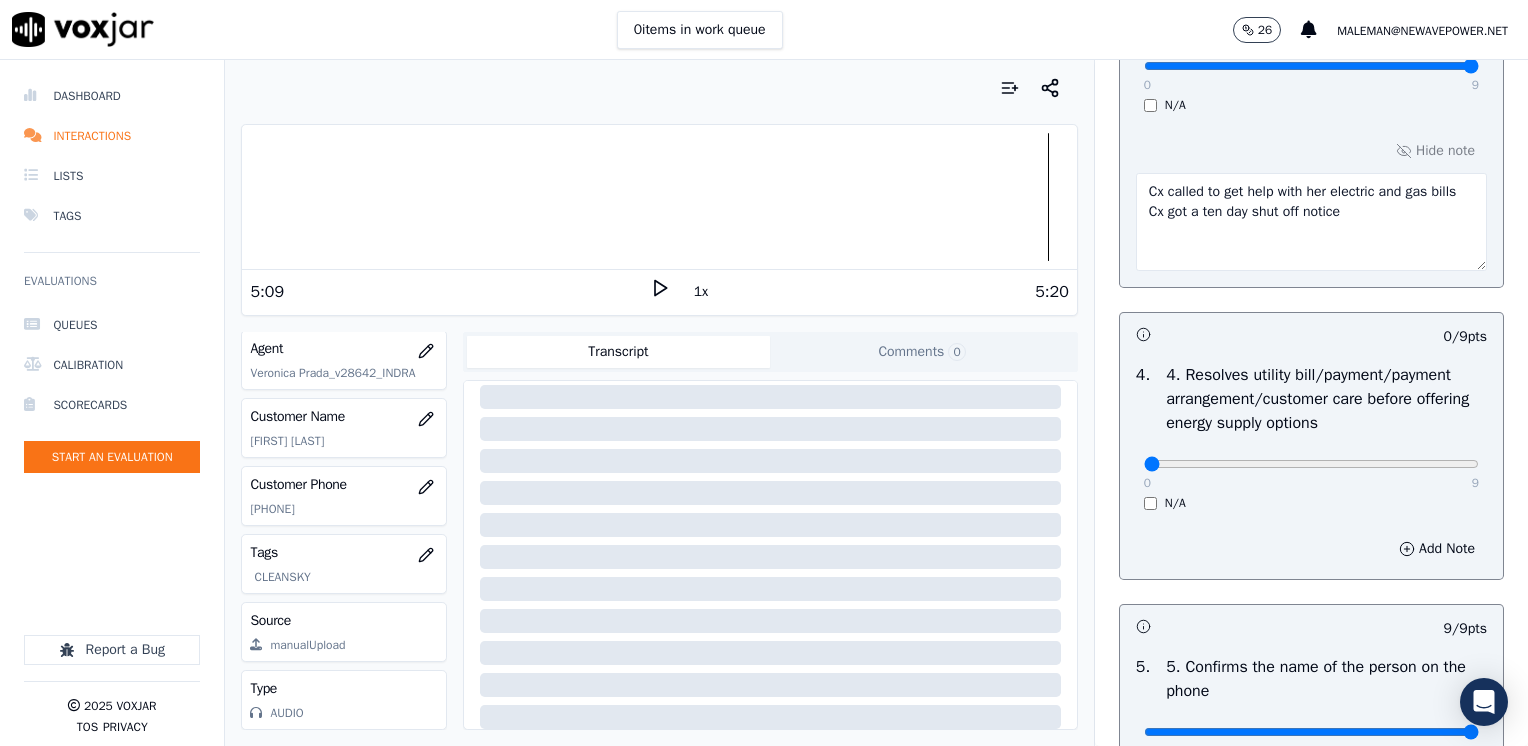scroll, scrollTop: 859, scrollLeft: 0, axis: vertical 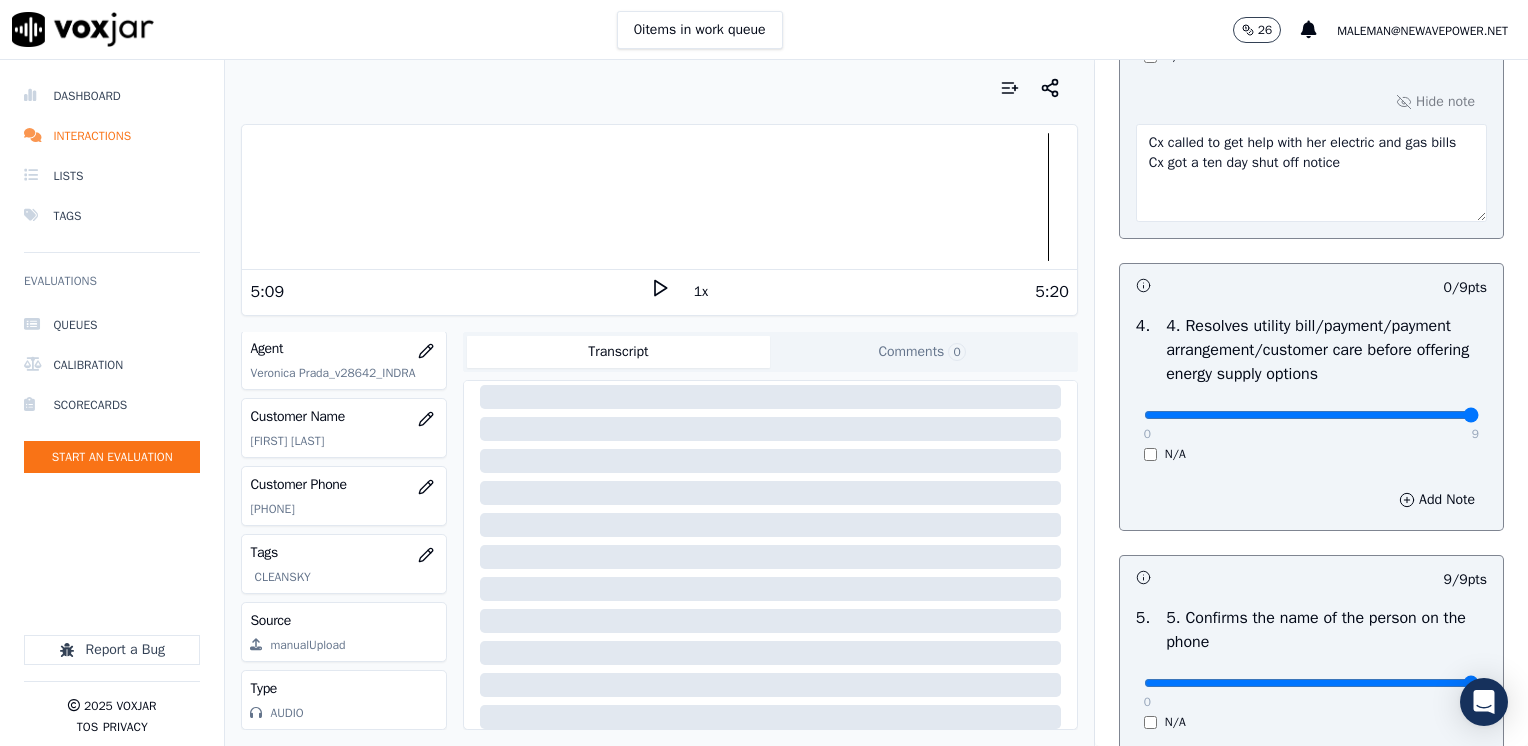 drag, startPoint x: 1129, startPoint y: 414, endPoint x: 1531, endPoint y: 466, distance: 405.34924 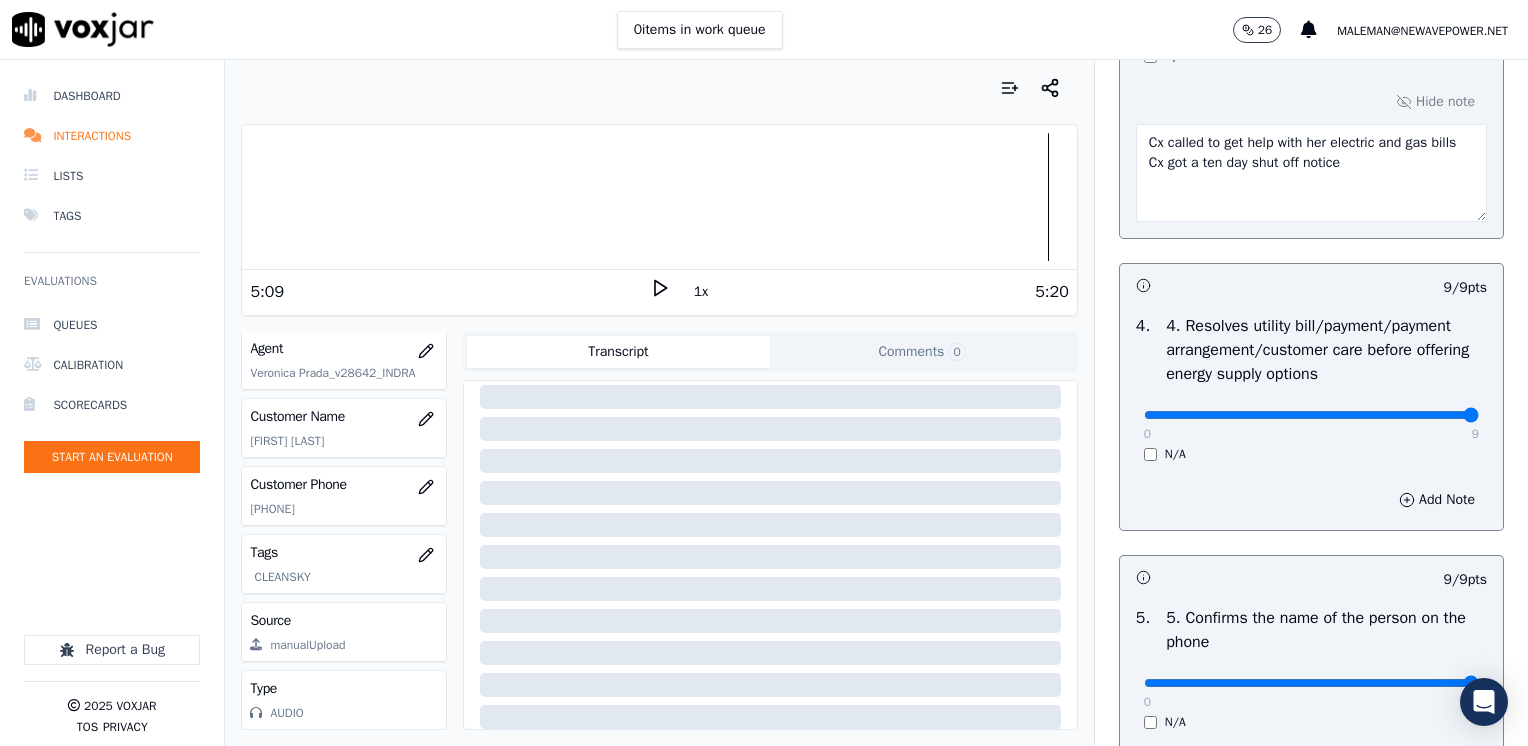 scroll, scrollTop: 459, scrollLeft: 0, axis: vertical 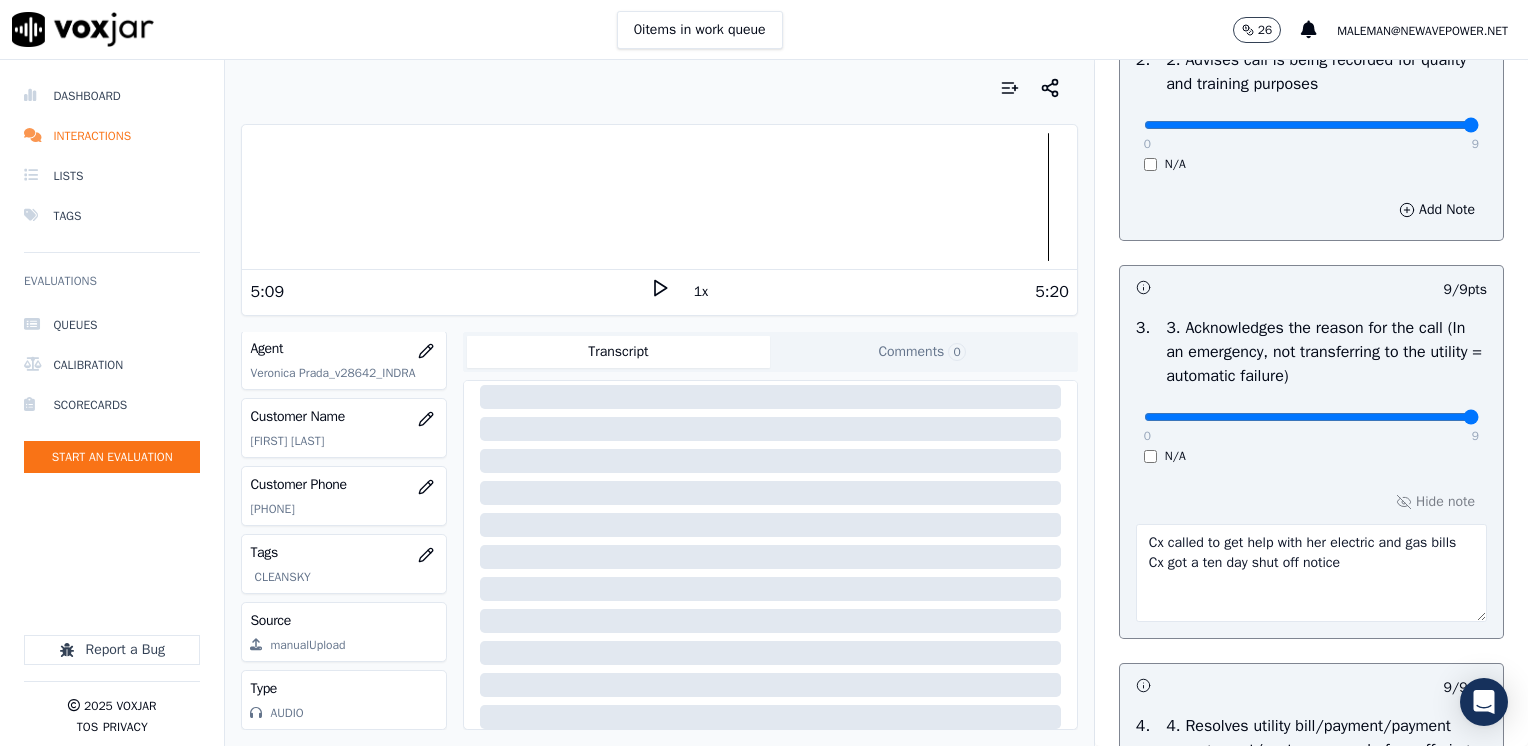 click on "Cx called to get help with her electric and gas bills
Cx got a ten day shut off notice" at bounding box center [1311, 573] 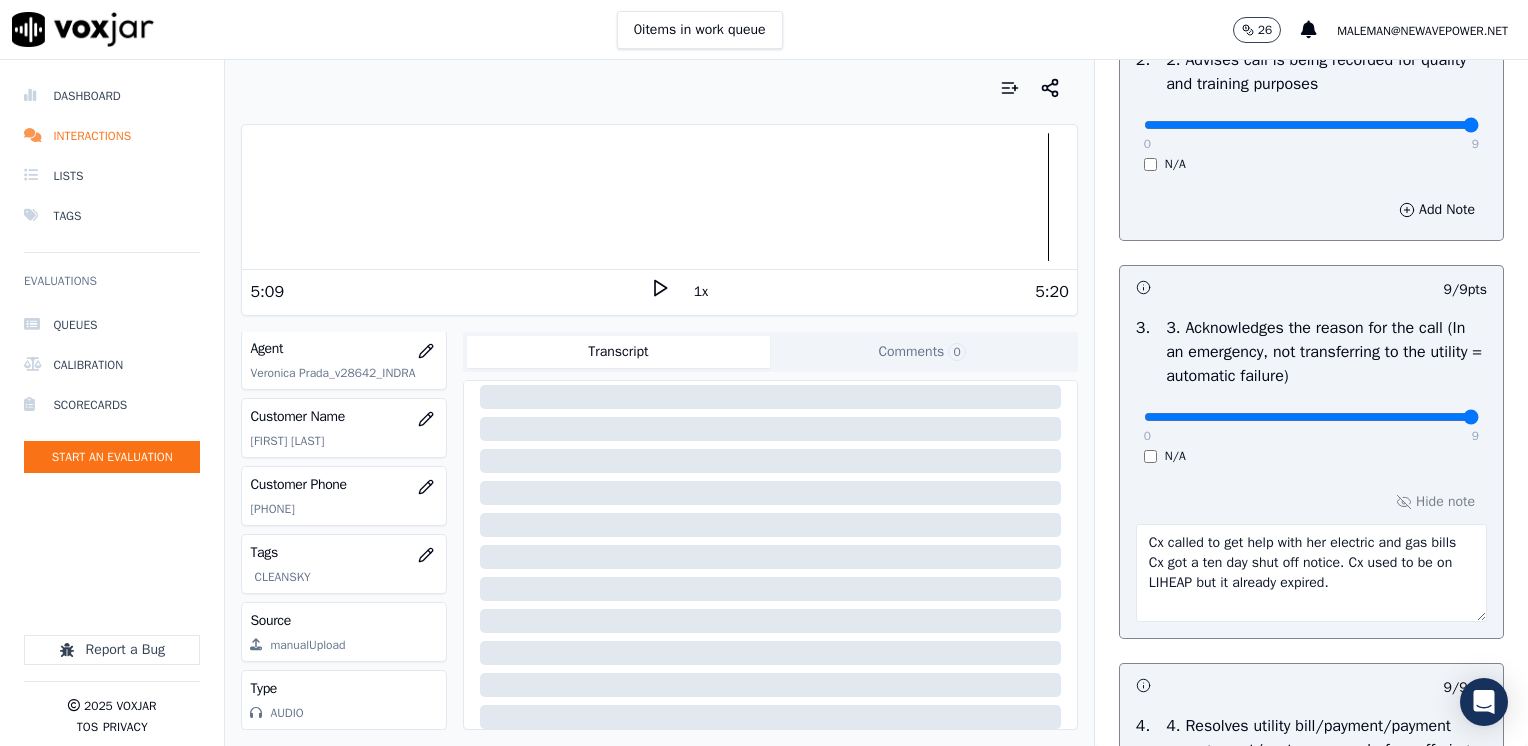 scroll, scrollTop: 12, scrollLeft: 0, axis: vertical 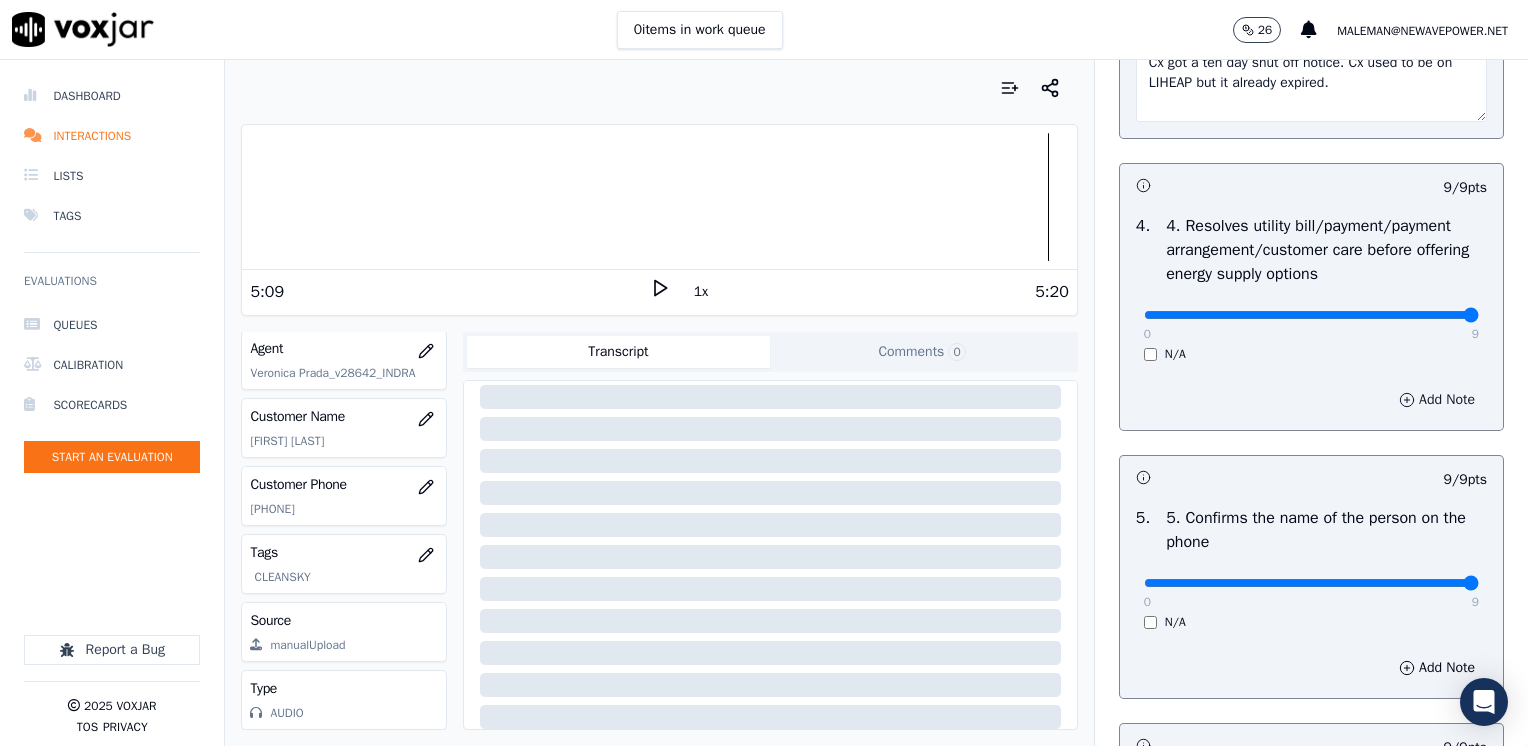 type on "Cx called to get help with her electric and gas bills
Cx got a ten day shut off notice. Cx used to be on LIHEAP but it already expired." 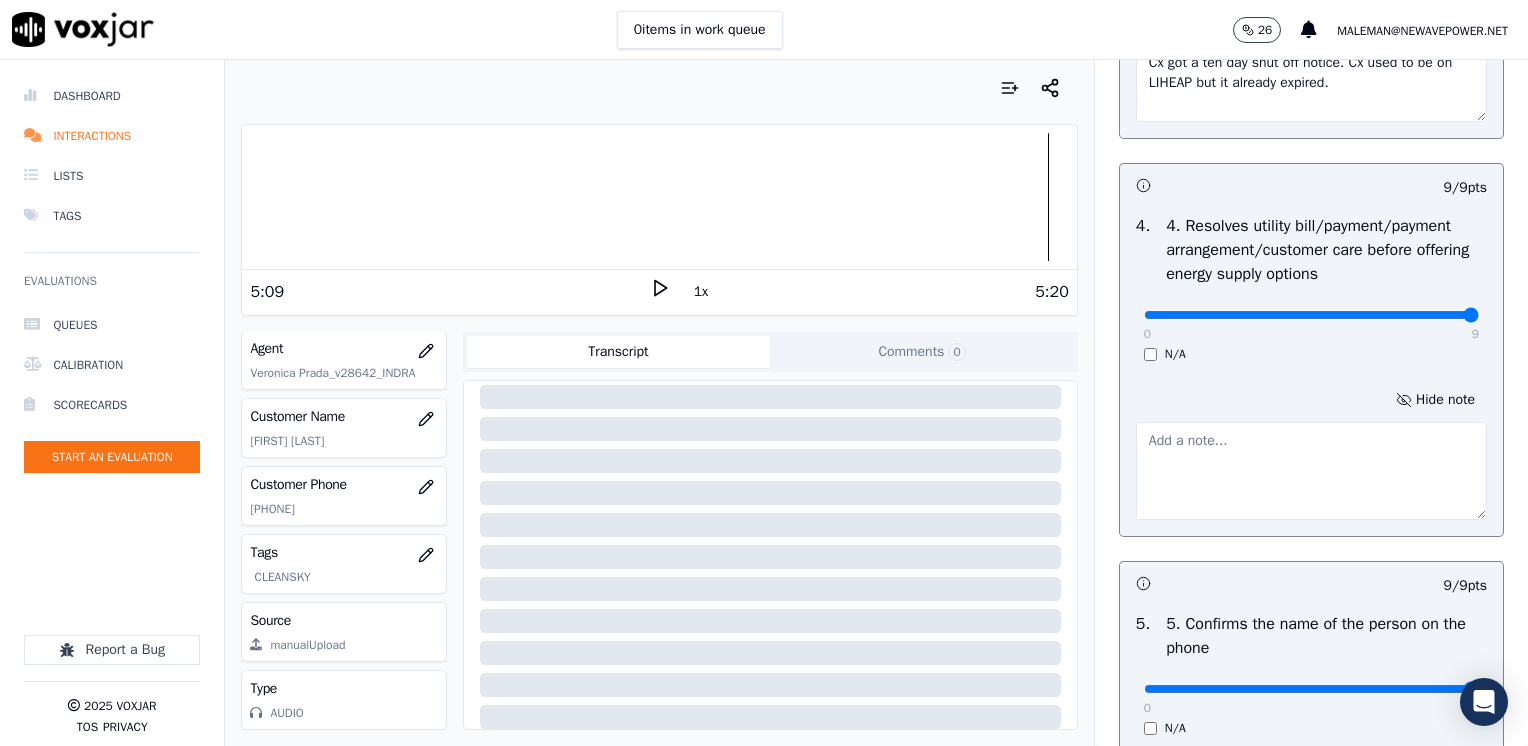 click at bounding box center (1311, 471) 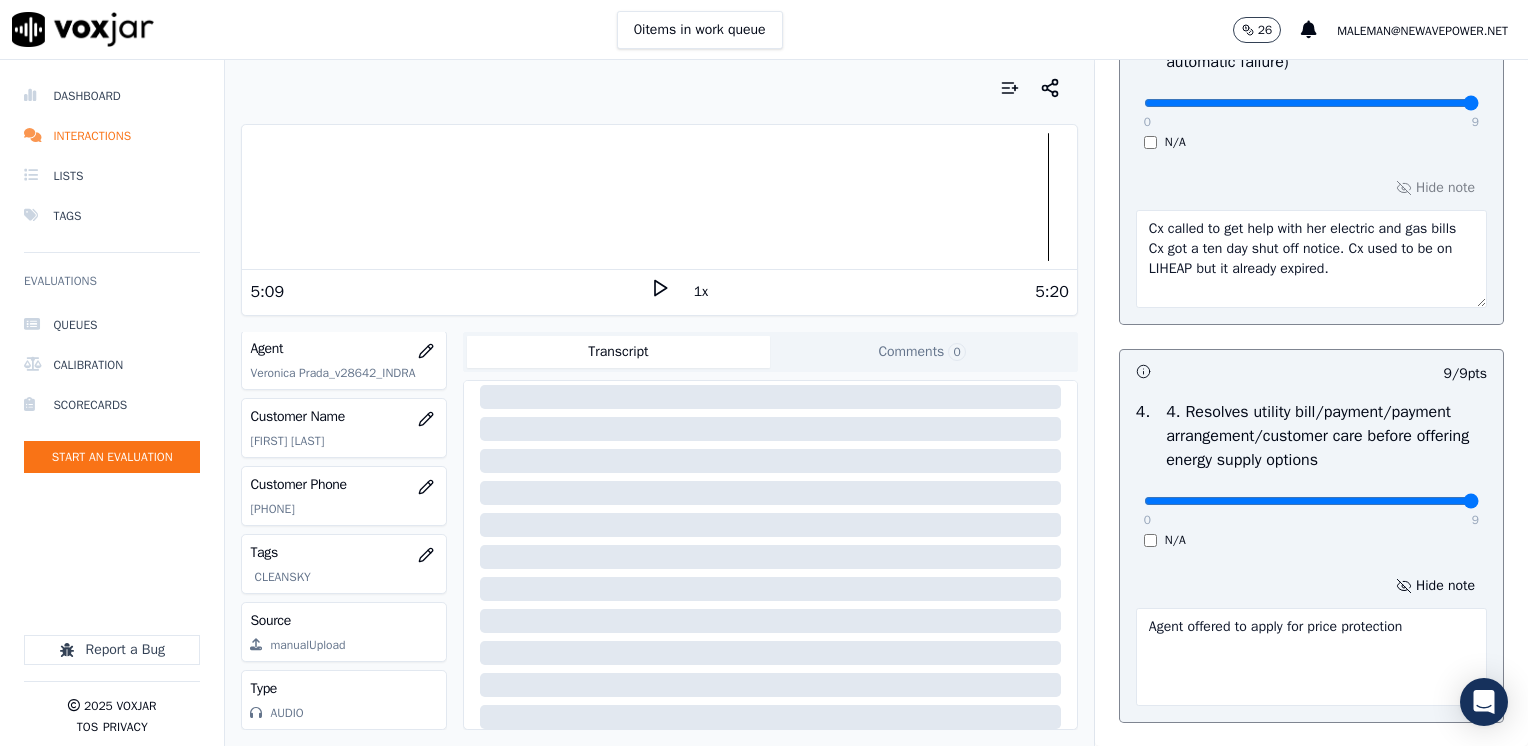 scroll, scrollTop: 459, scrollLeft: 0, axis: vertical 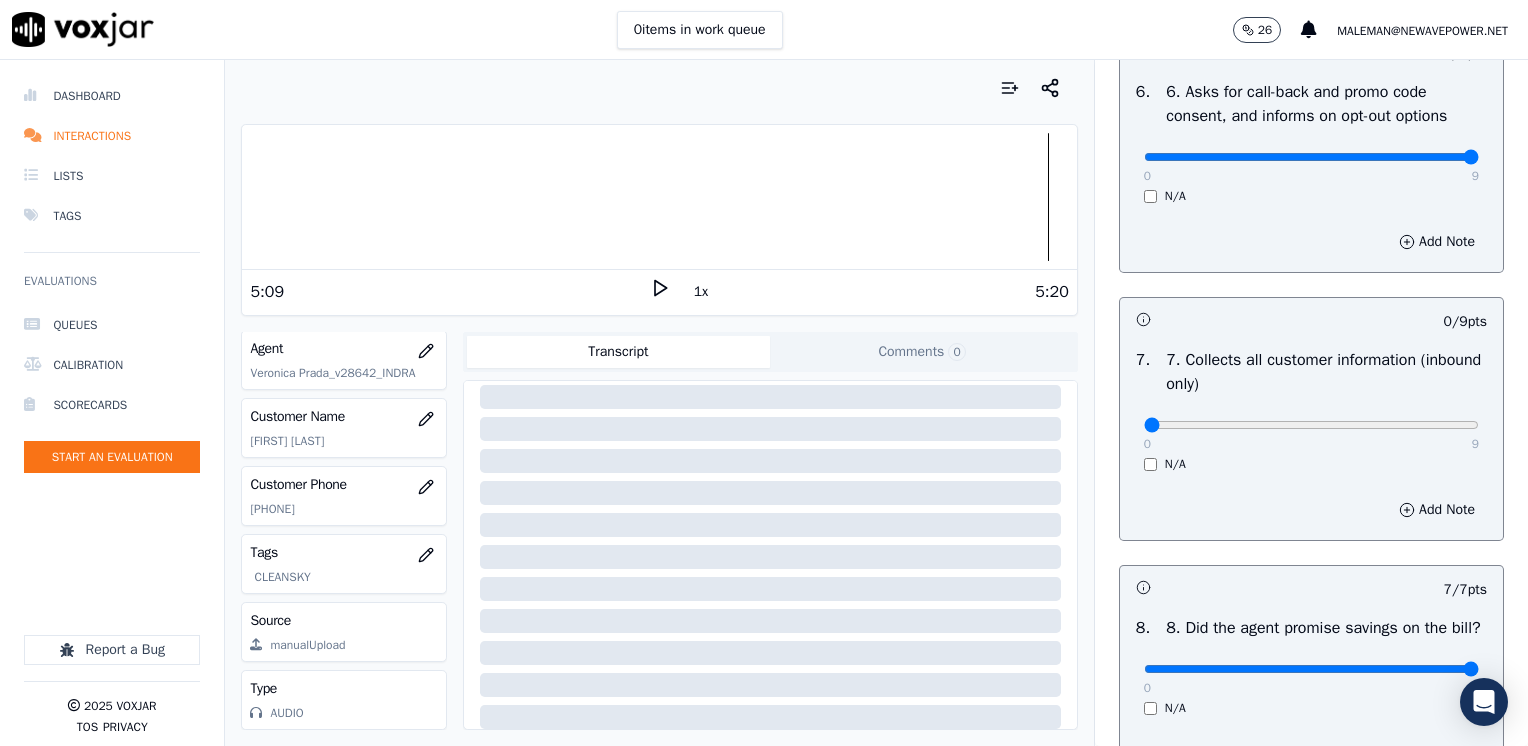 type on "Agent offered to apply for price protection" 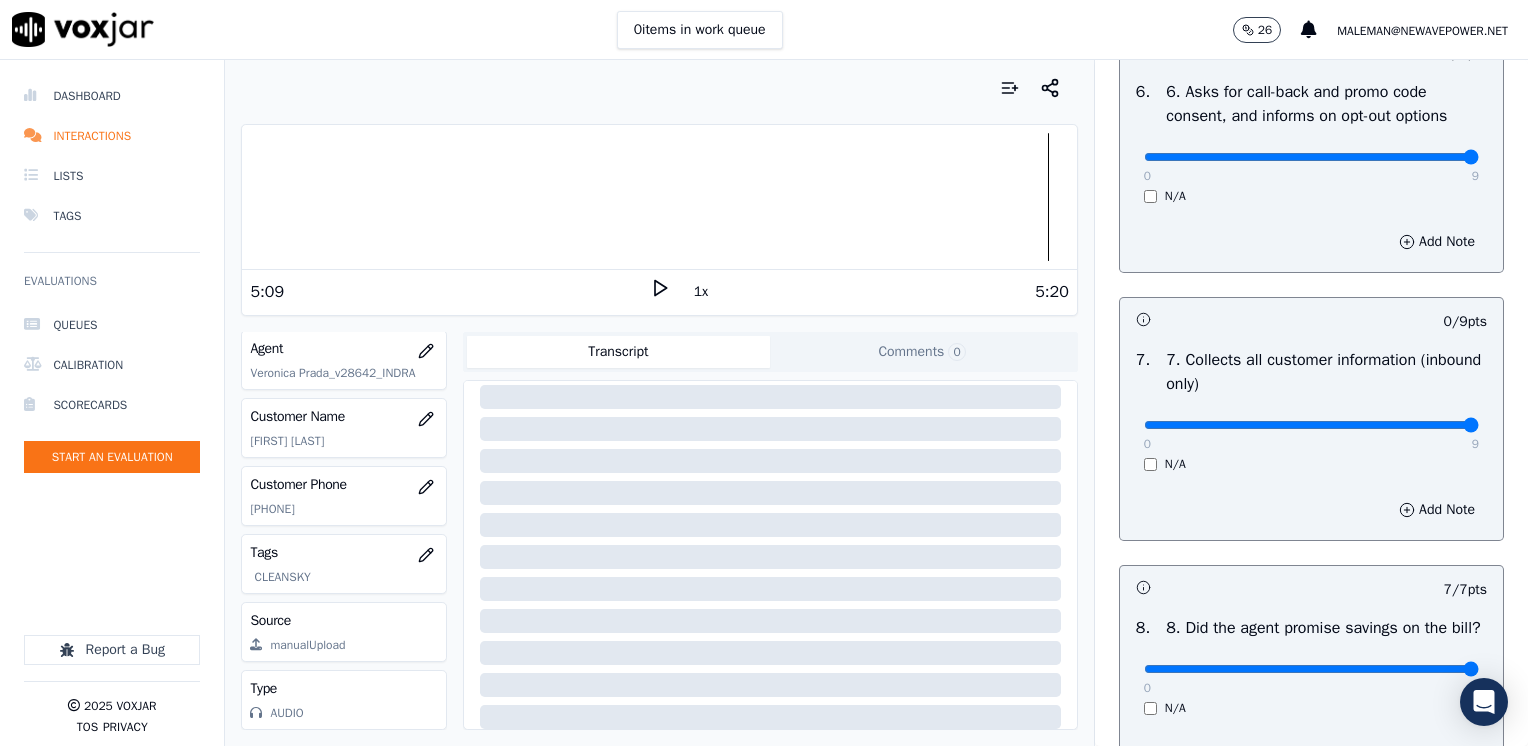 drag, startPoint x: 1492, startPoint y: 420, endPoint x: 1531, endPoint y: 420, distance: 39 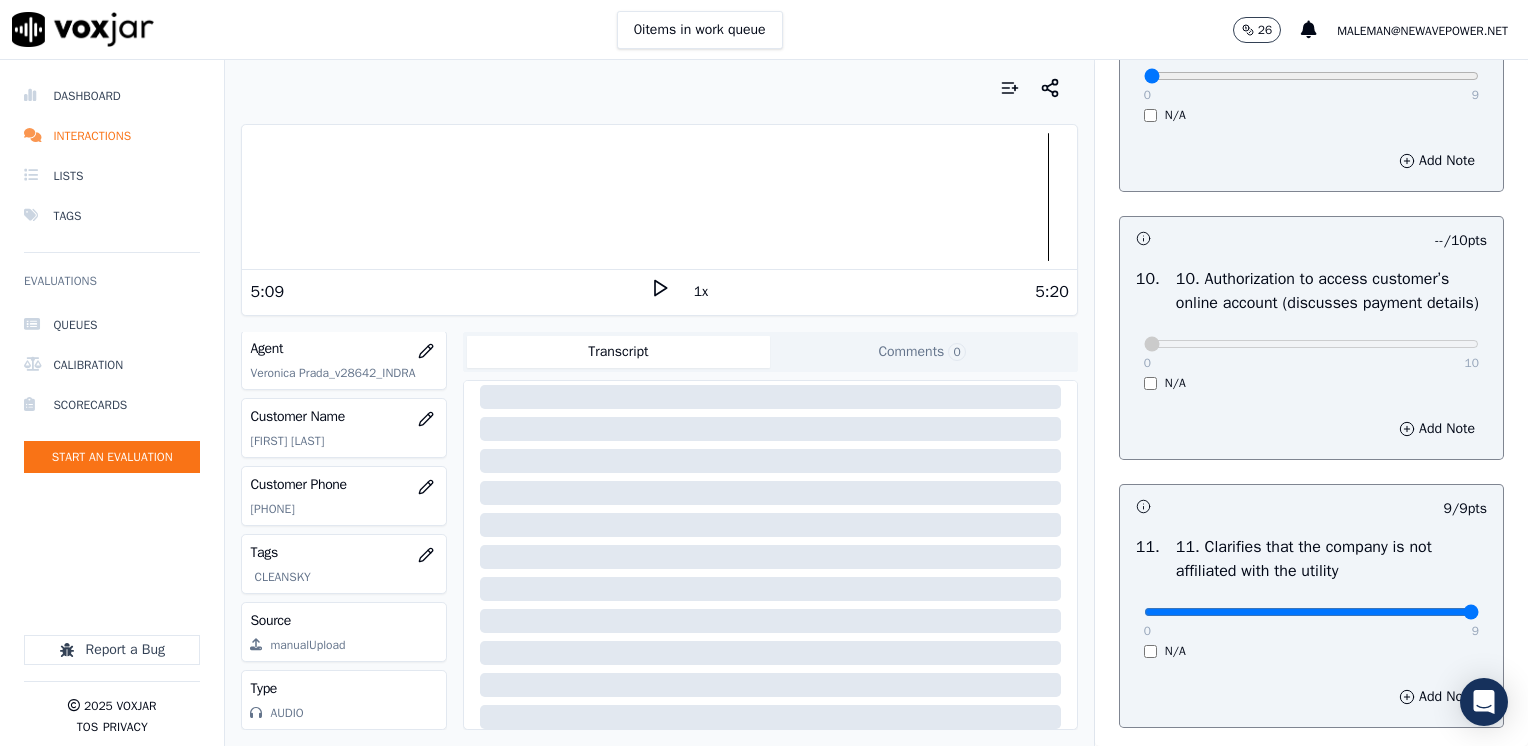 scroll, scrollTop: 2459, scrollLeft: 0, axis: vertical 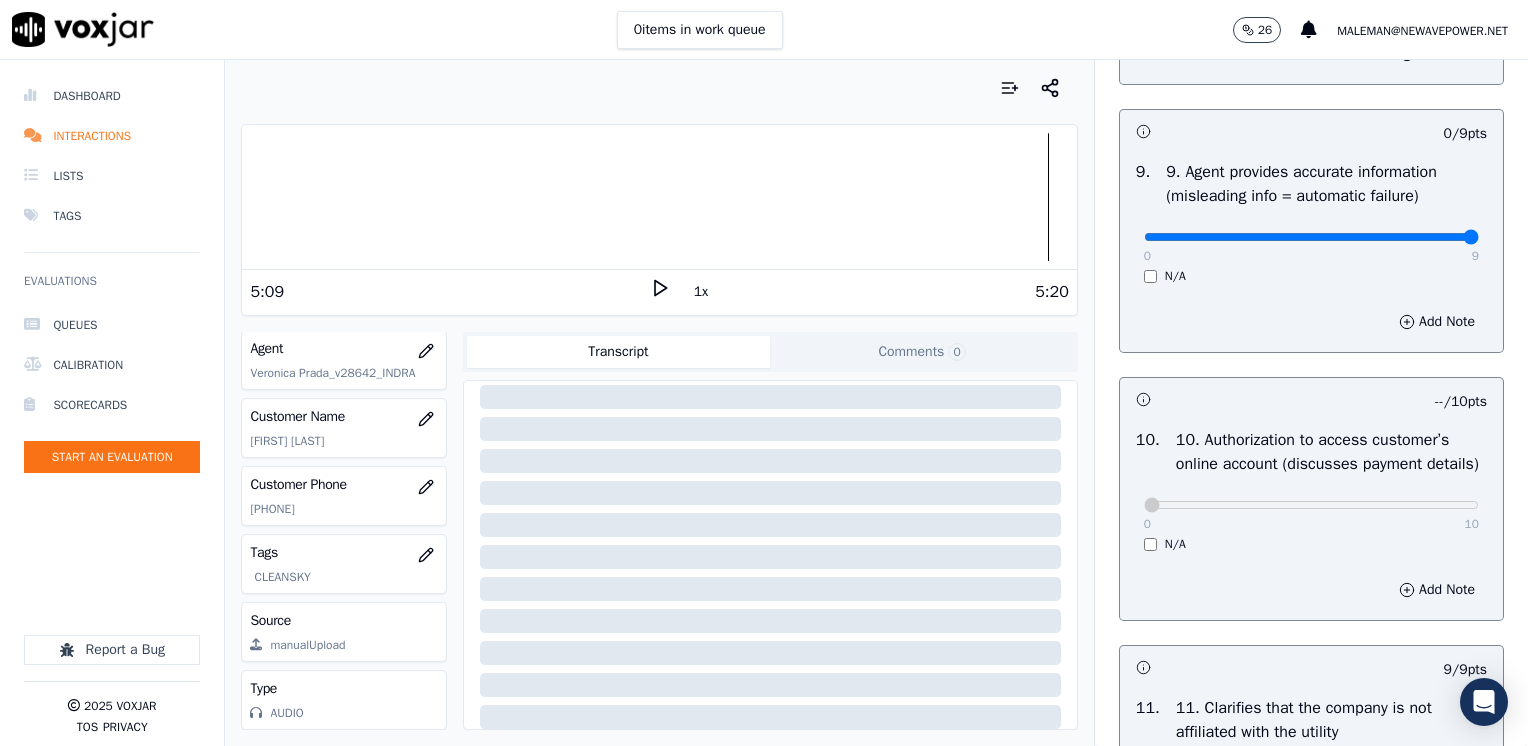 drag, startPoint x: 1152, startPoint y: 266, endPoint x: 1531, endPoint y: 279, distance: 379.2229 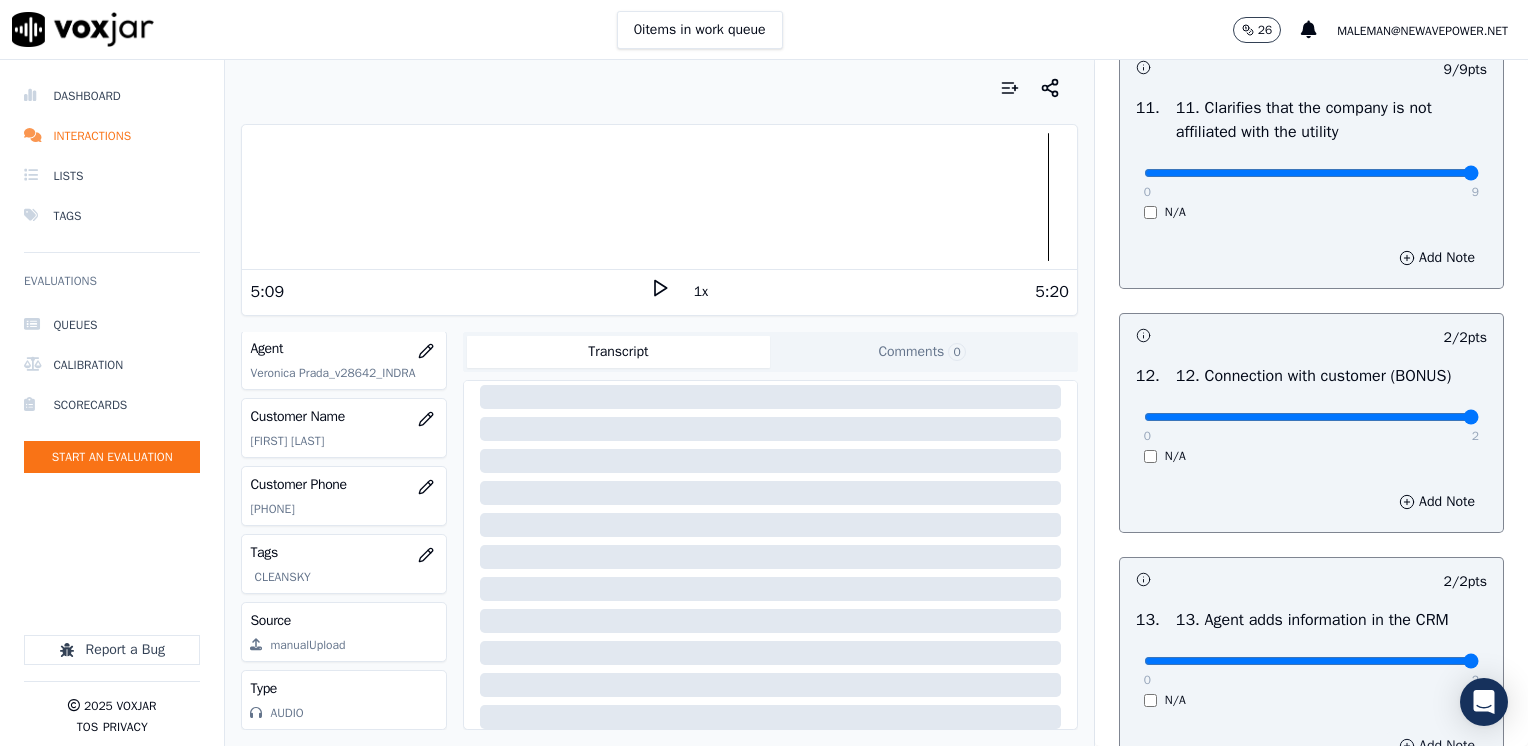 scroll, scrollTop: 3564, scrollLeft: 0, axis: vertical 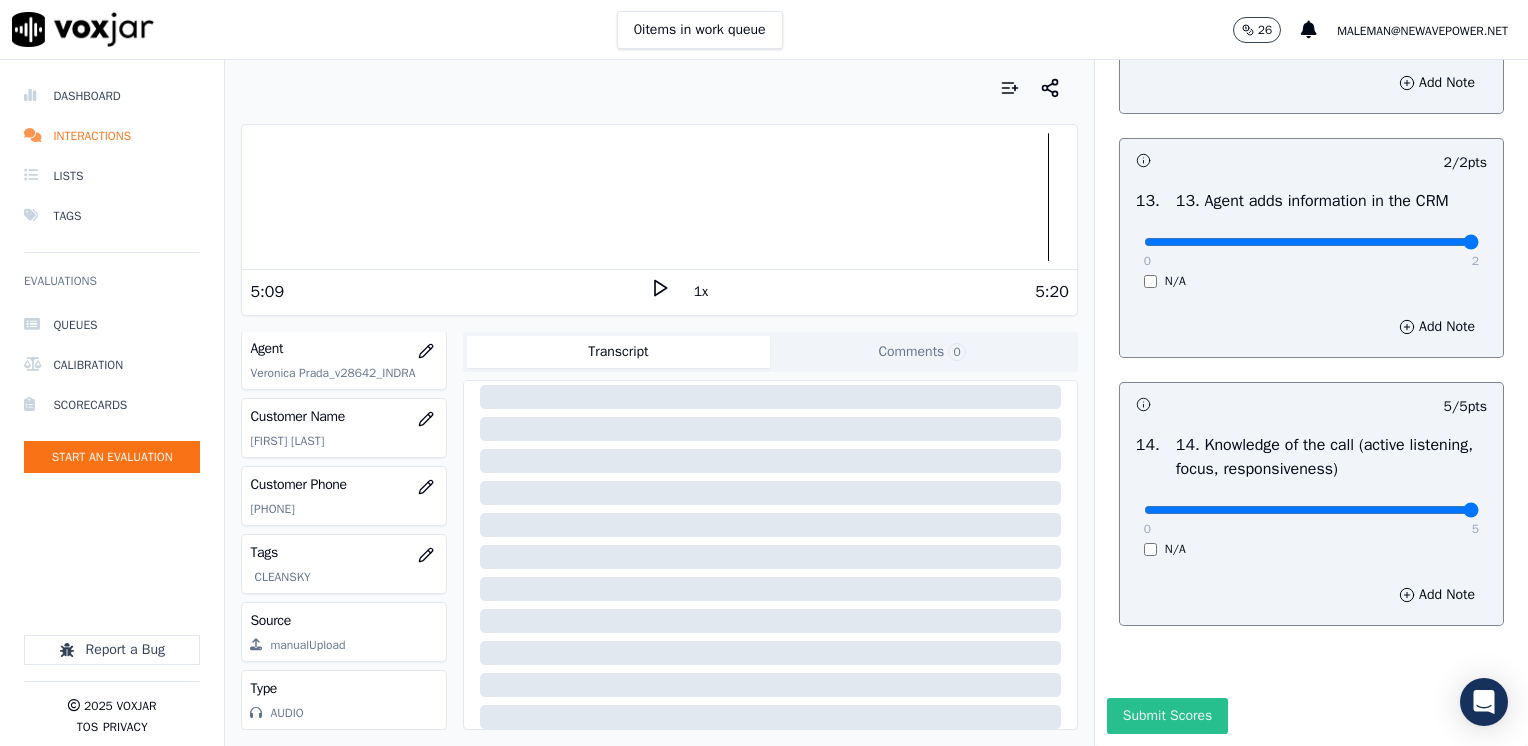 click on "Submit Scores" at bounding box center (1167, 716) 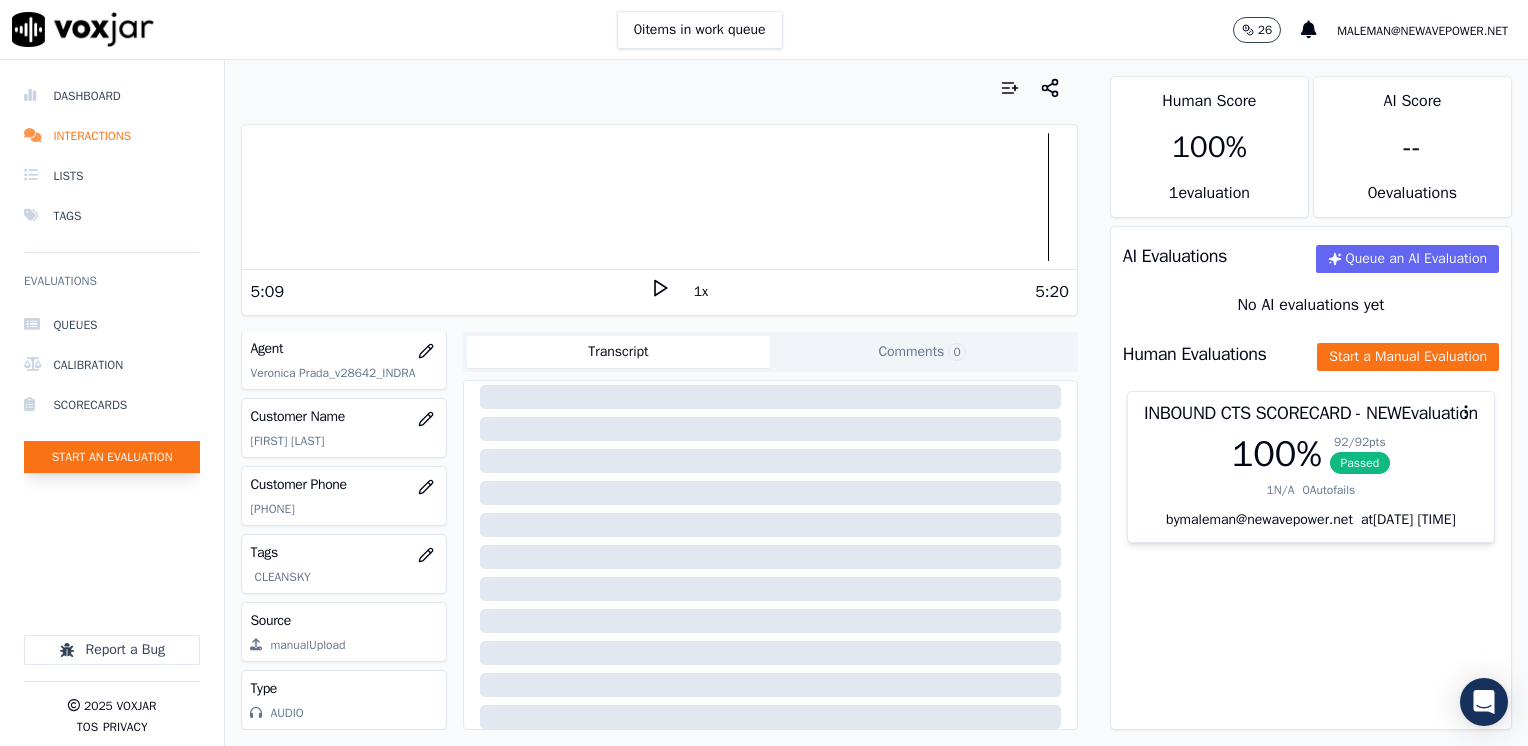 click on "Start an Evaluation" 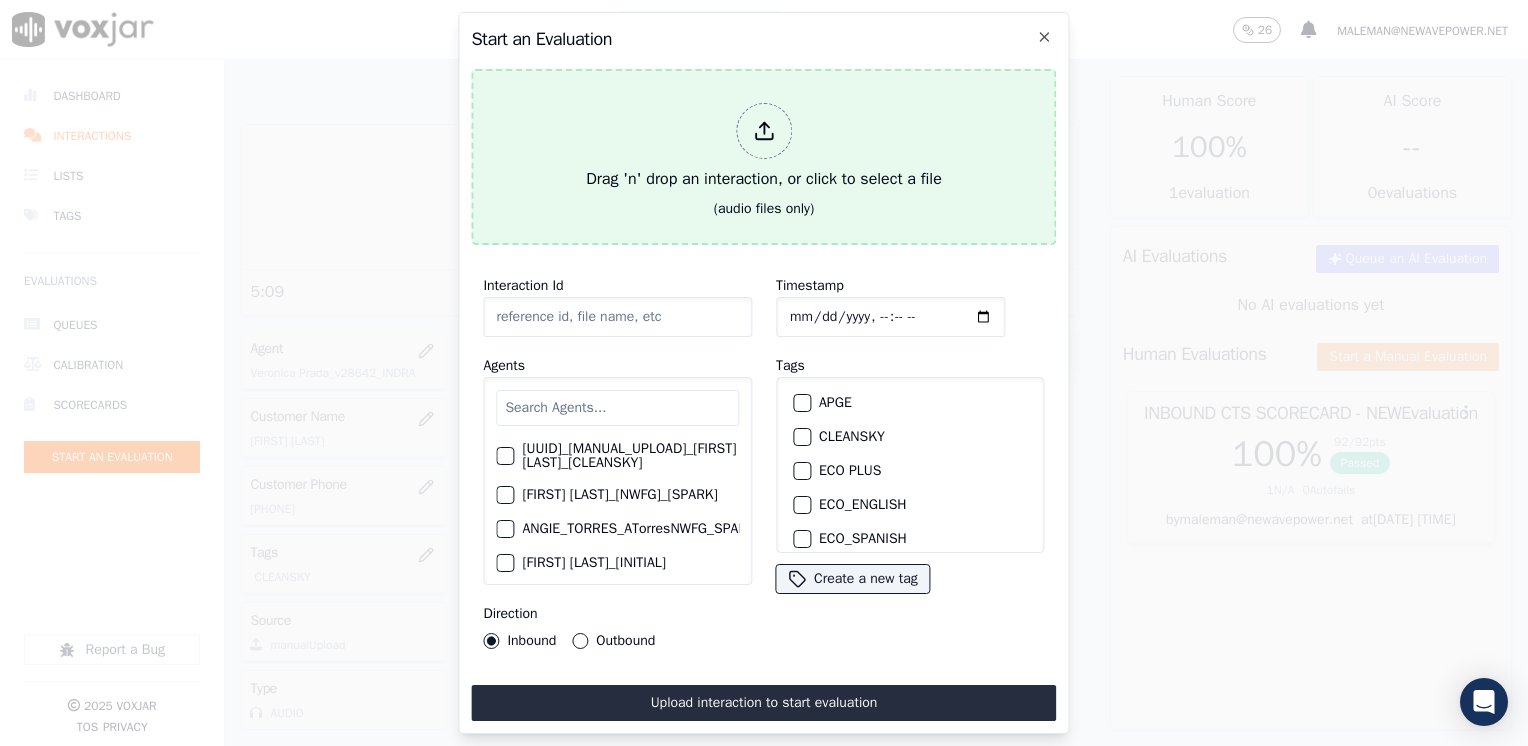 click at bounding box center (764, 131) 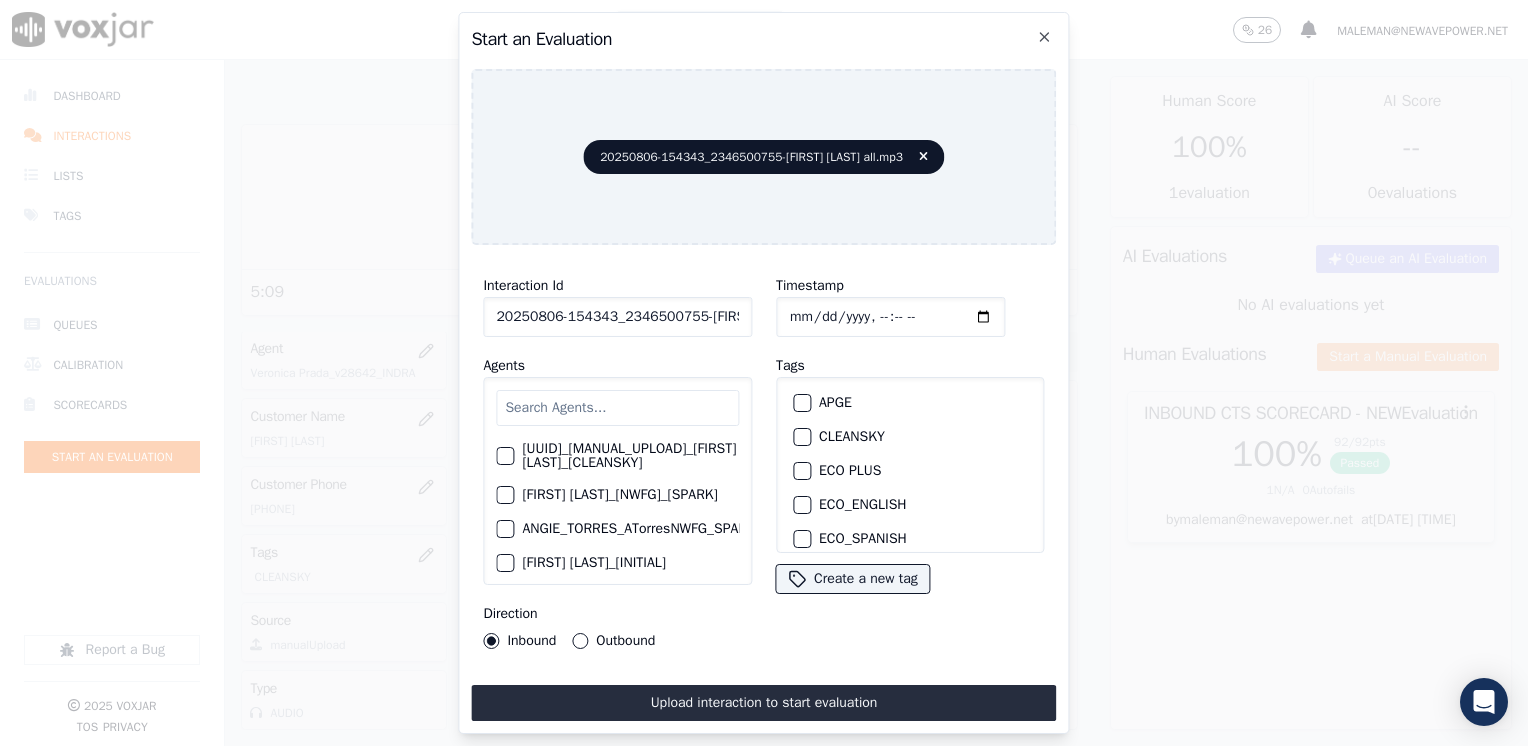 click at bounding box center [617, 408] 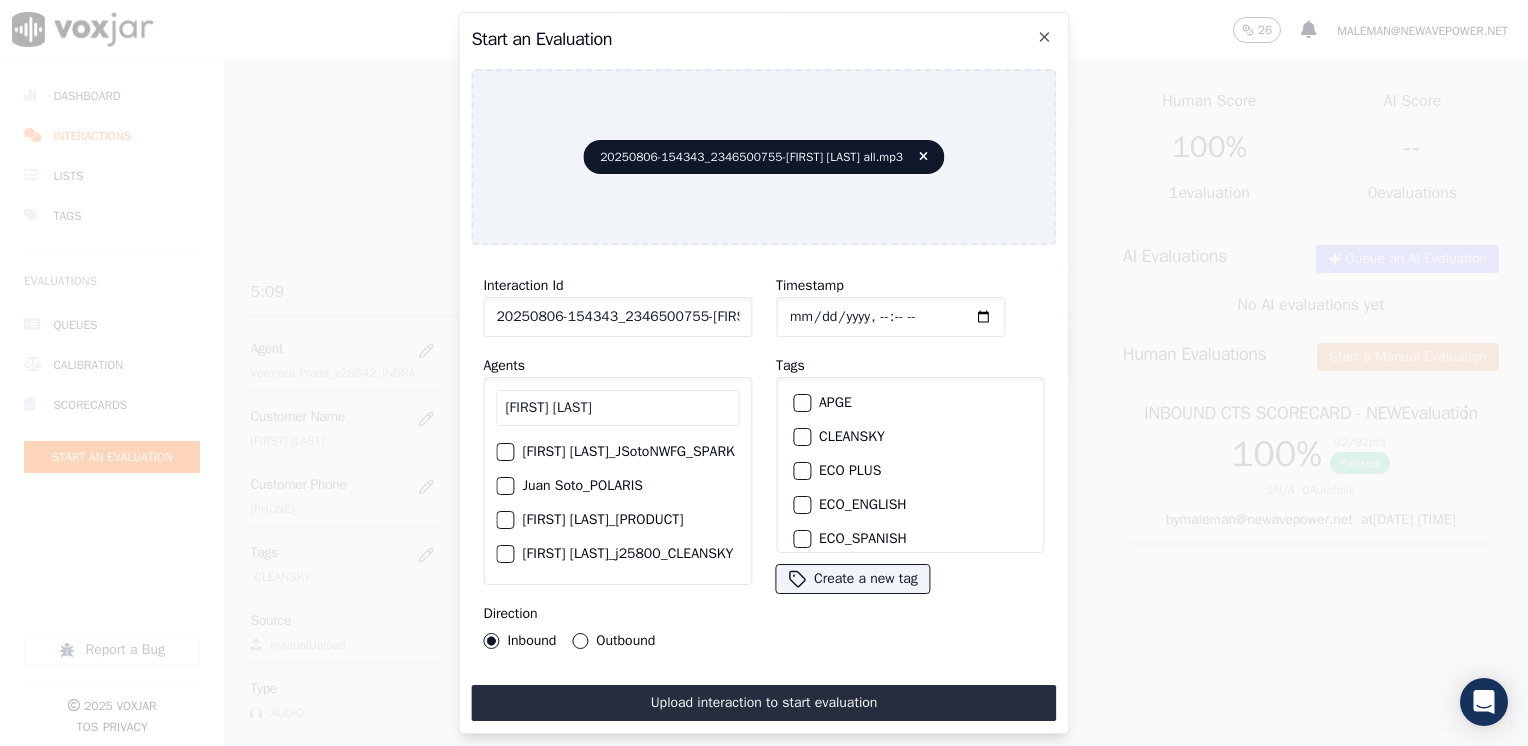 scroll, scrollTop: 63, scrollLeft: 0, axis: vertical 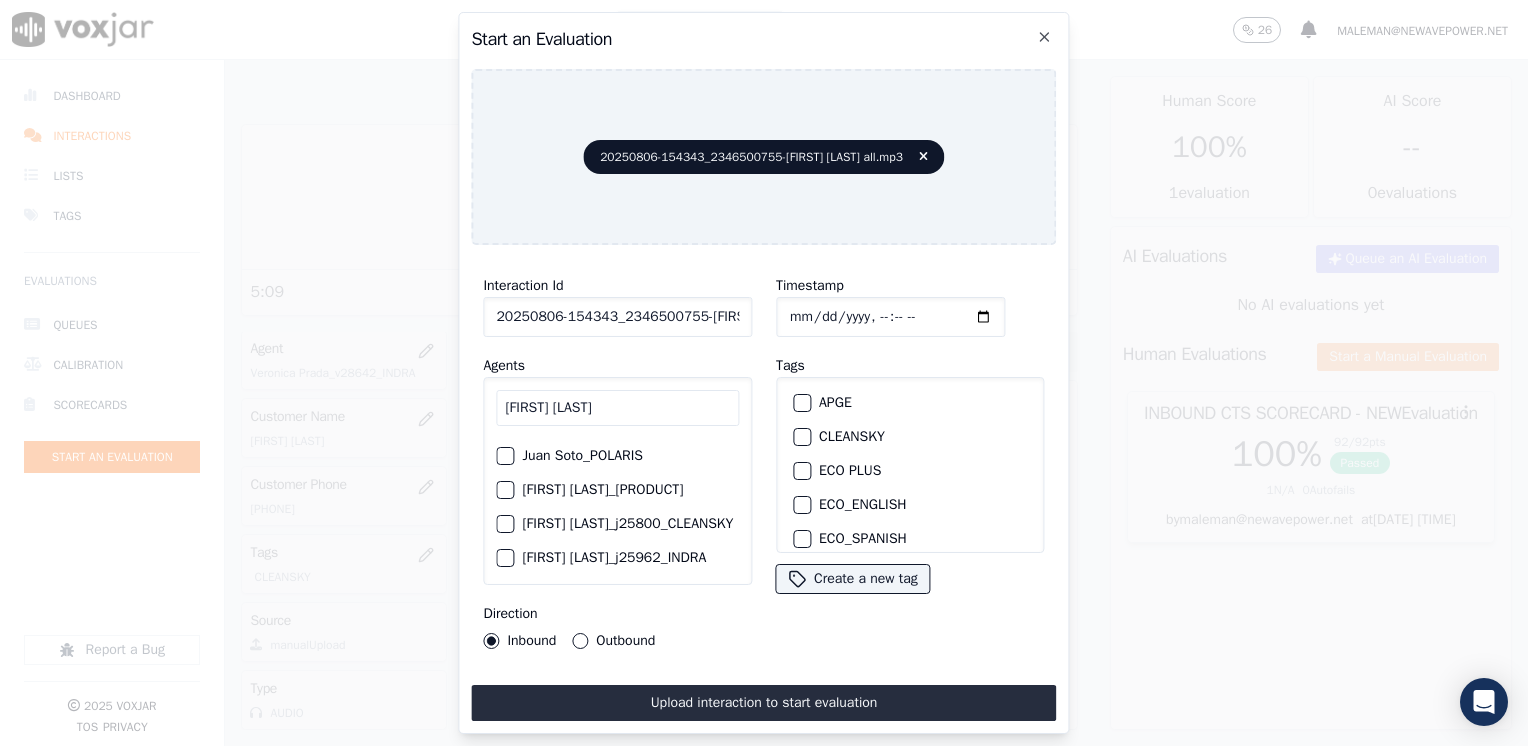 type on "[FIRST] [LAST]" 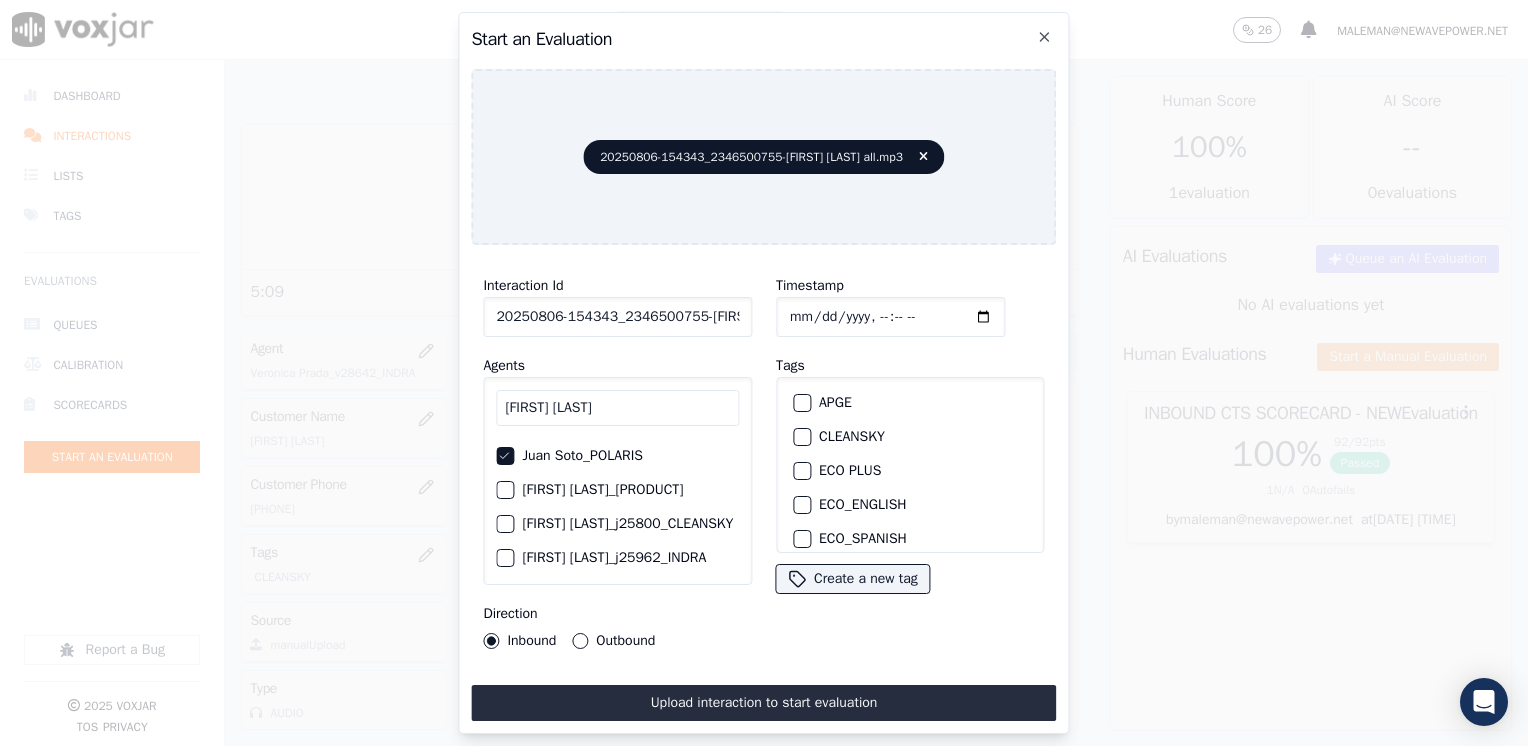 click on "Timestamp" 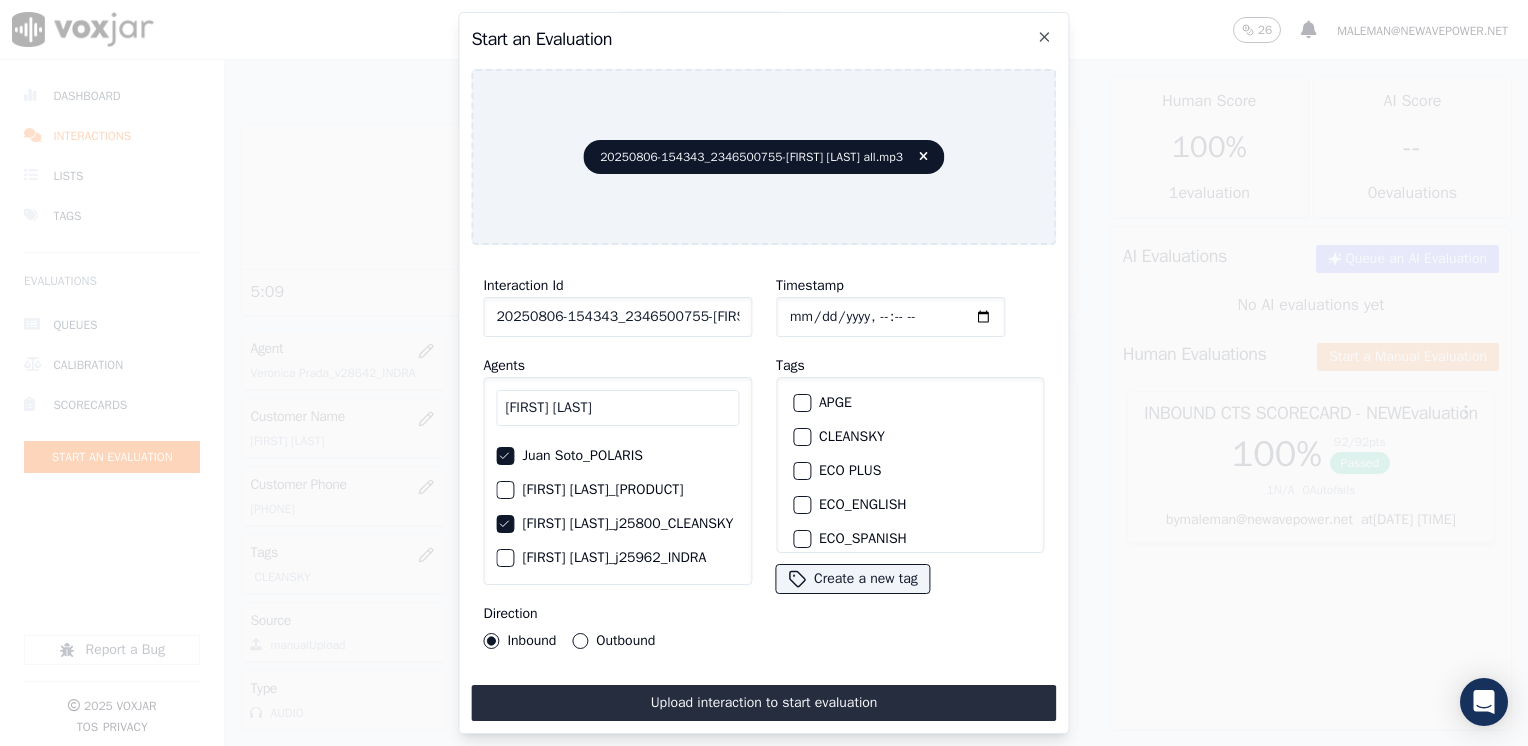 click 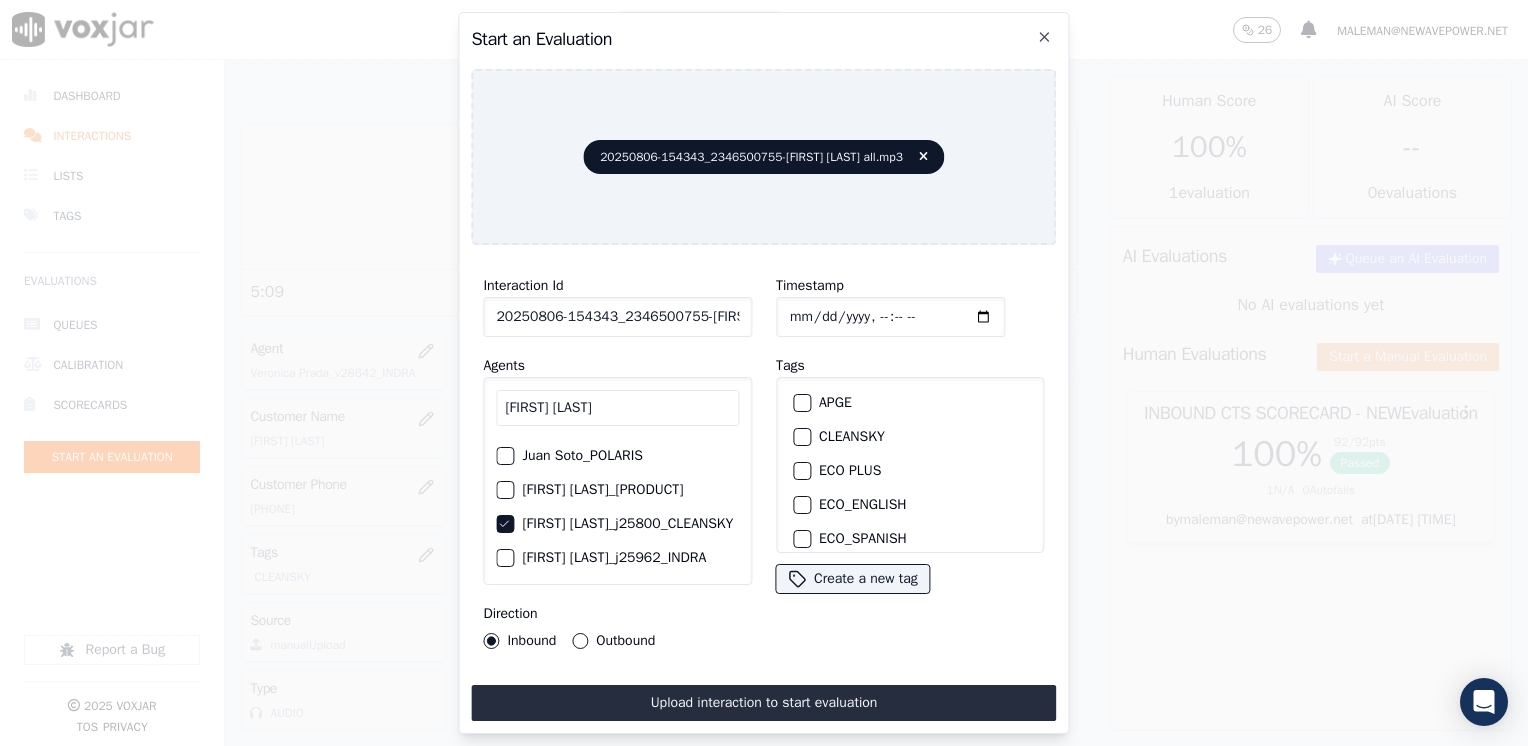 click on "CLEANSKY" at bounding box center (802, 437) 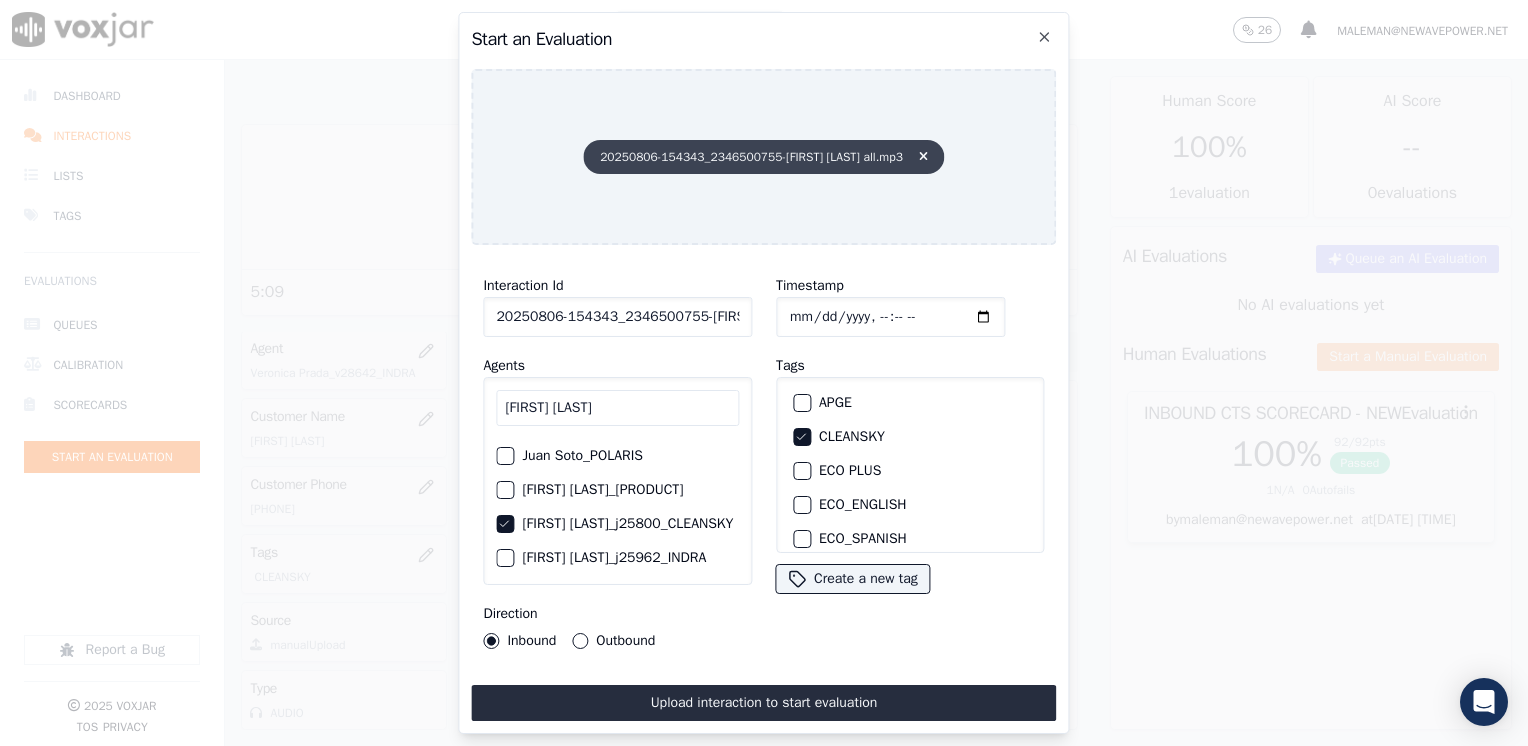 click on "20250806-154343_2346500755-[FIRST] [LAST] all.mp3" at bounding box center (764, 157) 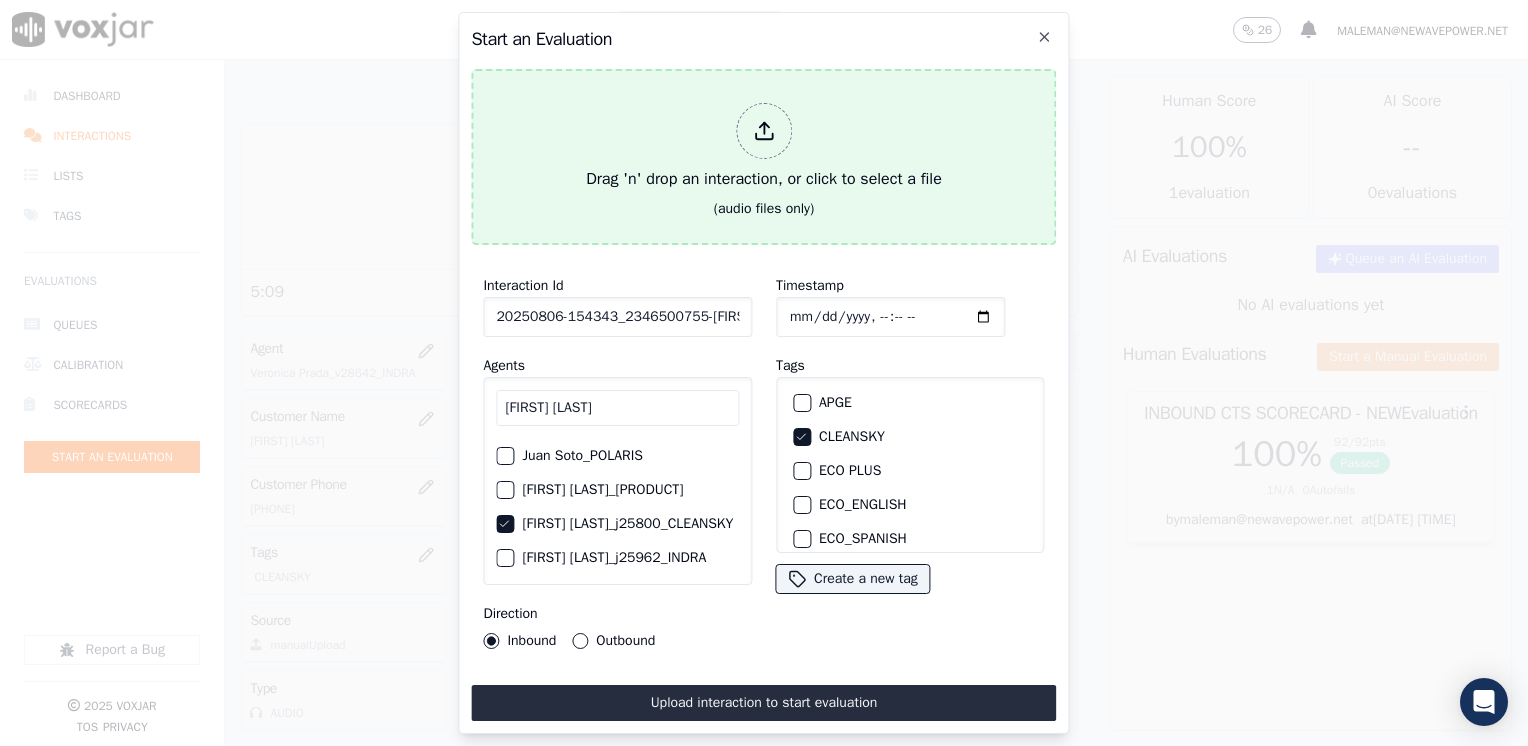 click at bounding box center [764, 131] 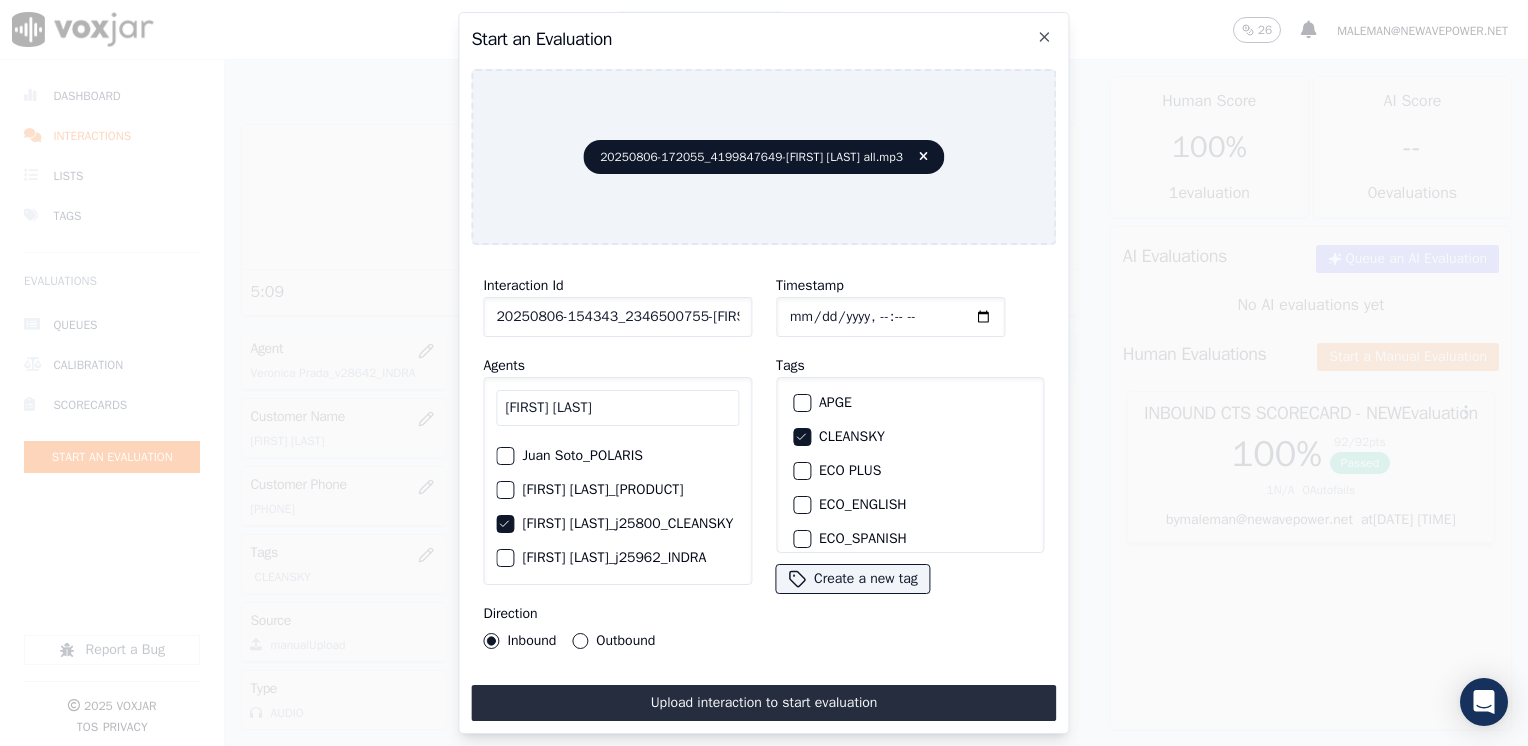 click on "Agents   [FIRST] [LAST]     [FIRST] [LAST]_Fuse3200_NGE     [FIRST] [LAST]_JSotoNWFG_SPARK     [FIRST] [LAST]_POLARIS     [FIRST] [LAST]_SYMMETRY     [FIRST] [LAST]_j25800_CLEANSKY     [FIRST] [LAST]_j25962_INDRA" at bounding box center [617, 469] 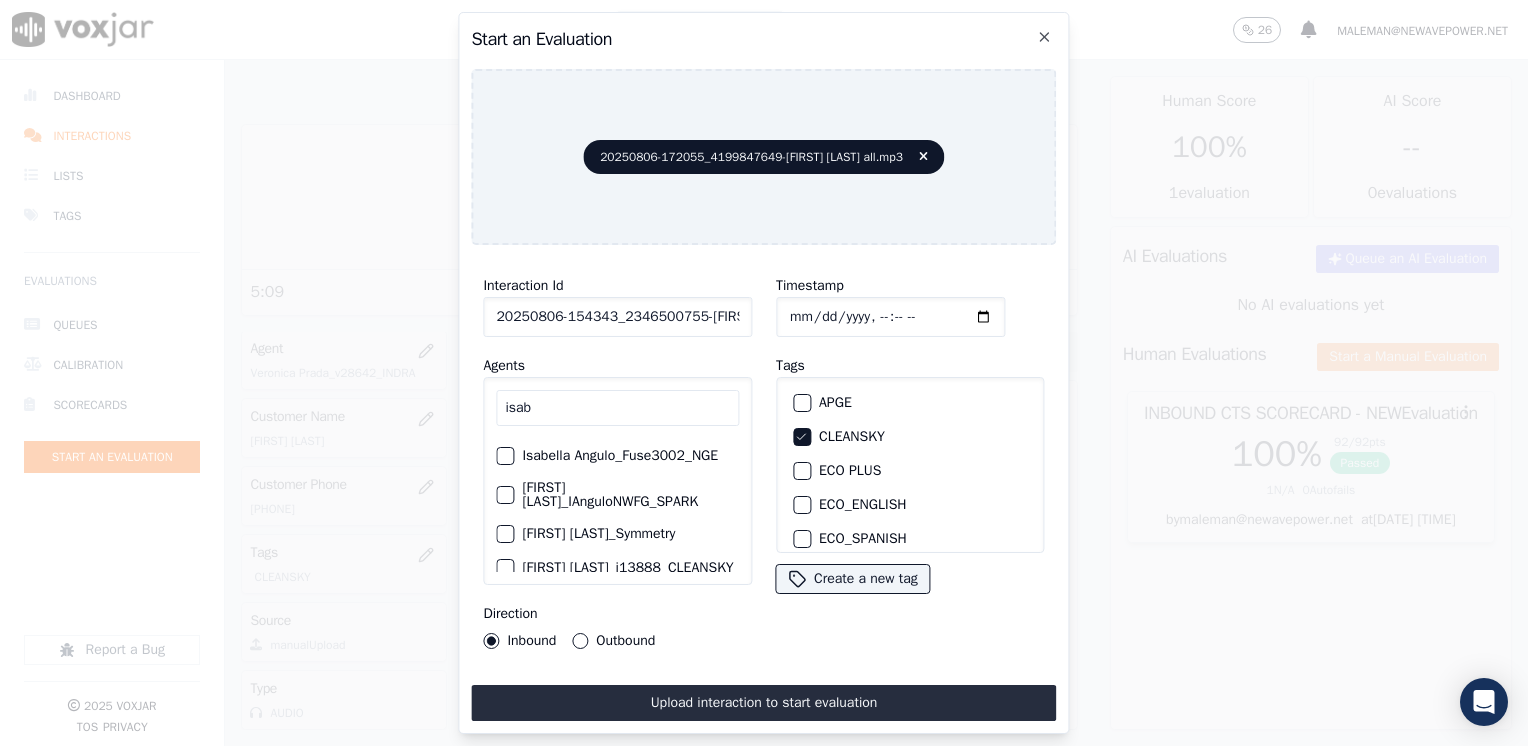 scroll, scrollTop: 60, scrollLeft: 0, axis: vertical 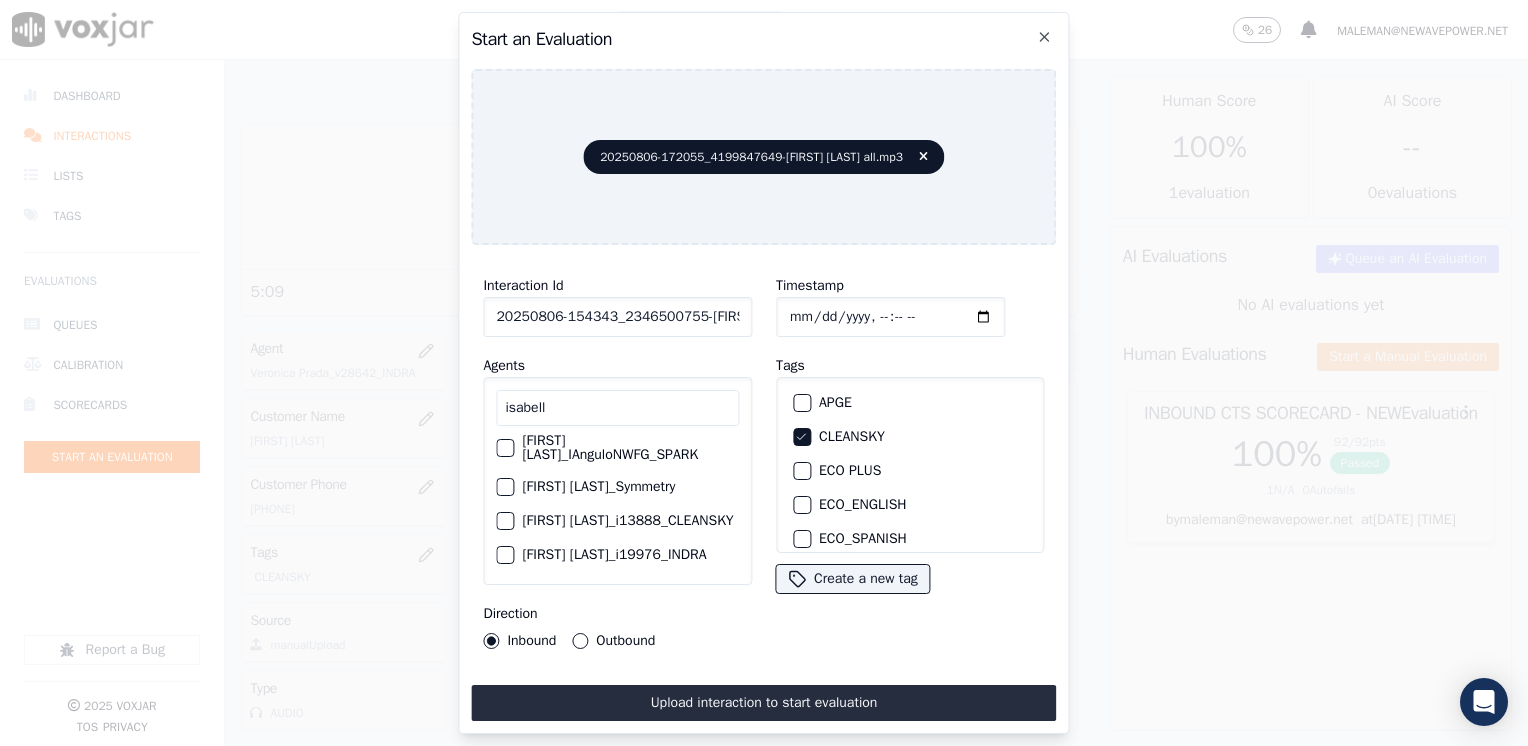 type on "isabell" 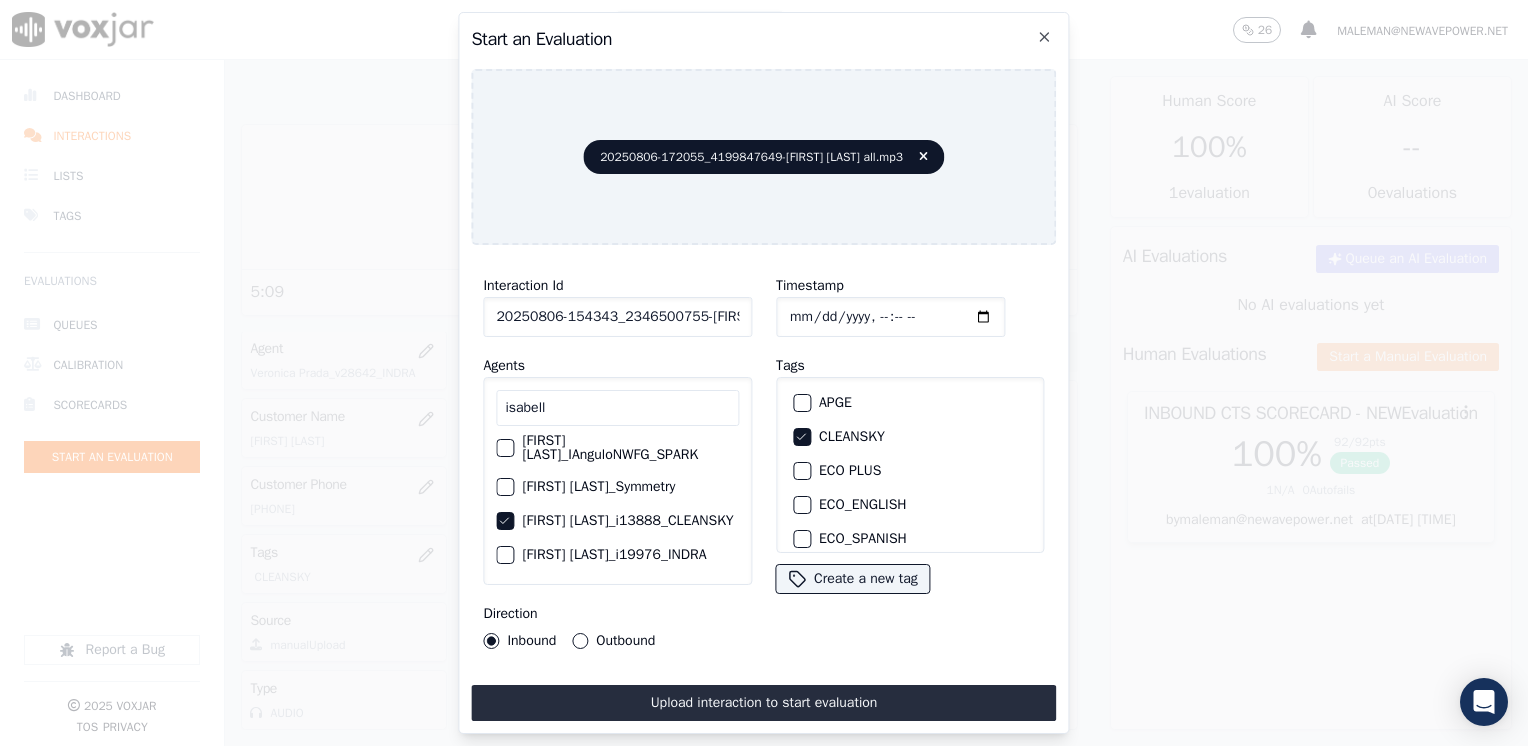 click on "Outbound" at bounding box center (580, 641) 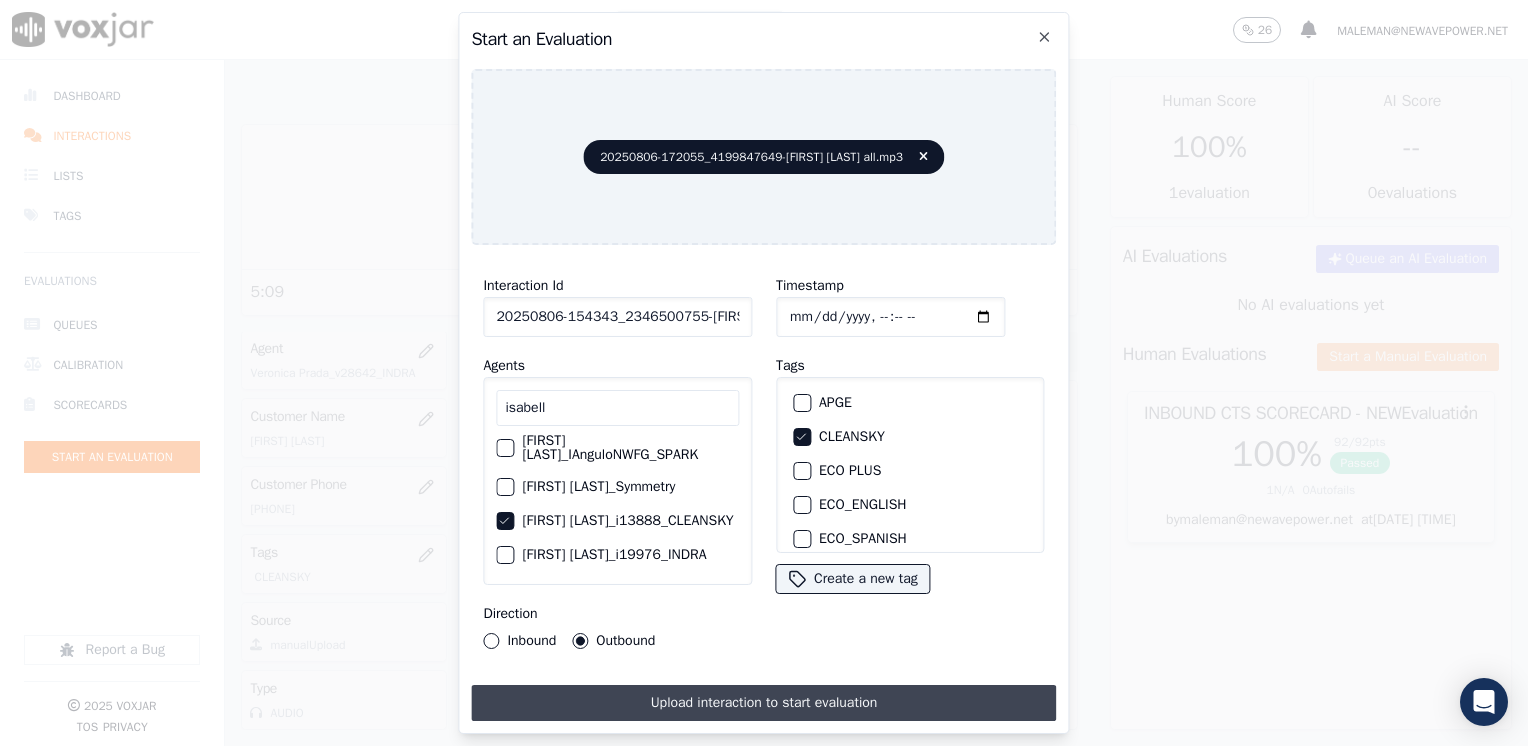 click on "Upload interaction to start evaluation" at bounding box center (763, 703) 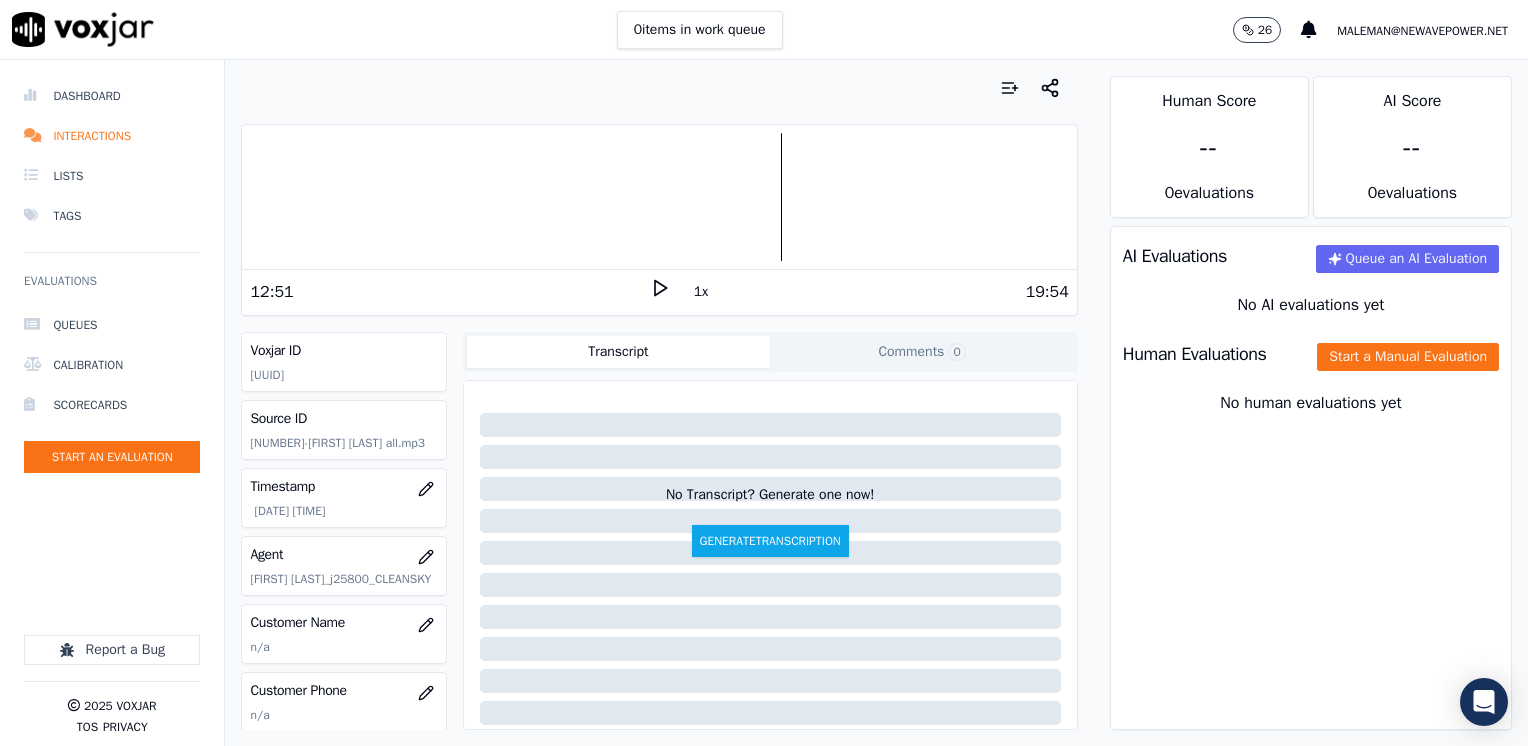 click on "Your browser does not support the audio element.   12:51     1x   19:54   Voxjar ID   96363063-246d-402b-b5ca-efd2e0bc25a5   Source ID   [PHONE]-[FIRST] [LAST] all.mp3   Timestamp
08/06/2025 08:38 pm     Agent
[FIRST] [LAST]_[CLEANSKY]     Customer Name     n/a     Customer Phone     n/a     Tags
CLEANSKY     Source     manualUpload   Type     AUDIO       Transcript   Comments  0   No Transcript? Generate one now!   Generate  Transcription         Add Comment" at bounding box center (659, 403) 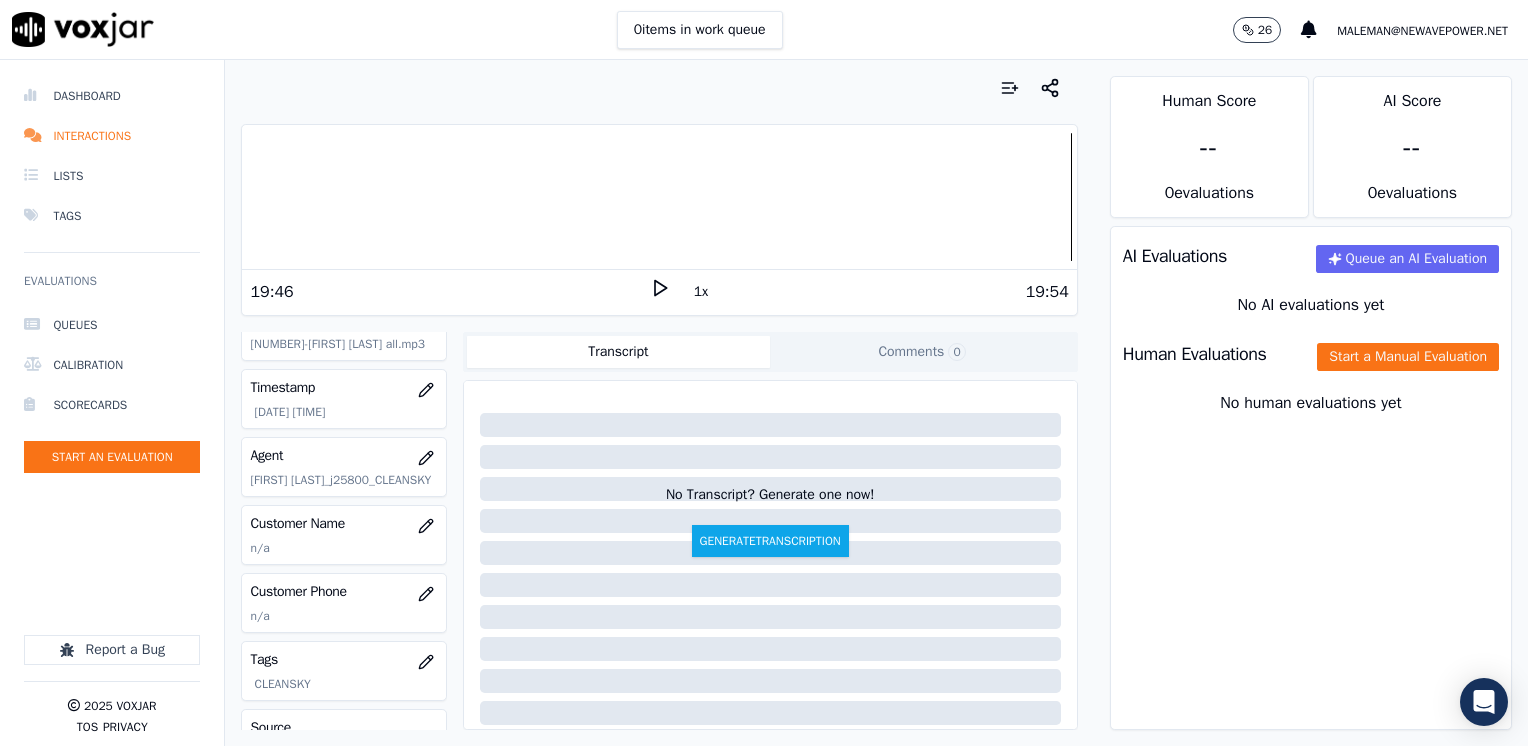scroll, scrollTop: 100, scrollLeft: 0, axis: vertical 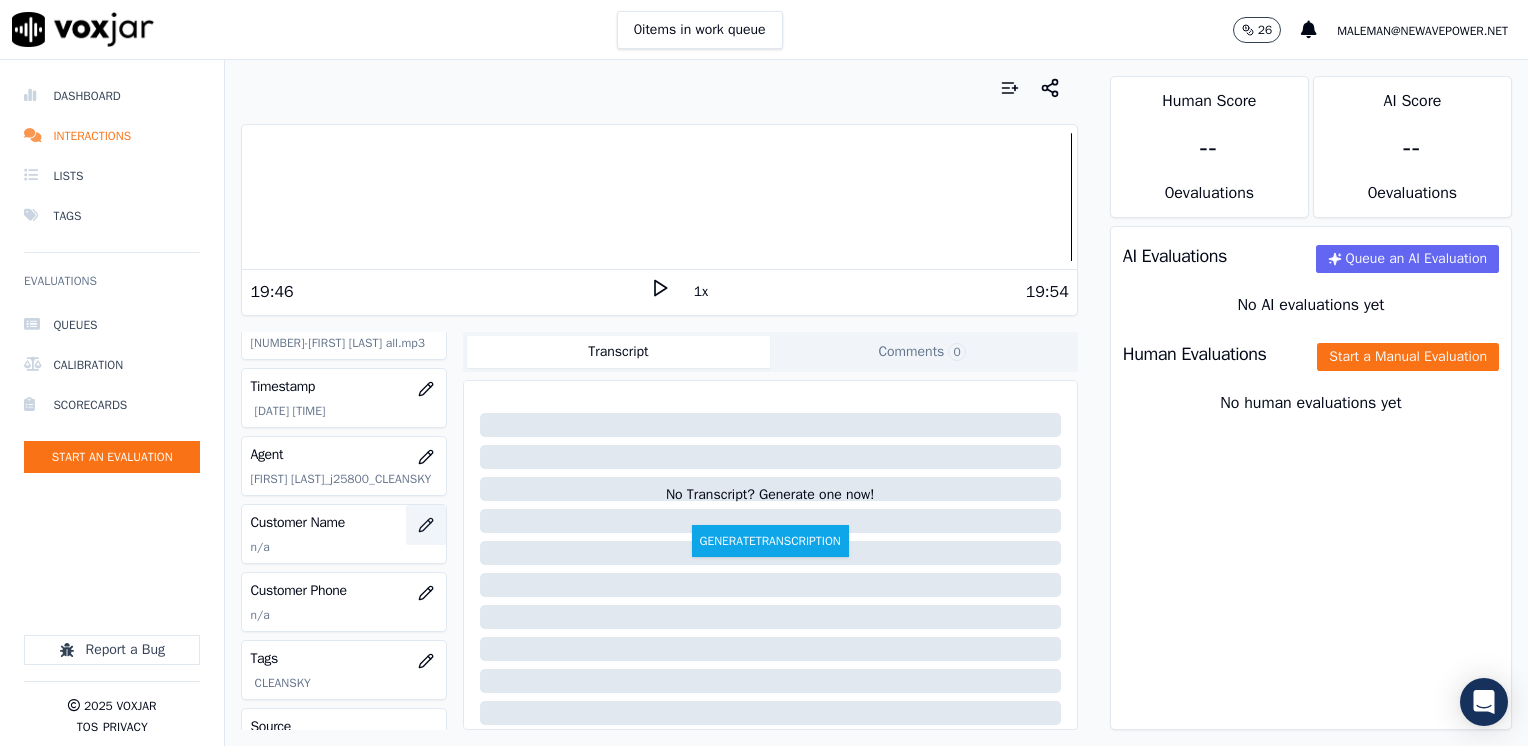 click 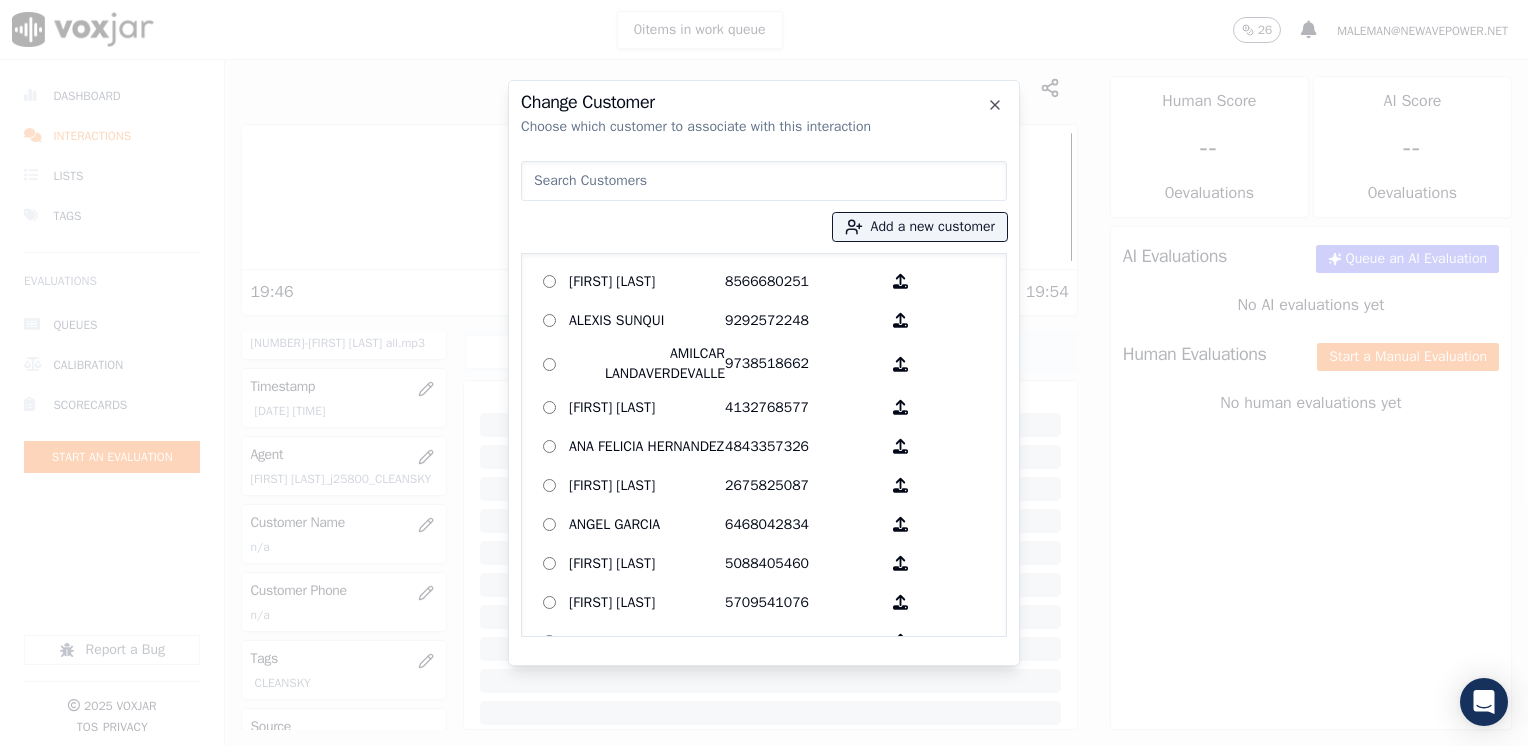 drag, startPoint x: 707, startPoint y: 166, endPoint x: 747, endPoint y: 188, distance: 45.65085 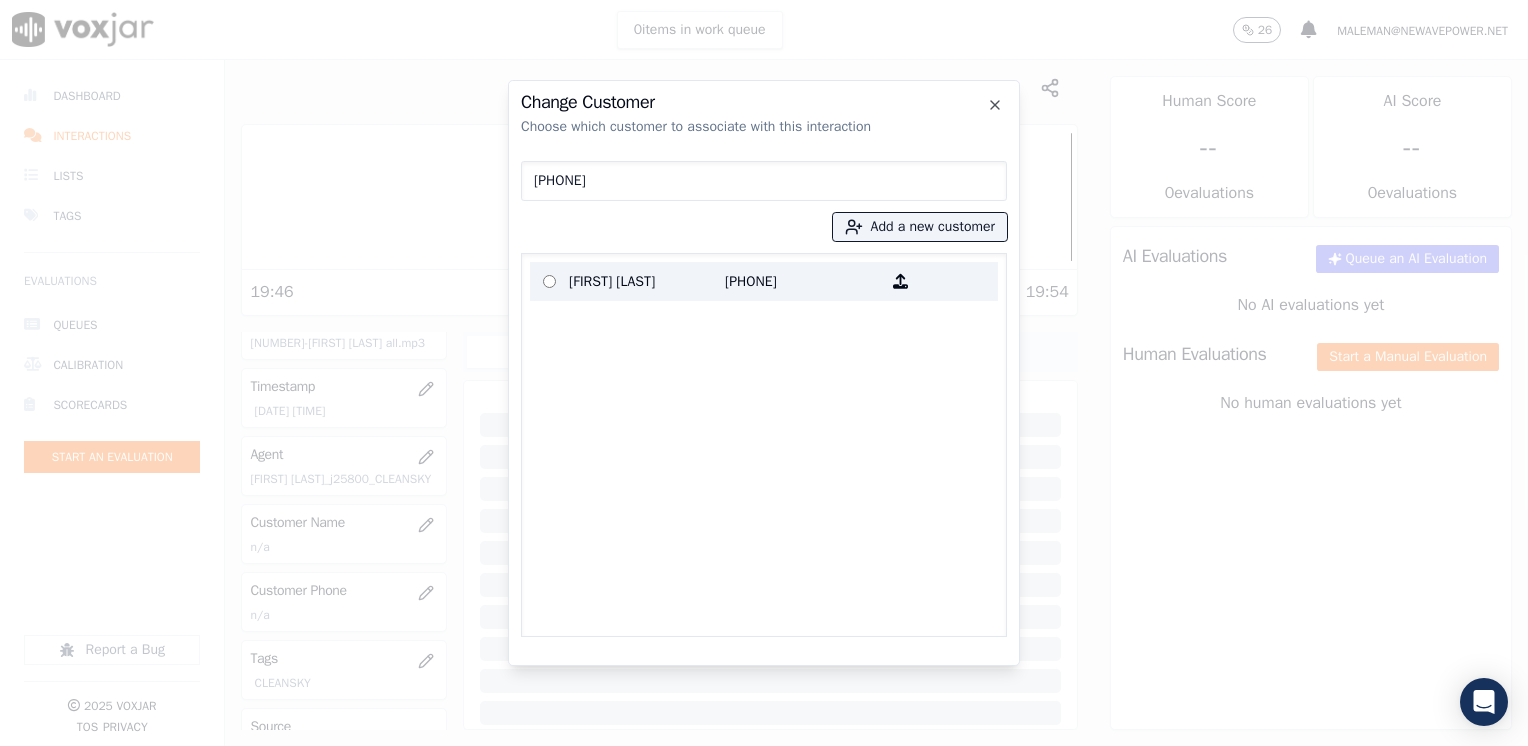 type on "[PHONE]" 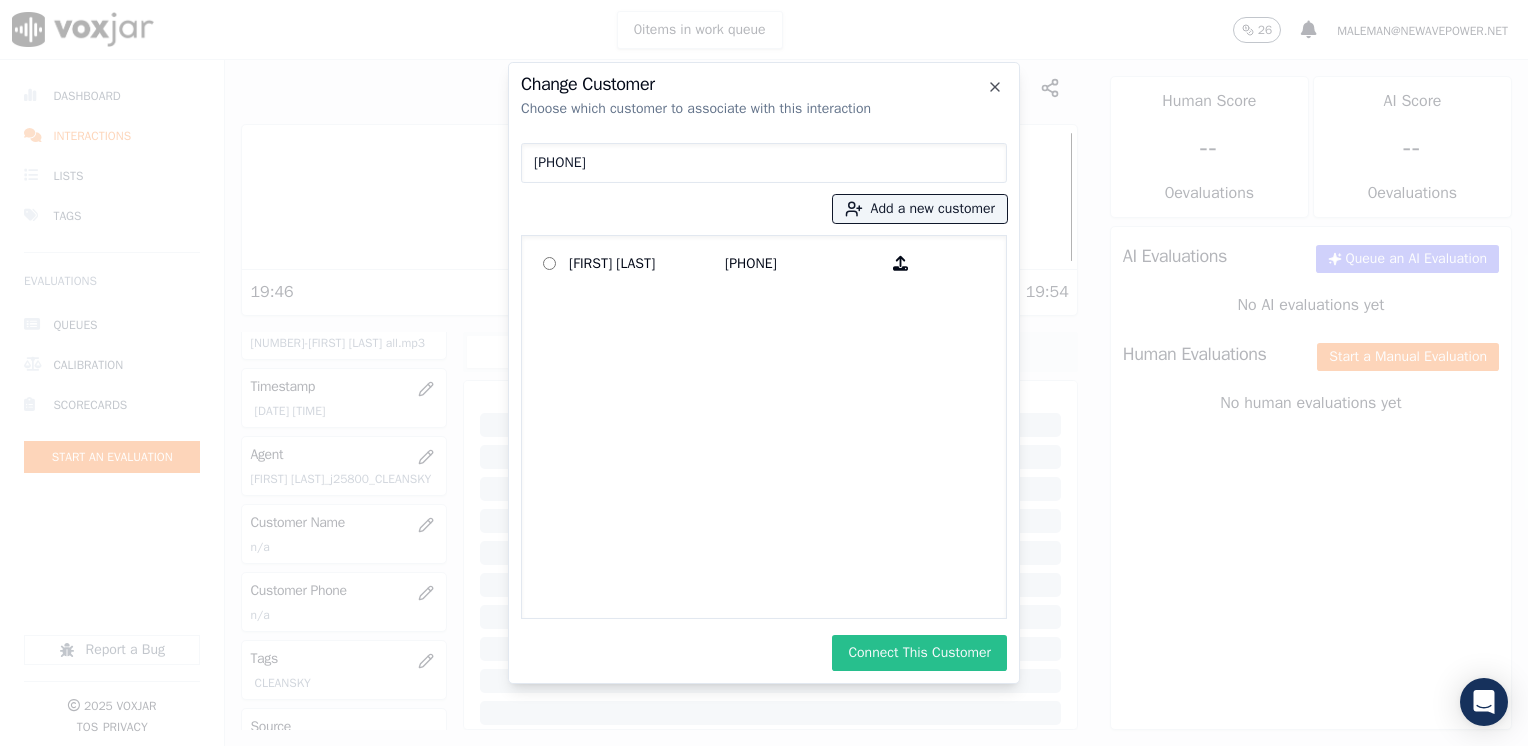 click on "Connect This Customer" at bounding box center [919, 653] 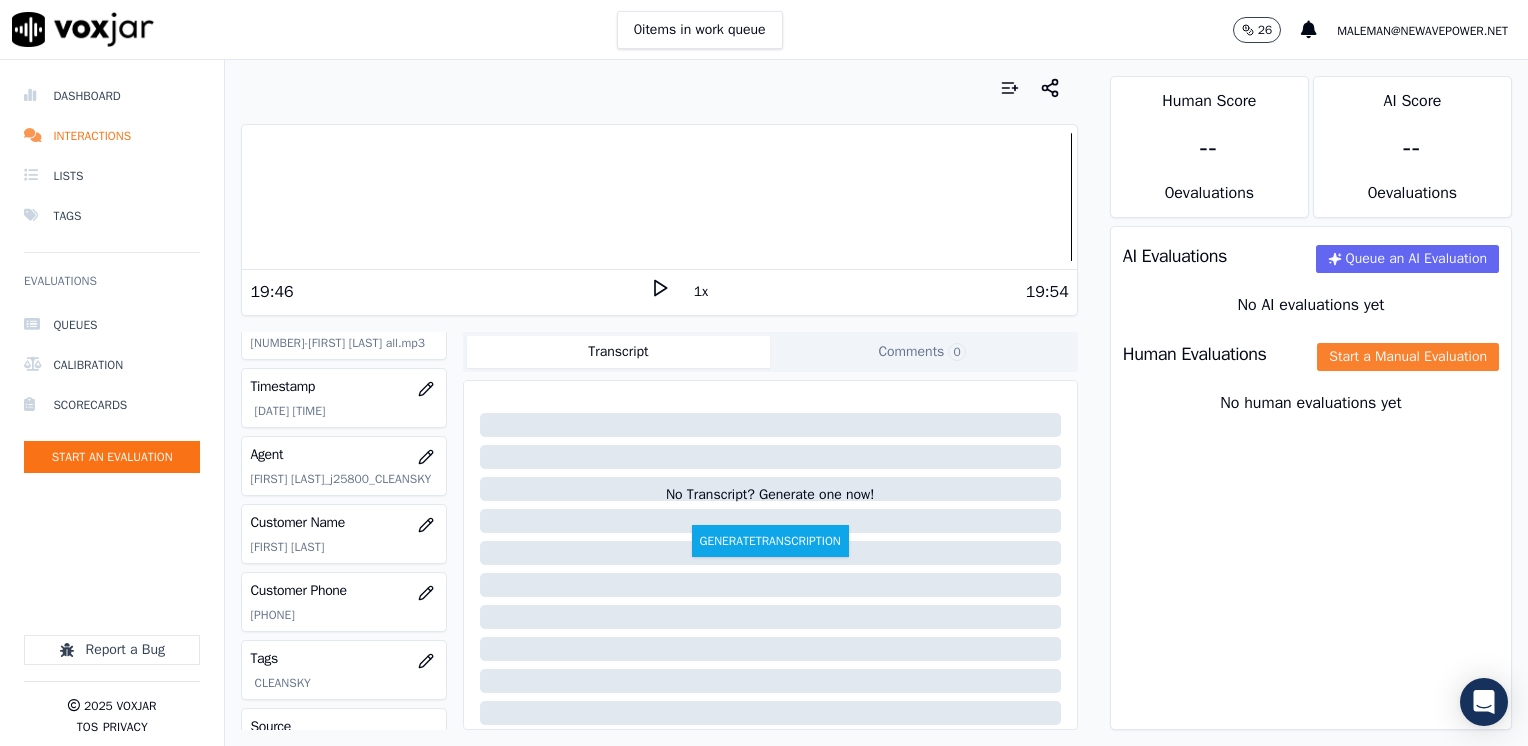 click on "Start a Manual Evaluation" 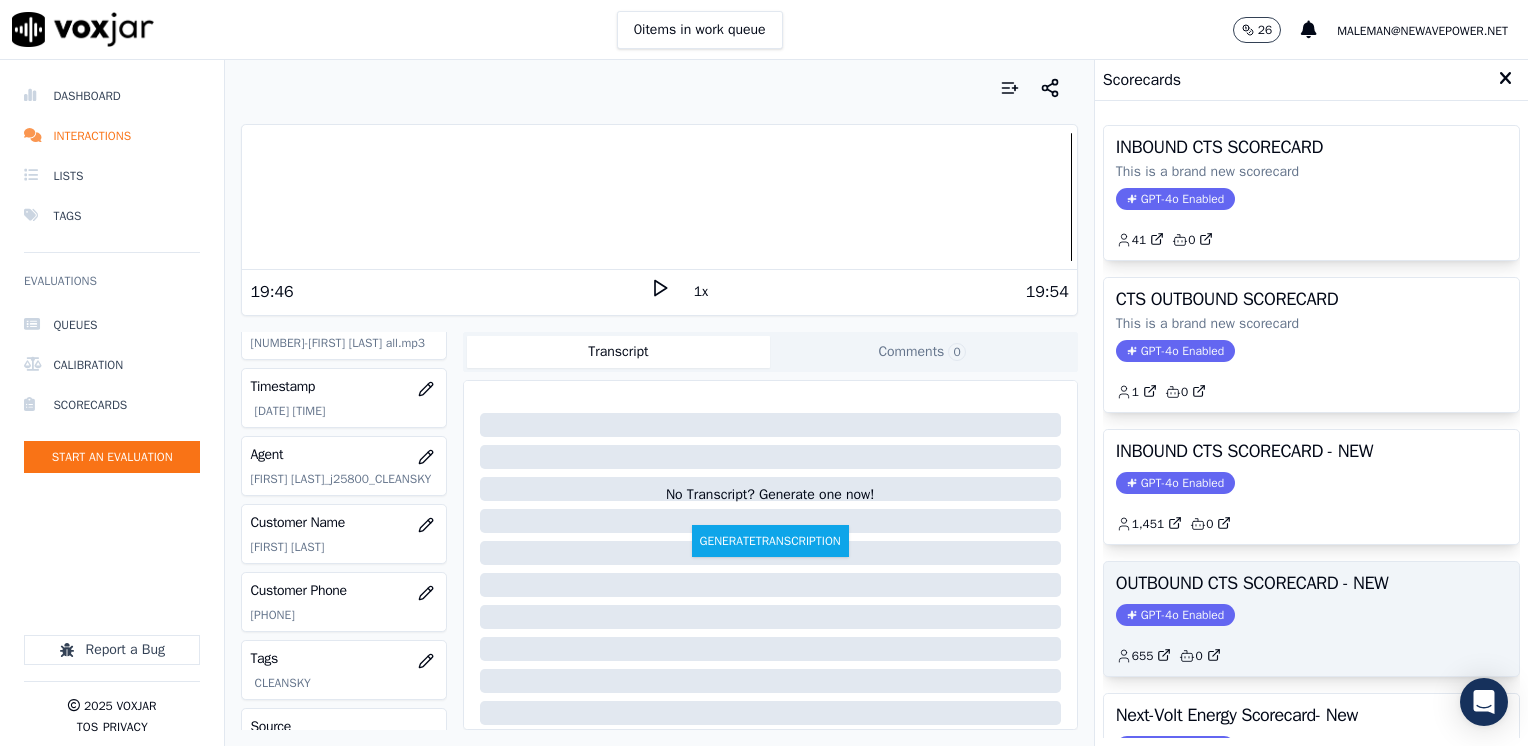 click on "GPT-4o Enabled" at bounding box center [1175, 615] 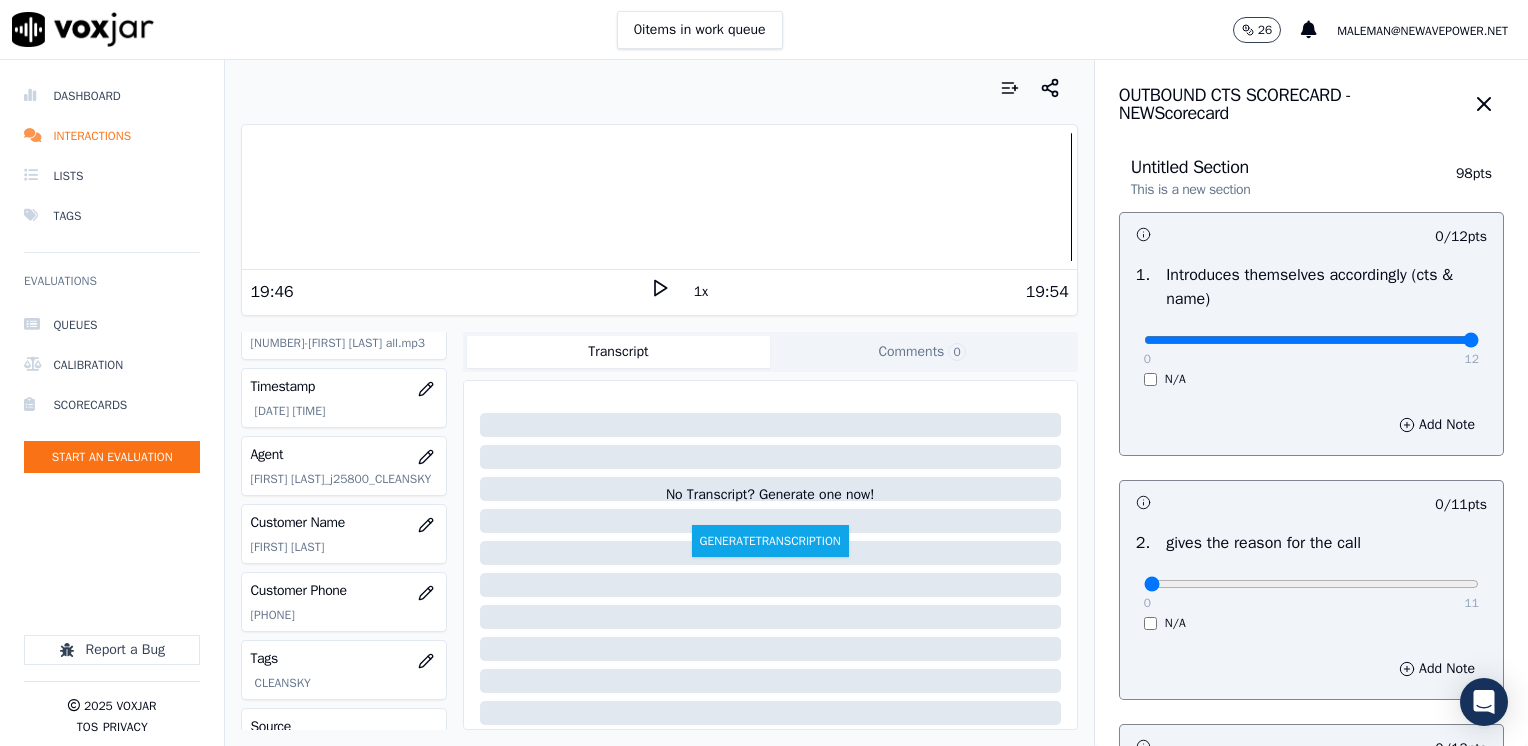 drag, startPoint x: 1135, startPoint y: 335, endPoint x: 1308, endPoint y: 526, distance: 257.7014 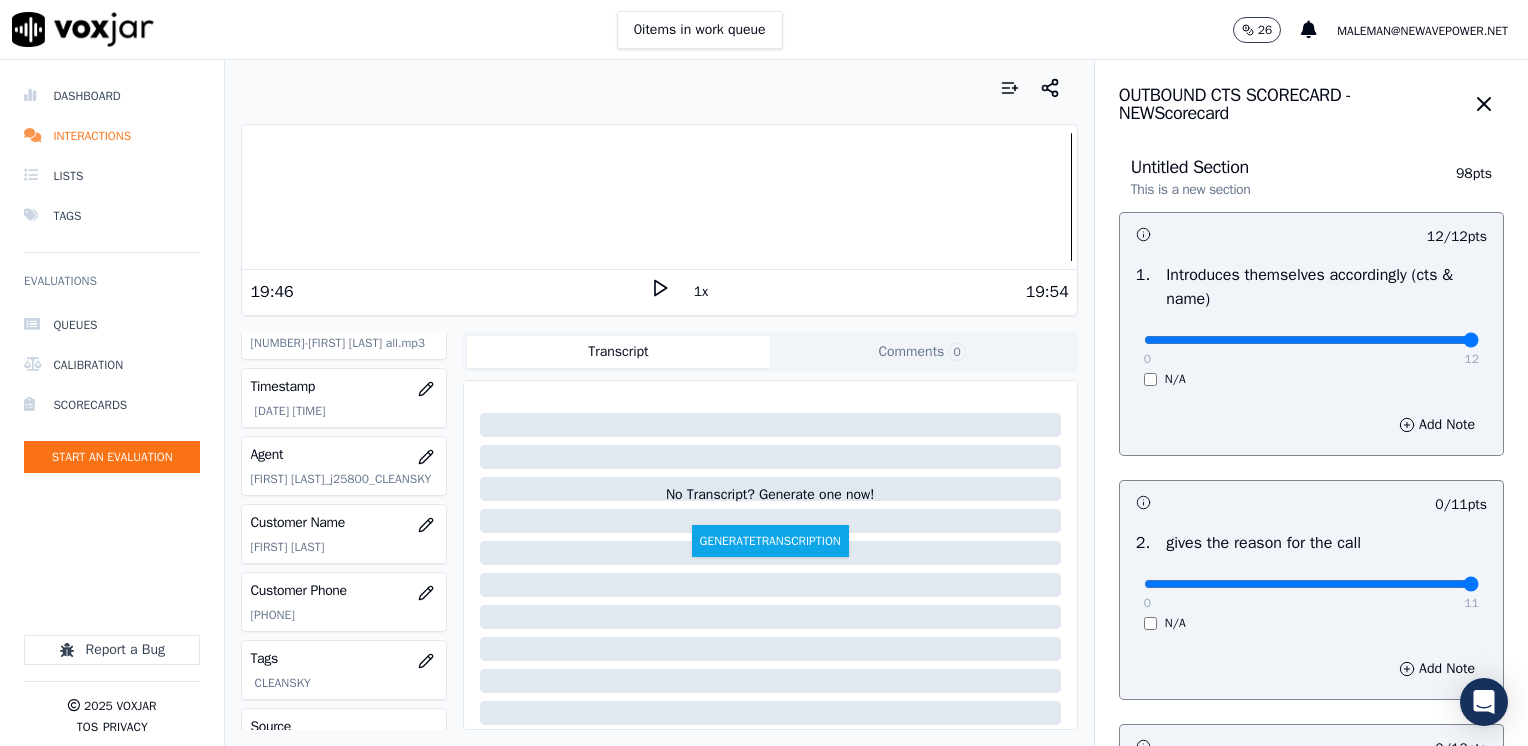 drag, startPoint x: 1128, startPoint y: 579, endPoint x: 1527, endPoint y: 535, distance: 401.41873 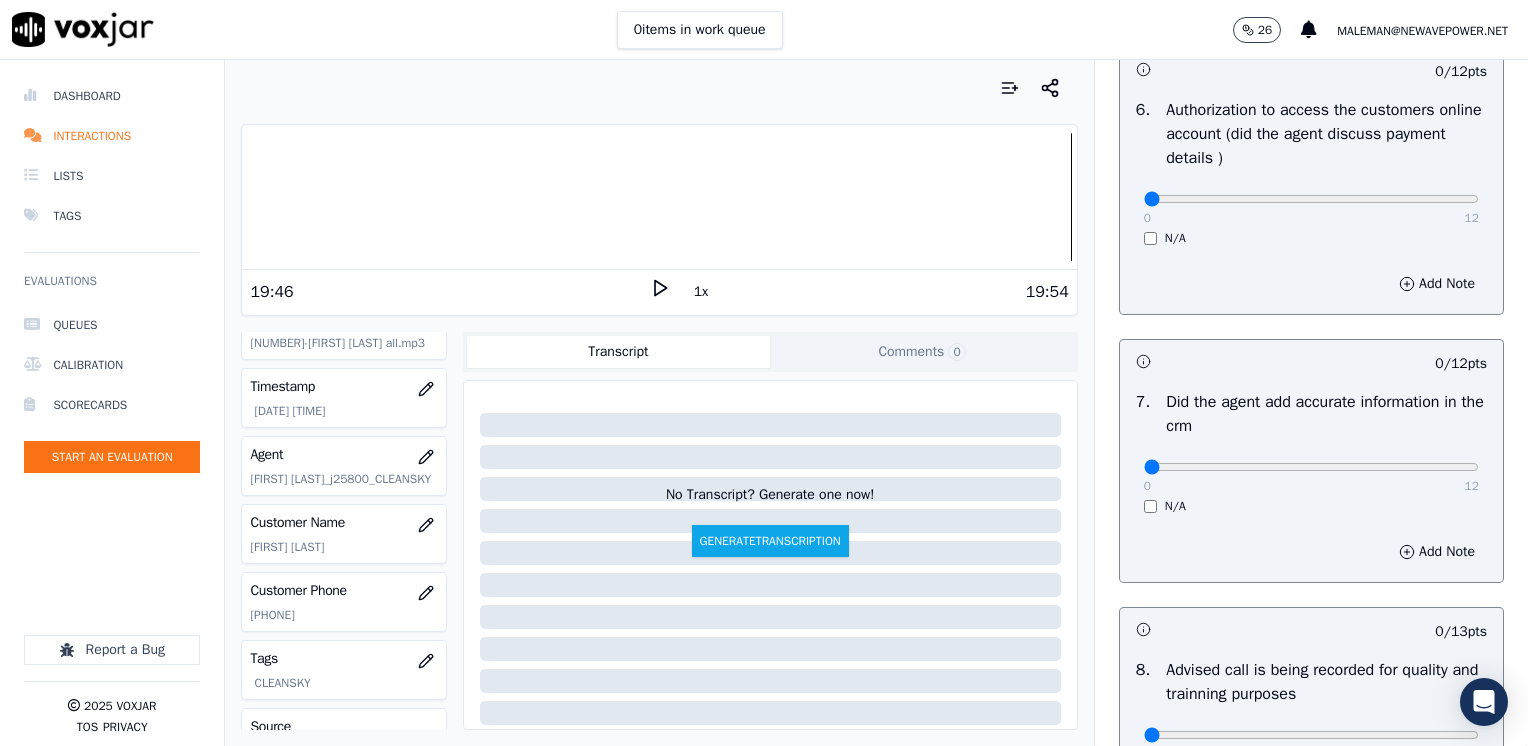 scroll, scrollTop: 1700, scrollLeft: 0, axis: vertical 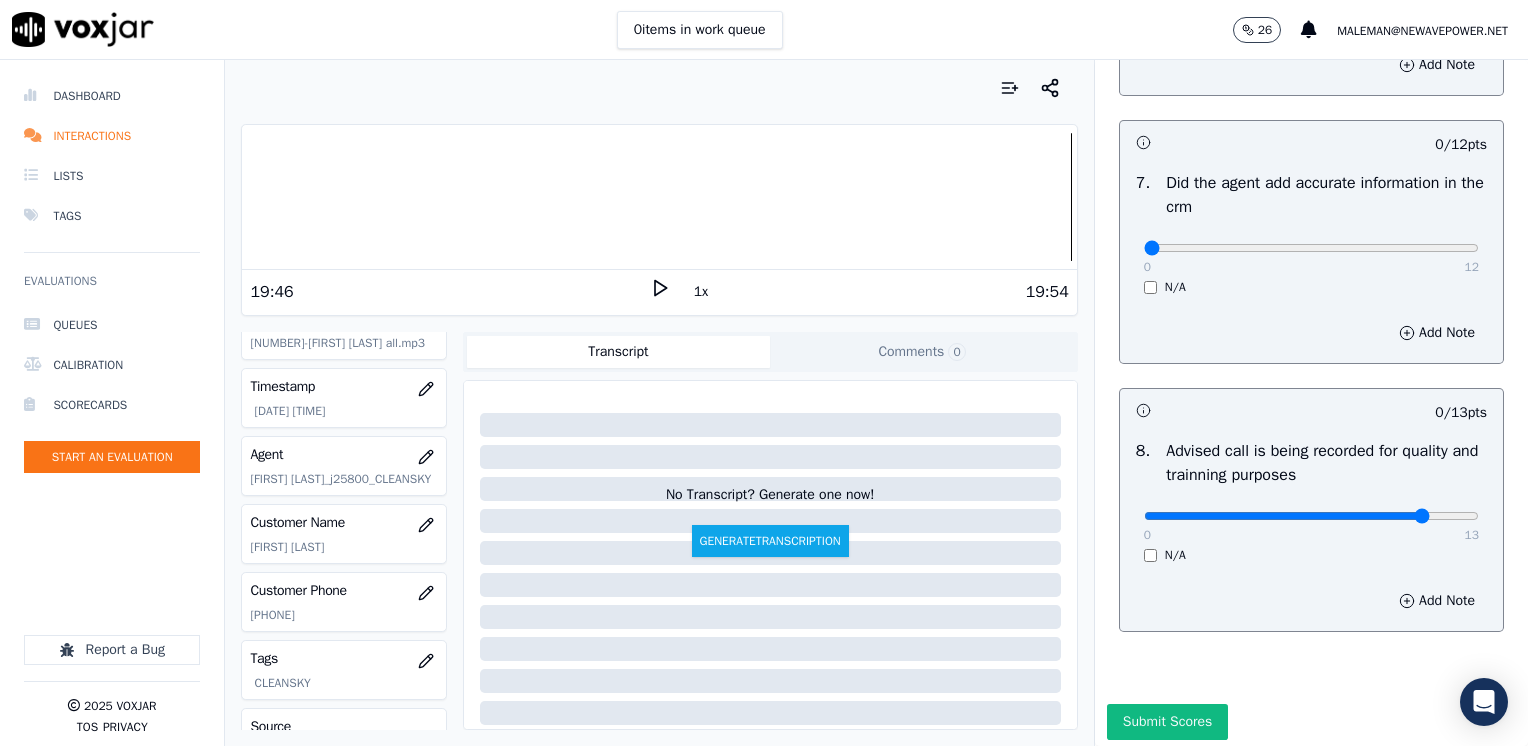 click at bounding box center (1311, -1360) 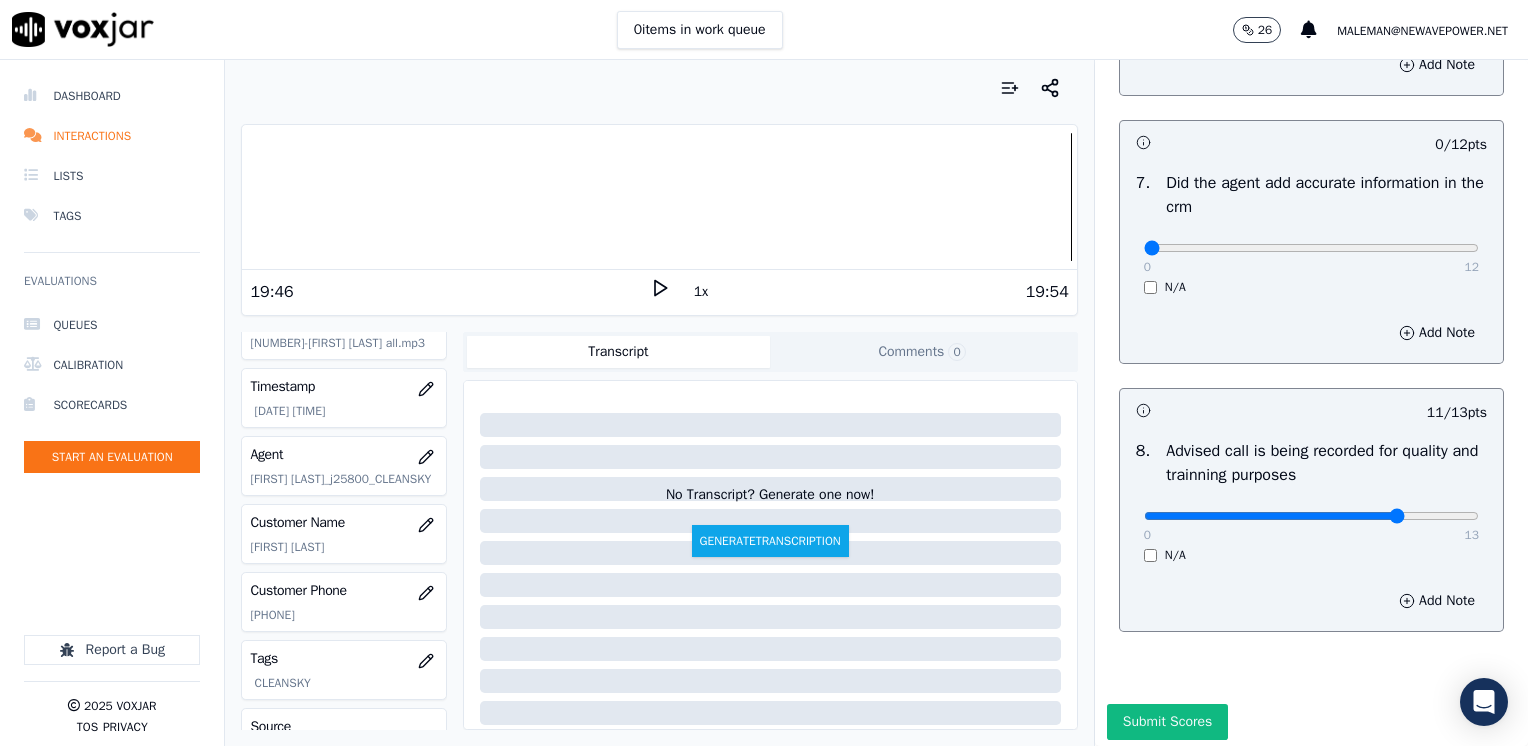 type on "10" 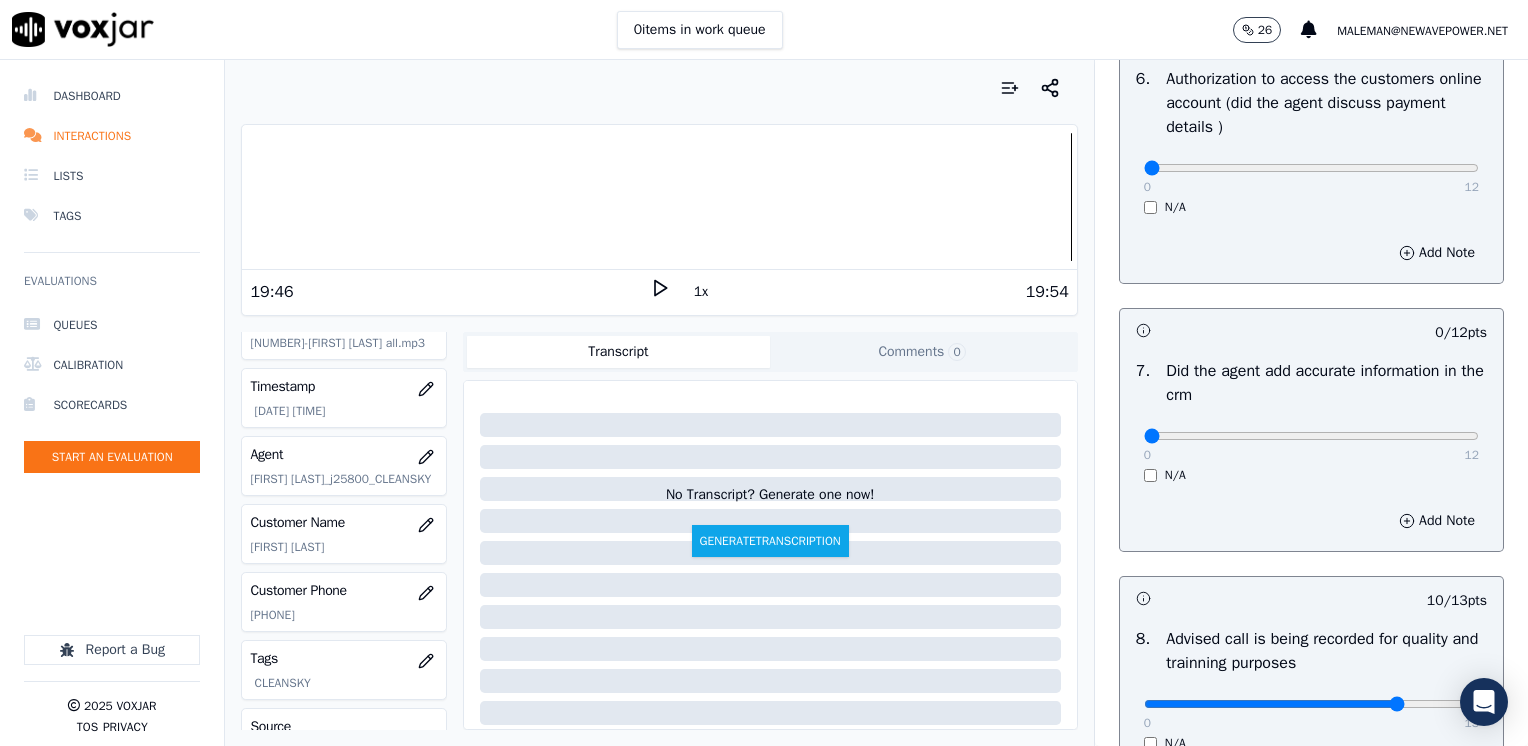 scroll, scrollTop: 1500, scrollLeft: 0, axis: vertical 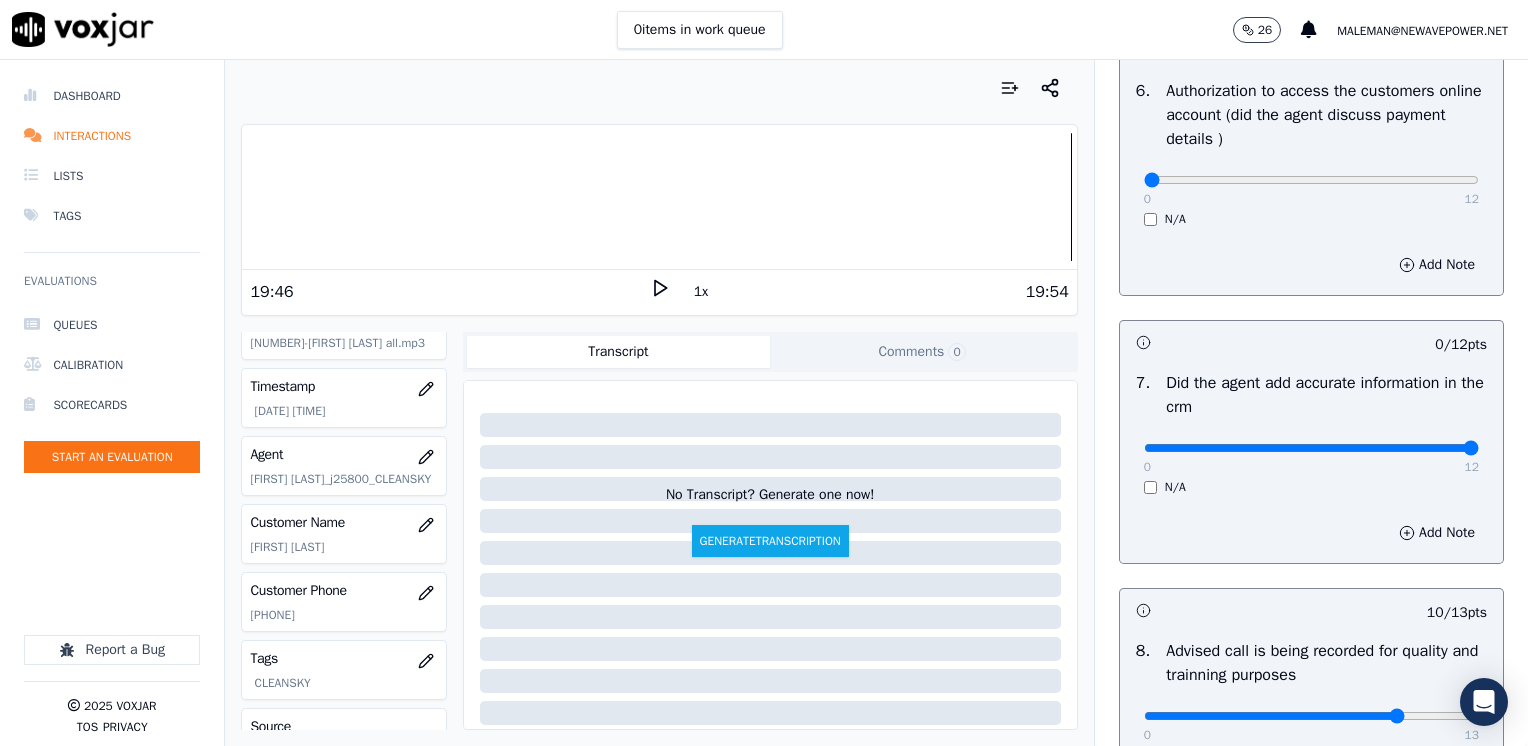 drag, startPoint x: 1132, startPoint y: 450, endPoint x: 1527, endPoint y: 456, distance: 395.04556 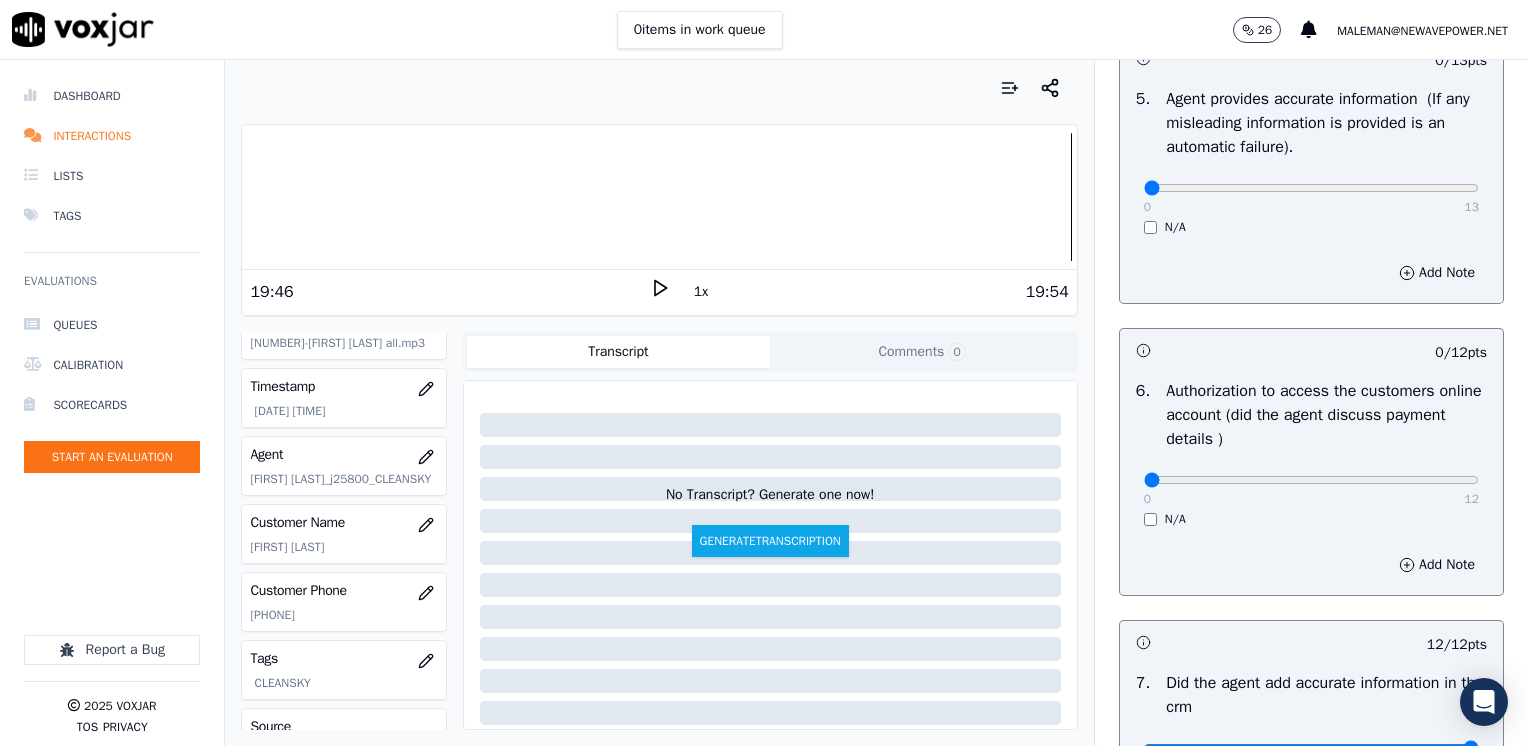scroll, scrollTop: 900, scrollLeft: 0, axis: vertical 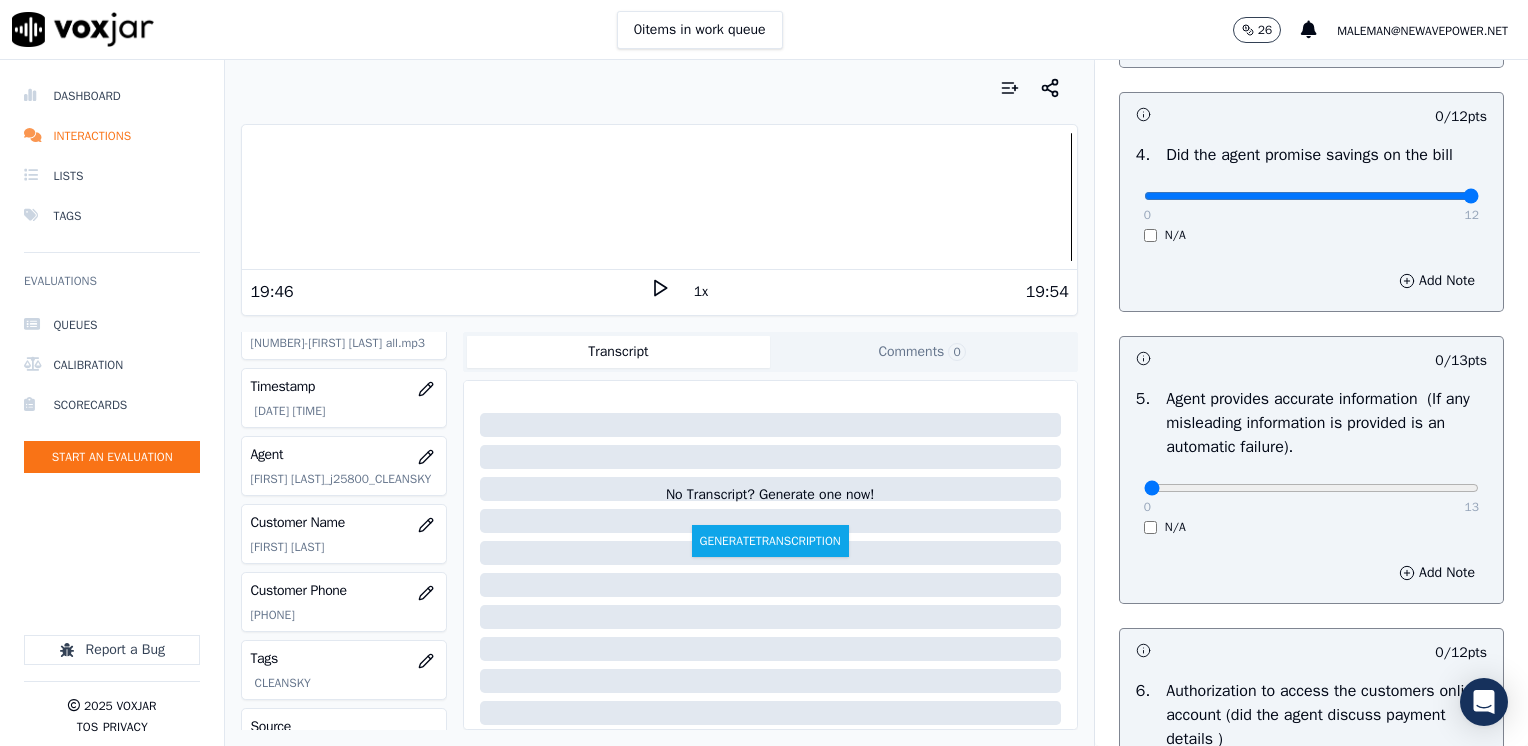 drag, startPoint x: 1127, startPoint y: 197, endPoint x: 1472, endPoint y: 275, distance: 353.70752 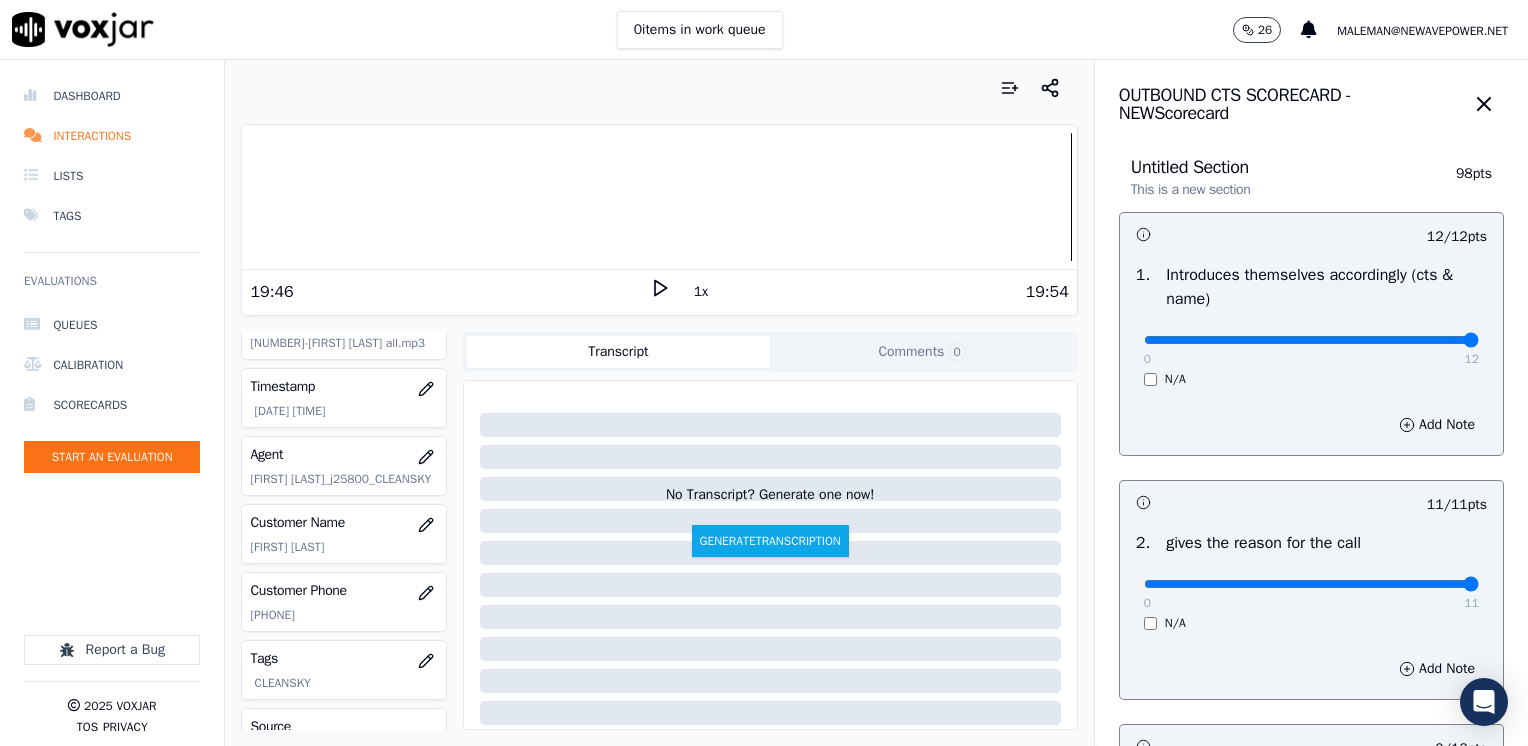 scroll, scrollTop: 200, scrollLeft: 0, axis: vertical 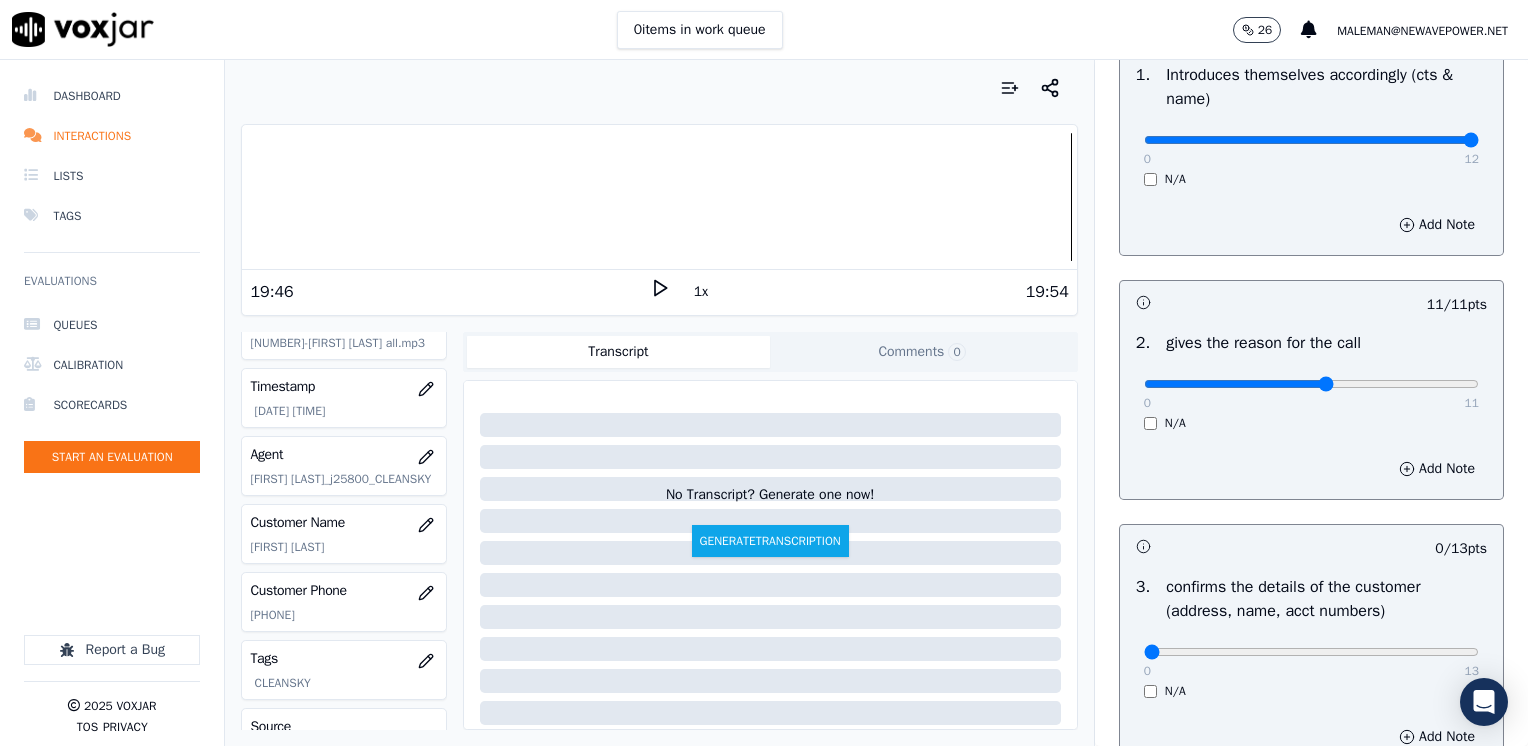type on "6" 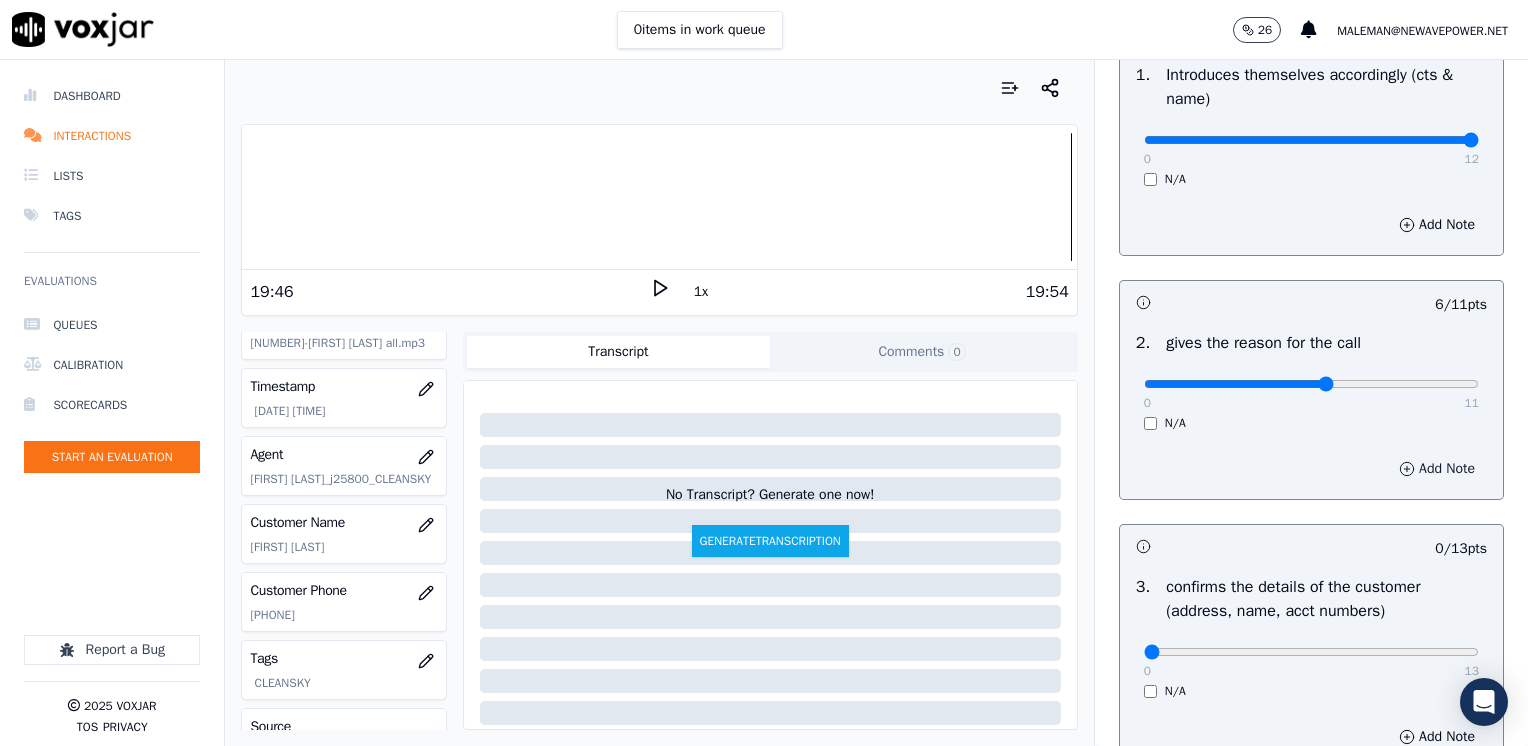 click on "Add Note" at bounding box center (1437, 469) 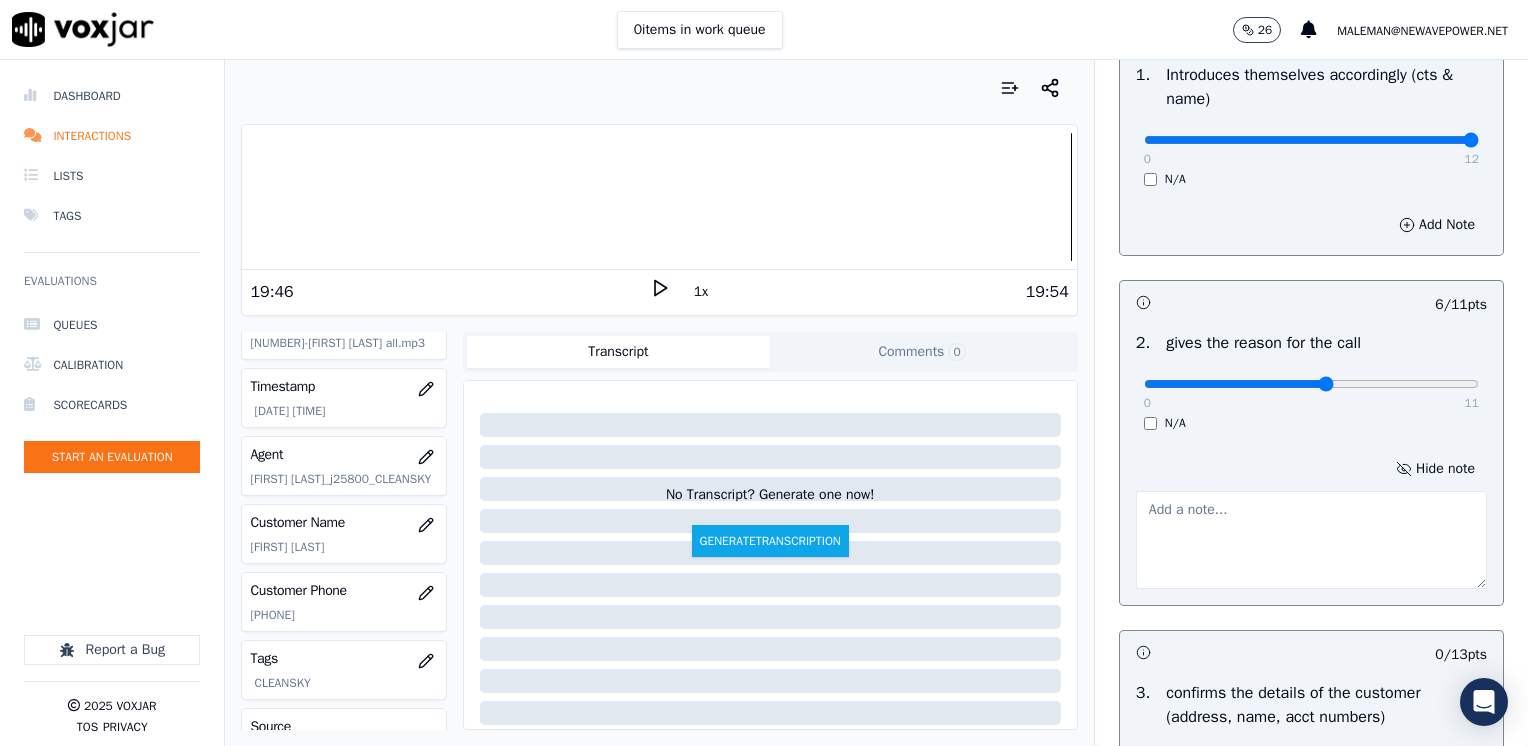 click at bounding box center (1311, 540) 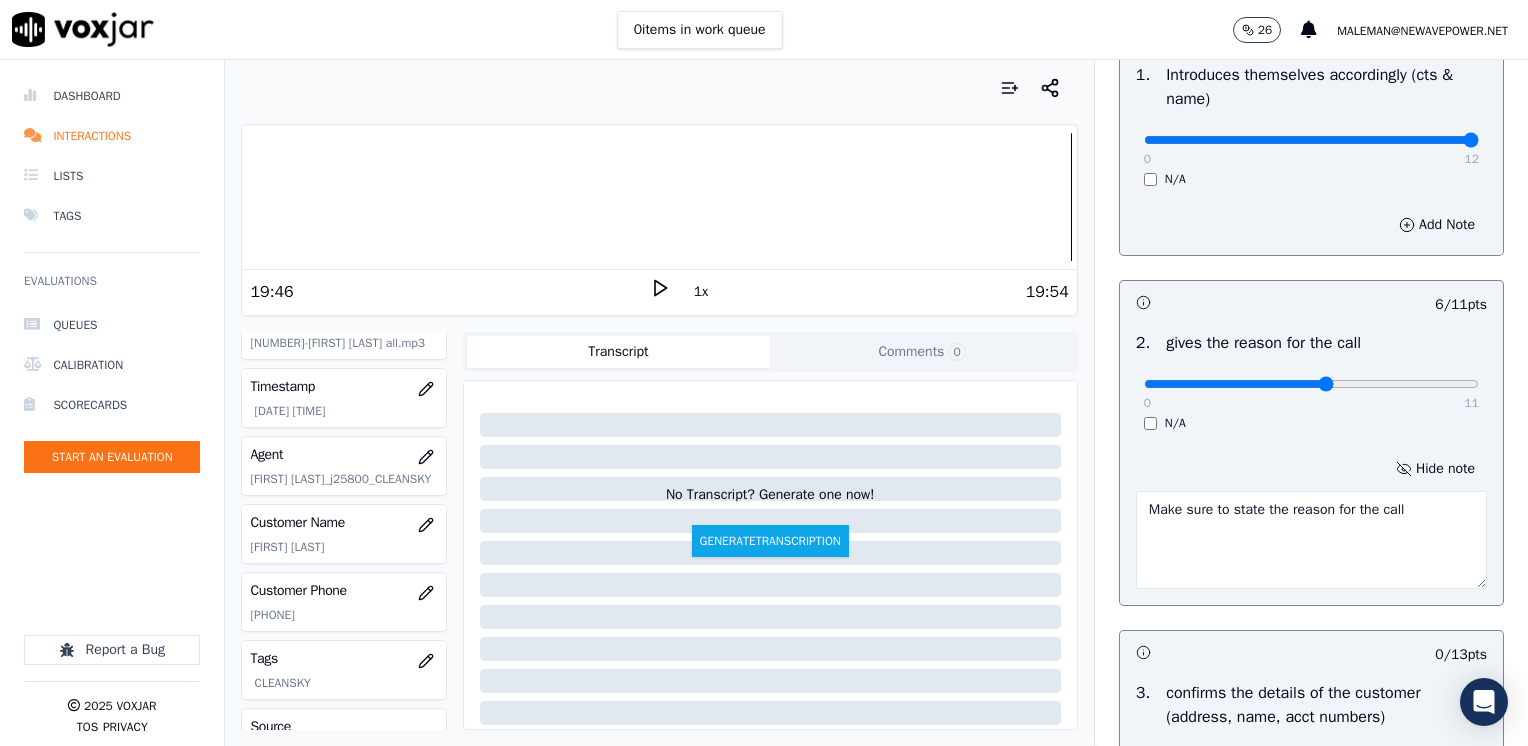 type on "Make sure to state the reason for the call" 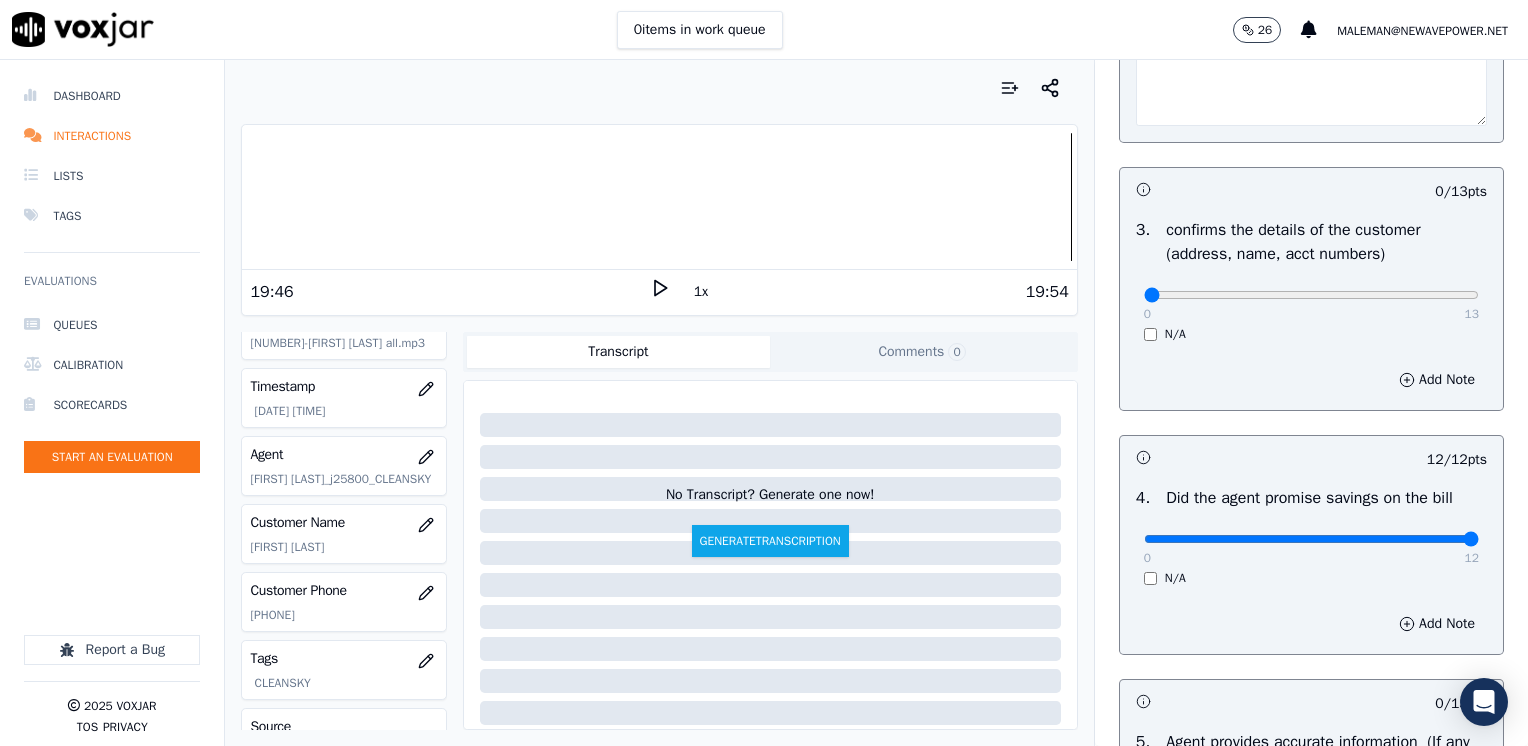 scroll, scrollTop: 600, scrollLeft: 0, axis: vertical 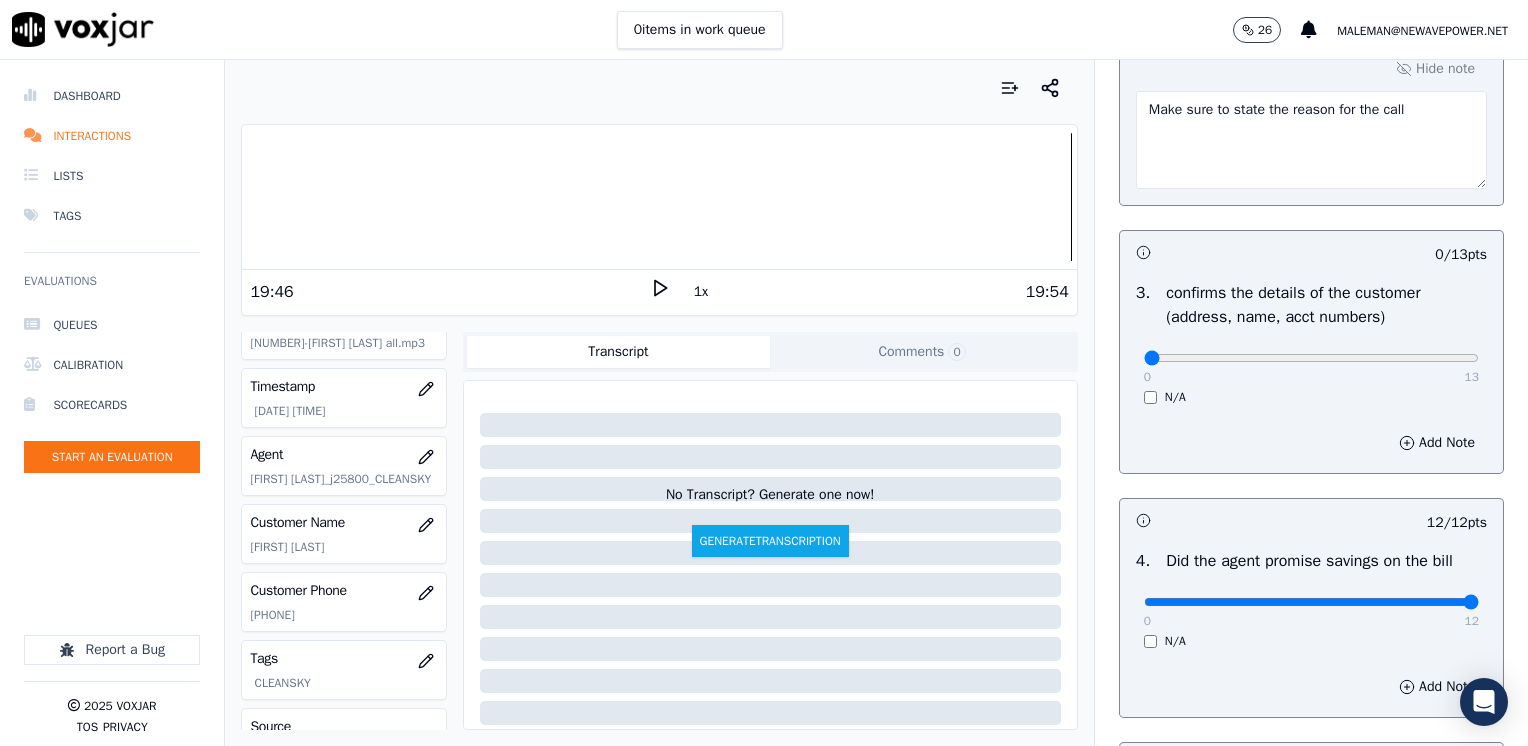 click on "0   13" at bounding box center [1311, 357] 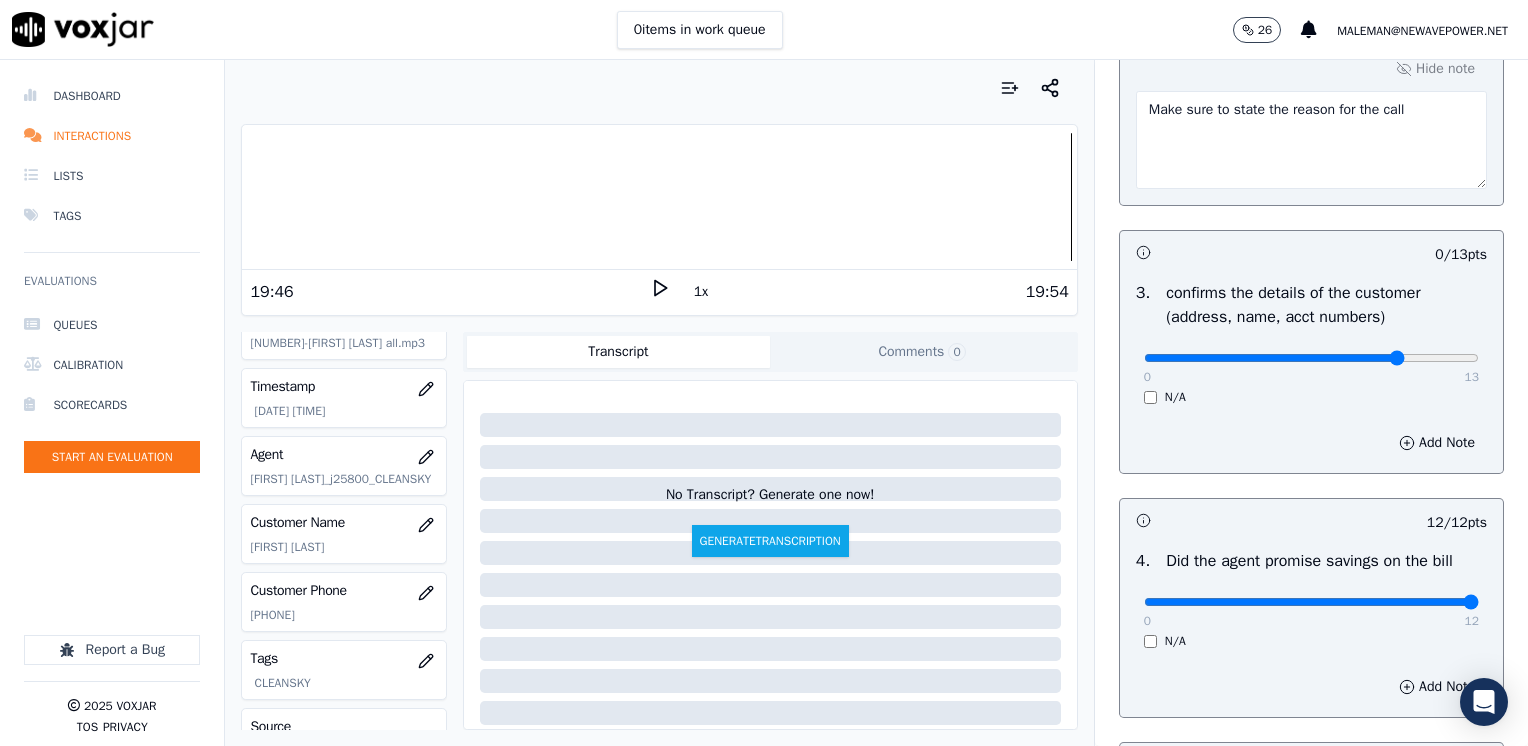 type on "10" 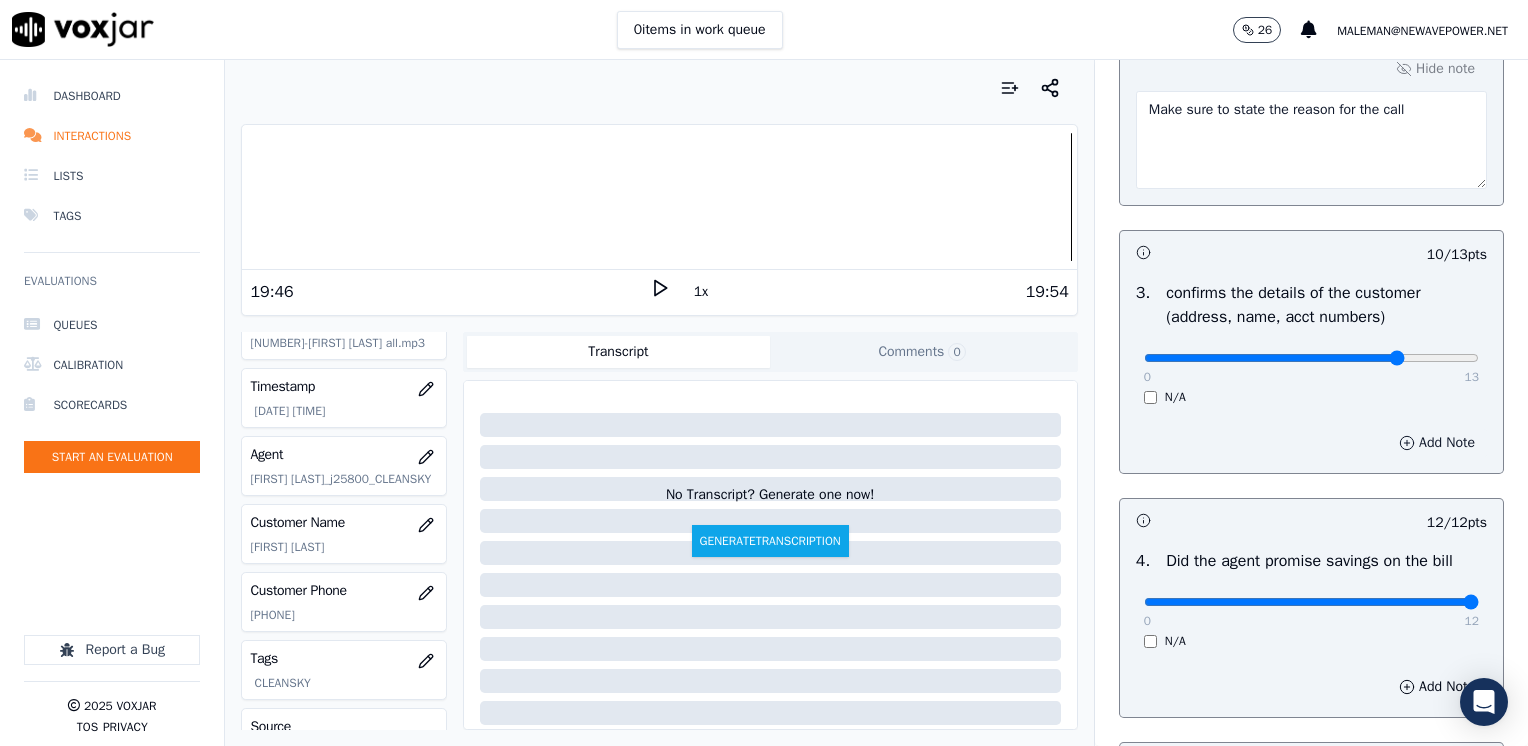click on "Add Note" at bounding box center (1437, 443) 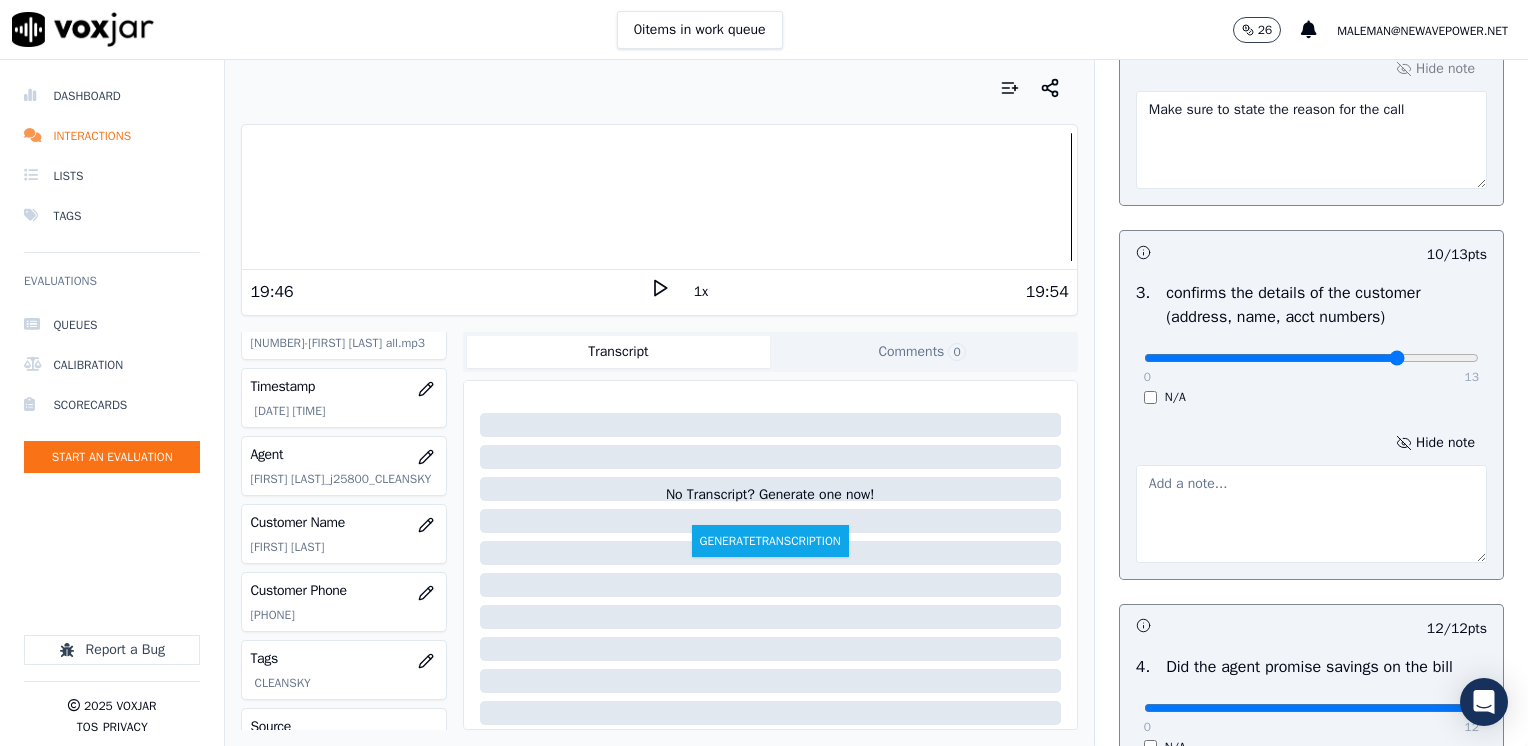 click at bounding box center (1311, 514) 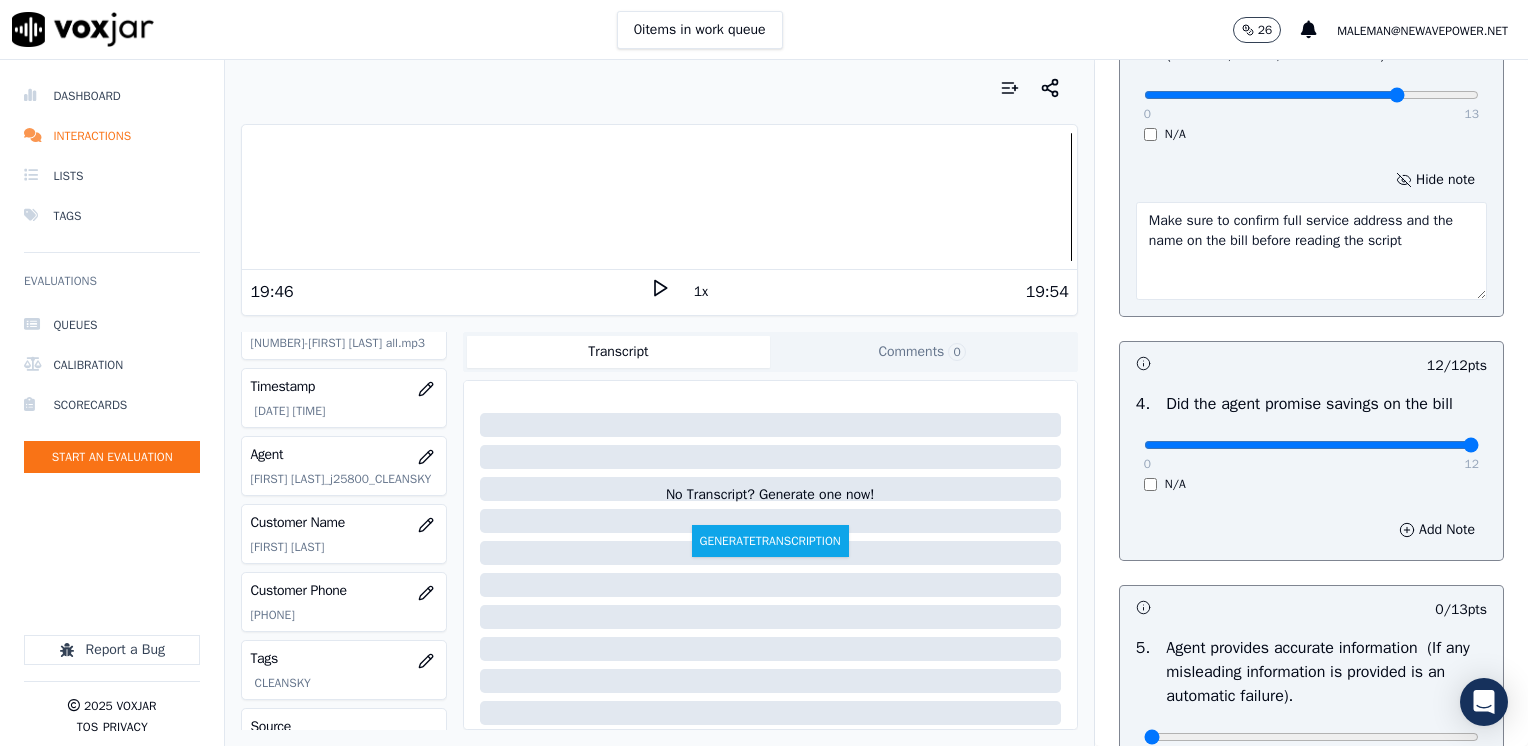 scroll, scrollTop: 1100, scrollLeft: 0, axis: vertical 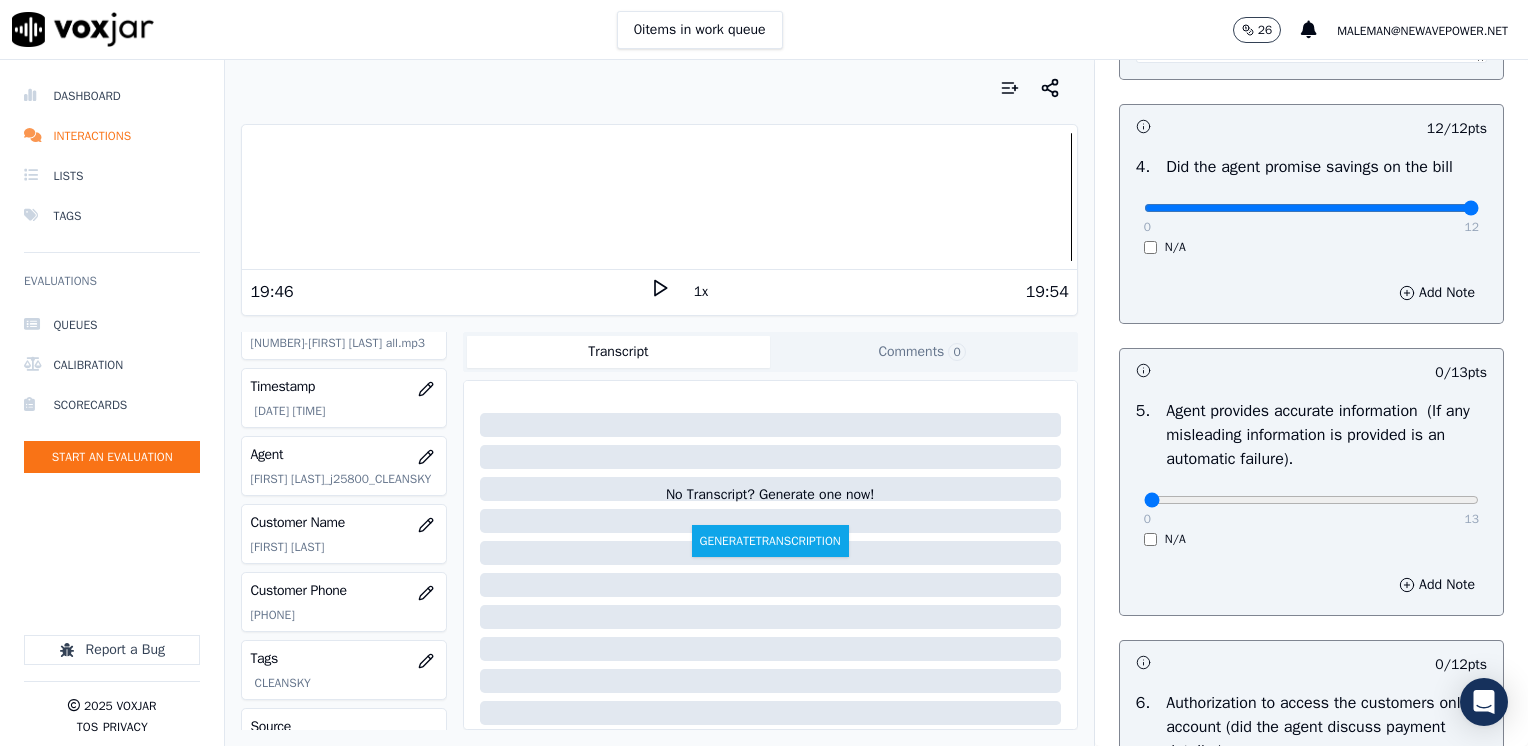 type on "Make sure to confirm full service address and the name on the bill before reading the script" 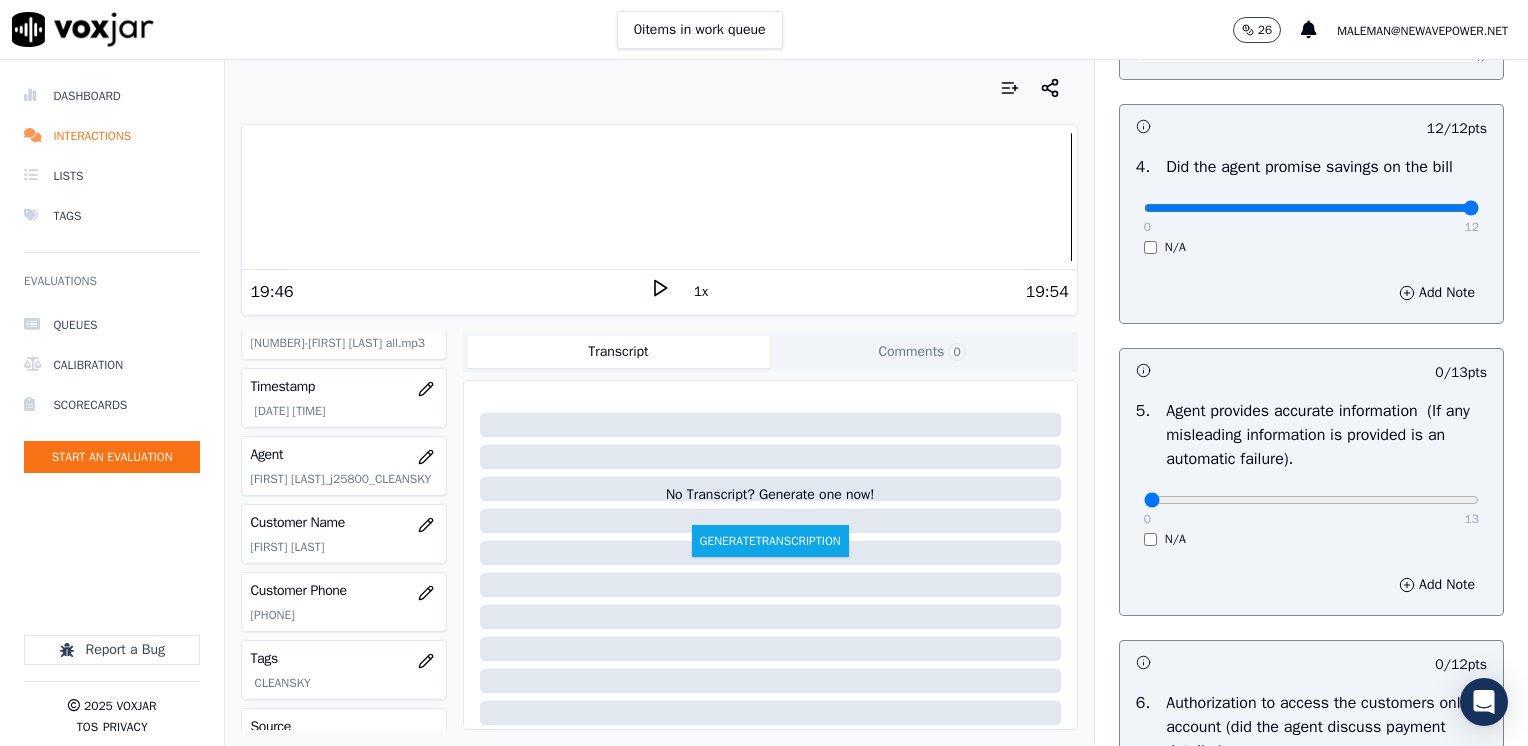 click on "0   13" at bounding box center [1311, 499] 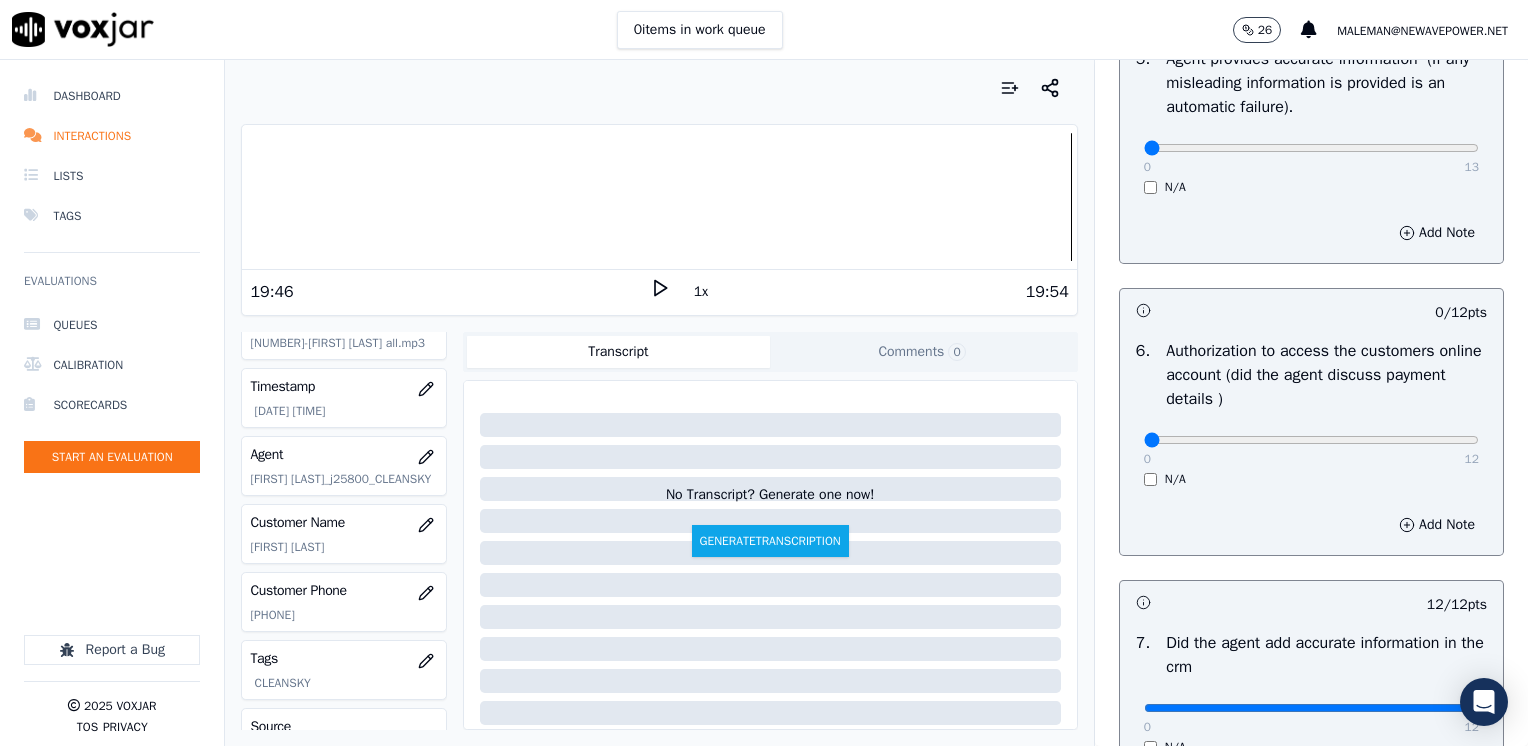 scroll, scrollTop: 1500, scrollLeft: 0, axis: vertical 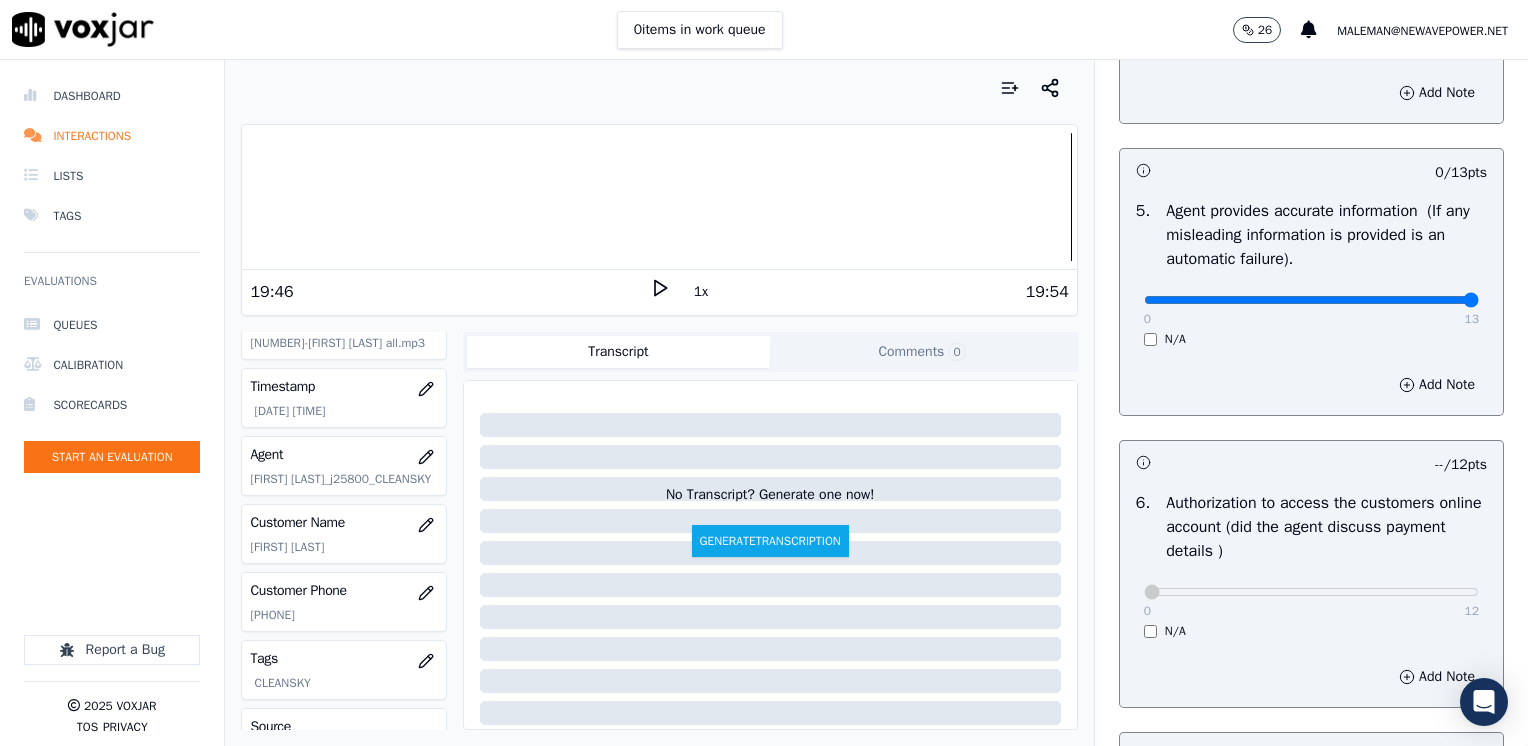 drag, startPoint x: 1130, startPoint y: 294, endPoint x: 1531, endPoint y: 293, distance: 401.00125 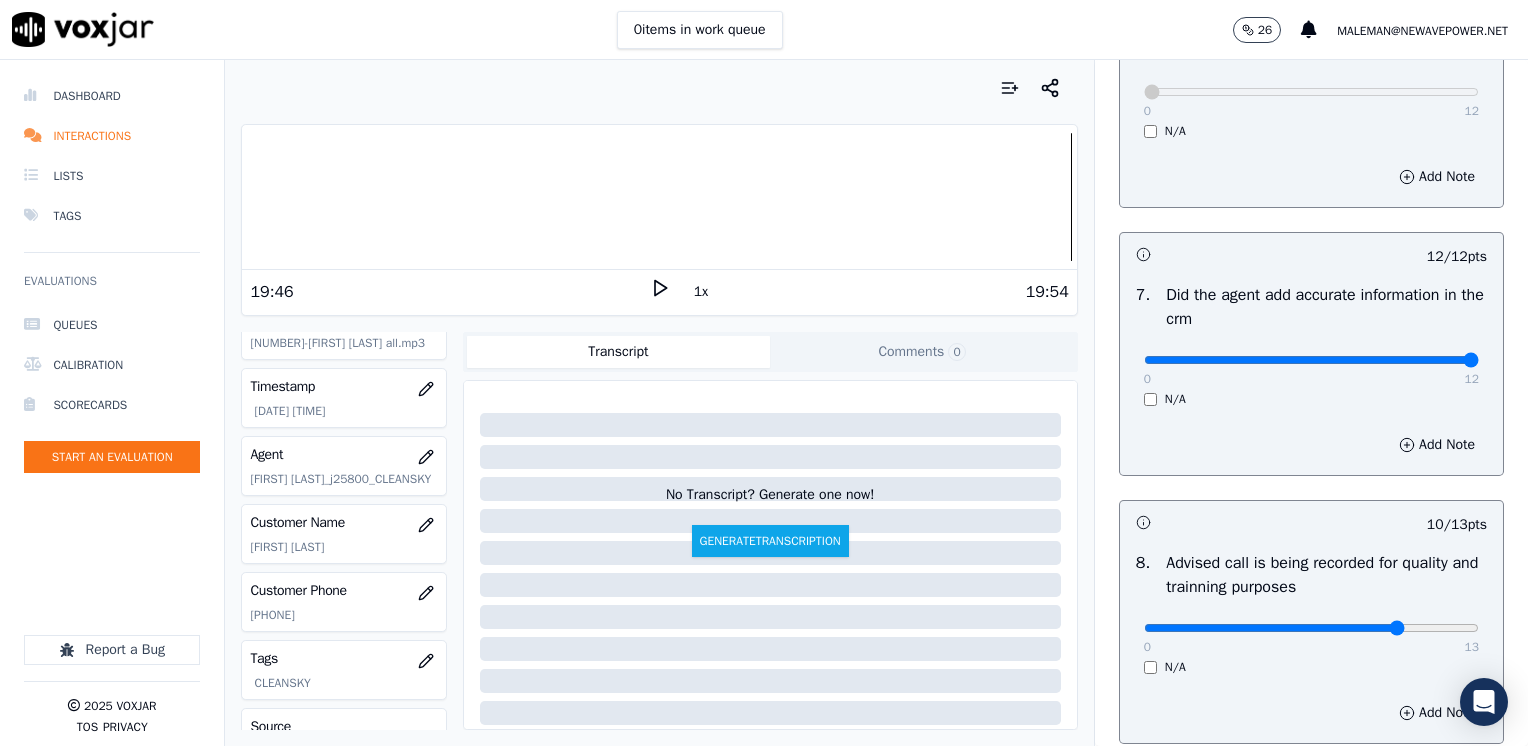 scroll, scrollTop: 1959, scrollLeft: 0, axis: vertical 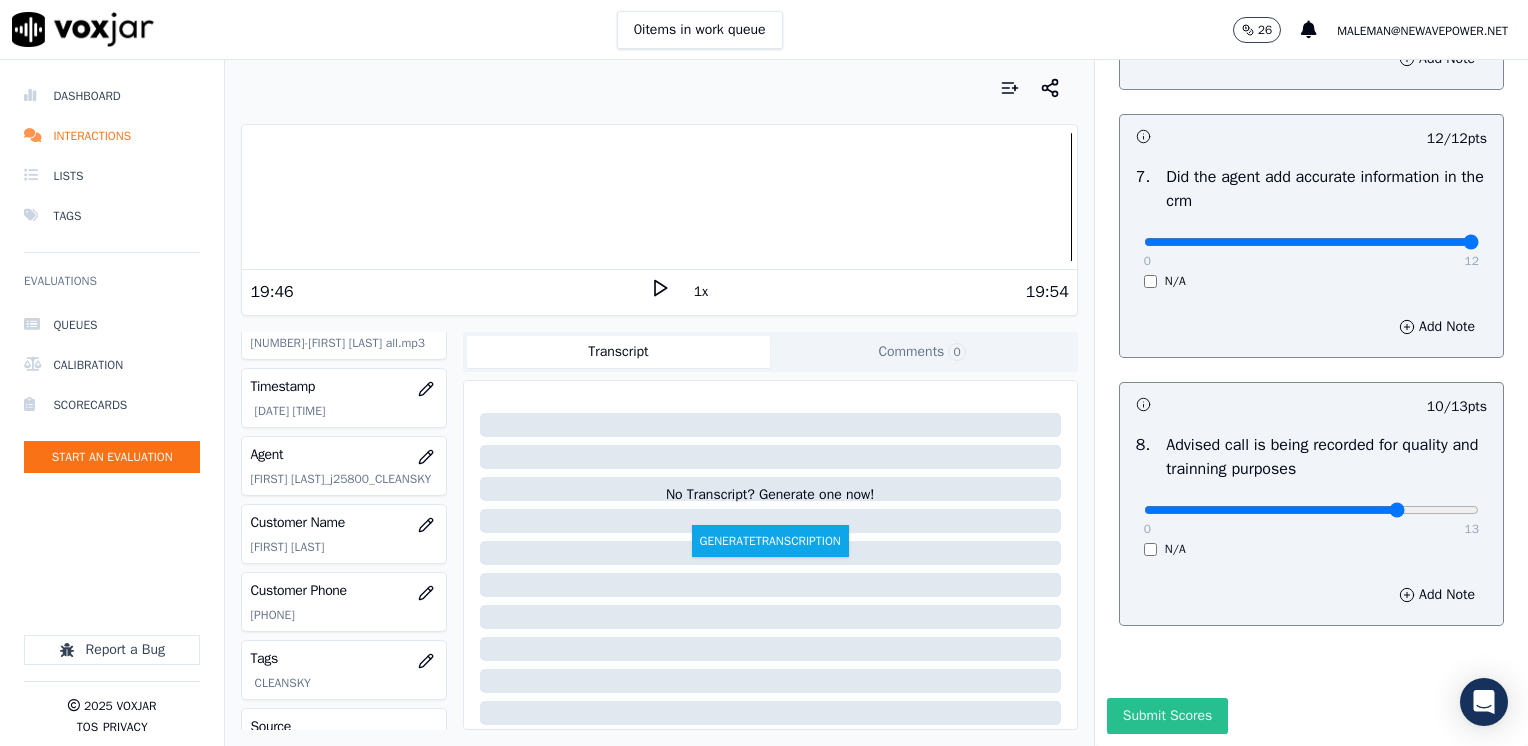 click on "Submit Scores" at bounding box center (1167, 716) 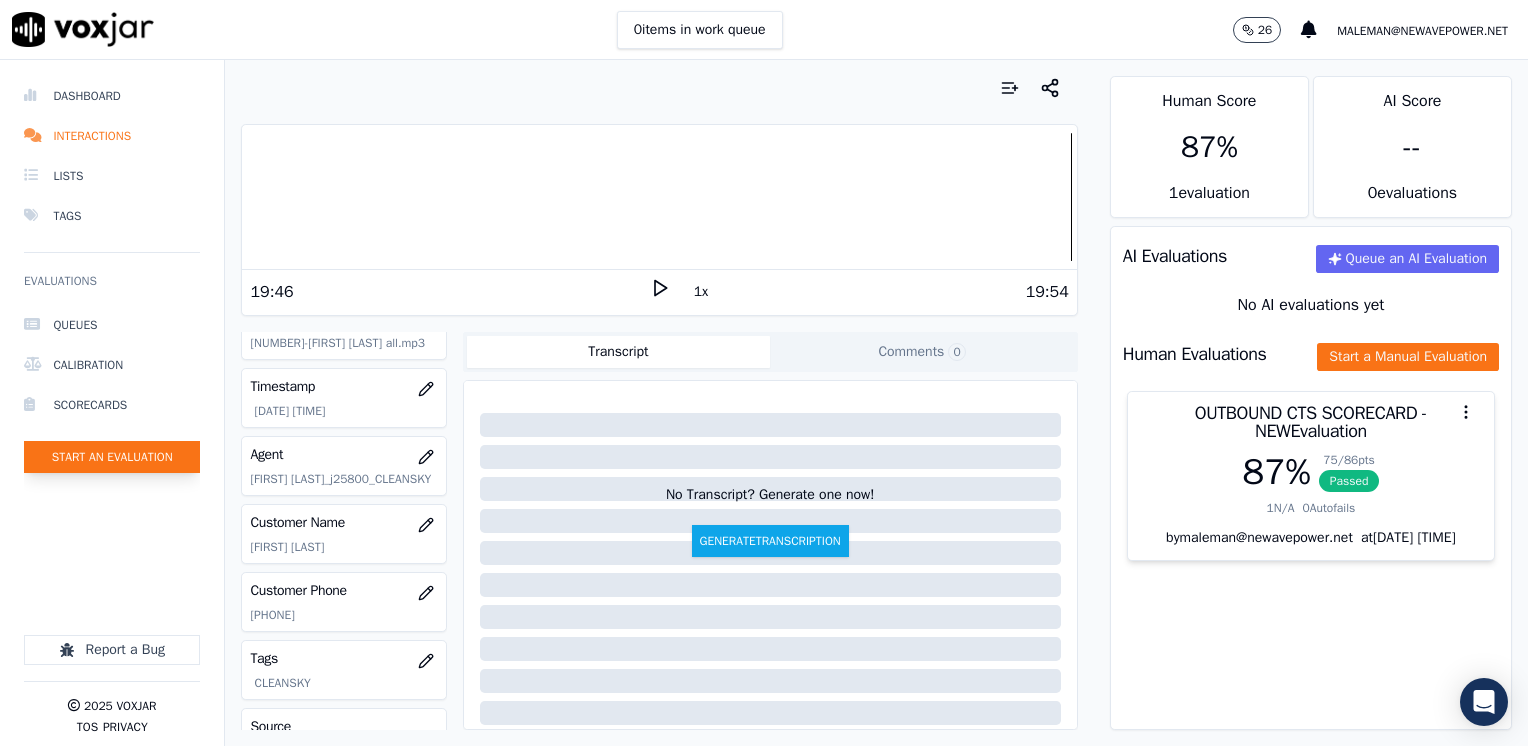 click on "Start an Evaluation" 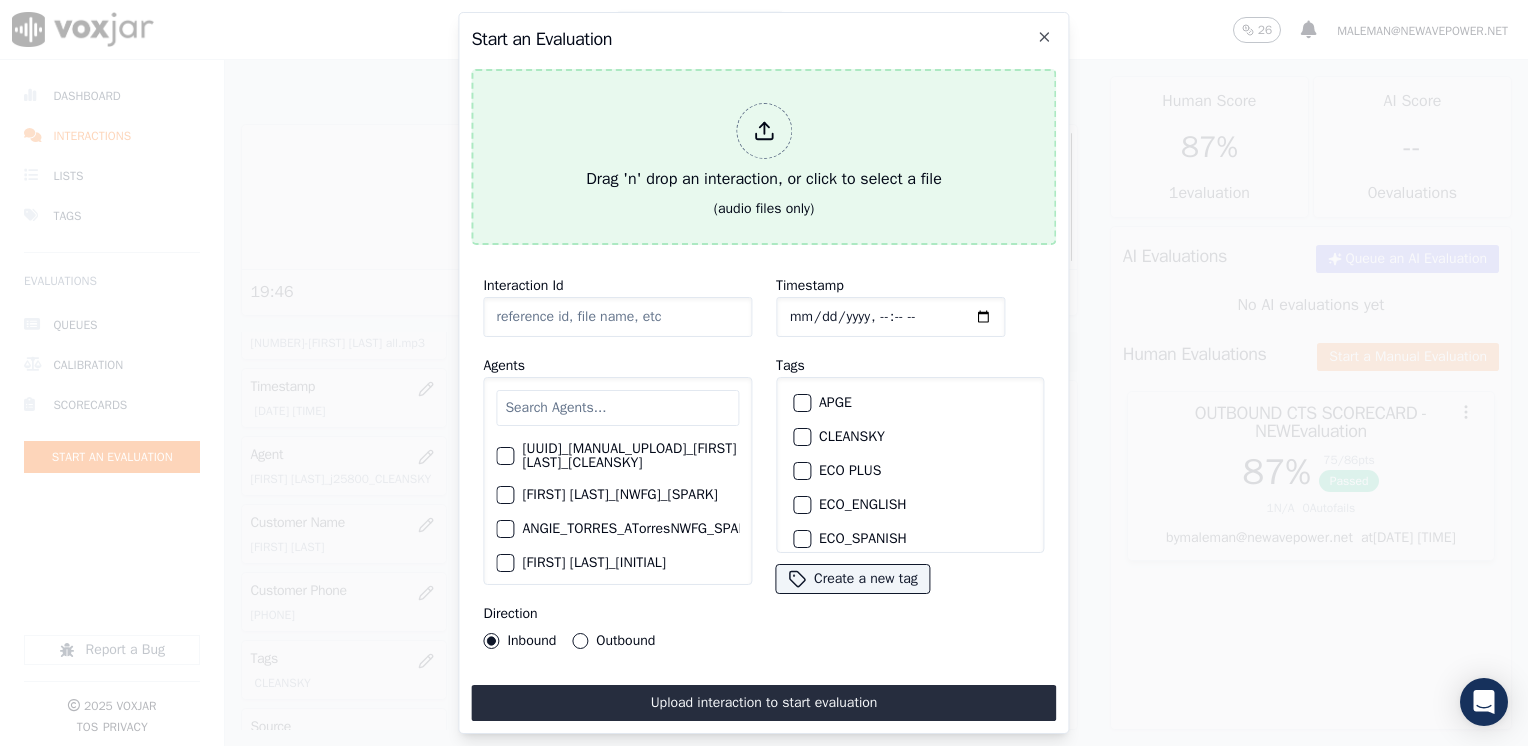 click at bounding box center (764, 131) 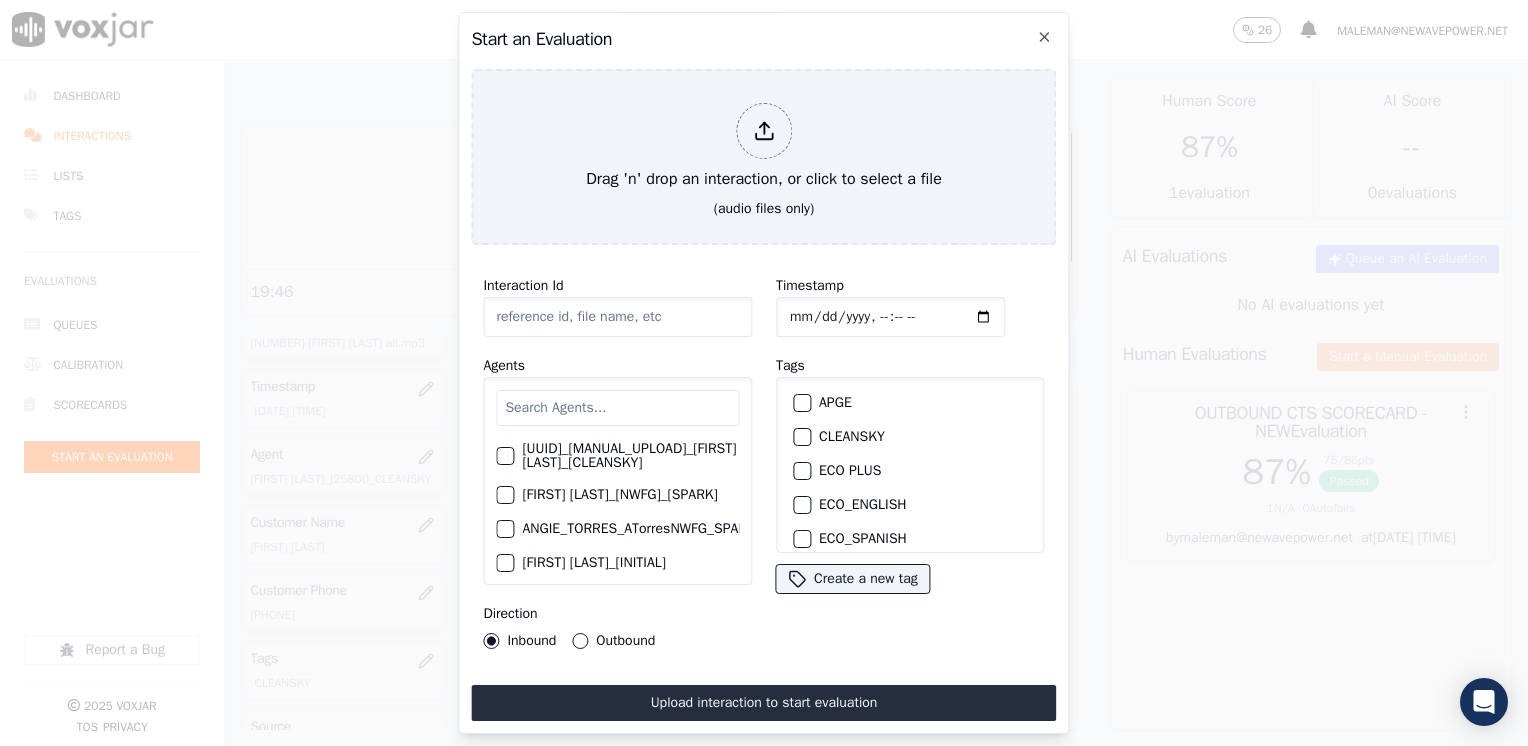 click on "Start an Evaluation" at bounding box center (763, 39) 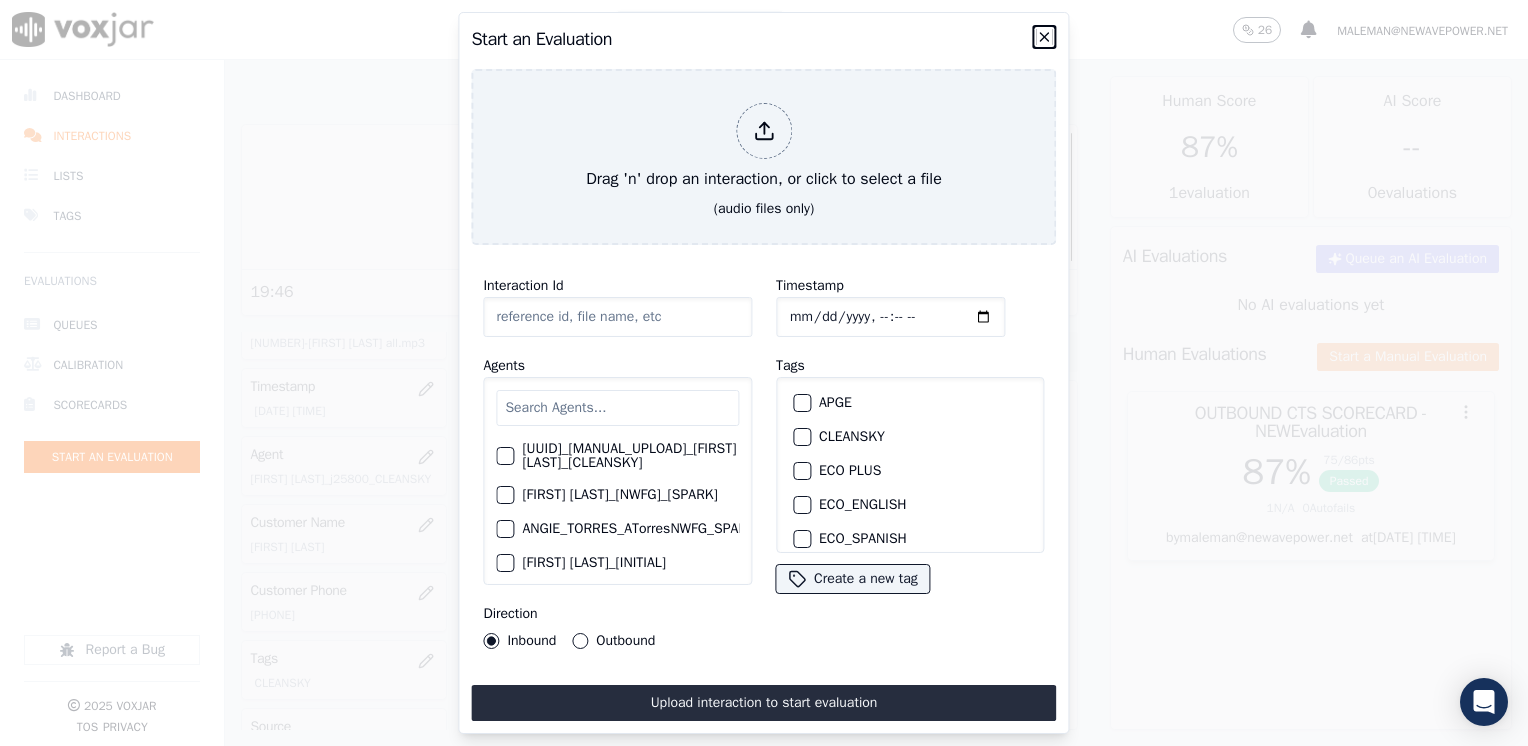click 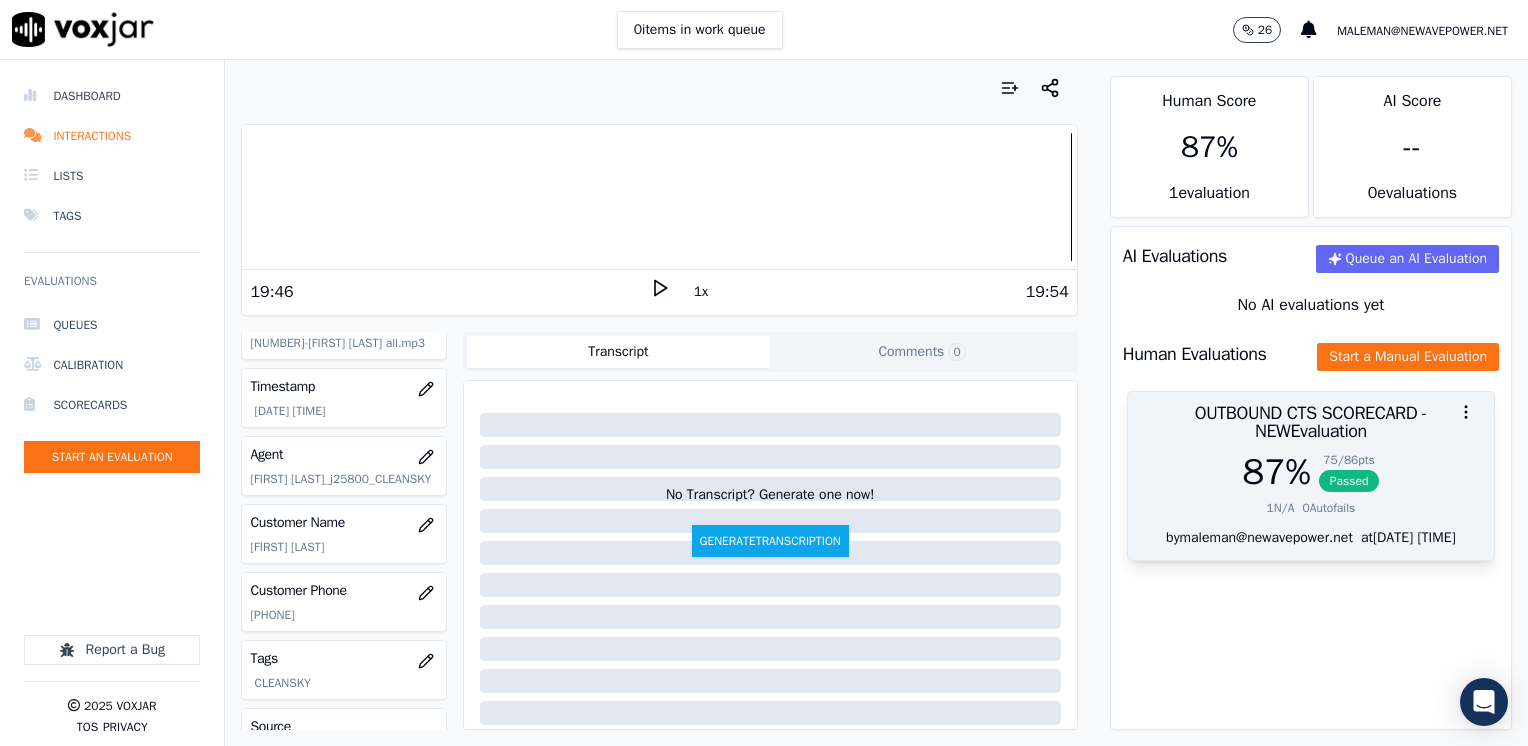 drag, startPoint x: 1213, startPoint y: 446, endPoint x: 1239, endPoint y: 450, distance: 26.305893 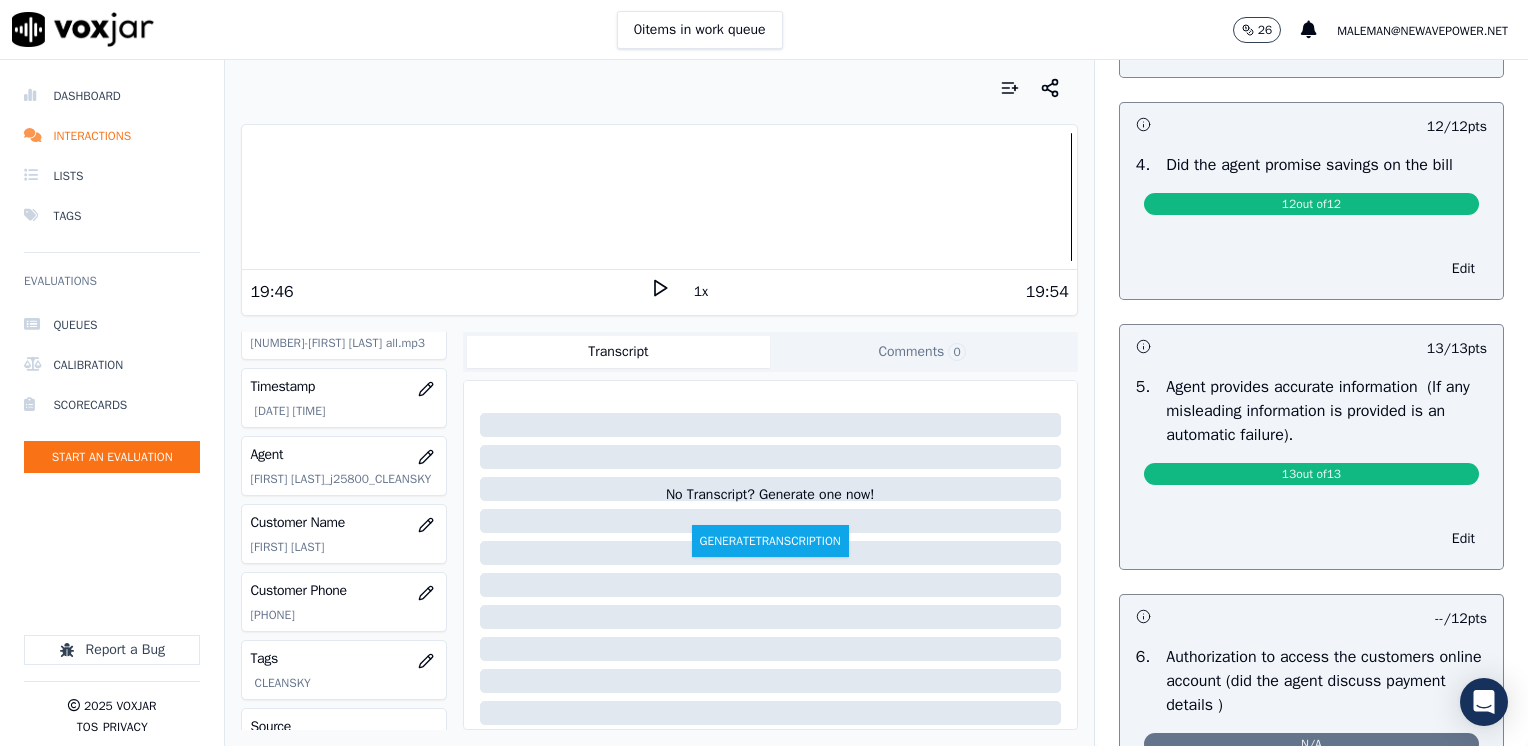 scroll, scrollTop: 1100, scrollLeft: 0, axis: vertical 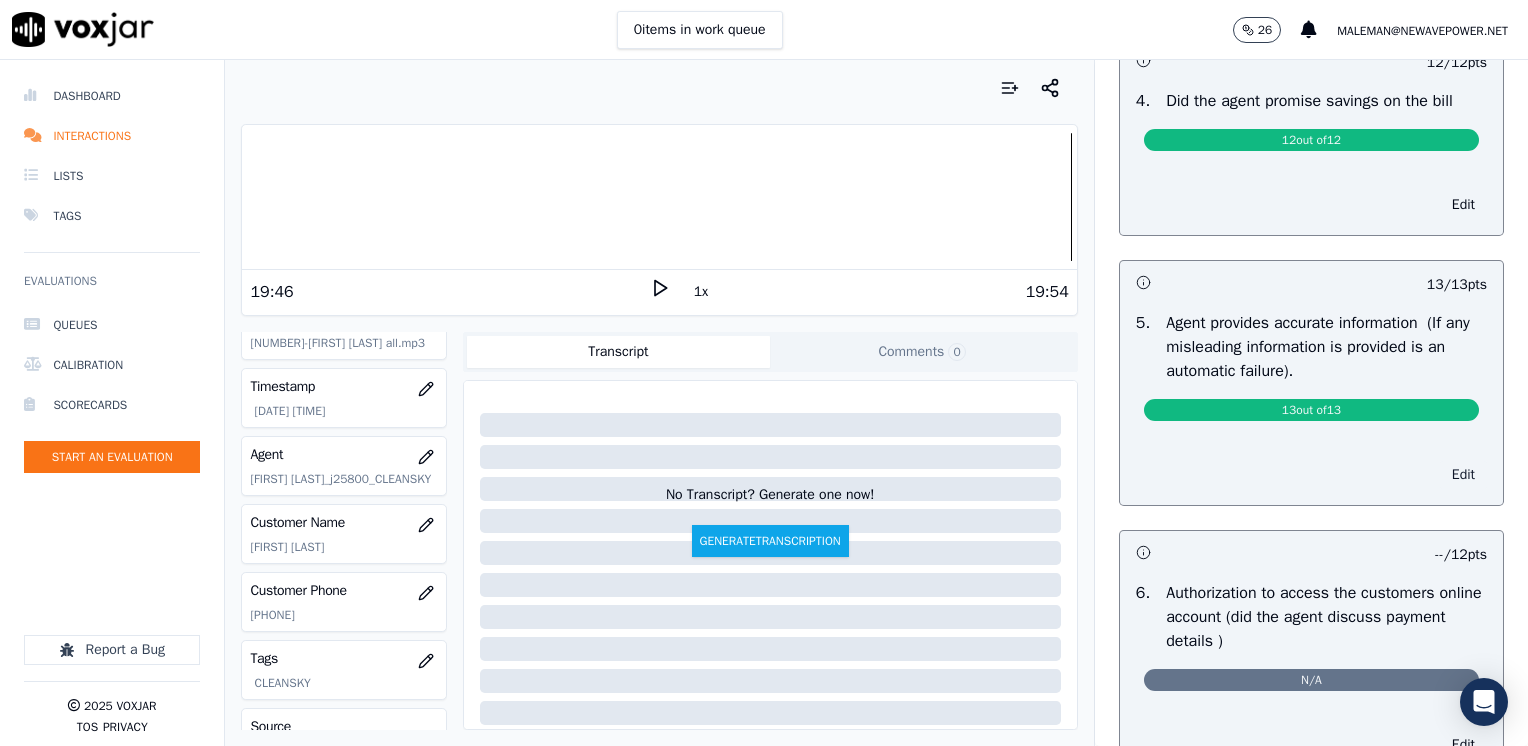 click on "Edit" at bounding box center (1463, 475) 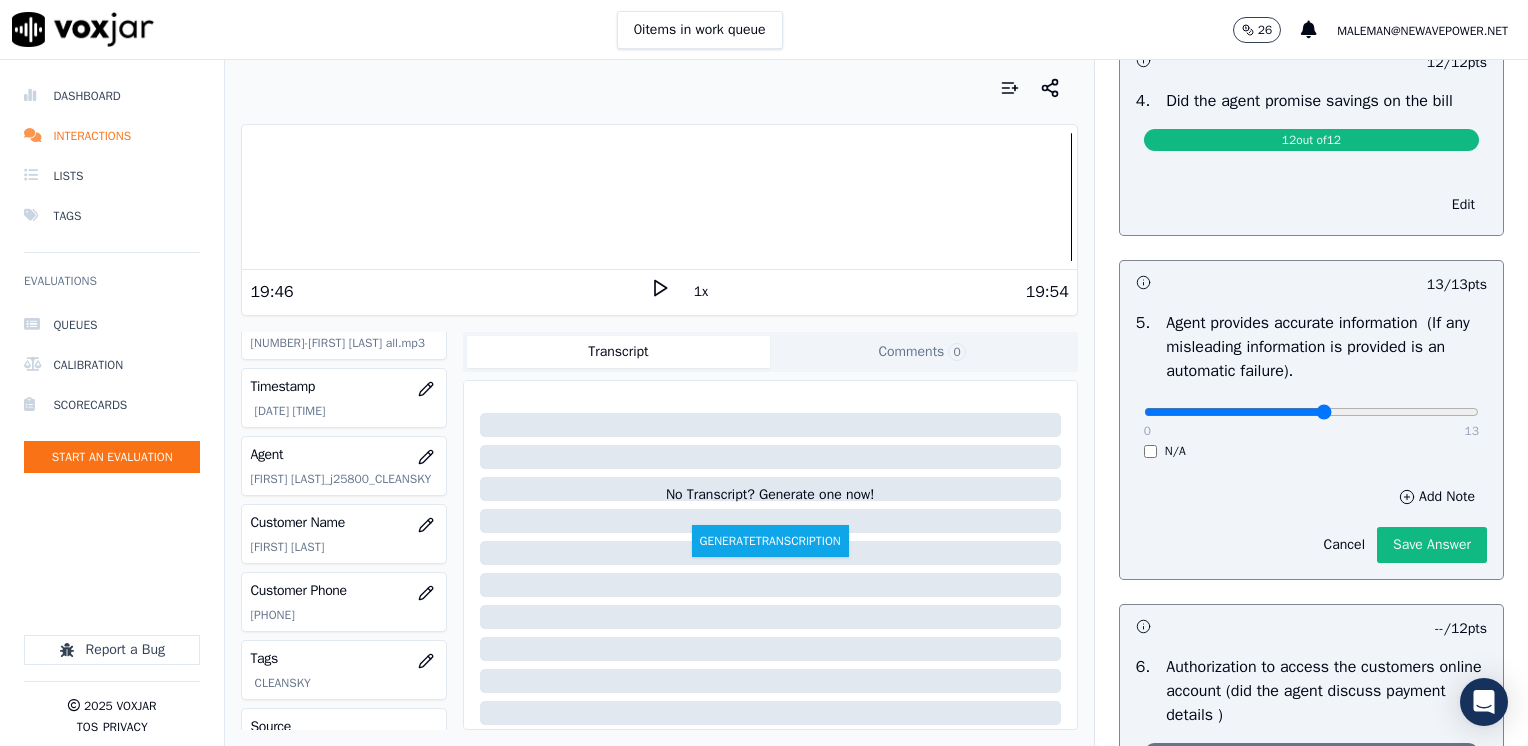 click at bounding box center [1311, 412] 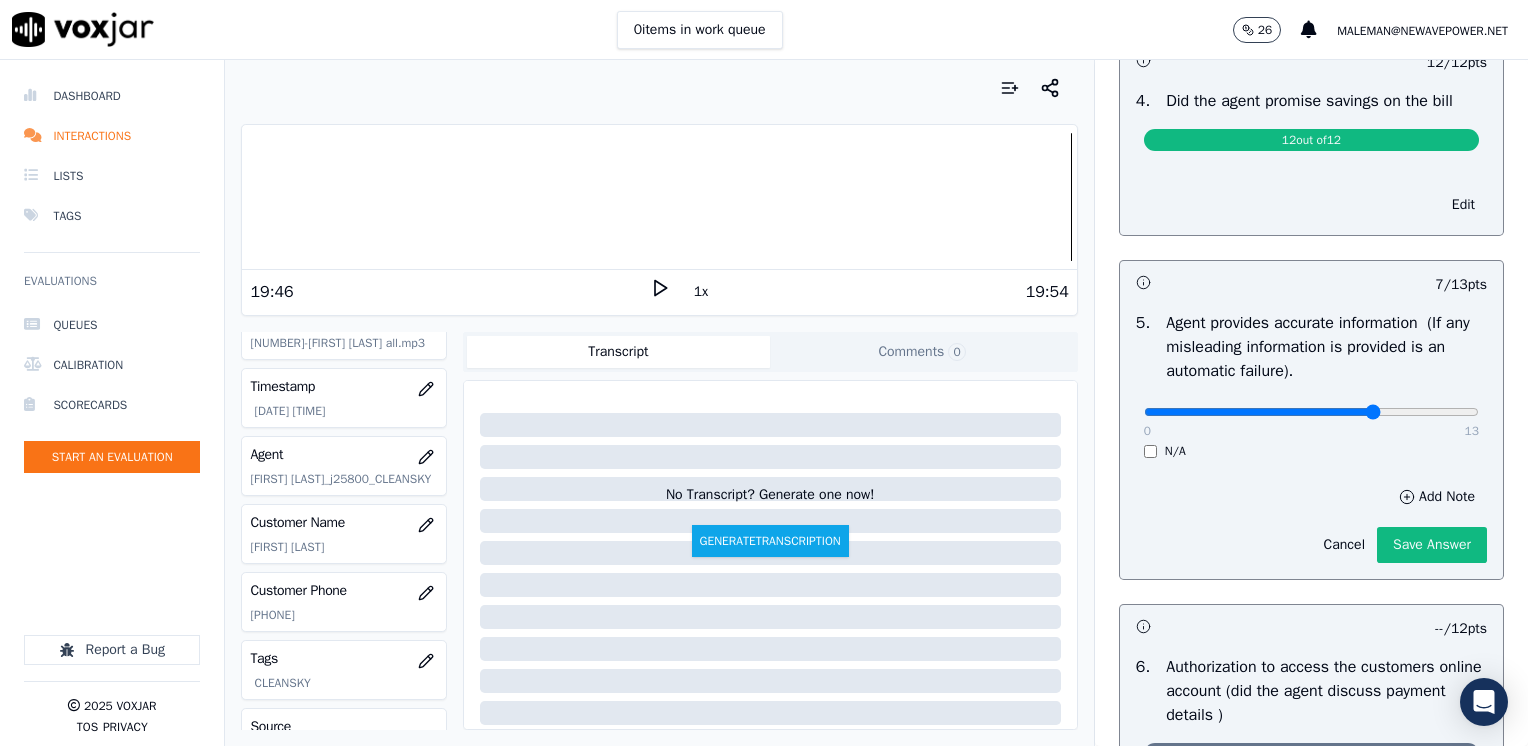 type on "9" 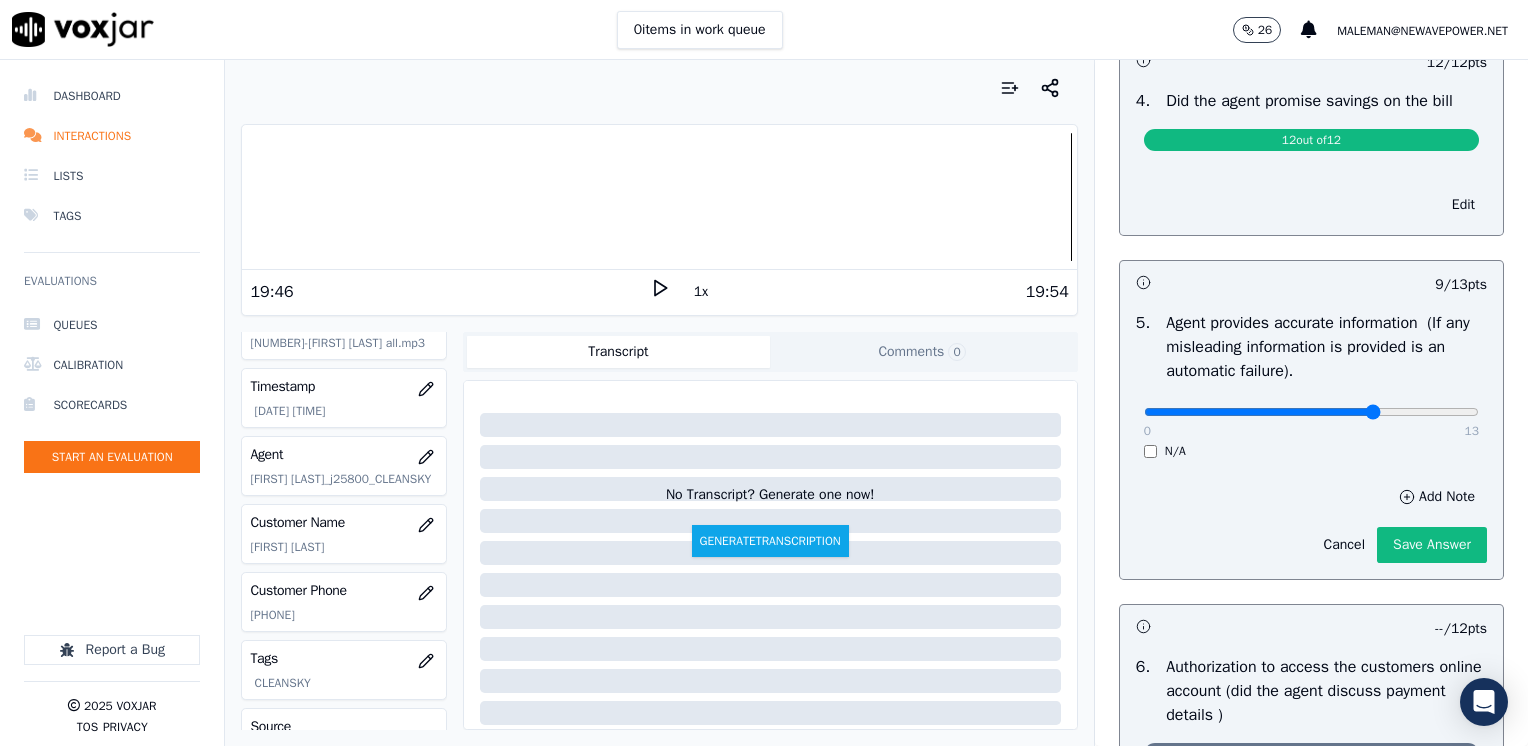 click on "Cancel   Save Answer" 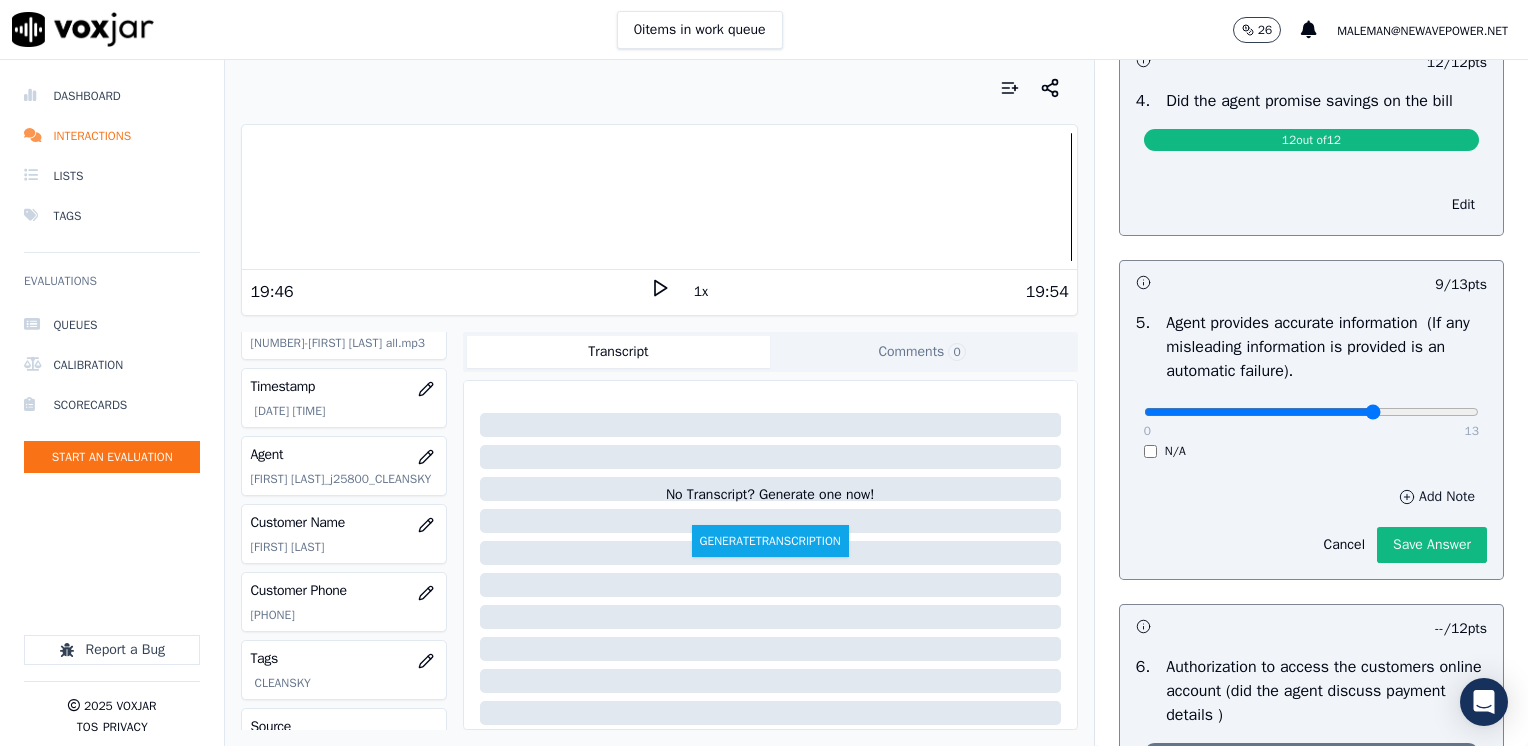 click on "Add Note" at bounding box center (1437, 497) 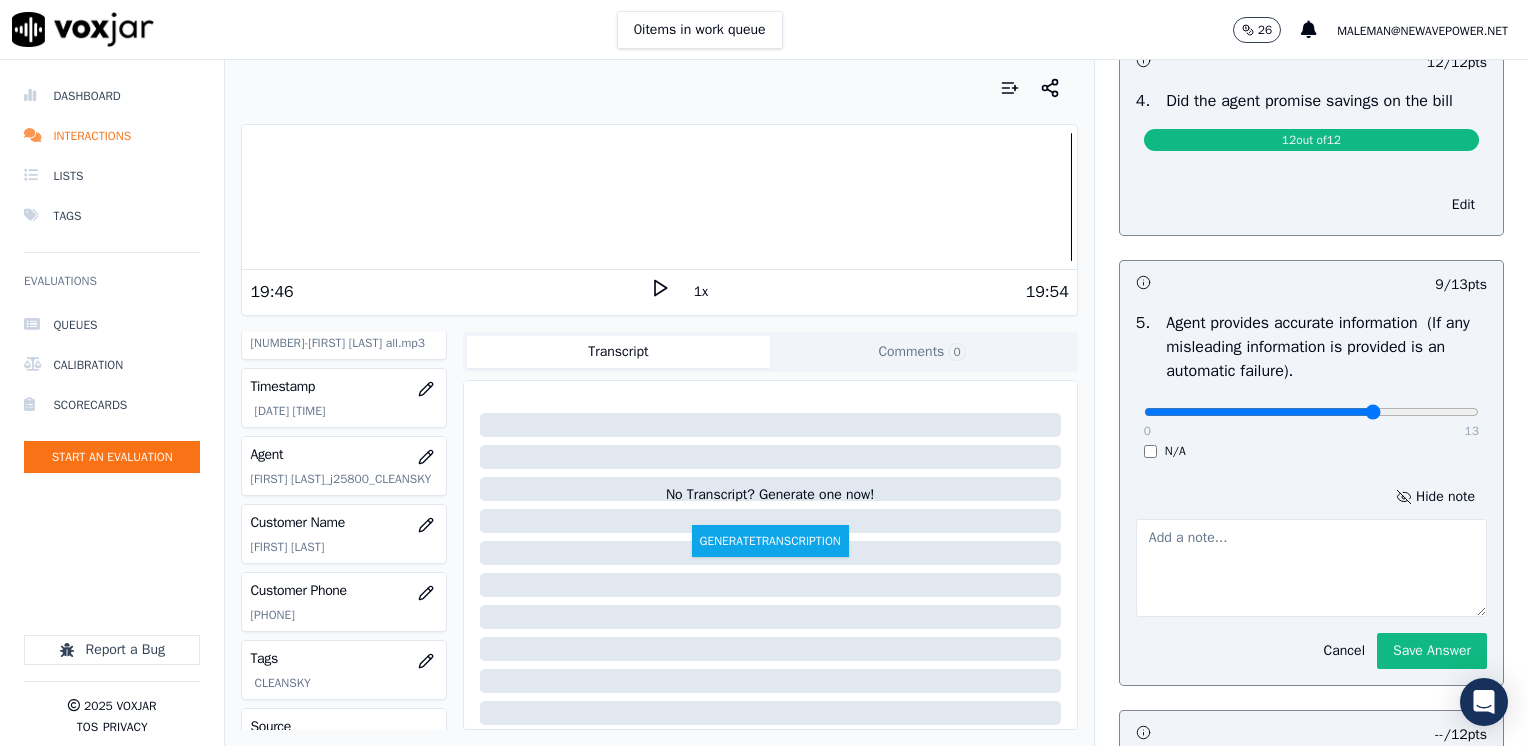 click at bounding box center [1311, 568] 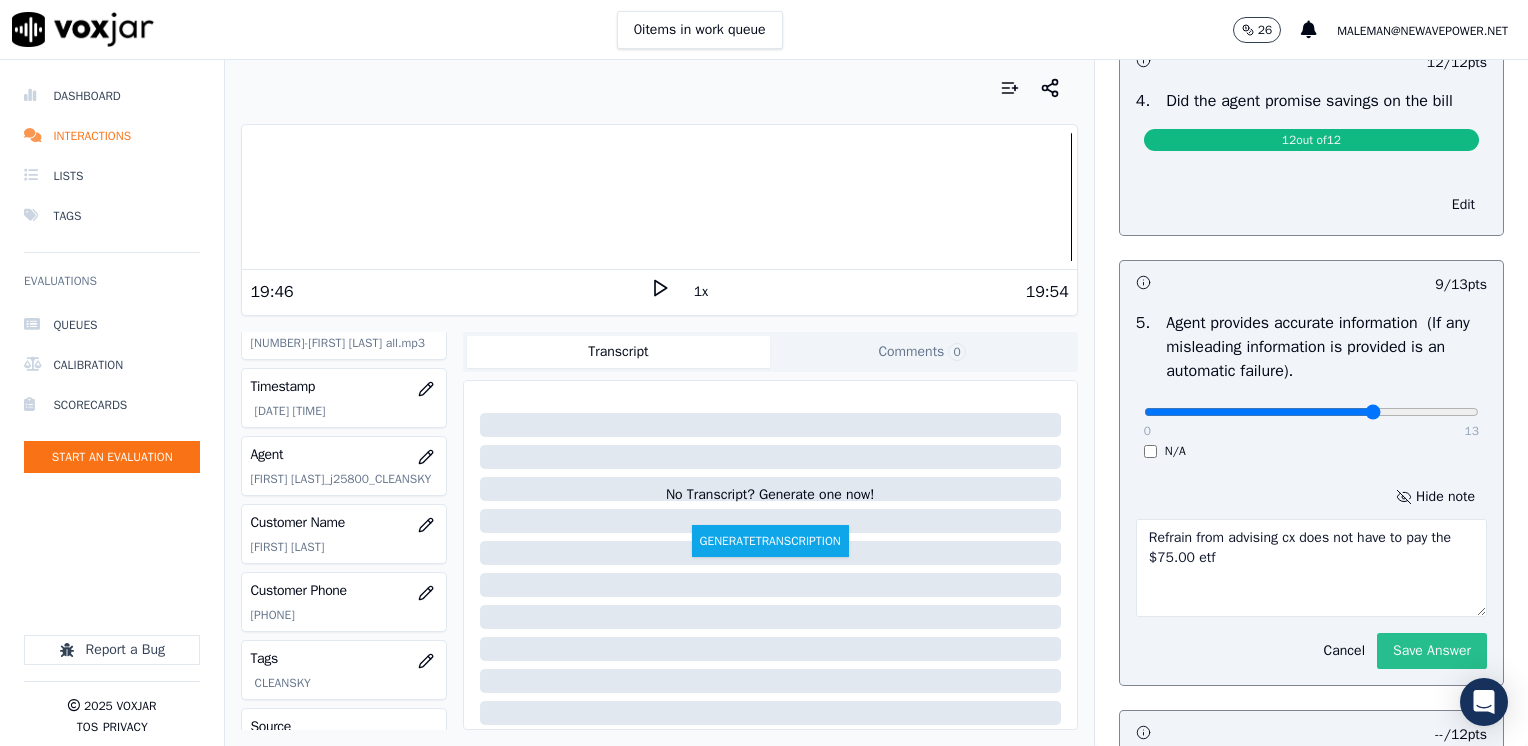 type on "Refrain from advising cx does not have to pay the $75.00 etf" 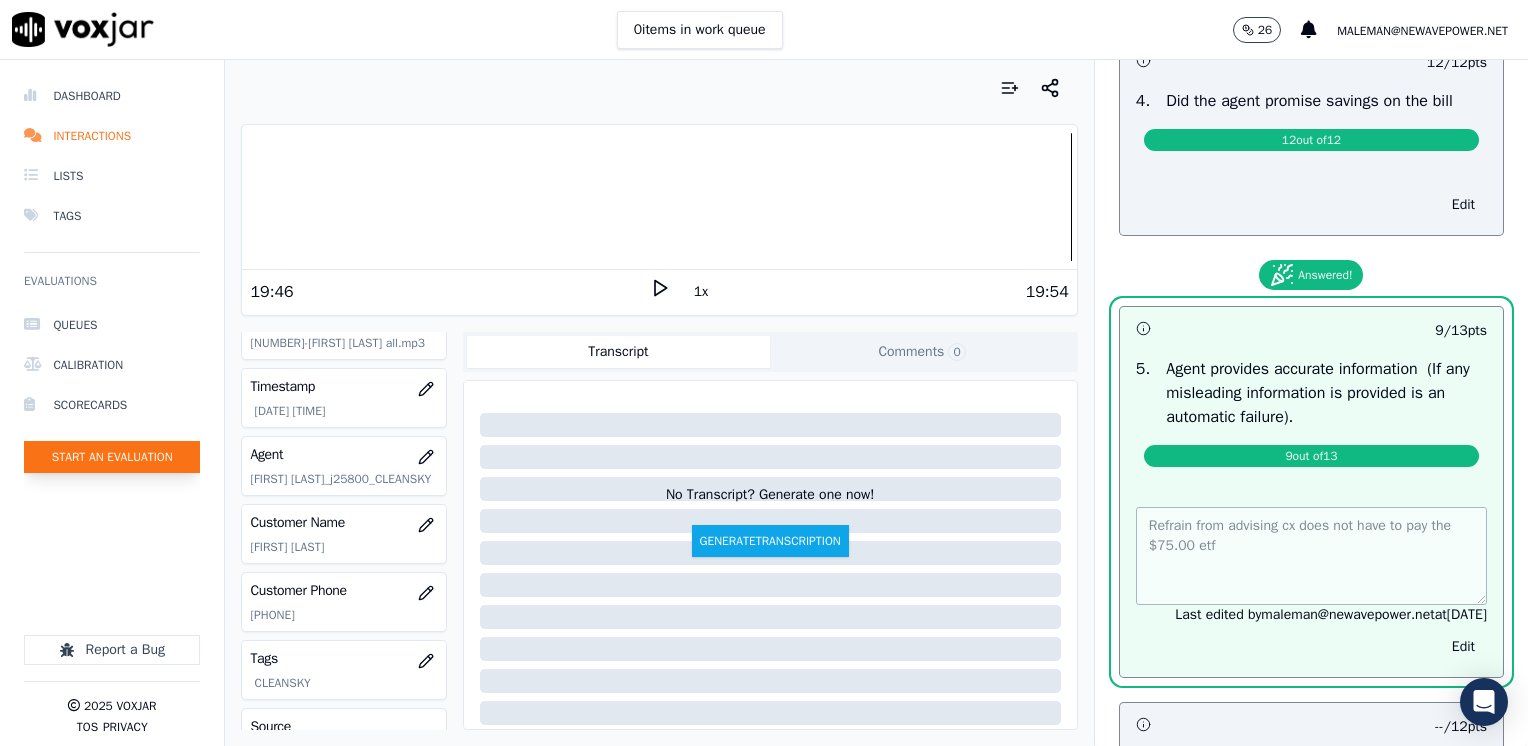 click on "Start an Evaluation" 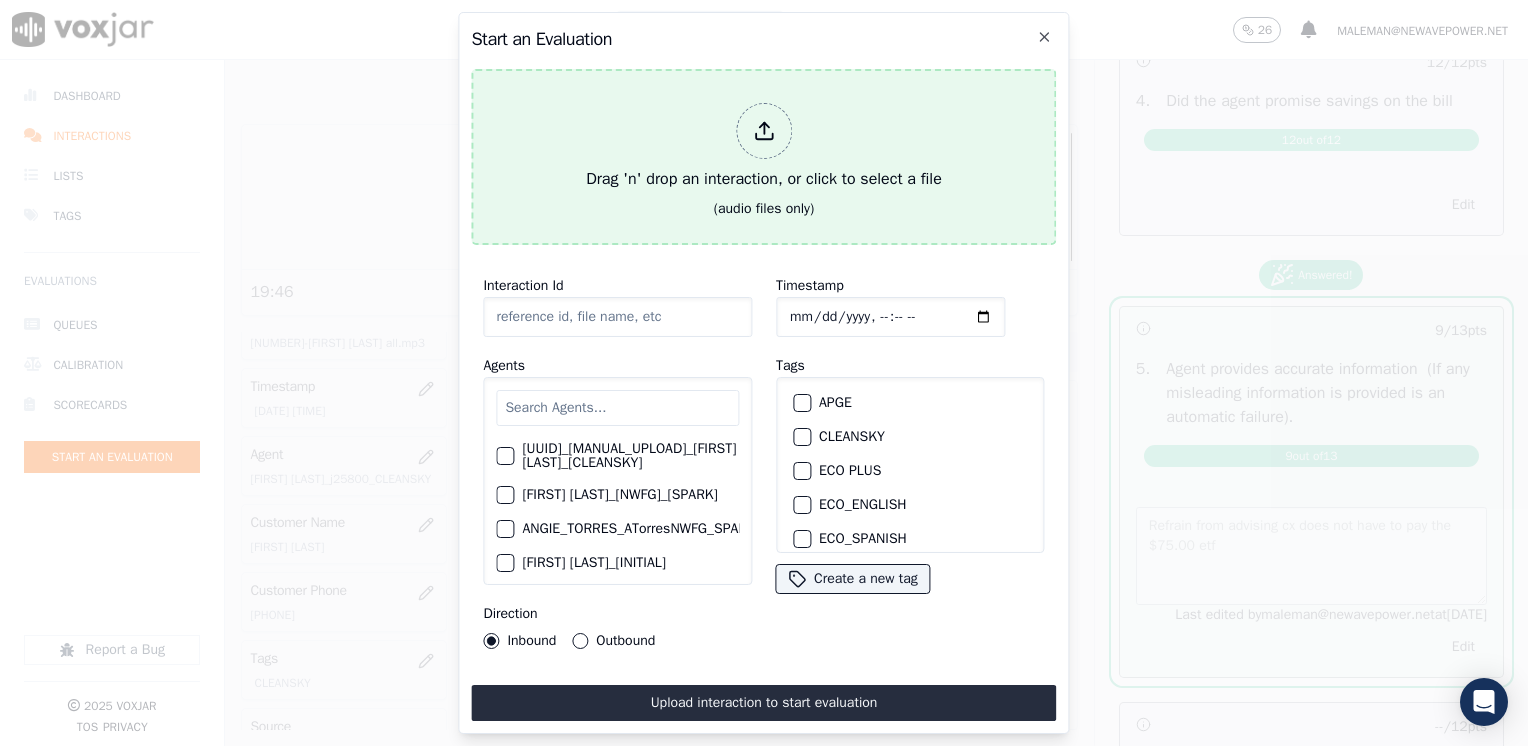 click at bounding box center [764, 131] 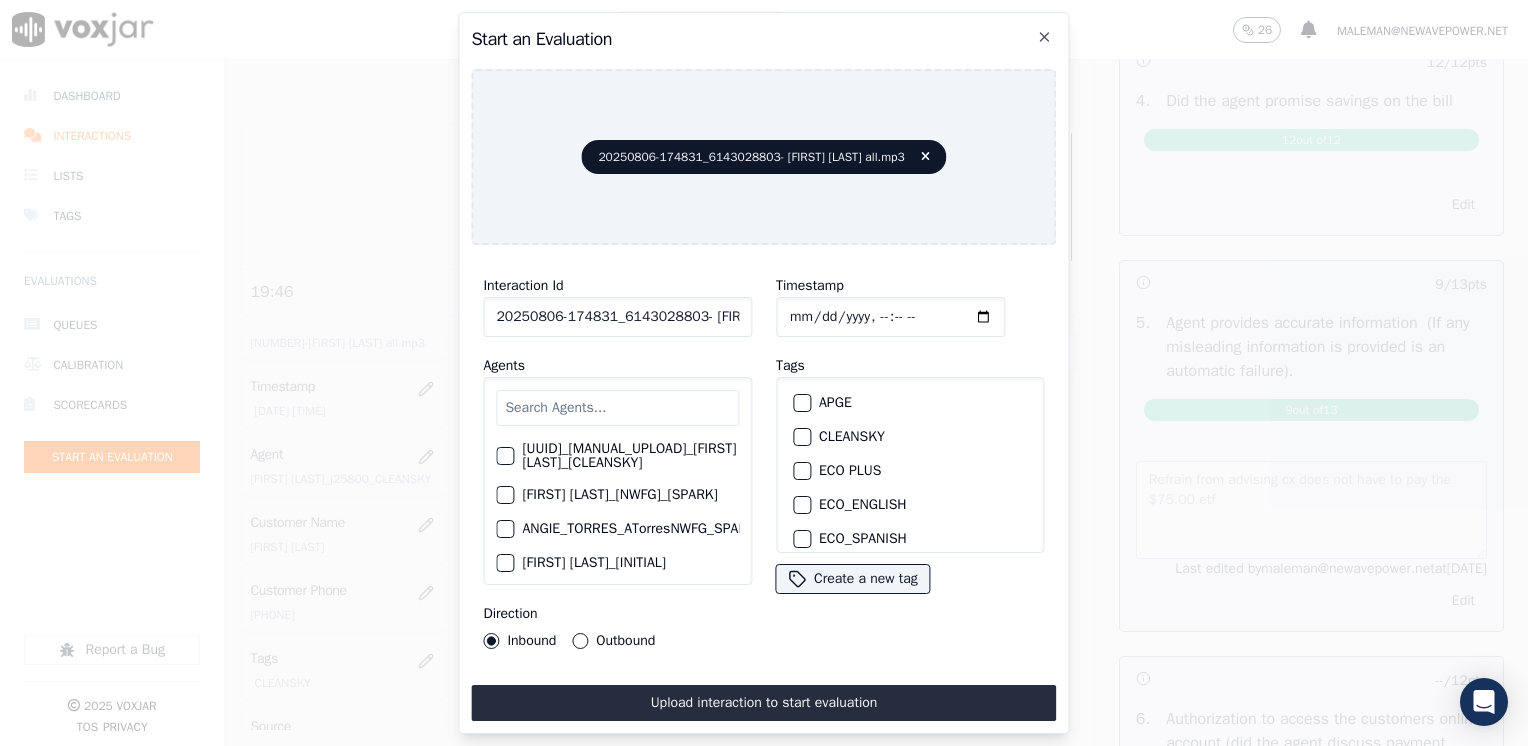 click at bounding box center [617, 408] 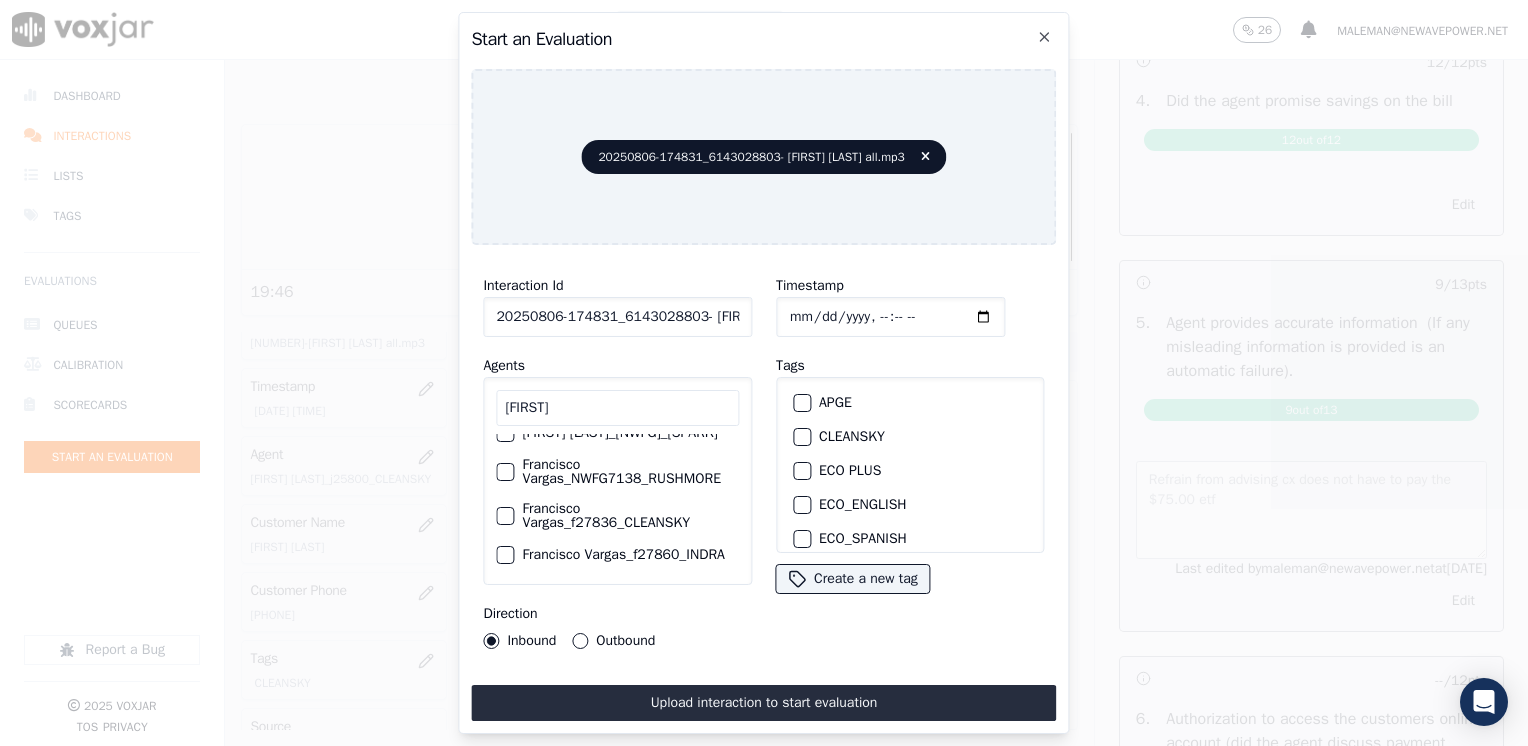 scroll, scrollTop: 96, scrollLeft: 0, axis: vertical 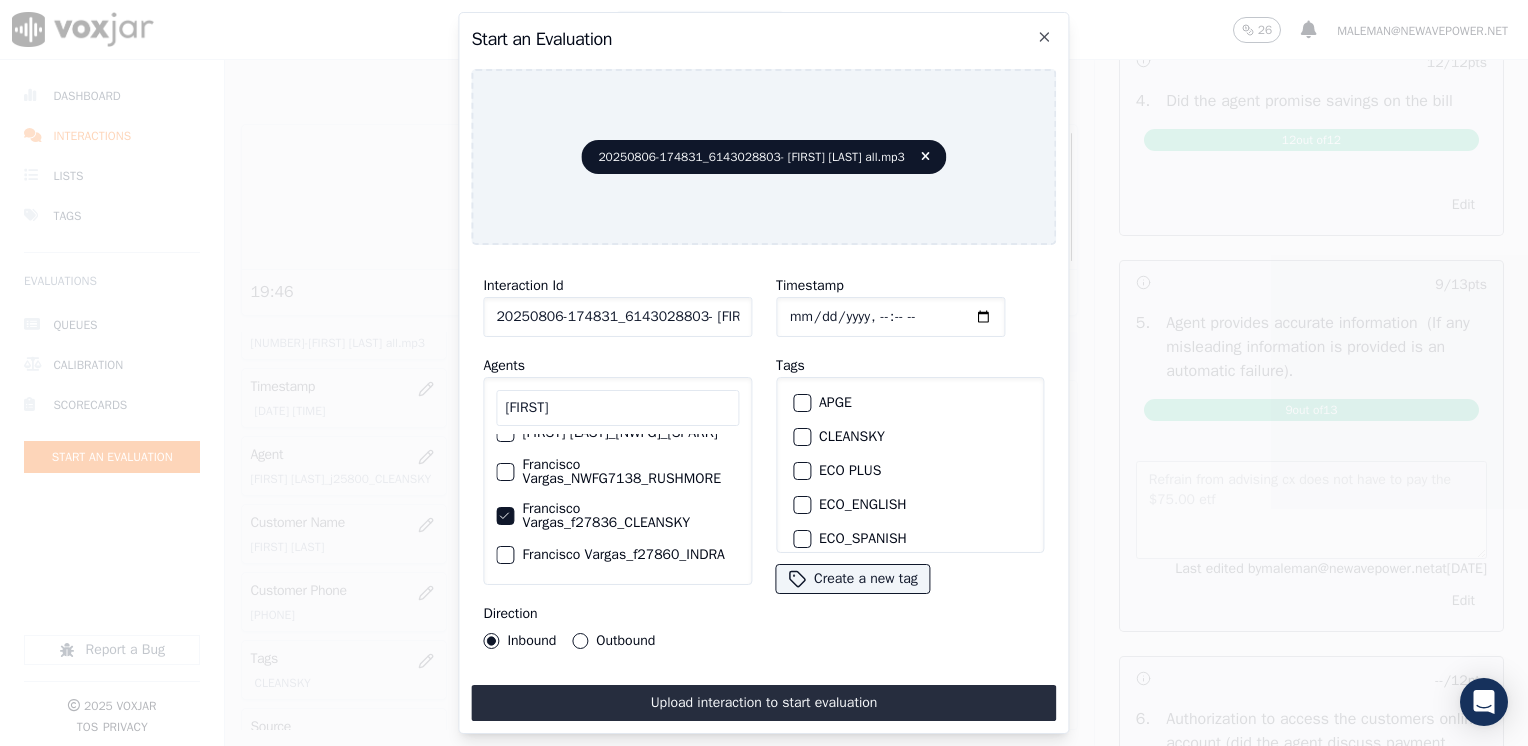 click at bounding box center (801, 437) 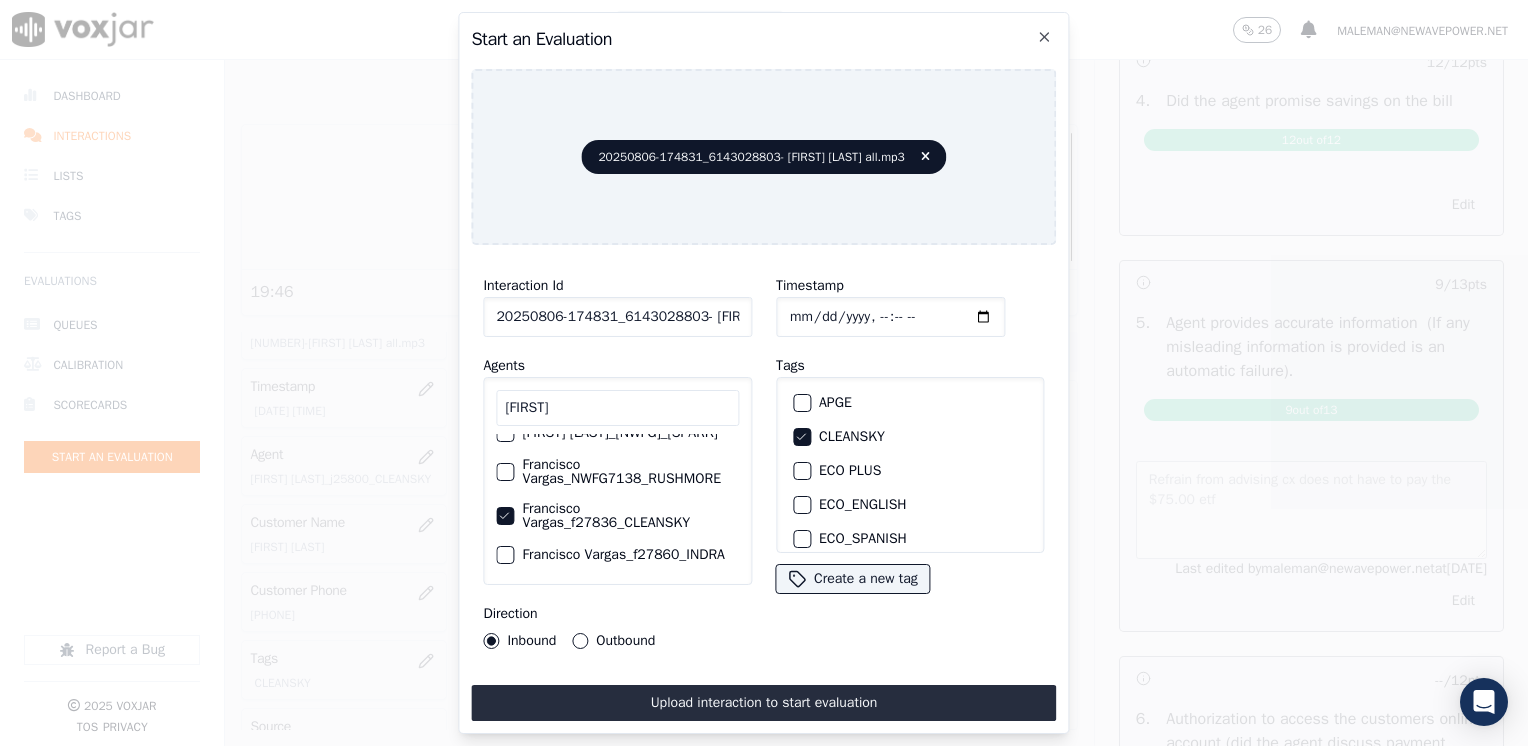 click on "Timestamp" 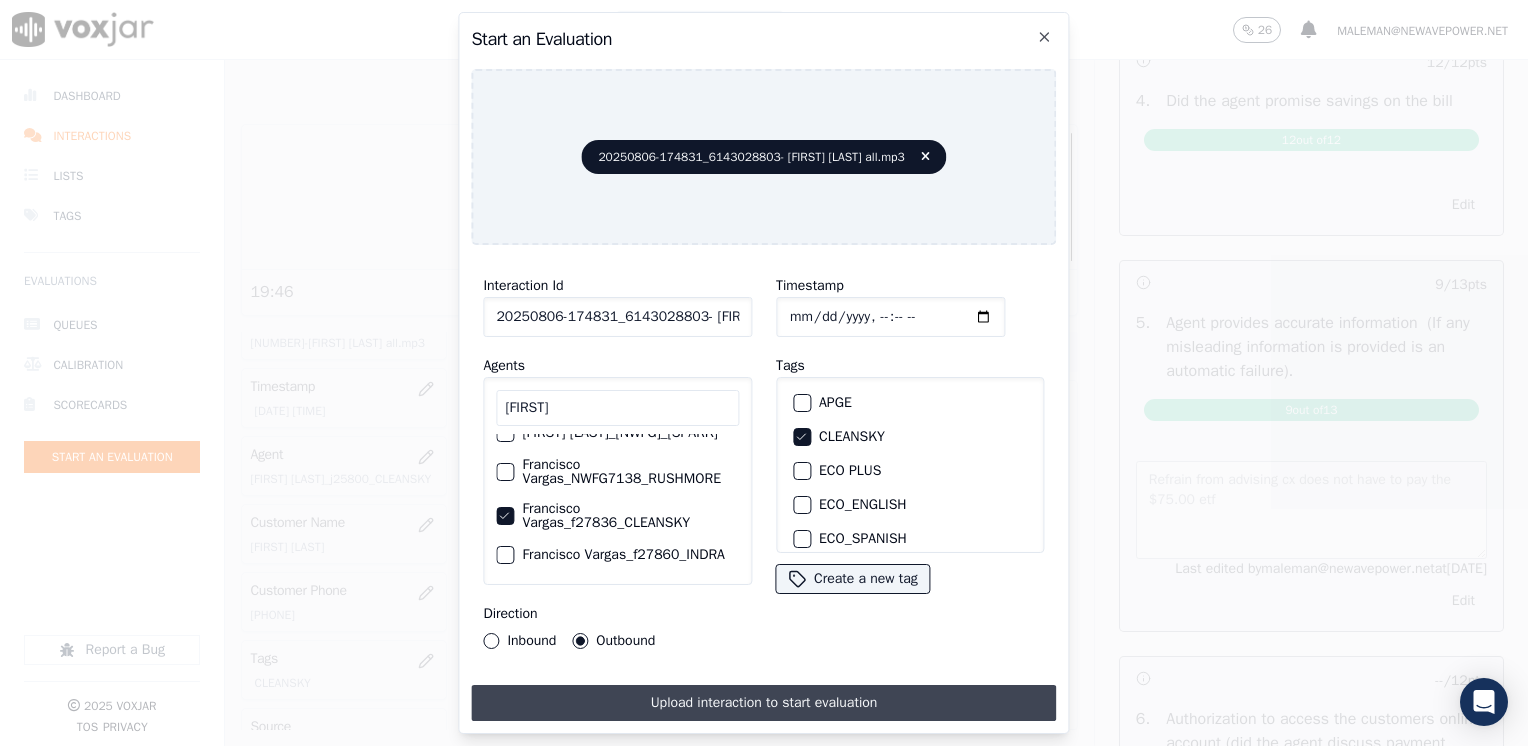 click on "Upload interaction to start evaluation" at bounding box center [763, 703] 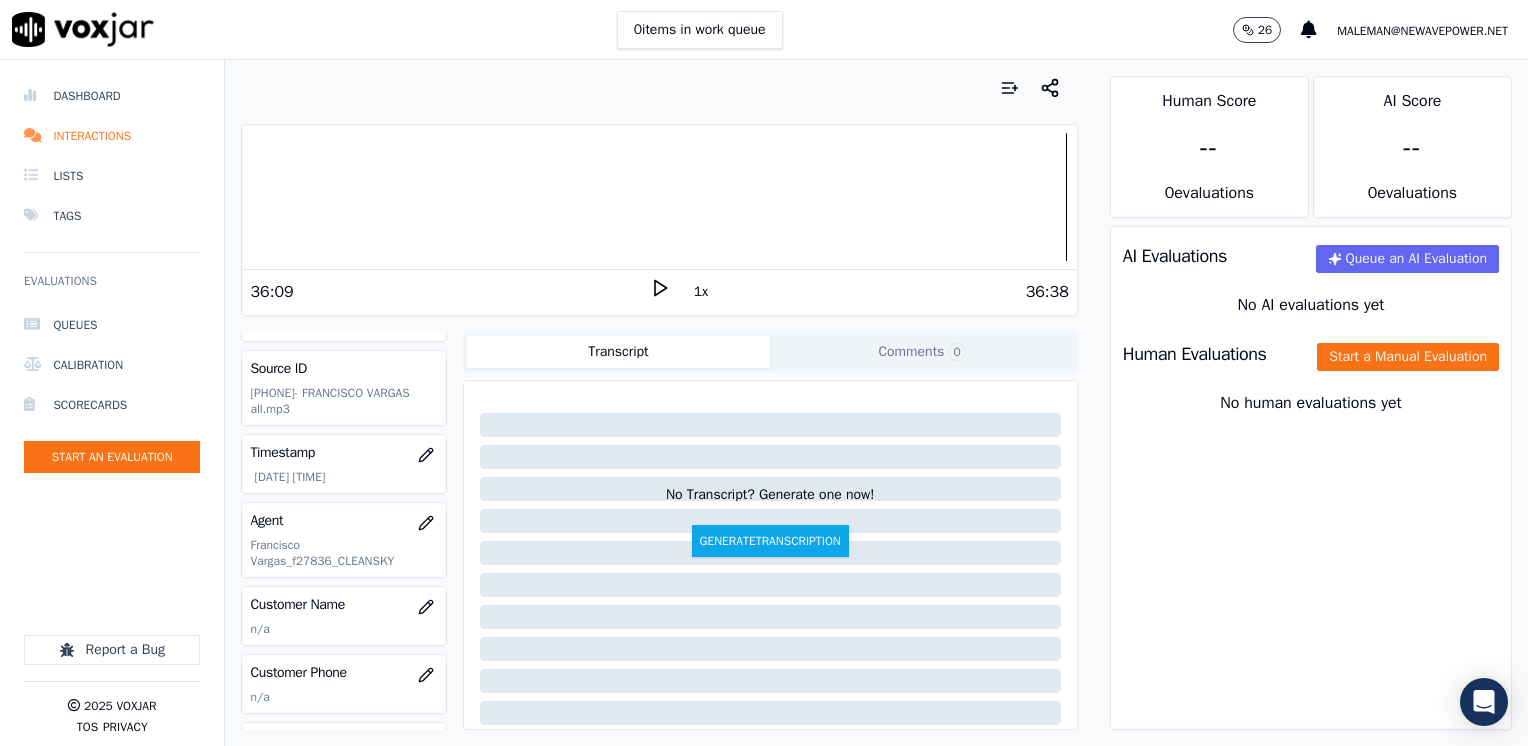 scroll, scrollTop: 100, scrollLeft: 0, axis: vertical 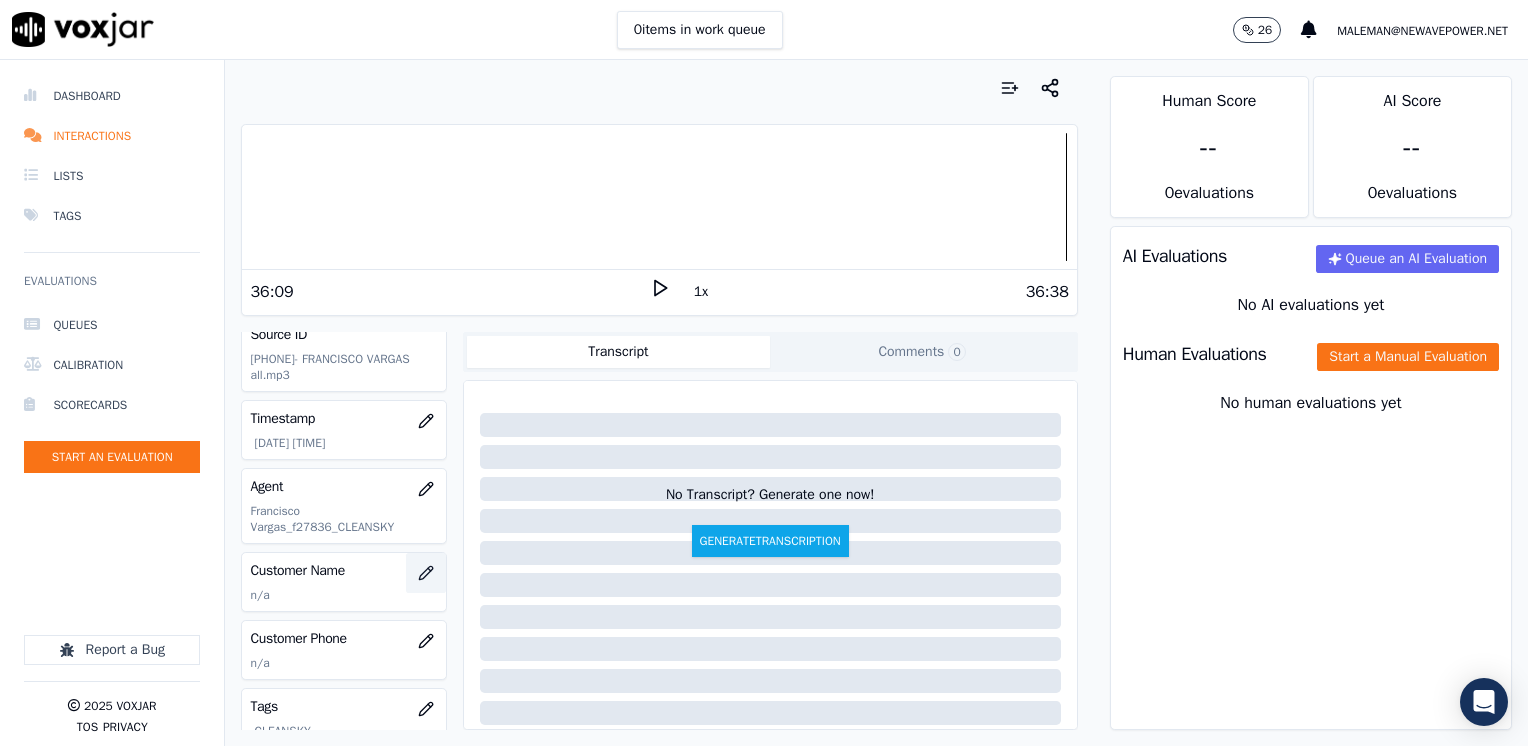 click 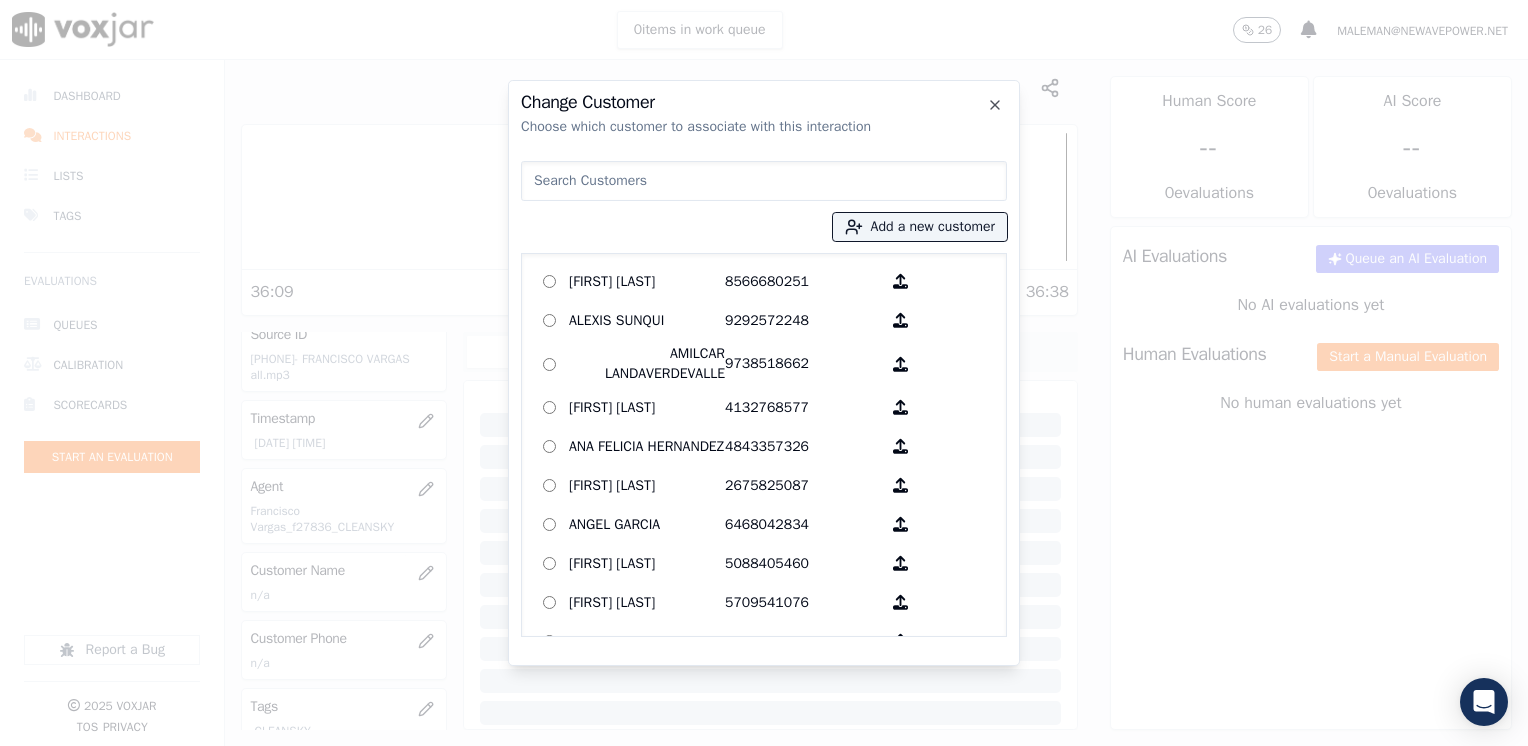 click at bounding box center [764, 181] 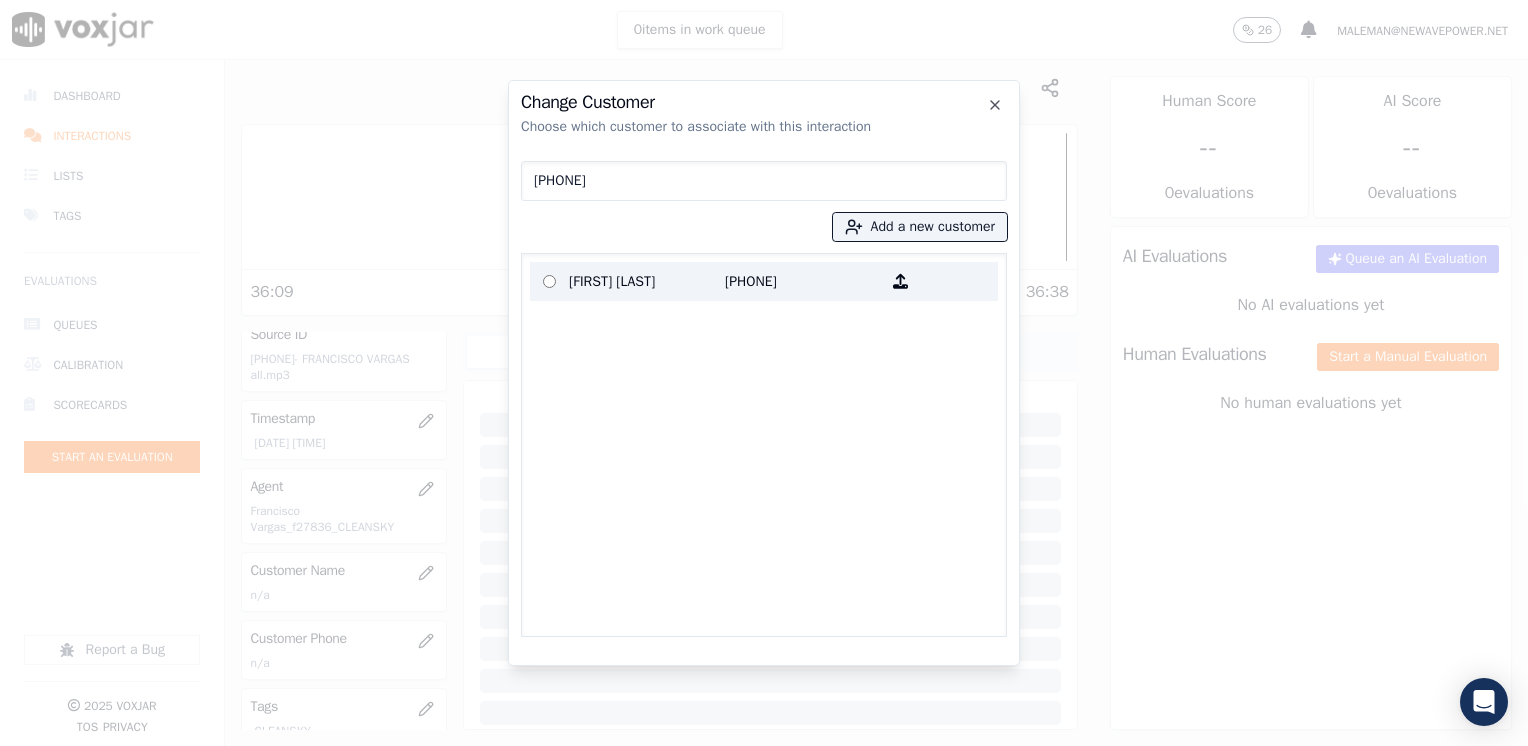 type on "[PHONE]" 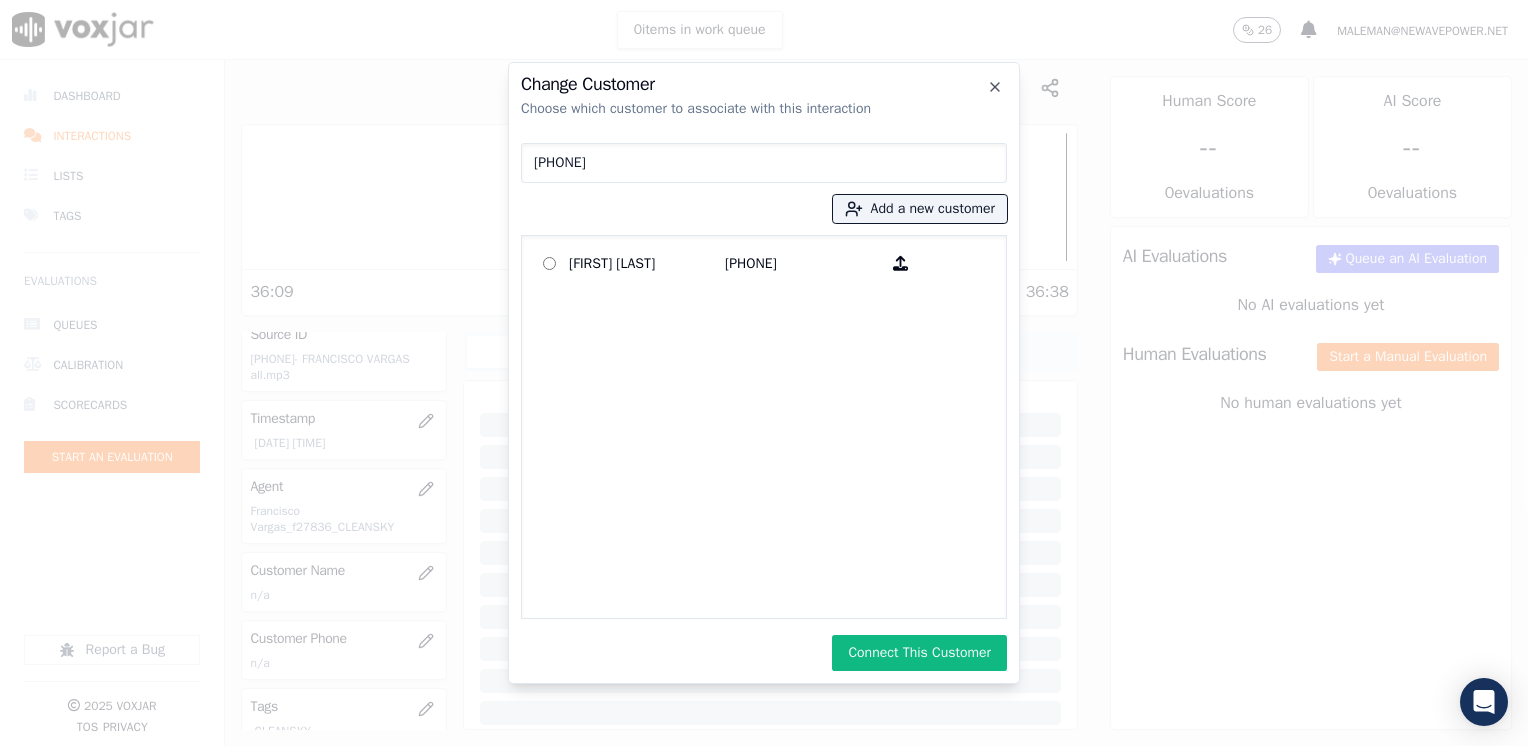 click on "Change Customer   Choose which customer to associate with this interaction   6143028803
Add a new customer           LEONYLA ADELAIDA   6143028803             Connect This Customer     Close" 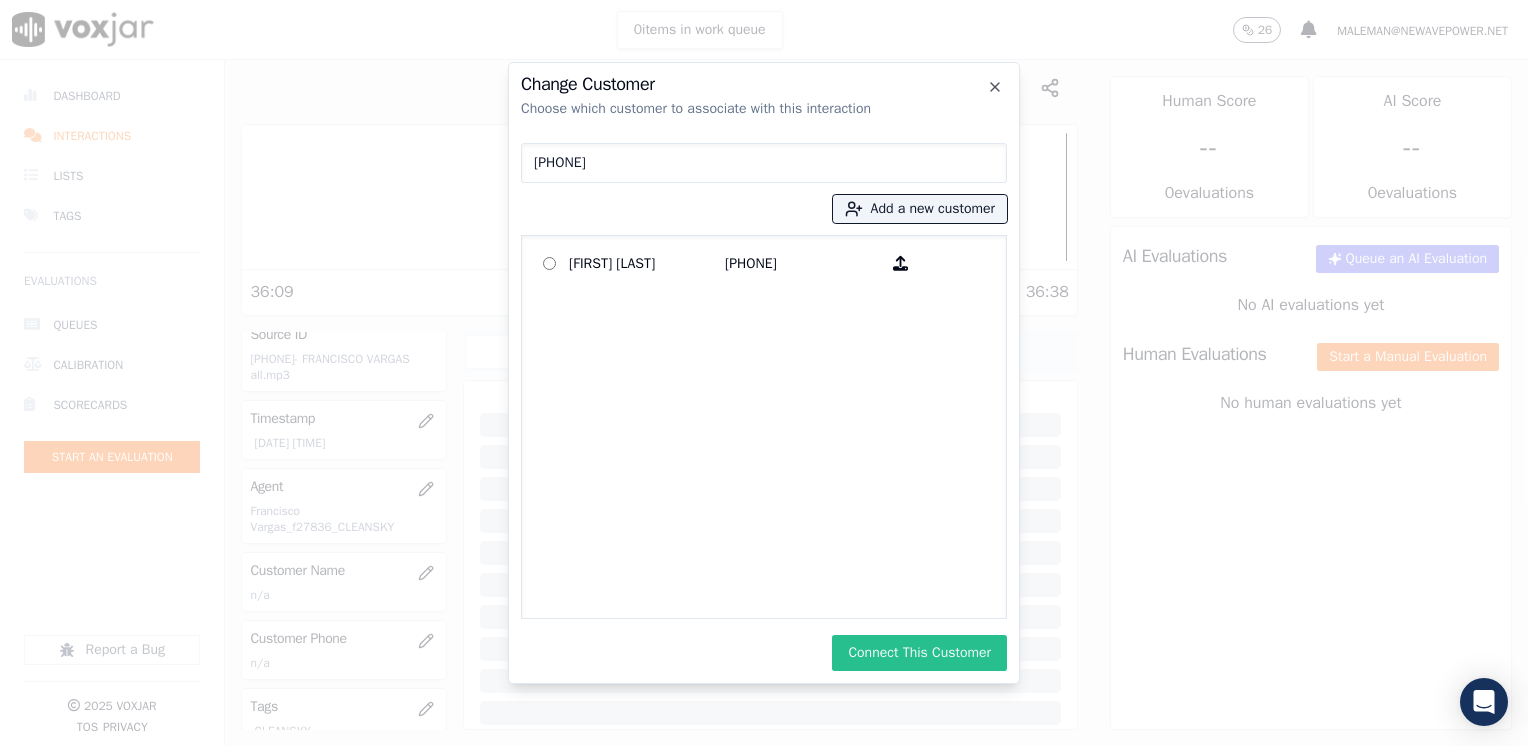 click on "Connect This Customer" at bounding box center (919, 653) 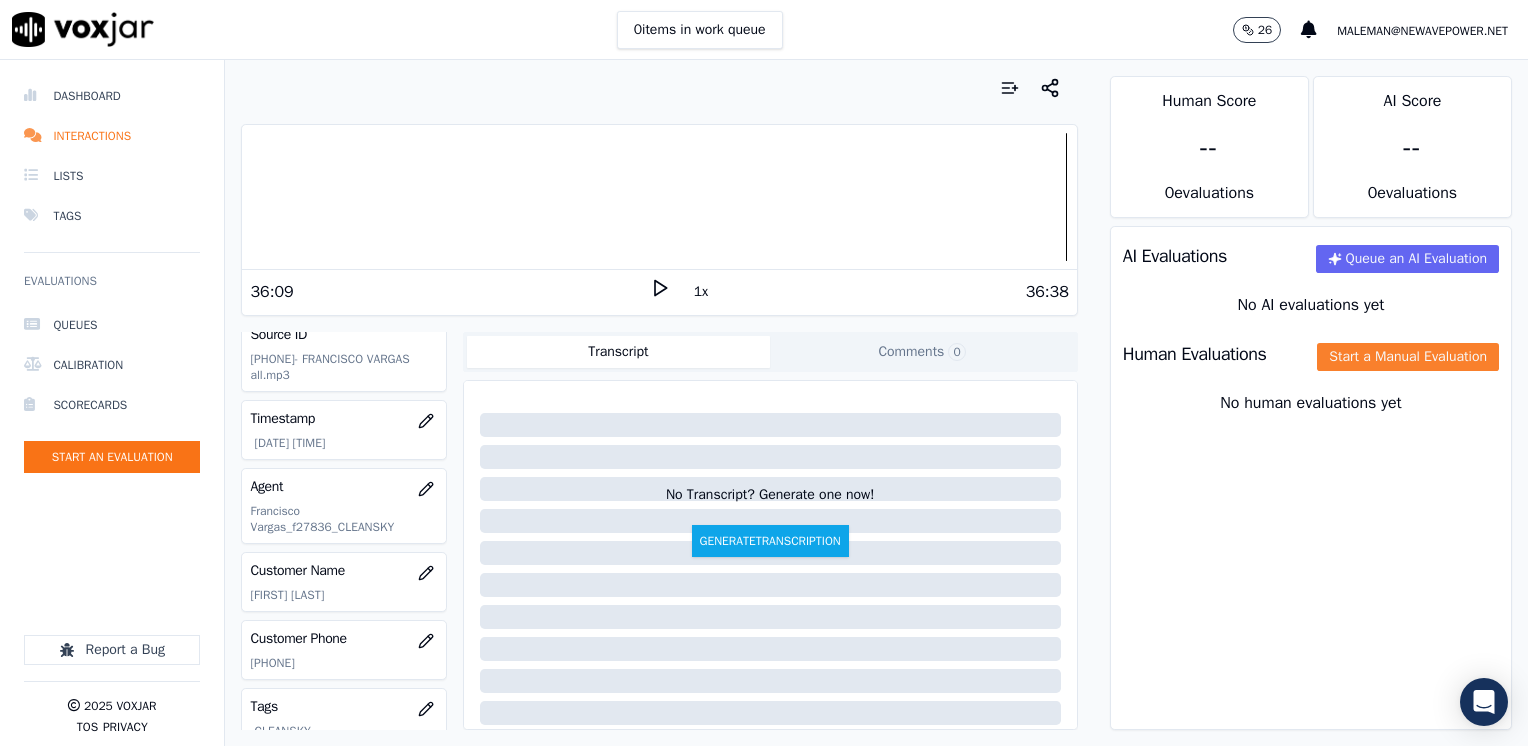 click on "Start a Manual Evaluation" 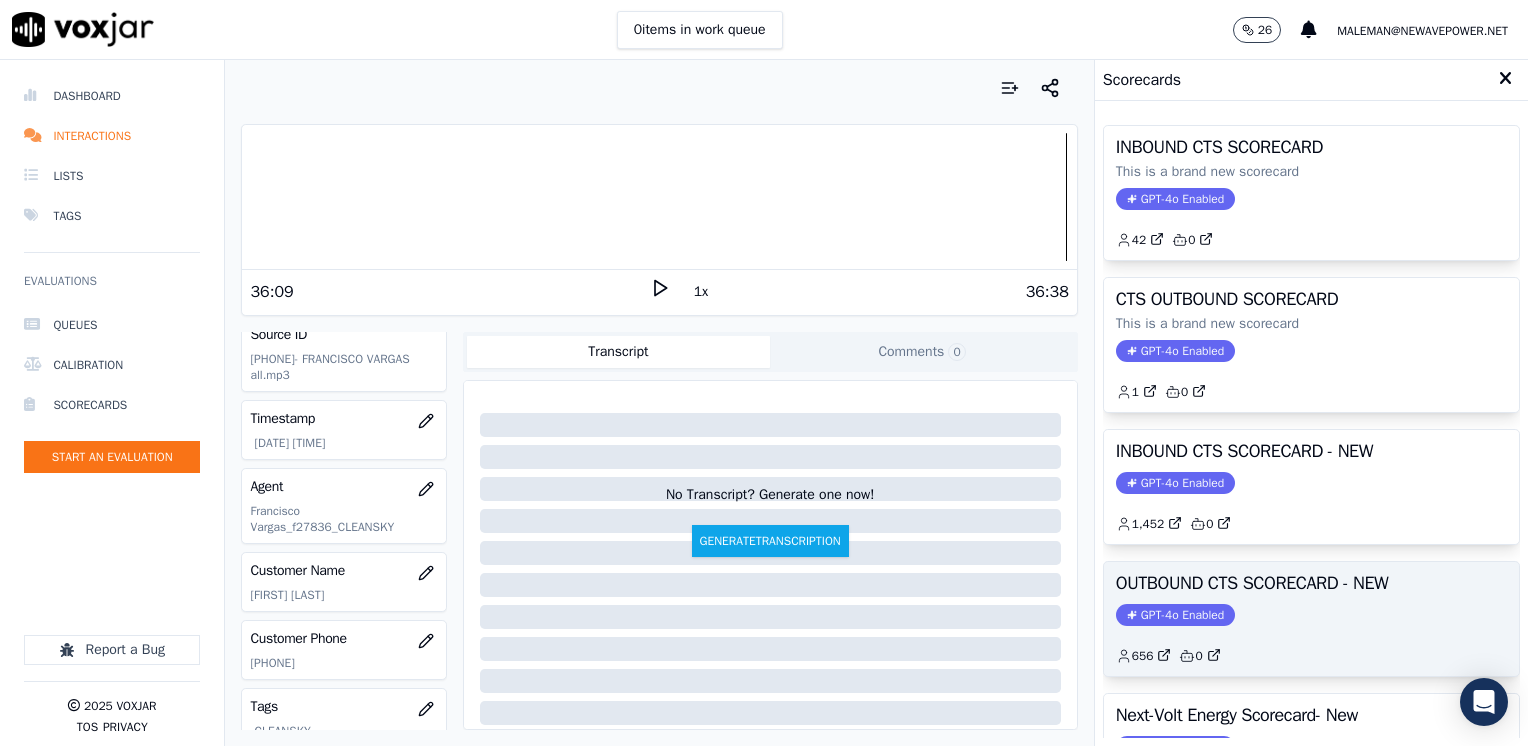 click on "GPT-4o Enabled" at bounding box center [1175, 615] 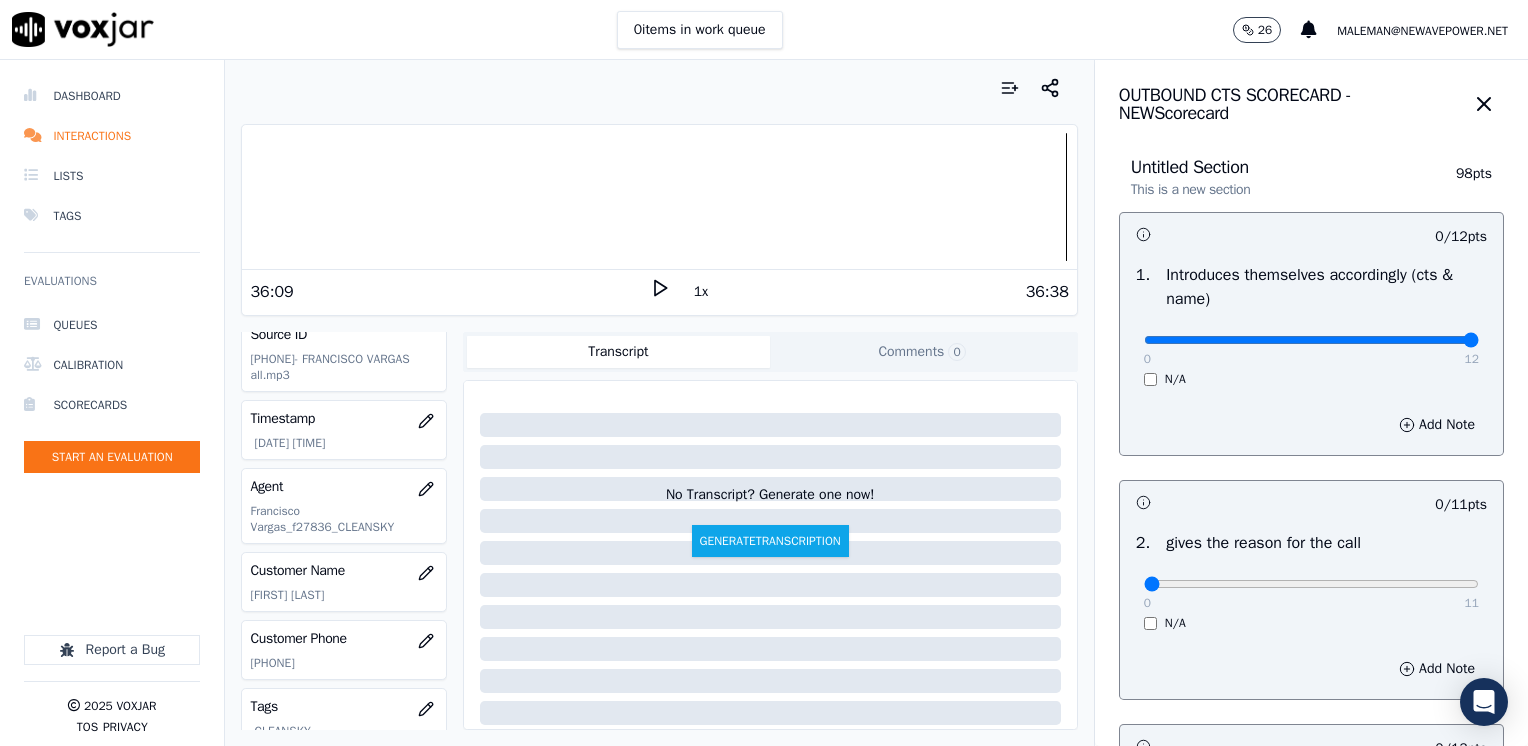 drag, startPoint x: 1128, startPoint y: 338, endPoint x: 1531, endPoint y: 339, distance: 403.00125 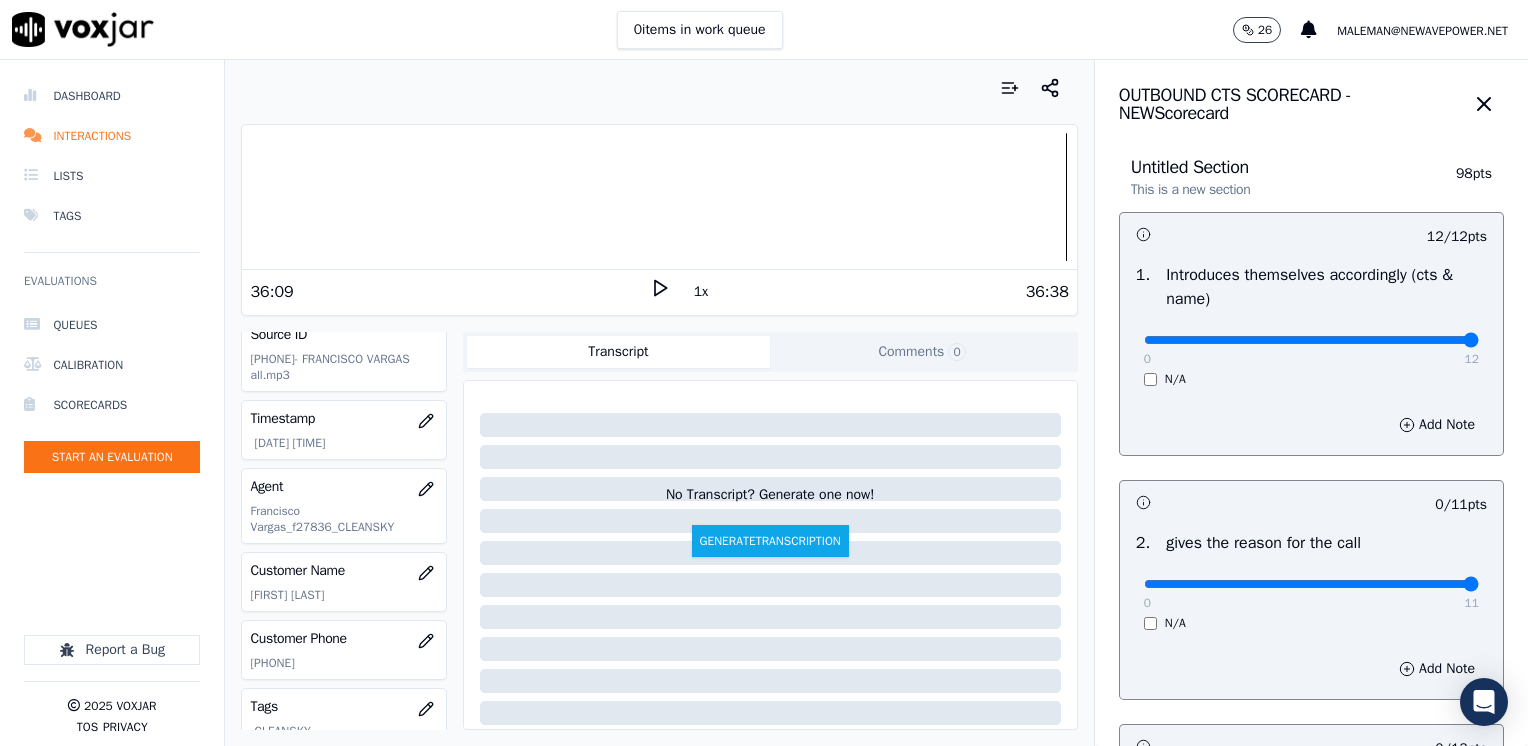 drag, startPoint x: 1130, startPoint y: 586, endPoint x: 1531, endPoint y: 509, distance: 408.32584 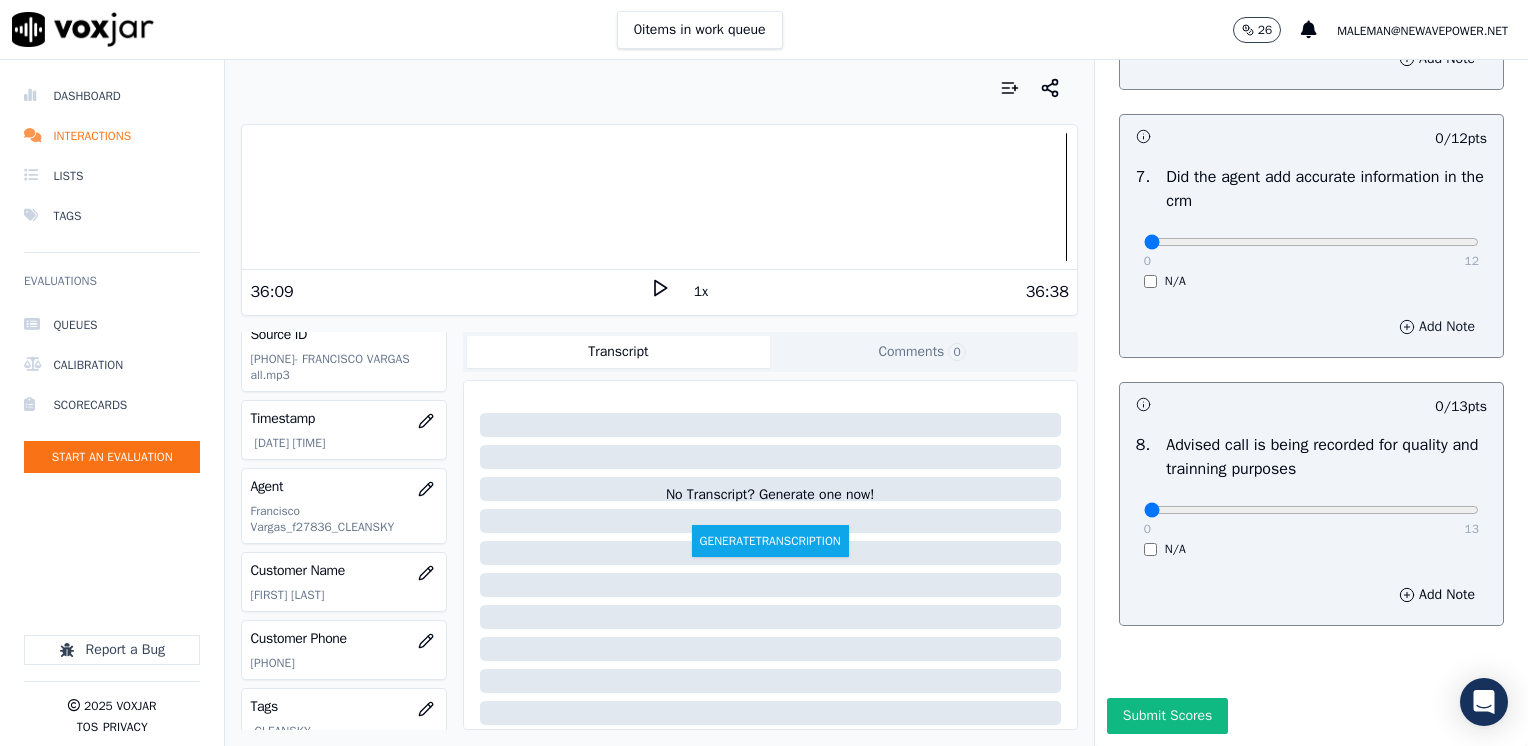 scroll, scrollTop: 1748, scrollLeft: 0, axis: vertical 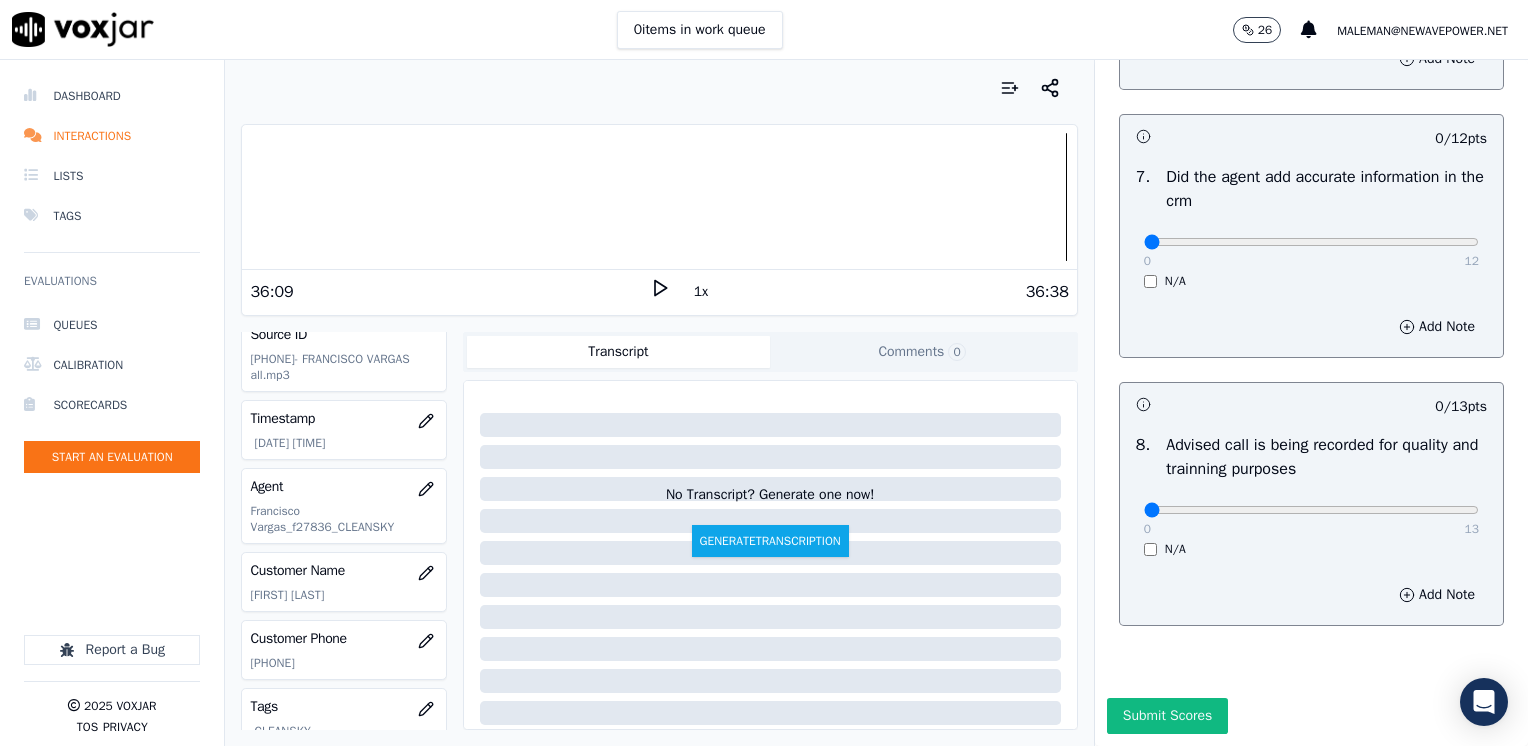 click on "0   13" at bounding box center (1311, 509) 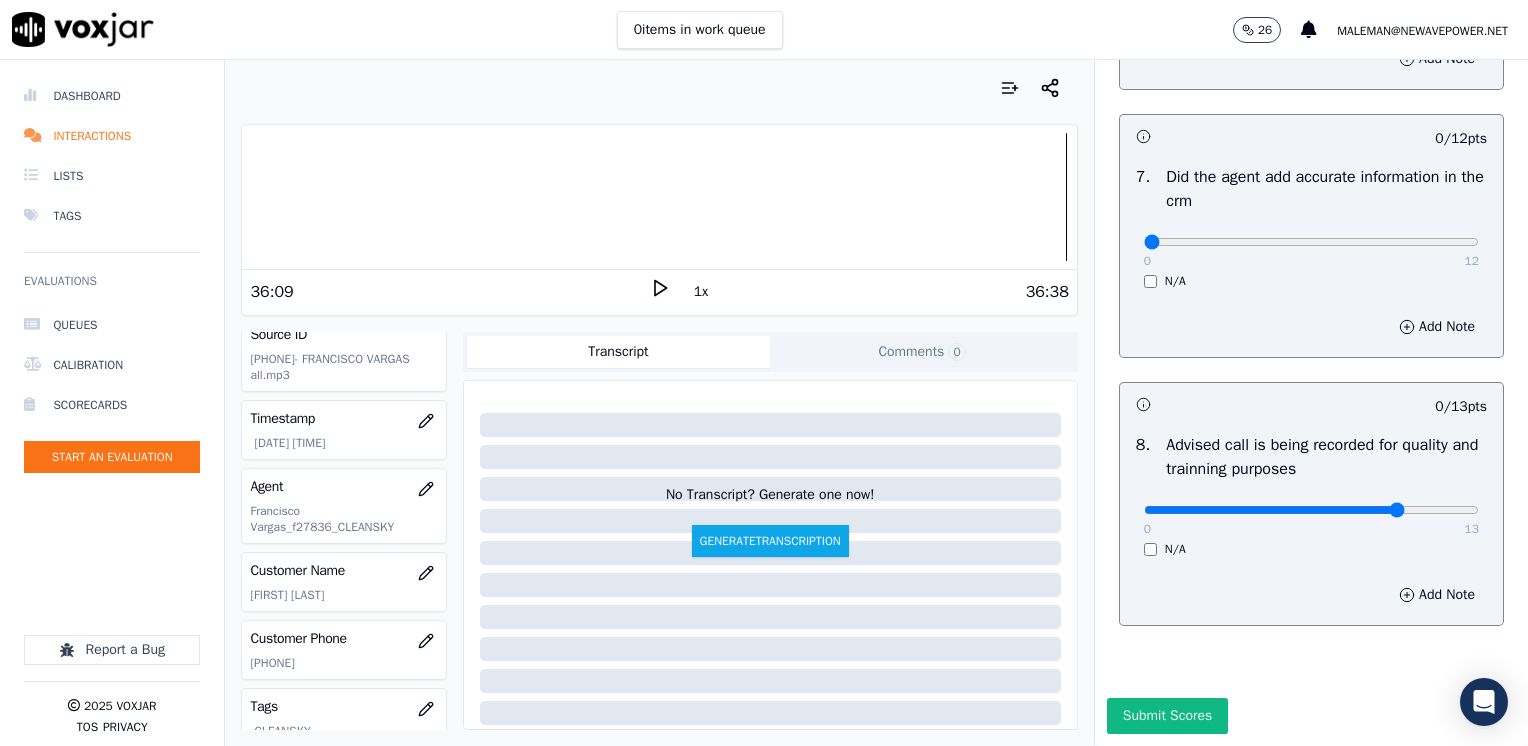 type on "10" 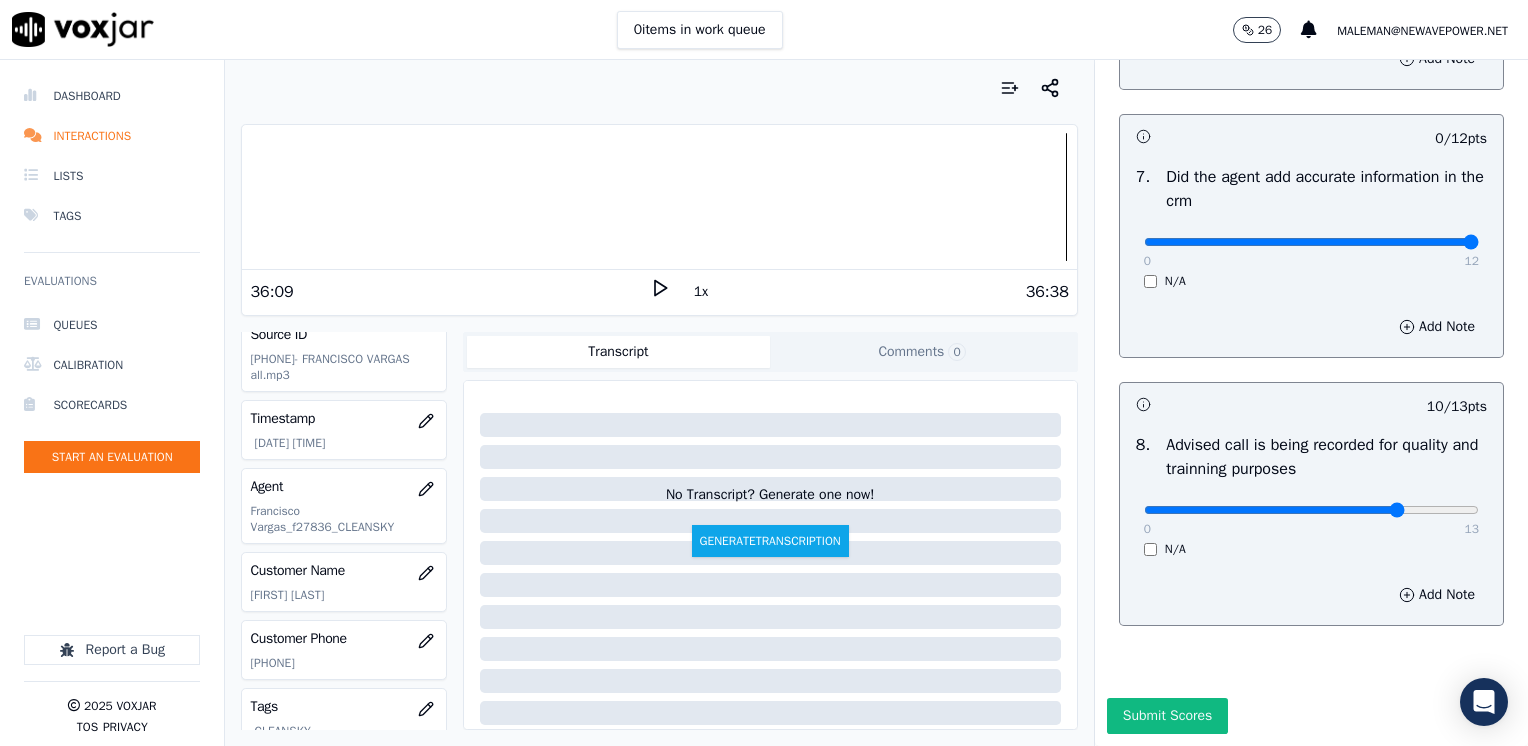 drag, startPoint x: 1128, startPoint y: 204, endPoint x: 1531, endPoint y: 175, distance: 404.04208 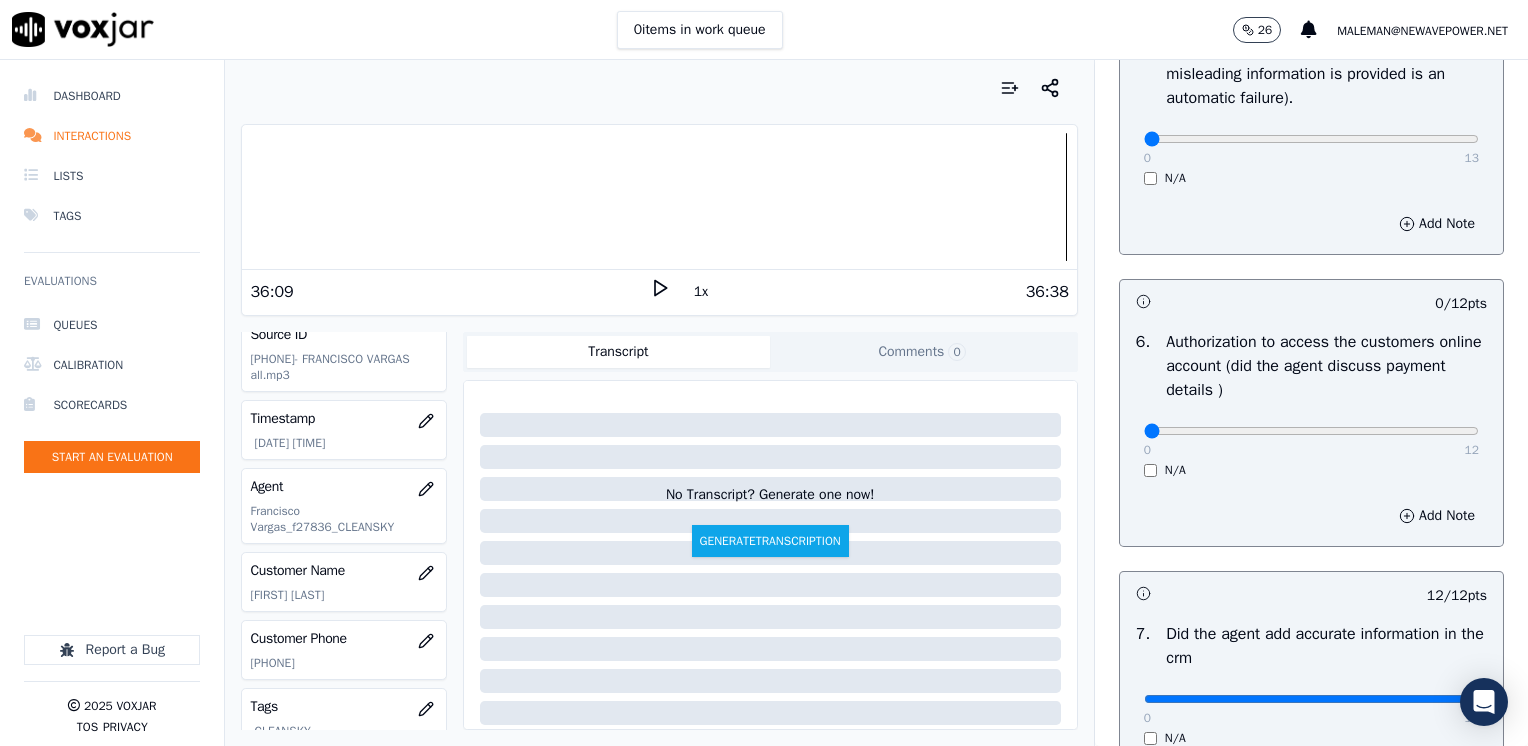 scroll, scrollTop: 1248, scrollLeft: 0, axis: vertical 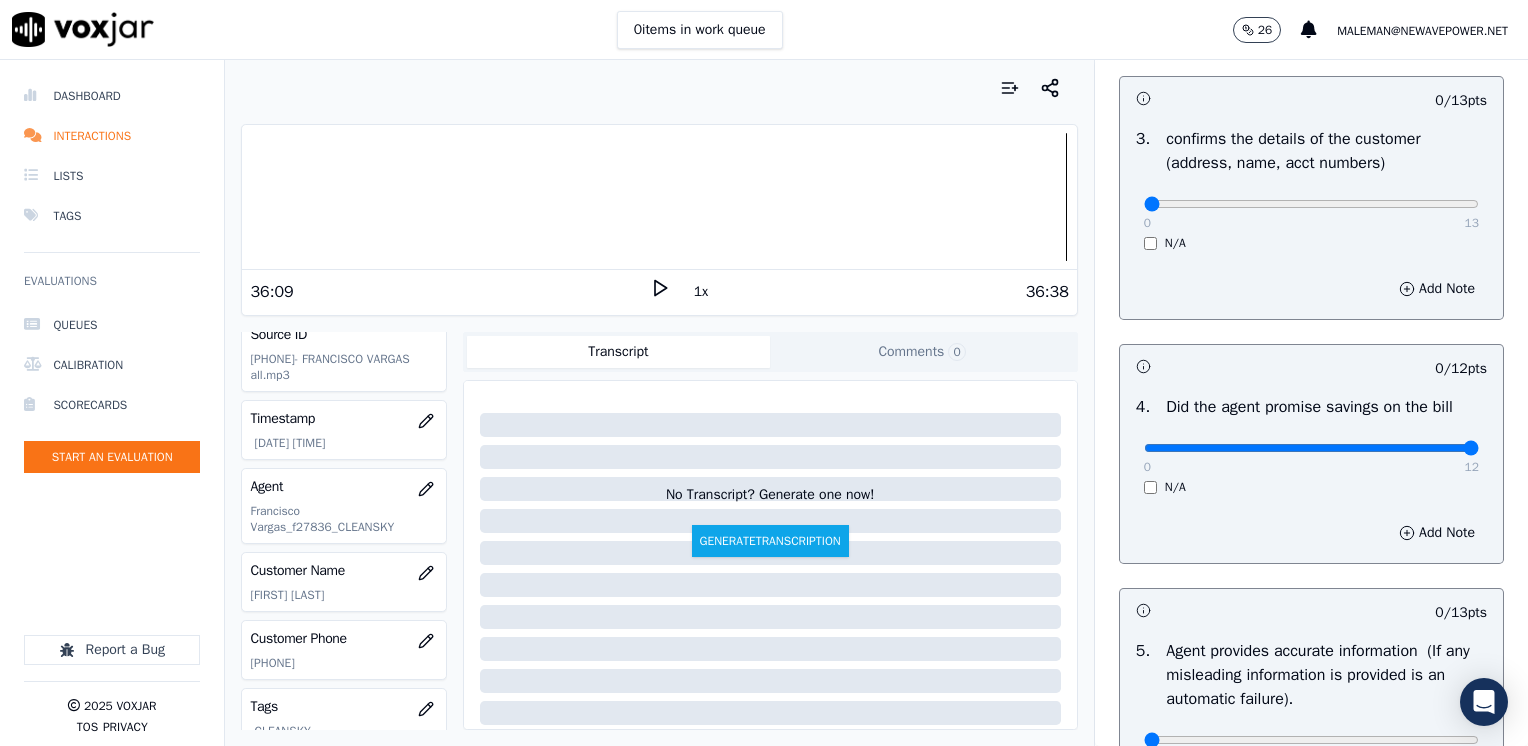 drag, startPoint x: 1134, startPoint y: 444, endPoint x: 1472, endPoint y: 377, distance: 344.57654 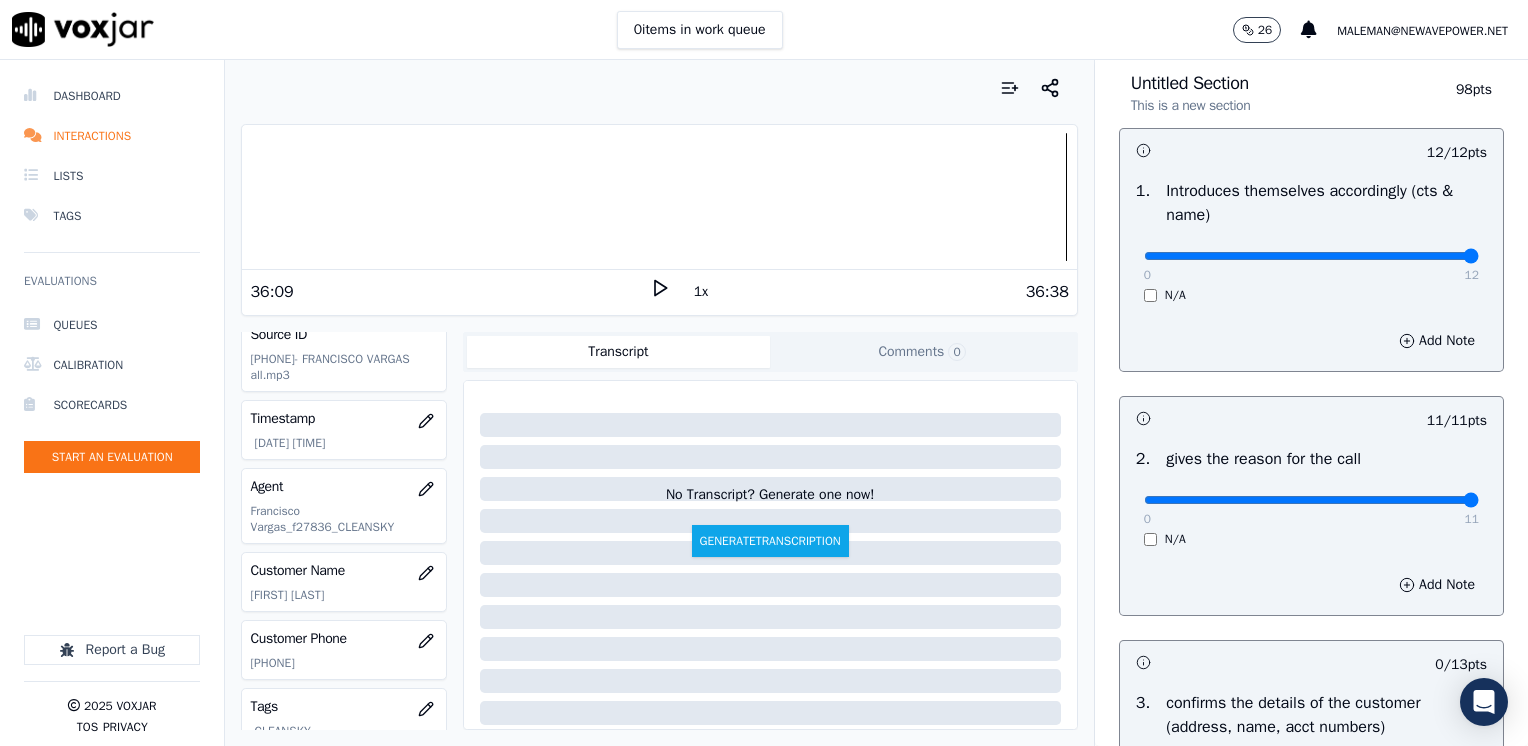 scroll, scrollTop: 200, scrollLeft: 0, axis: vertical 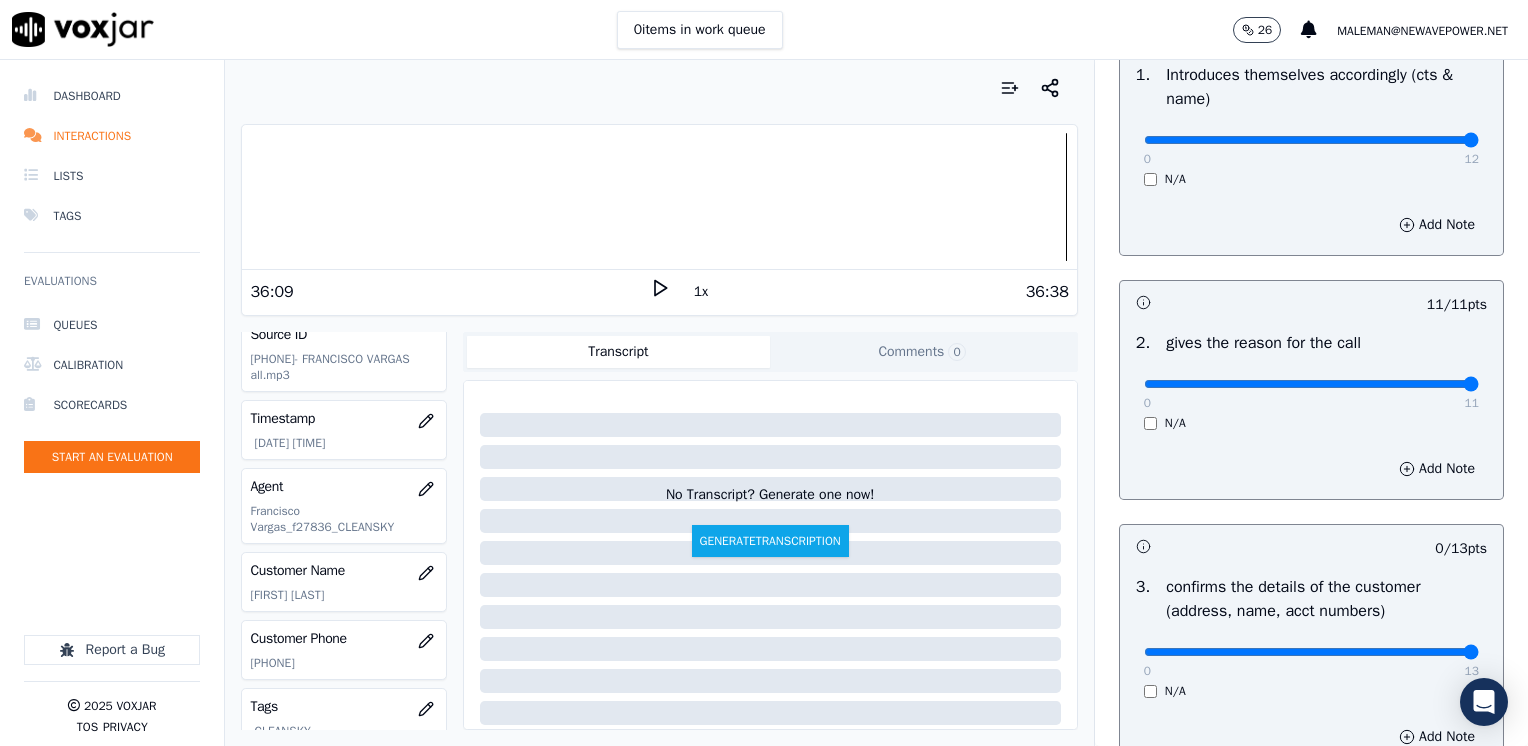 drag, startPoint x: 1129, startPoint y: 656, endPoint x: 1527, endPoint y: 649, distance: 398.06155 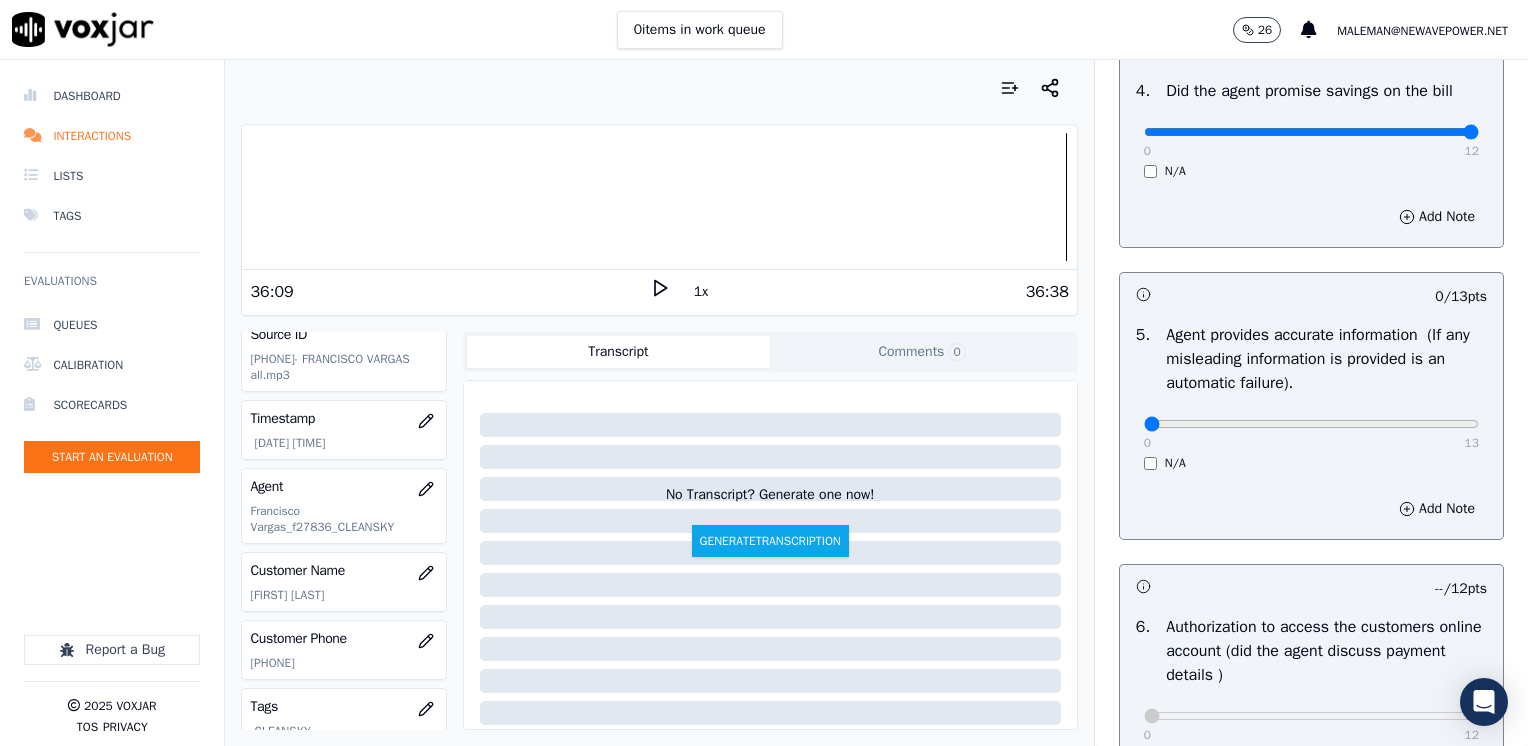 scroll, scrollTop: 1000, scrollLeft: 0, axis: vertical 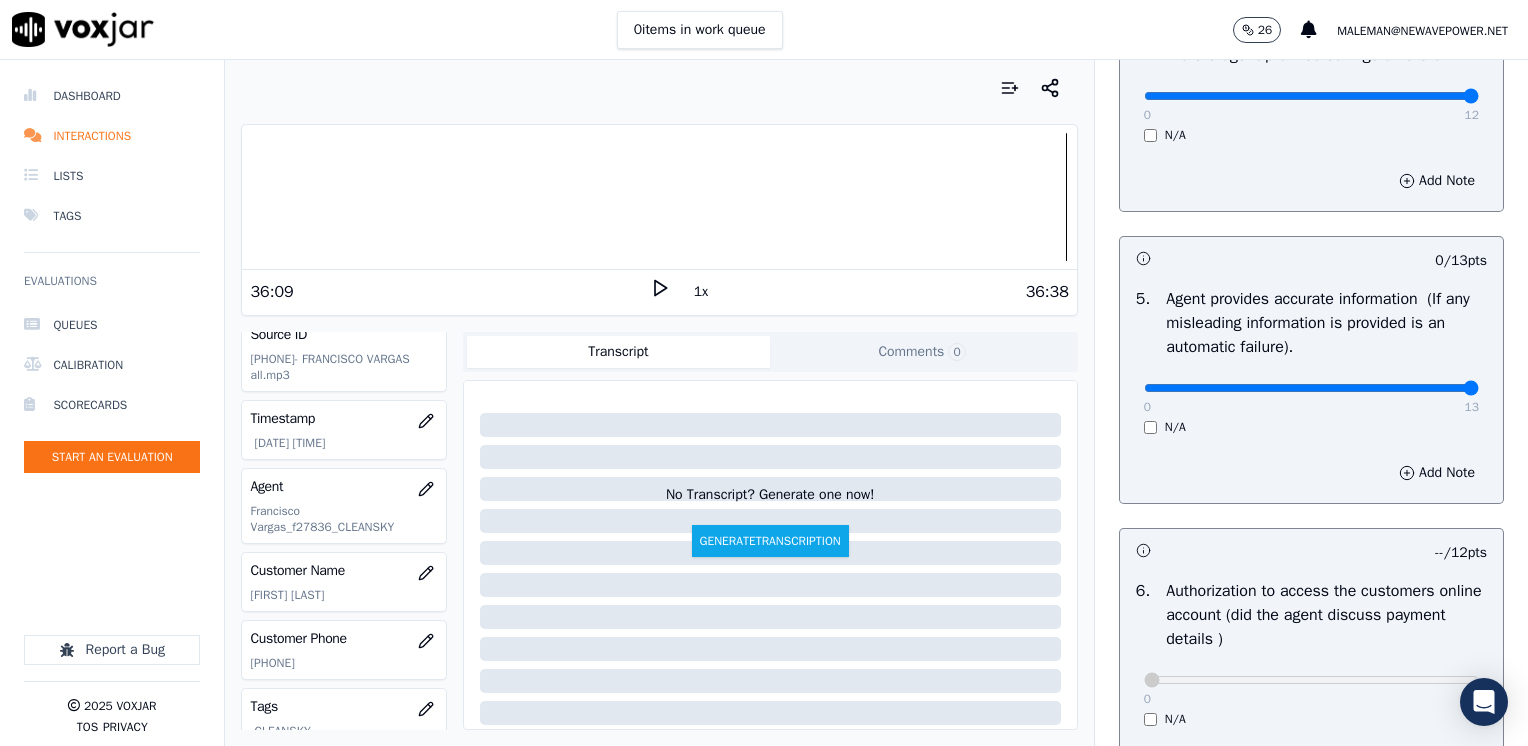drag, startPoint x: 1342, startPoint y: 388, endPoint x: 1531, endPoint y: 386, distance: 189.01057 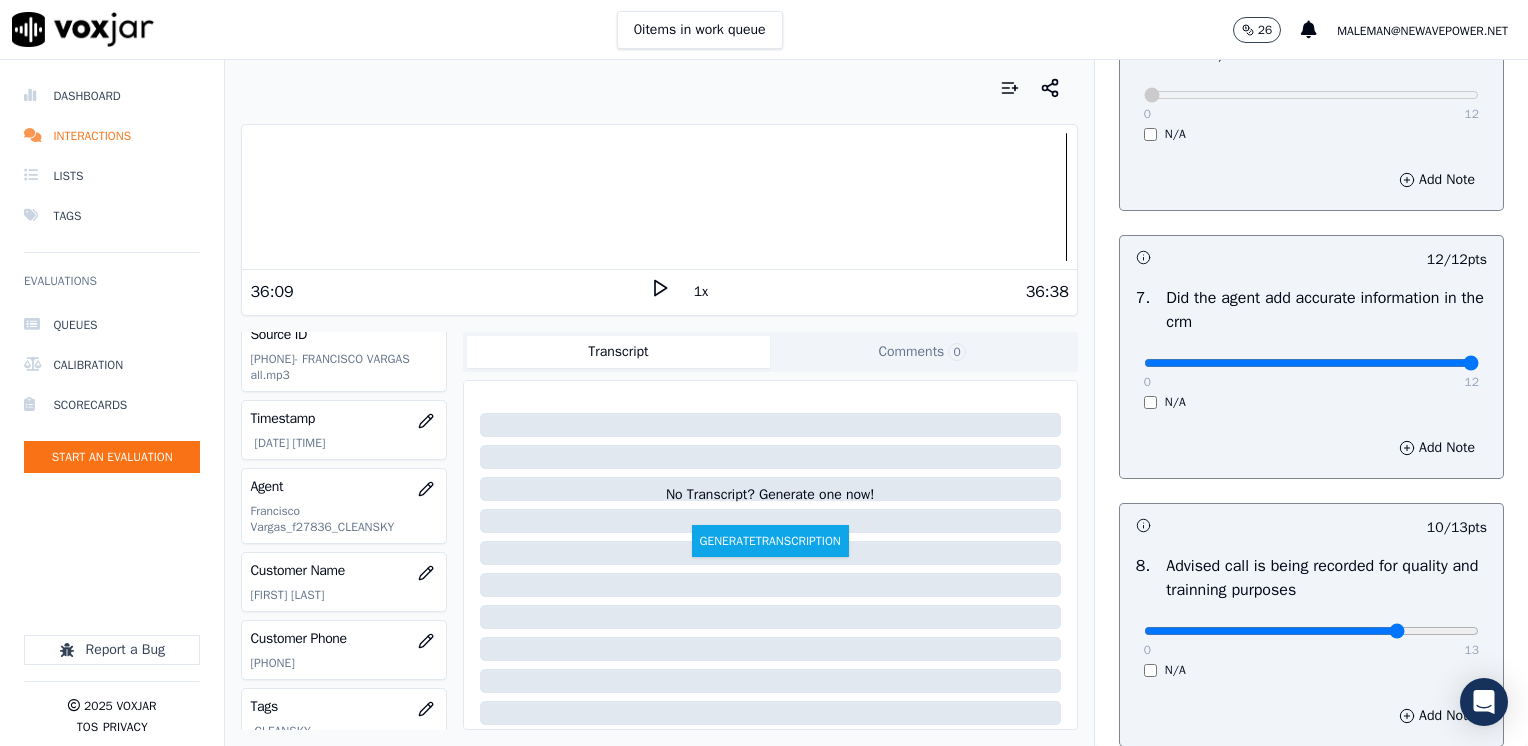 scroll, scrollTop: 1748, scrollLeft: 0, axis: vertical 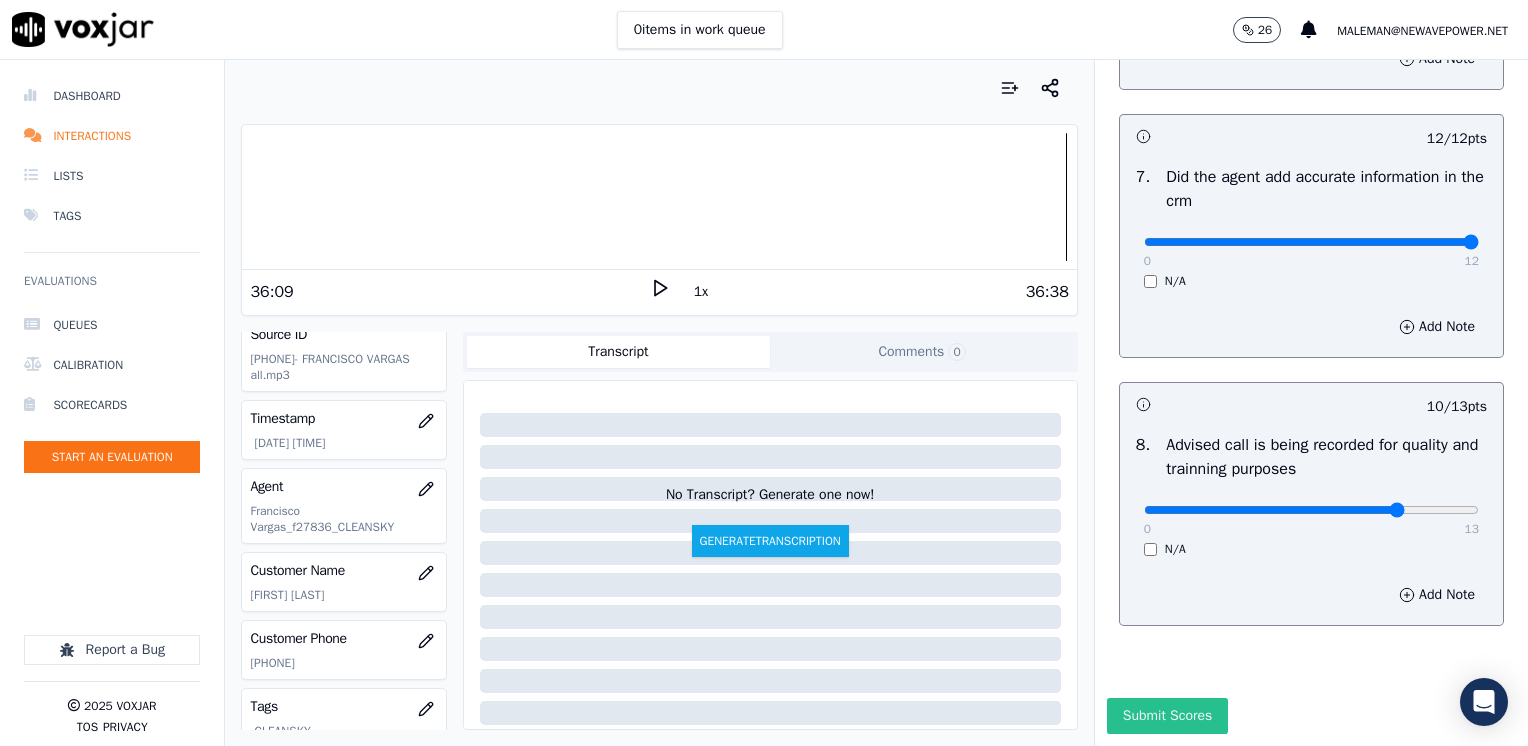 click on "Submit Scores" at bounding box center [1167, 716] 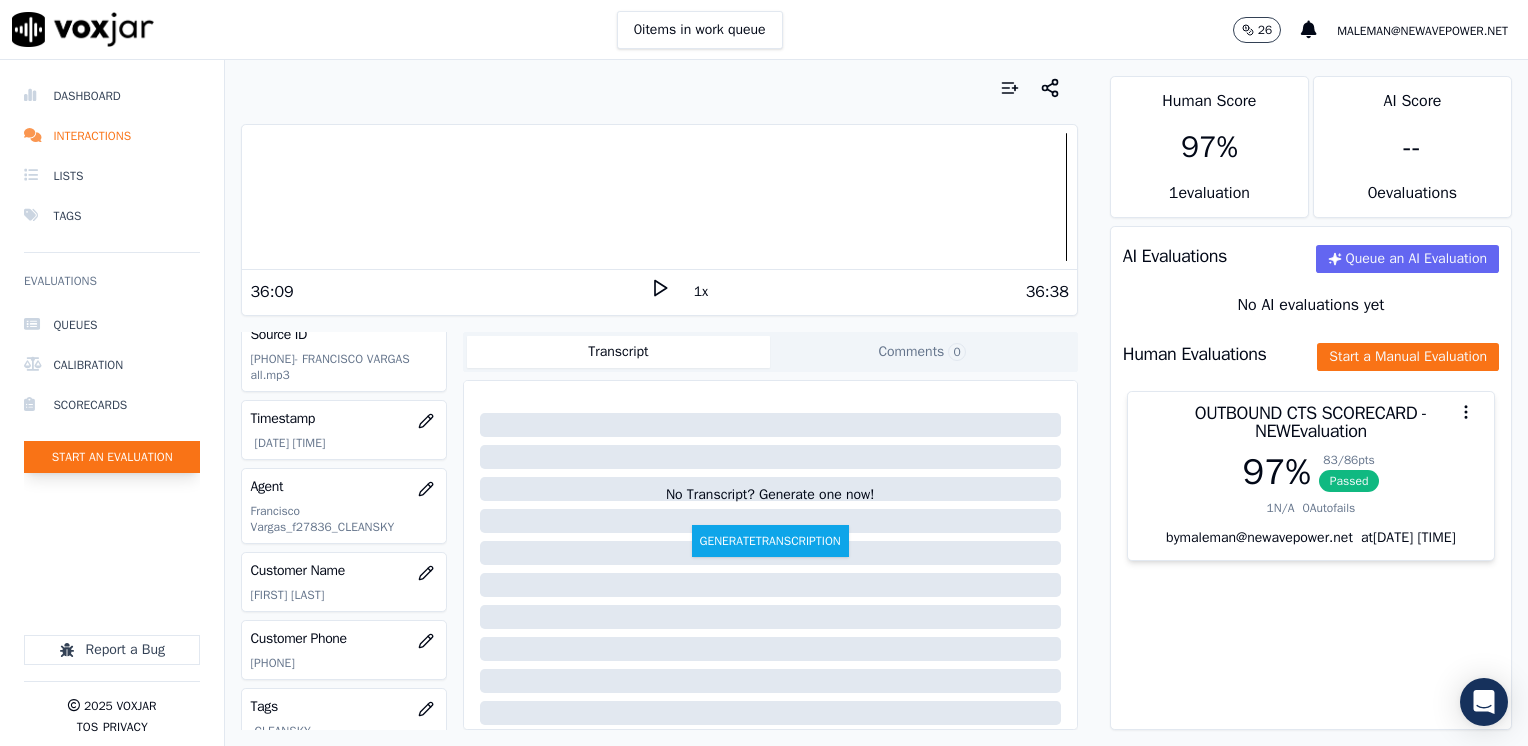 click on "Start an Evaluation" 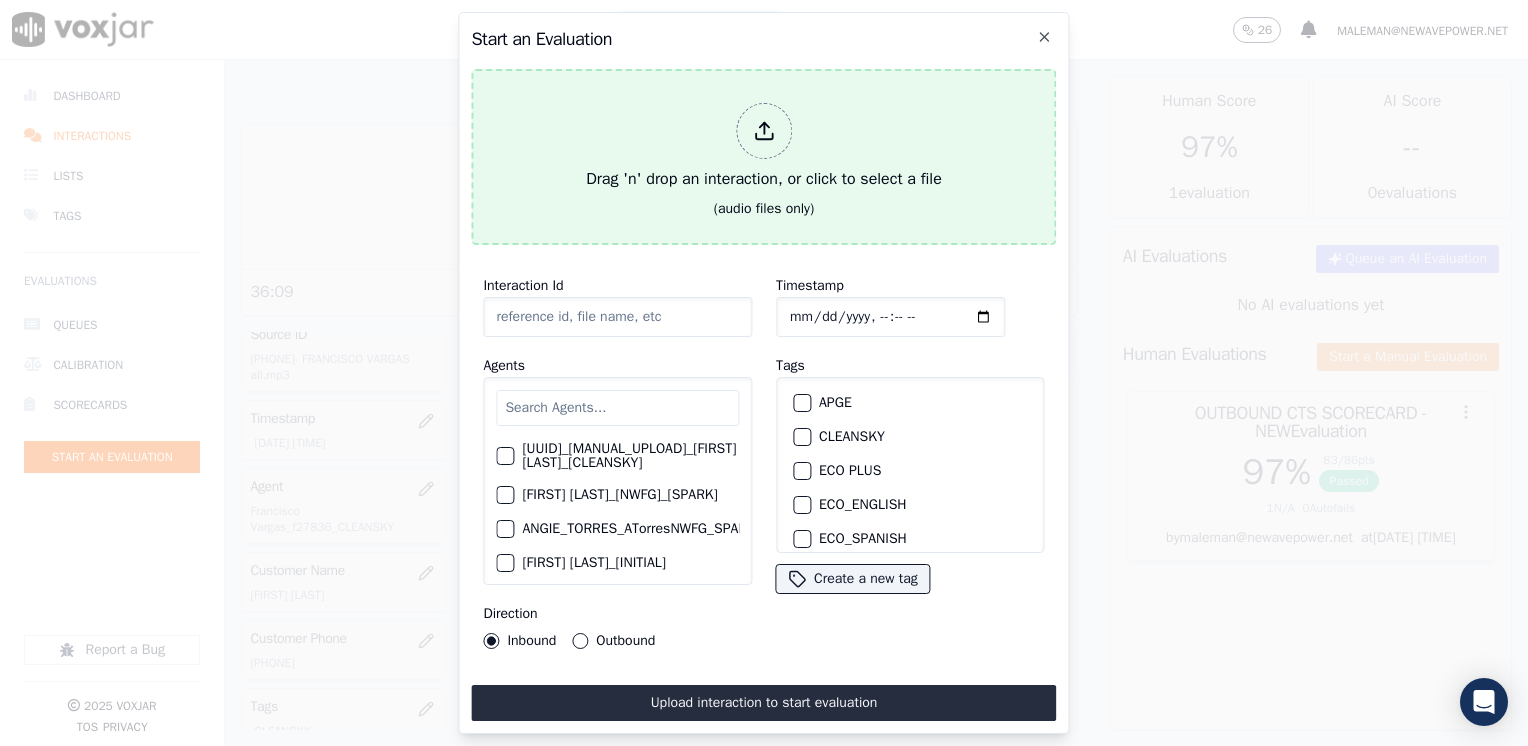 click at bounding box center (764, 131) 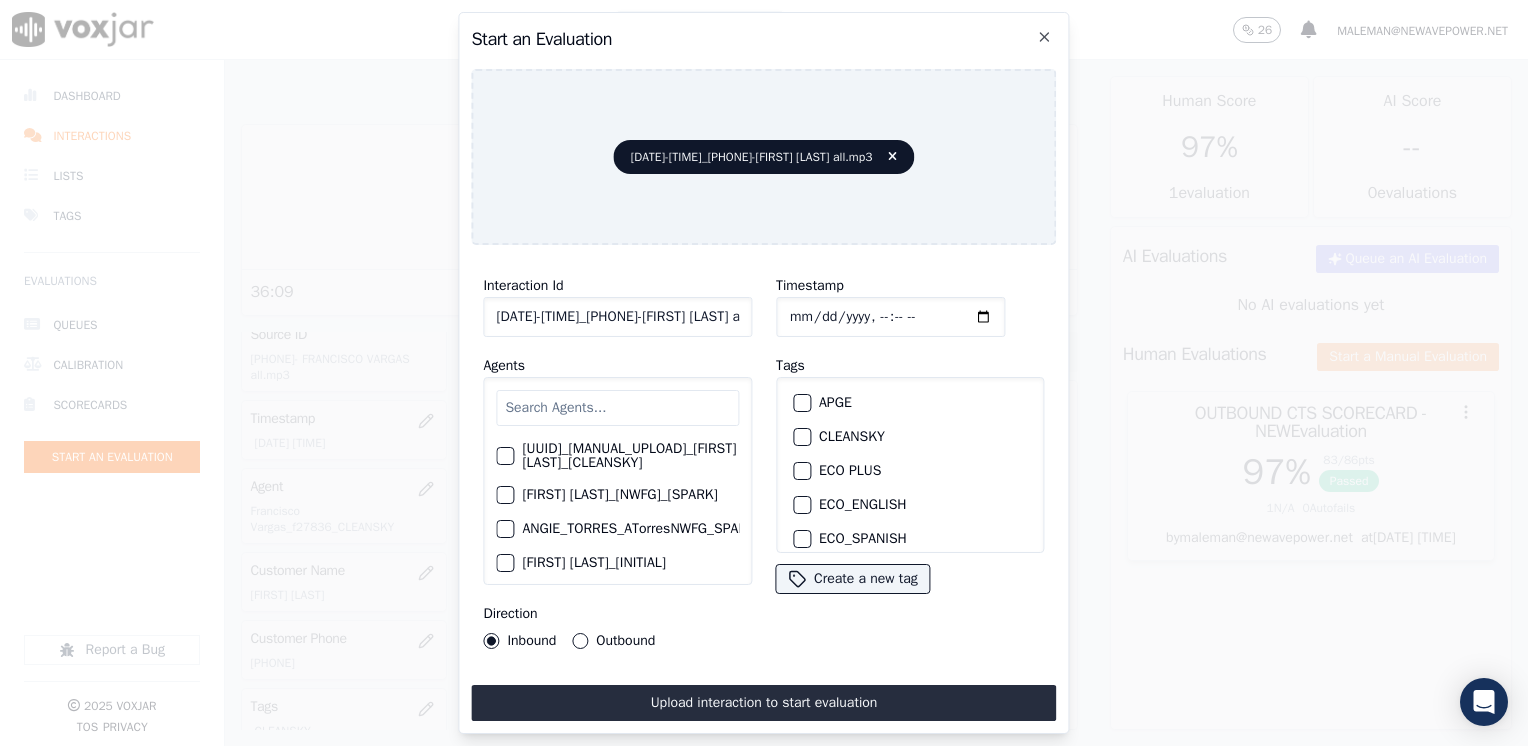 click at bounding box center (617, 408) 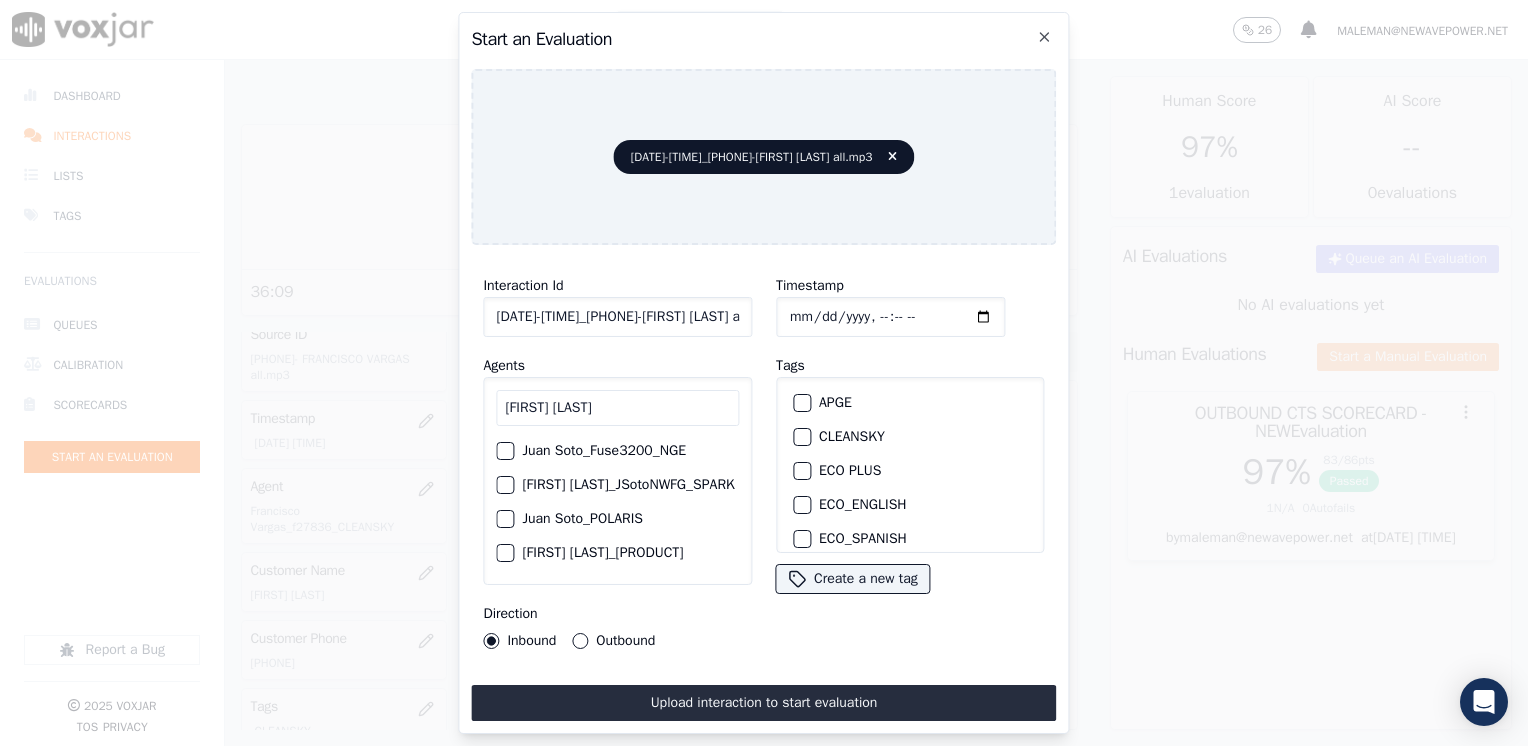scroll, scrollTop: 63, scrollLeft: 0, axis: vertical 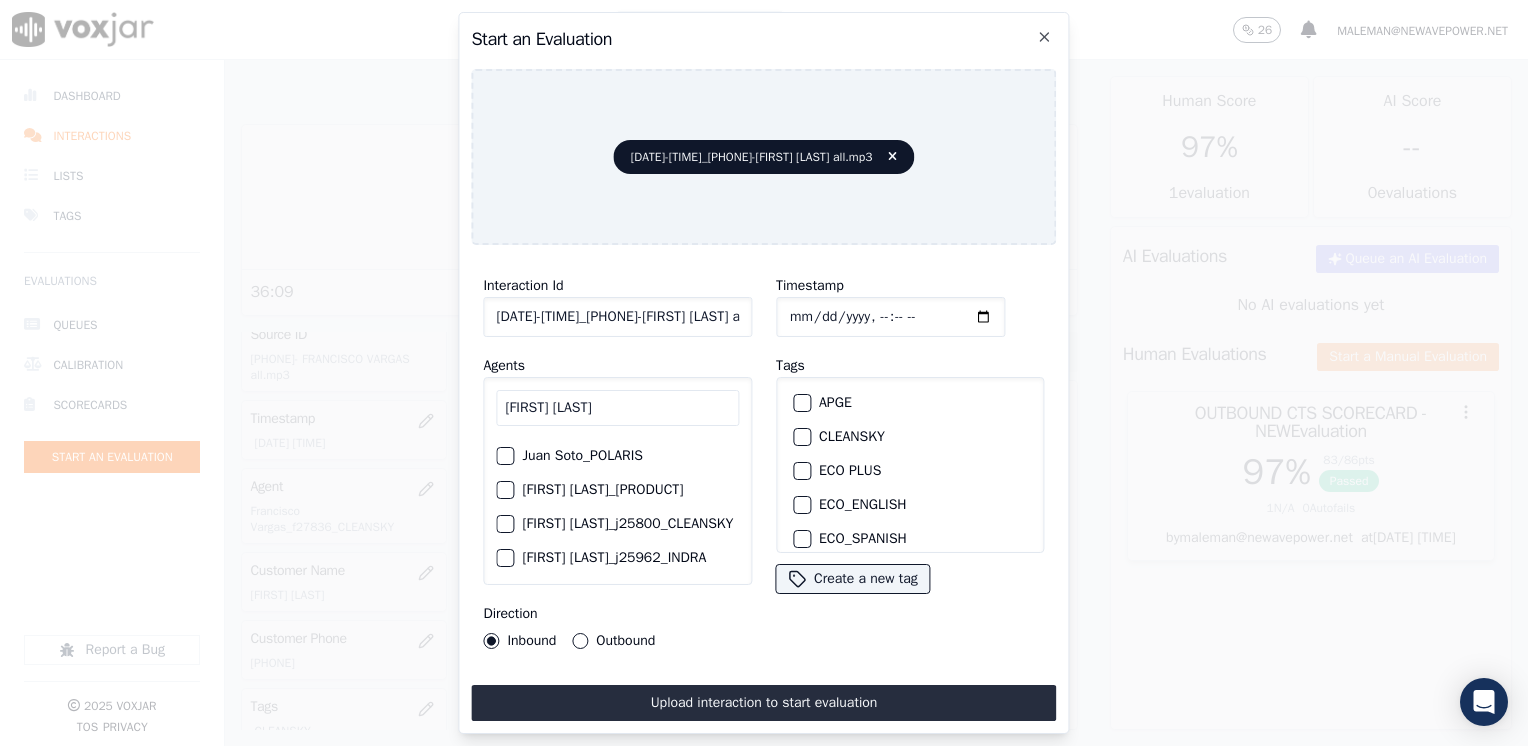 type on "[FIRST] [LAST]" 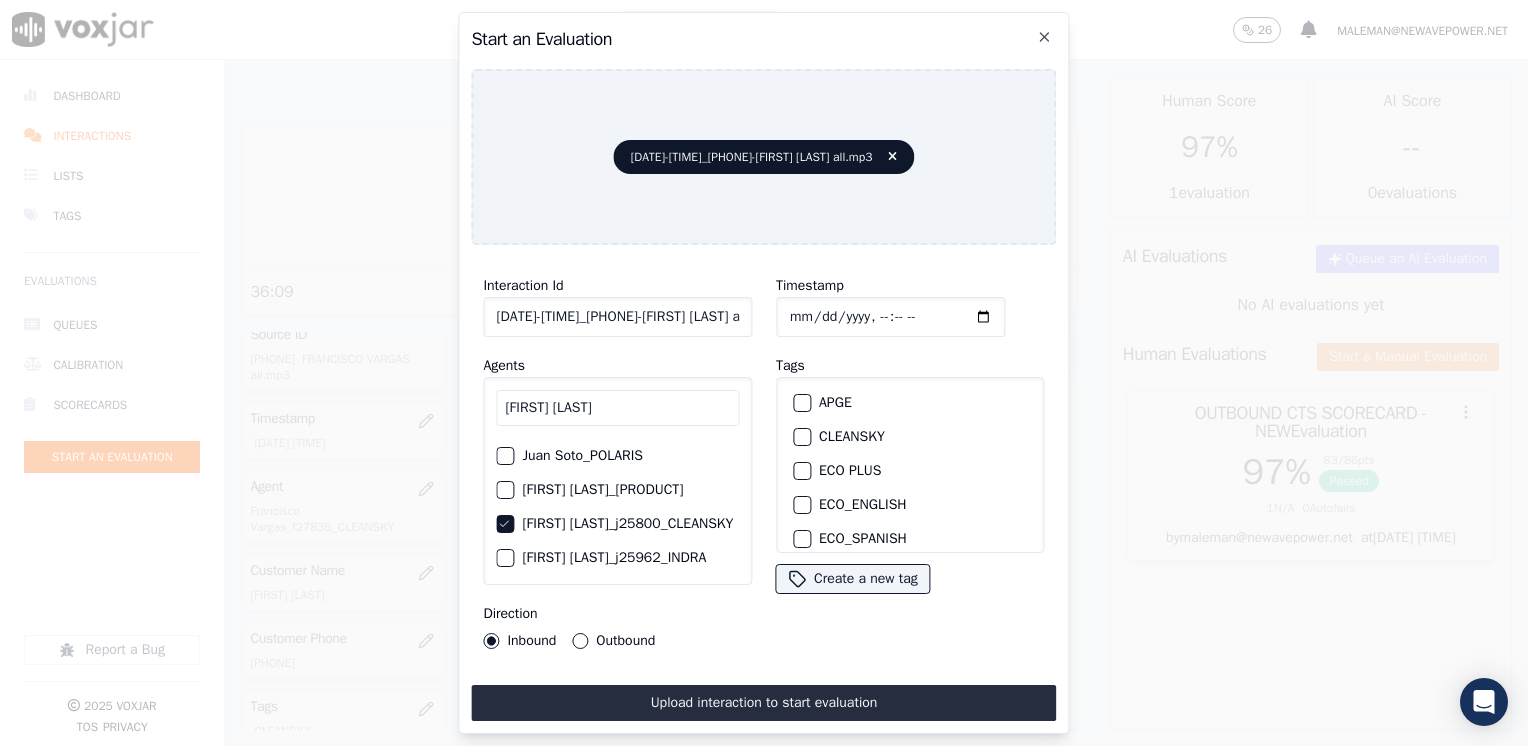 click at bounding box center [801, 437] 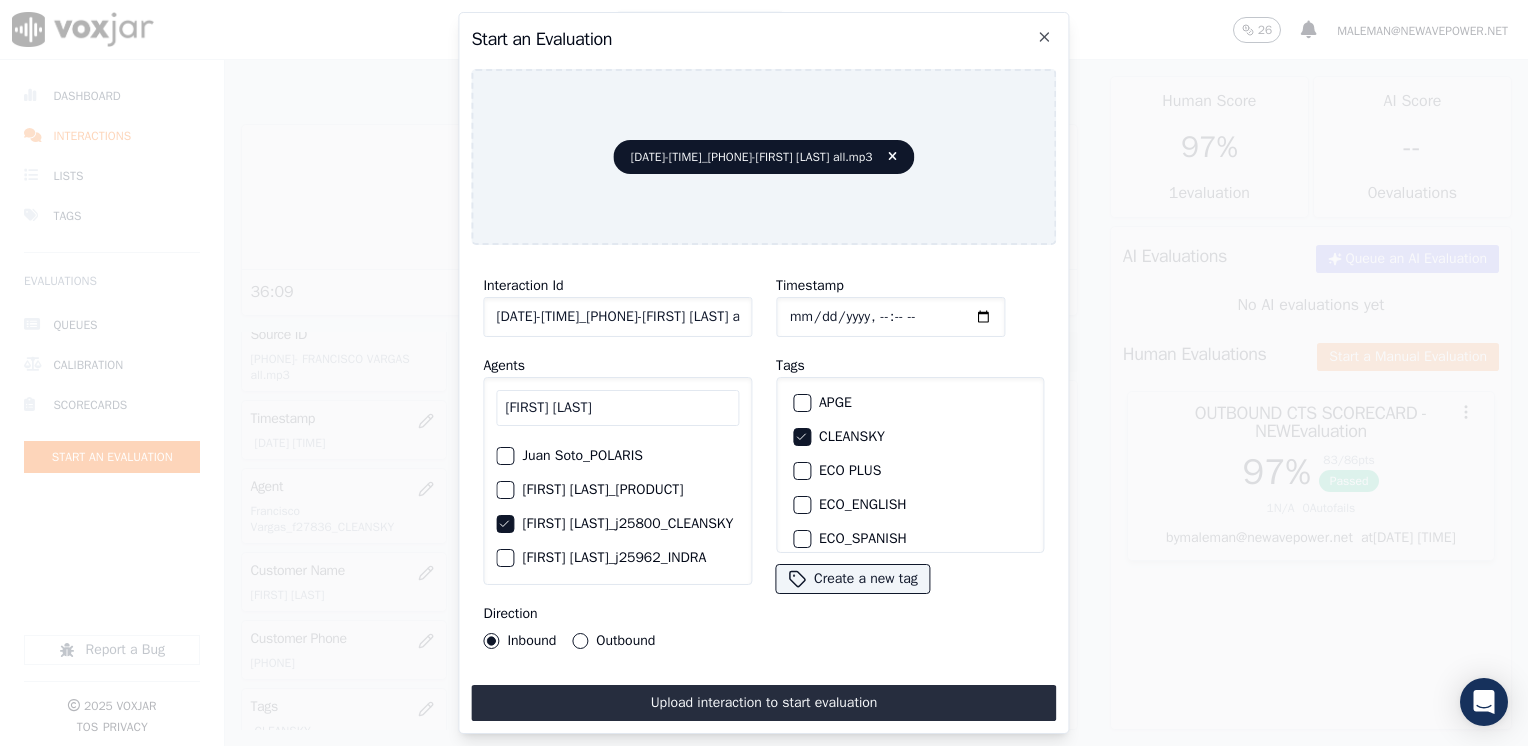 click on "Timestamp" 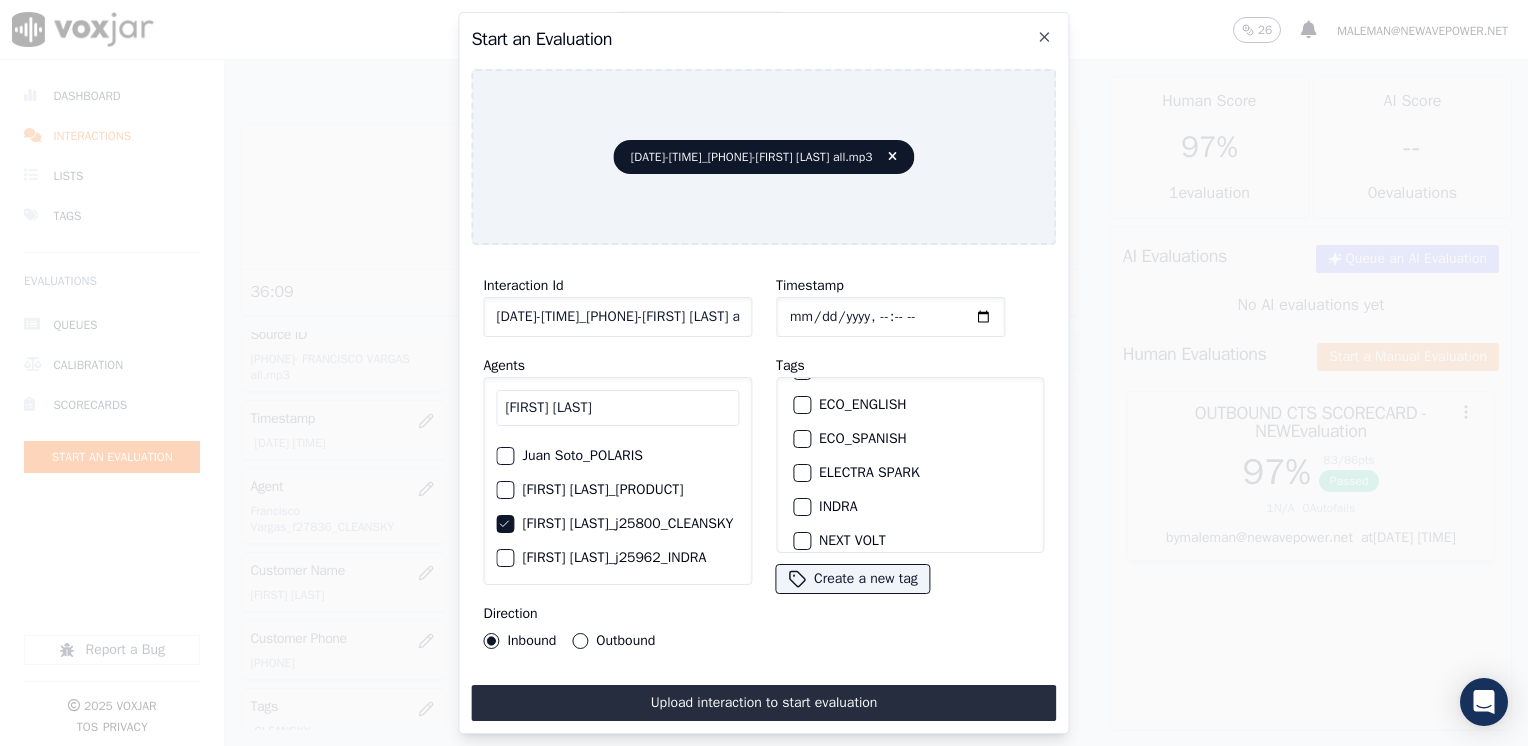 scroll, scrollTop: 0, scrollLeft: 0, axis: both 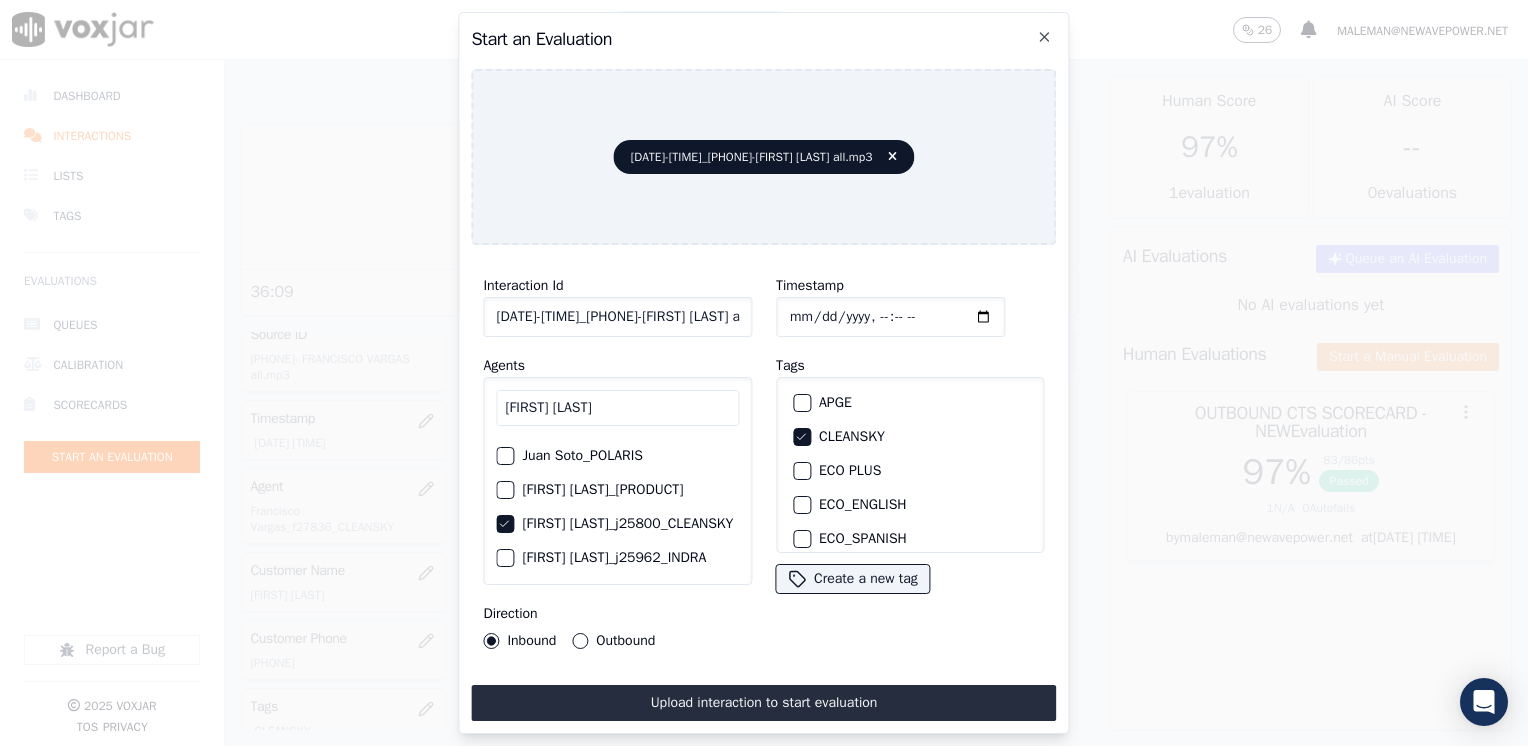 click on "Outbound" at bounding box center [580, 641] 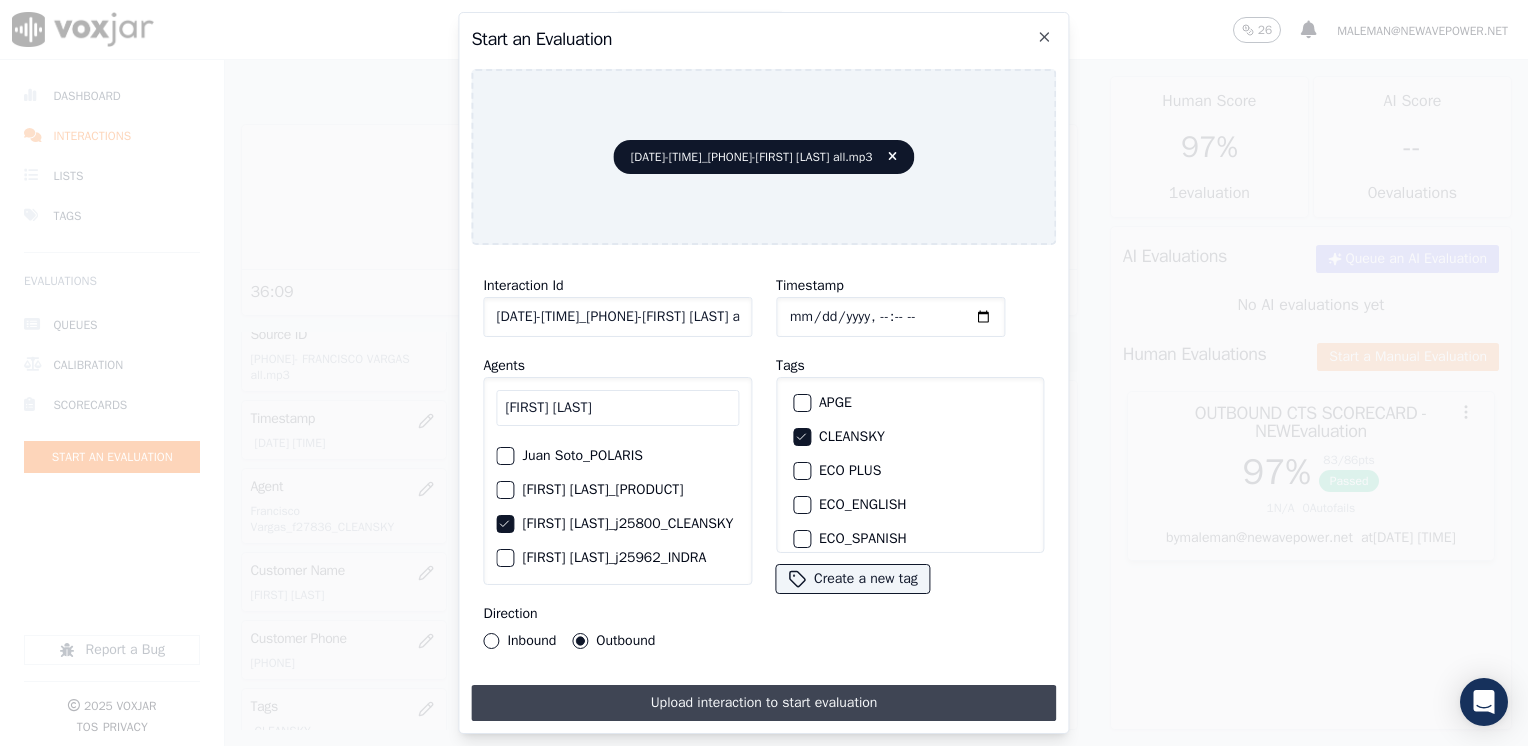 click on "Upload interaction to start evaluation" at bounding box center (763, 703) 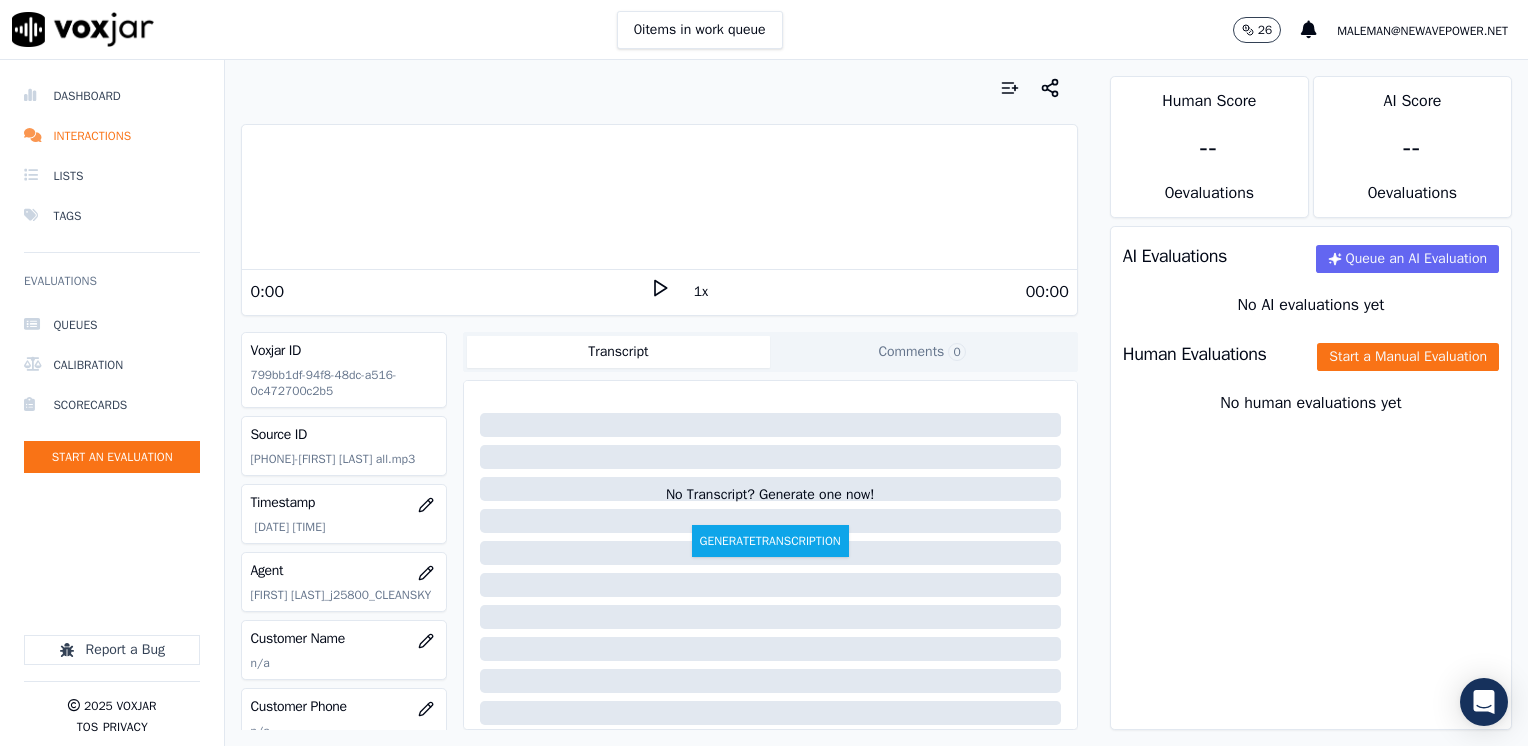 click 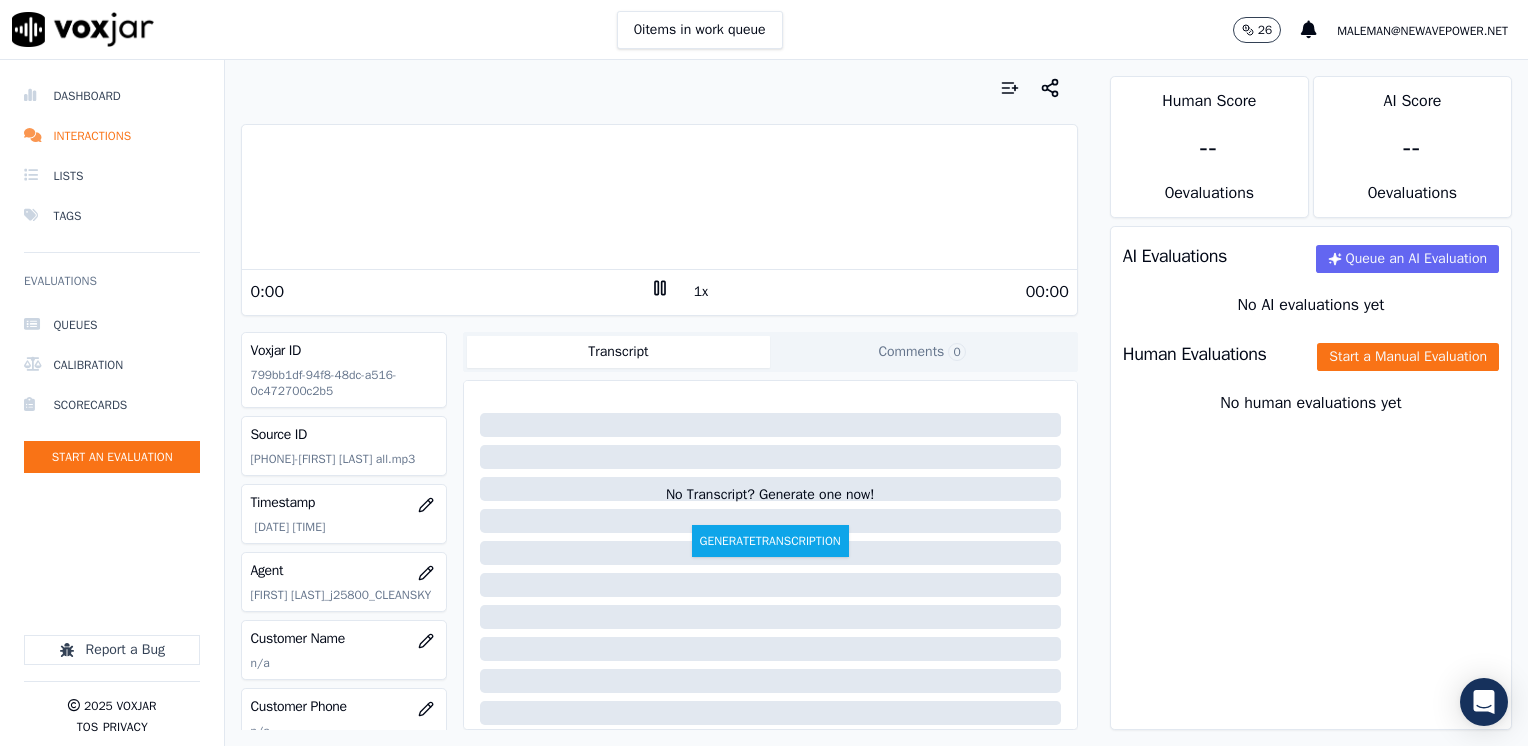 click 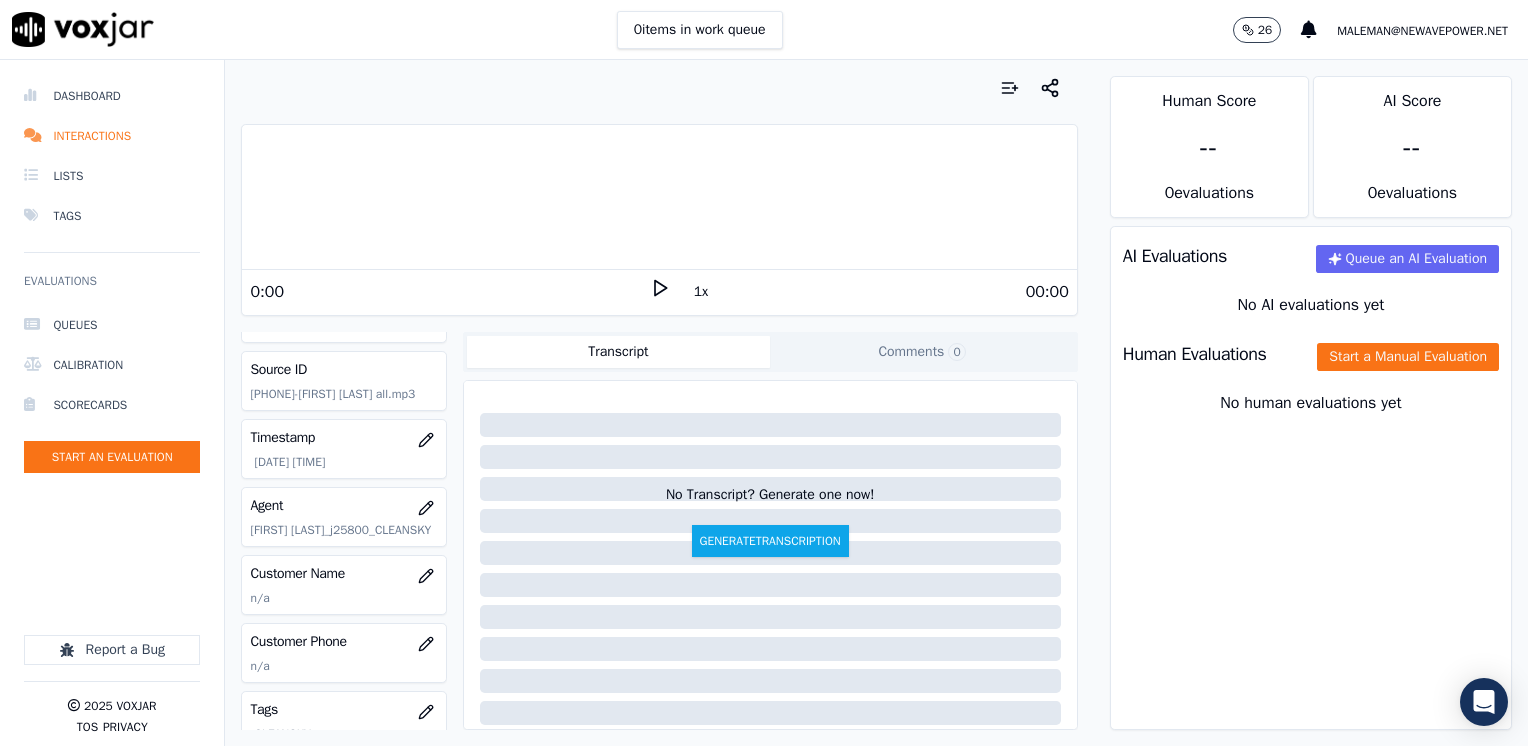 scroll, scrollTop: 100, scrollLeft: 0, axis: vertical 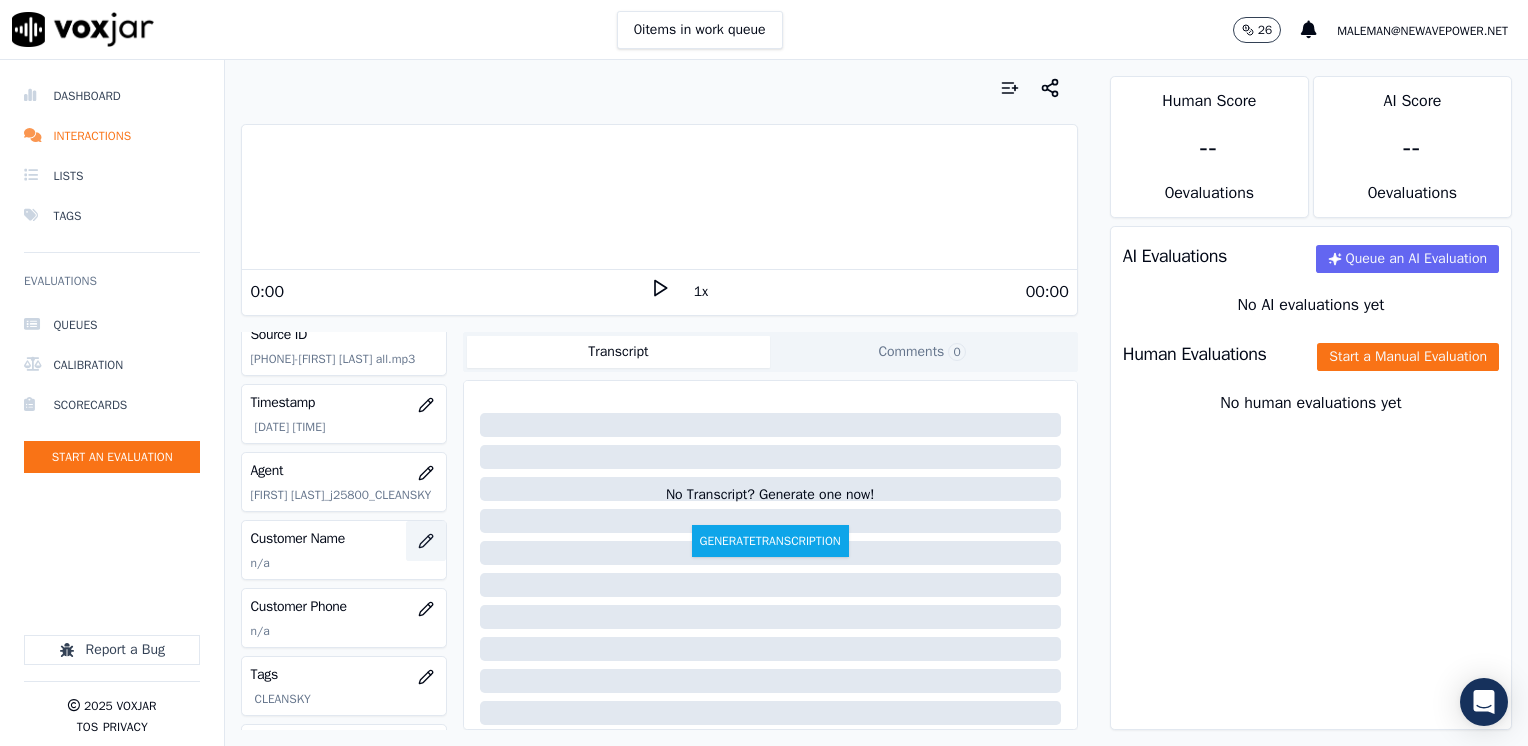 click at bounding box center [426, 541] 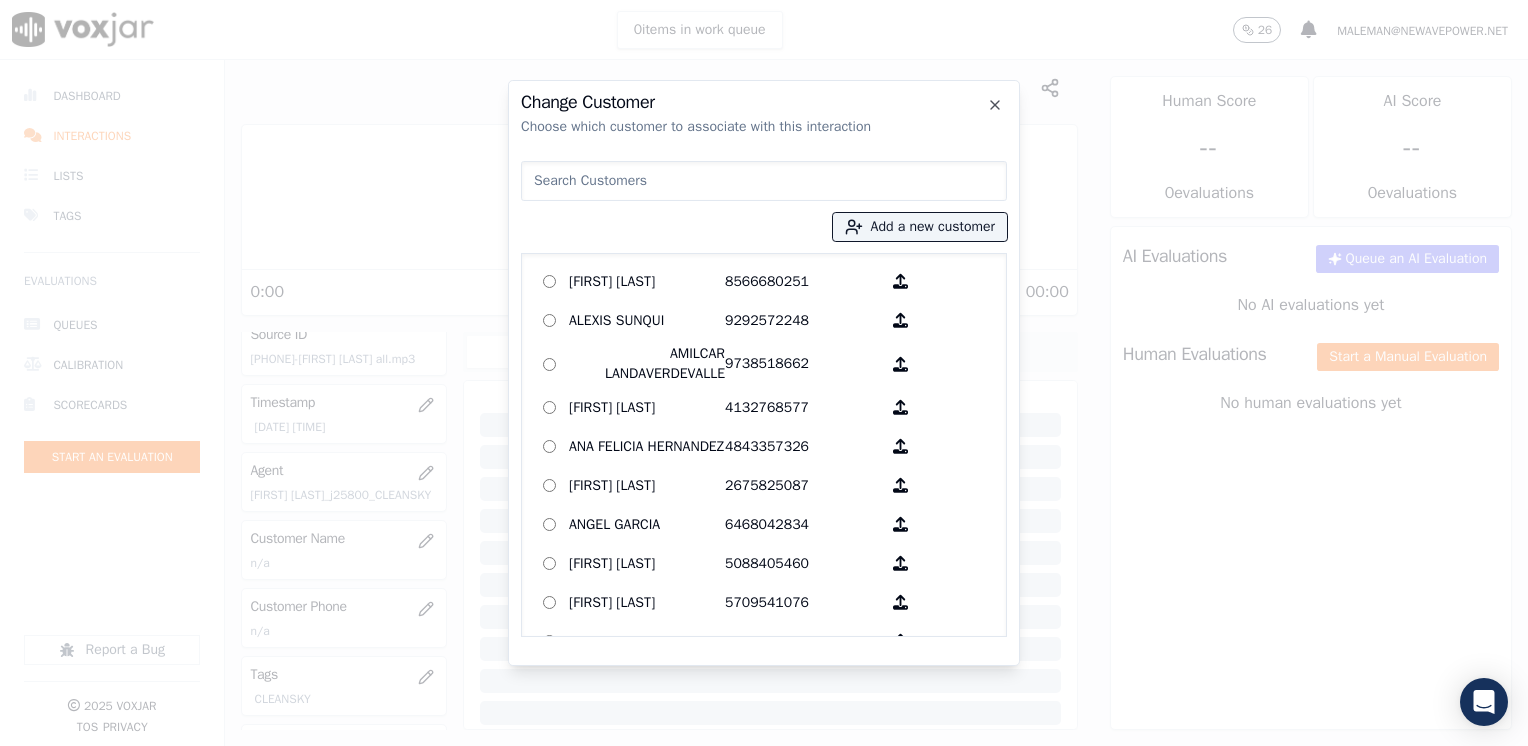 click at bounding box center [764, 181] 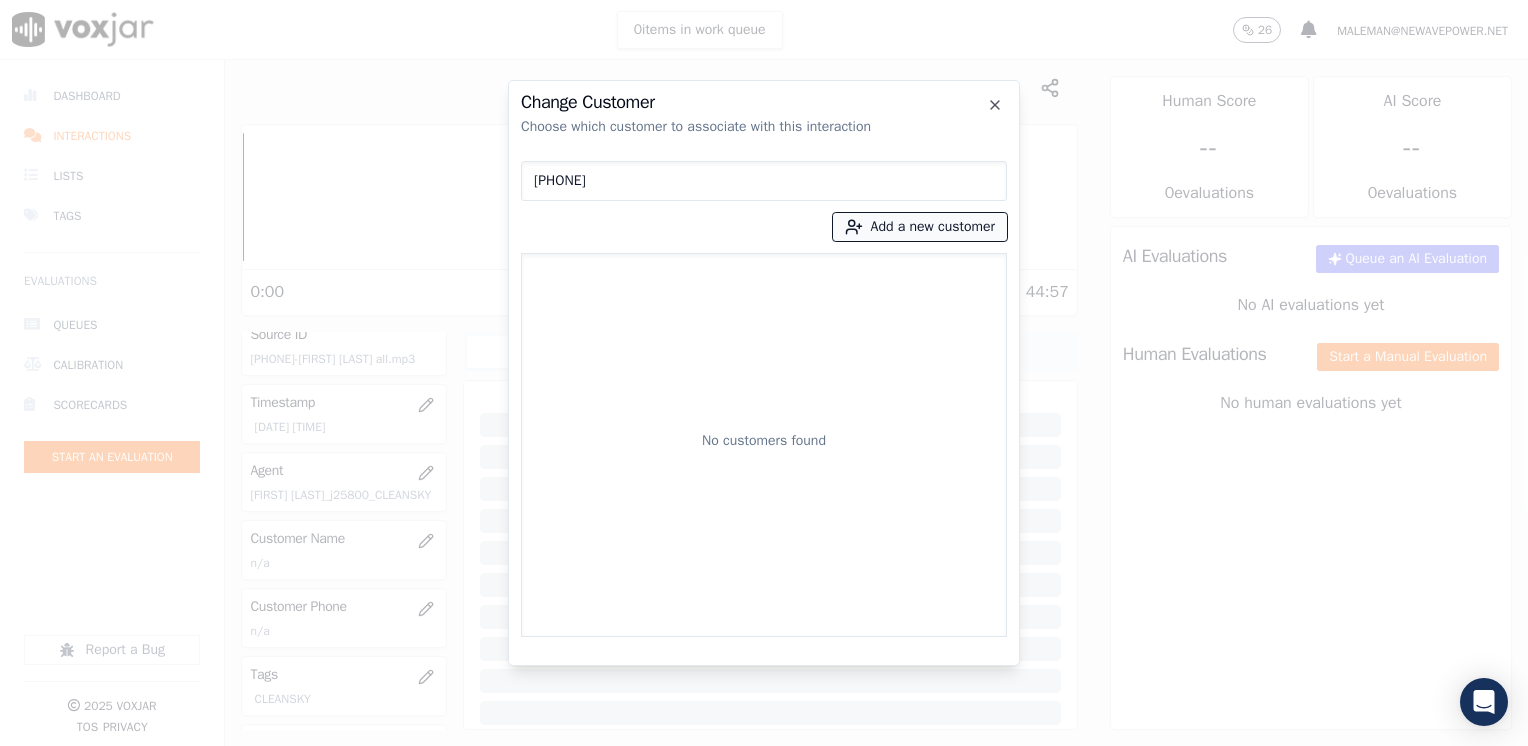 type on "[PHONE]" 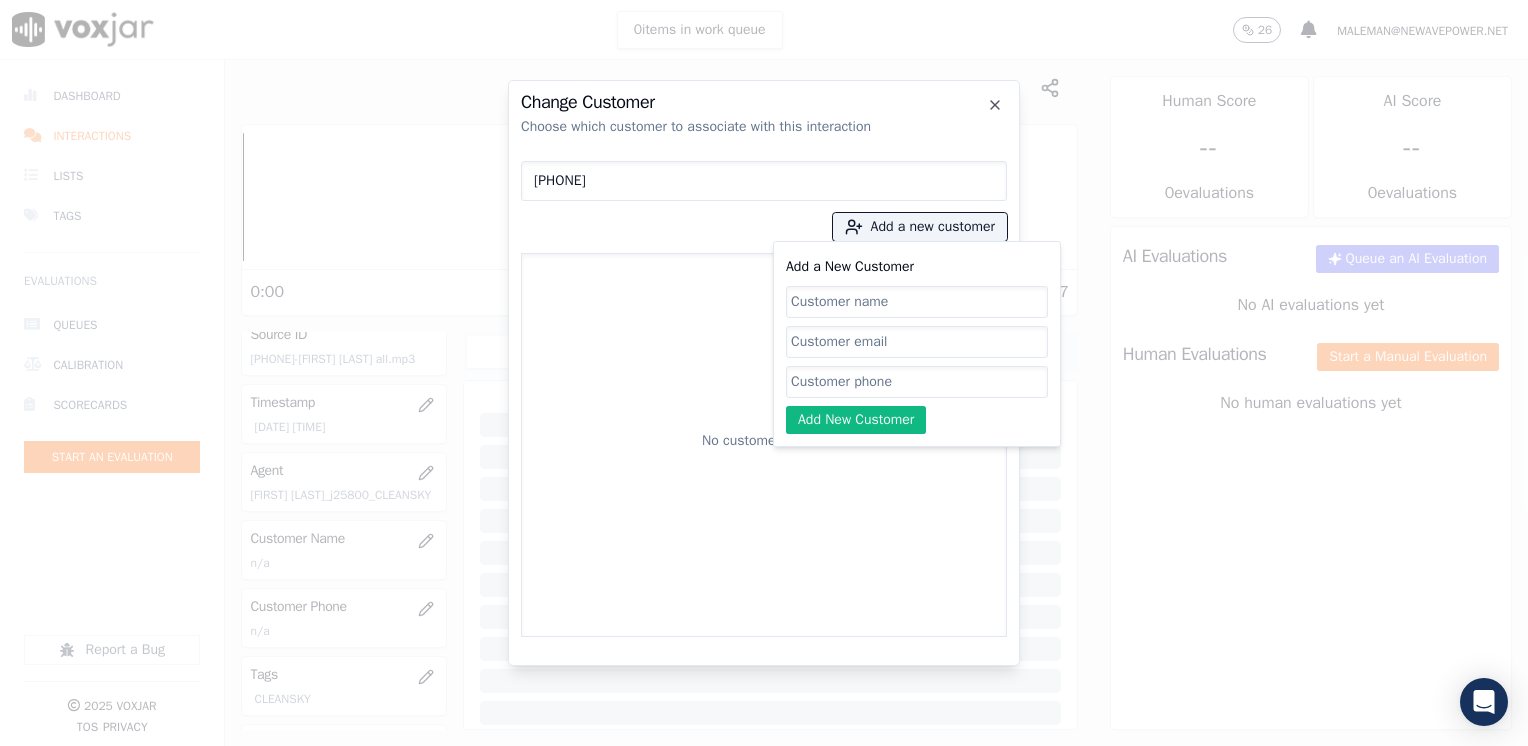 click on "Add a New Customer" 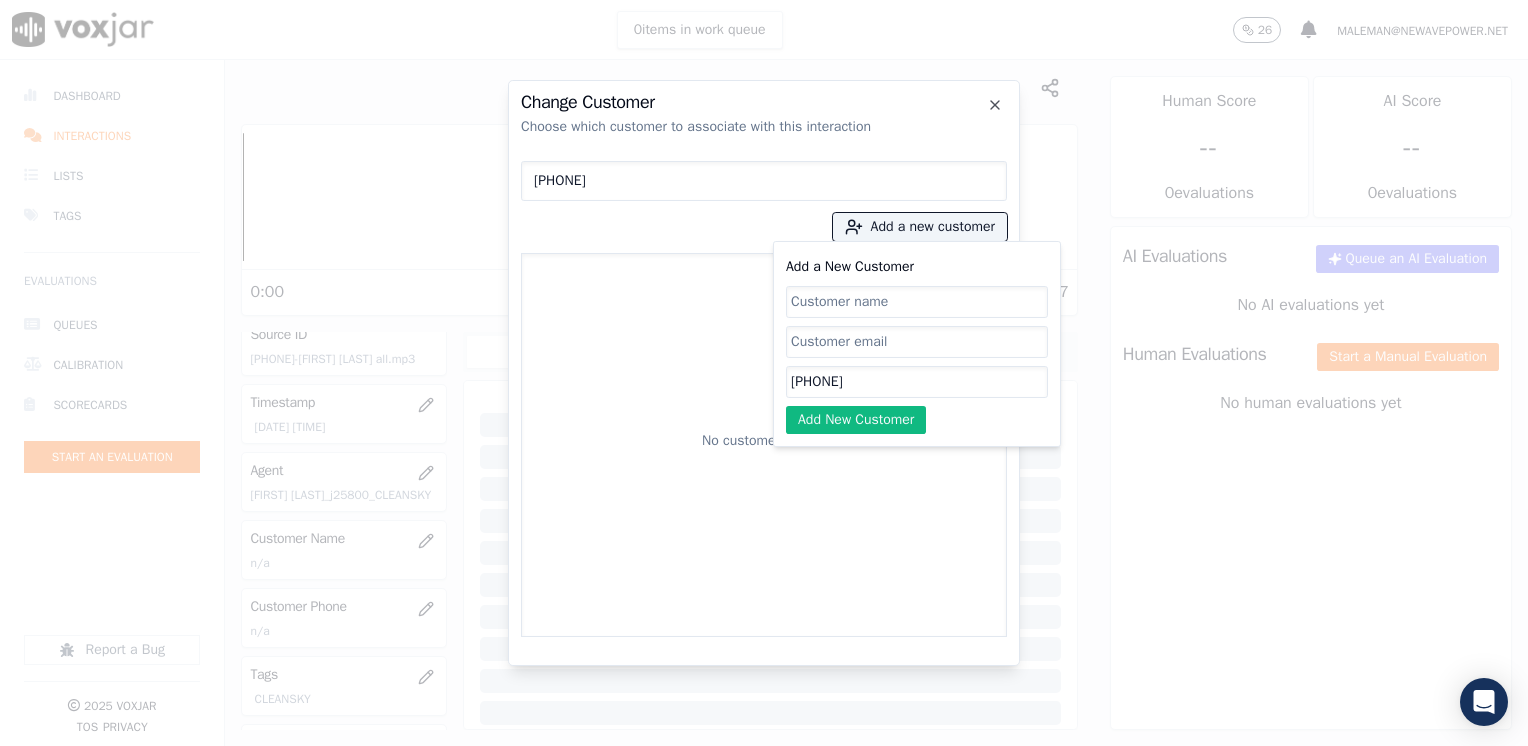 type on "[PHONE]" 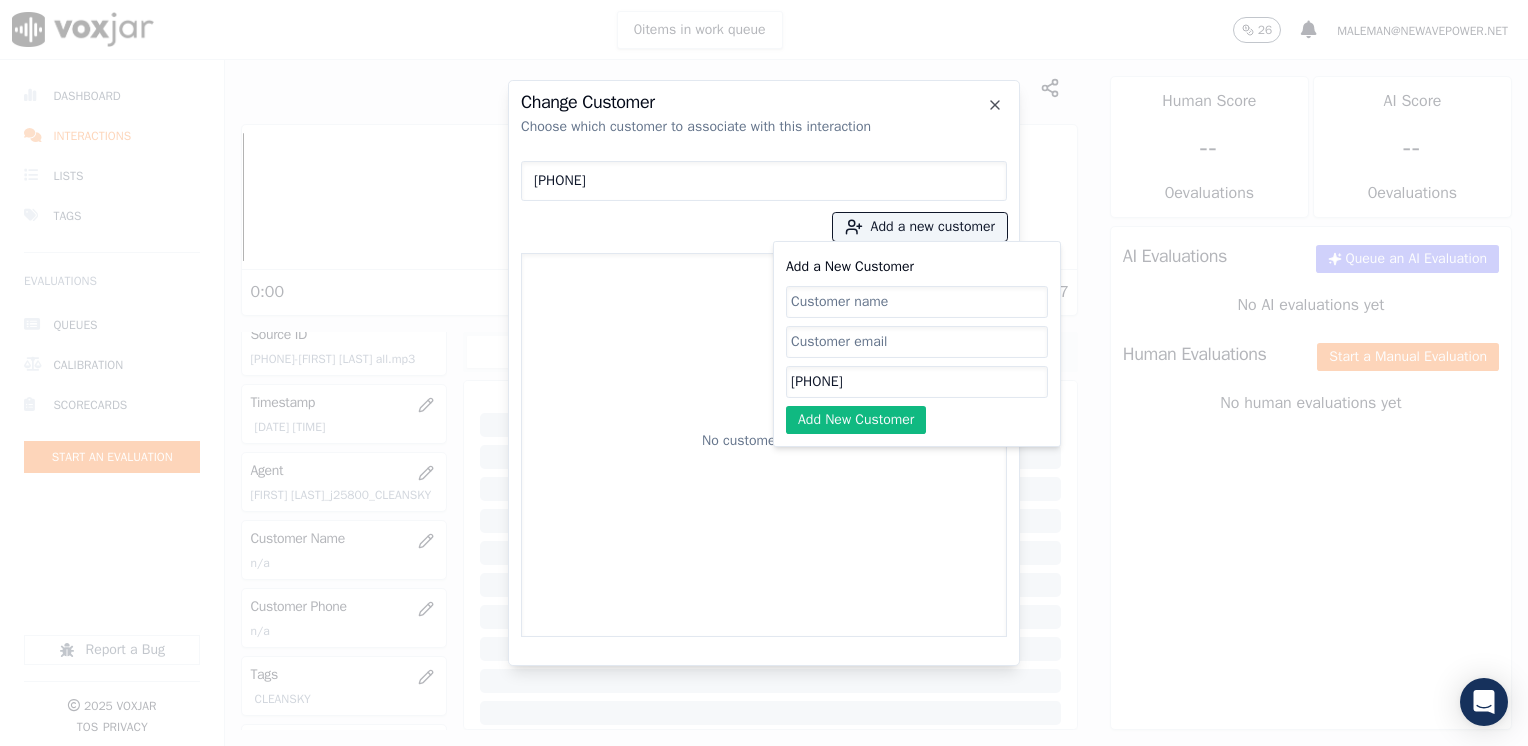 click on "Add a New Customer" 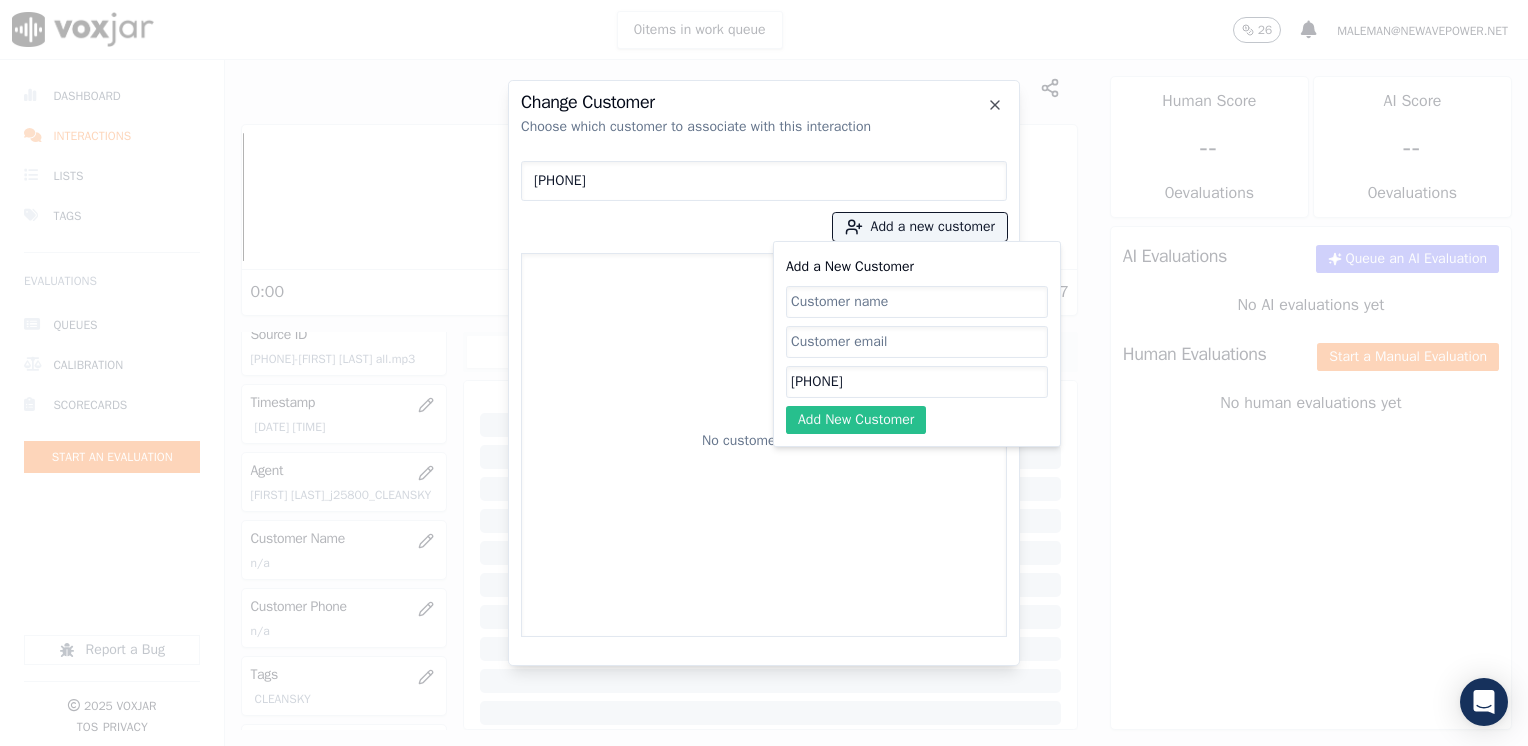 paste on "[FIRST] [LAST]" 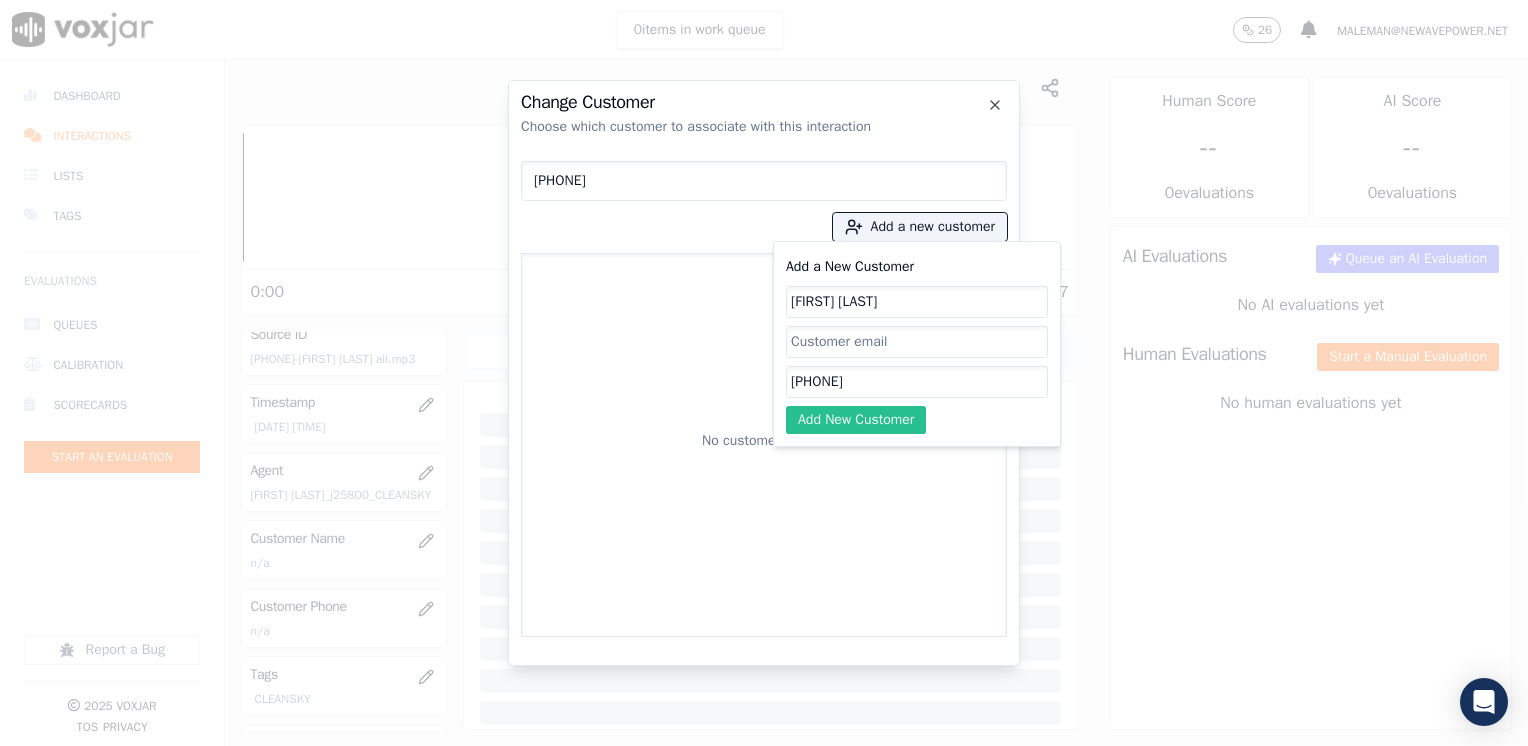 type on "[FIRST] [LAST]" 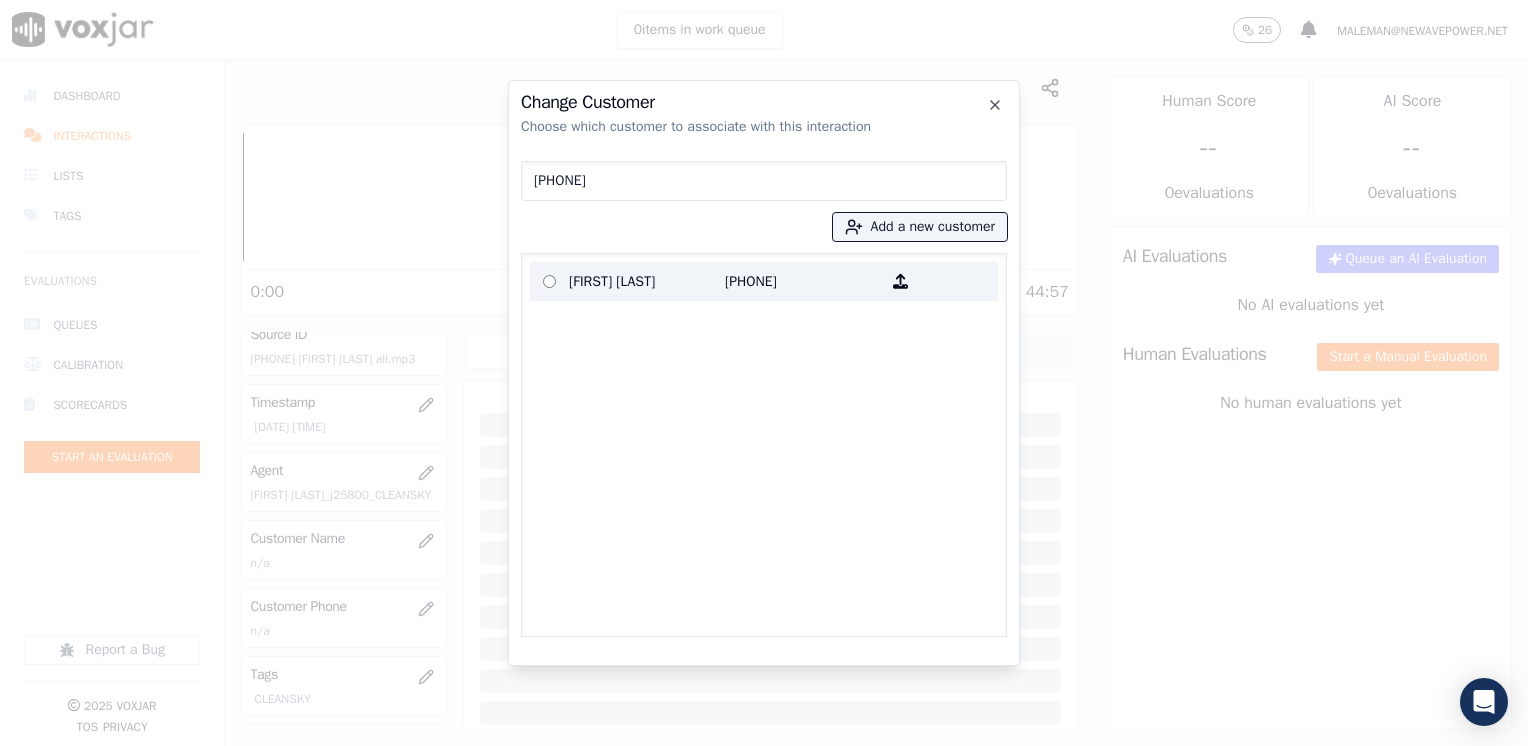click on "[FIRST] [LAST]" at bounding box center (647, 281) 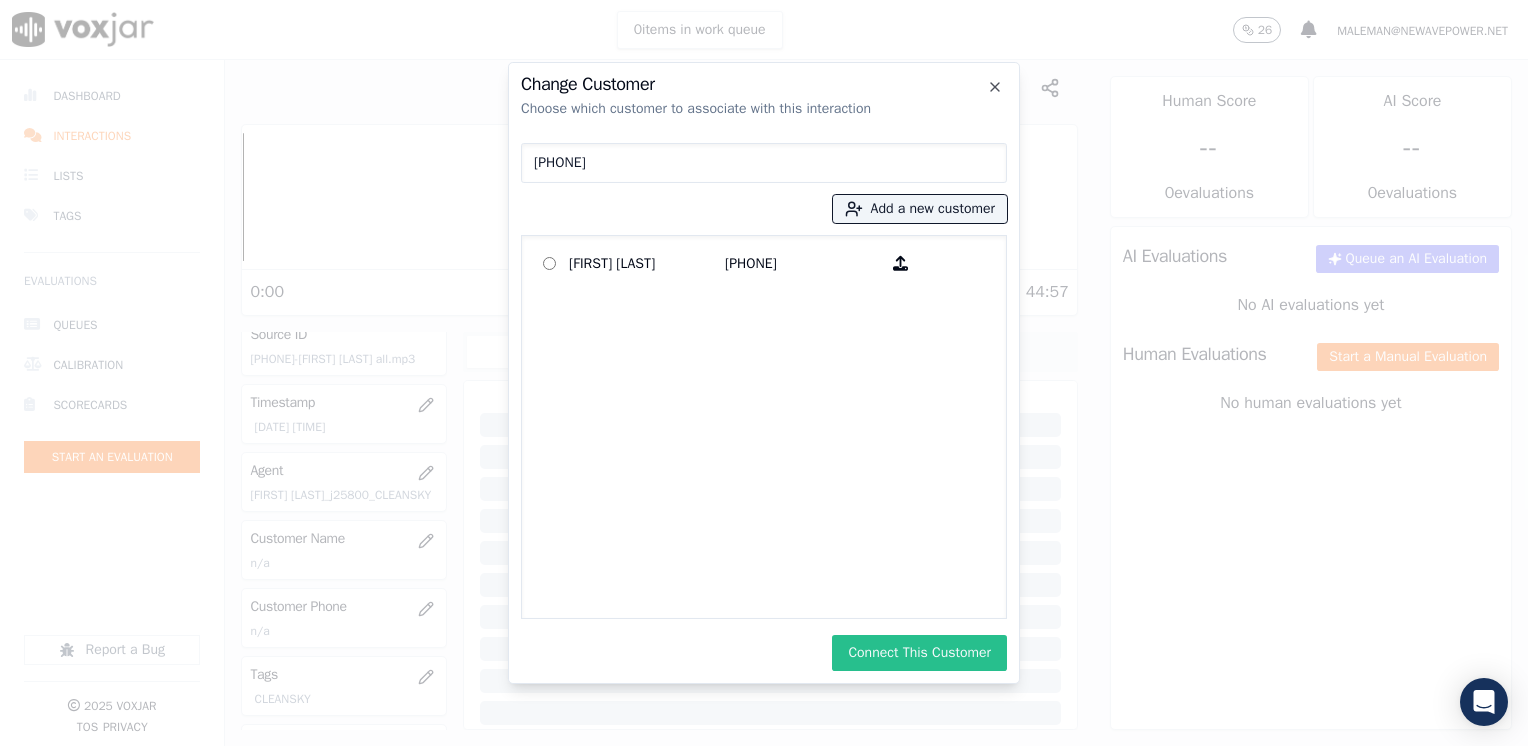 click on "Connect This Customer" at bounding box center [919, 653] 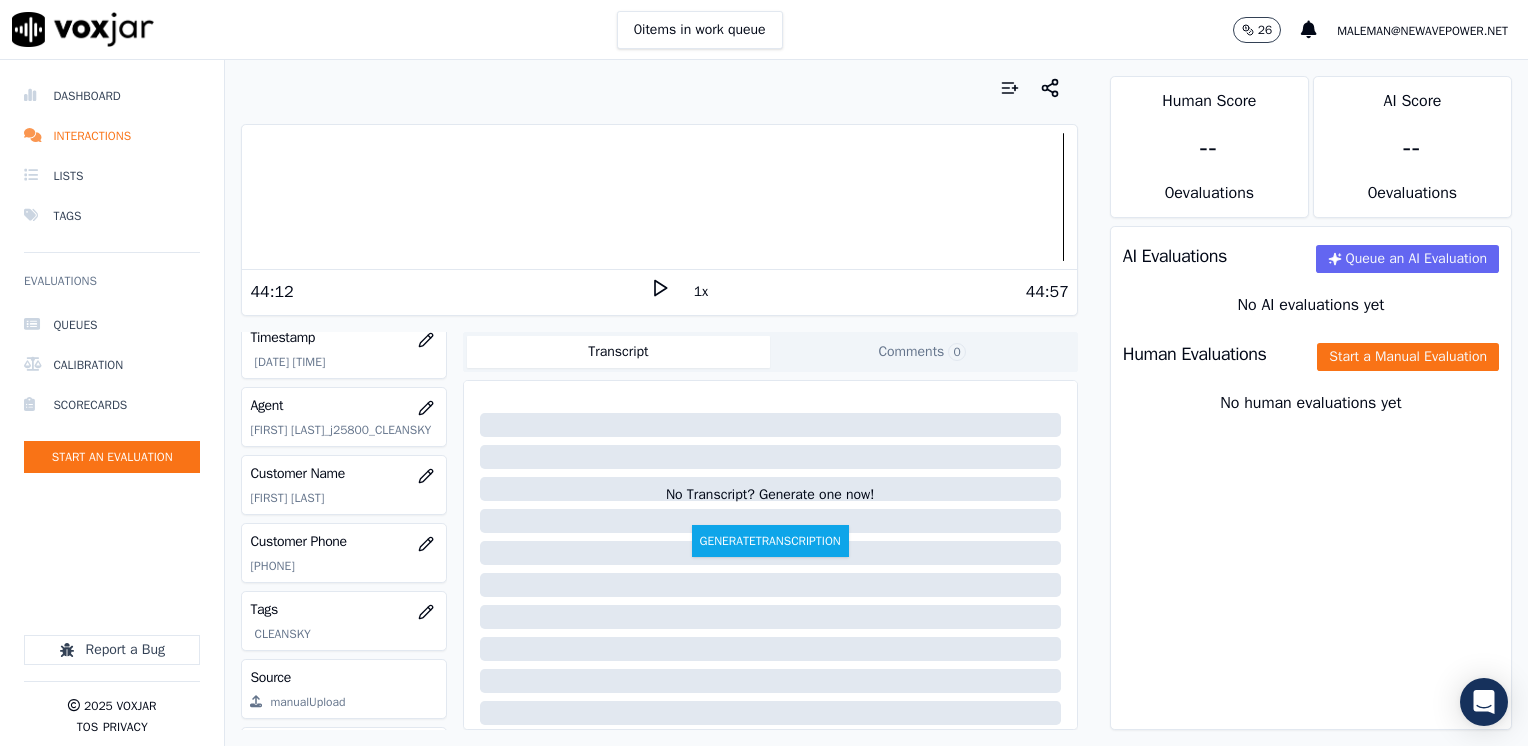 scroll, scrollTop: 200, scrollLeft: 0, axis: vertical 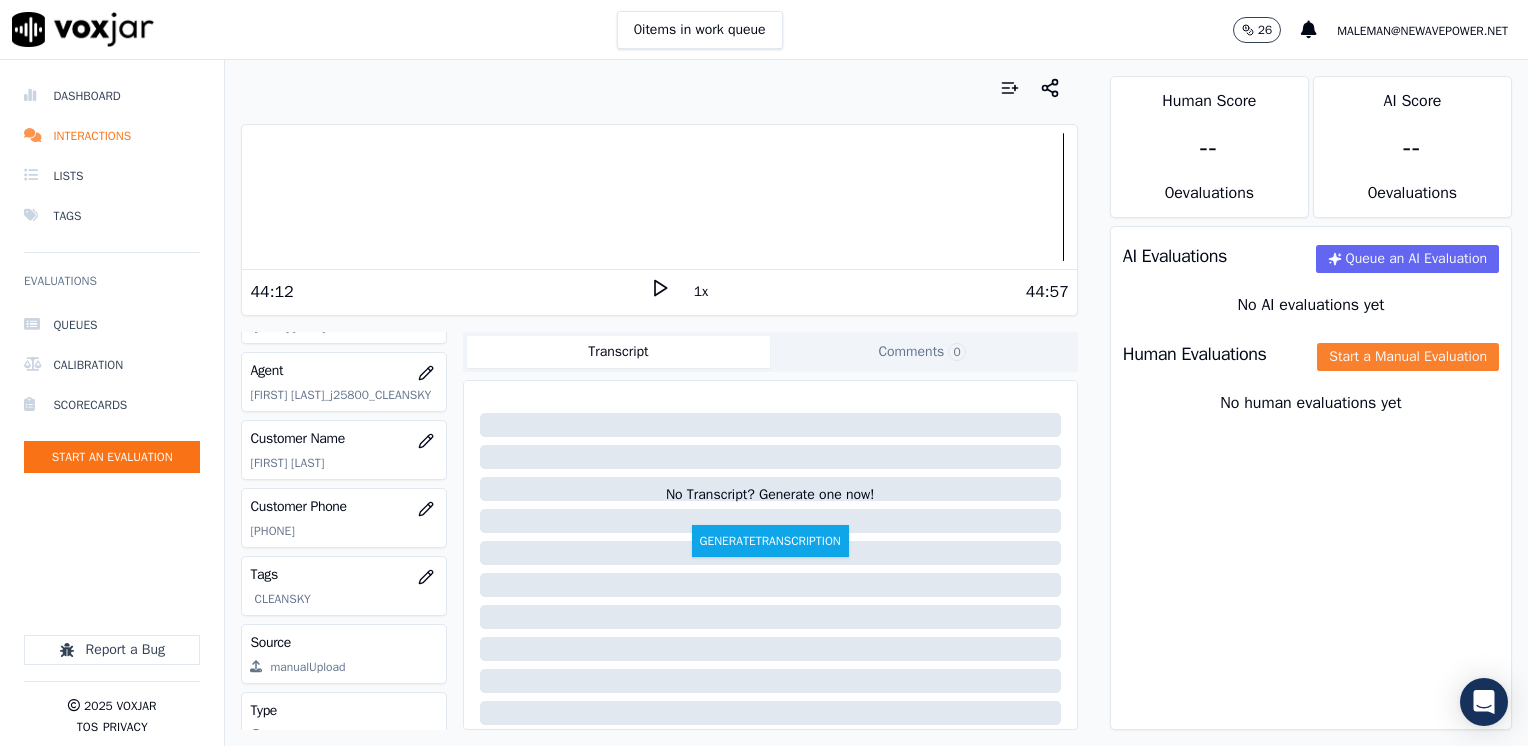 click on "Start a Manual Evaluation" 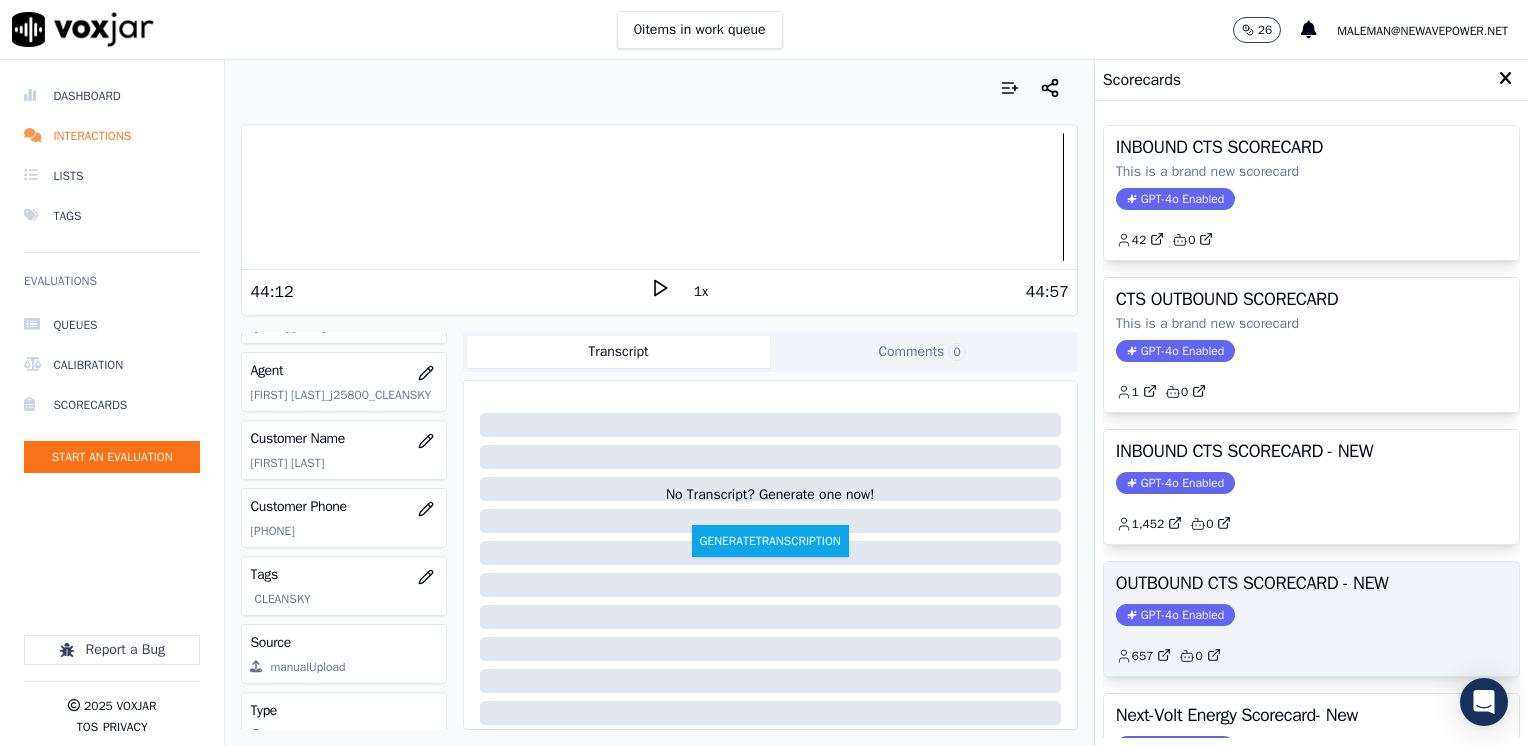 click on "GPT-4o Enabled" at bounding box center (1175, 615) 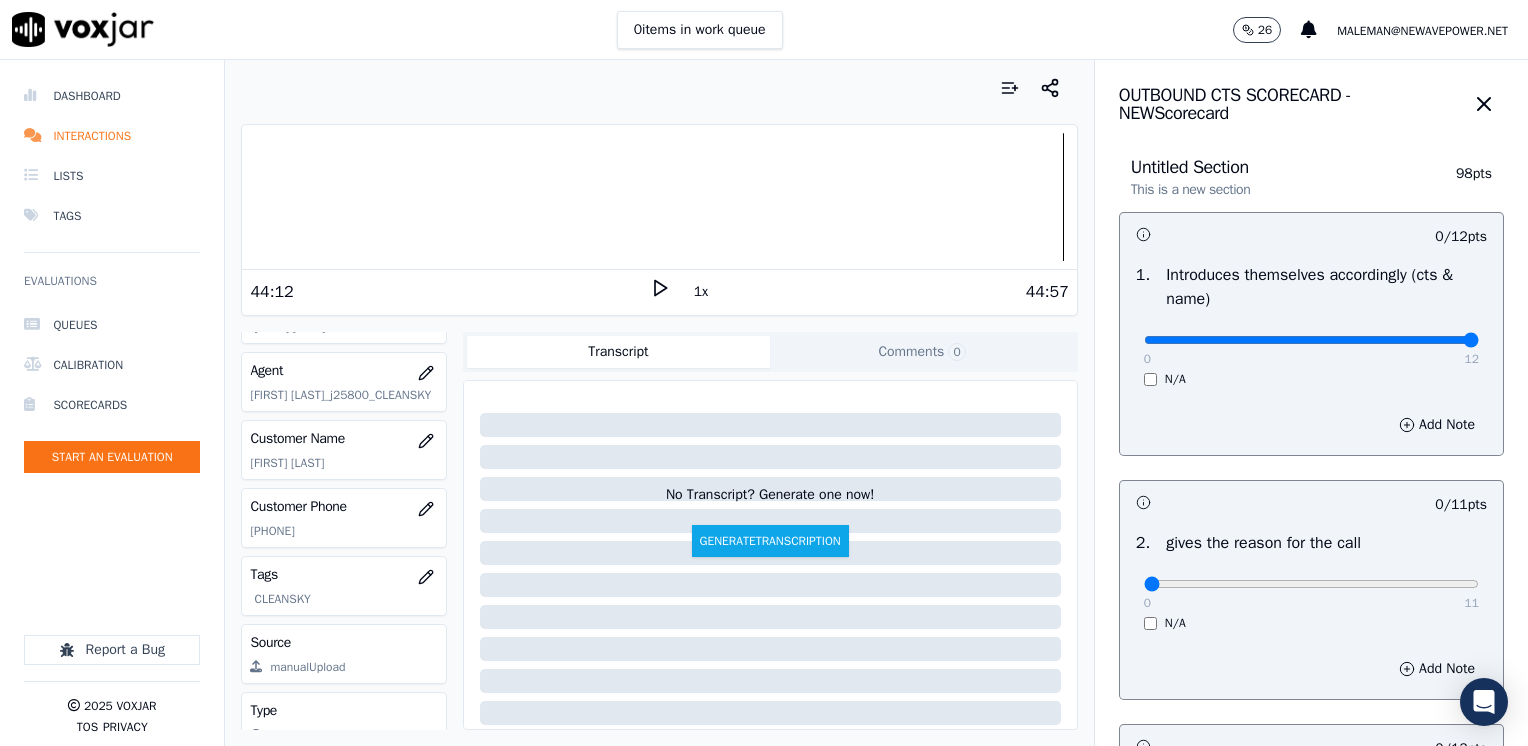 drag, startPoint x: 1127, startPoint y: 342, endPoint x: 1527, endPoint y: 278, distance: 405.08765 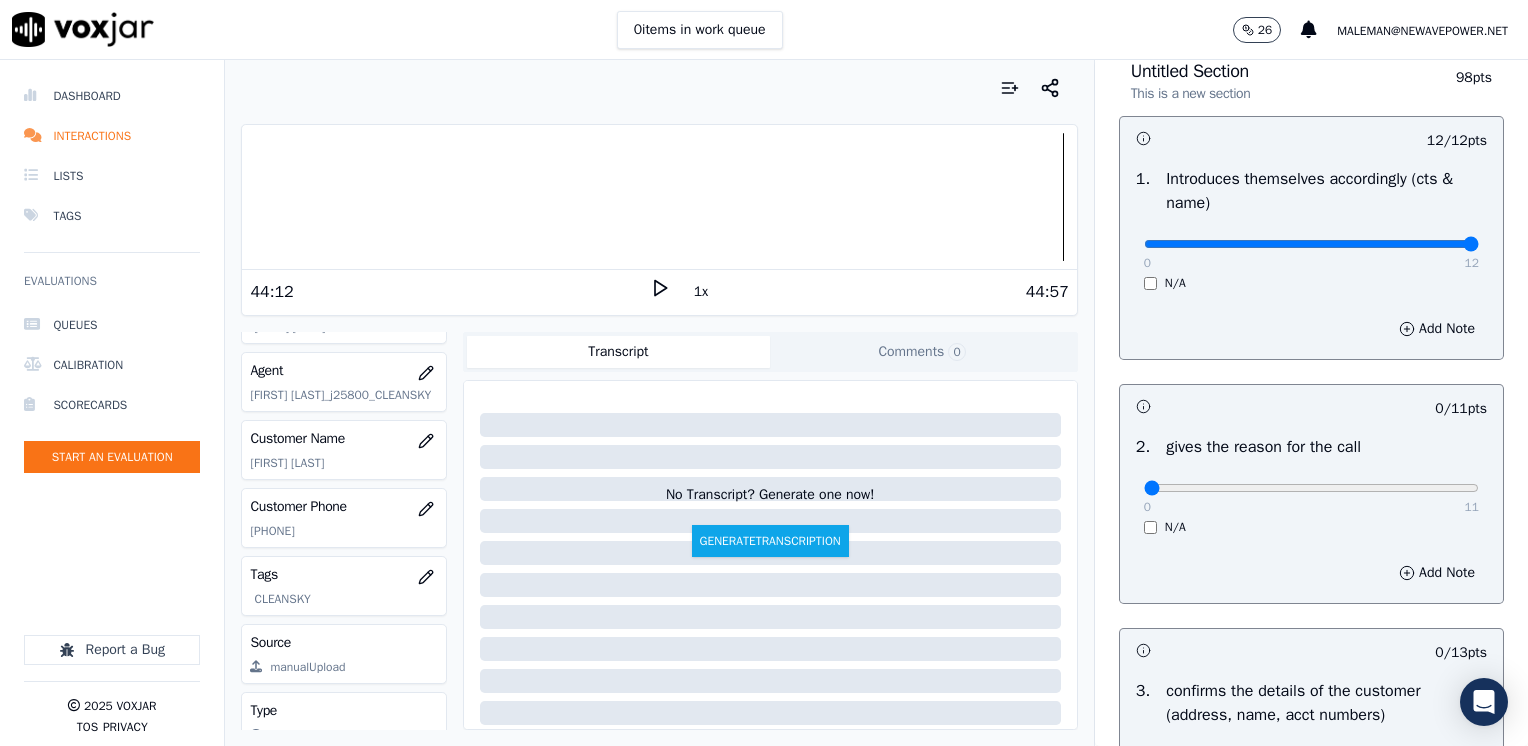 scroll, scrollTop: 200, scrollLeft: 0, axis: vertical 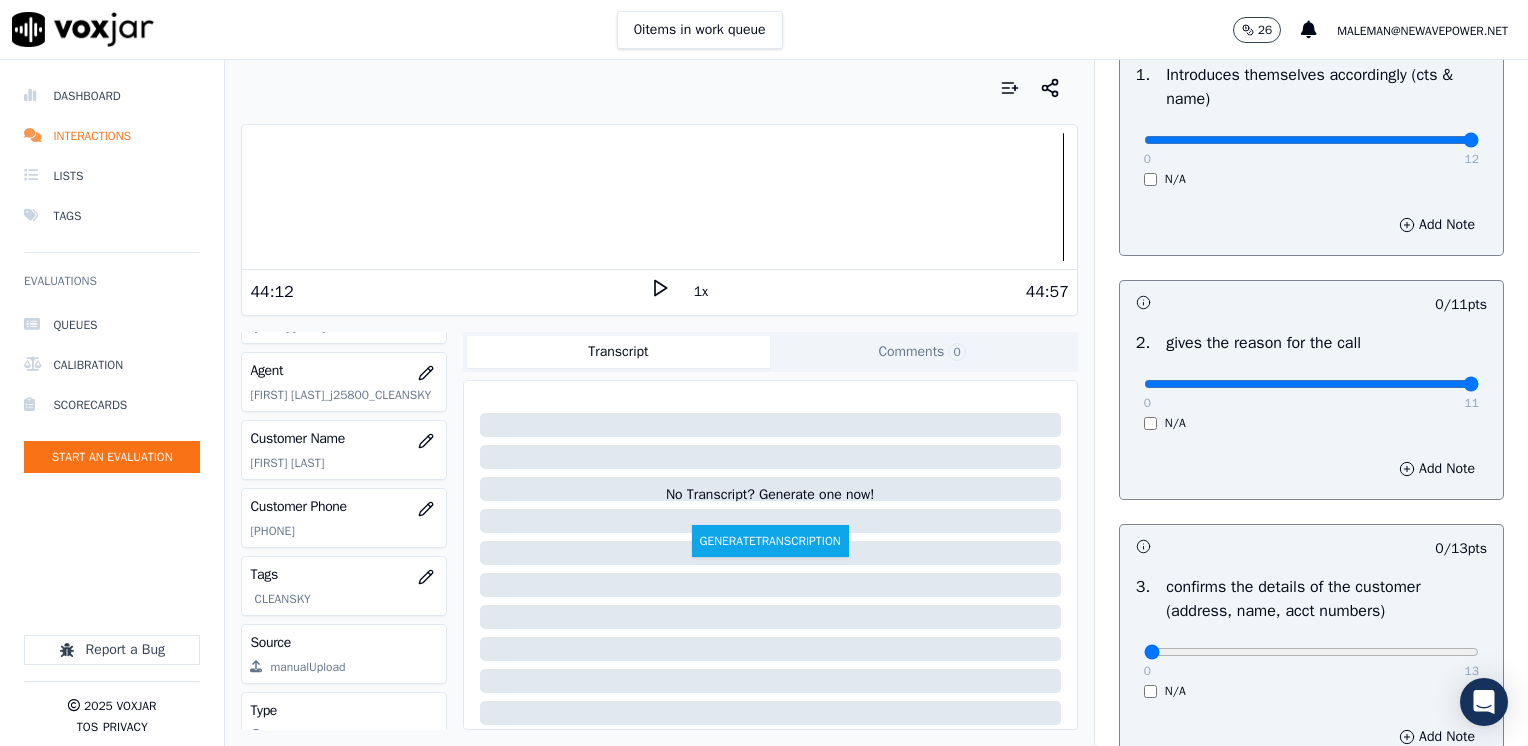 drag, startPoint x: 1131, startPoint y: 386, endPoint x: 1531, endPoint y: 366, distance: 400.4997 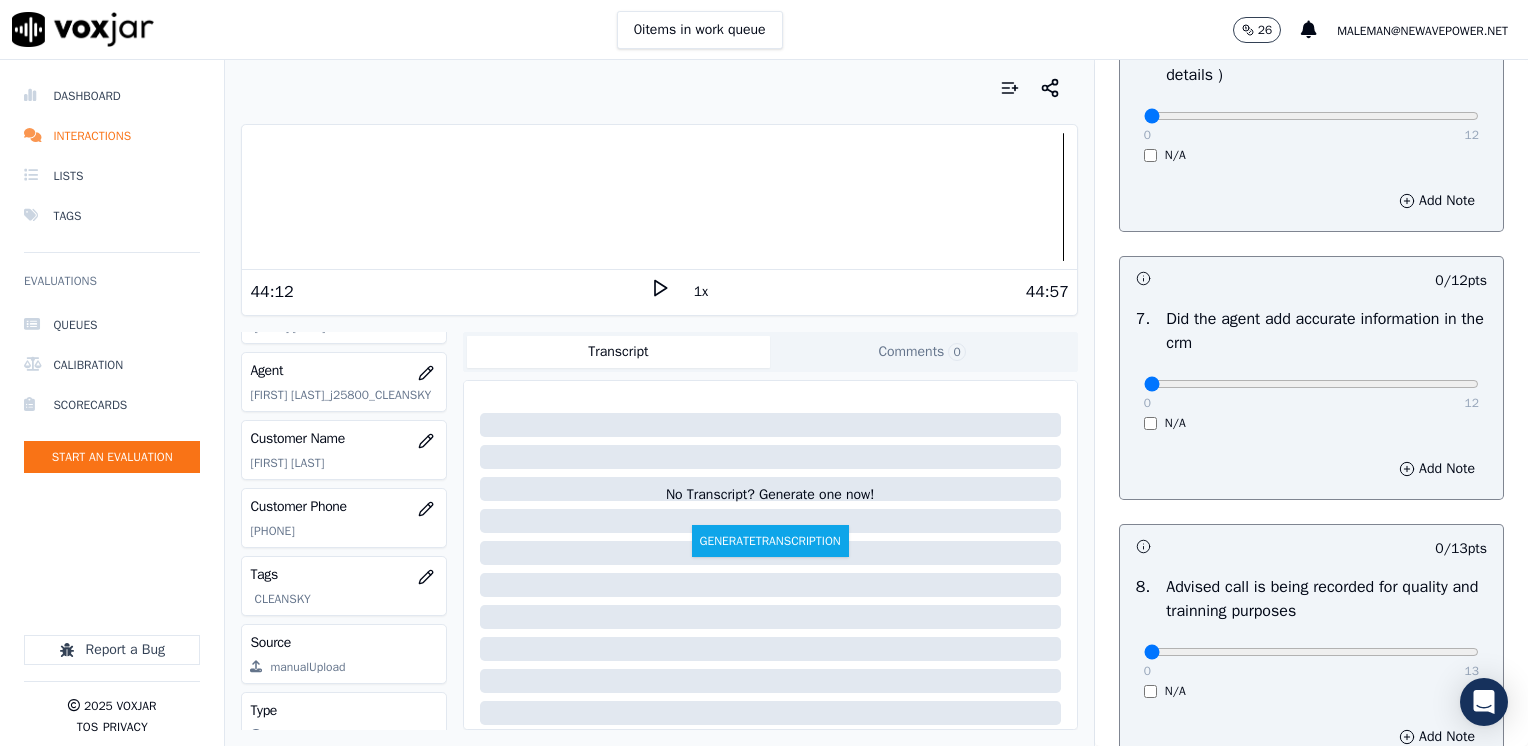 scroll, scrollTop: 1748, scrollLeft: 0, axis: vertical 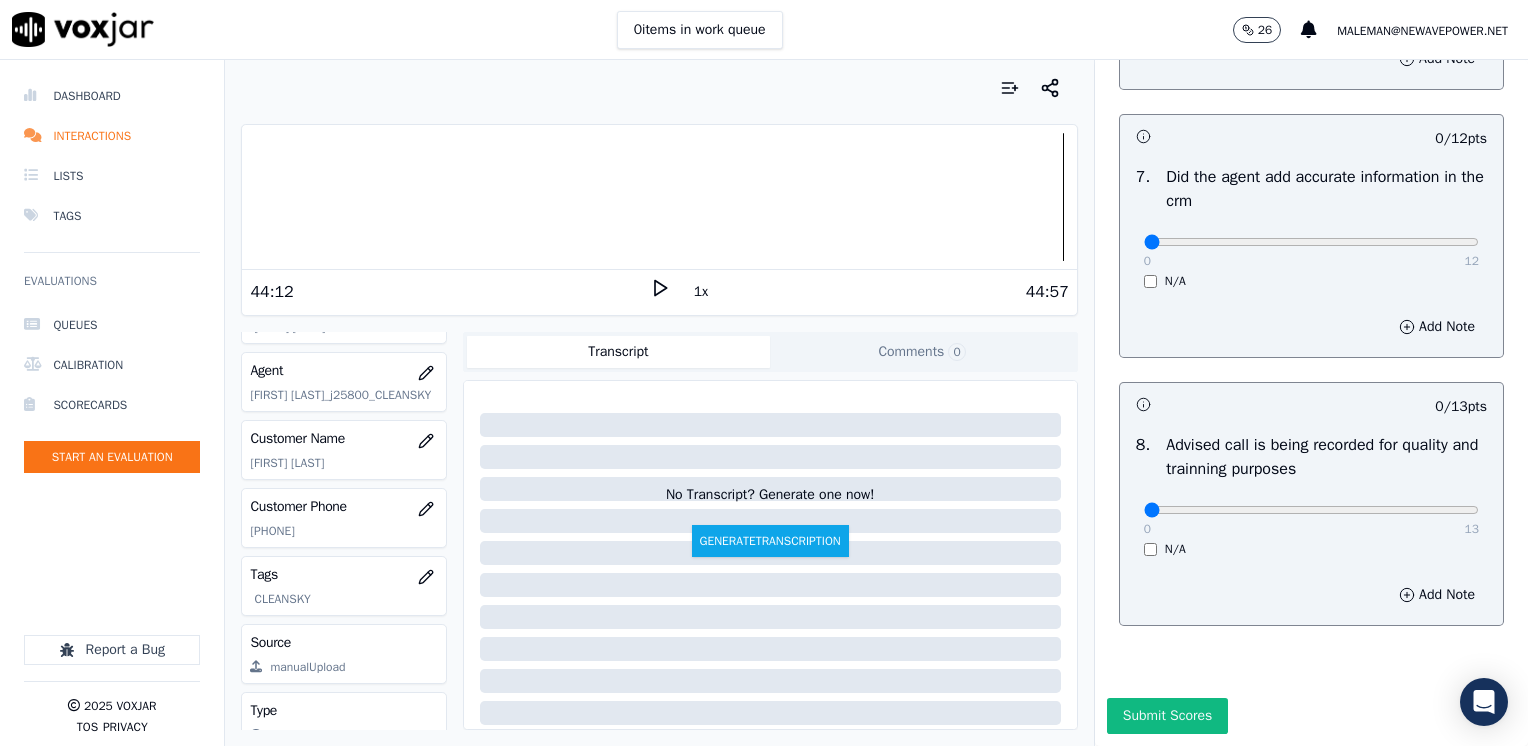 click on "0   13     N/A" at bounding box center [1311, 519] 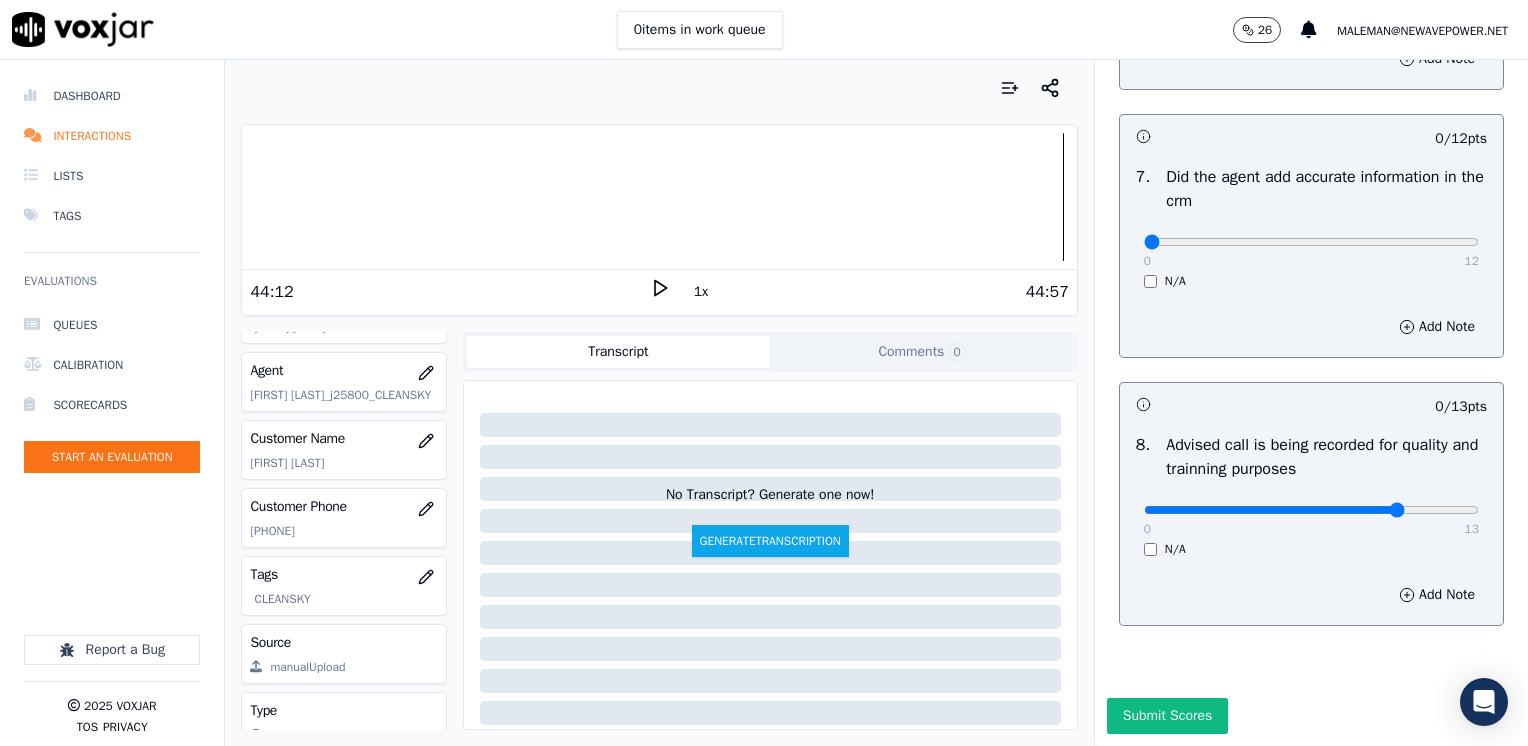 type on "10" 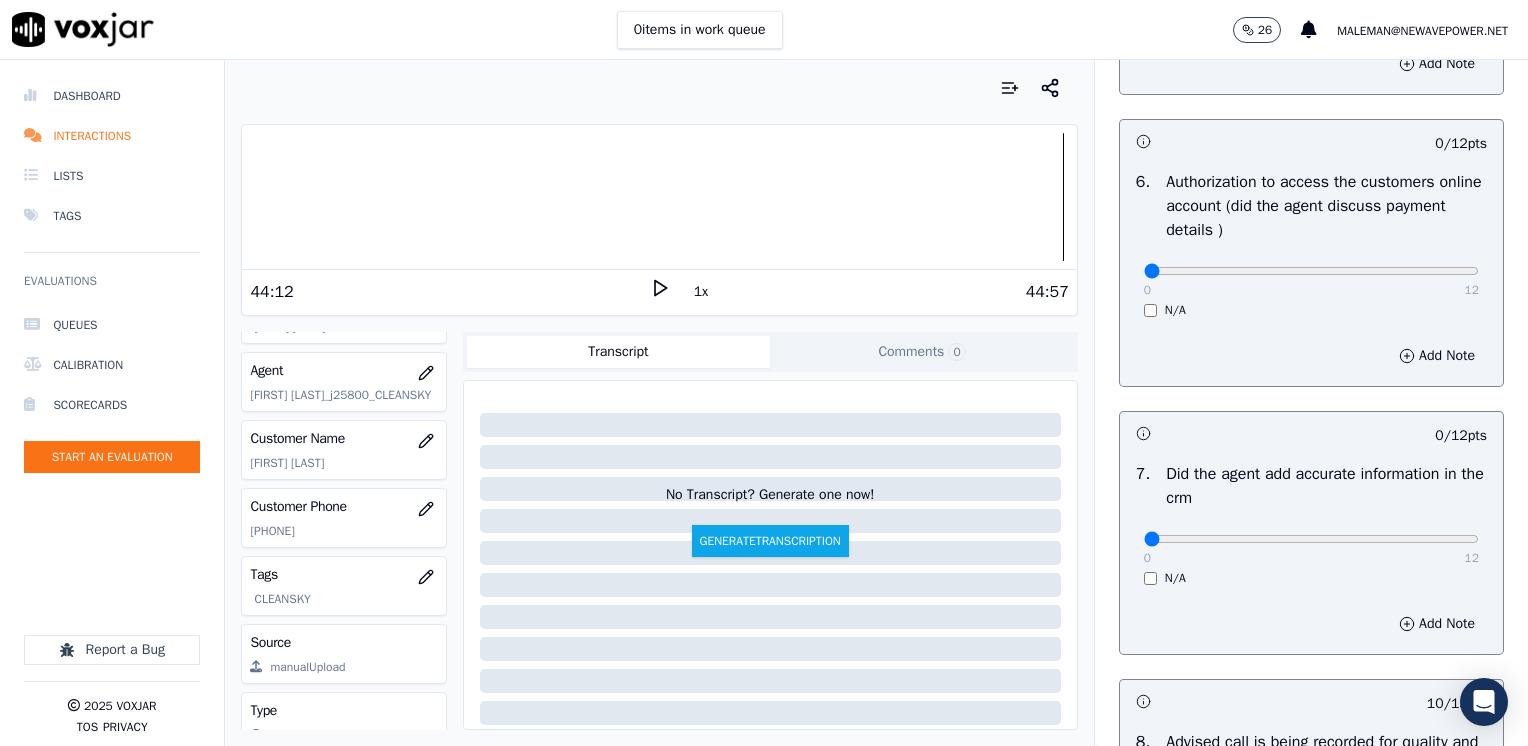 scroll, scrollTop: 1348, scrollLeft: 0, axis: vertical 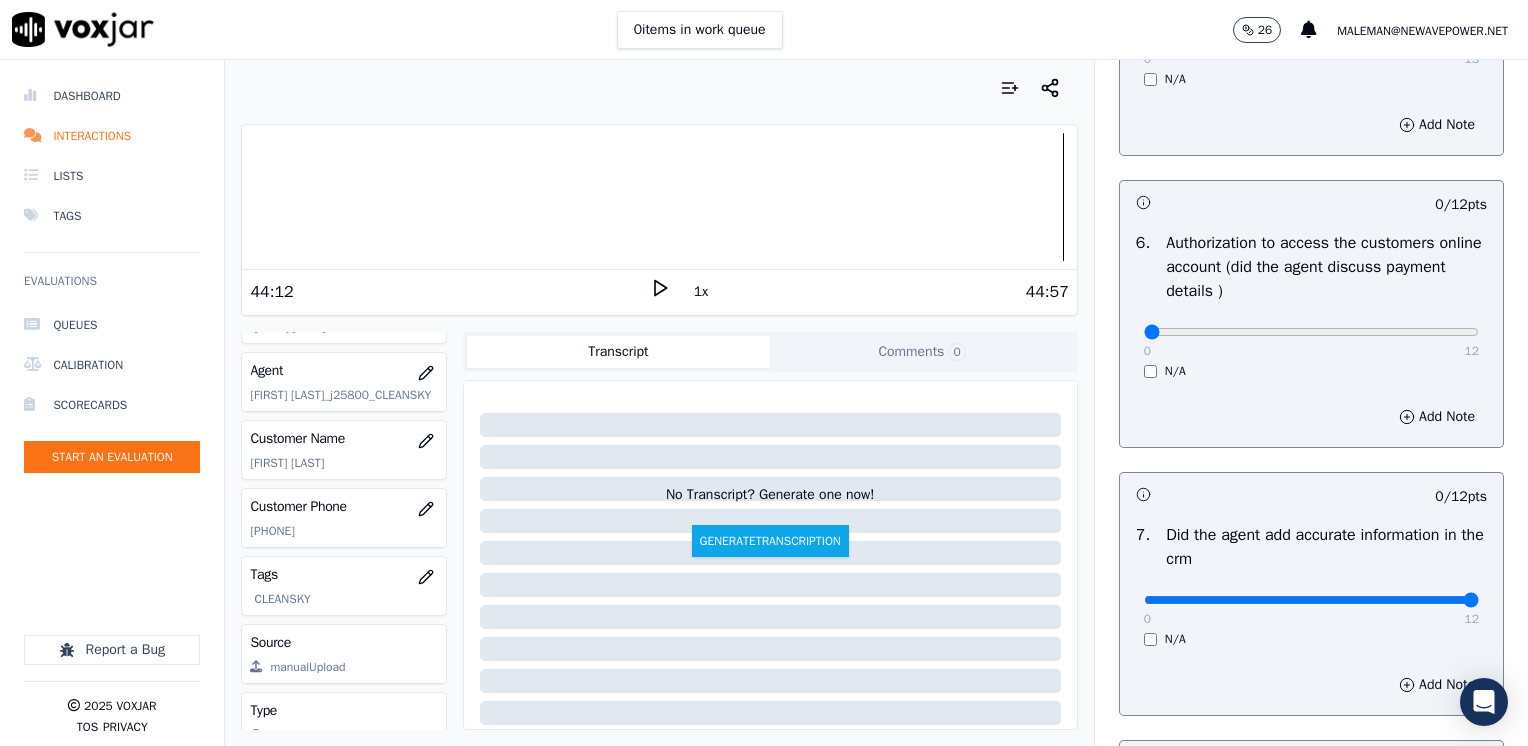 drag, startPoint x: 1132, startPoint y: 599, endPoint x: 1432, endPoint y: 552, distance: 303.65936 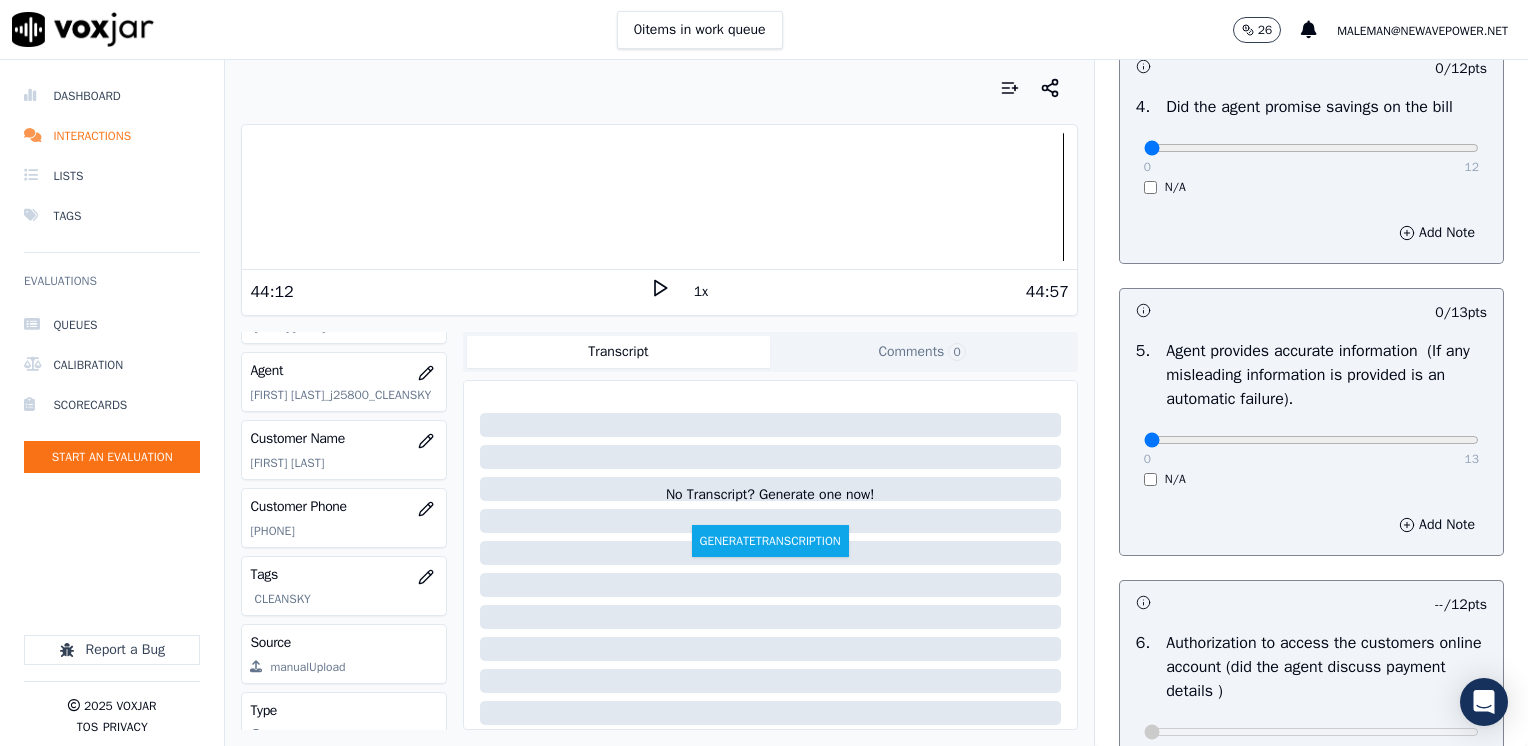 scroll, scrollTop: 748, scrollLeft: 0, axis: vertical 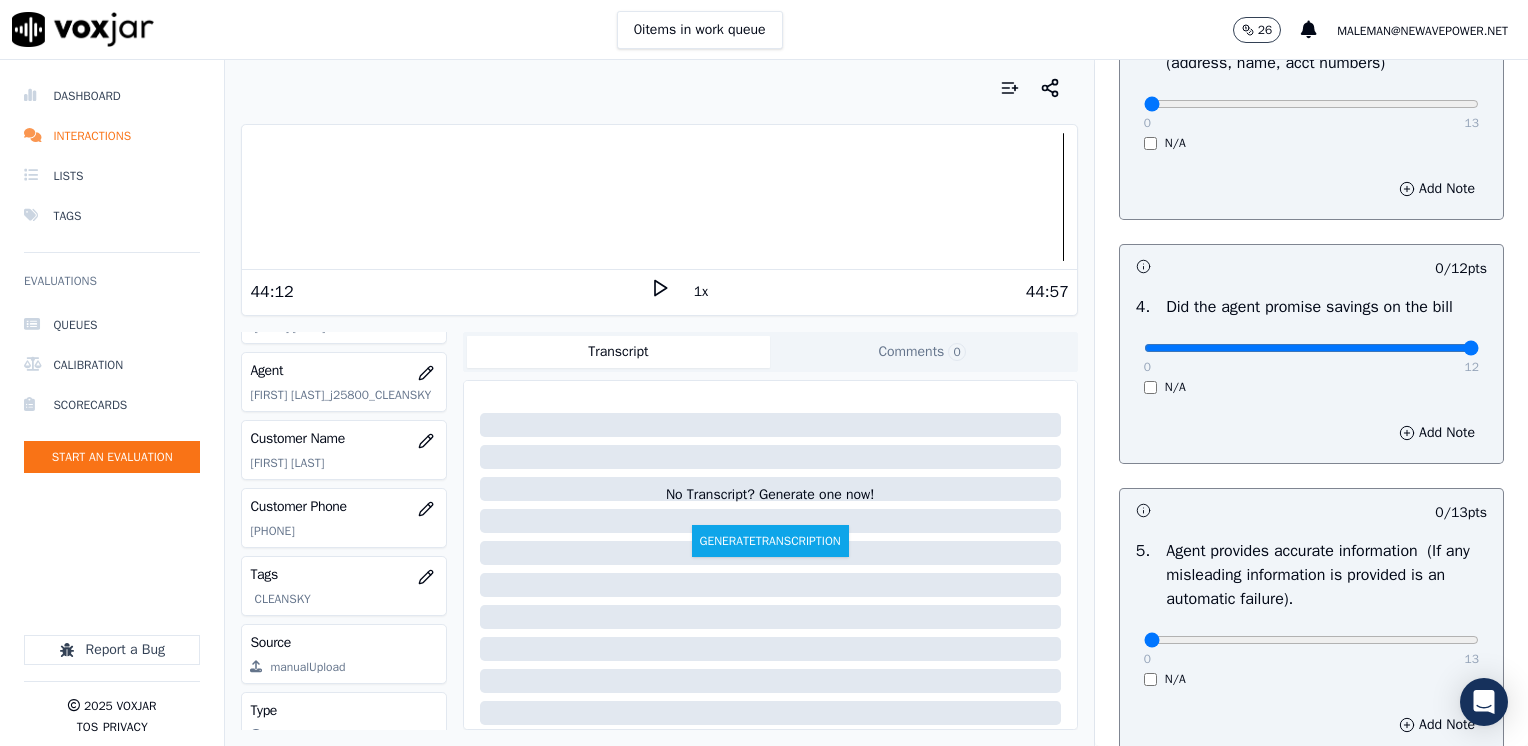 drag, startPoint x: 1131, startPoint y: 342, endPoint x: 1444, endPoint y: 317, distance: 313.99683 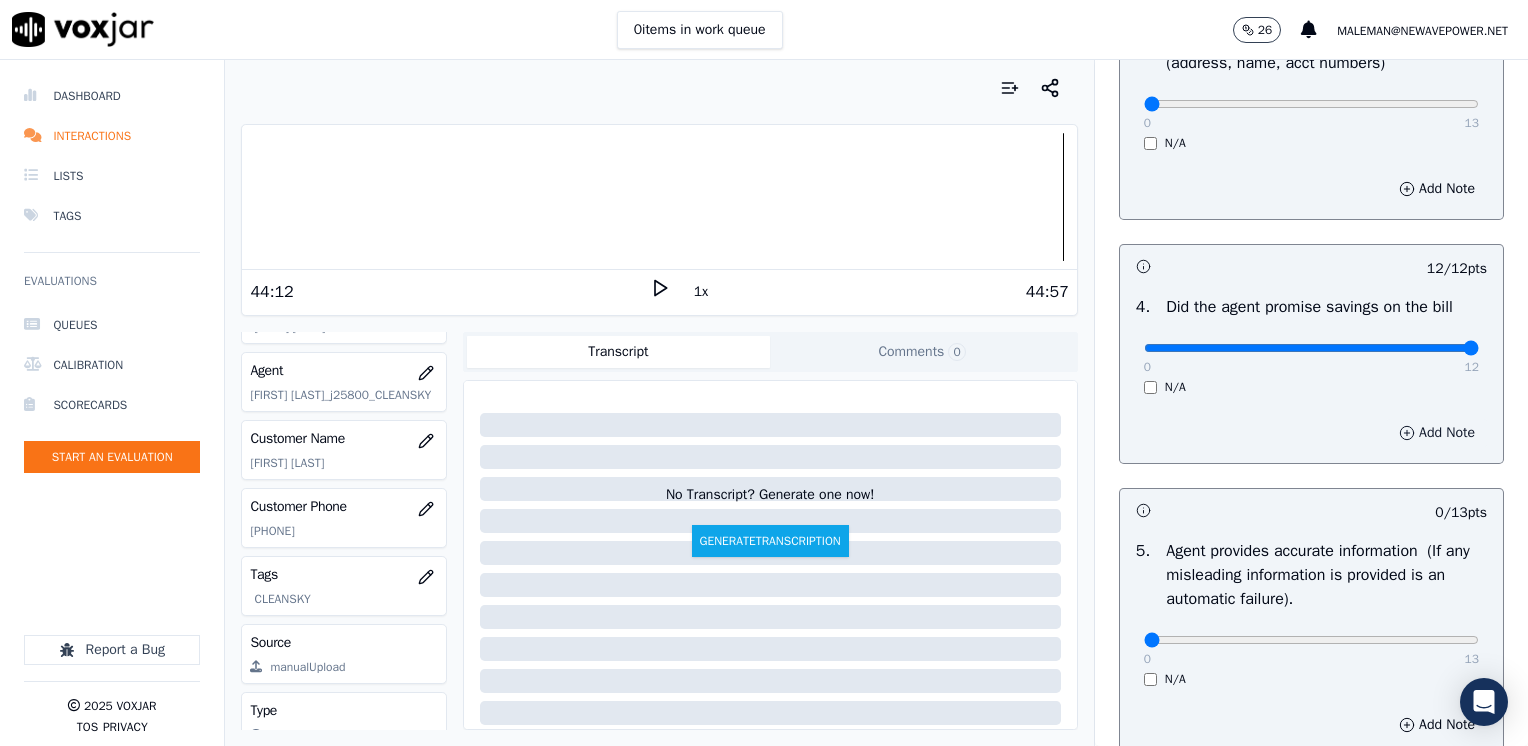 scroll, scrollTop: 648, scrollLeft: 0, axis: vertical 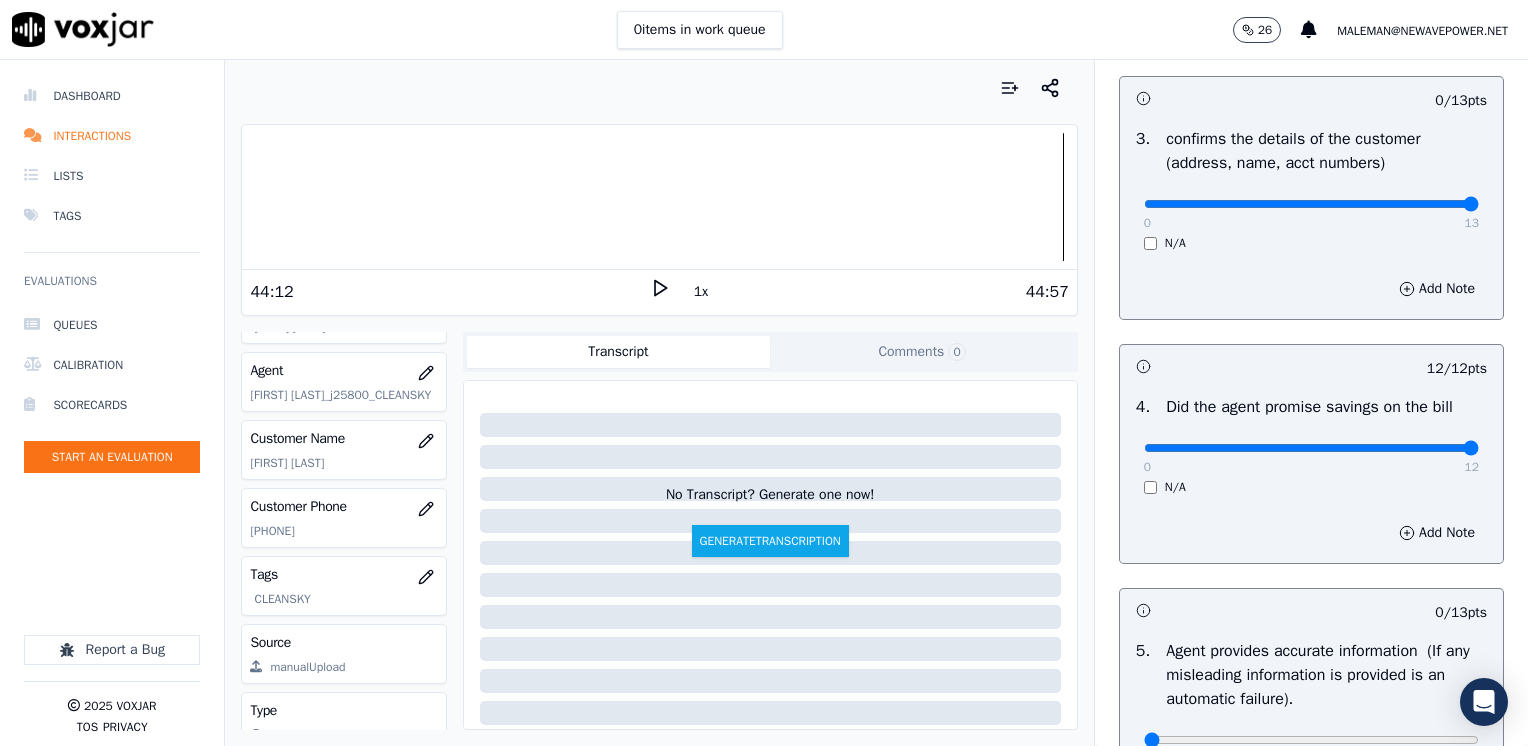 drag, startPoint x: 1131, startPoint y: 206, endPoint x: 1531, endPoint y: 170, distance: 401.61673 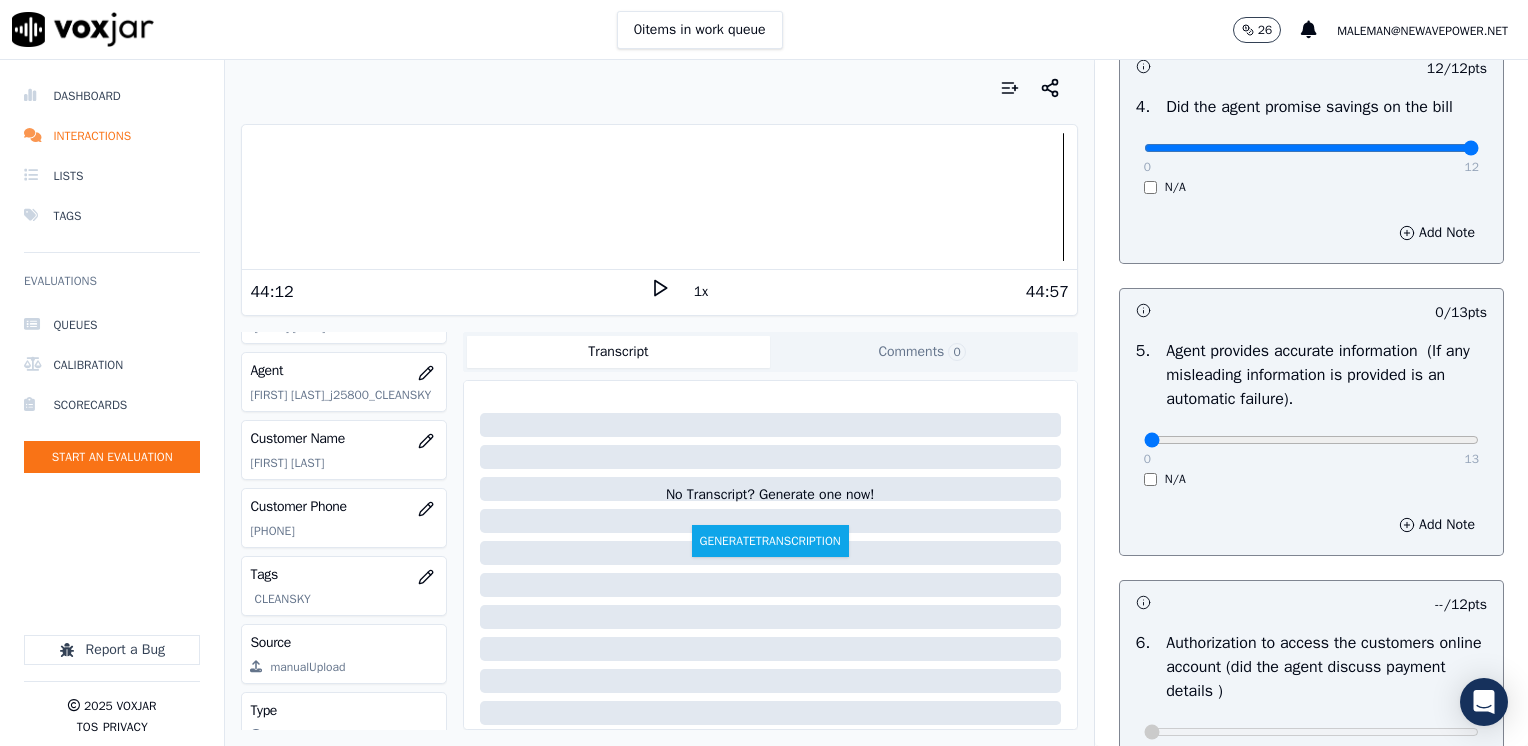 scroll, scrollTop: 1048, scrollLeft: 0, axis: vertical 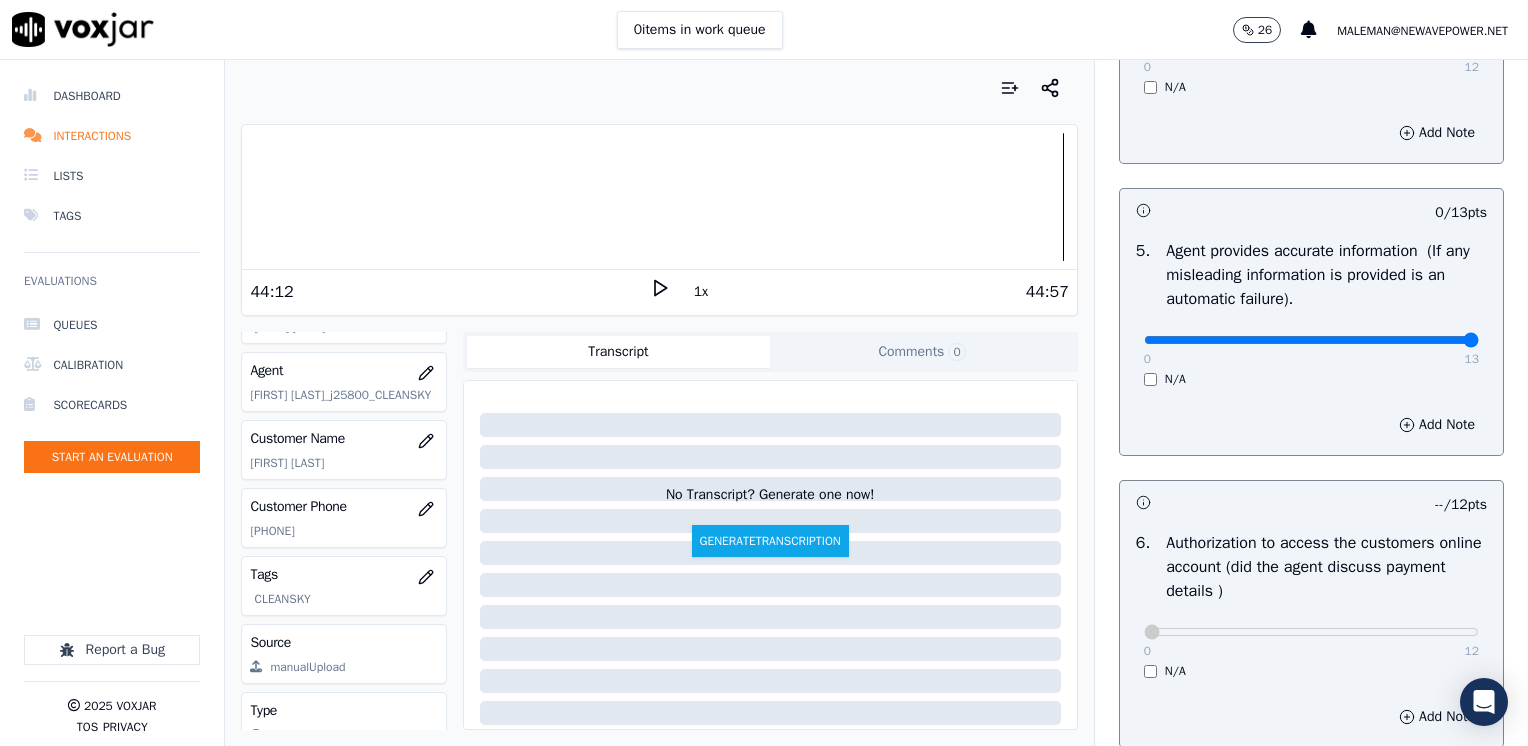 drag, startPoint x: 1129, startPoint y: 341, endPoint x: 1531, endPoint y: 341, distance: 402 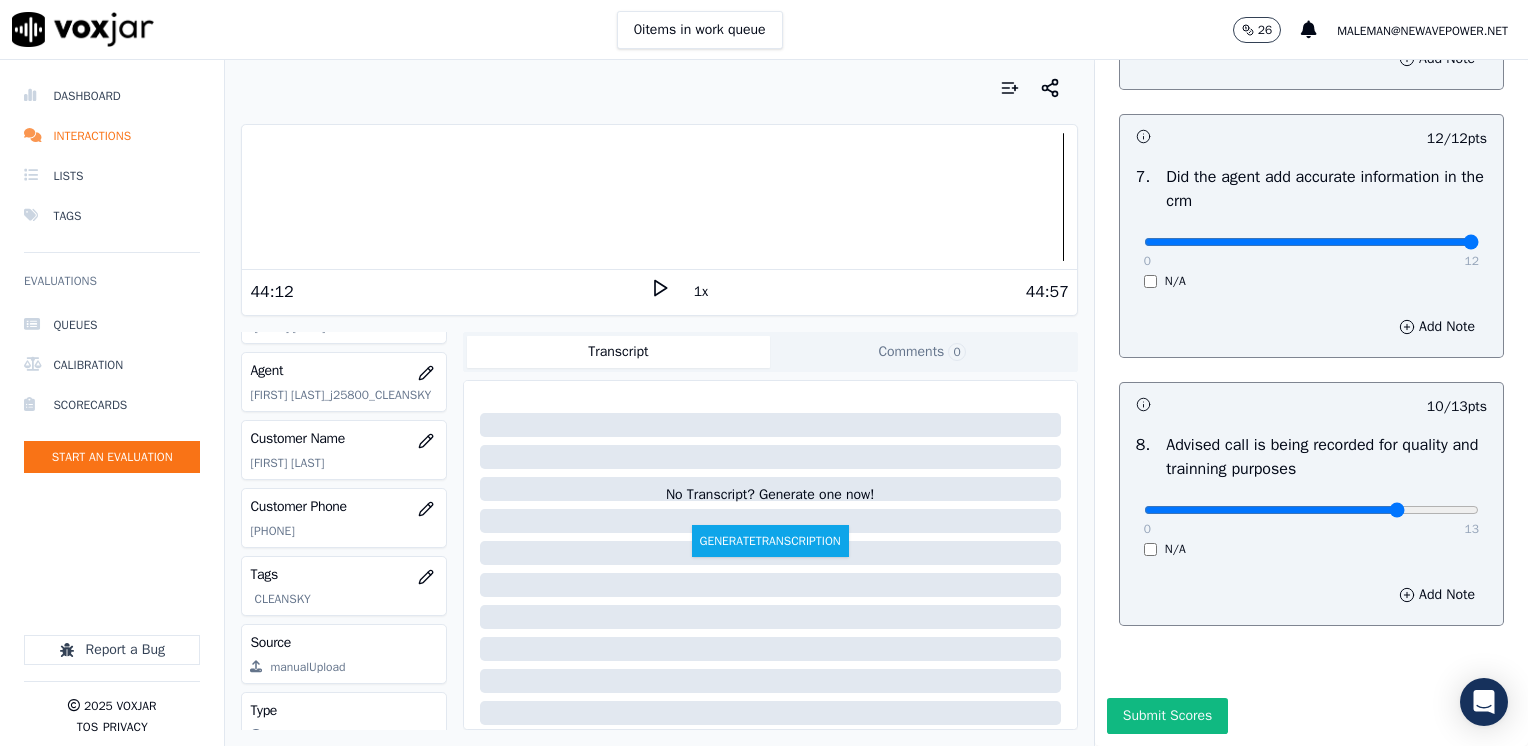 scroll, scrollTop: 1748, scrollLeft: 0, axis: vertical 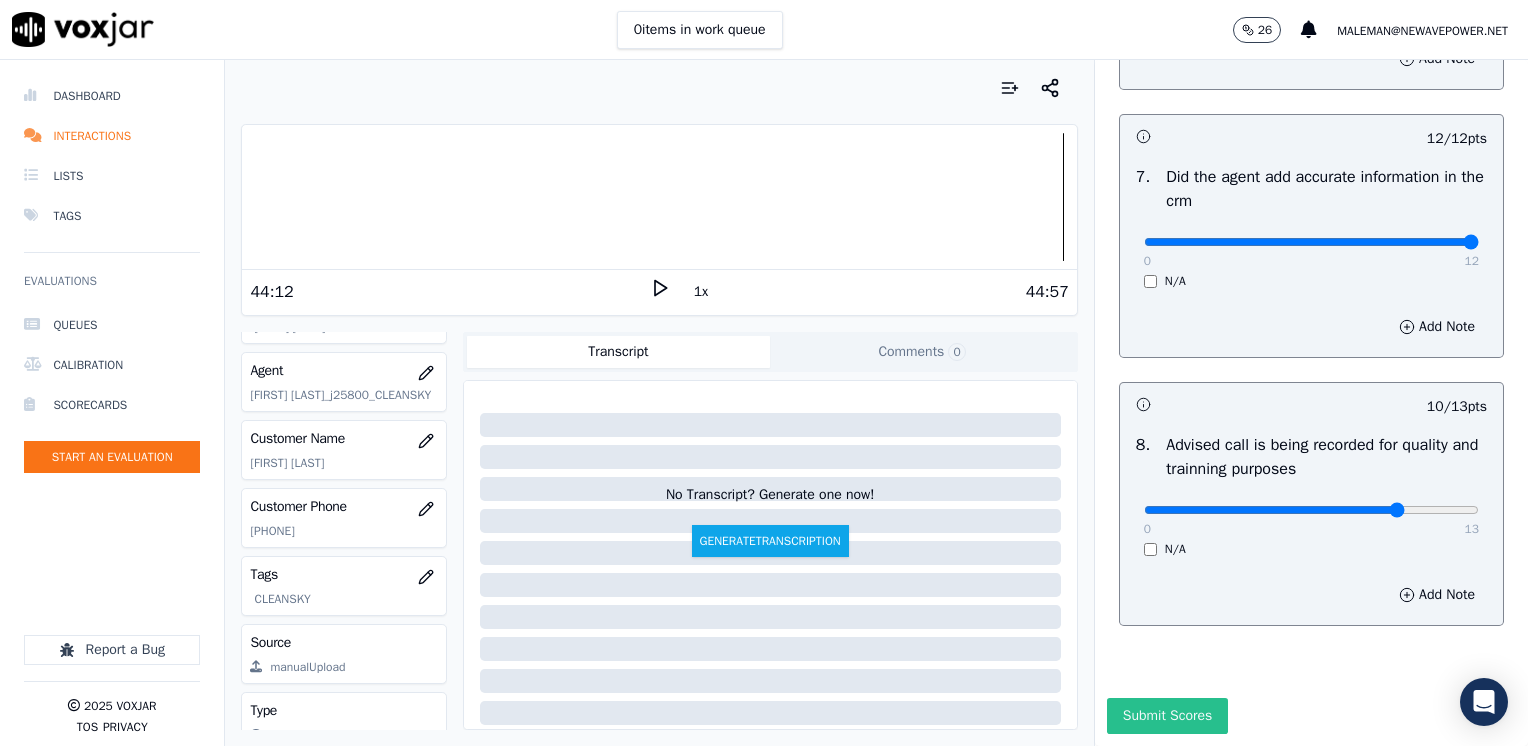click on "Submit Scores" at bounding box center (1167, 716) 